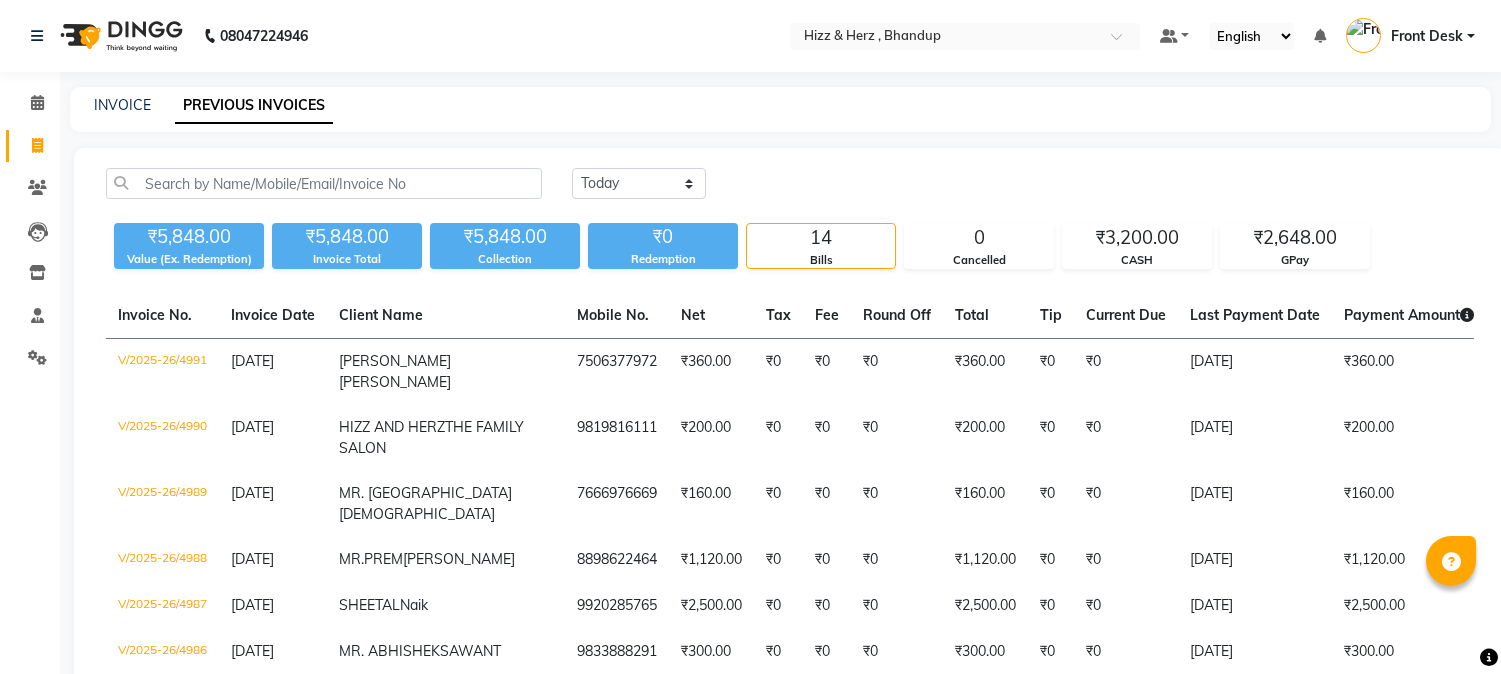 scroll, scrollTop: 0, scrollLeft: 0, axis: both 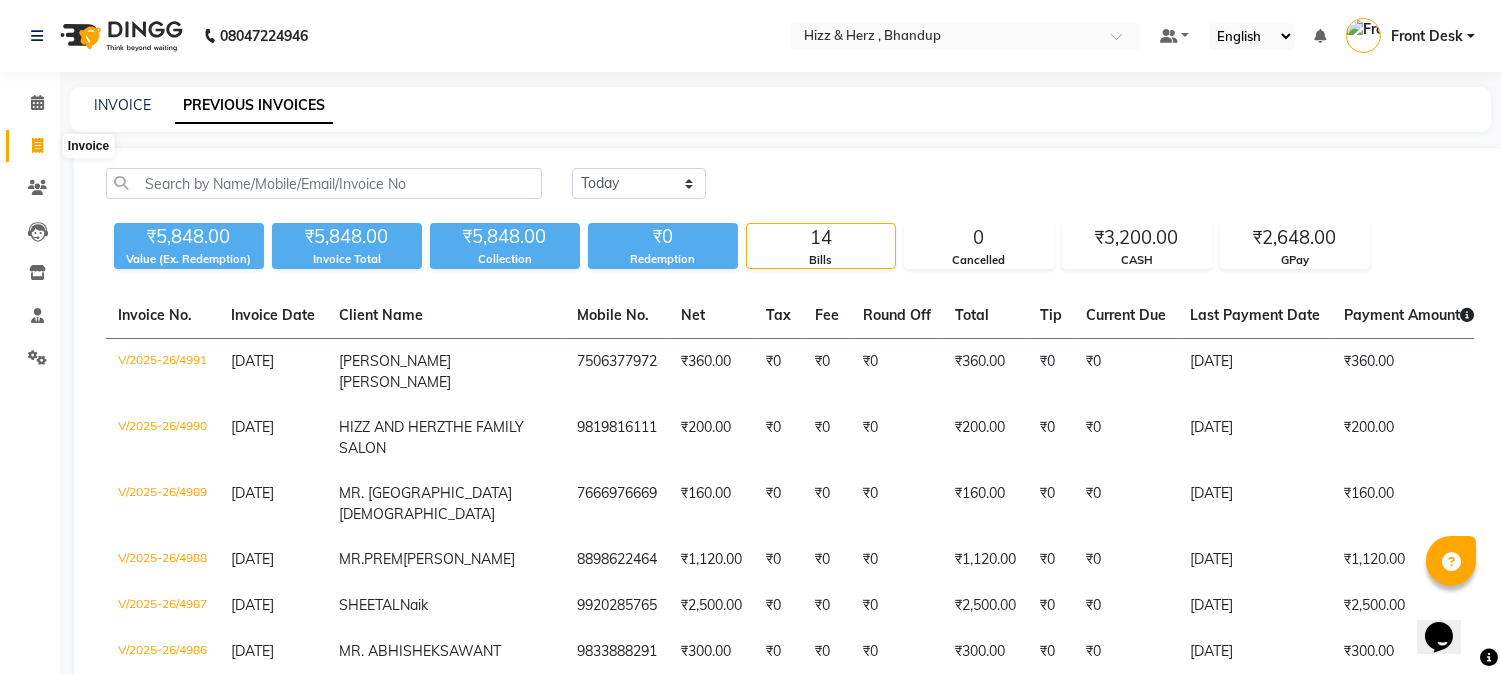 click 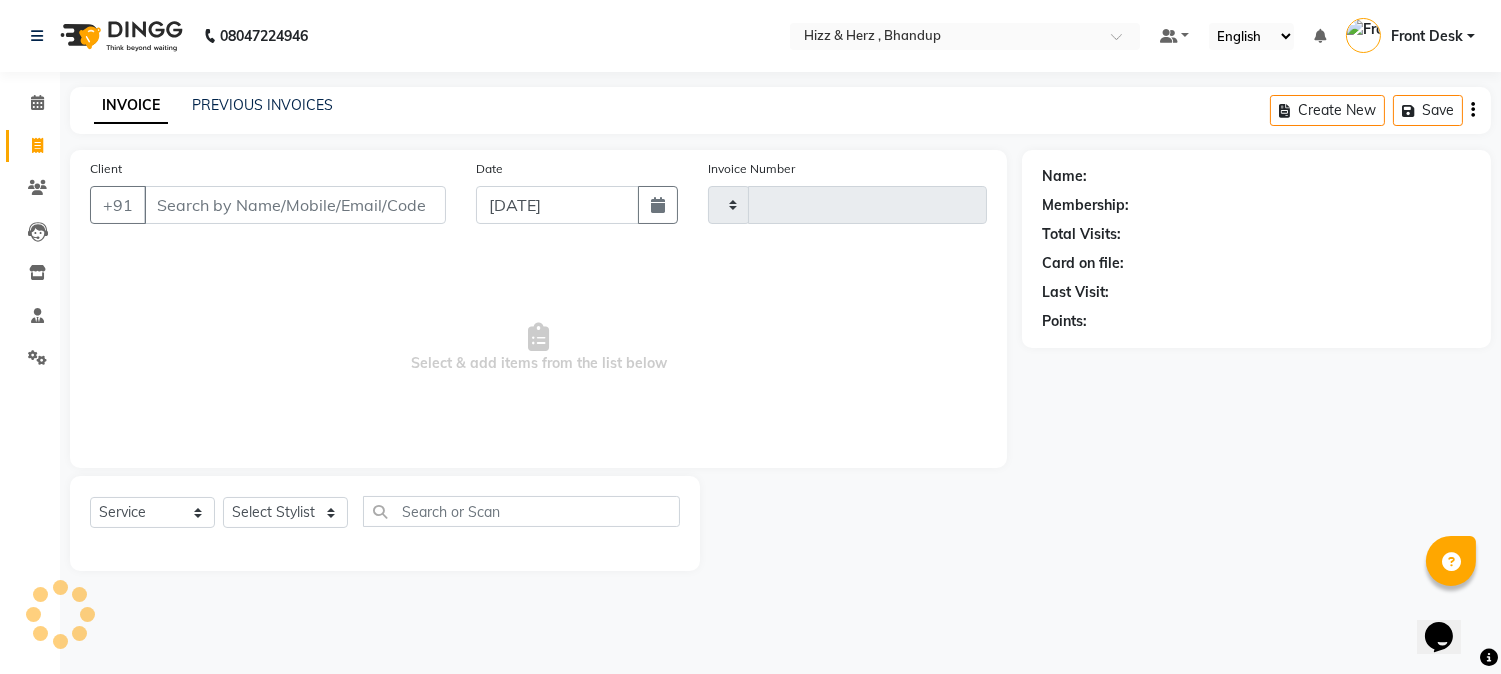 type on "4992" 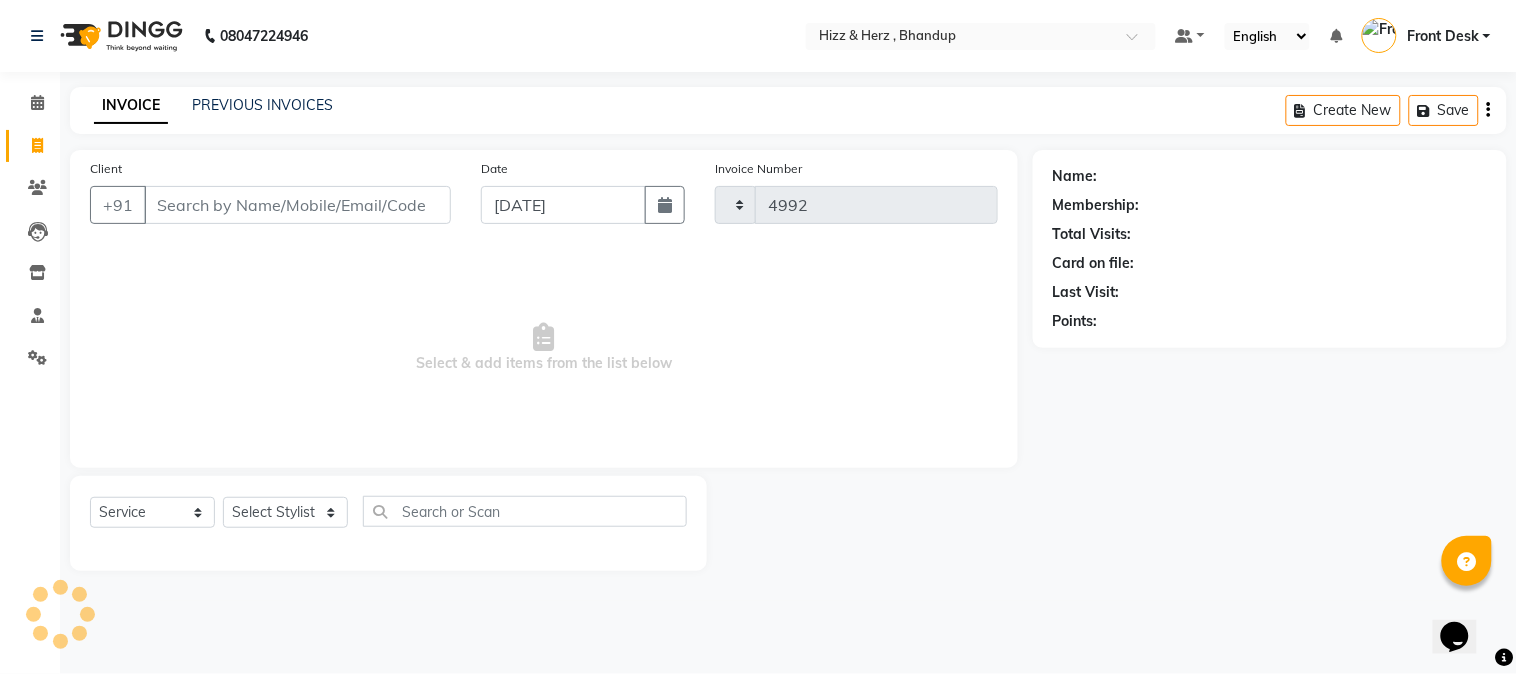 select on "629" 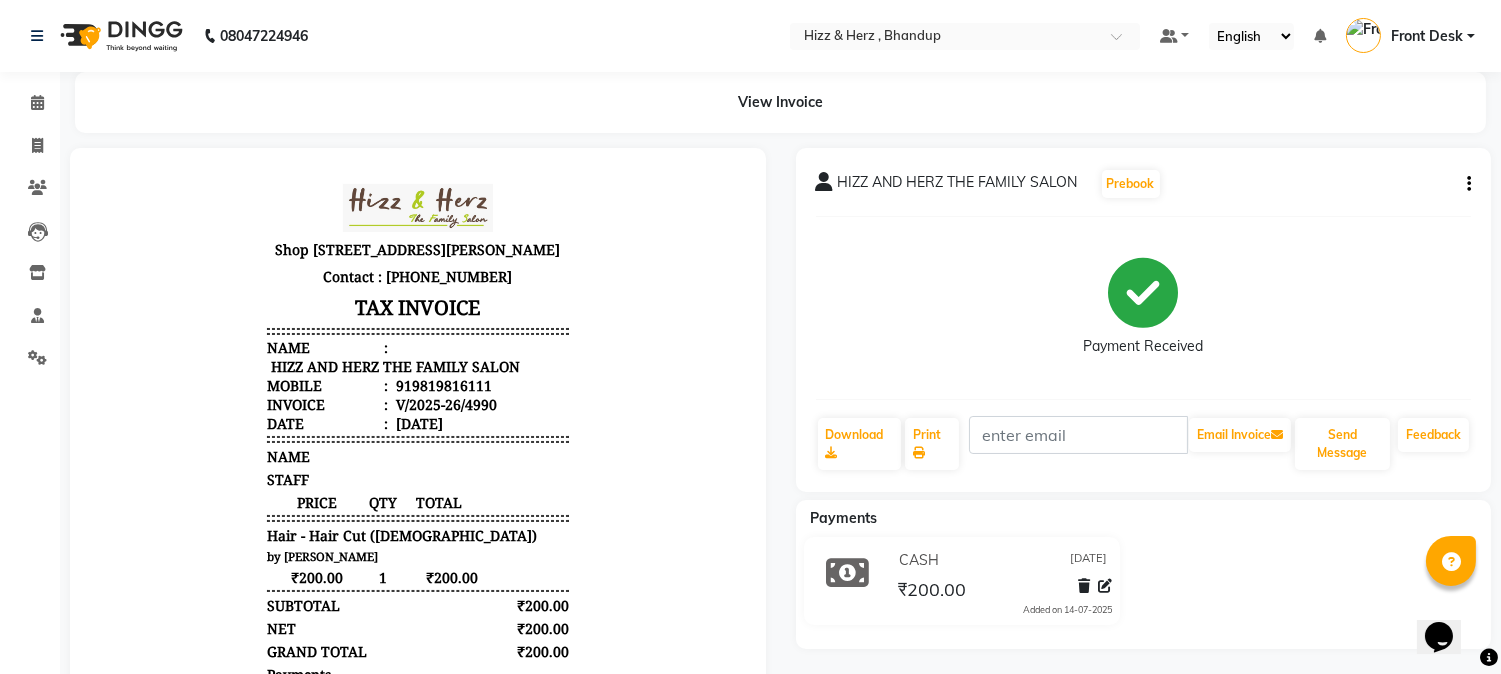 scroll, scrollTop: 0, scrollLeft: 0, axis: both 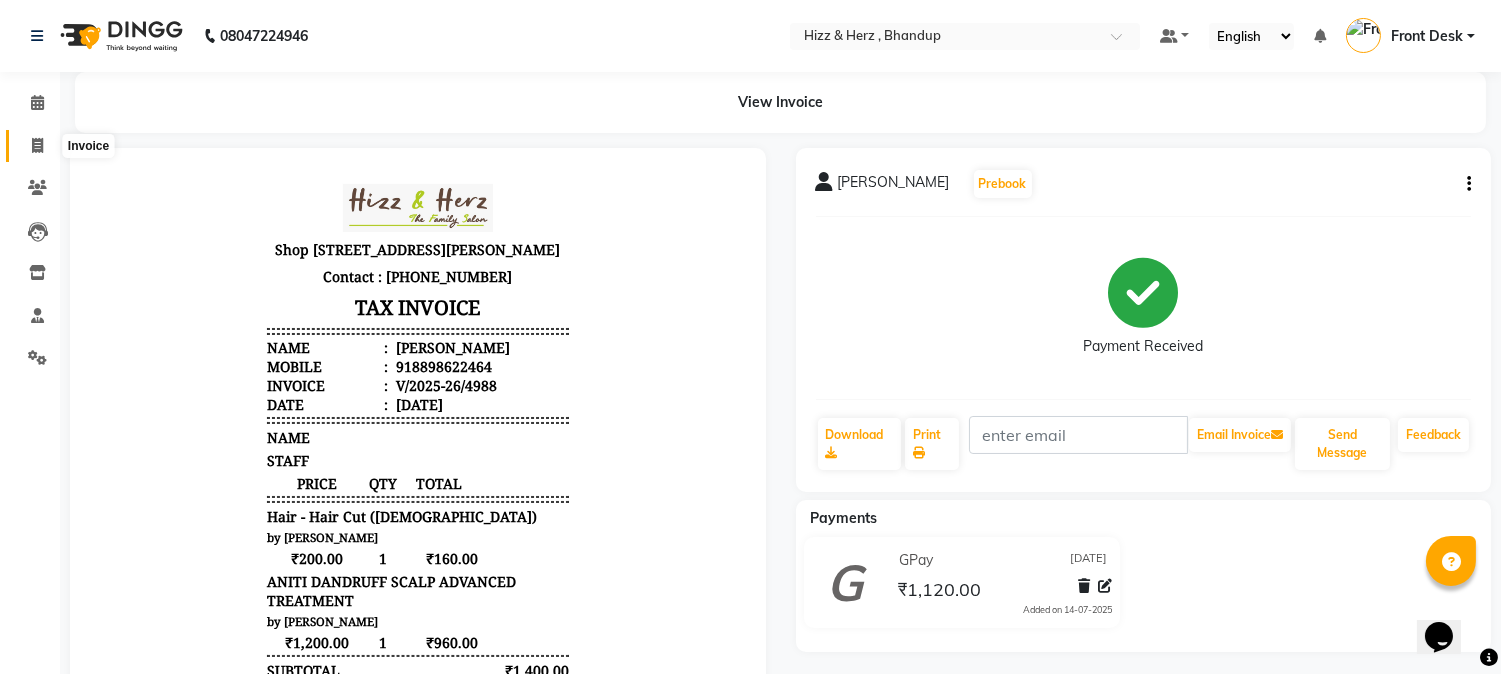 click 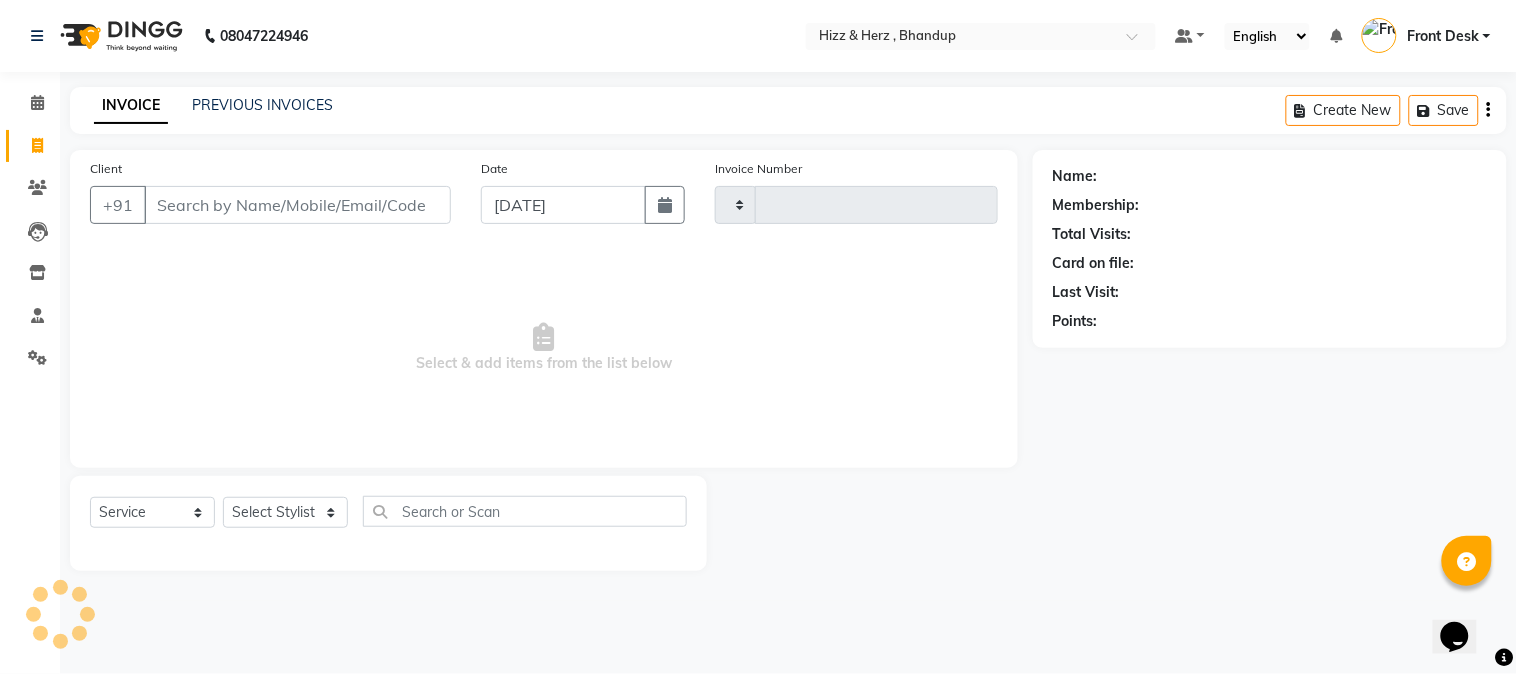type on "4992" 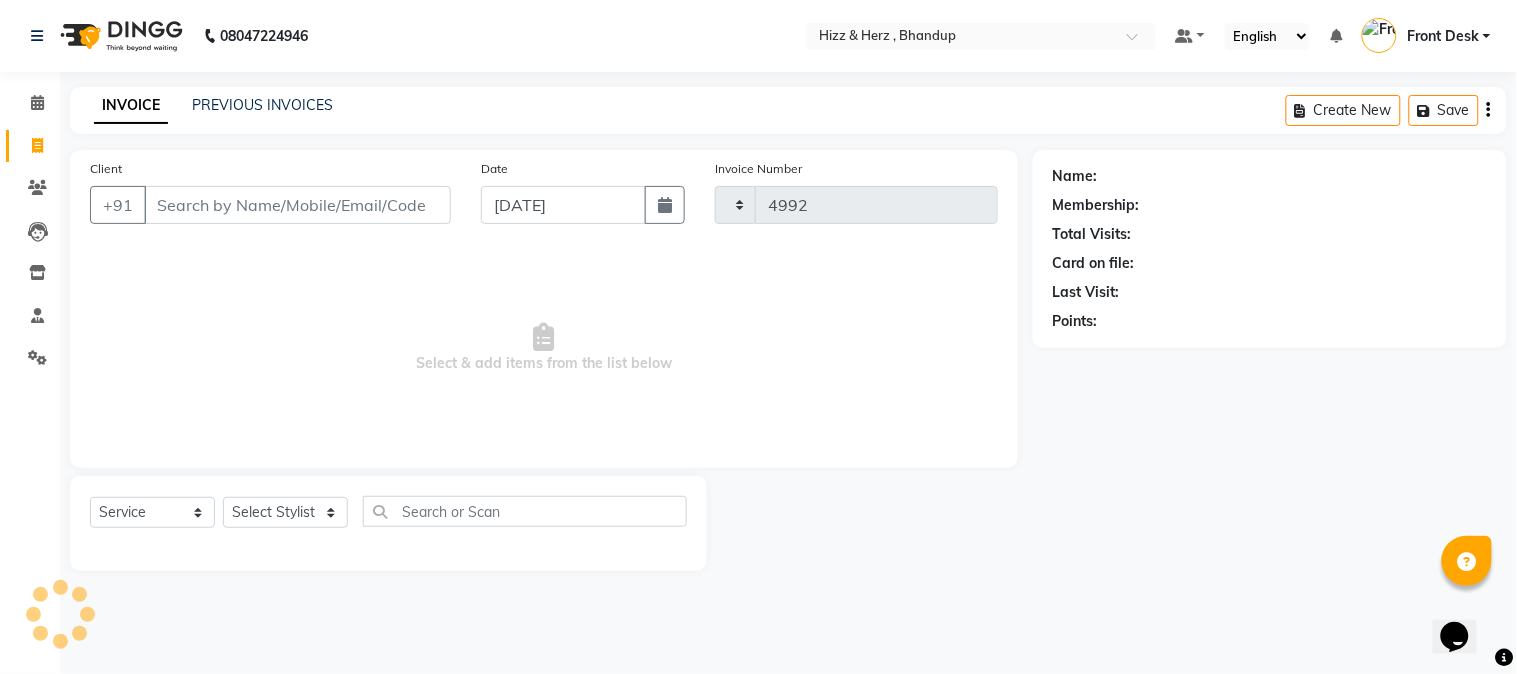 select on "629" 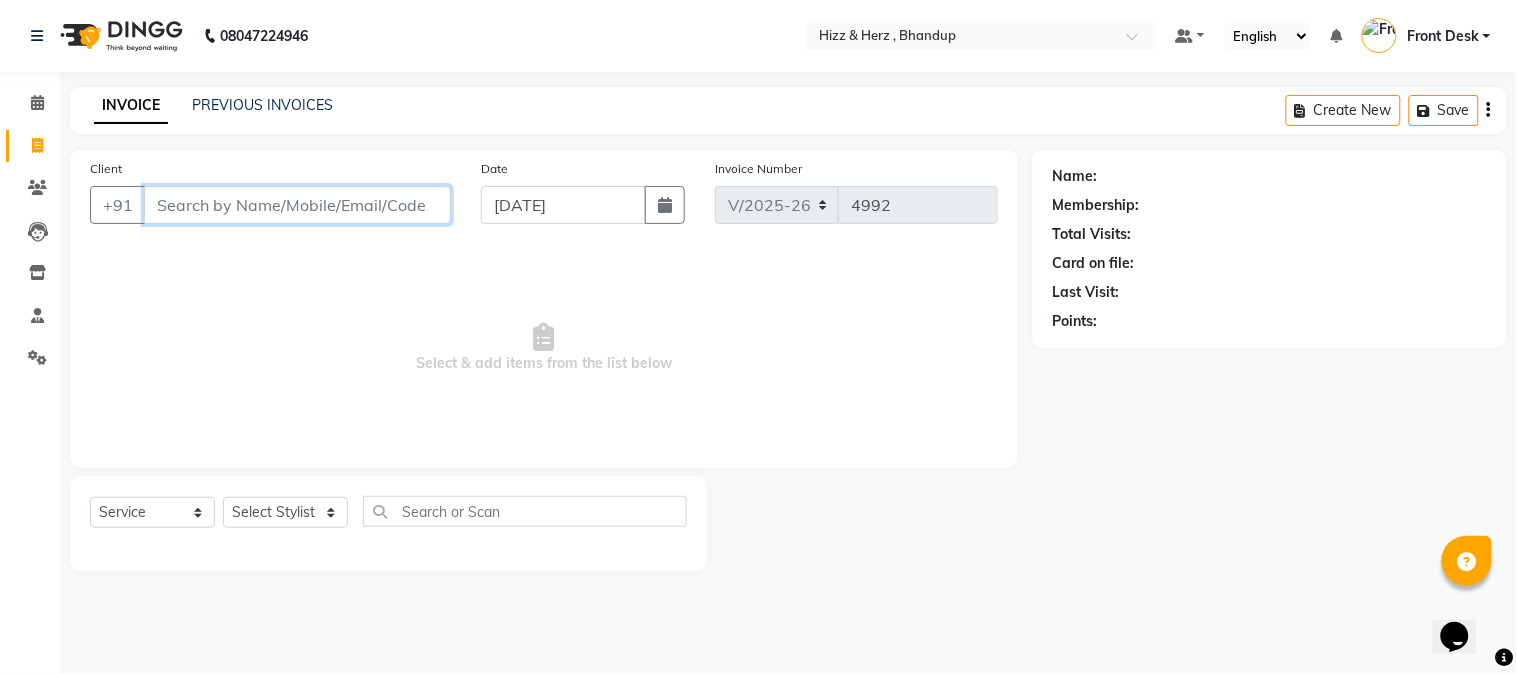 click on "Client" at bounding box center (297, 205) 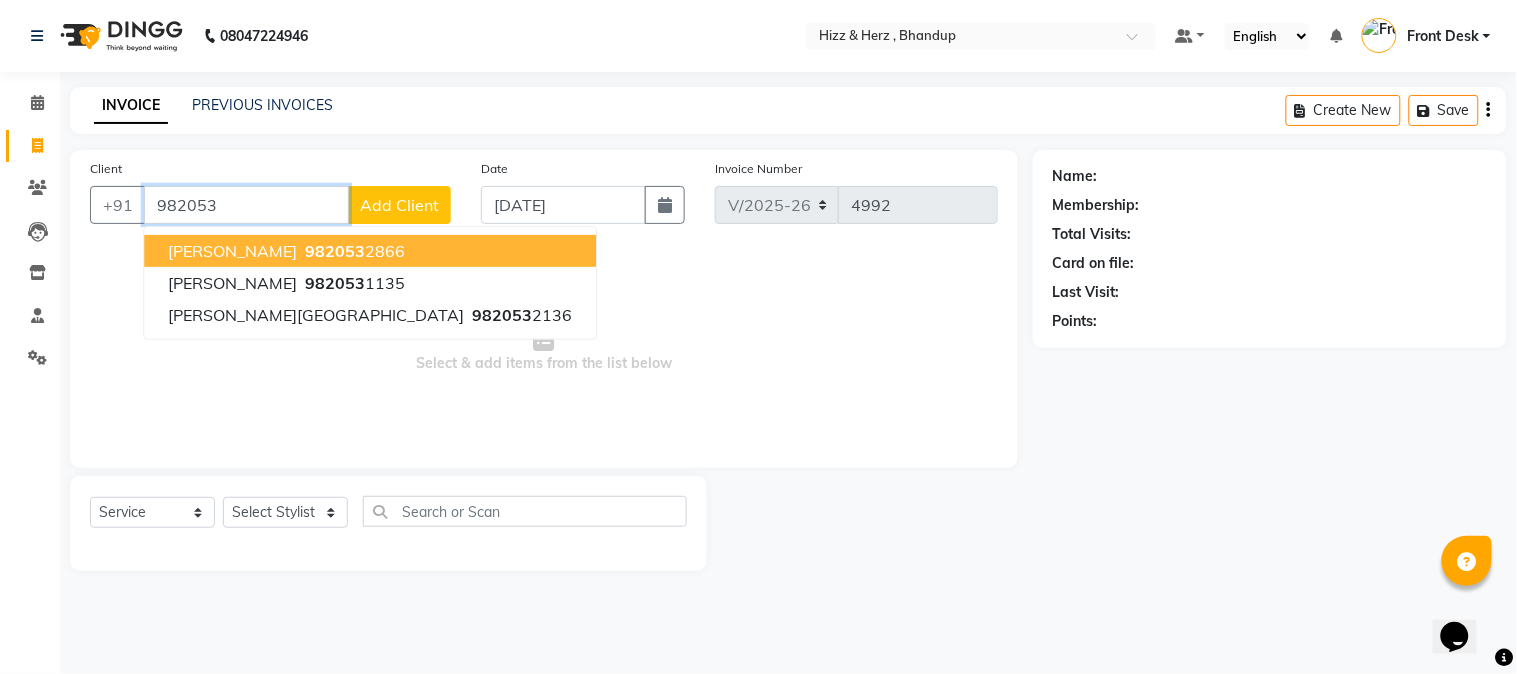 click on "982053" at bounding box center [335, 251] 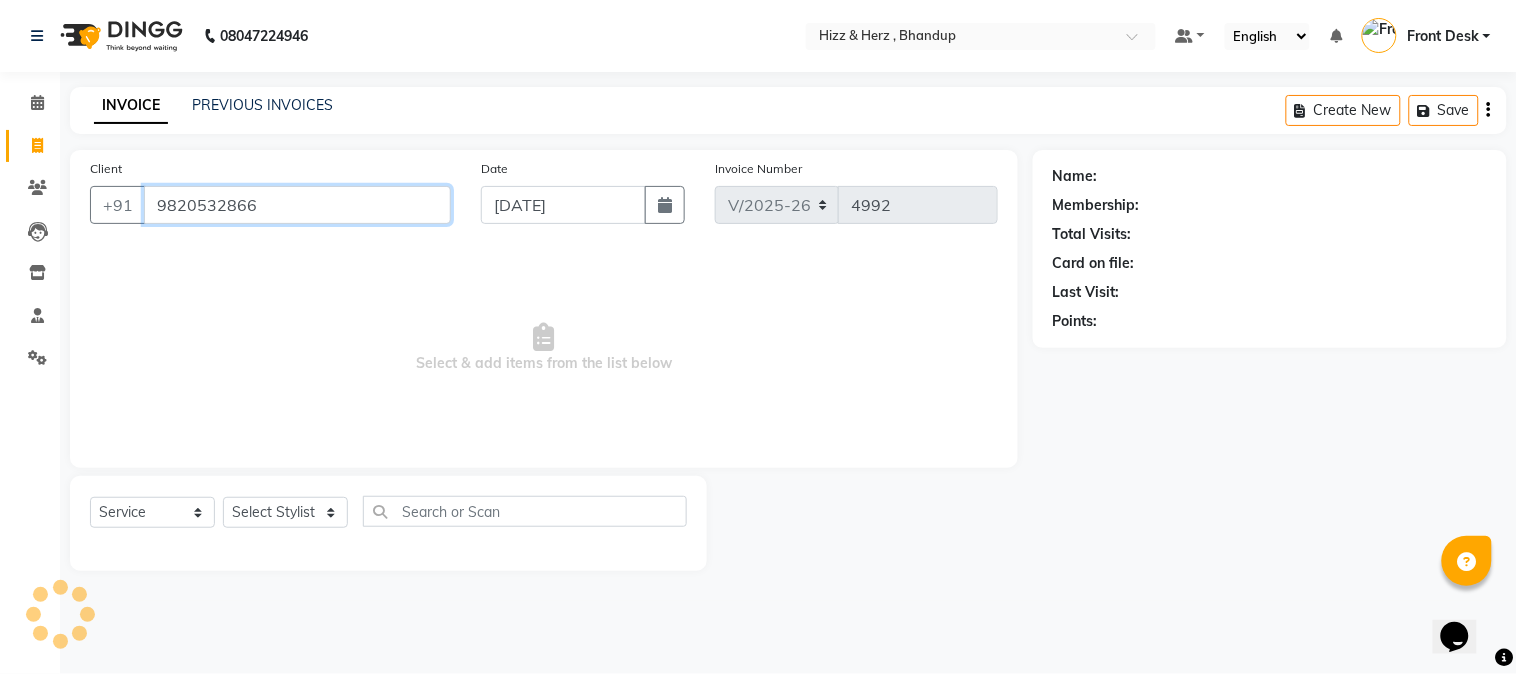 type on "9820532866" 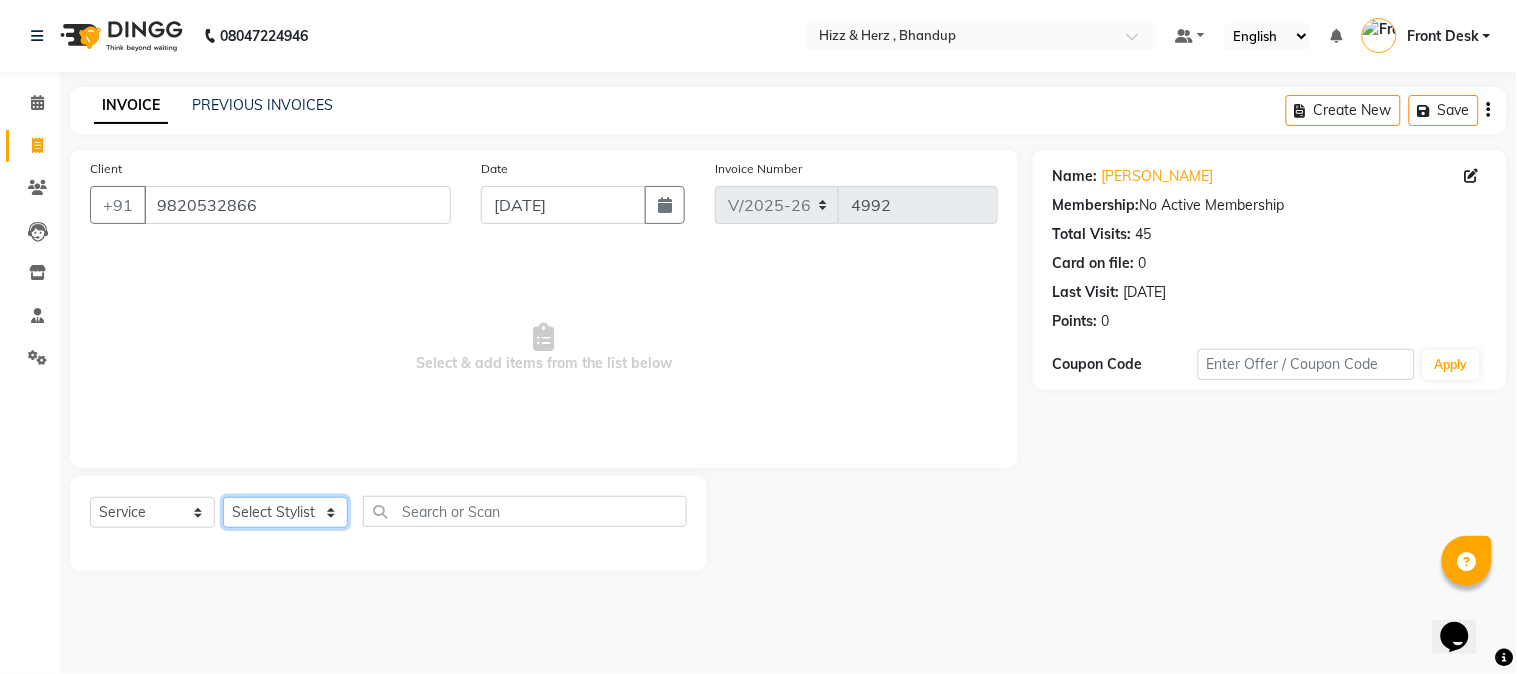 click on "Select Stylist Front Desk [PERSON_NAME] HIZZ & HERZ 2 [PERSON_NAME] [PERSON_NAME] [PERSON_NAME] [PERSON_NAME] MOHD [PERSON_NAME] [PERSON_NAME] [PERSON_NAME]  [PERSON_NAME]" 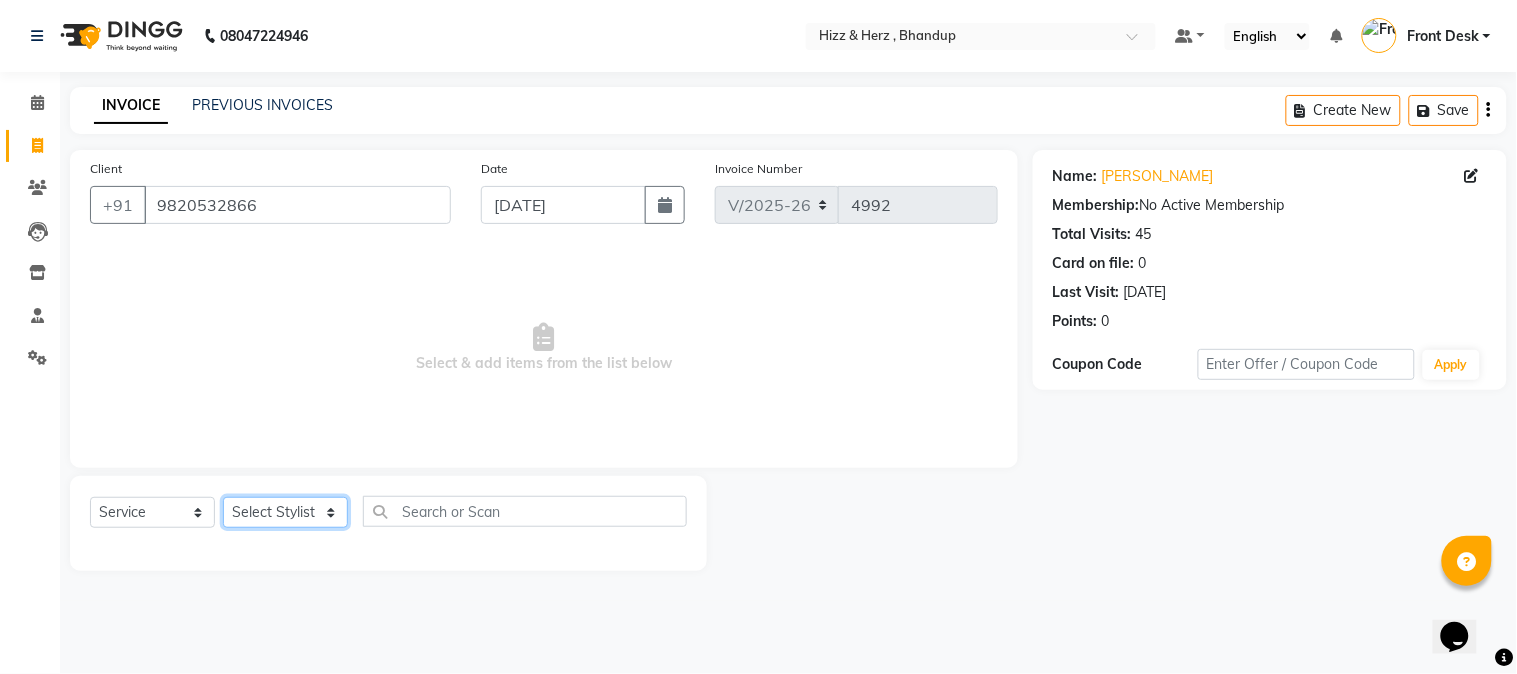 select on "82789" 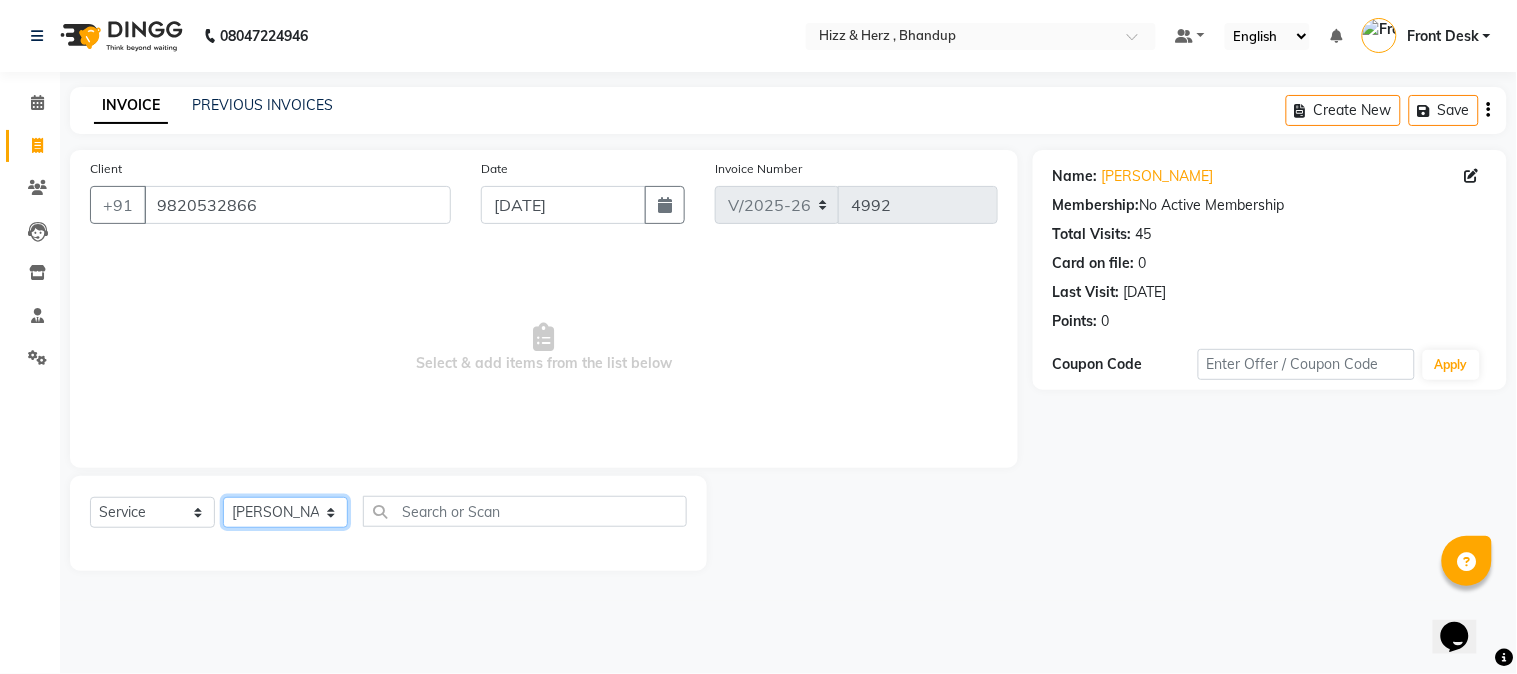 click on "Select Stylist Front Desk [PERSON_NAME] HIZZ & HERZ 2 [PERSON_NAME] [PERSON_NAME] [PERSON_NAME] [PERSON_NAME] MOHD [PERSON_NAME] [PERSON_NAME] [PERSON_NAME]  [PERSON_NAME]" 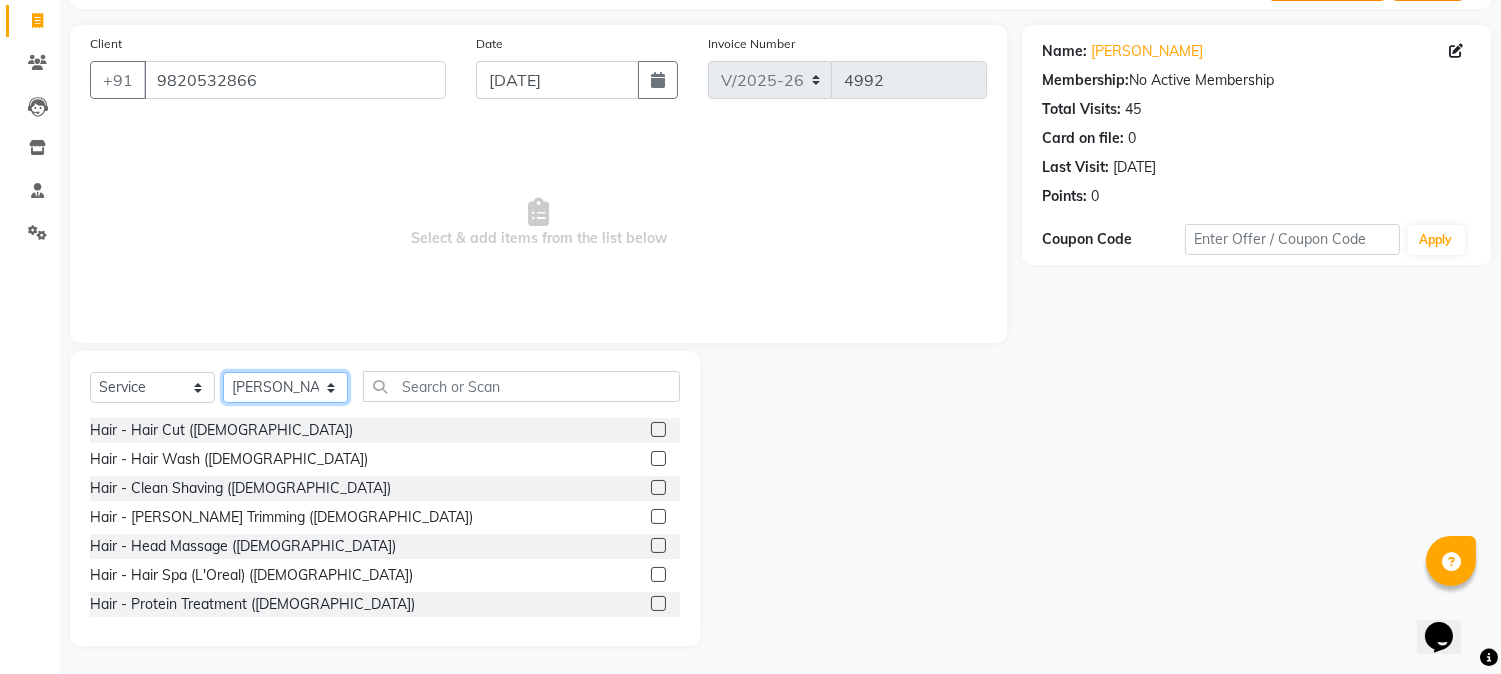 scroll, scrollTop: 126, scrollLeft: 0, axis: vertical 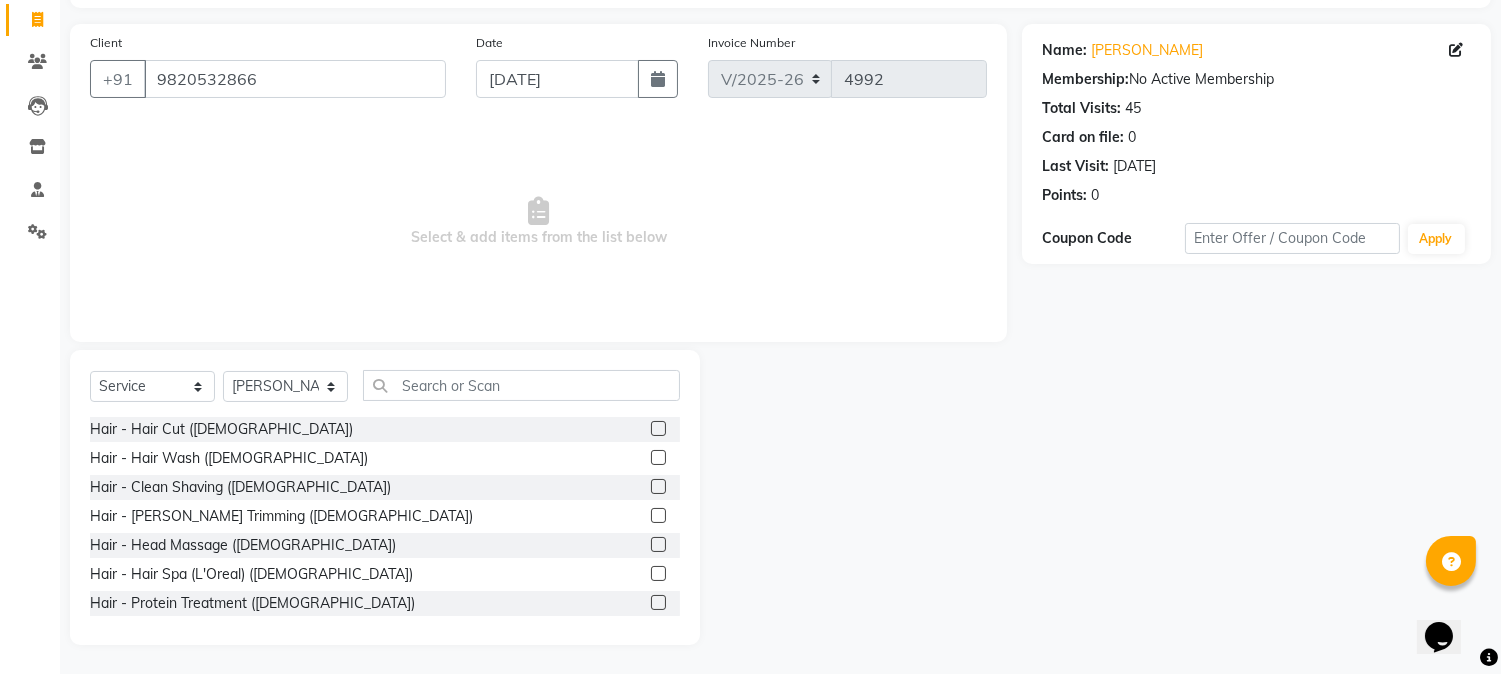 click 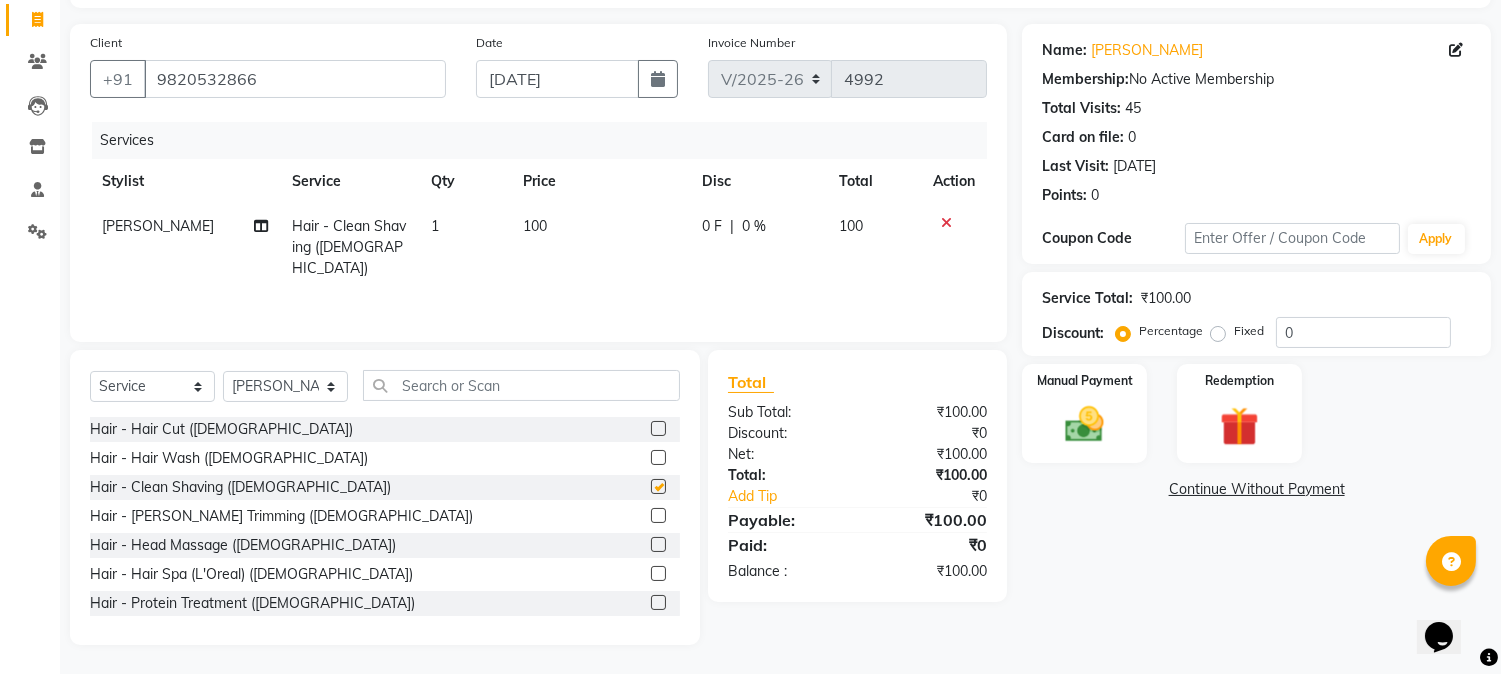 checkbox on "false" 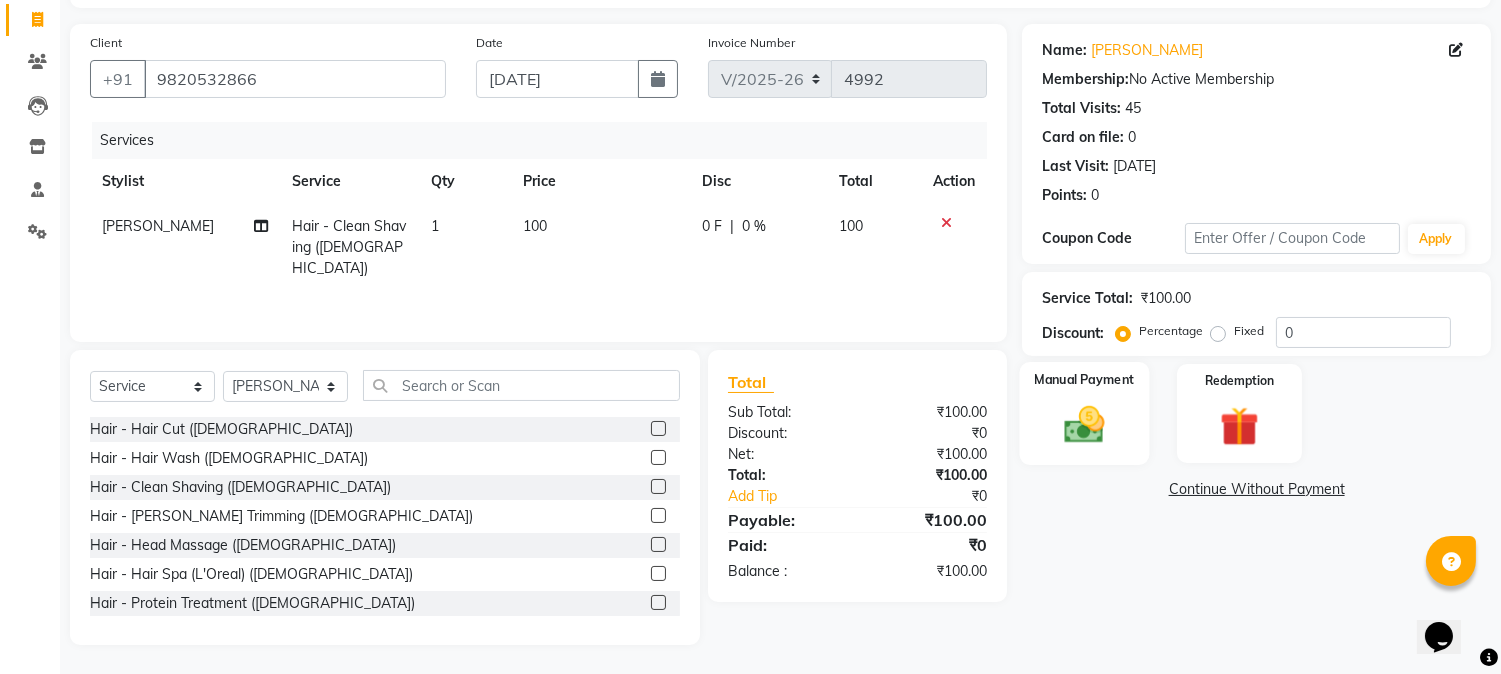 click 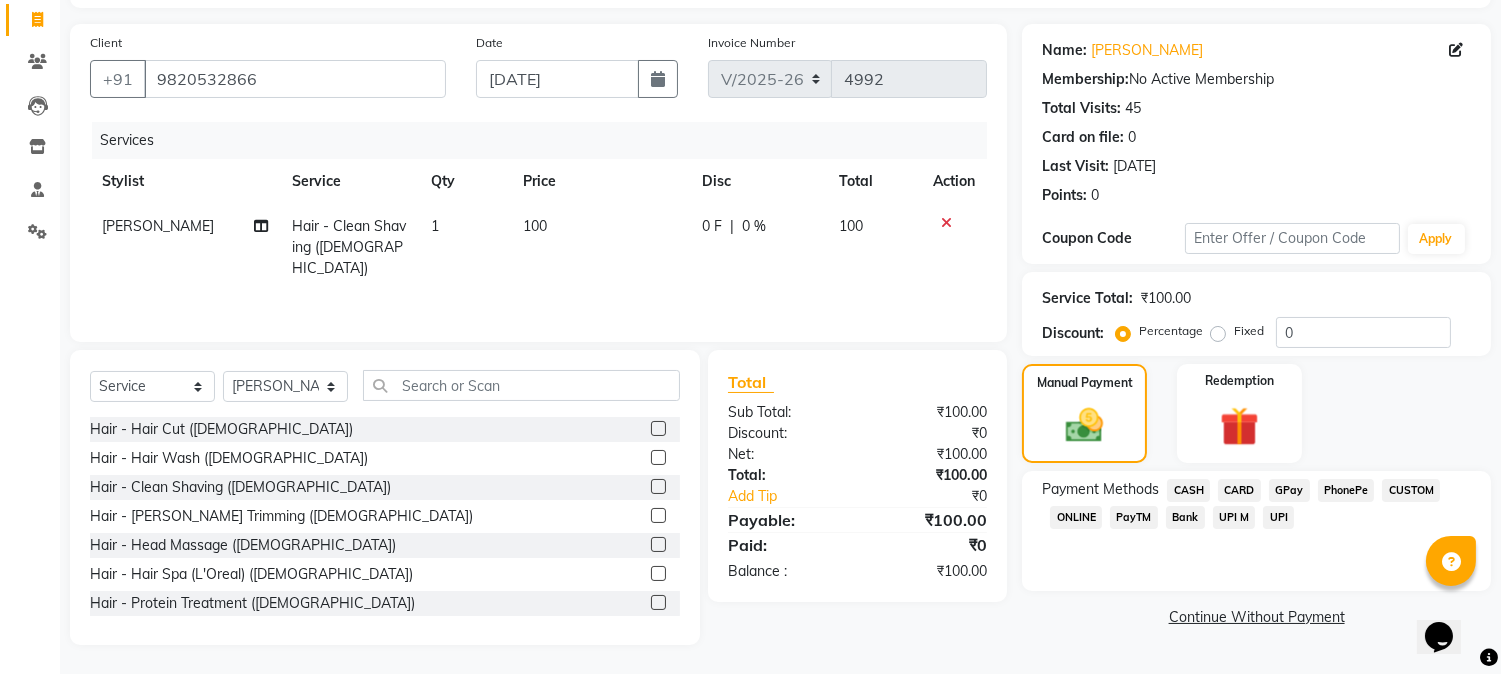 click on "CASH" 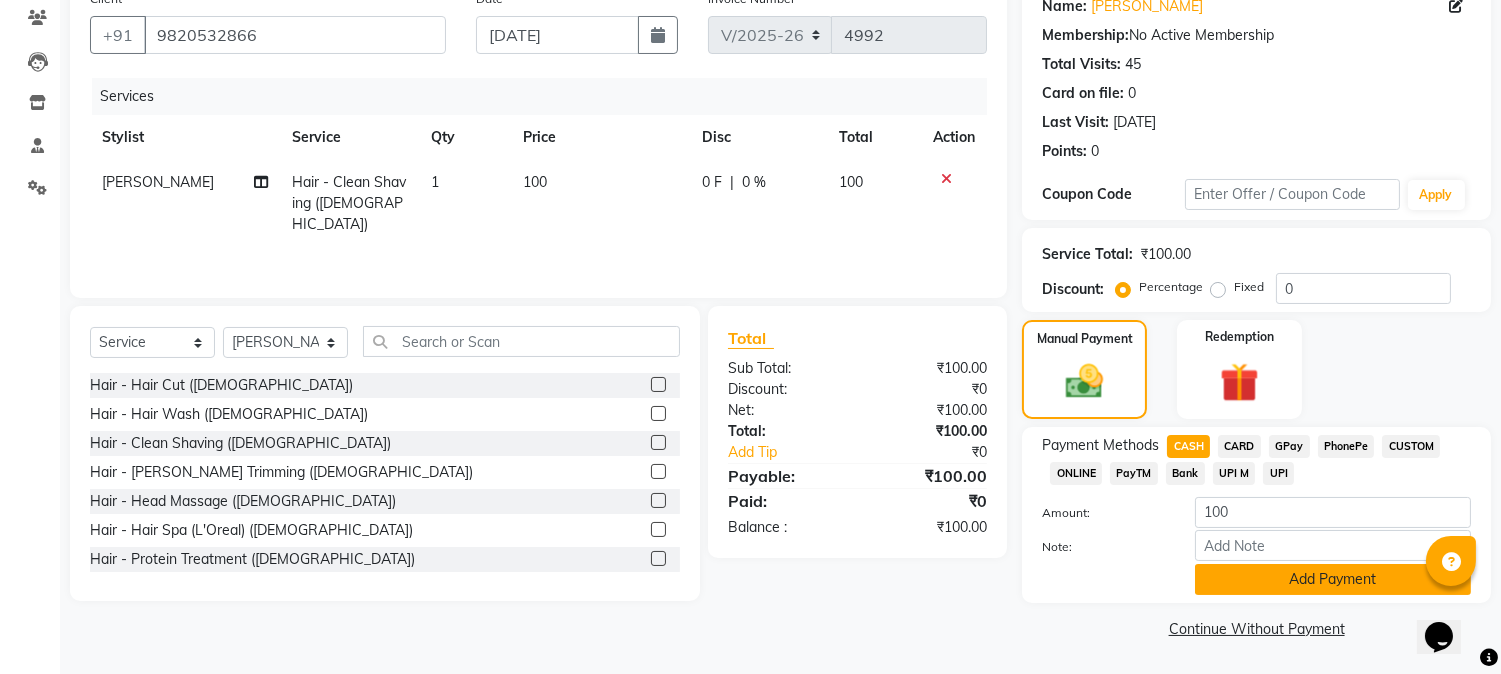 click on "Add Payment" 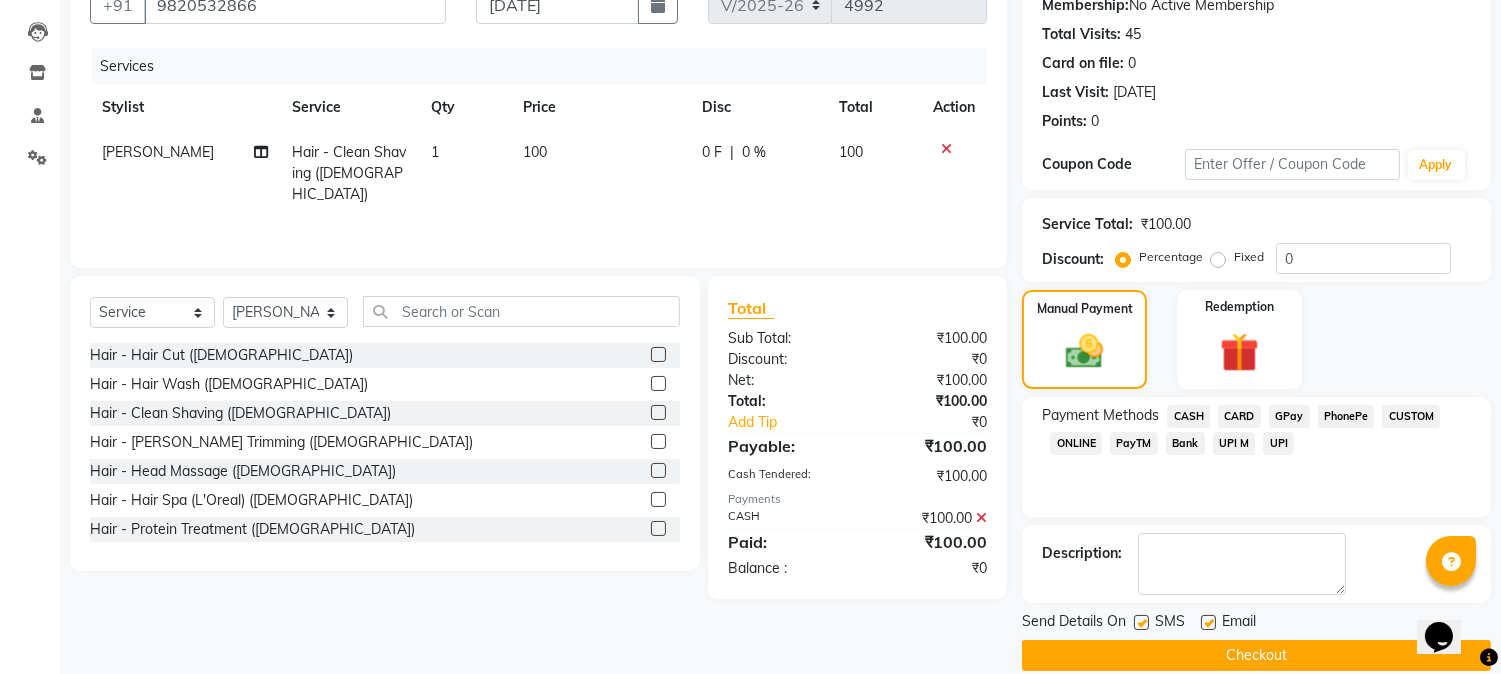 scroll, scrollTop: 225, scrollLeft: 0, axis: vertical 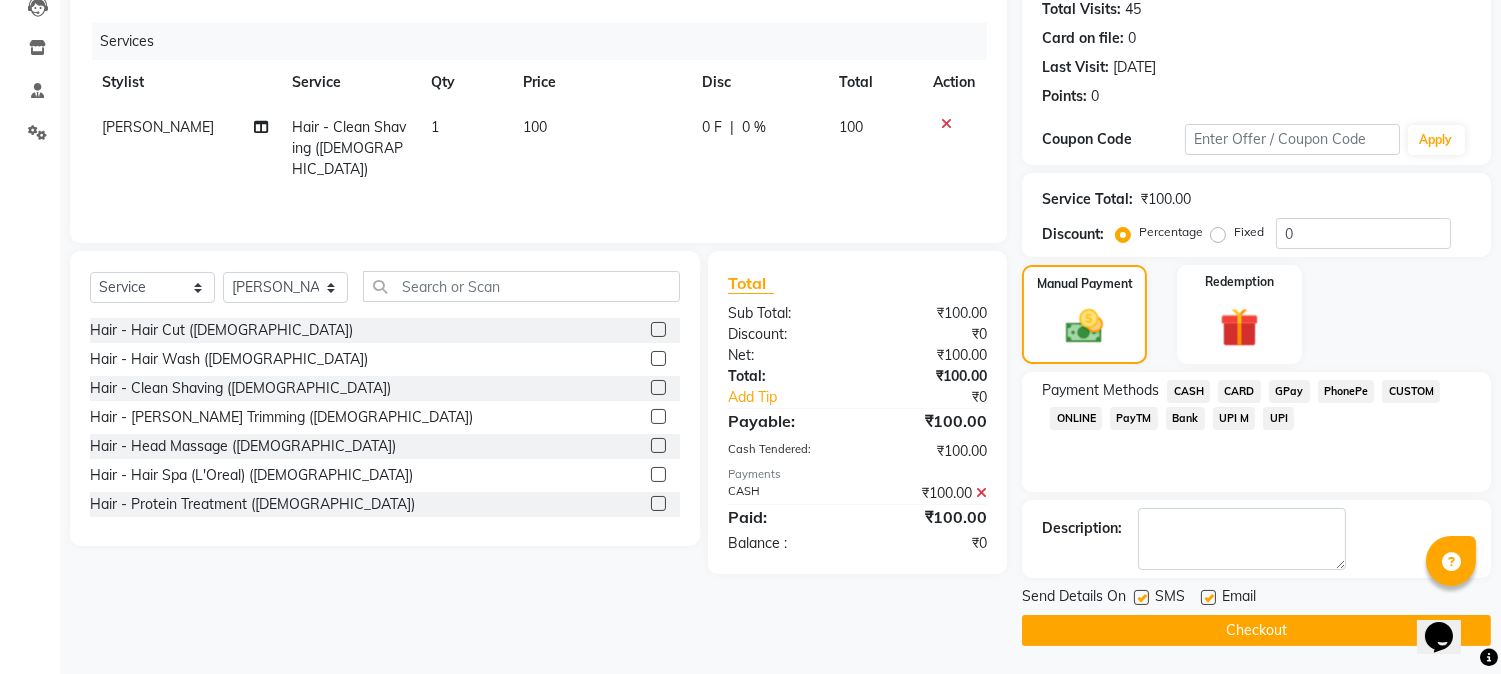click on "Checkout" 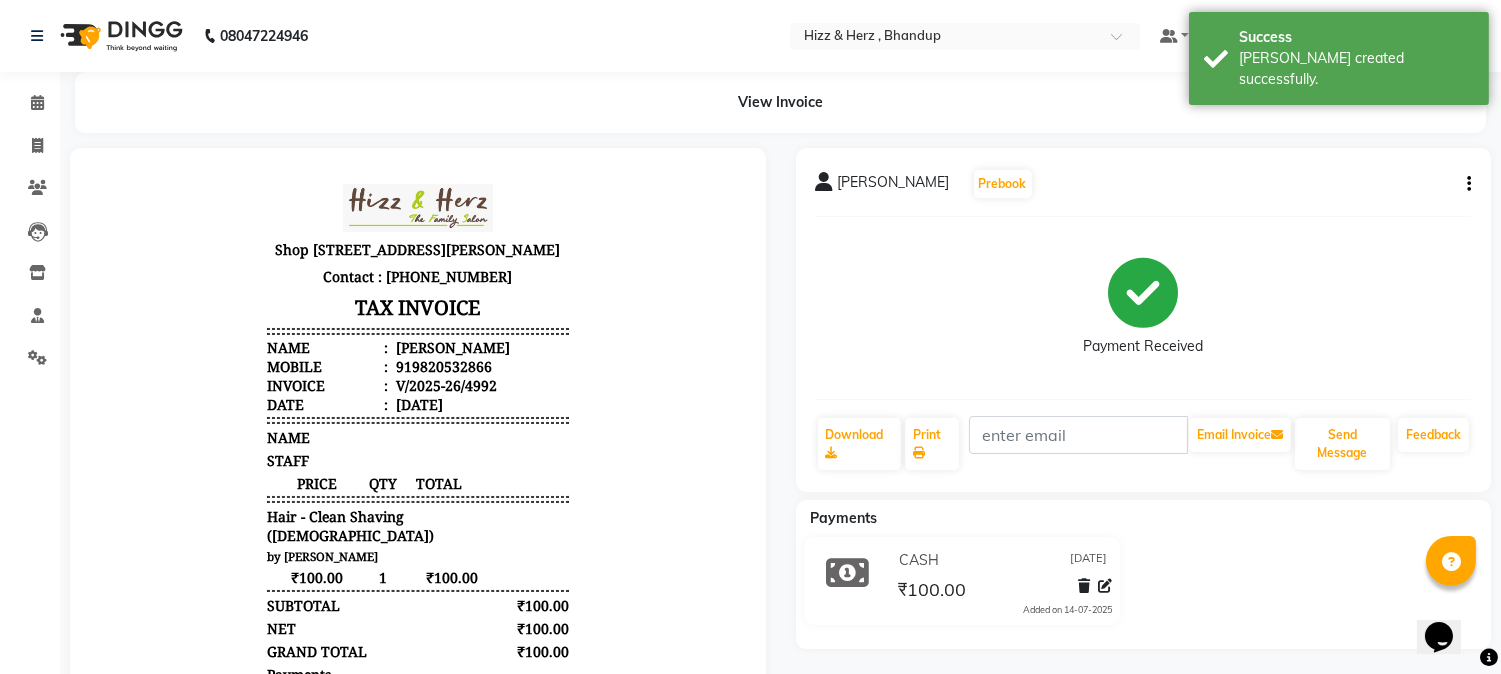 scroll, scrollTop: 0, scrollLeft: 0, axis: both 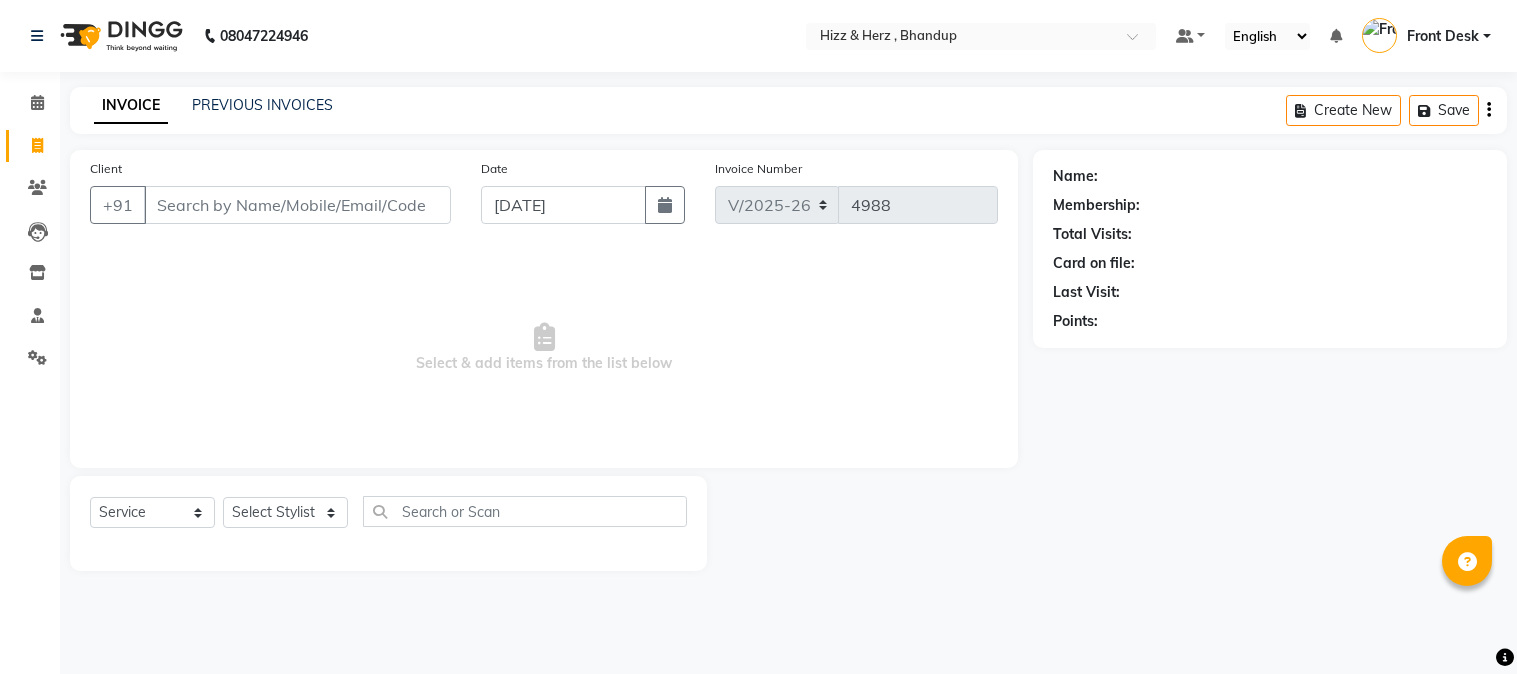 select on "629" 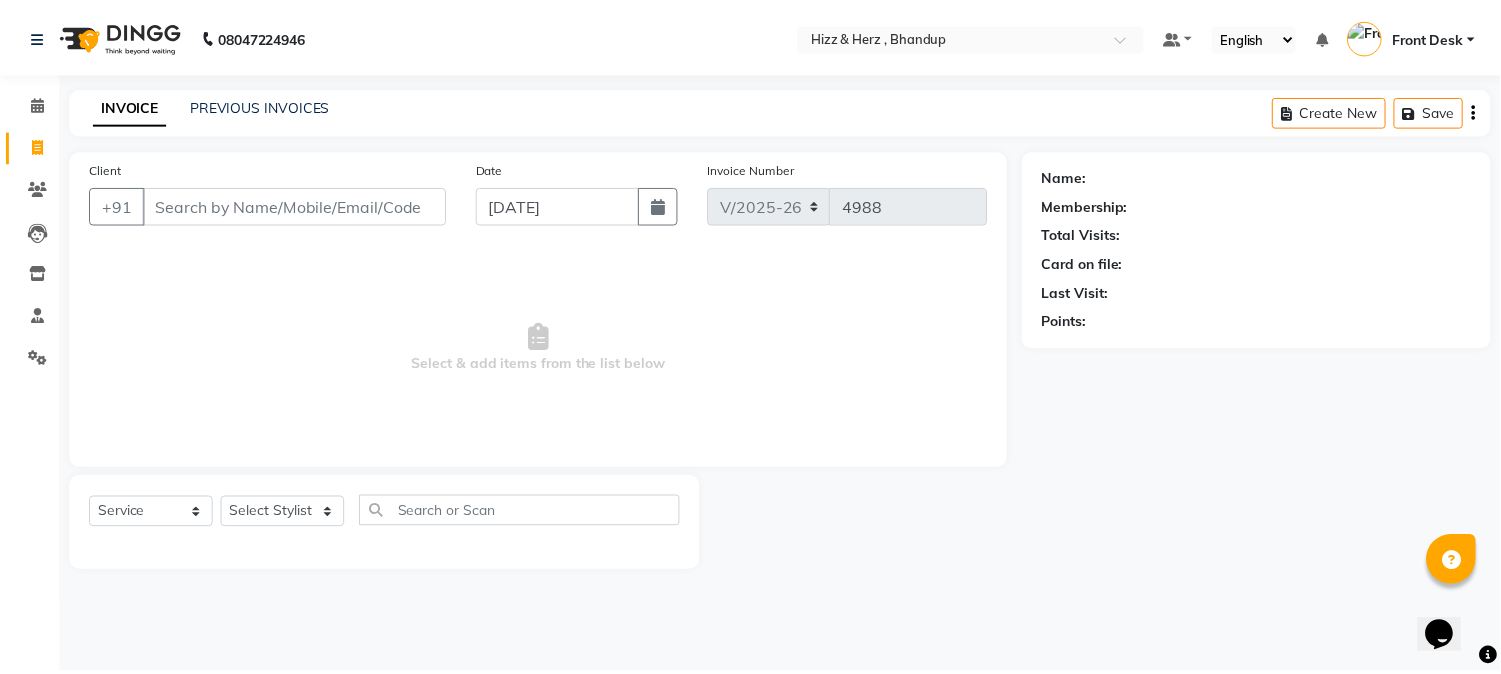 scroll, scrollTop: 0, scrollLeft: 0, axis: both 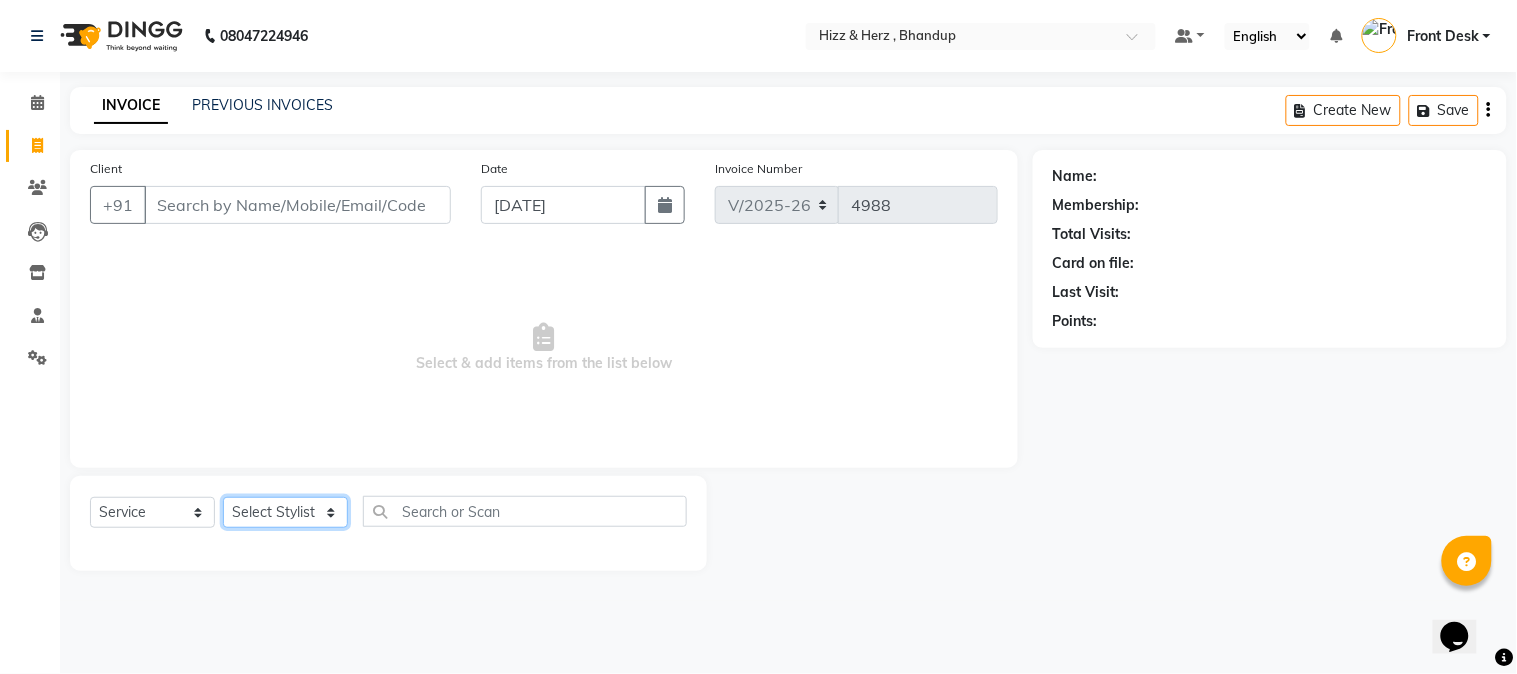 click on "Select Stylist Front Desk [PERSON_NAME] HIZZ & HERZ 2 [PERSON_NAME] [PERSON_NAME] [PERSON_NAME] [PERSON_NAME] MOHD [PERSON_NAME] [PERSON_NAME] [PERSON_NAME]  [PERSON_NAME]" 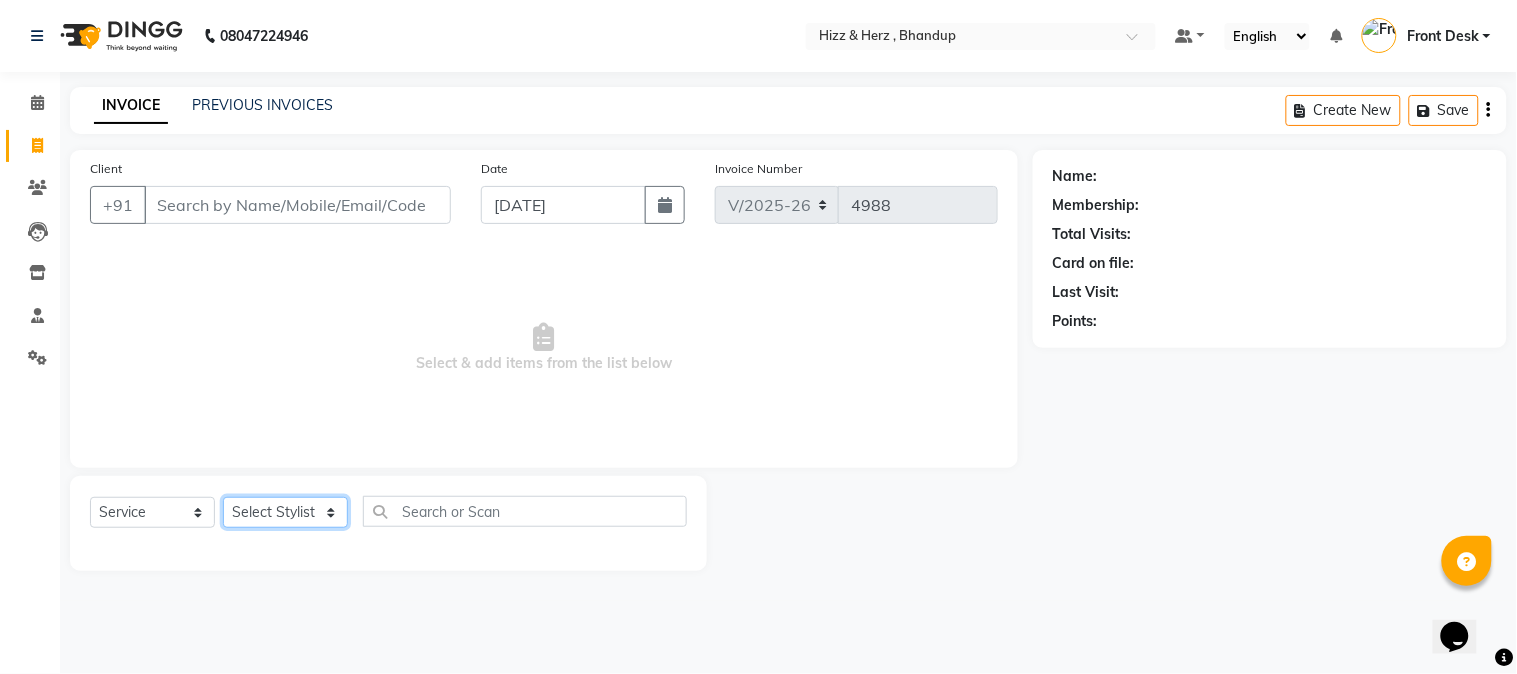 select on "26430" 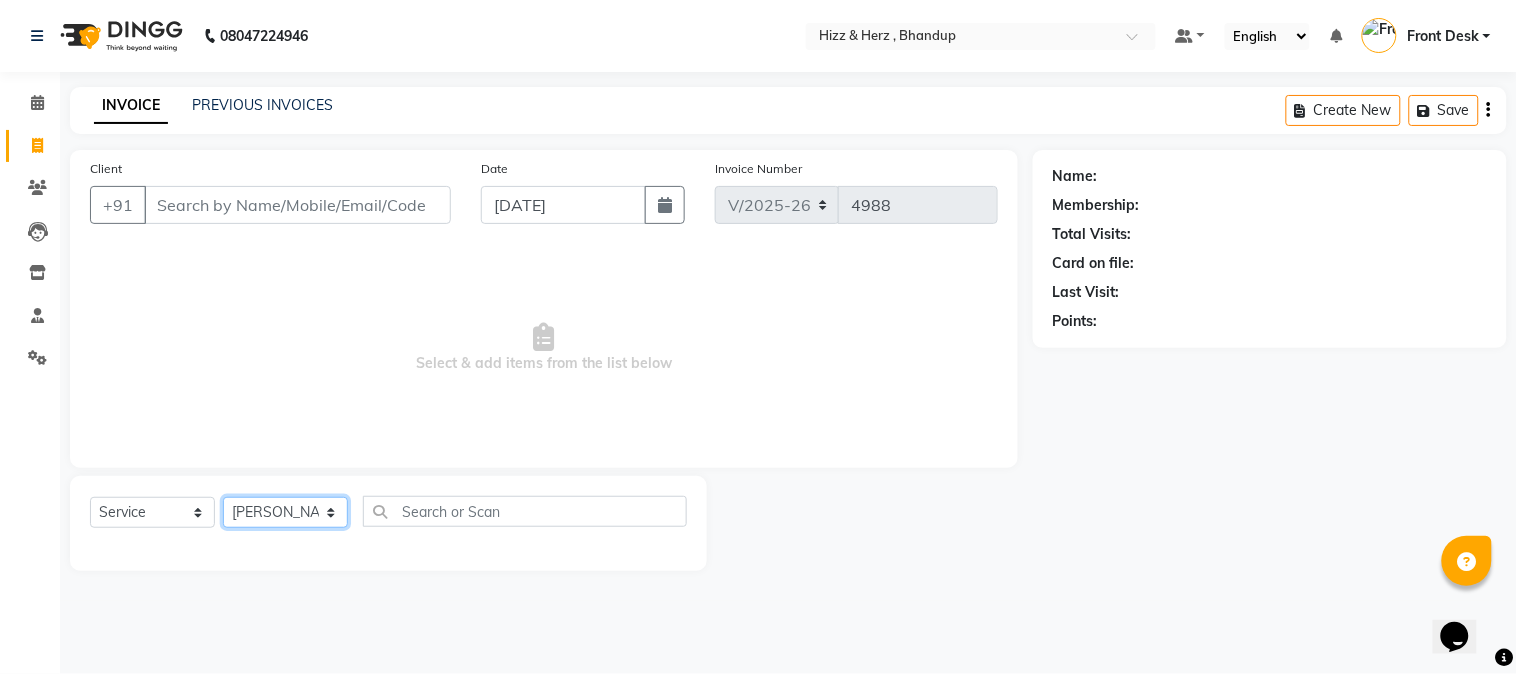 click on "Select Stylist Front Desk [PERSON_NAME] HIZZ & HERZ 2 [PERSON_NAME] [PERSON_NAME] [PERSON_NAME] [PERSON_NAME] MOHD [PERSON_NAME] [PERSON_NAME] [PERSON_NAME]  [PERSON_NAME]" 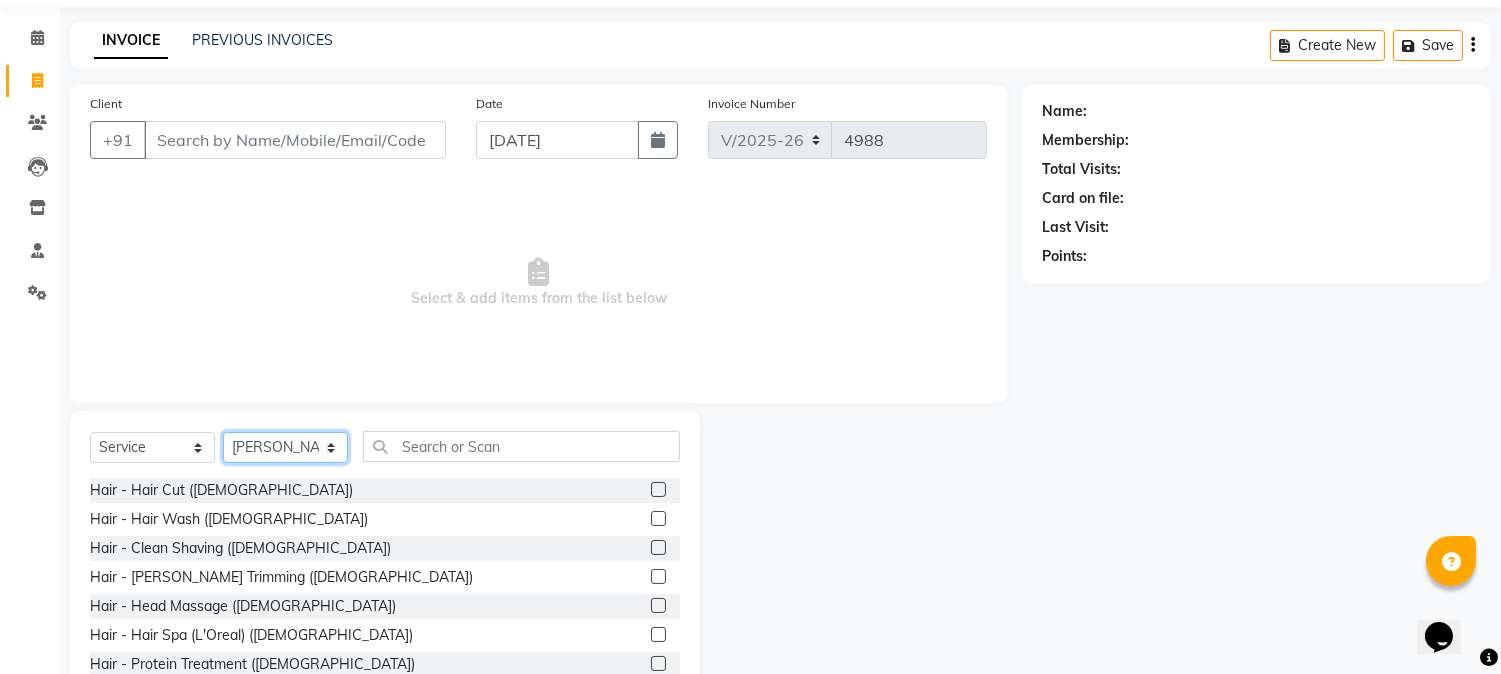 scroll, scrollTop: 126, scrollLeft: 0, axis: vertical 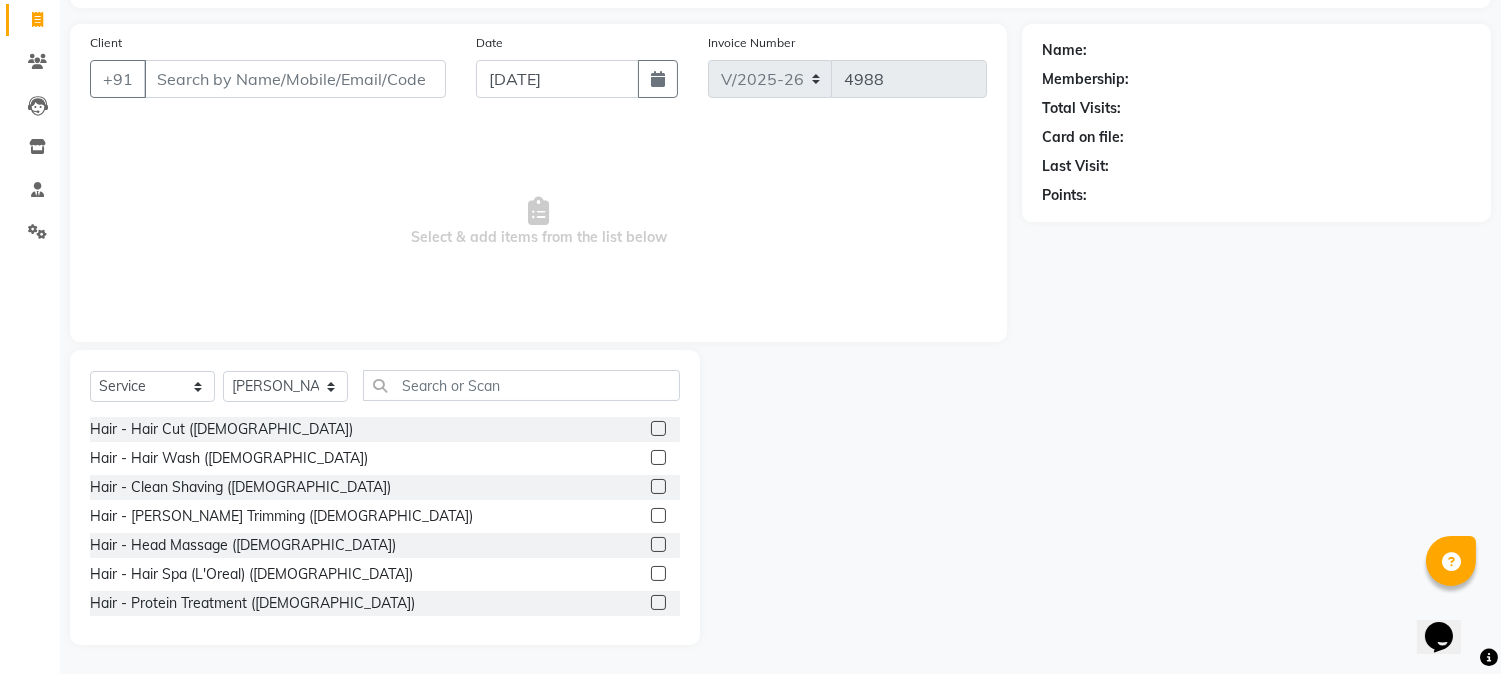 click 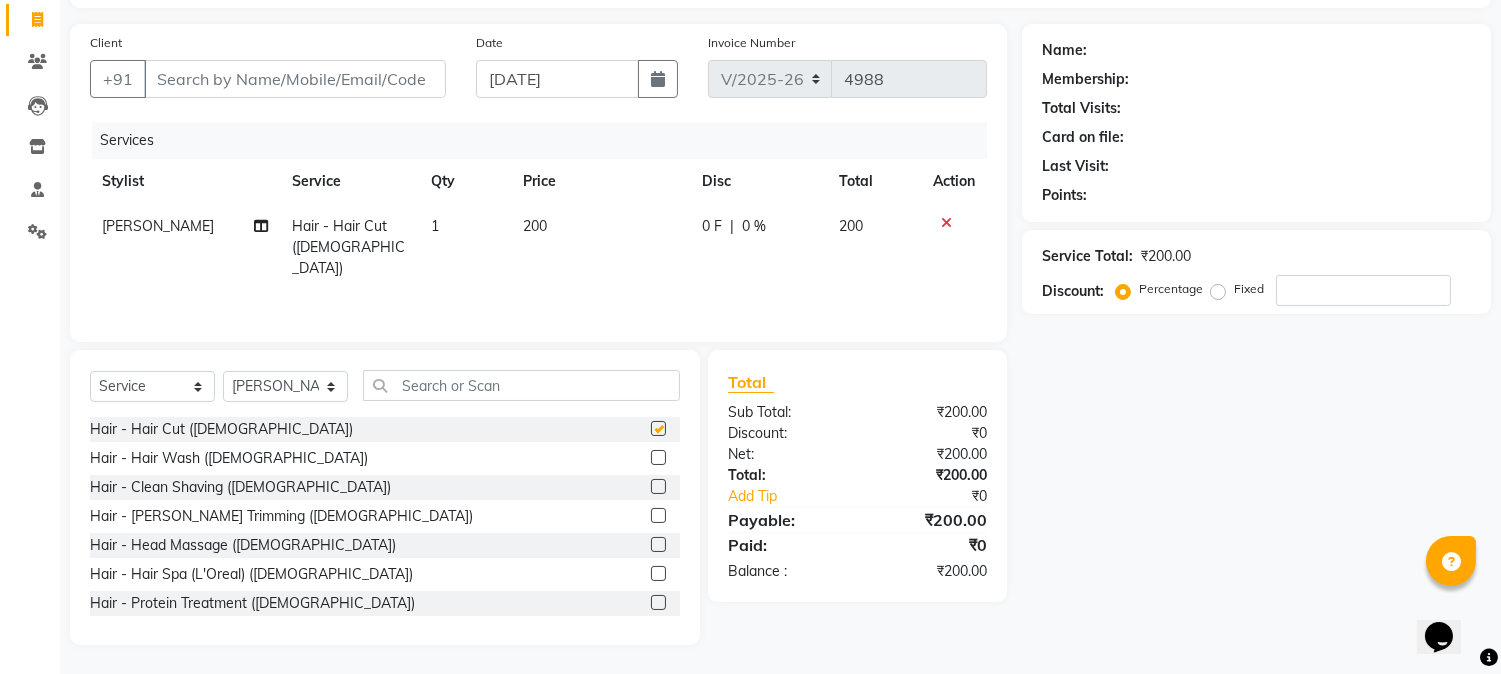 checkbox on "false" 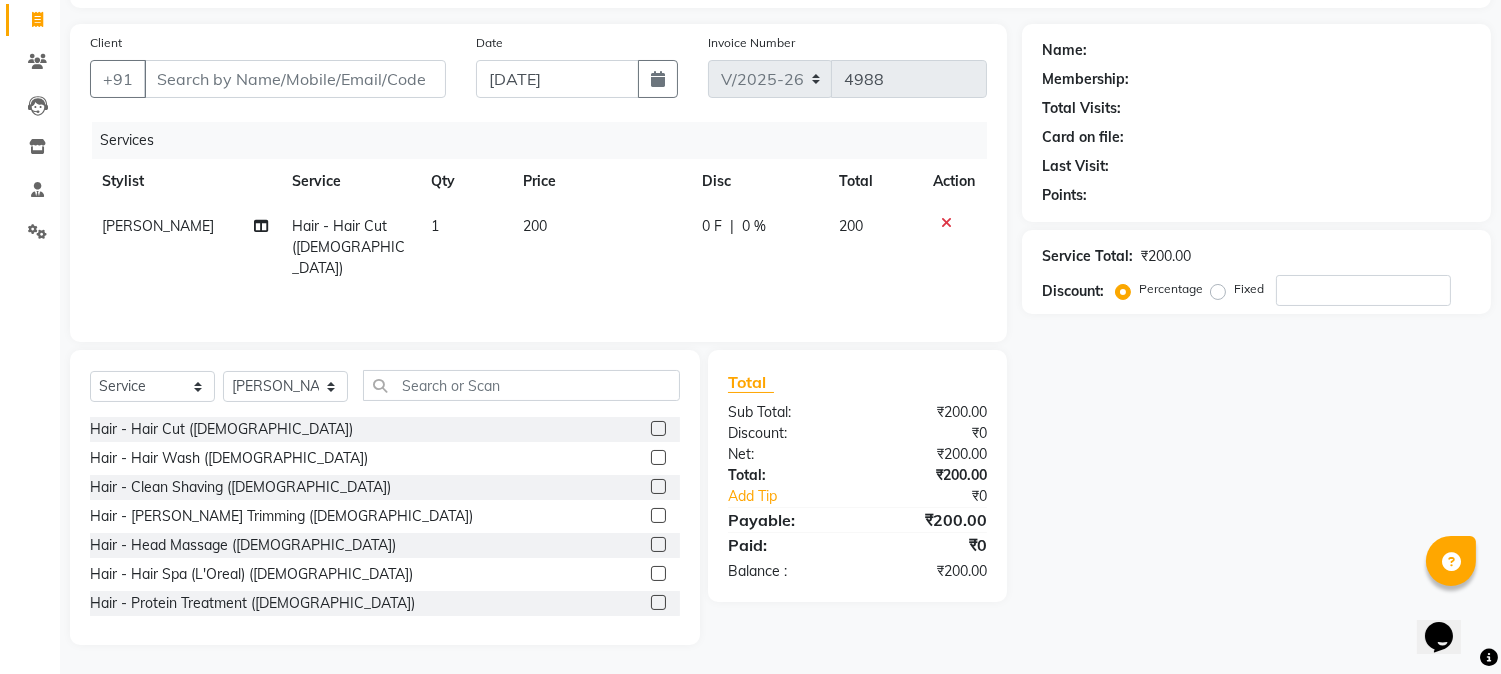 click 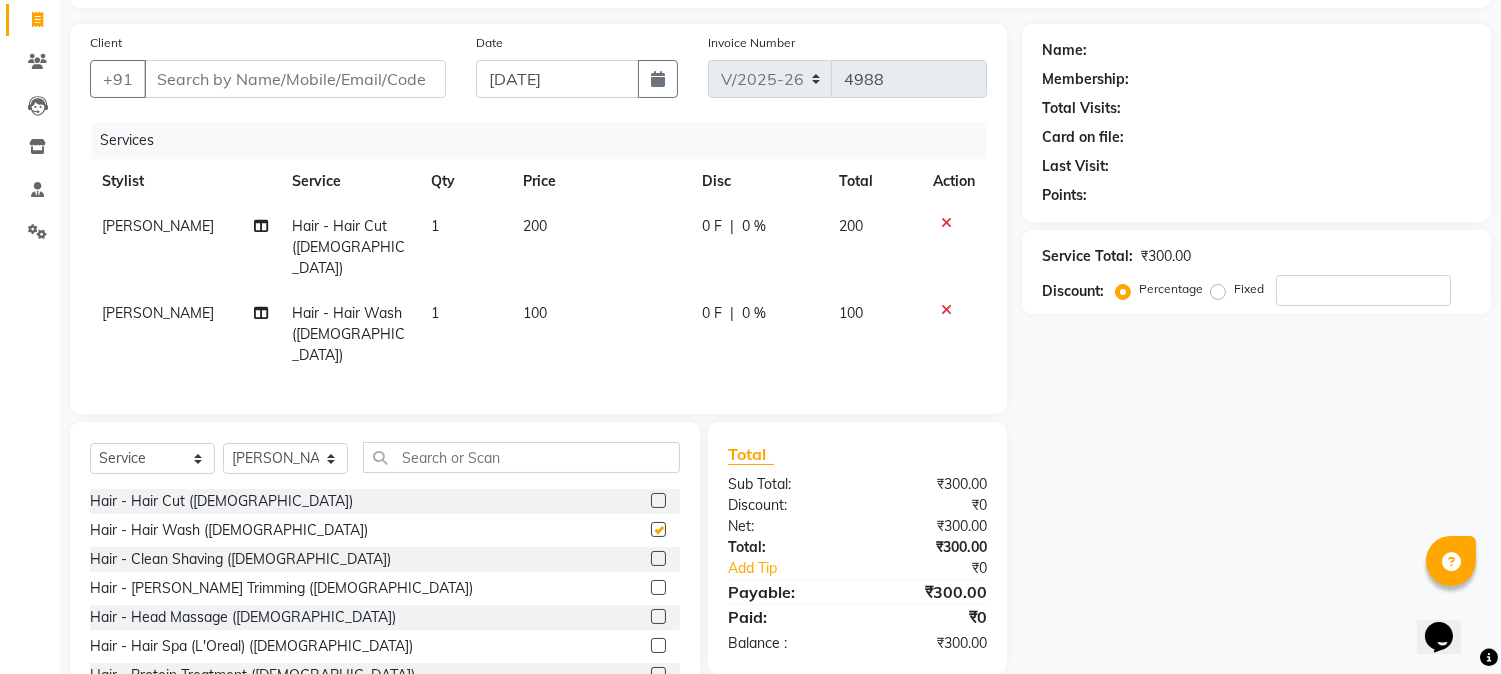 checkbox on "false" 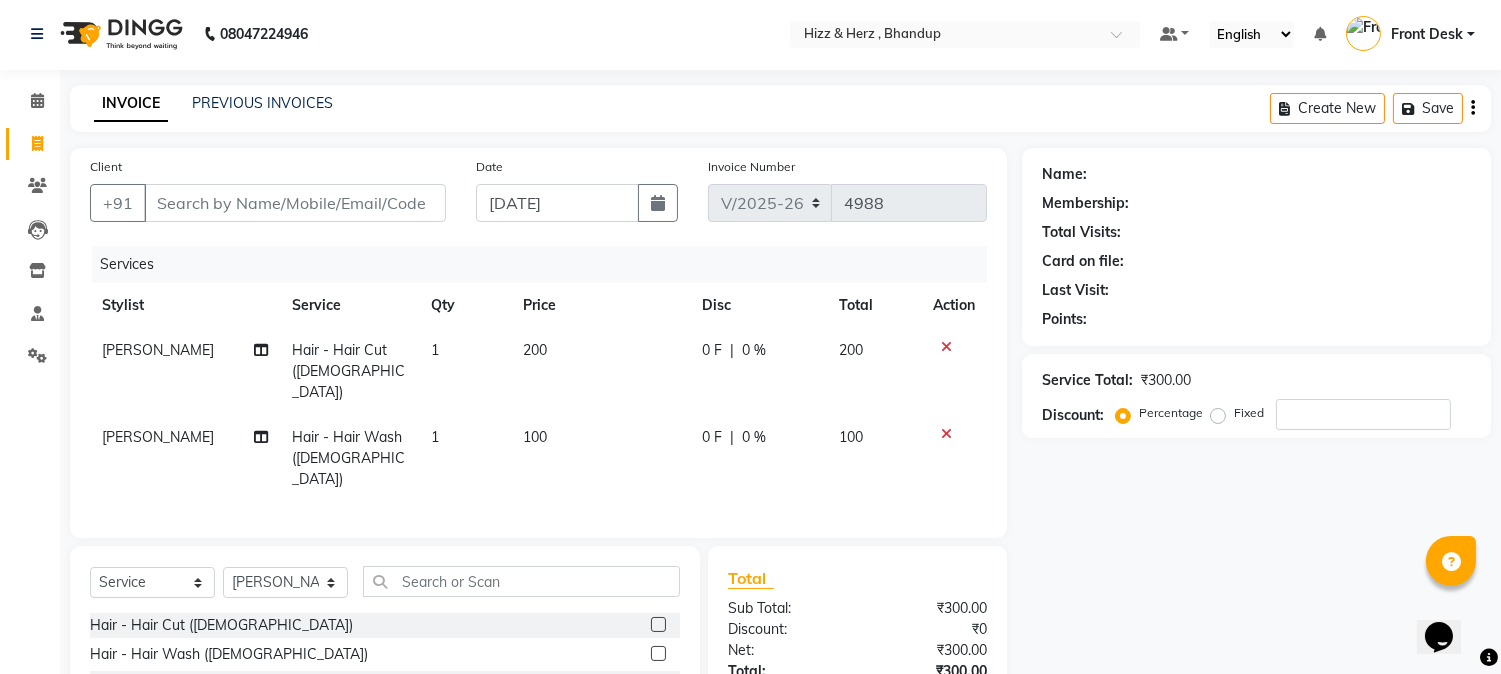 scroll, scrollTop: 0, scrollLeft: 0, axis: both 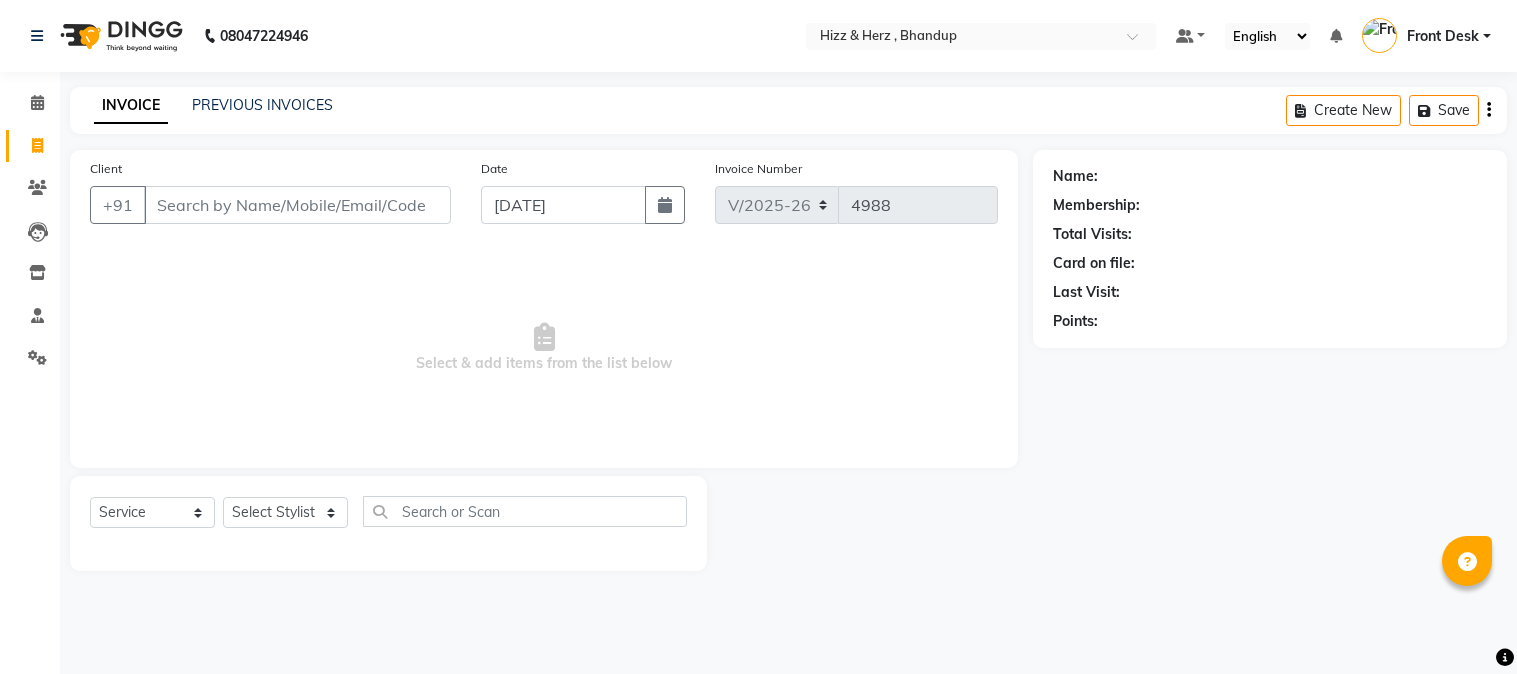 select on "629" 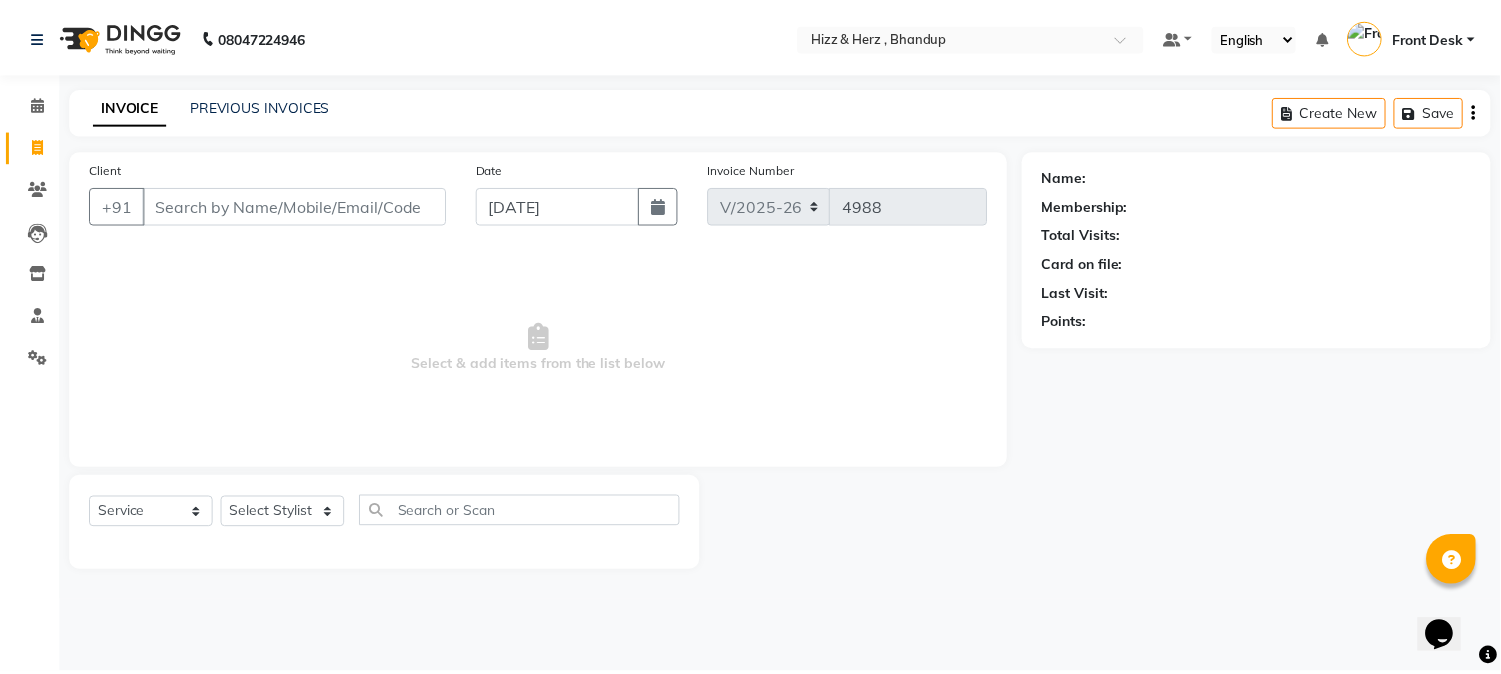 scroll, scrollTop: 0, scrollLeft: 0, axis: both 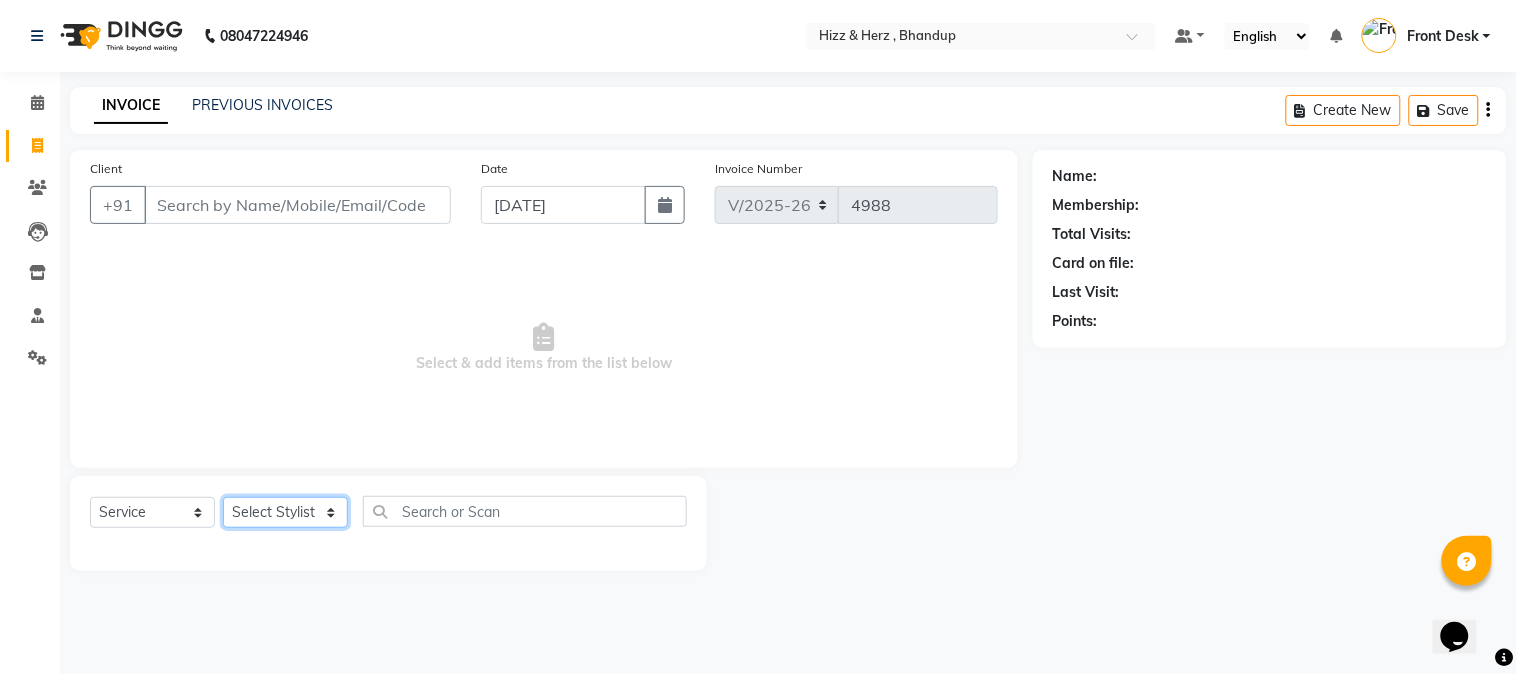 click on "Select Stylist Front Desk [PERSON_NAME] HIZZ & HERZ 2 [PERSON_NAME] [PERSON_NAME] [PERSON_NAME] [PERSON_NAME] MOHD [PERSON_NAME] [PERSON_NAME] [PERSON_NAME]  [PERSON_NAME]" 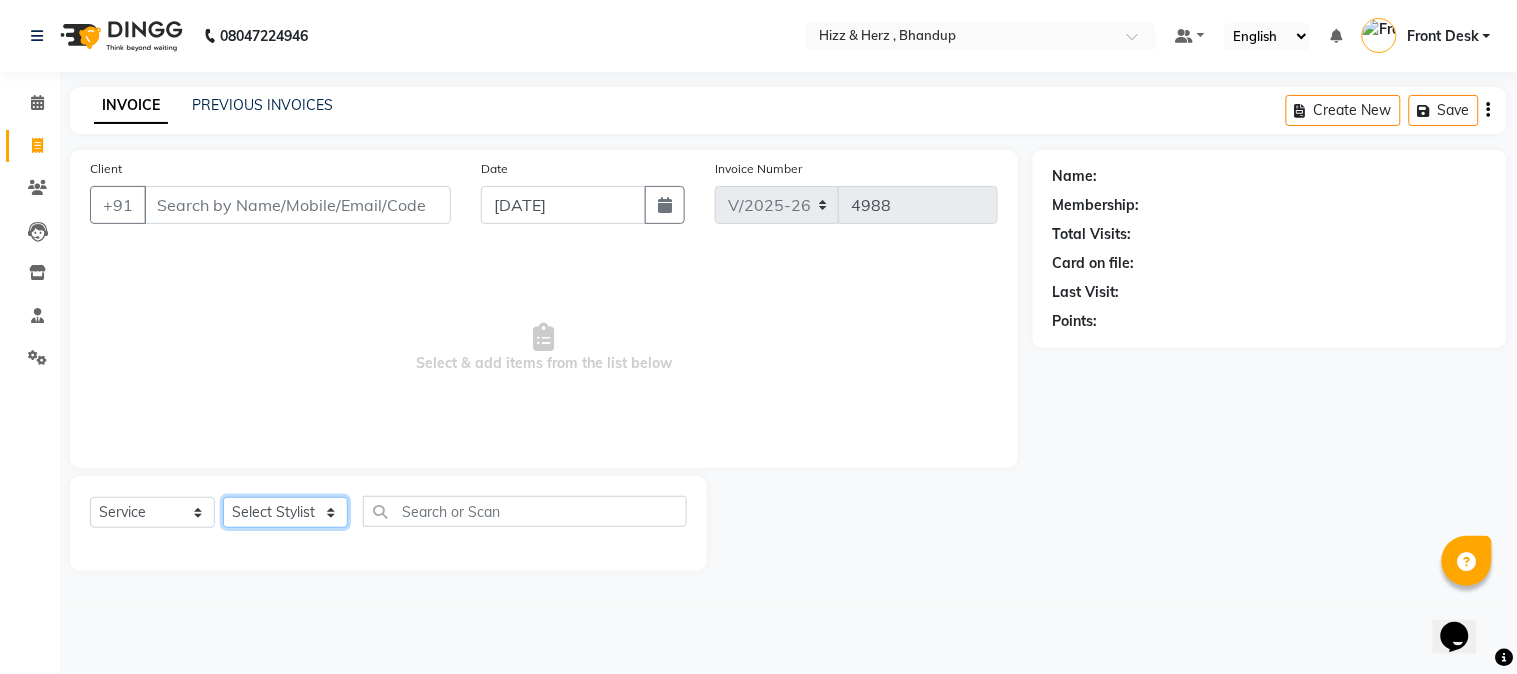 click on "Select Stylist Front Desk [PERSON_NAME] HIZZ & HERZ 2 [PERSON_NAME] [PERSON_NAME] [PERSON_NAME] [PERSON_NAME] MOHD [PERSON_NAME] [PERSON_NAME] [PERSON_NAME]  [PERSON_NAME]" 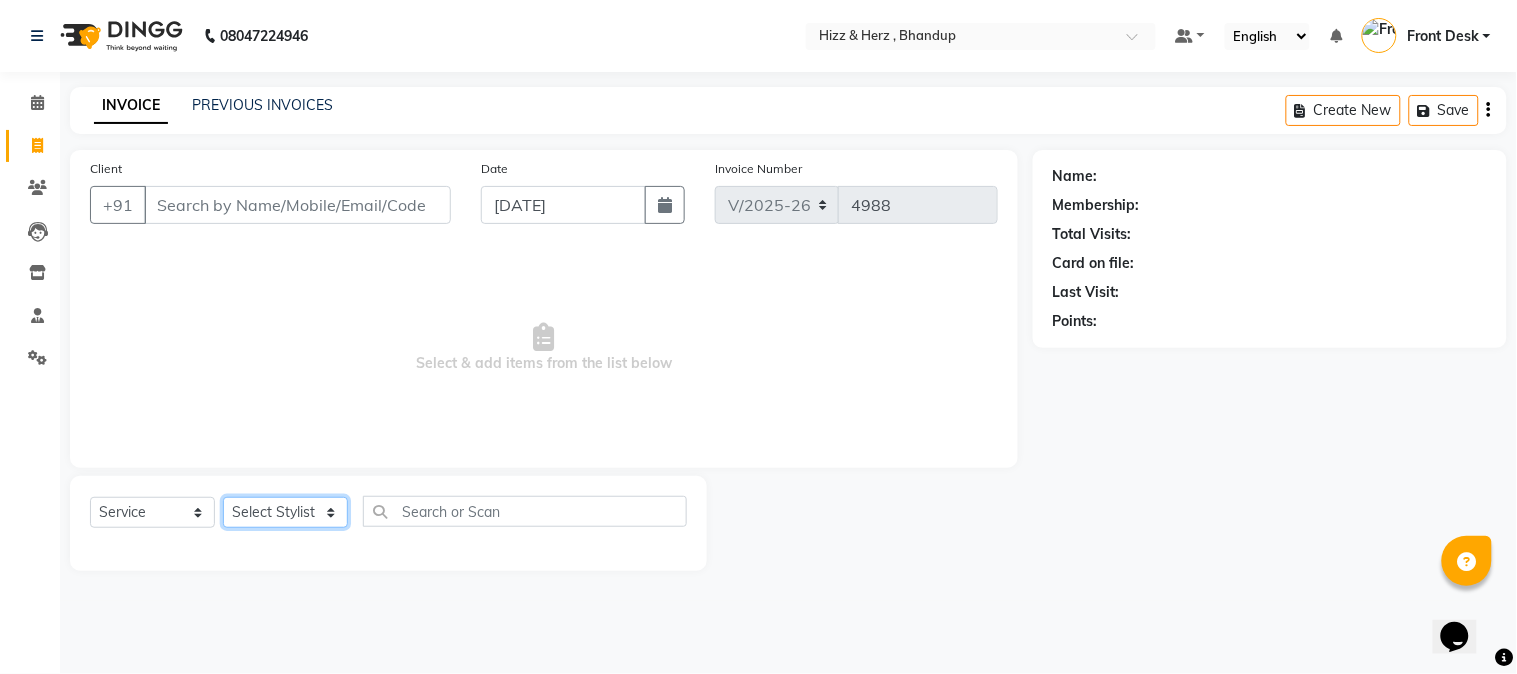 drag, startPoint x: 326, startPoint y: 518, endPoint x: 1253, endPoint y: 456, distance: 929.07104 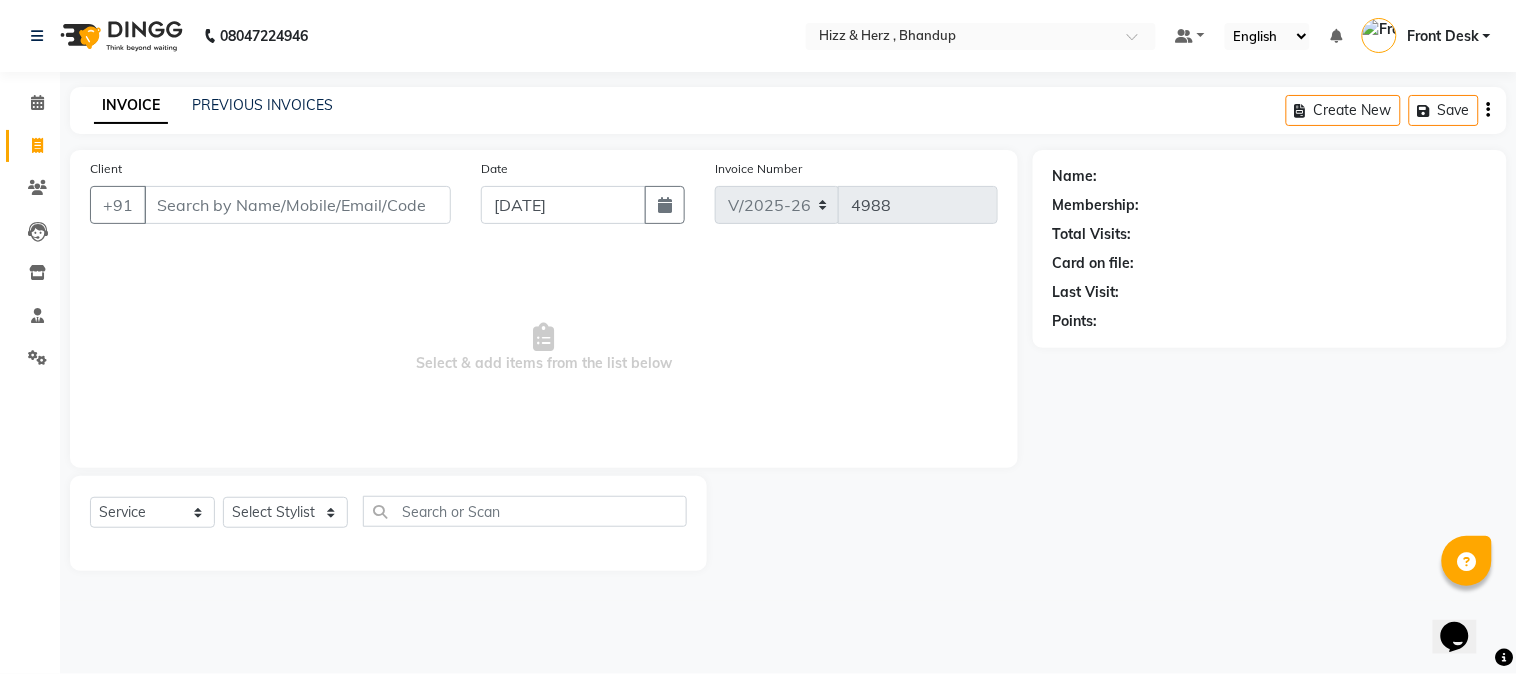drag, startPoint x: 1253, startPoint y: 456, endPoint x: 960, endPoint y: 368, distance: 305.92972 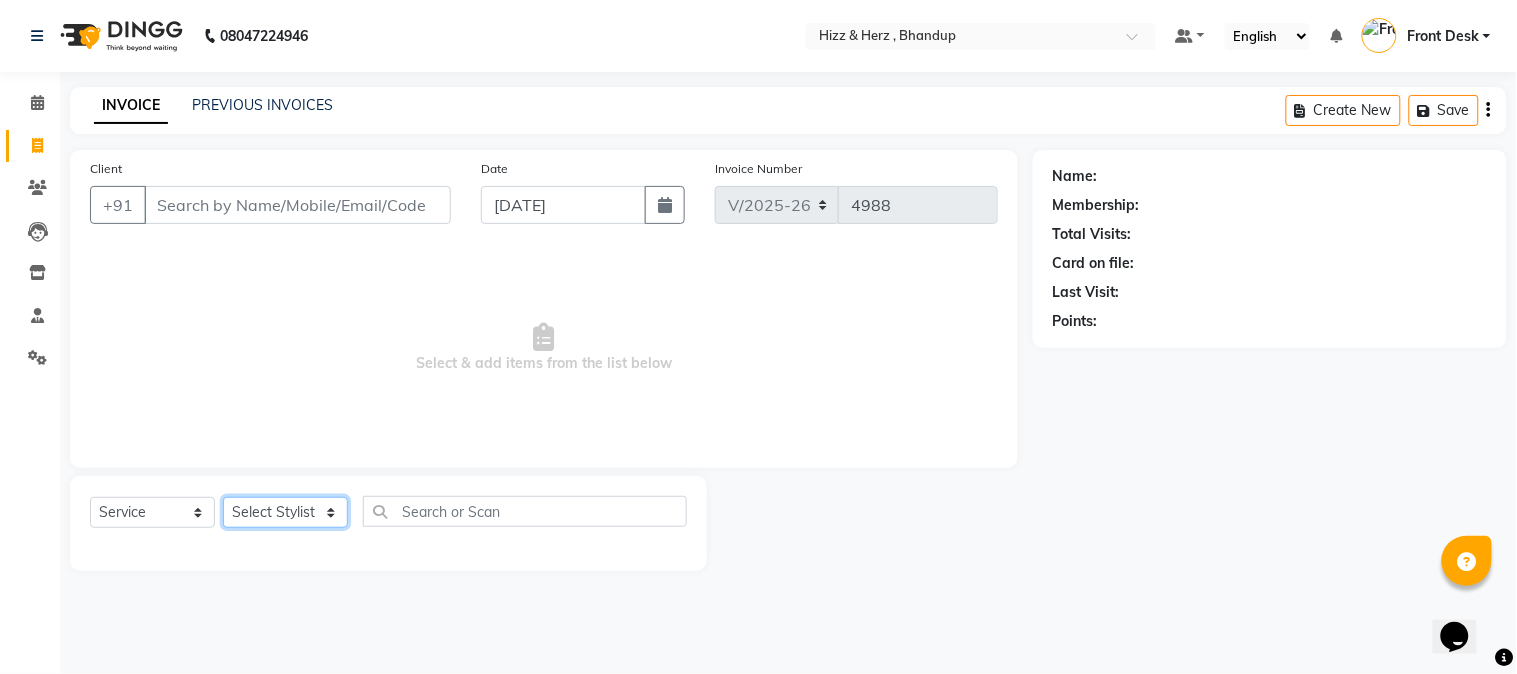 click on "Select Stylist Front Desk Gaurav Sharma HIZZ & HERZ 2 IRFAN AHMAD Jigna Goswami KHALID AHMAD Laxmi Mehboob MOHD PARVEJ NIZAM Salman Sangeeta  SUMITA  VEERENDRA SHARMA" 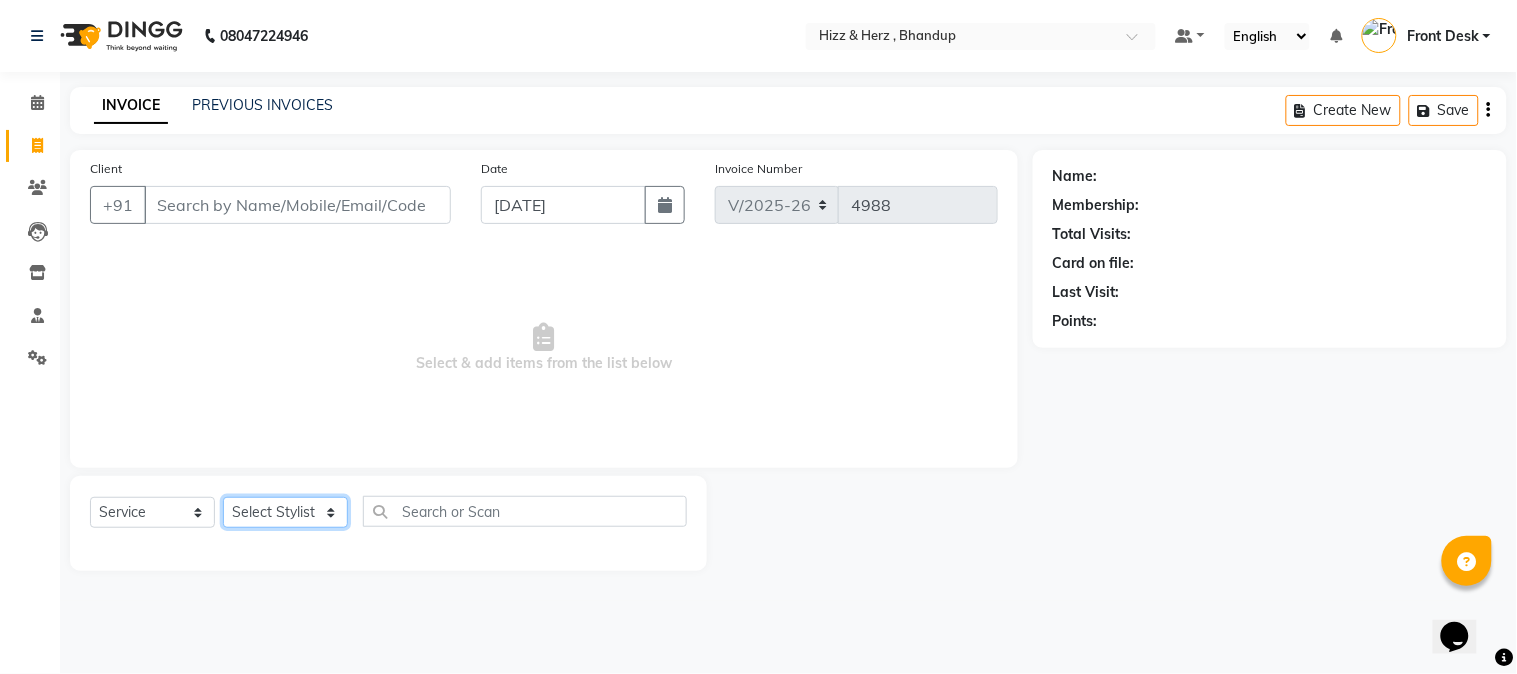 select on "82789" 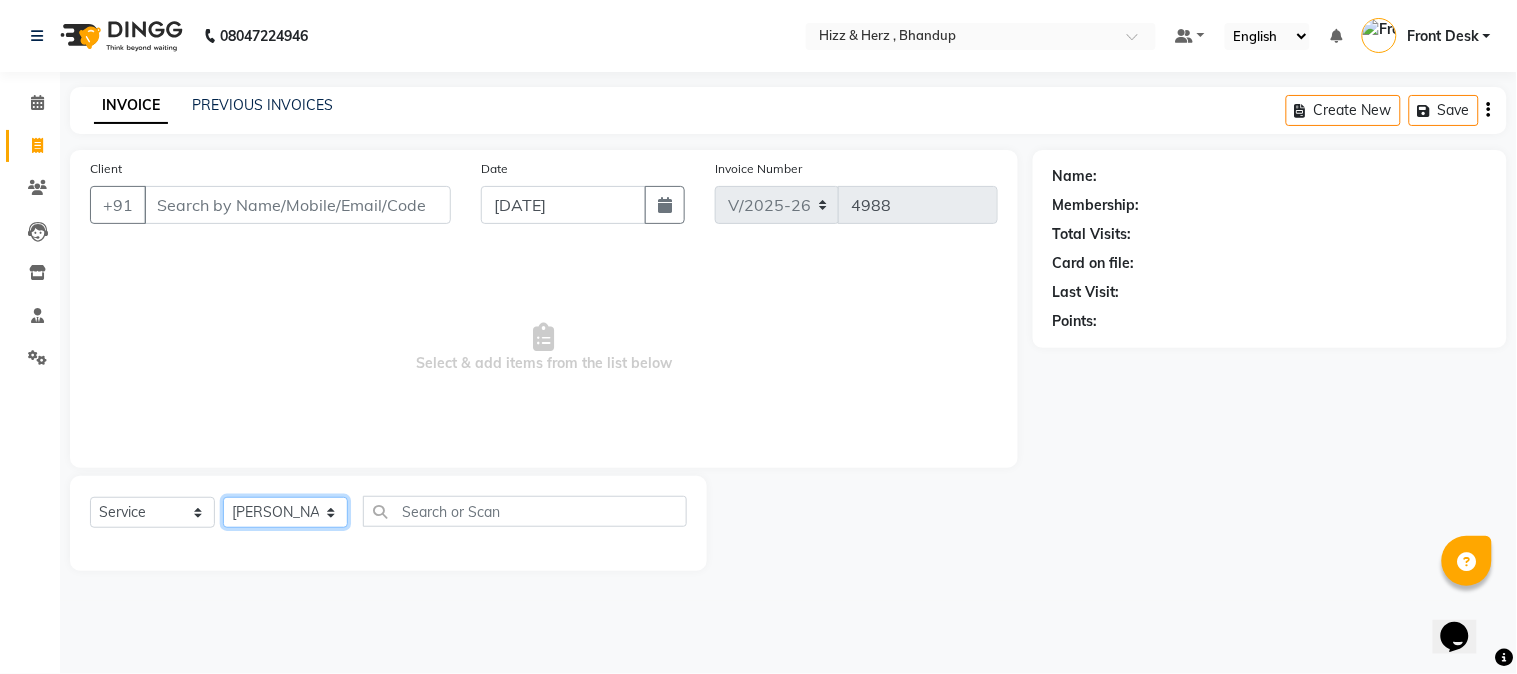 click on "Select Stylist Front Desk Gaurav Sharma HIZZ & HERZ 2 IRFAN AHMAD Jigna Goswami KHALID AHMAD Laxmi Mehboob MOHD PARVEJ NIZAM Salman Sangeeta  SUMITA  VEERENDRA SHARMA" 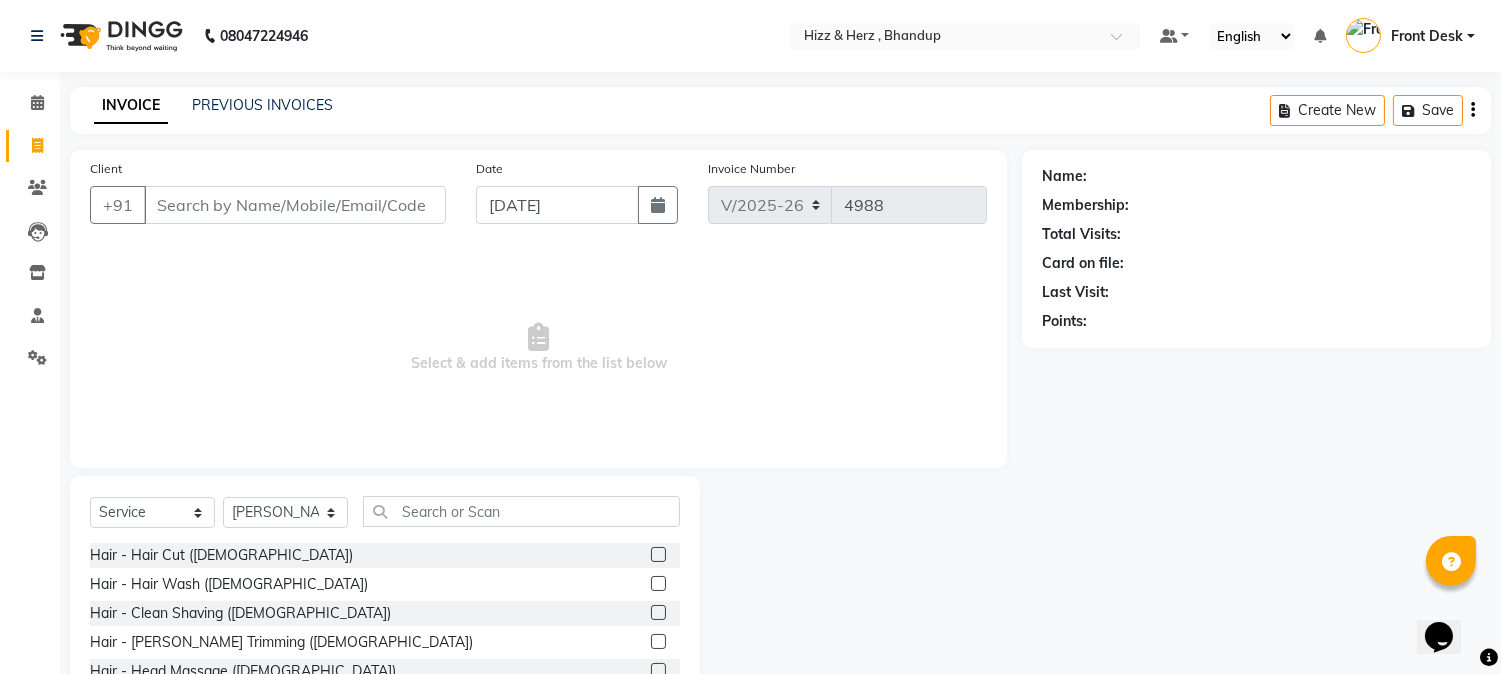 click 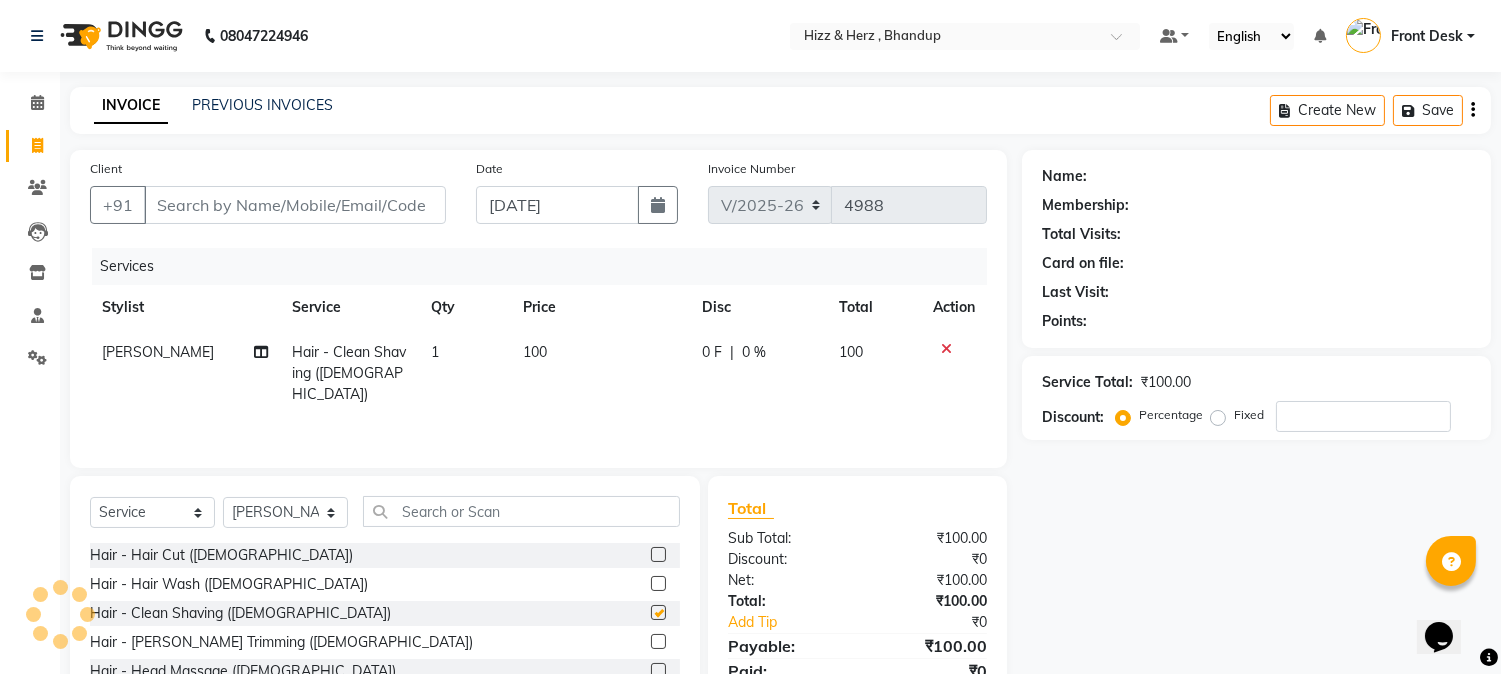 checkbox on "false" 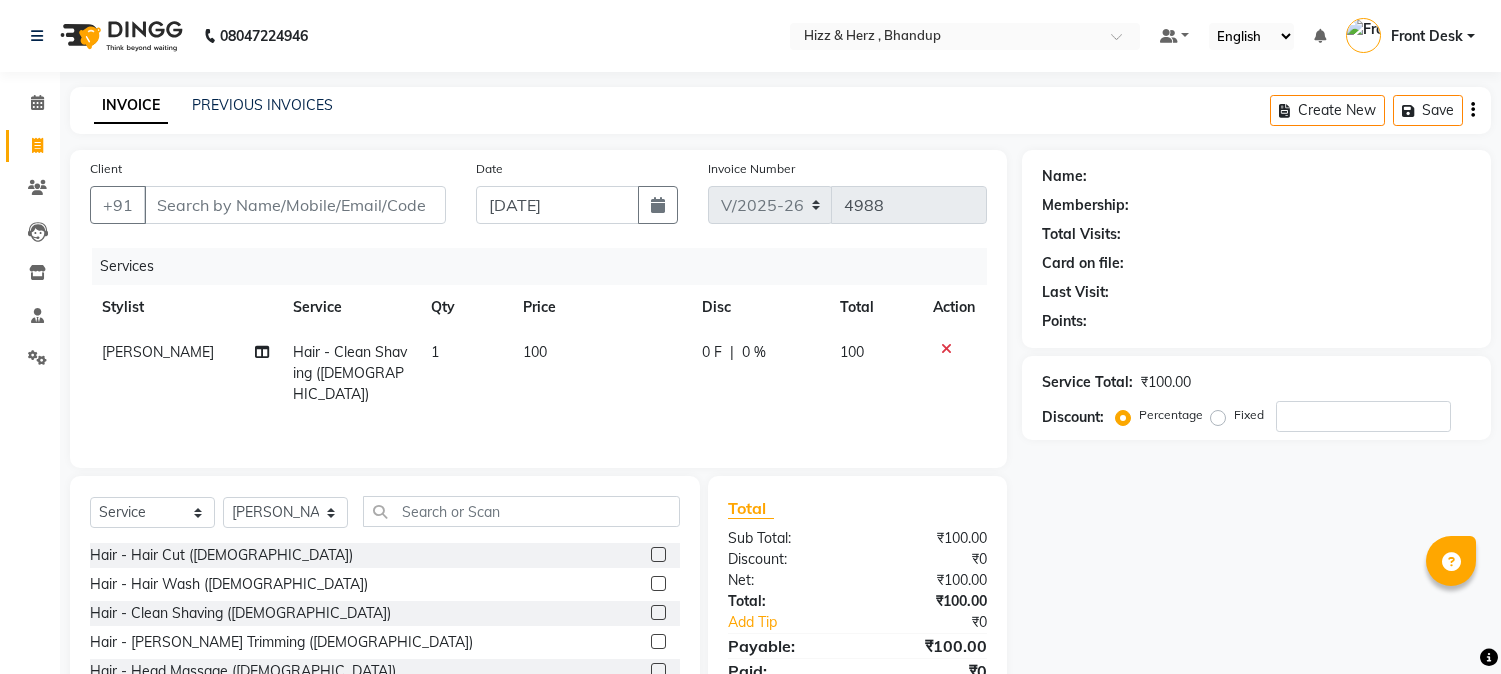 select on "629" 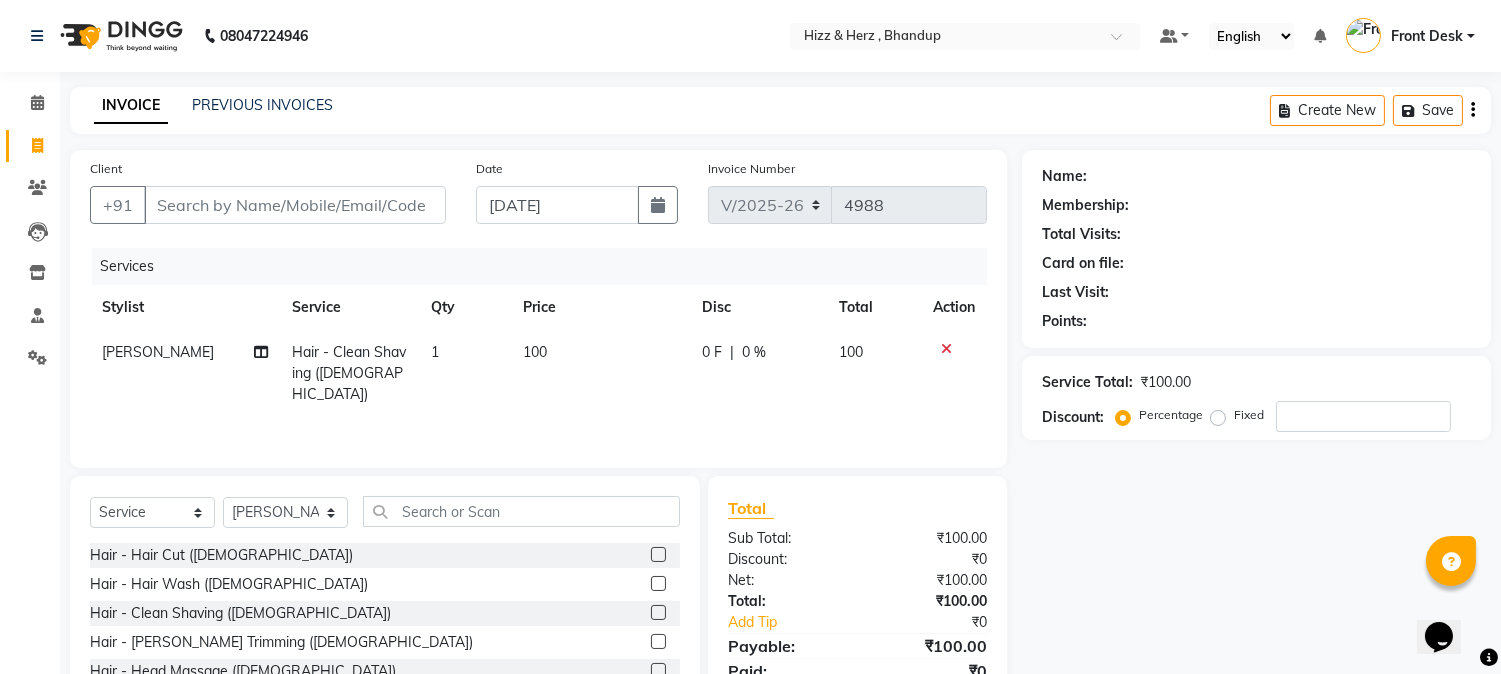 scroll, scrollTop: 0, scrollLeft: 0, axis: both 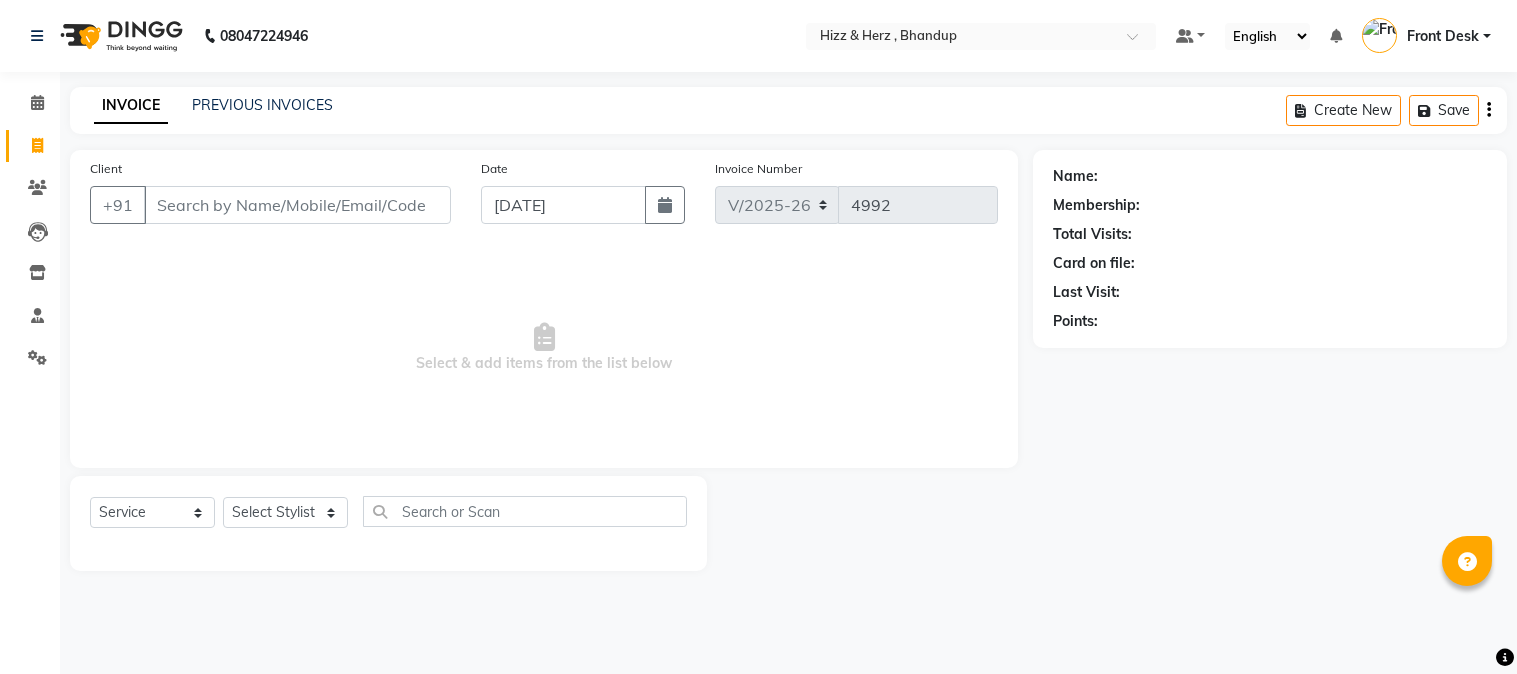 select on "629" 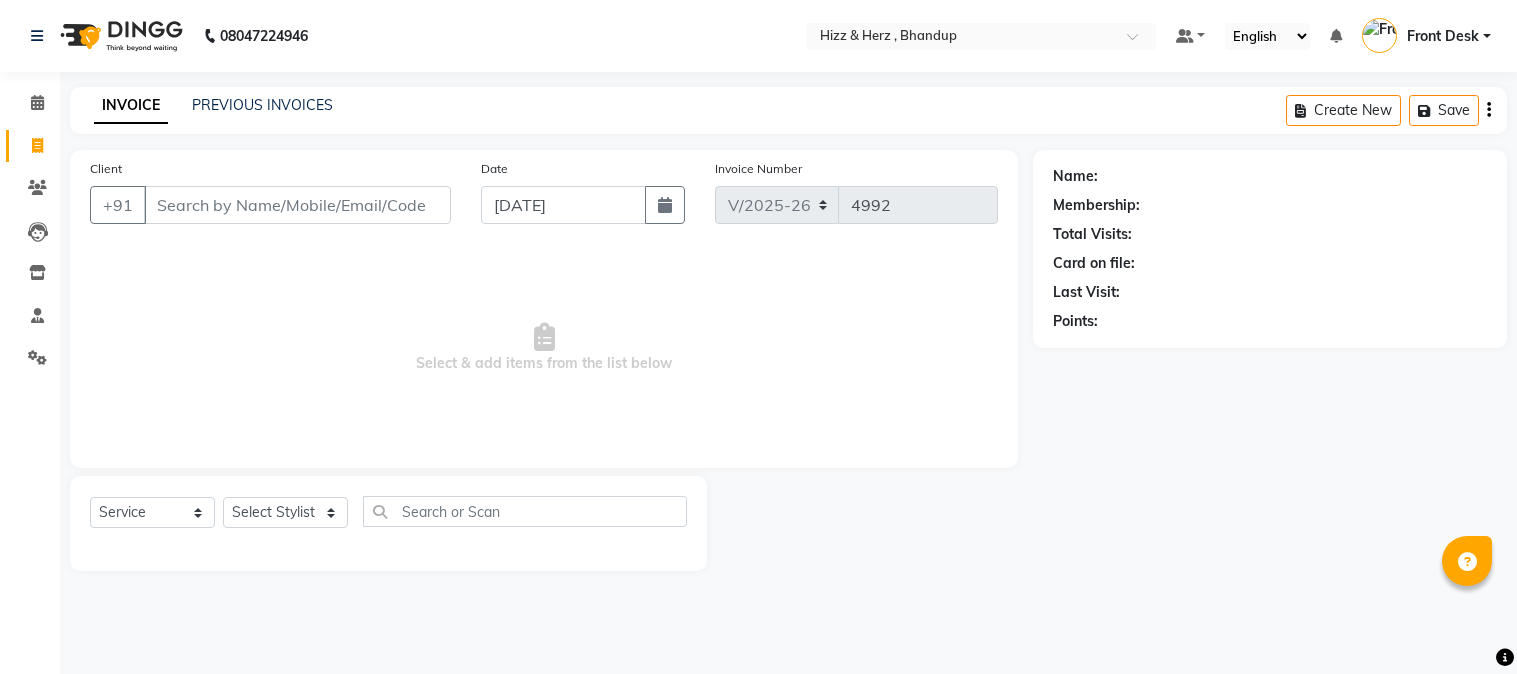 scroll, scrollTop: 0, scrollLeft: 0, axis: both 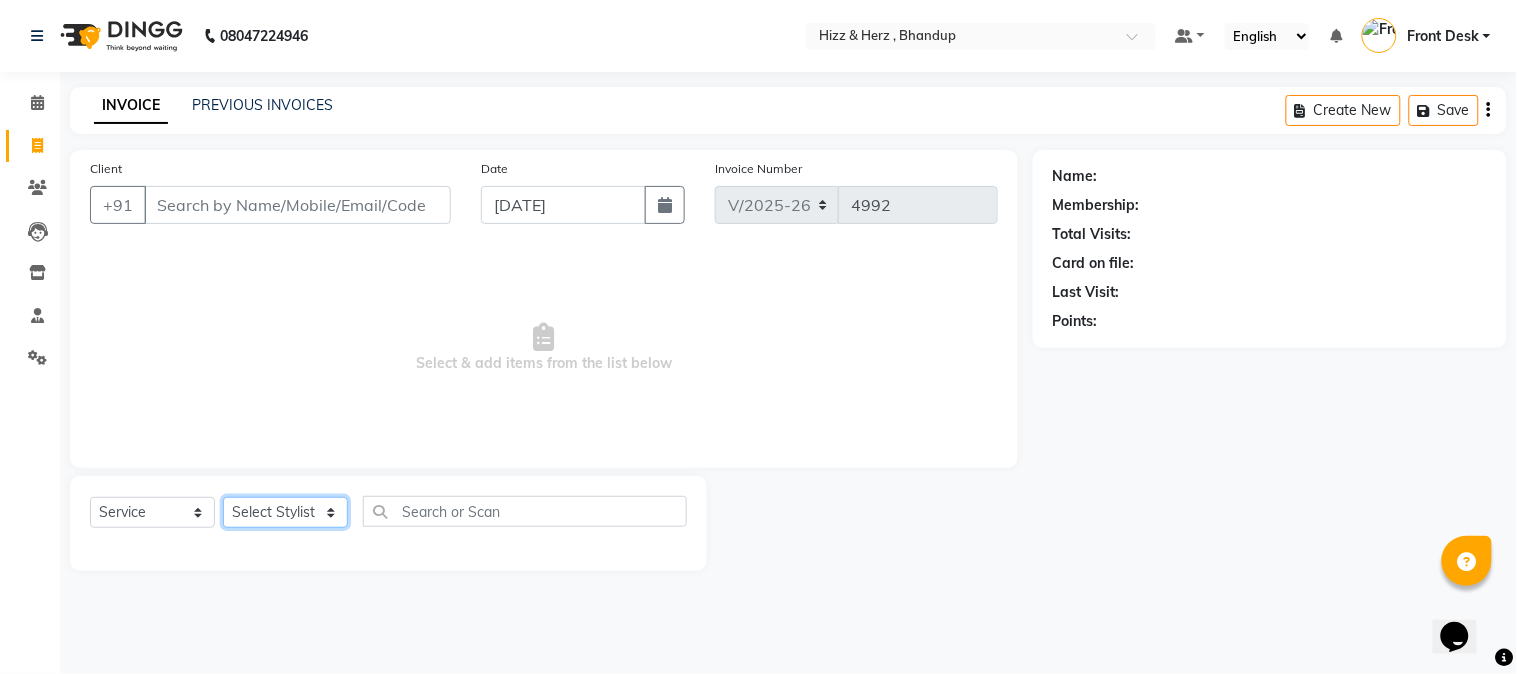 click on "Select Stylist Front Desk [PERSON_NAME] HIZZ & HERZ 2 [PERSON_NAME] [PERSON_NAME] [PERSON_NAME] [PERSON_NAME] MOHD [PERSON_NAME] [PERSON_NAME] [PERSON_NAME]  [PERSON_NAME]" 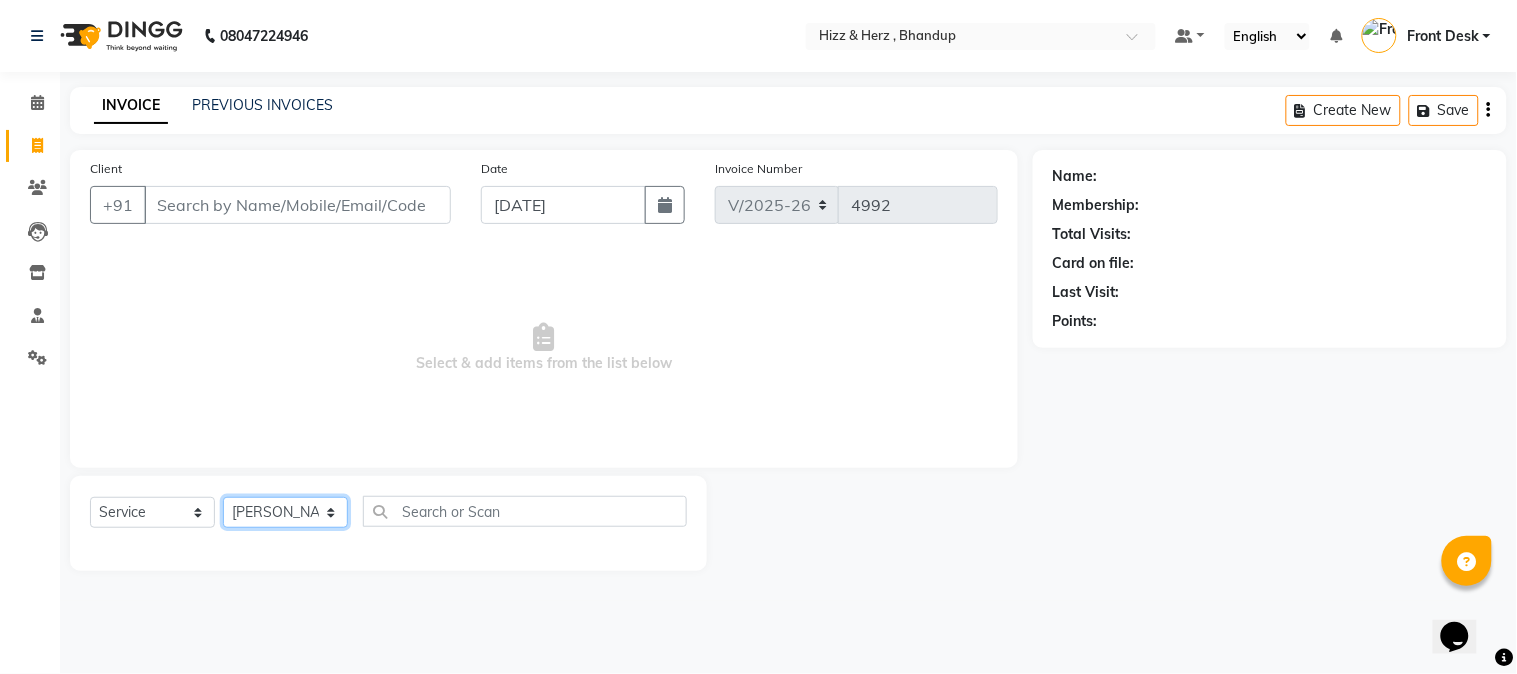 click on "Select Stylist Front Desk [PERSON_NAME] HIZZ & HERZ 2 [PERSON_NAME] [PERSON_NAME] [PERSON_NAME] [PERSON_NAME] MOHD [PERSON_NAME] [PERSON_NAME] [PERSON_NAME]  [PERSON_NAME]" 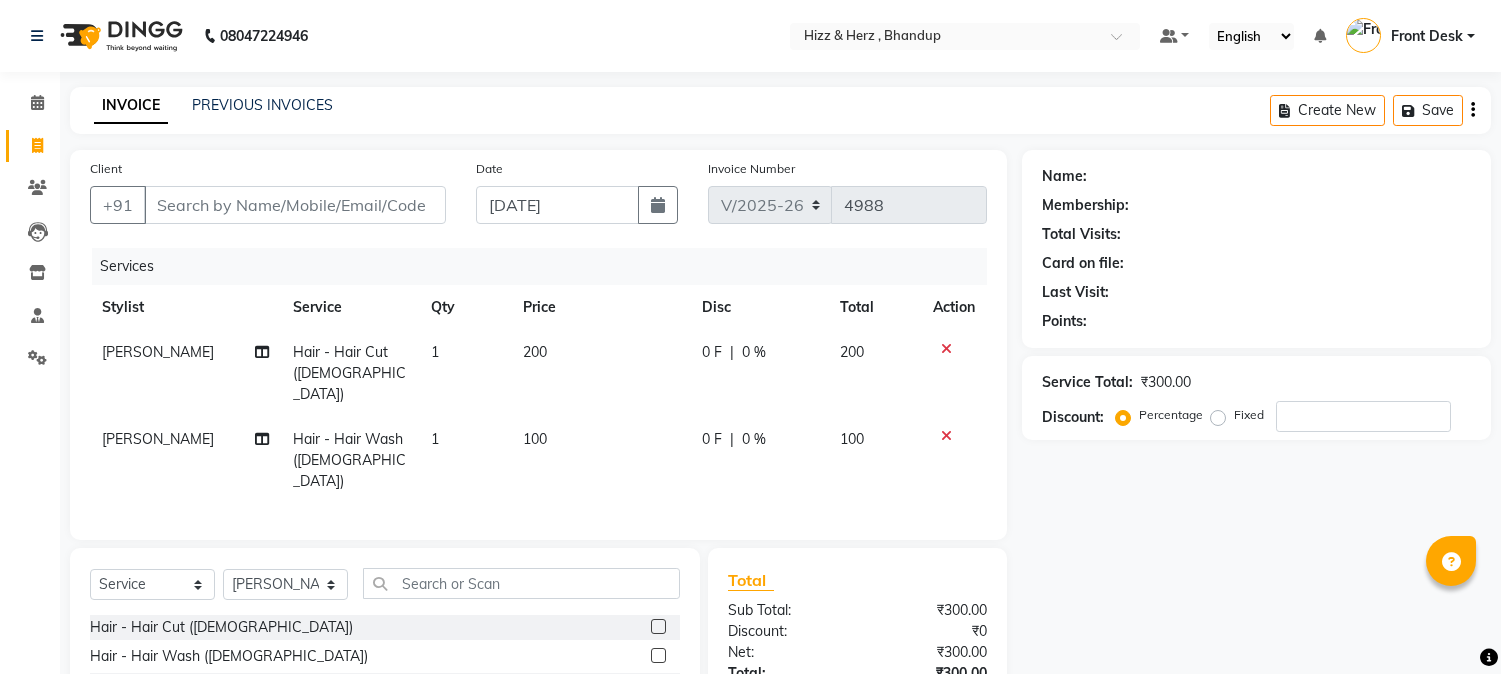 select on "629" 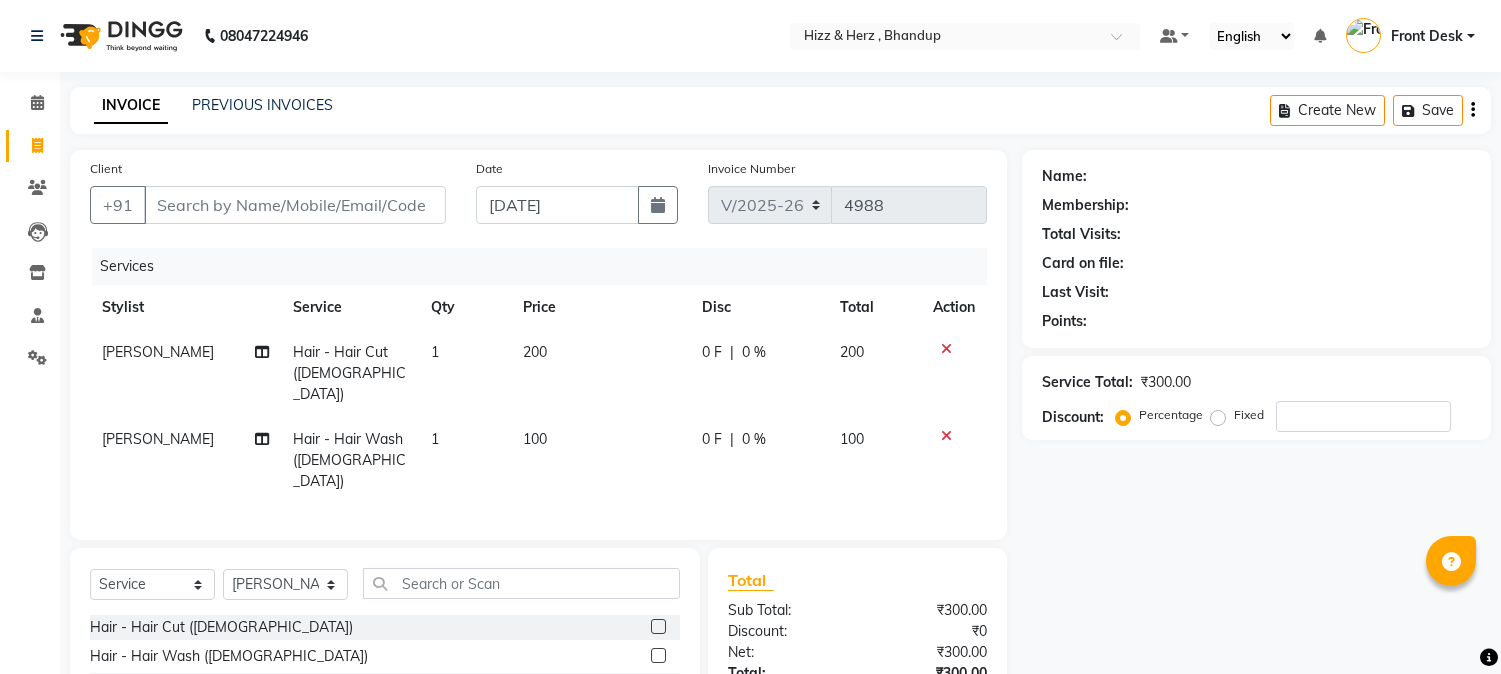 scroll, scrollTop: 0, scrollLeft: 0, axis: both 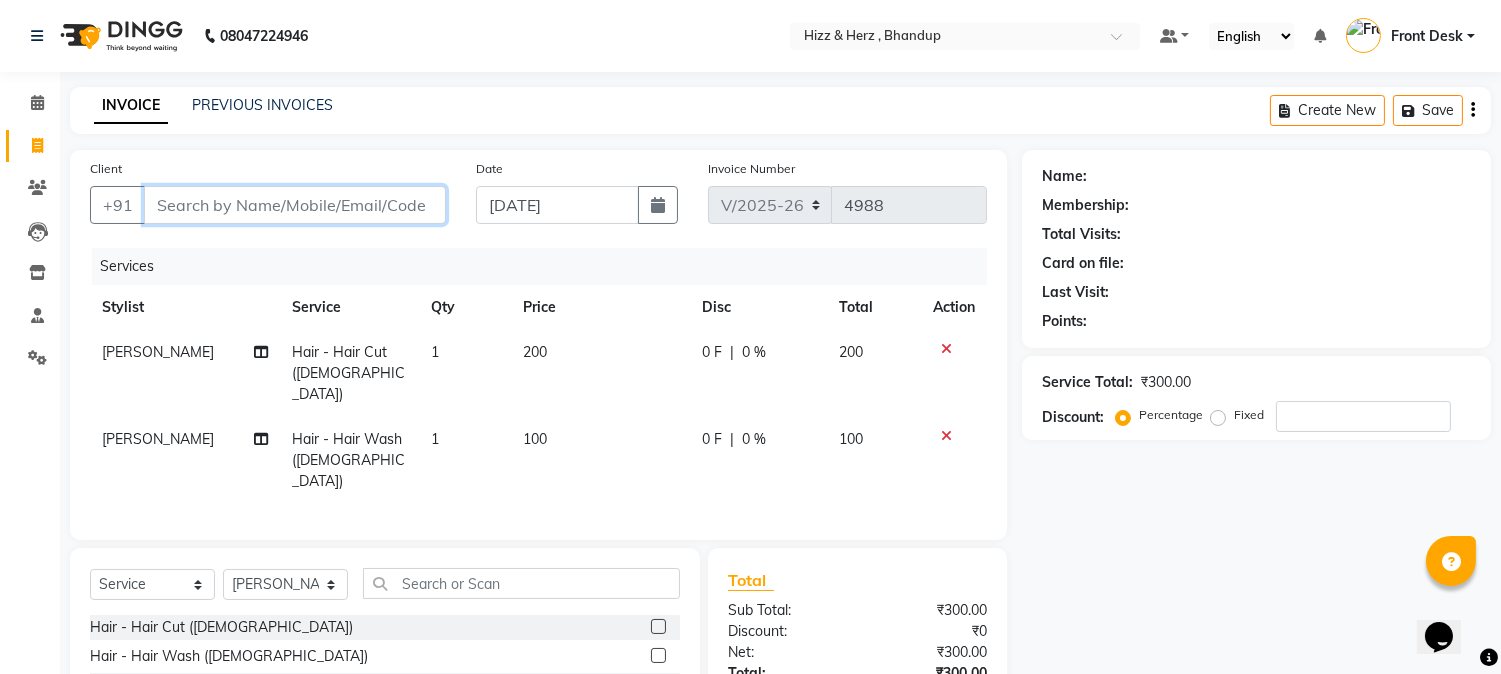 click on "Client" at bounding box center (295, 205) 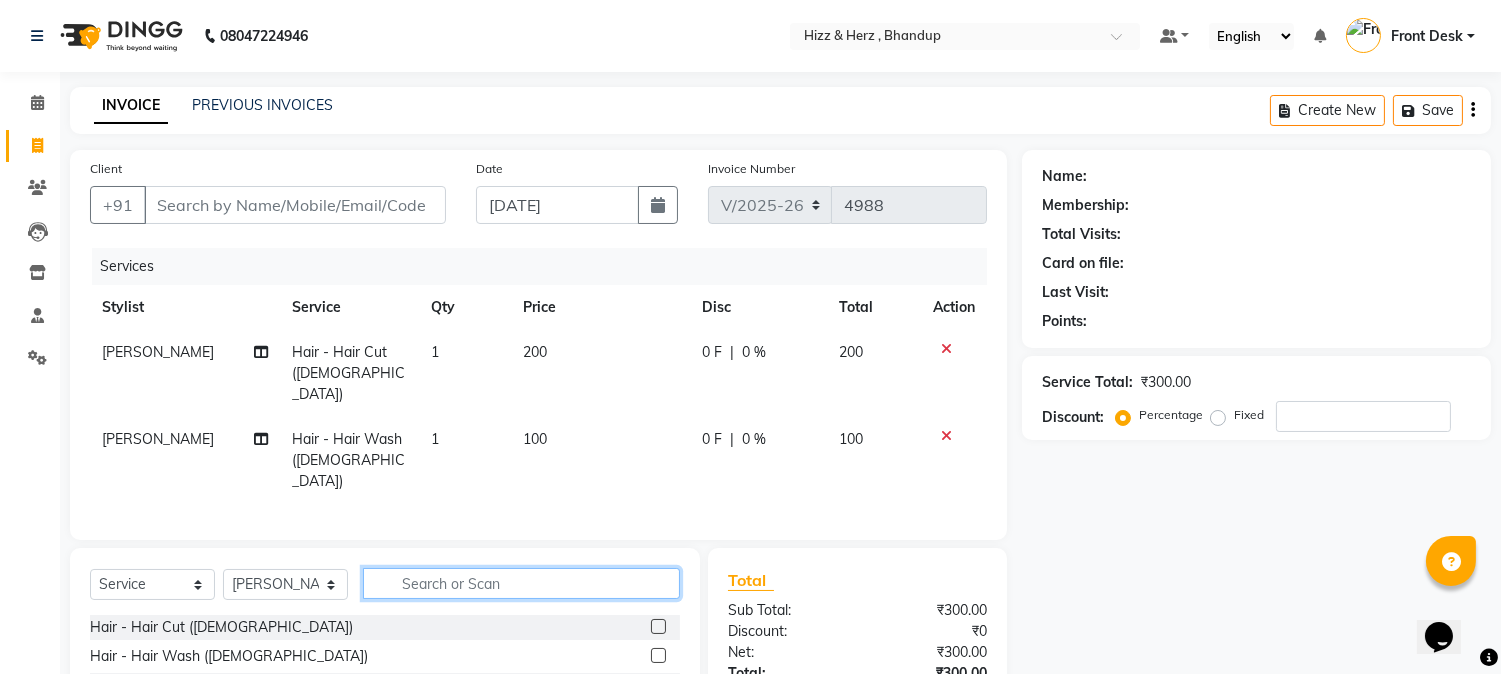 click 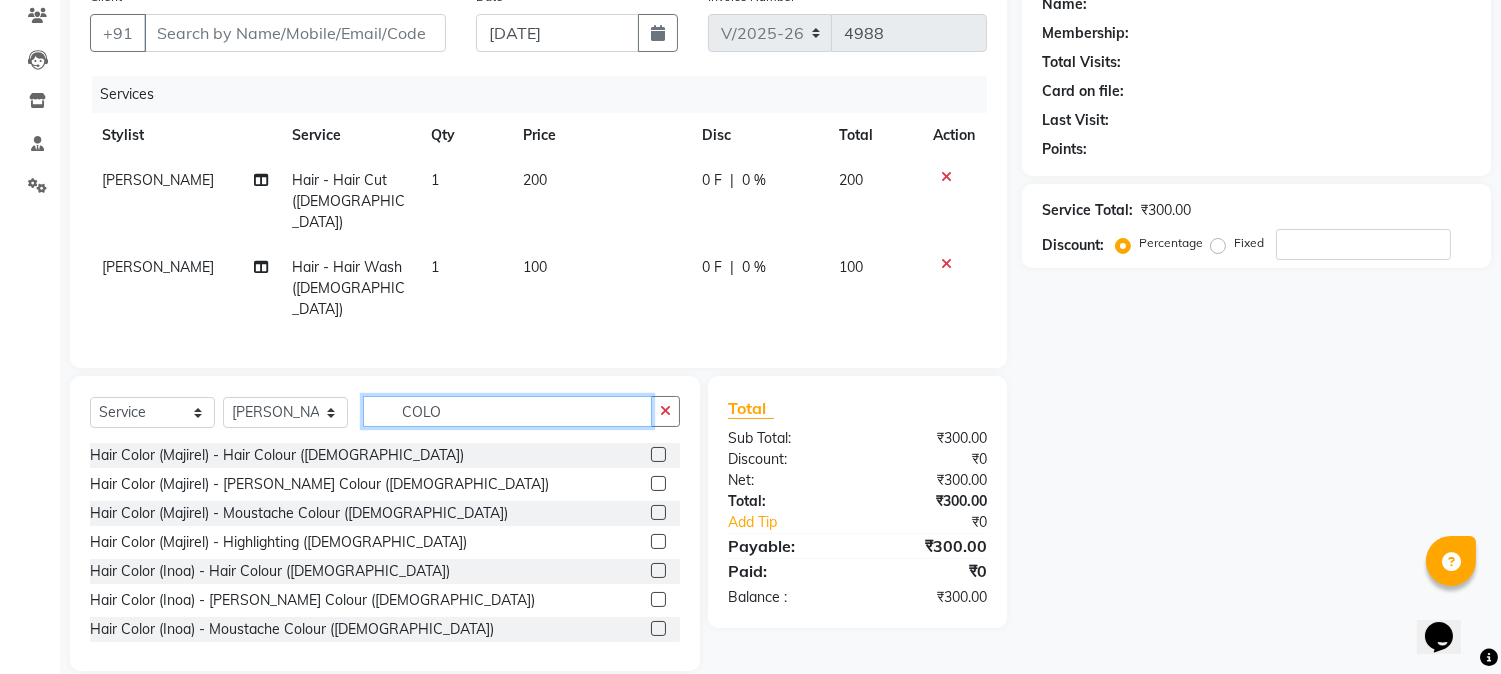 scroll, scrollTop: 173, scrollLeft: 0, axis: vertical 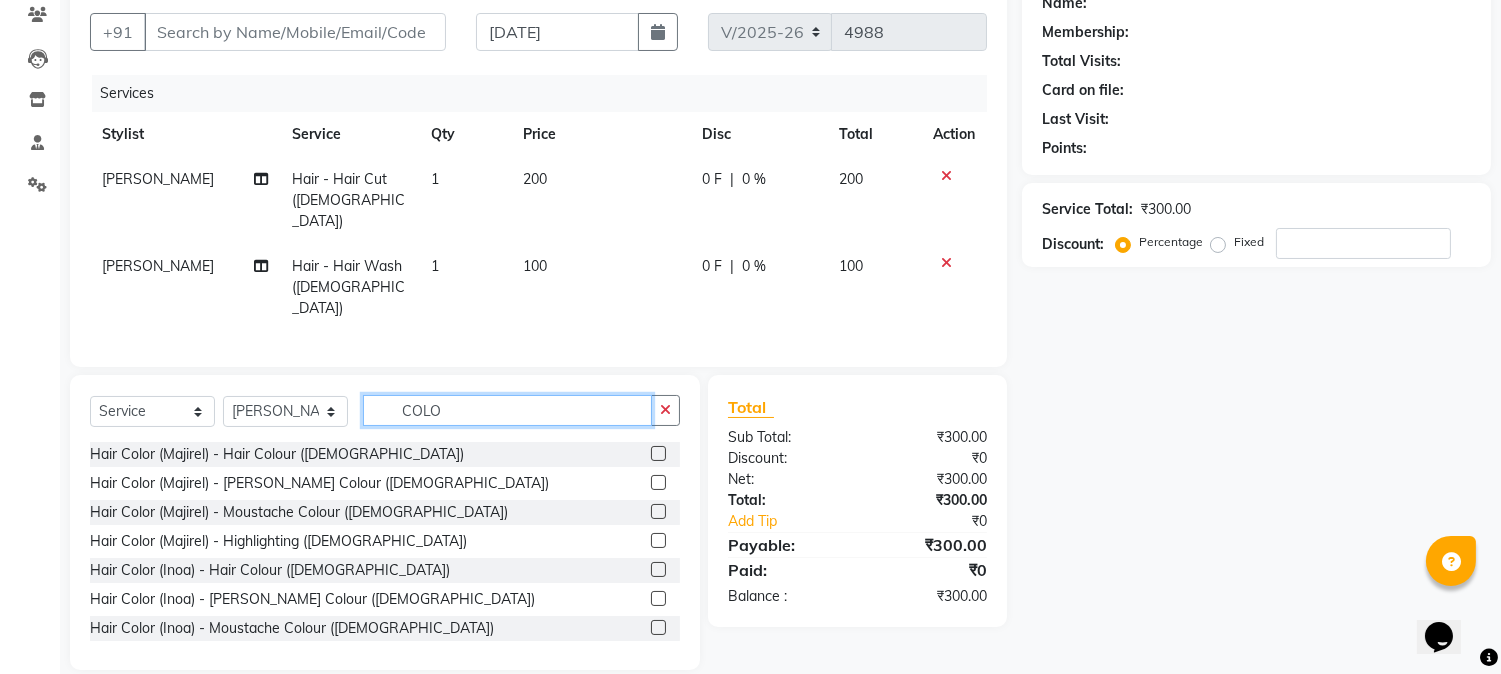 type on "COLO" 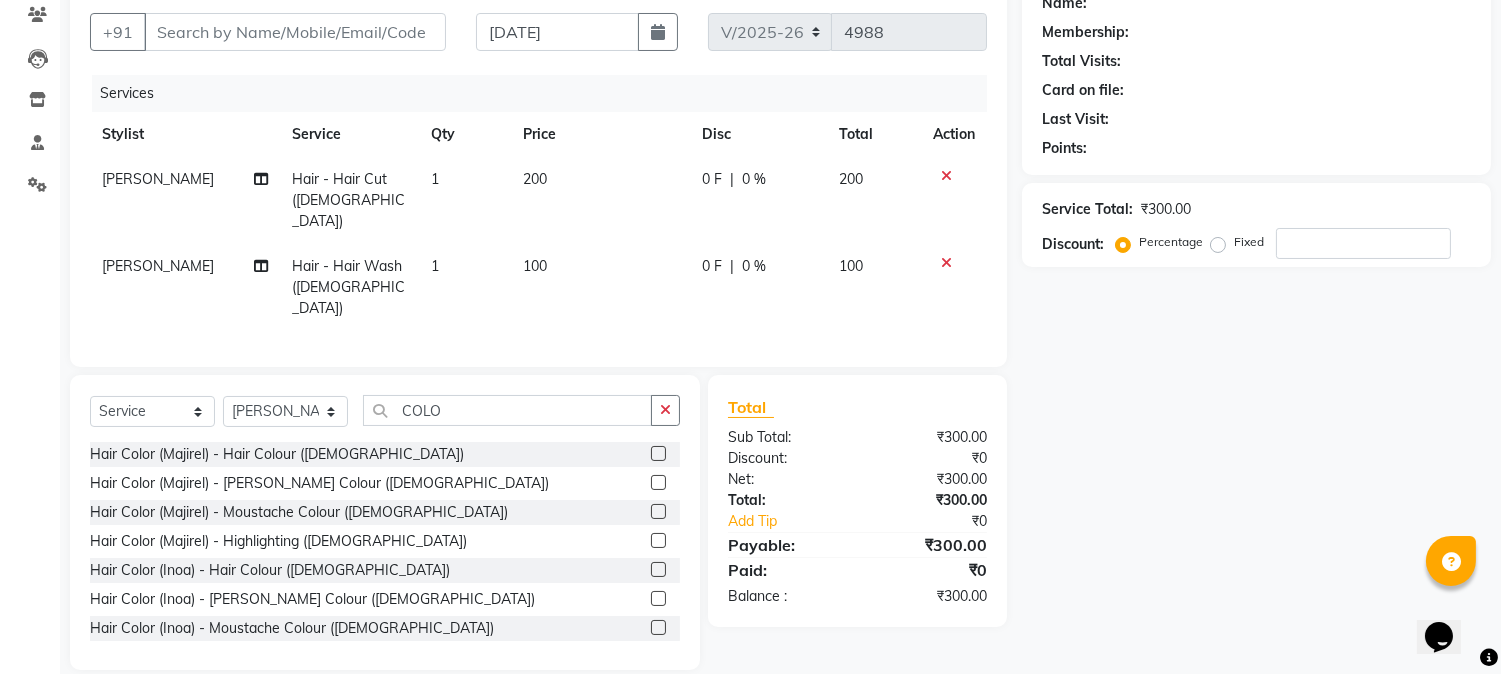 click 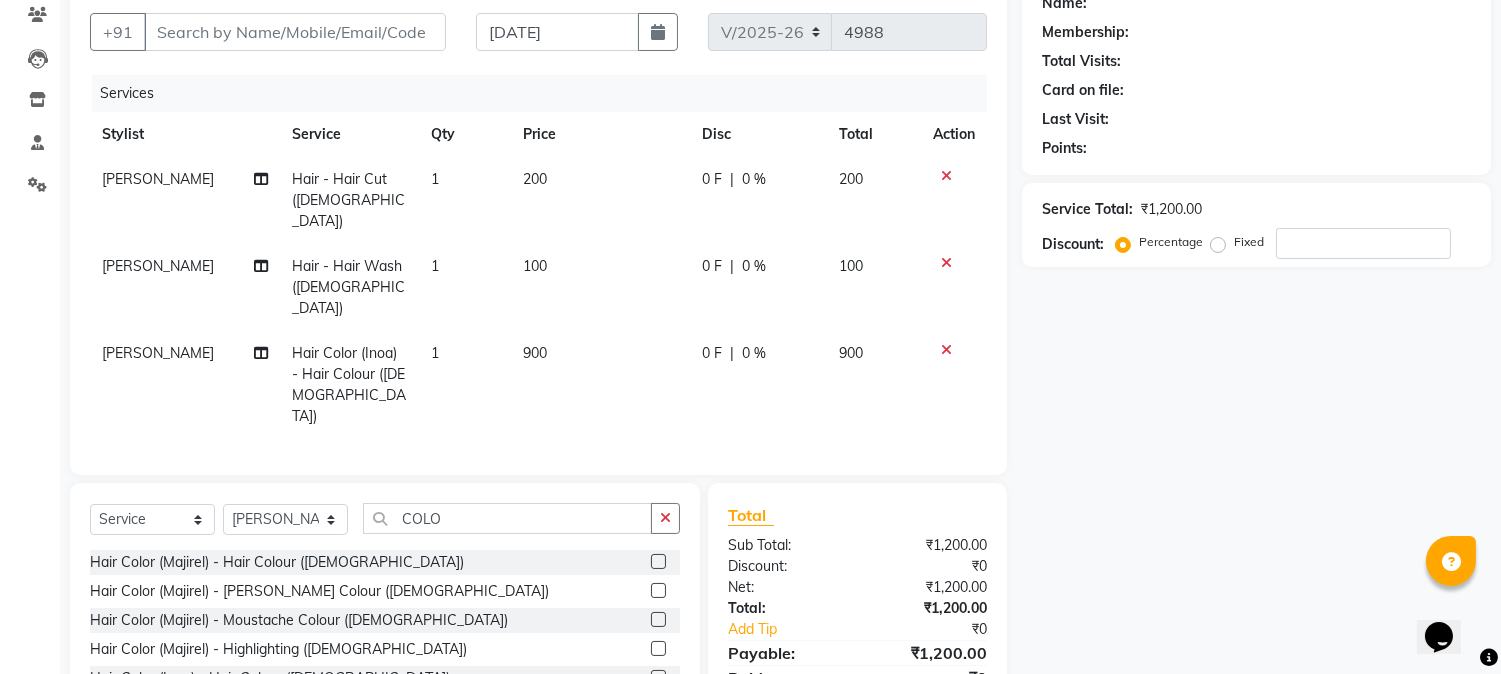 scroll, scrollTop: 101, scrollLeft: 0, axis: vertical 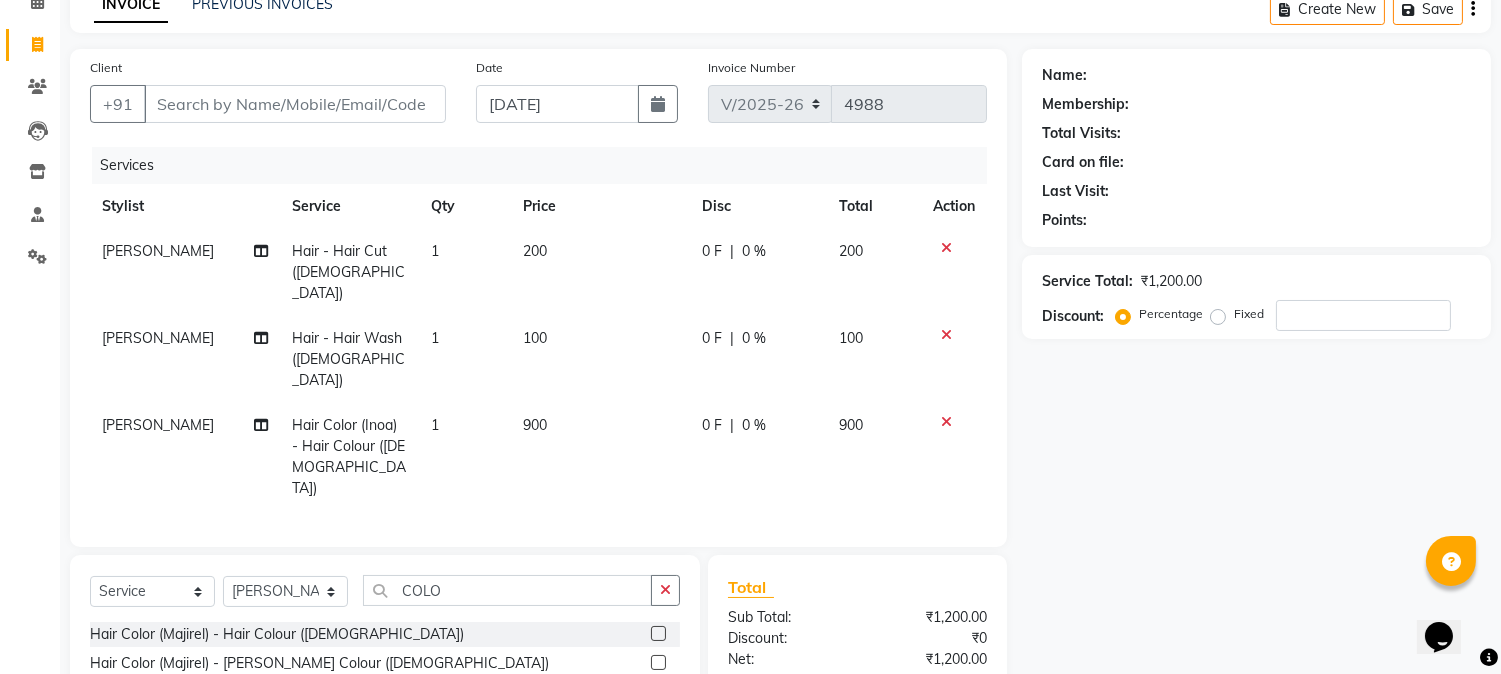 checkbox on "false" 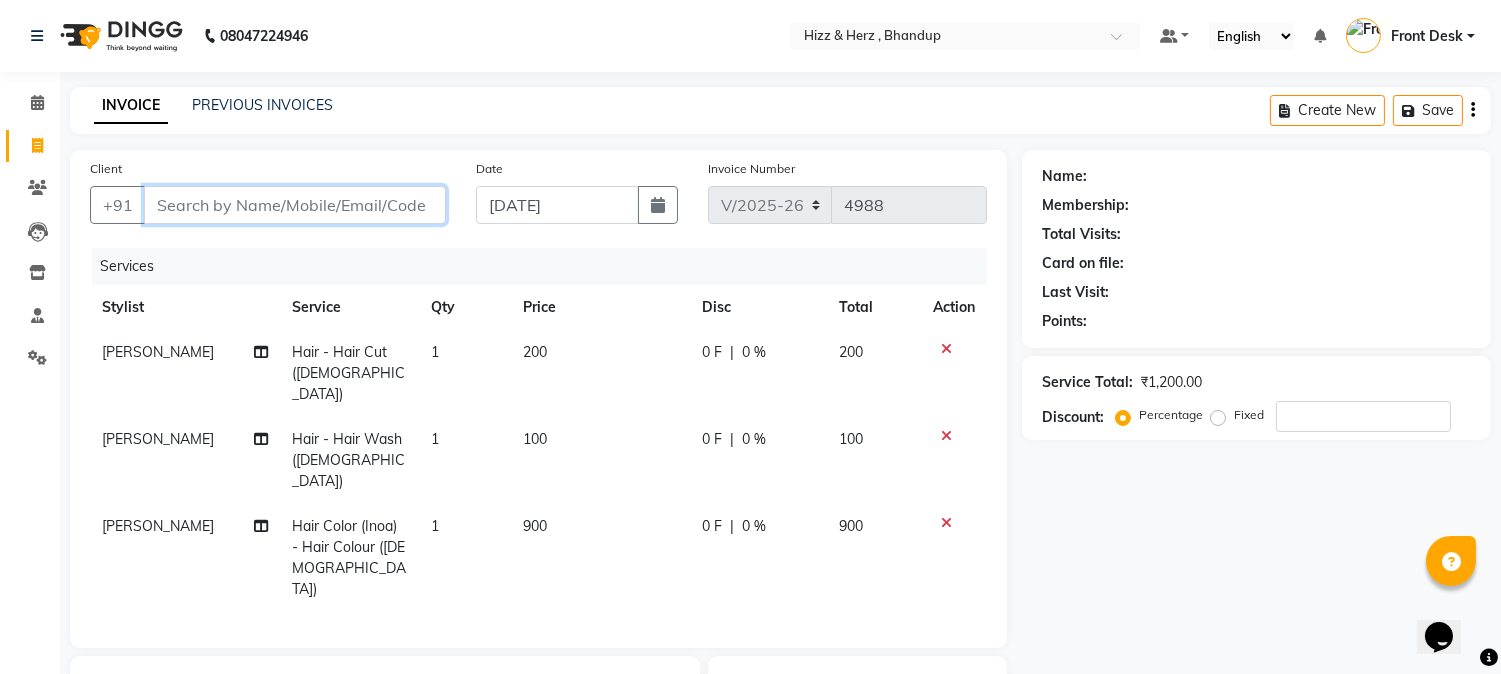 click on "Client" at bounding box center [295, 205] 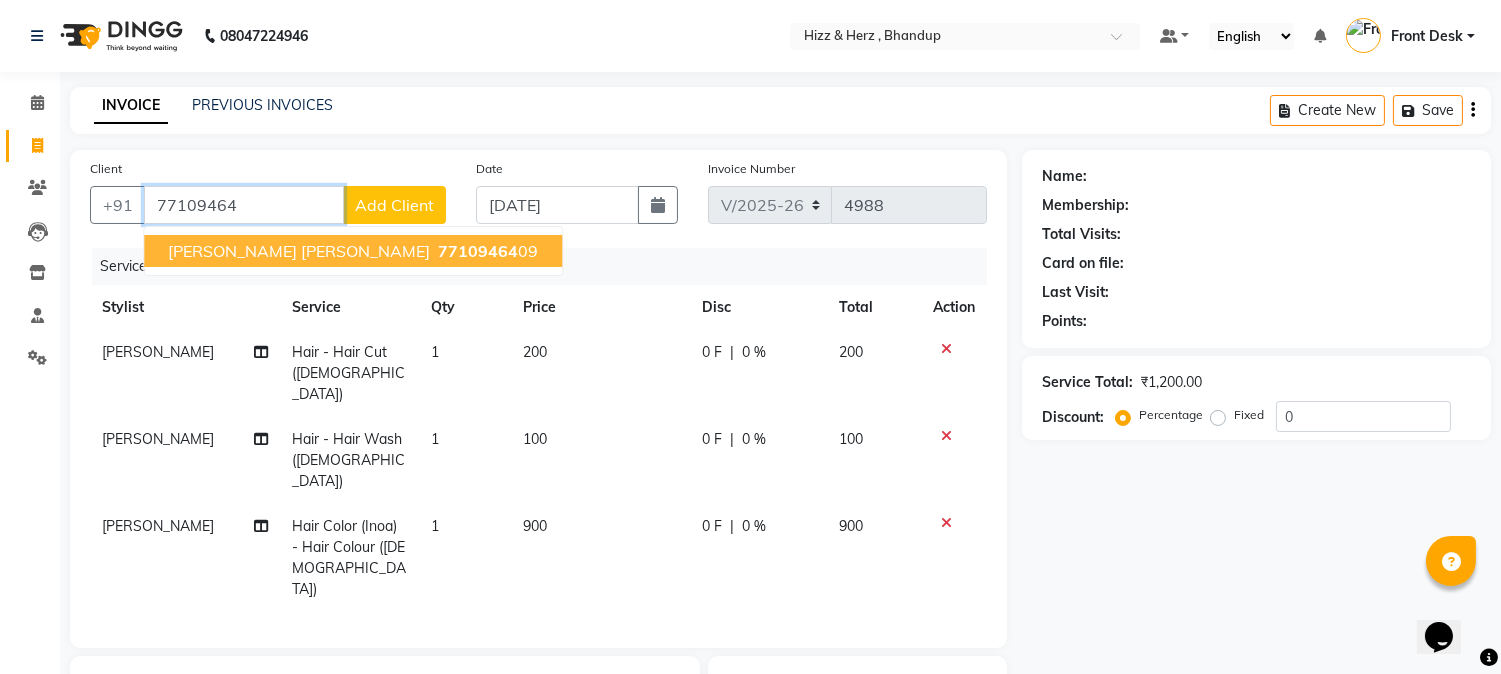 click on "MR. NIKETAN TAWRE   77109464 09" at bounding box center (353, 251) 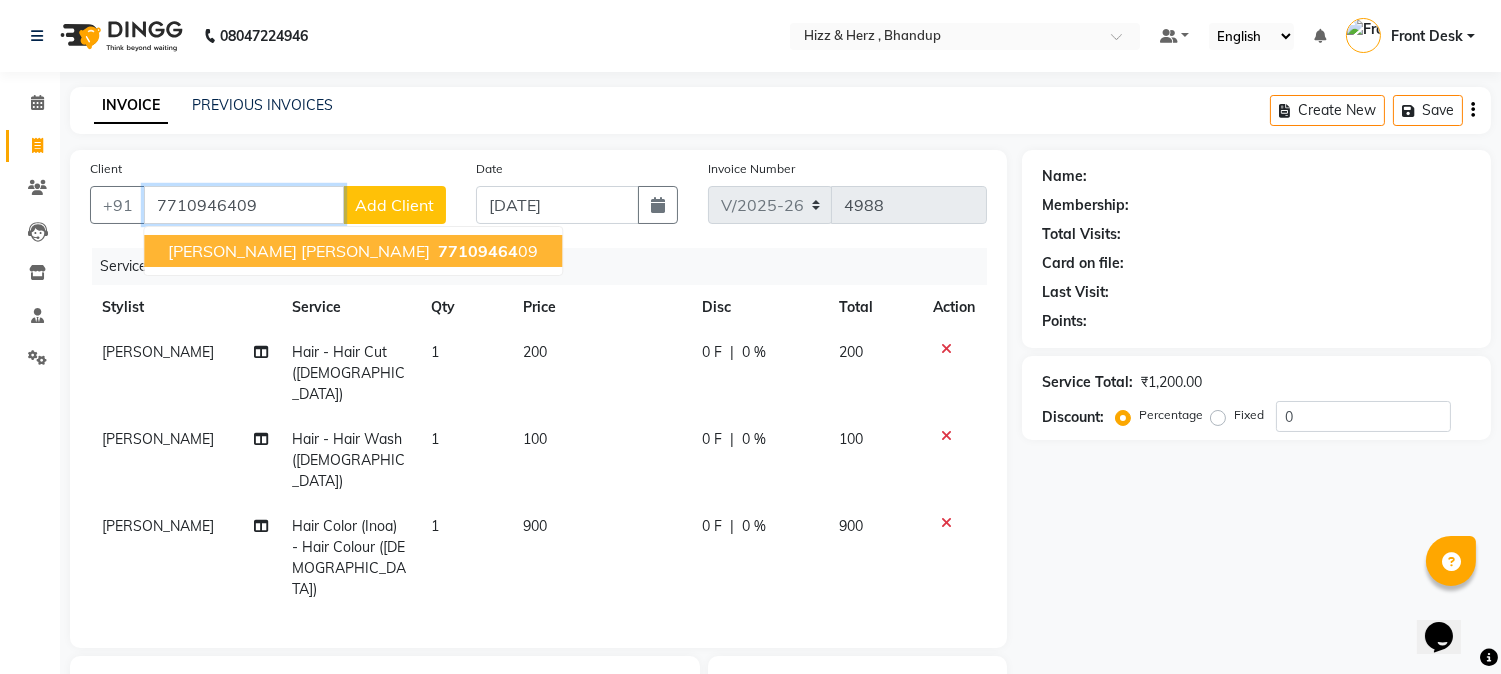type on "7710946409" 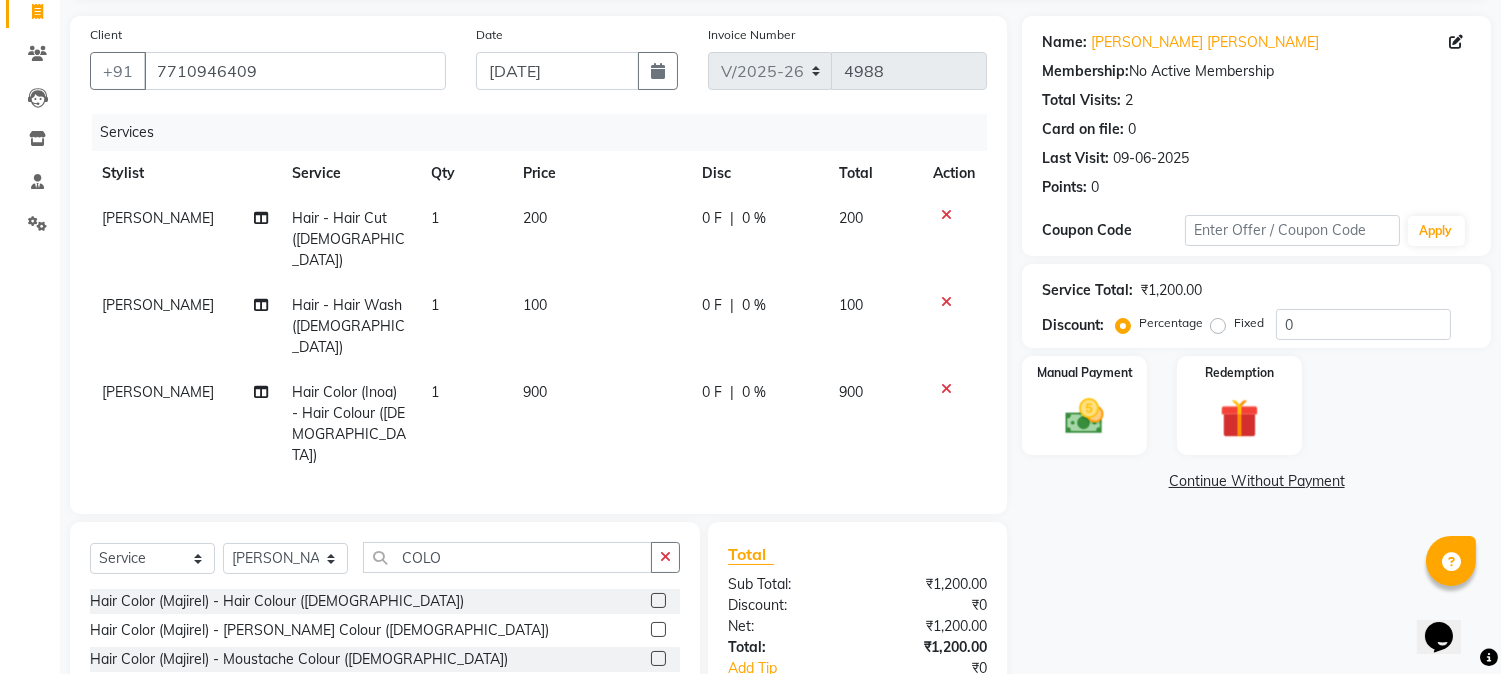 scroll, scrollTop: 260, scrollLeft: 0, axis: vertical 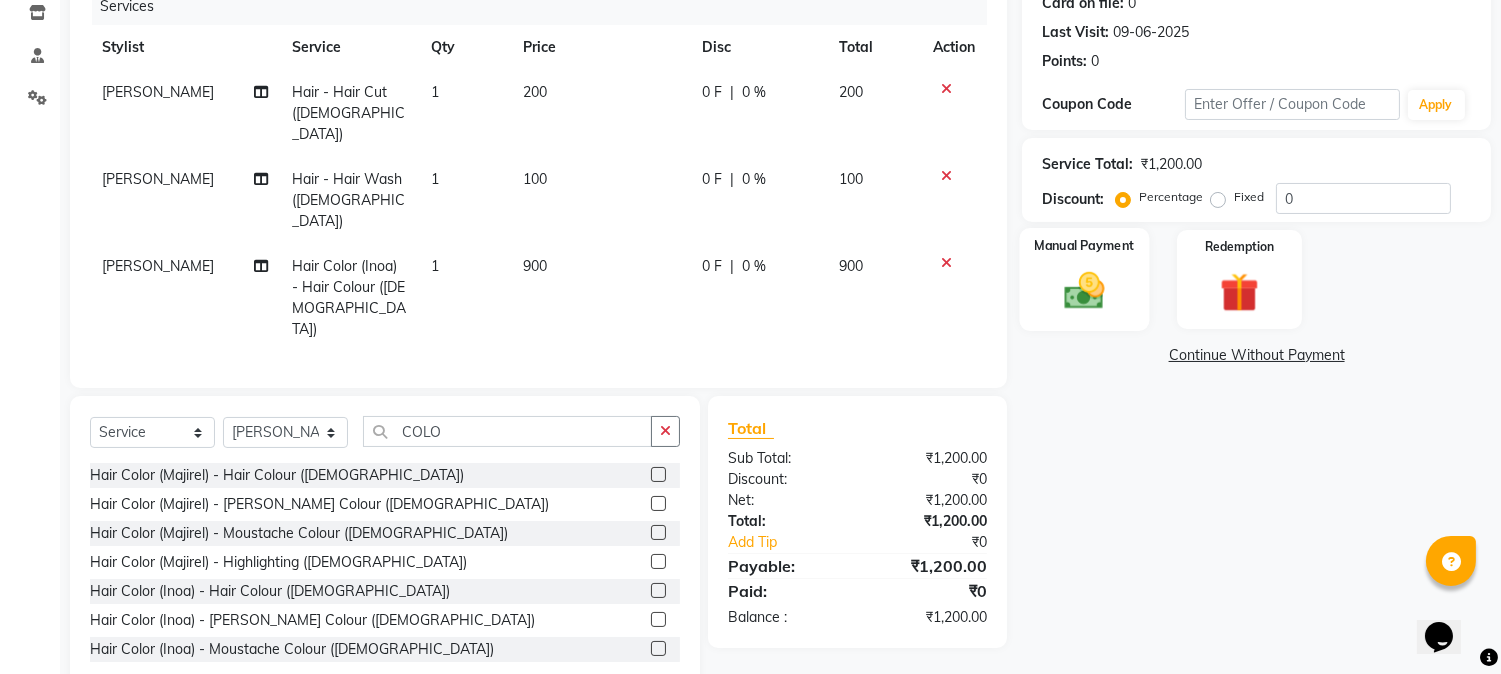 click 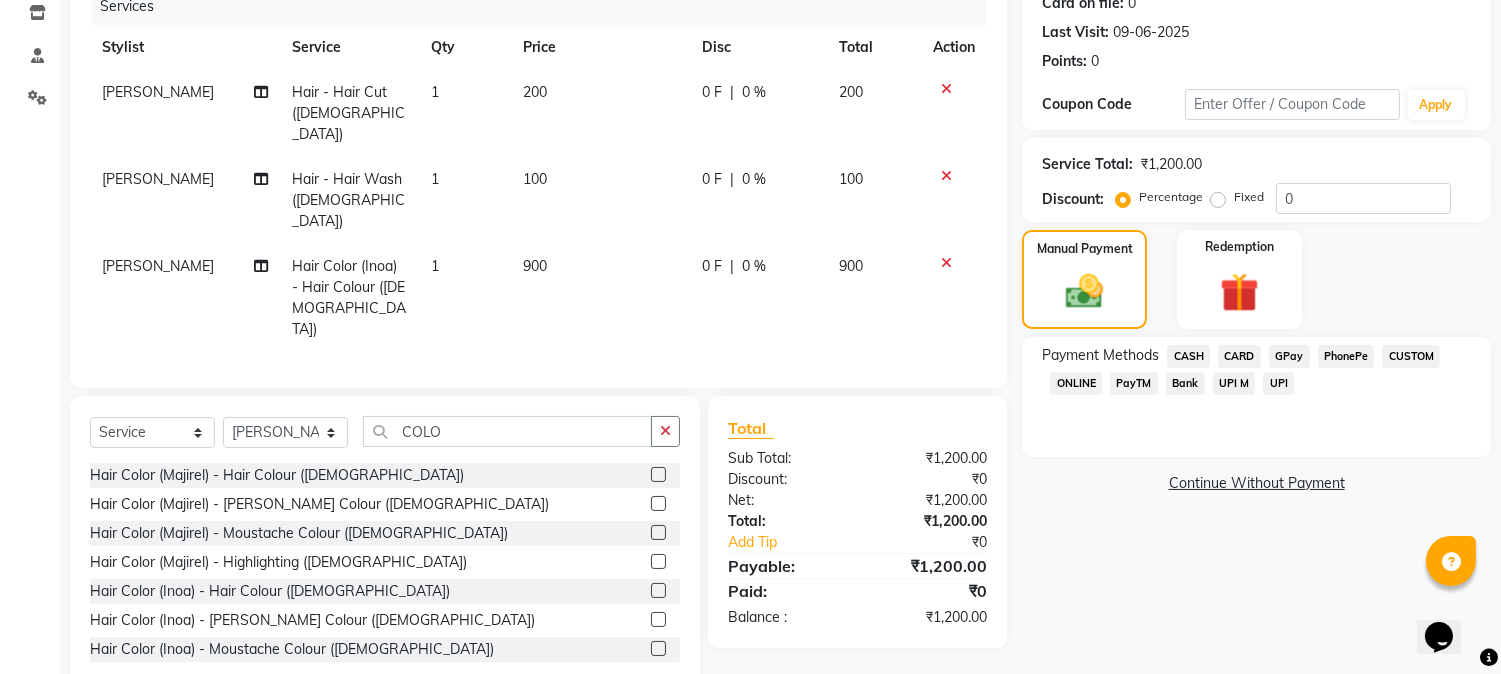 click on "GPay" 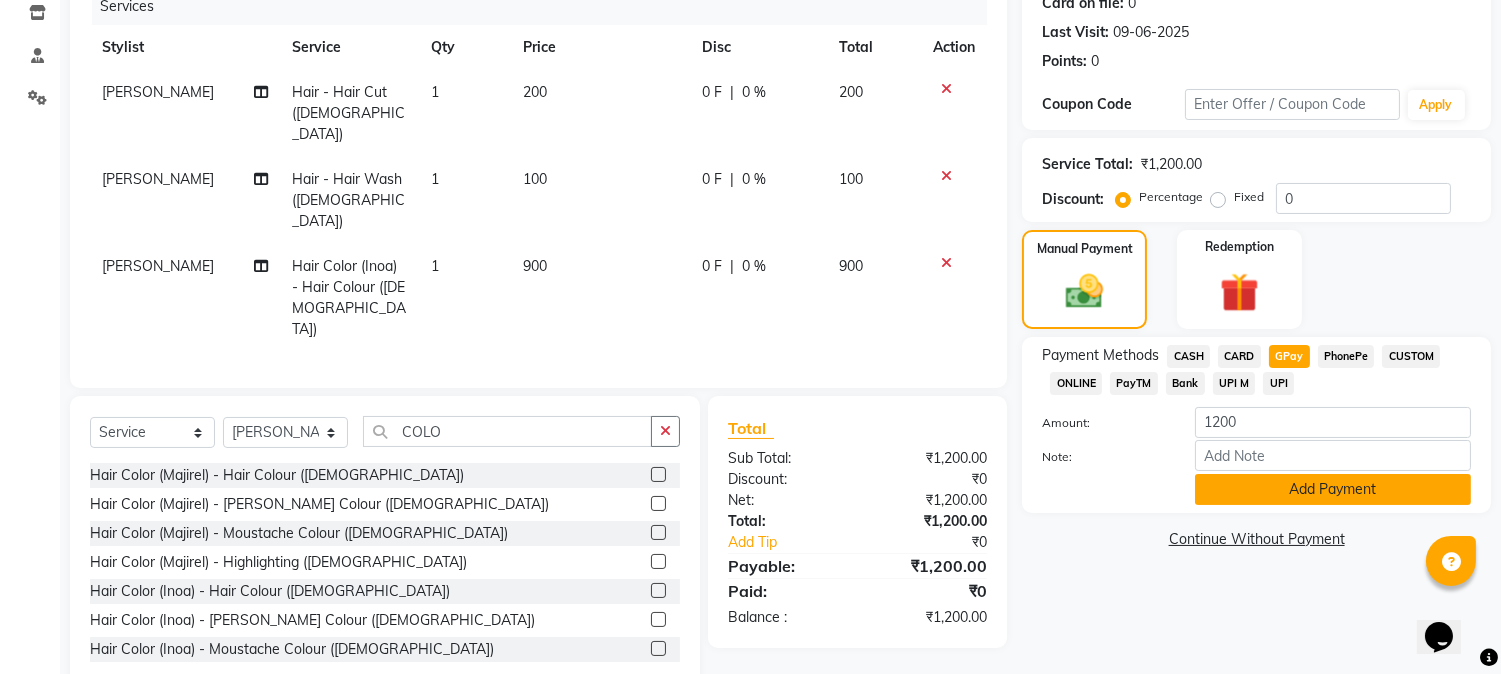 click on "Add Payment" 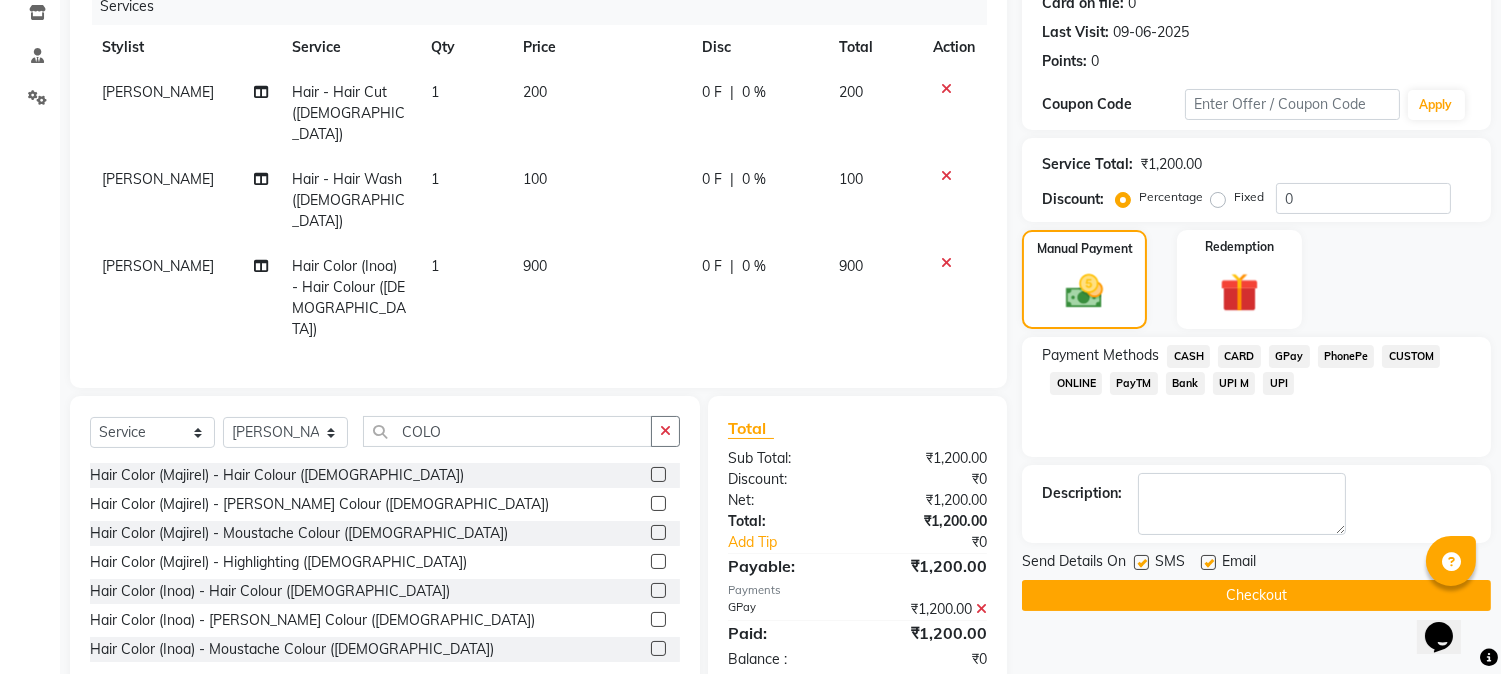 click on "Checkout" 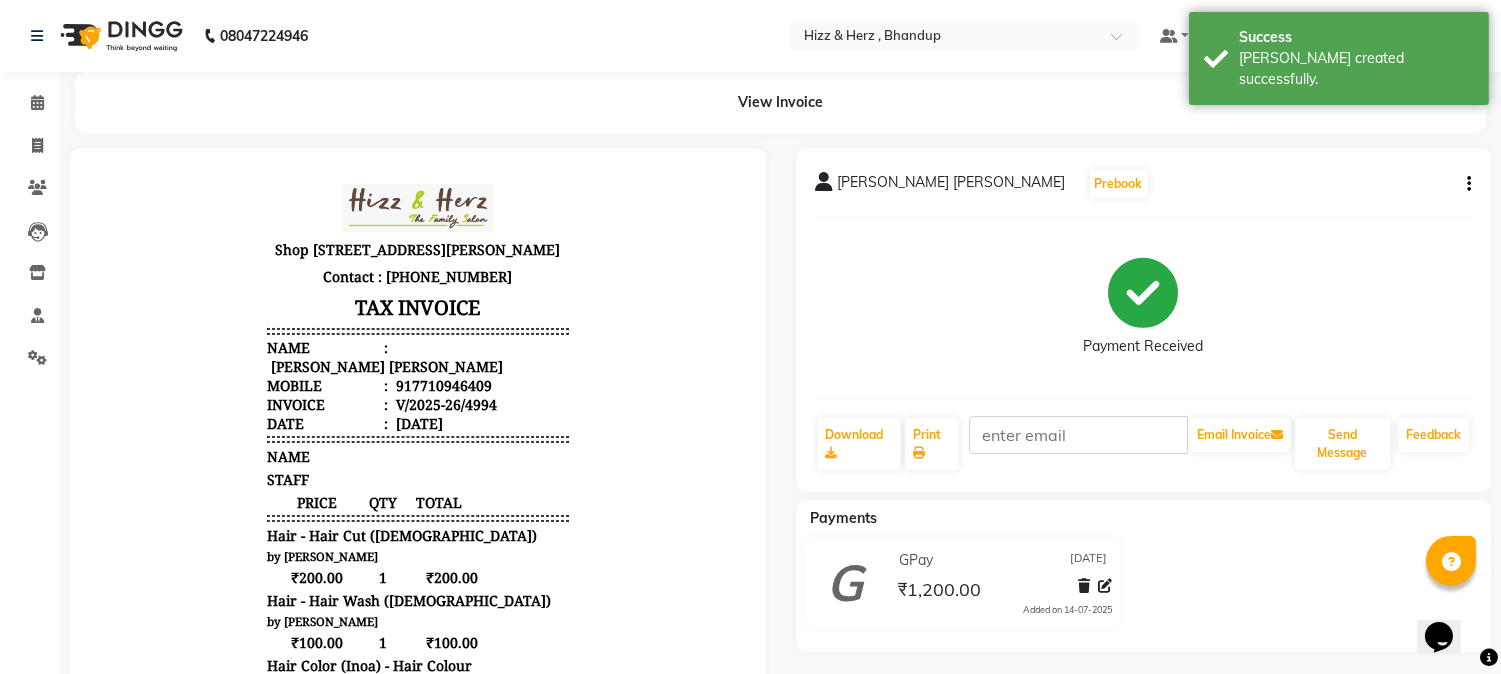 scroll, scrollTop: 0, scrollLeft: 0, axis: both 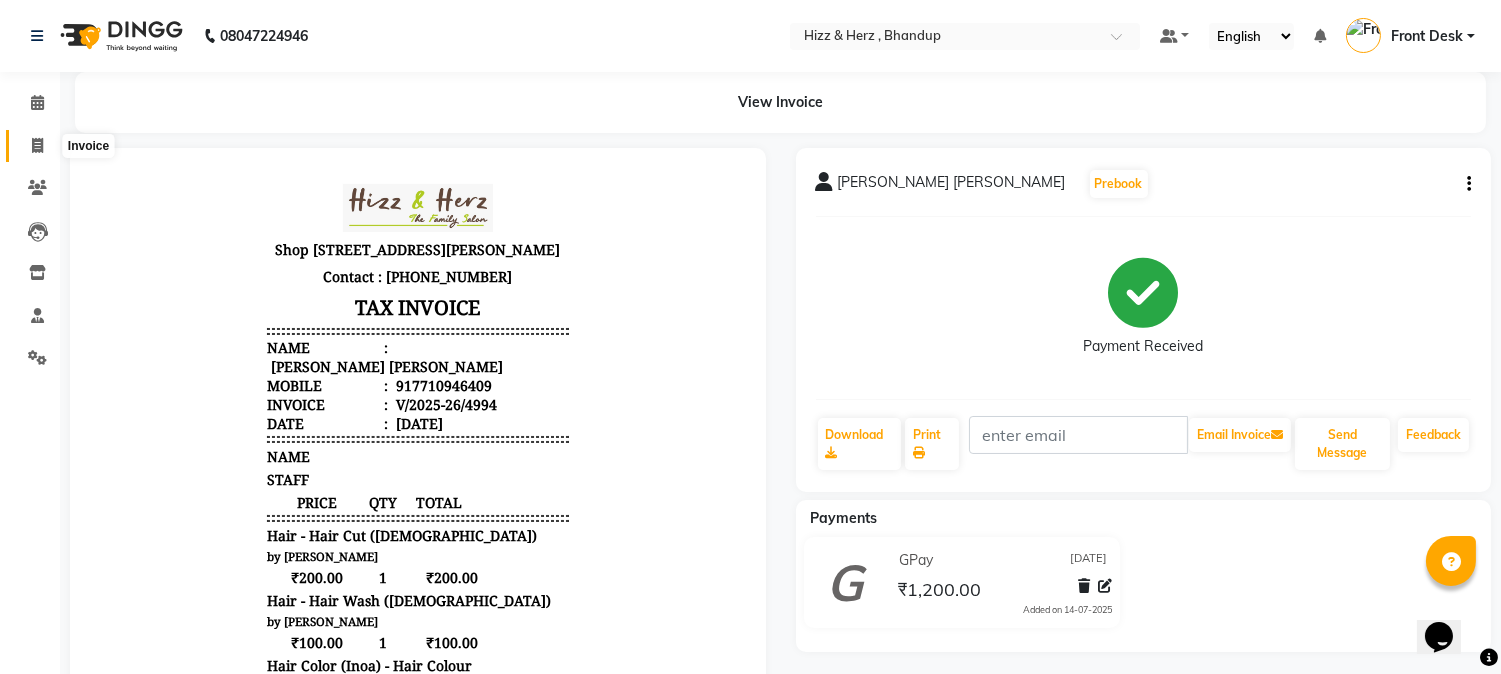 click 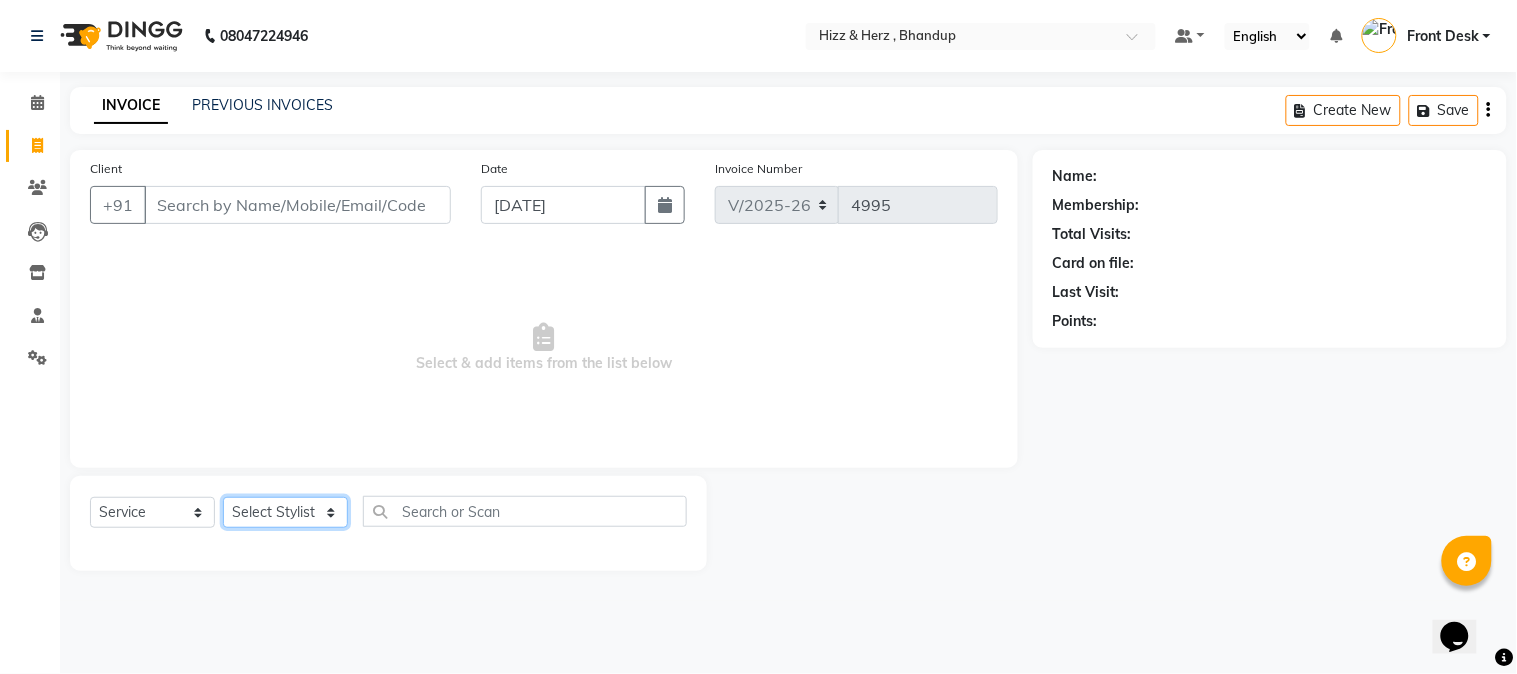click on "Select Stylist Front Desk [PERSON_NAME] HIZZ & HERZ 2 [PERSON_NAME] [PERSON_NAME] [PERSON_NAME] [PERSON_NAME] MOHD [PERSON_NAME] [PERSON_NAME] [PERSON_NAME]  [PERSON_NAME]" 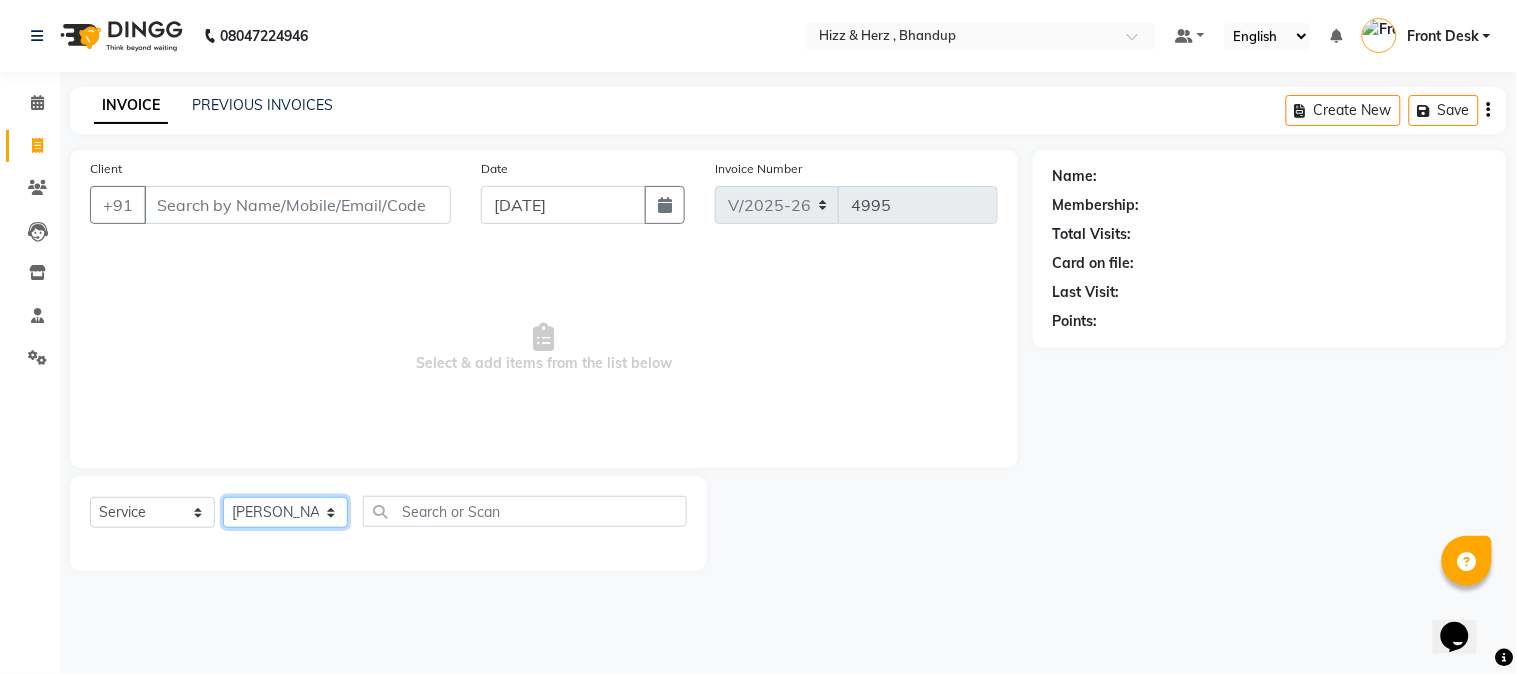 click on "Select Stylist Front Desk [PERSON_NAME] HIZZ & HERZ 2 [PERSON_NAME] [PERSON_NAME] [PERSON_NAME] [PERSON_NAME] MOHD [PERSON_NAME] [PERSON_NAME] [PERSON_NAME]  [PERSON_NAME]" 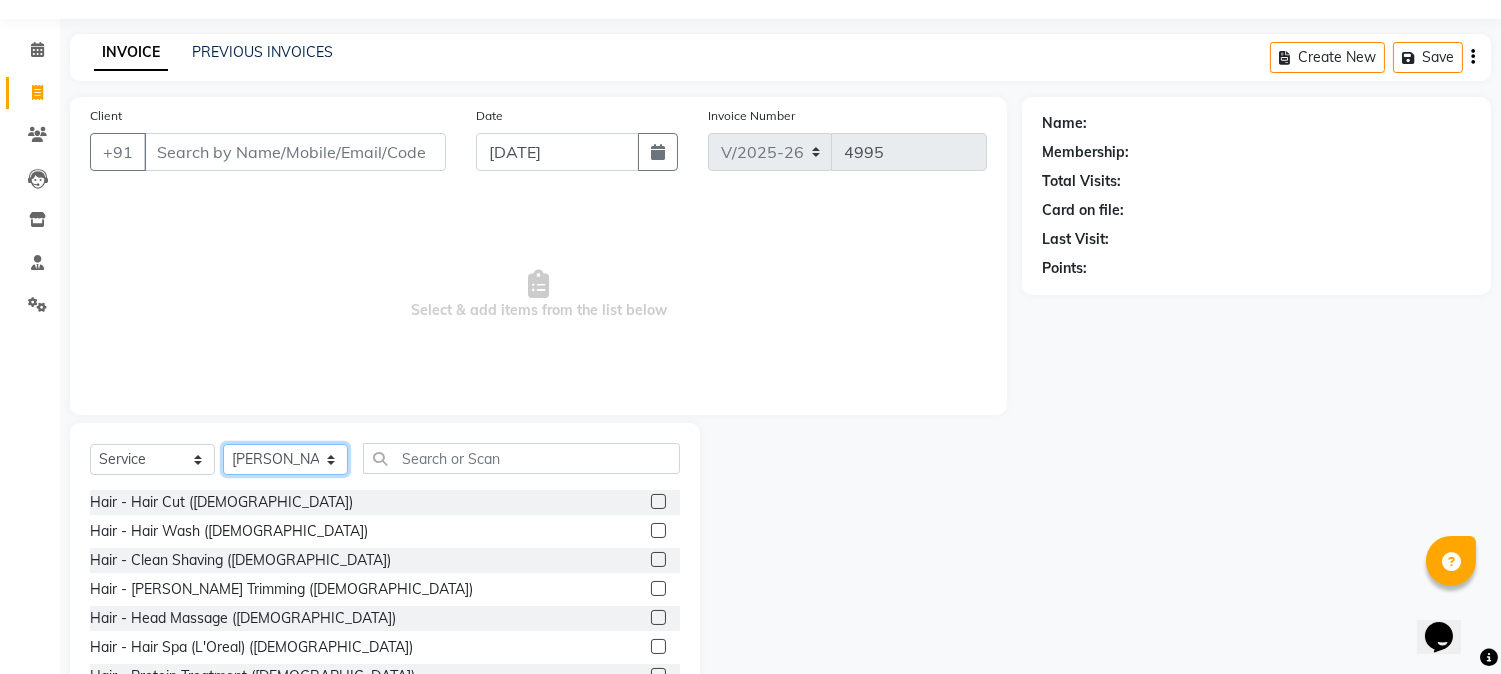 scroll, scrollTop: 126, scrollLeft: 0, axis: vertical 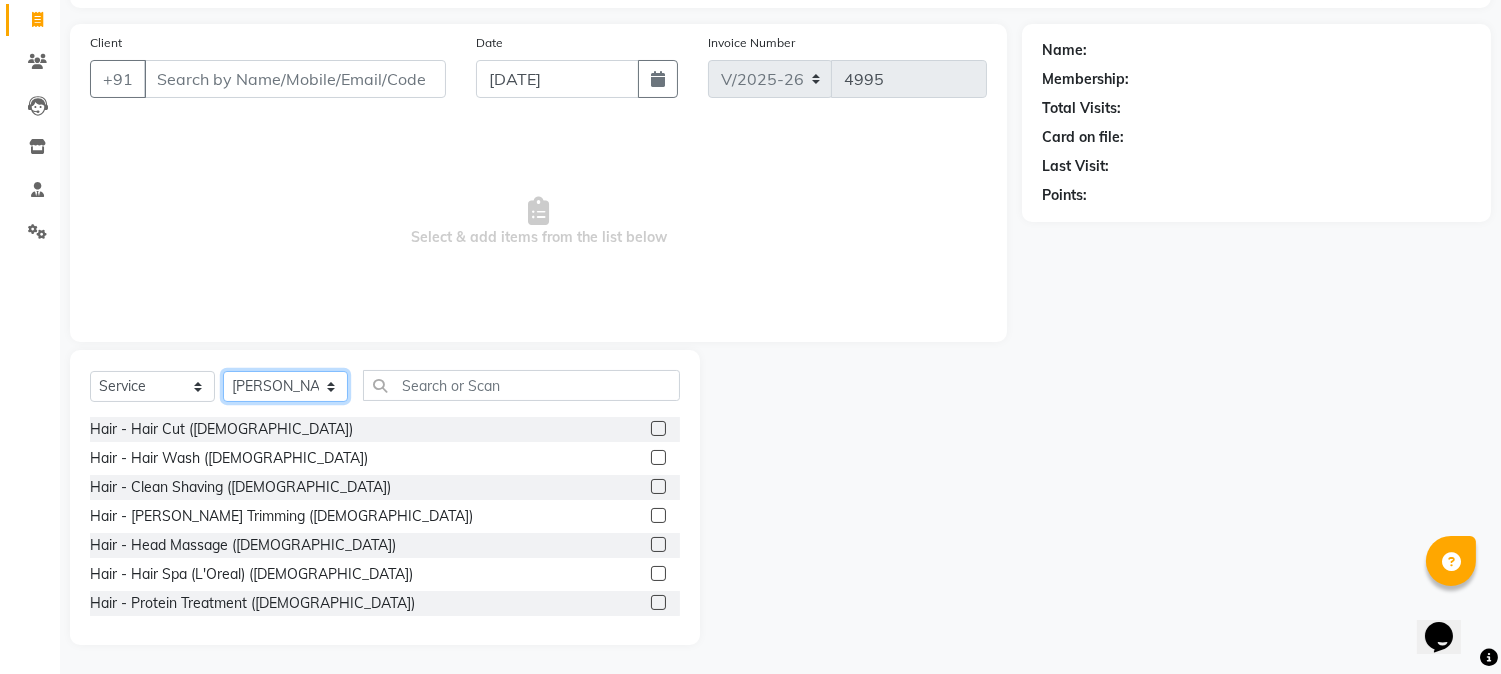 drag, startPoint x: 532, startPoint y: 486, endPoint x: 314, endPoint y: 395, distance: 236.23082 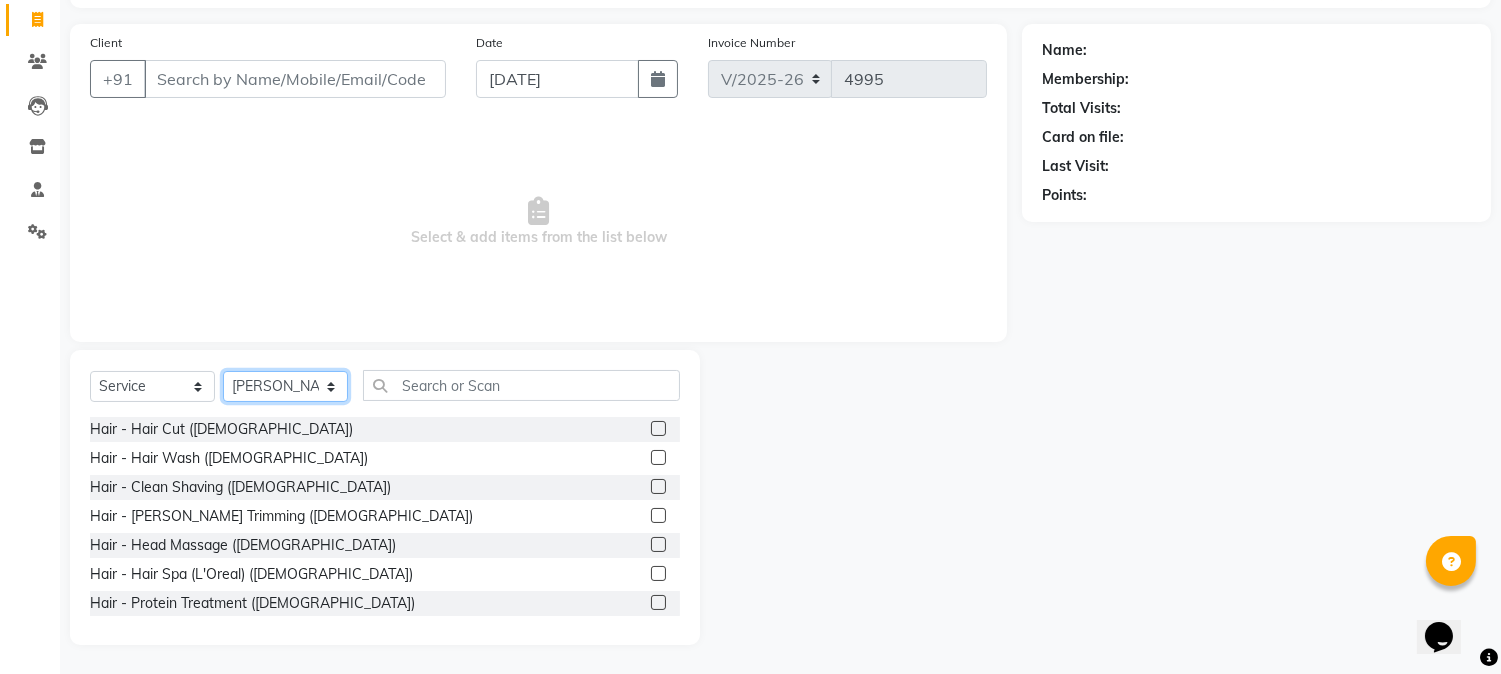 select on "11514" 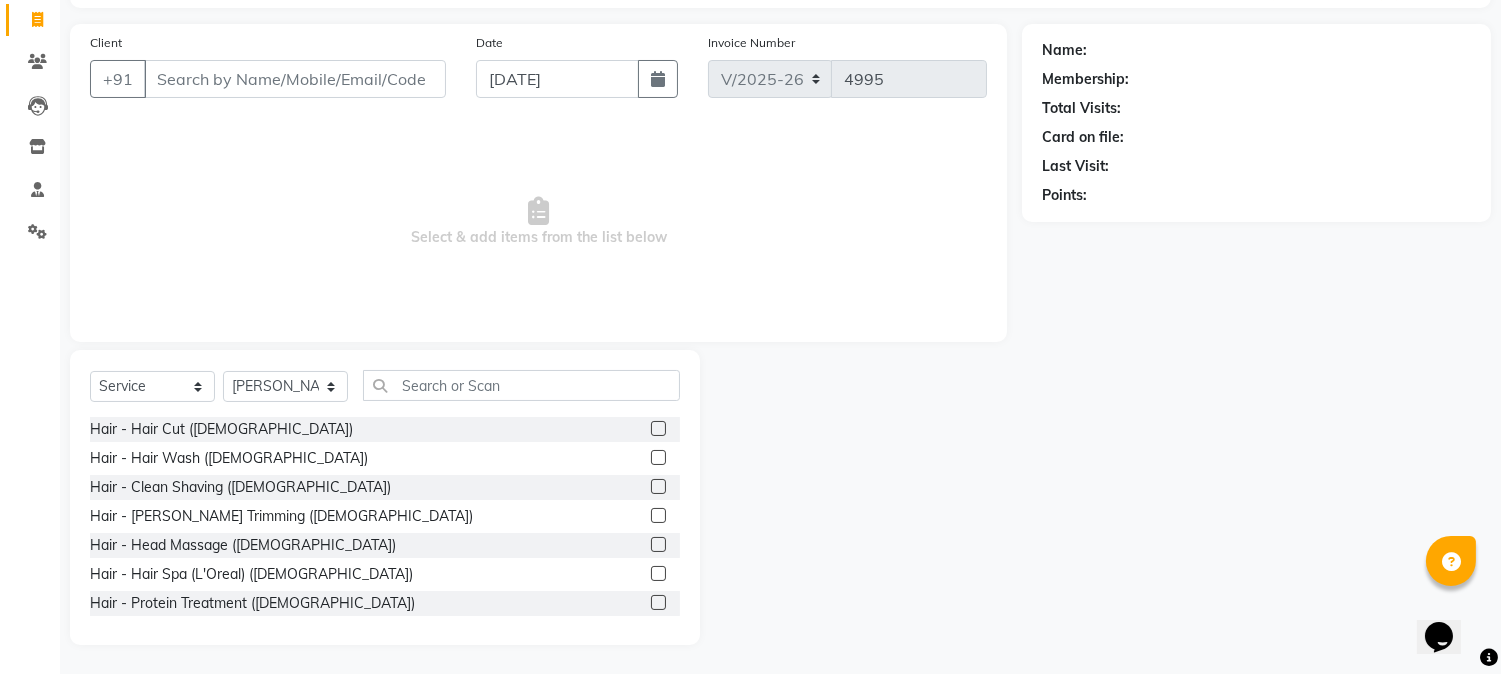 click 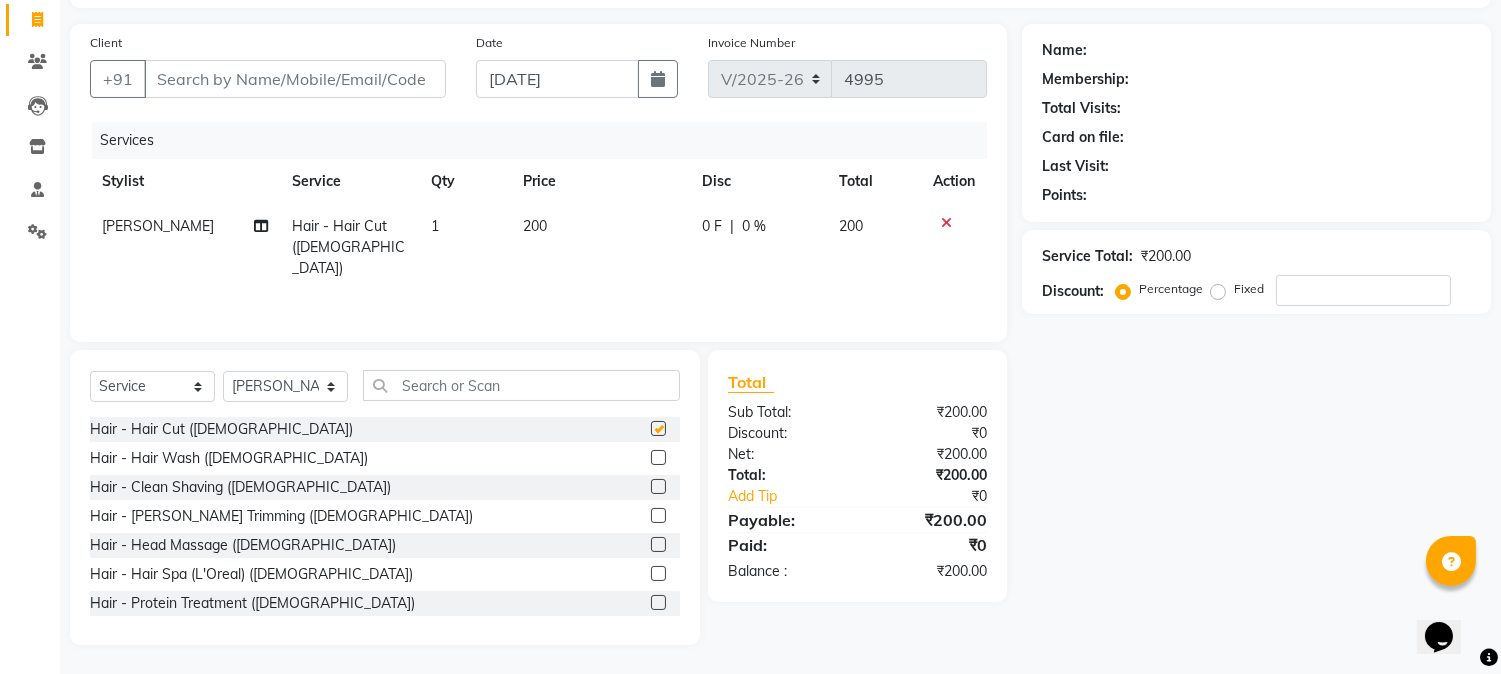 checkbox on "false" 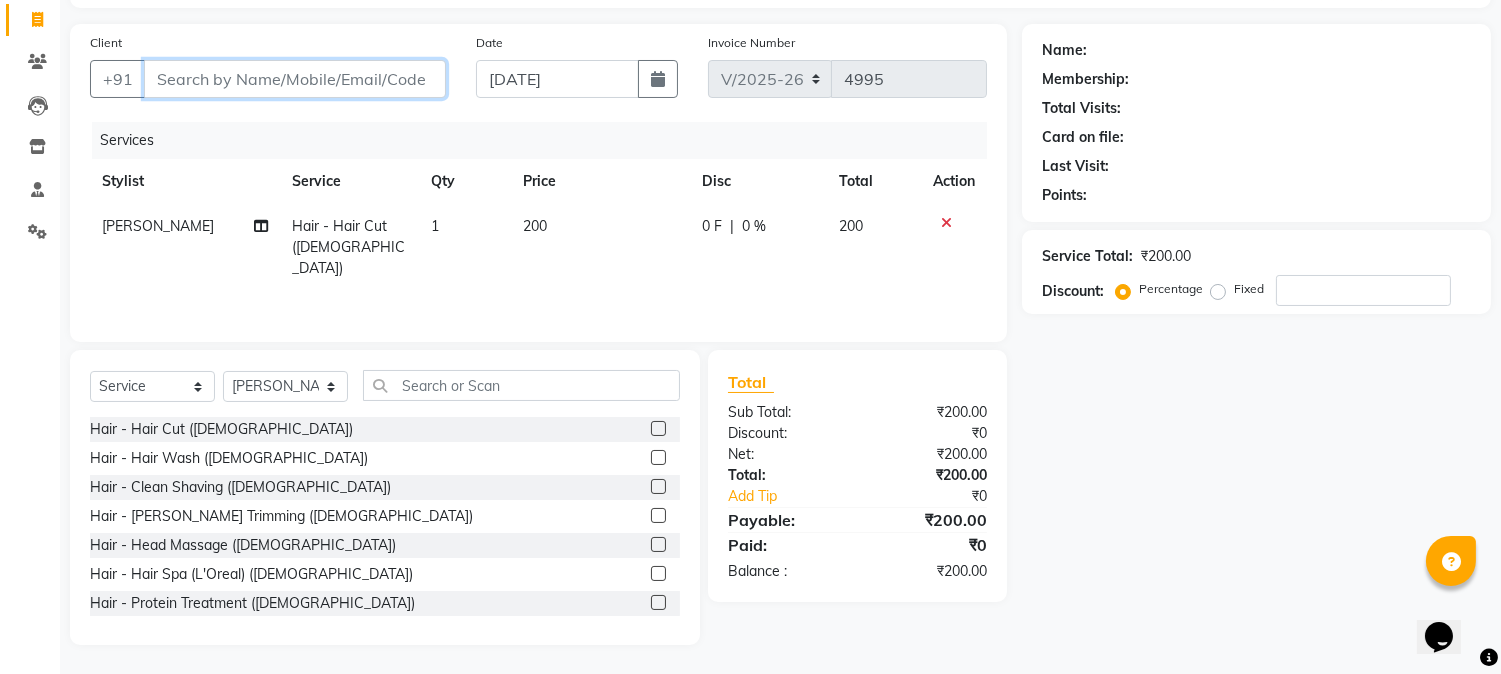 click on "Client" at bounding box center [295, 79] 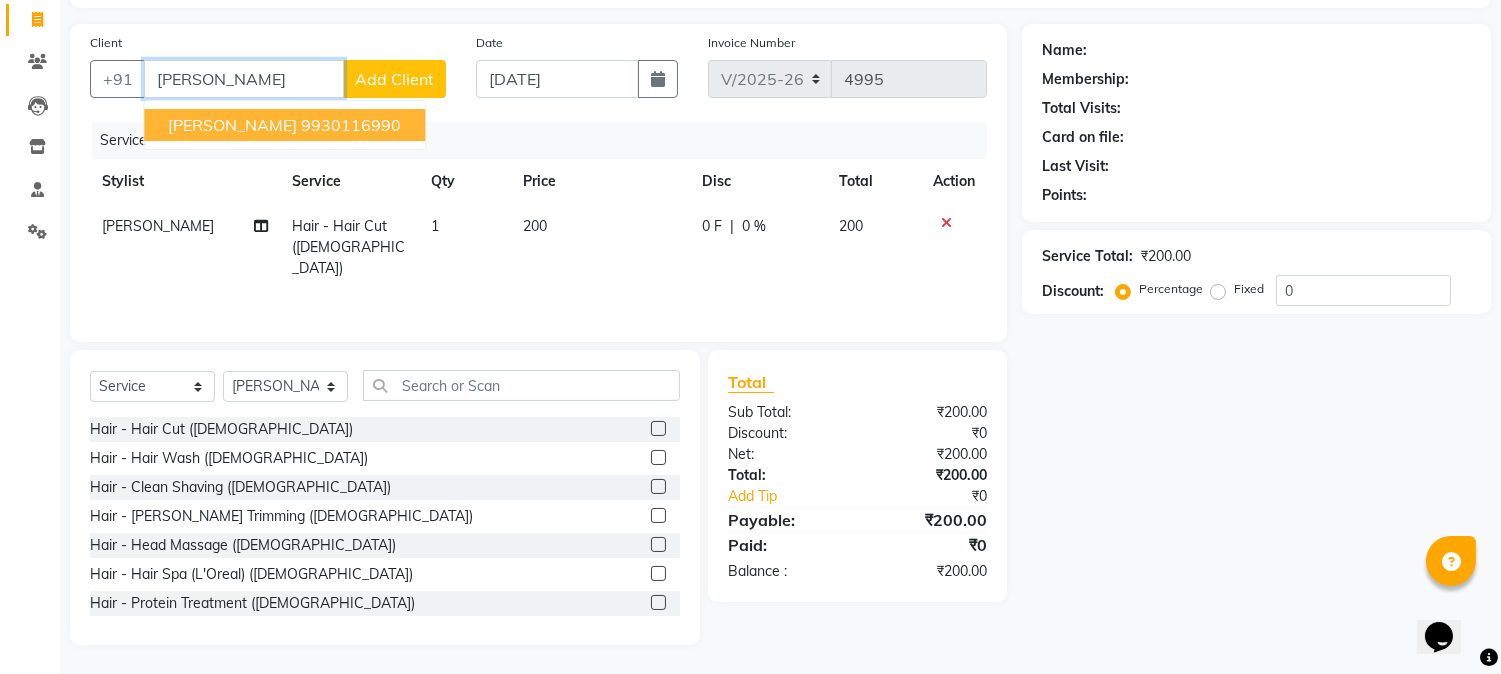 click on "9930116990" at bounding box center [351, 125] 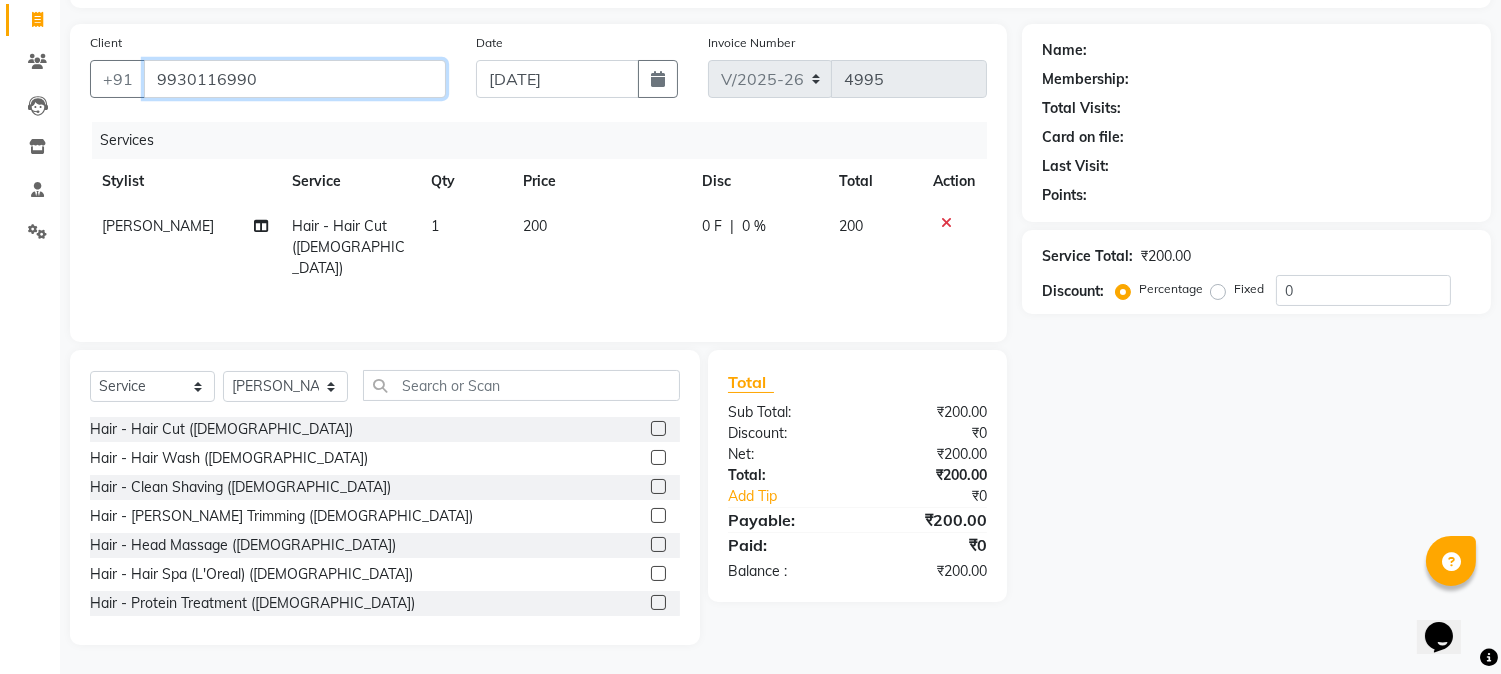 type on "9930116990" 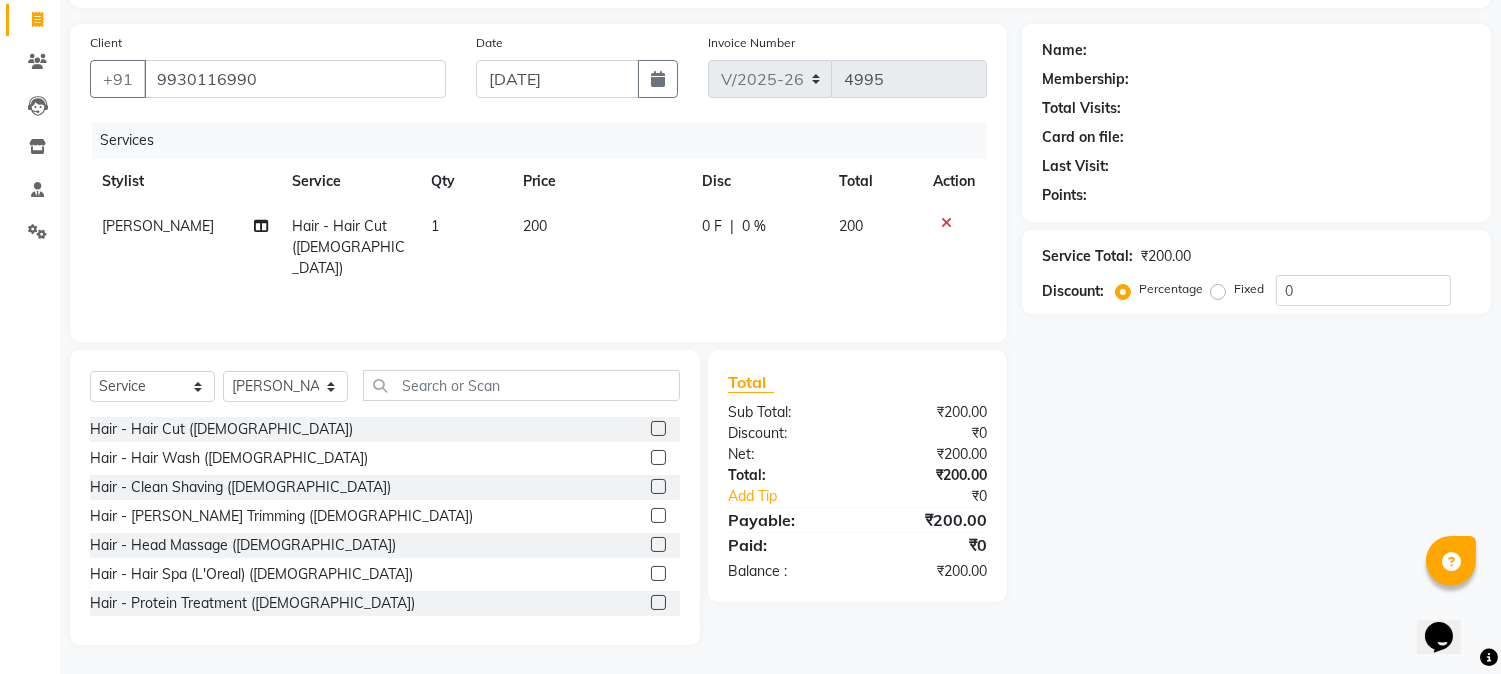 type on "20" 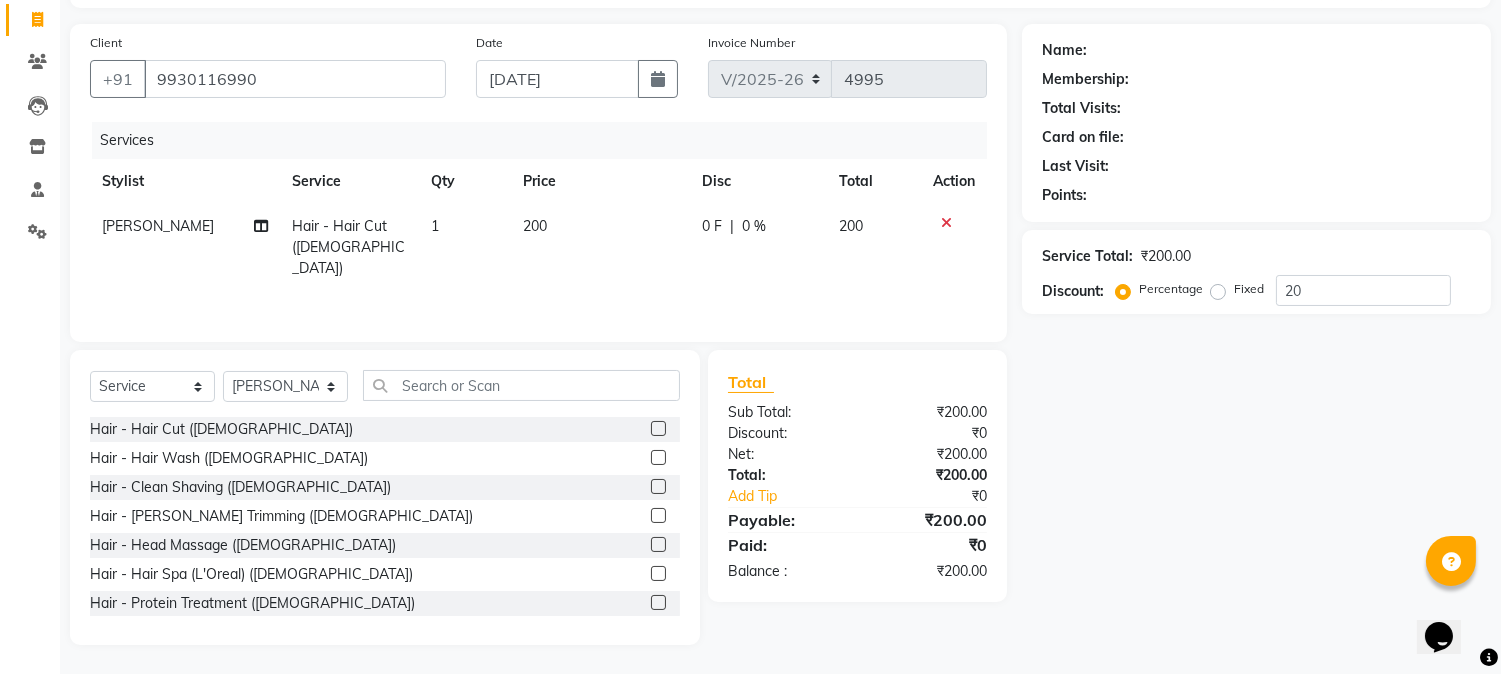 select on "1: Object" 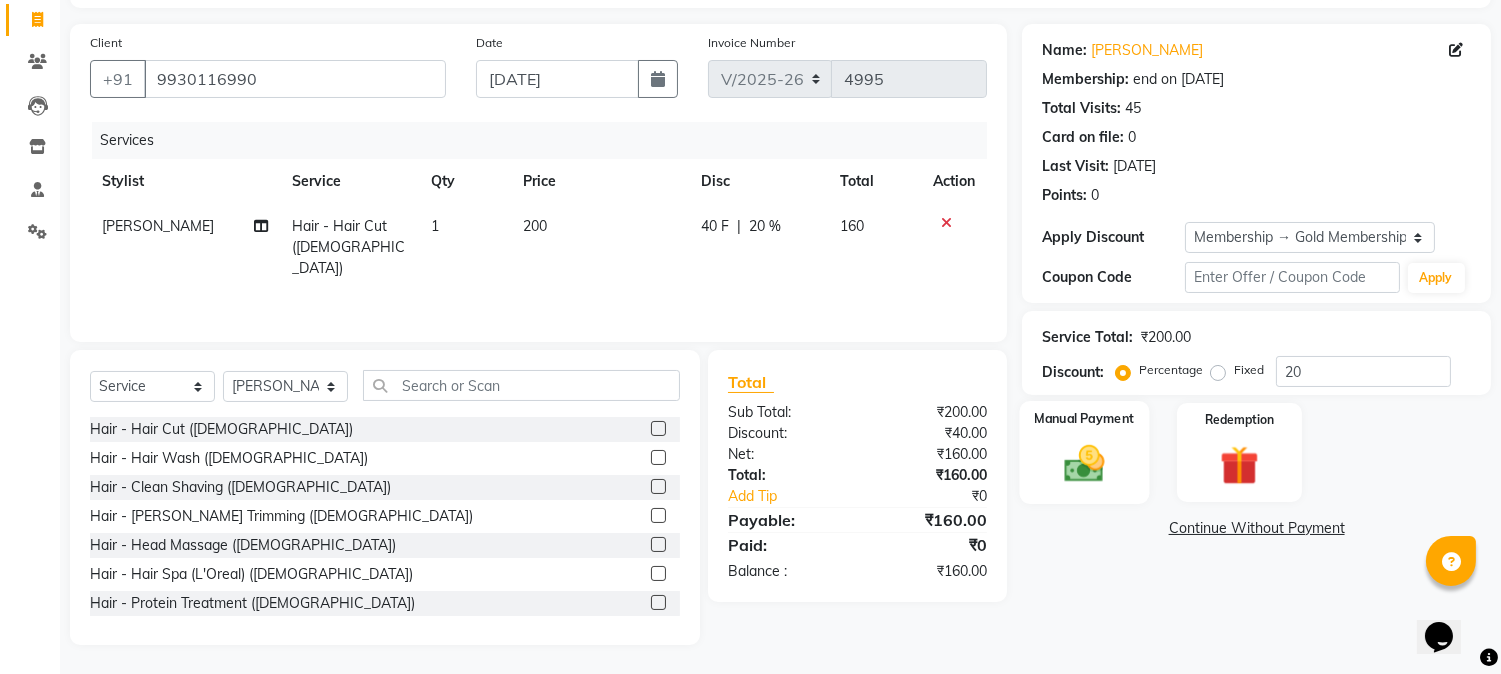 click 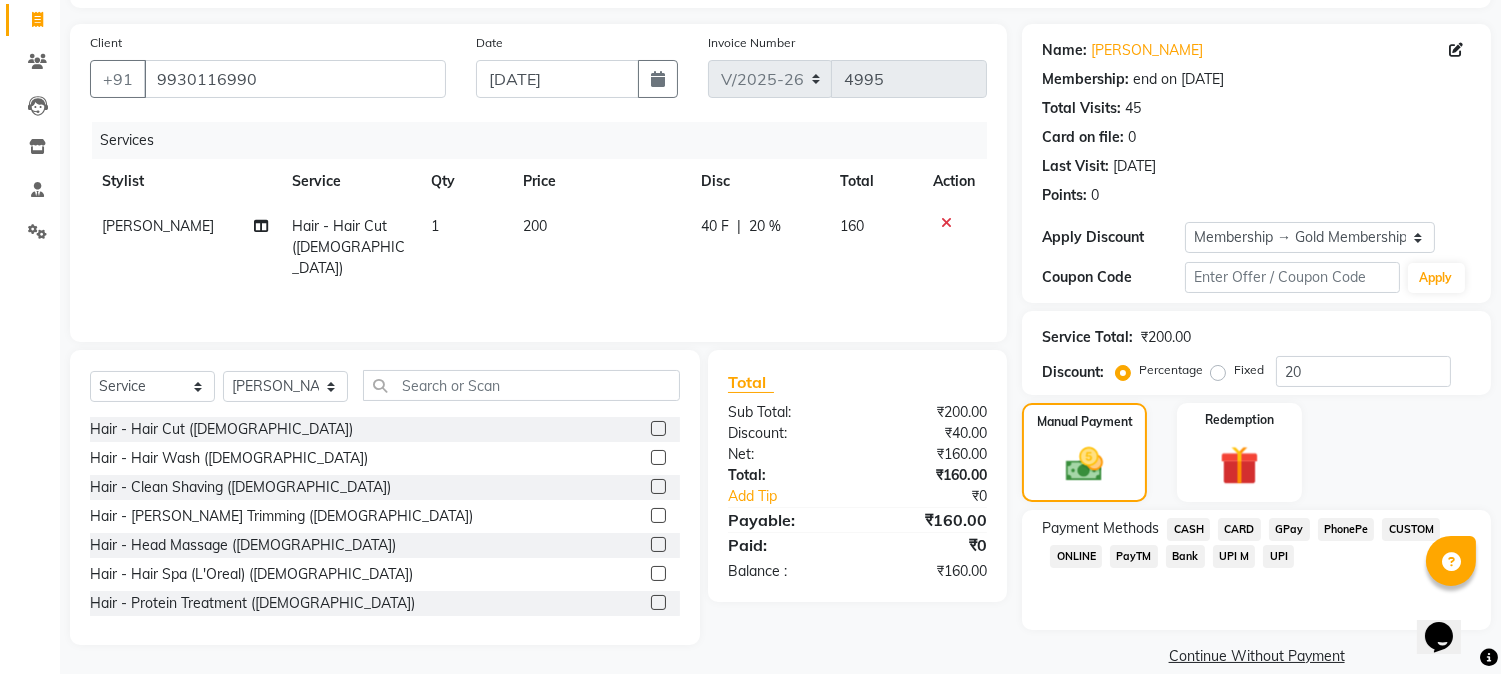 click on "GPay" 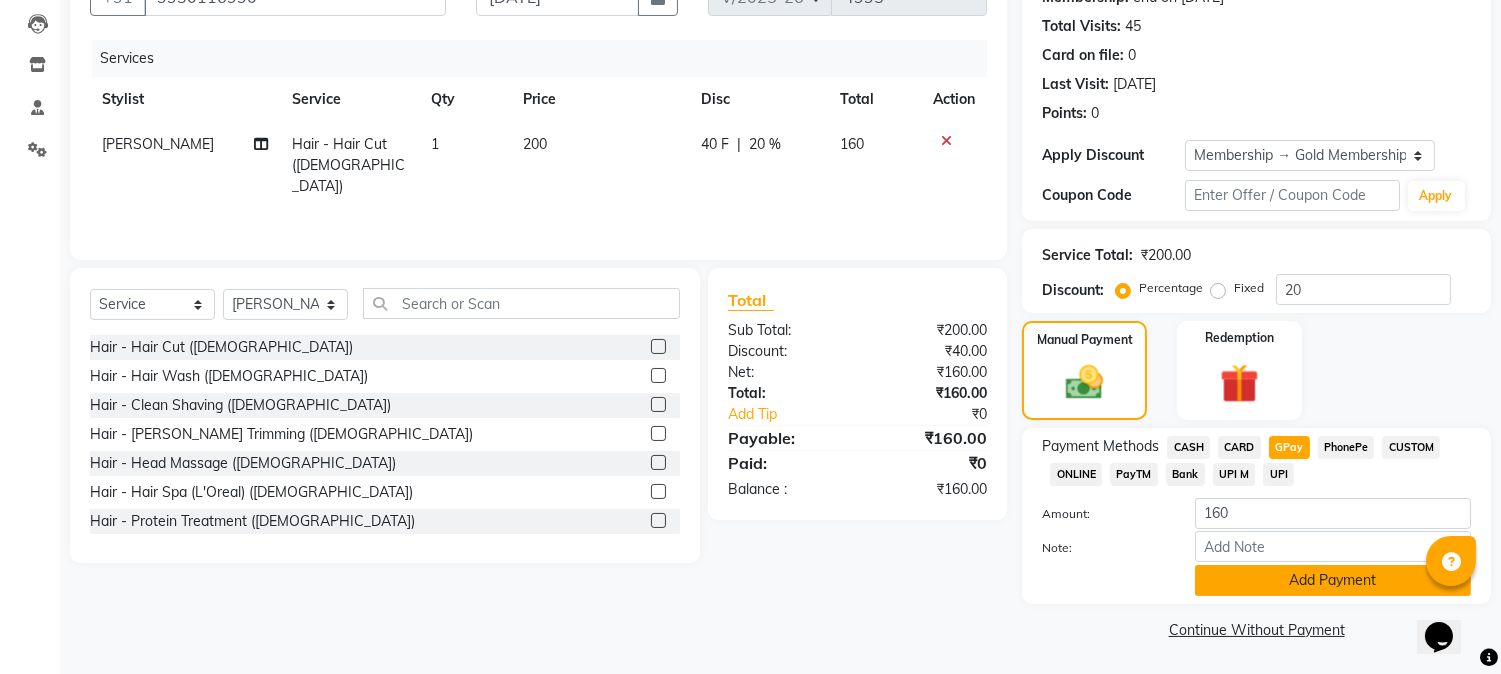 click on "Add Payment" 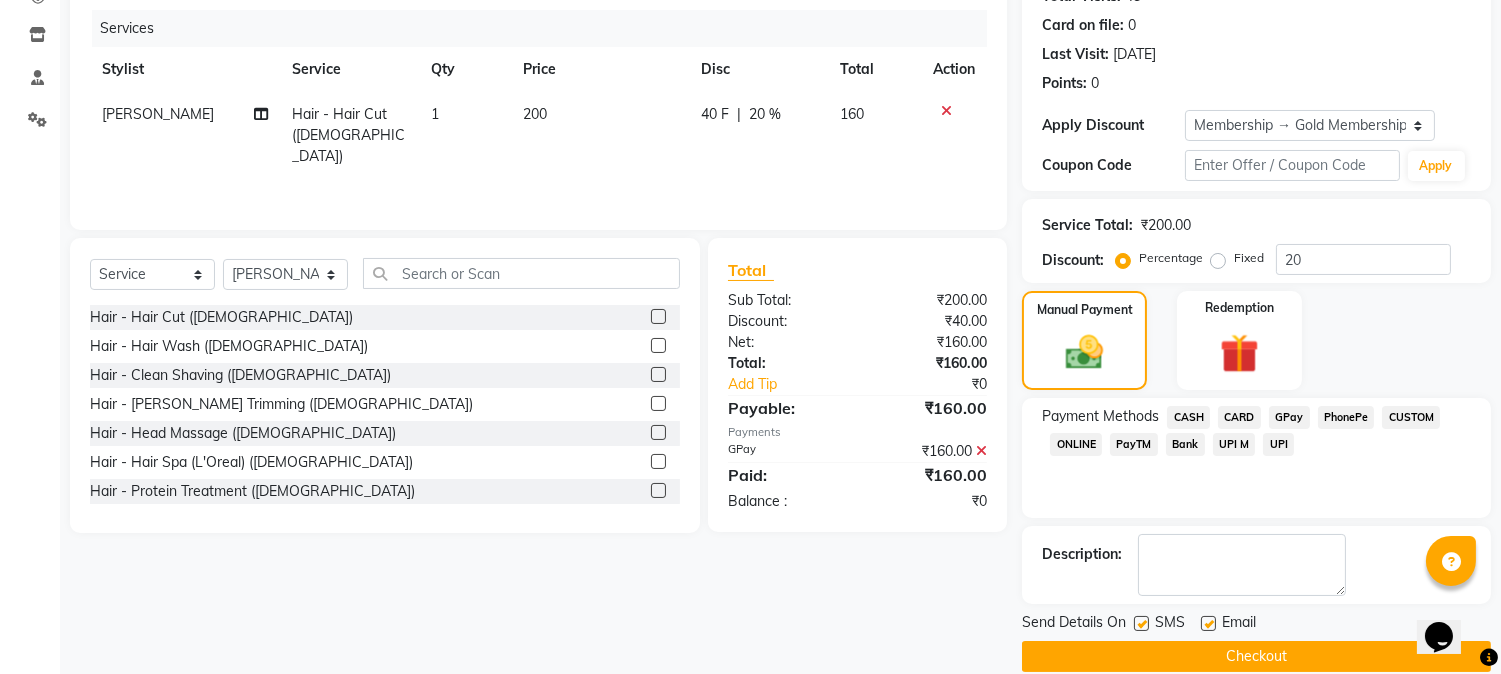 scroll, scrollTop: 265, scrollLeft: 0, axis: vertical 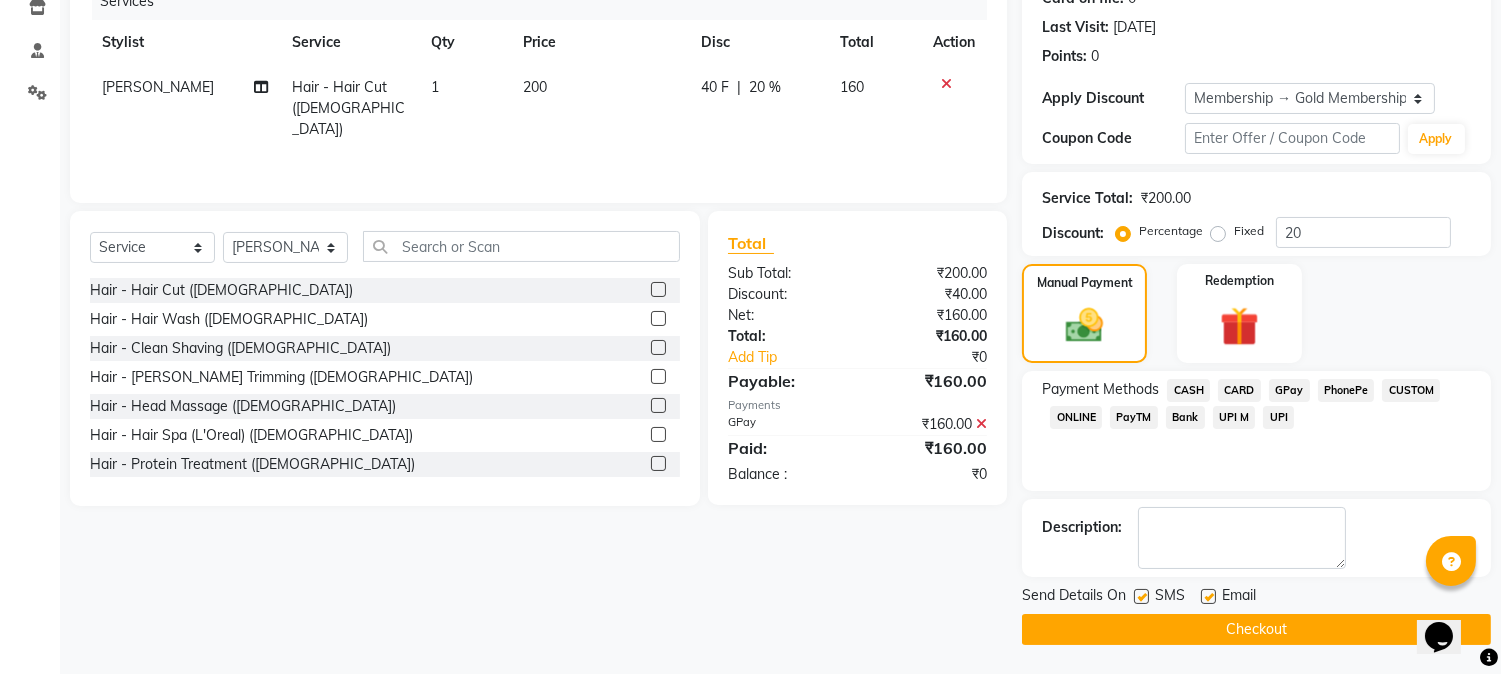 click on "Checkout" 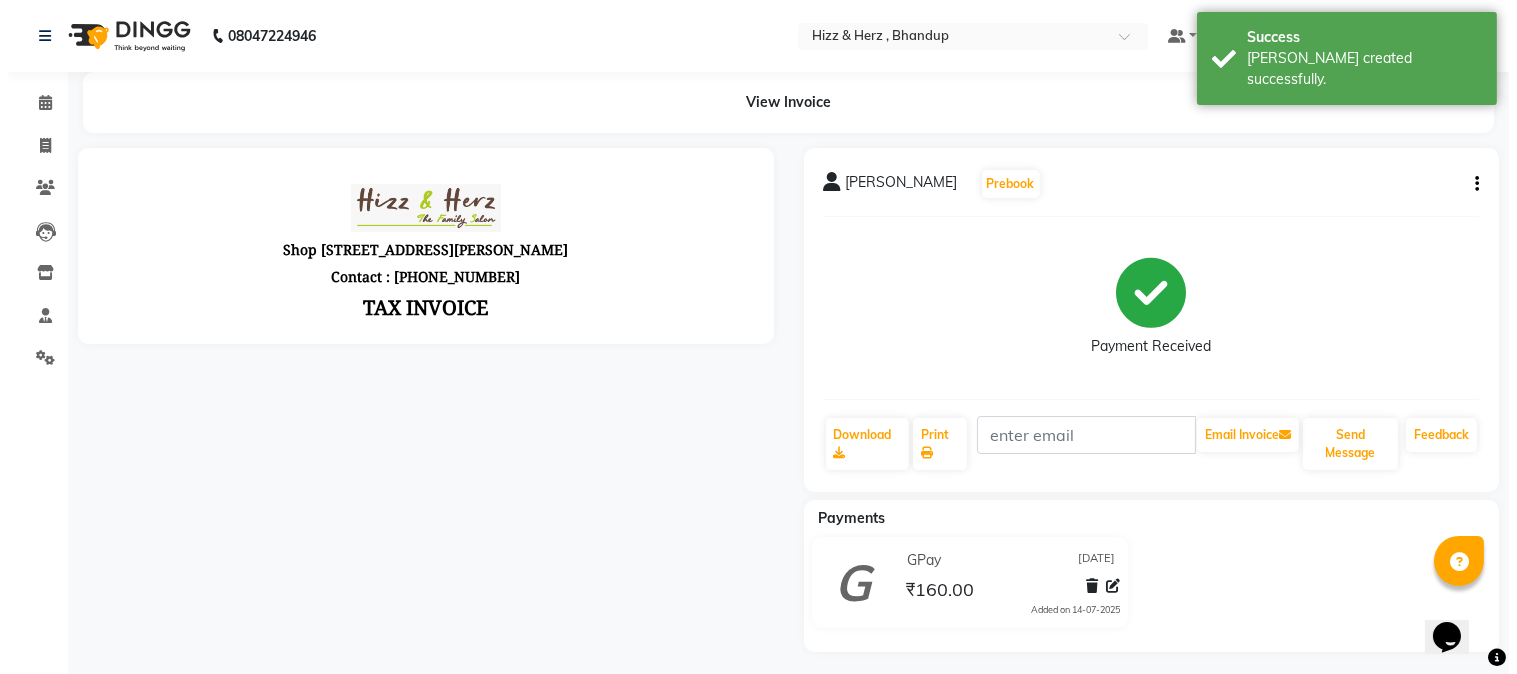 scroll, scrollTop: 0, scrollLeft: 0, axis: both 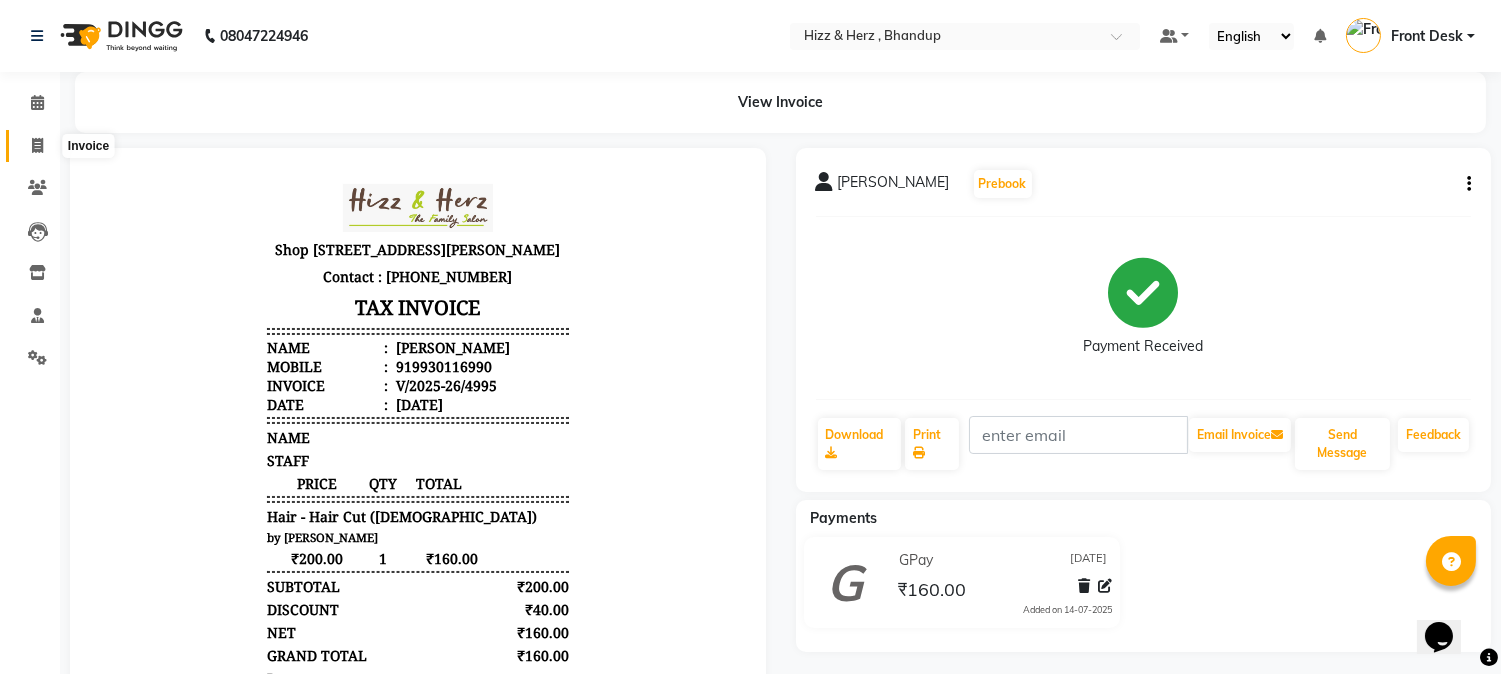 click 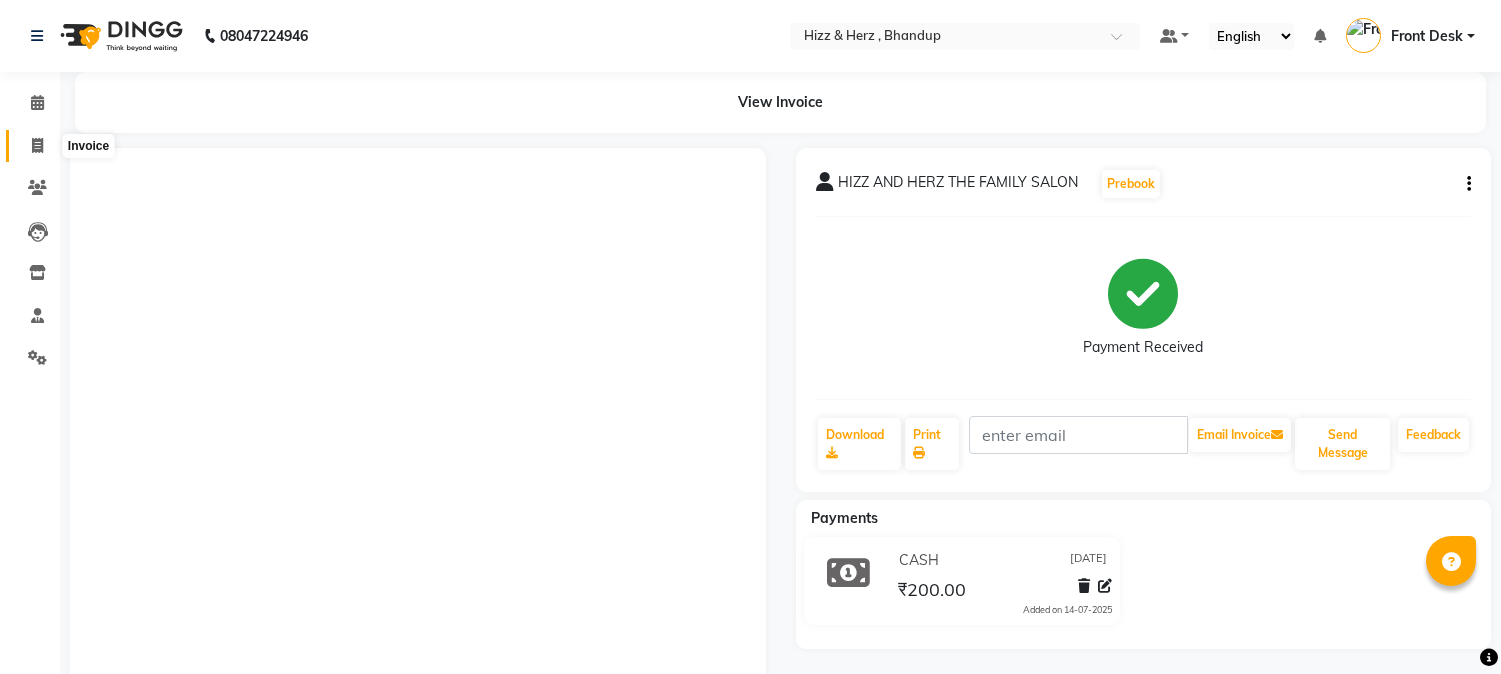 scroll, scrollTop: 0, scrollLeft: 0, axis: both 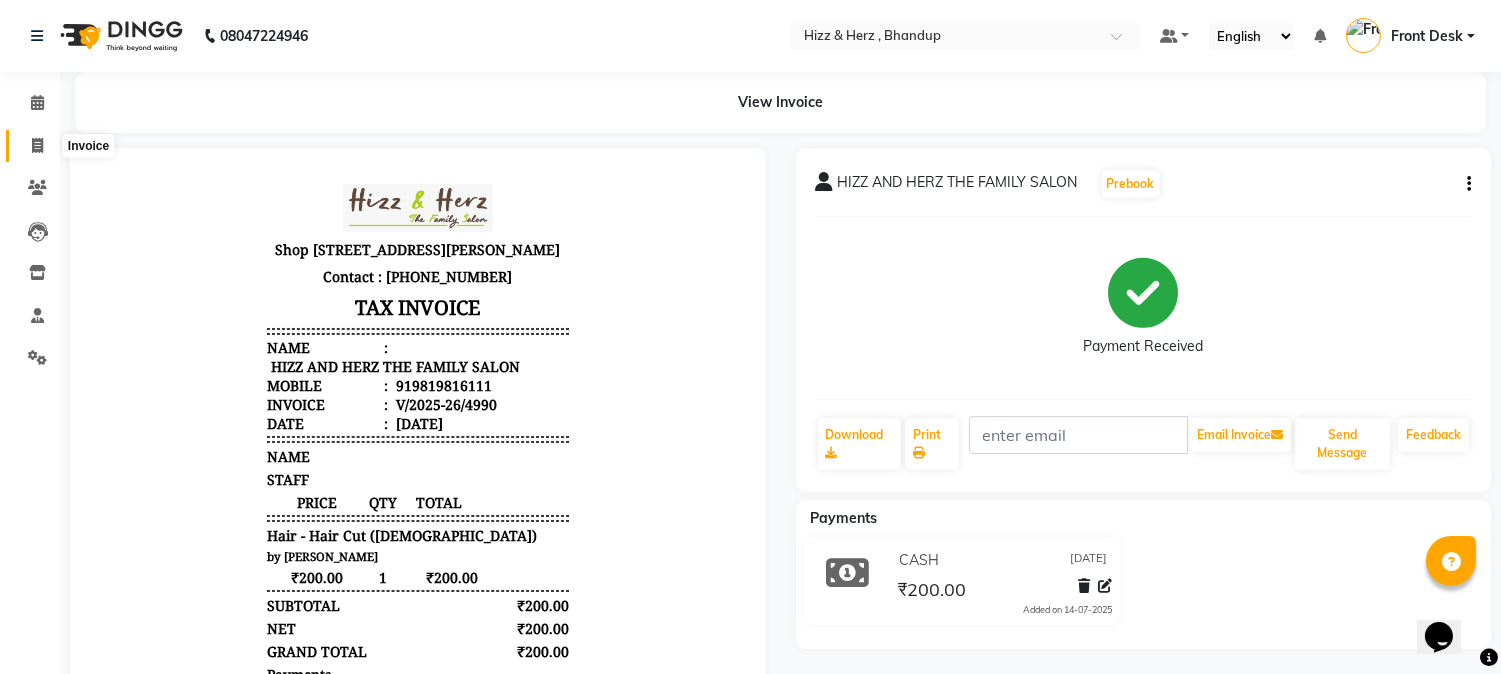 click 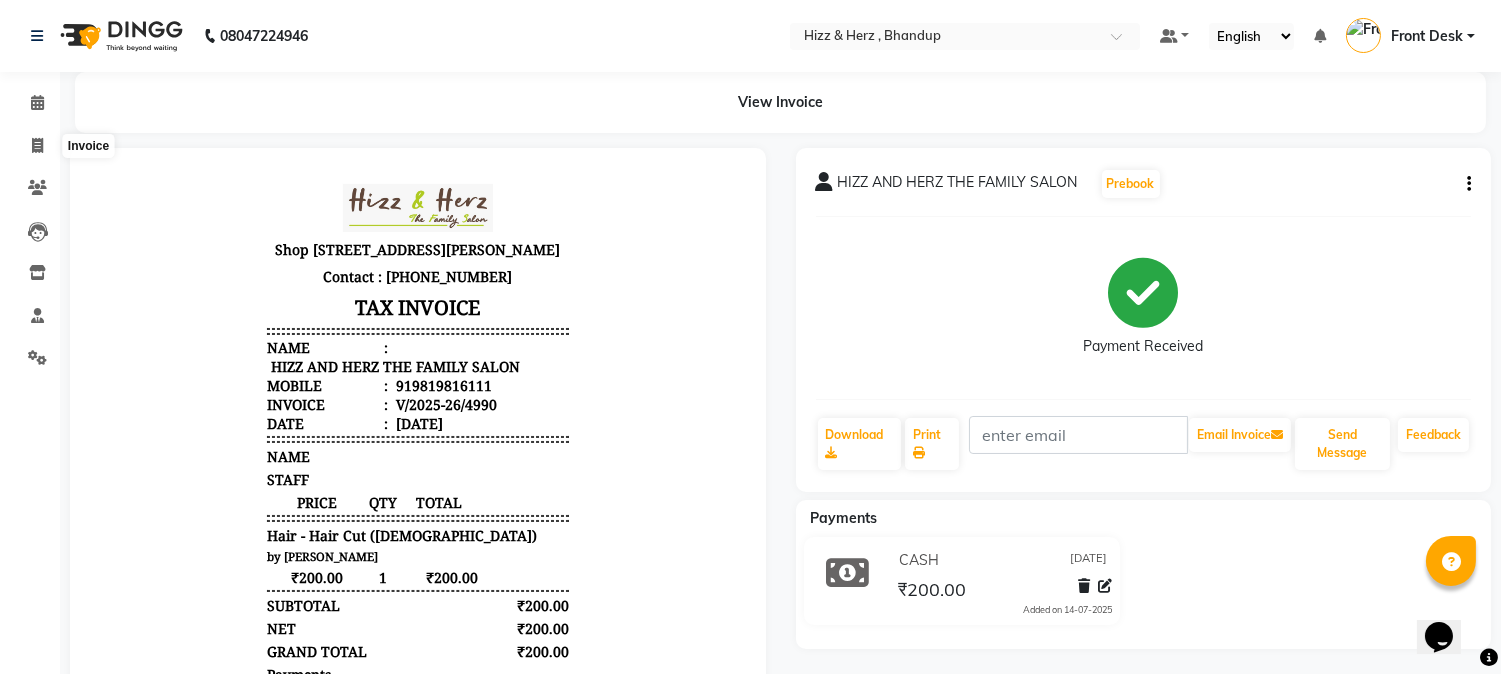 select on "service" 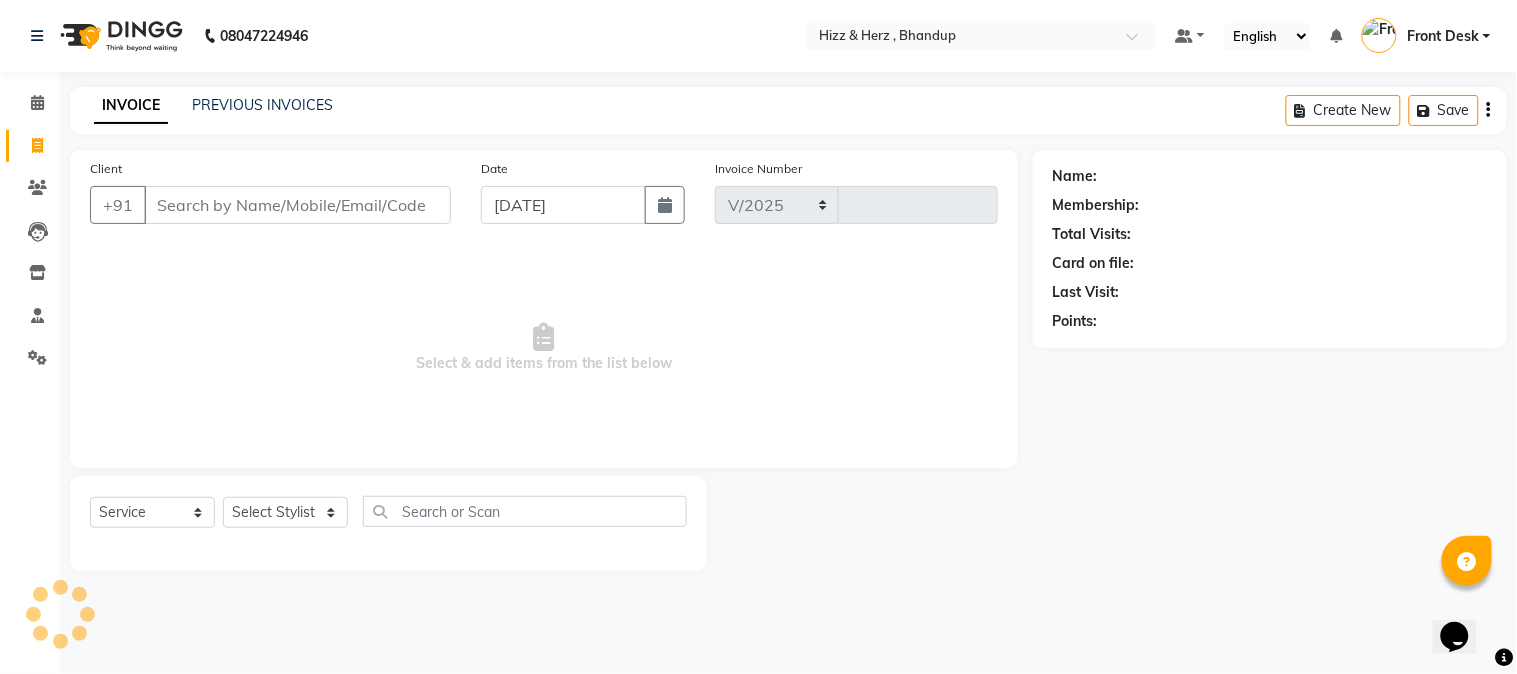 select on "629" 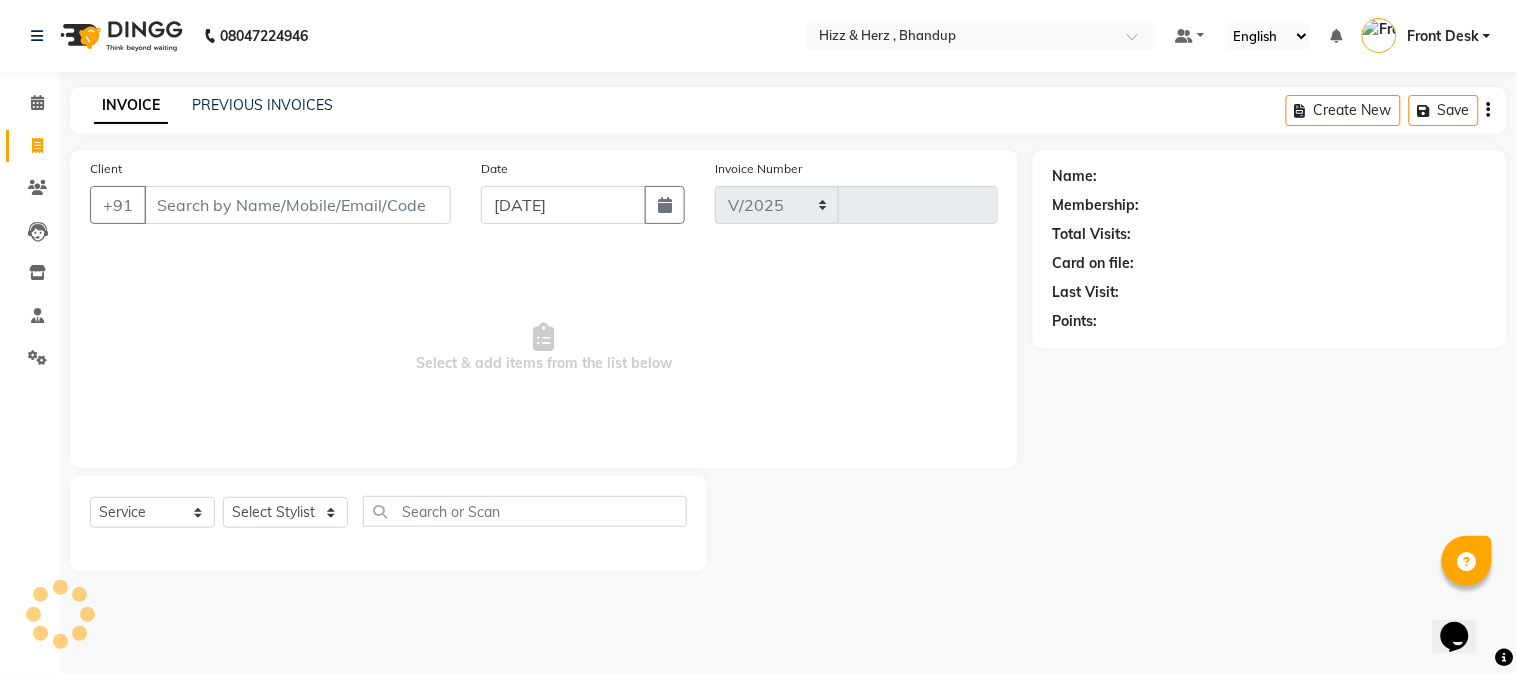 type on "4993" 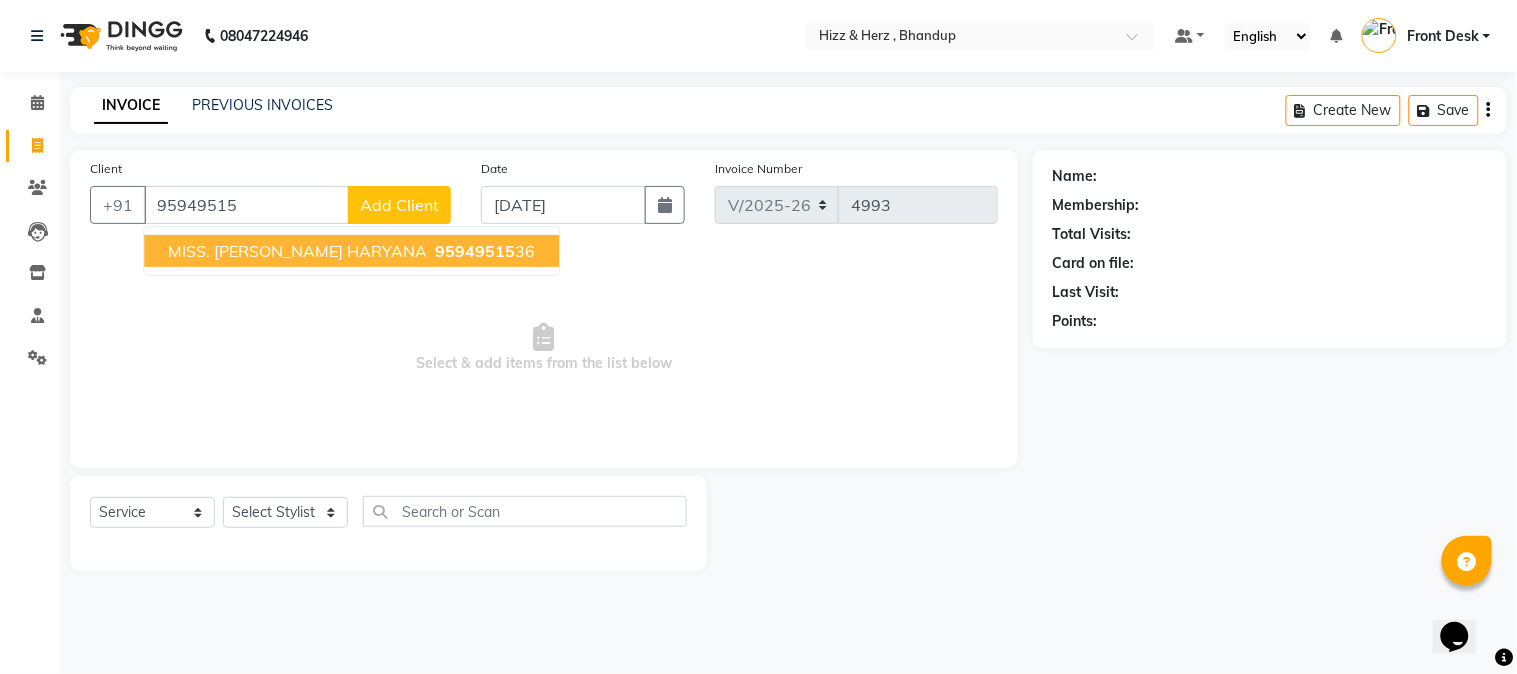 click on "MISS. KOMAL HARYANA" at bounding box center [297, 251] 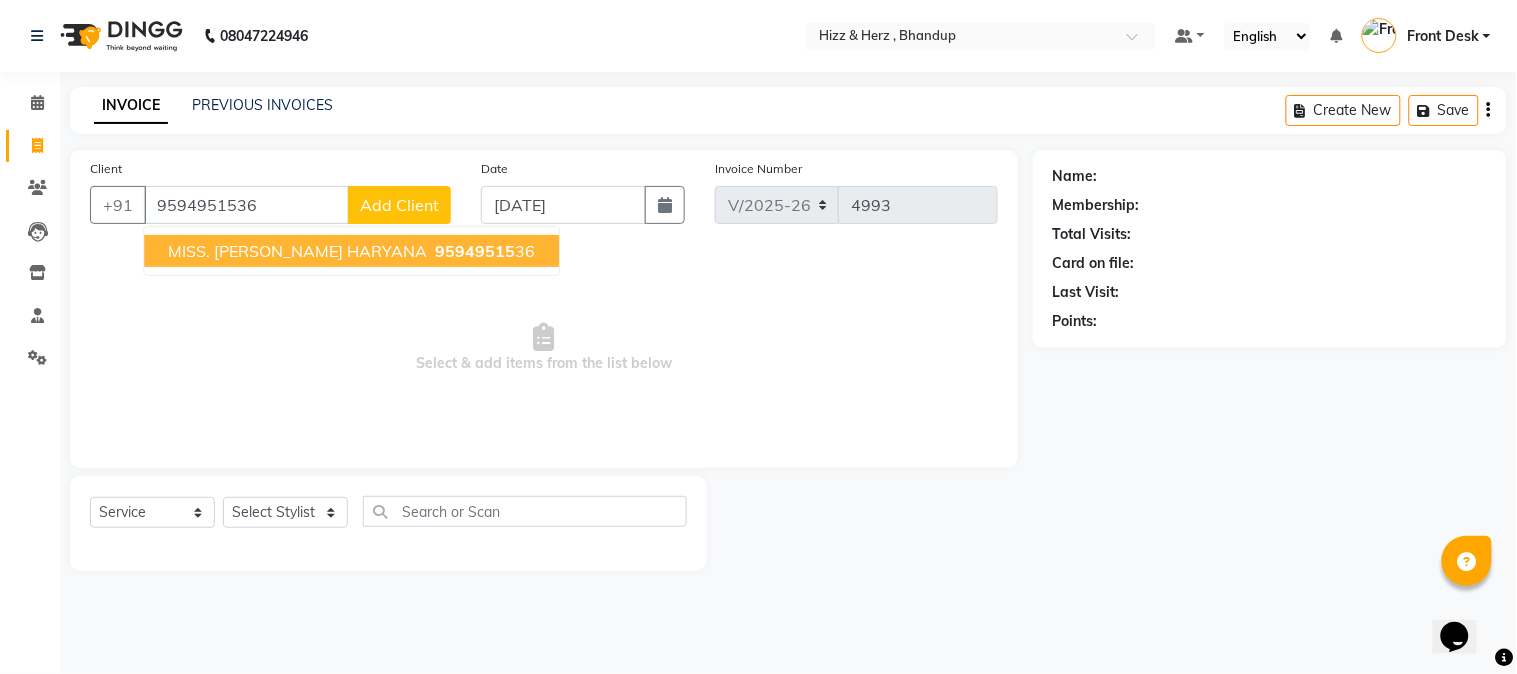 type on "9594951536" 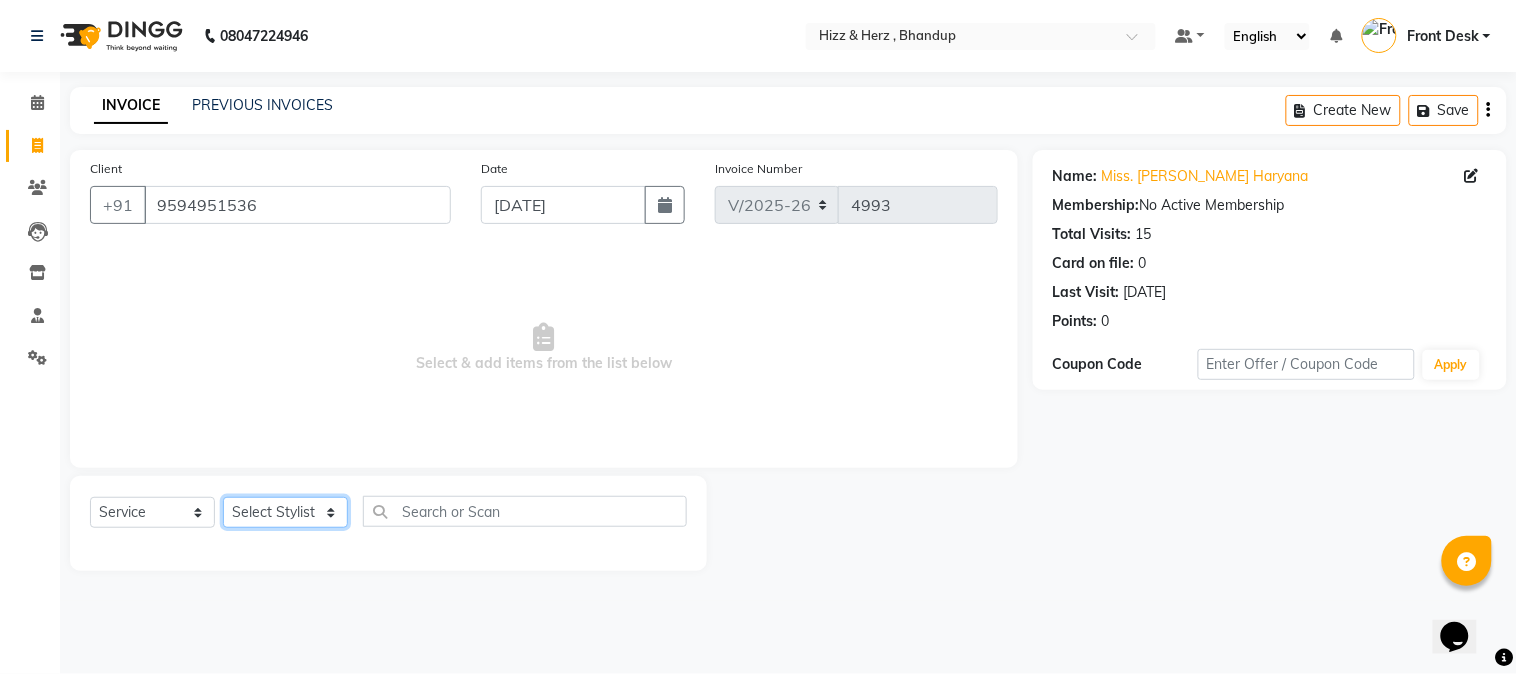 click on "Select Stylist Front Desk [PERSON_NAME] HIZZ & HERZ 2 [PERSON_NAME] [PERSON_NAME] [PERSON_NAME] [PERSON_NAME] MOHD [PERSON_NAME] [PERSON_NAME] [PERSON_NAME]  [PERSON_NAME]" 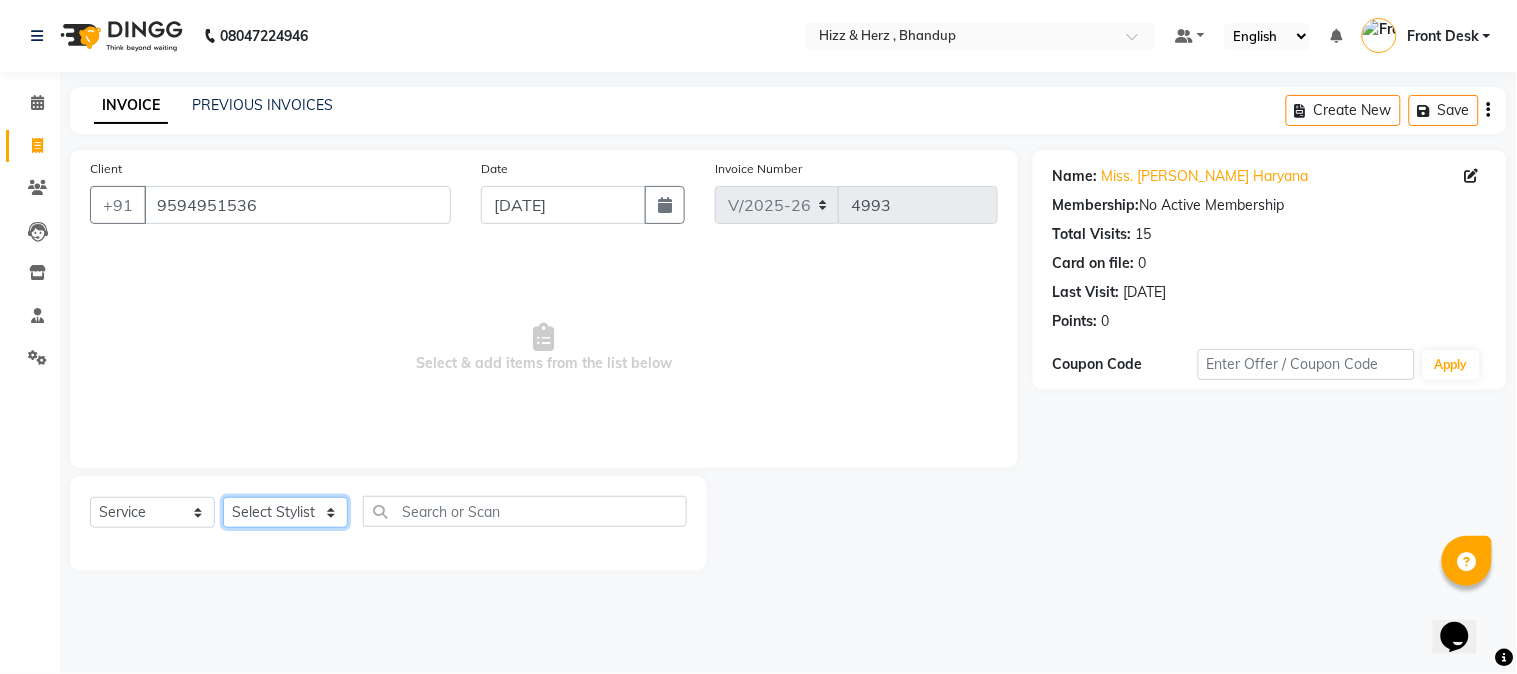 select on "9149" 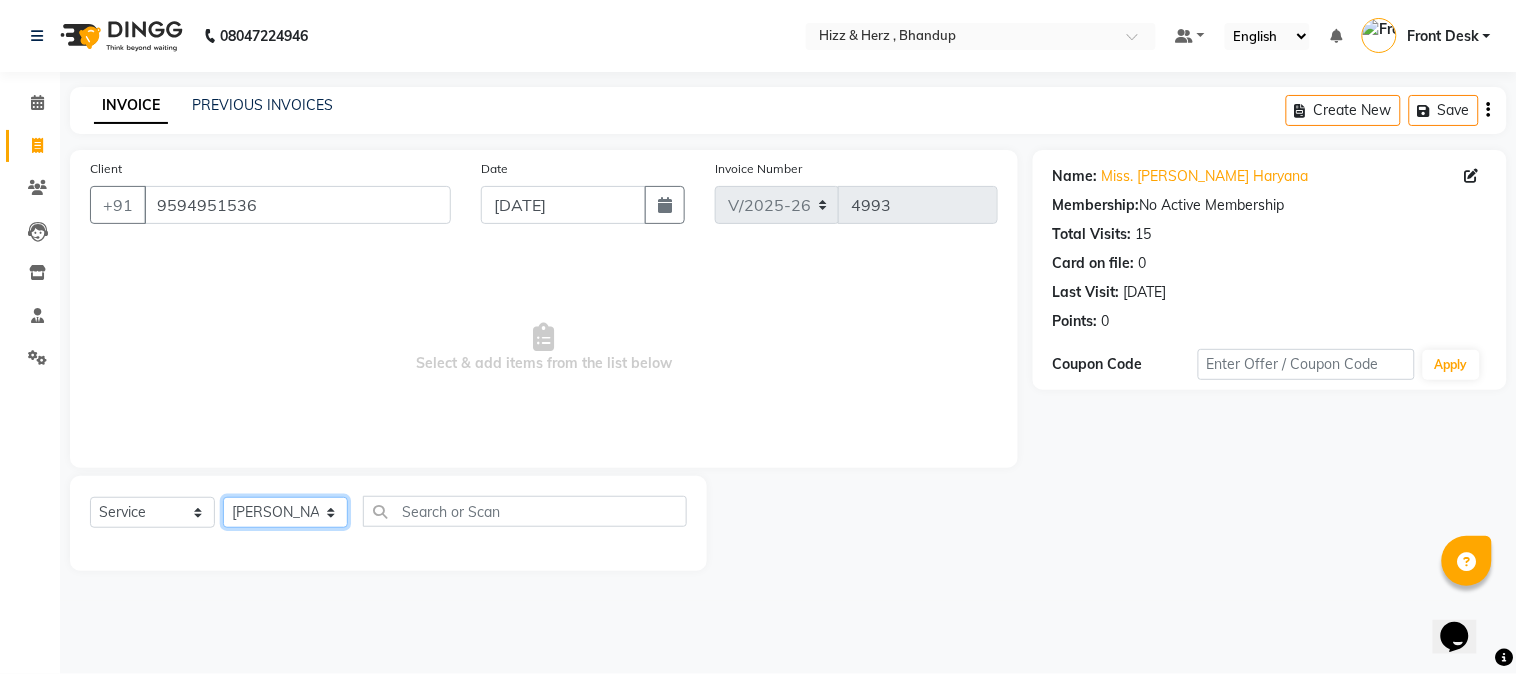 click on "Select Stylist Front Desk [PERSON_NAME] HIZZ & HERZ 2 [PERSON_NAME] [PERSON_NAME] [PERSON_NAME] [PERSON_NAME] MOHD [PERSON_NAME] [PERSON_NAME] [PERSON_NAME]  [PERSON_NAME]" 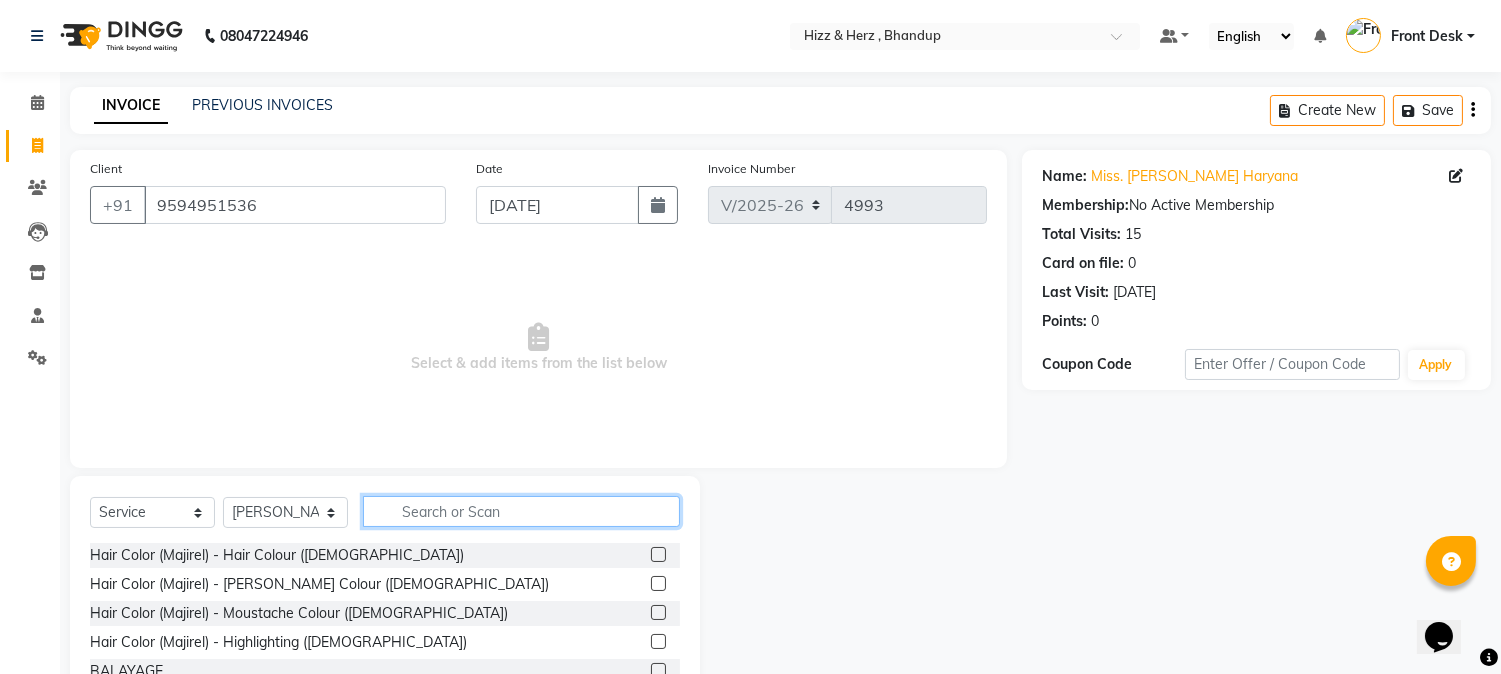 click 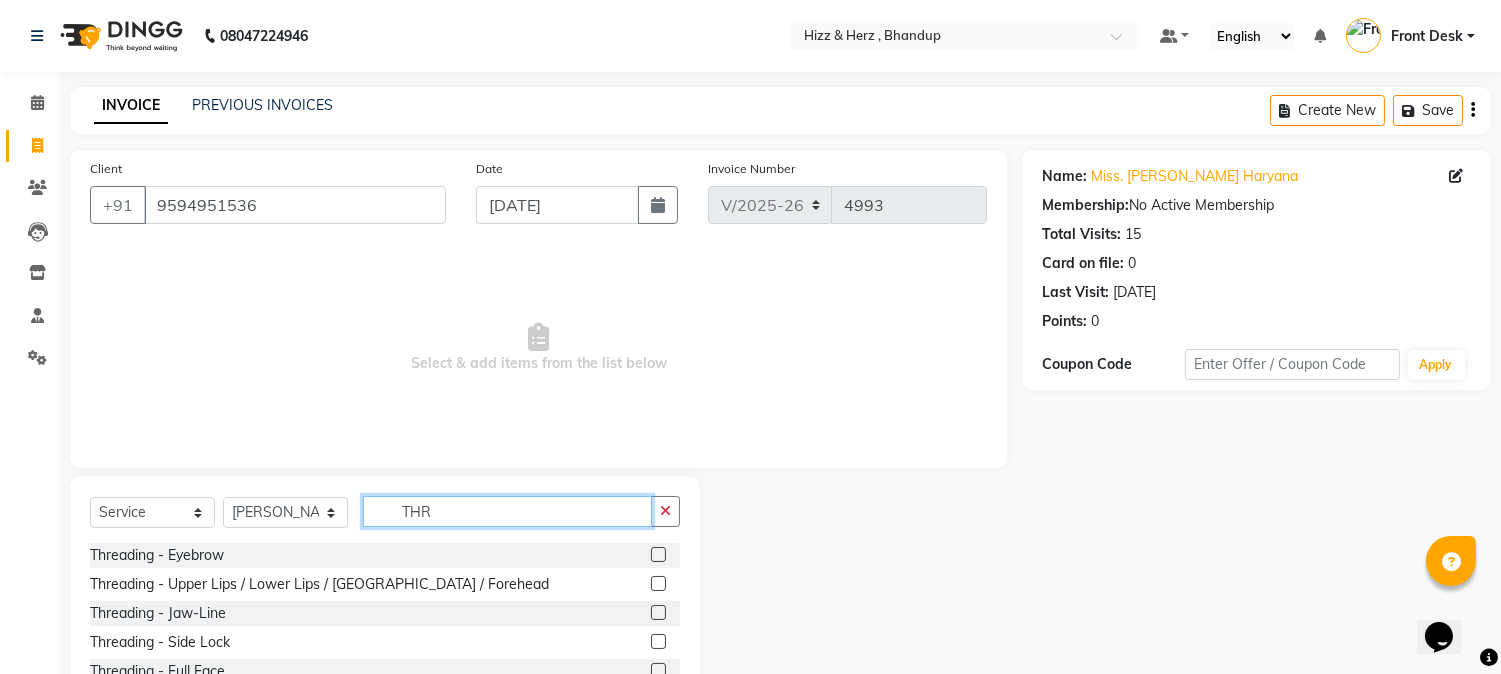 type on "THR" 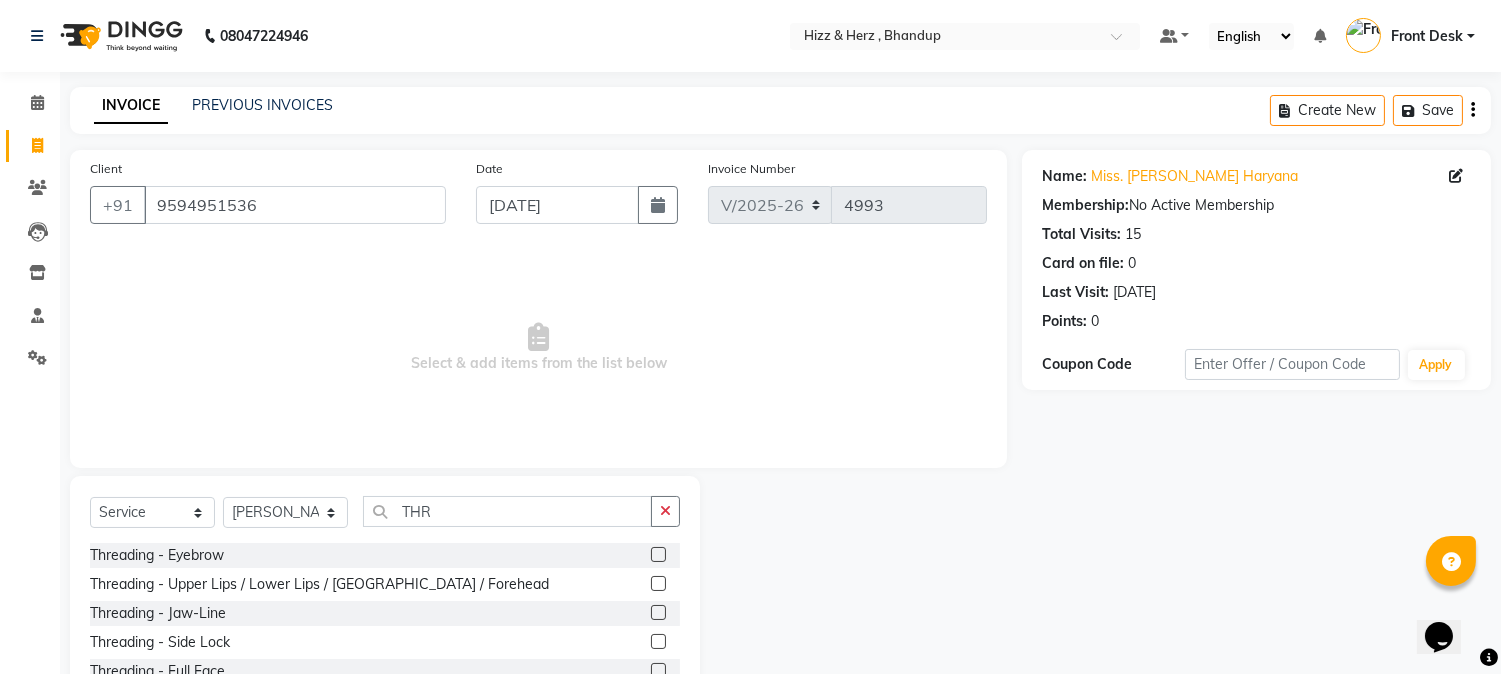 click 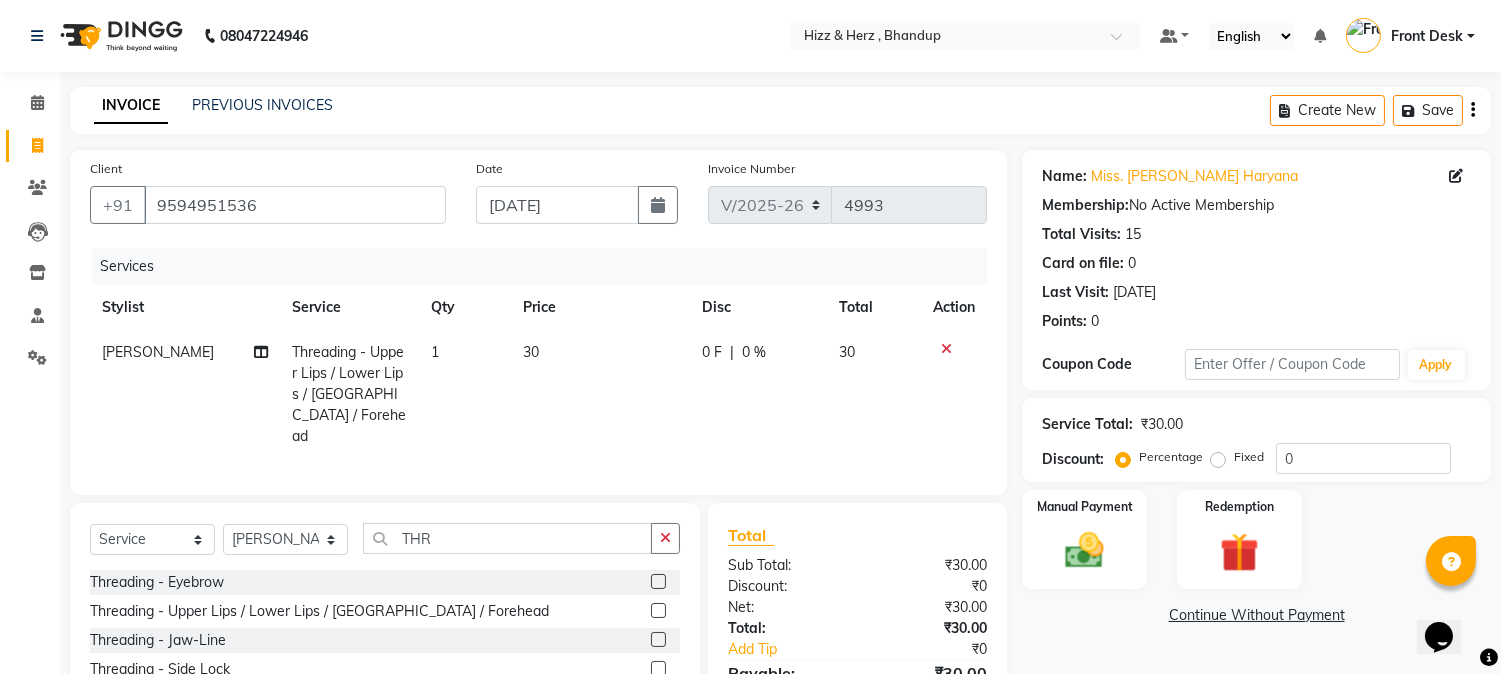 click 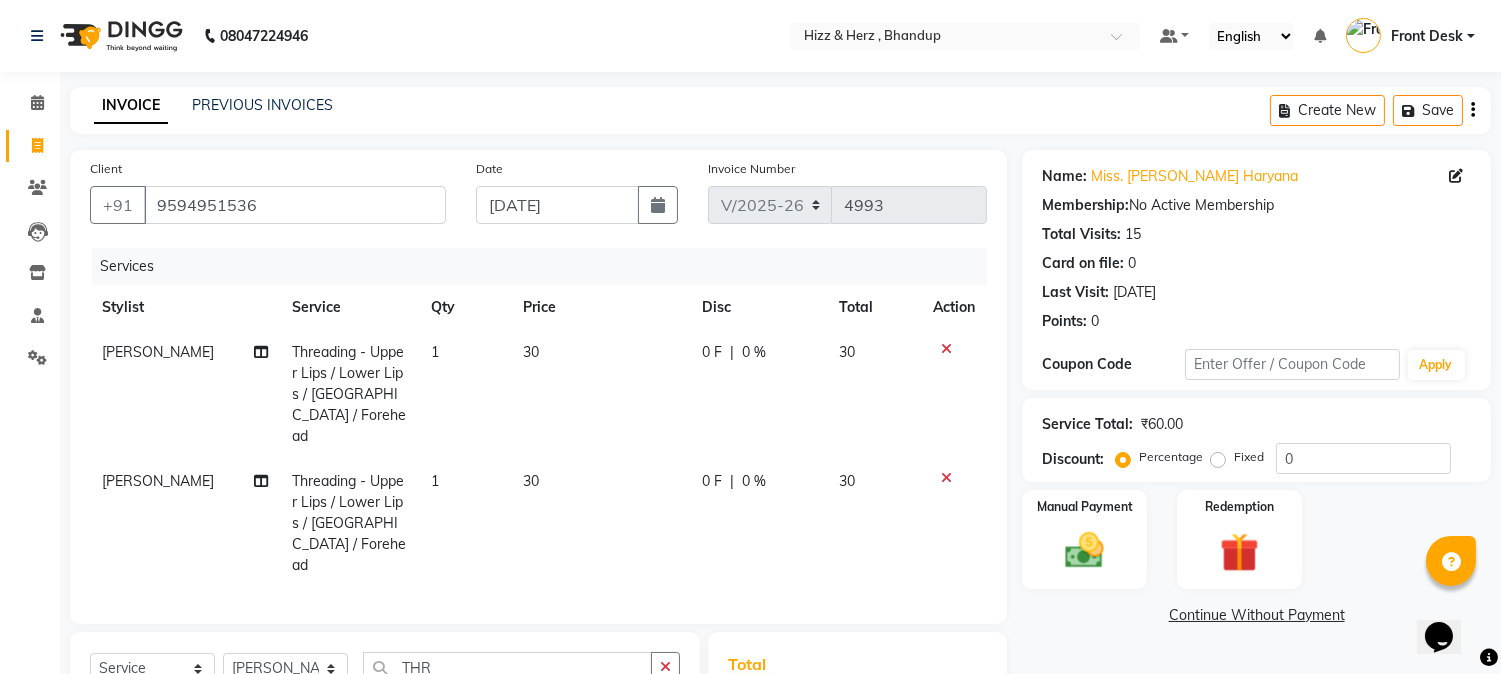 checkbox on "false" 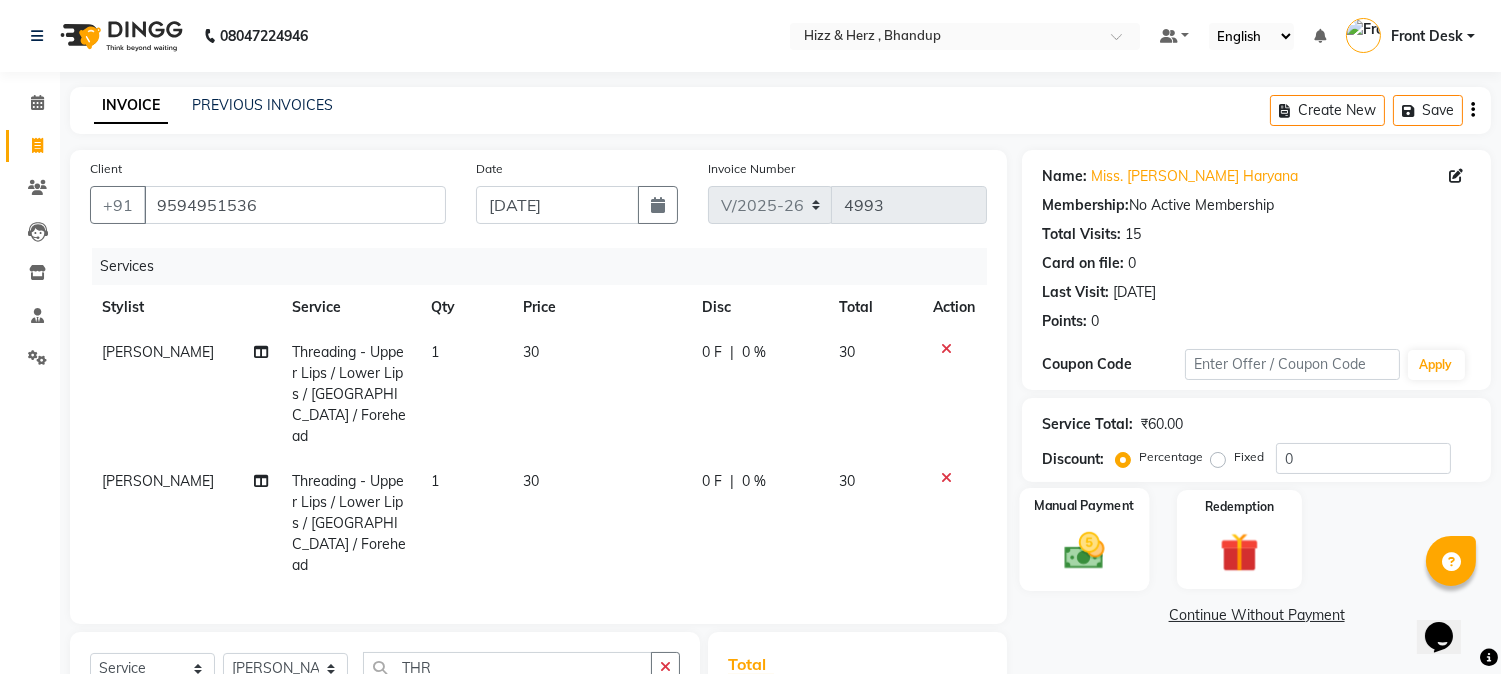 click 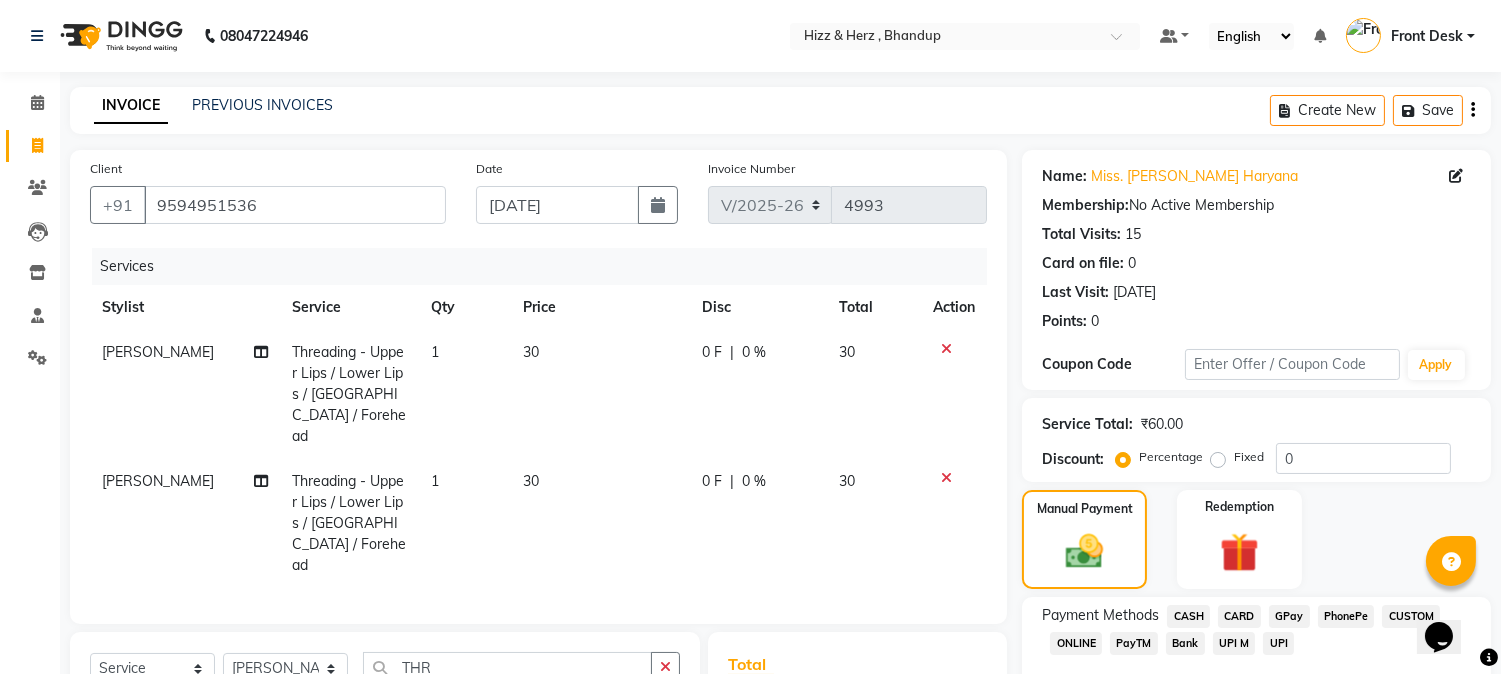 click on "GPay" 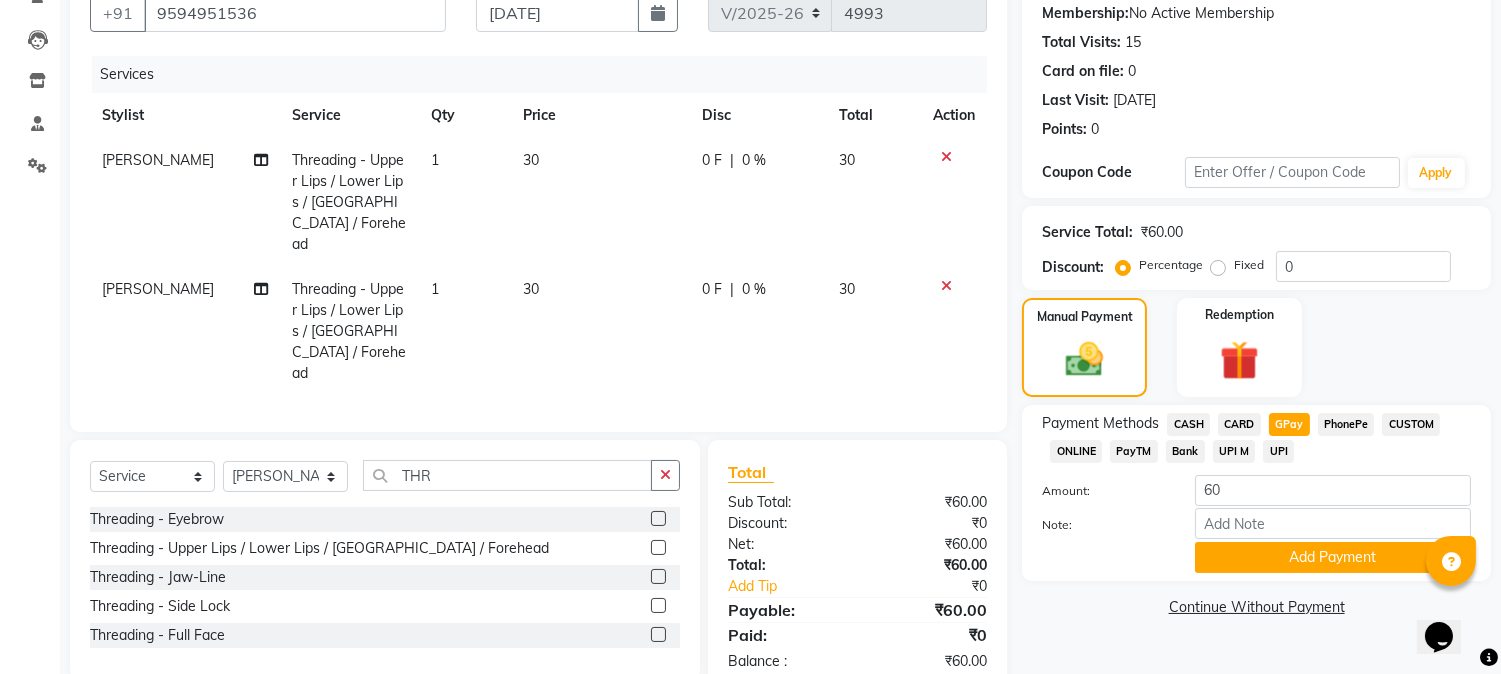 scroll, scrollTop: 214, scrollLeft: 0, axis: vertical 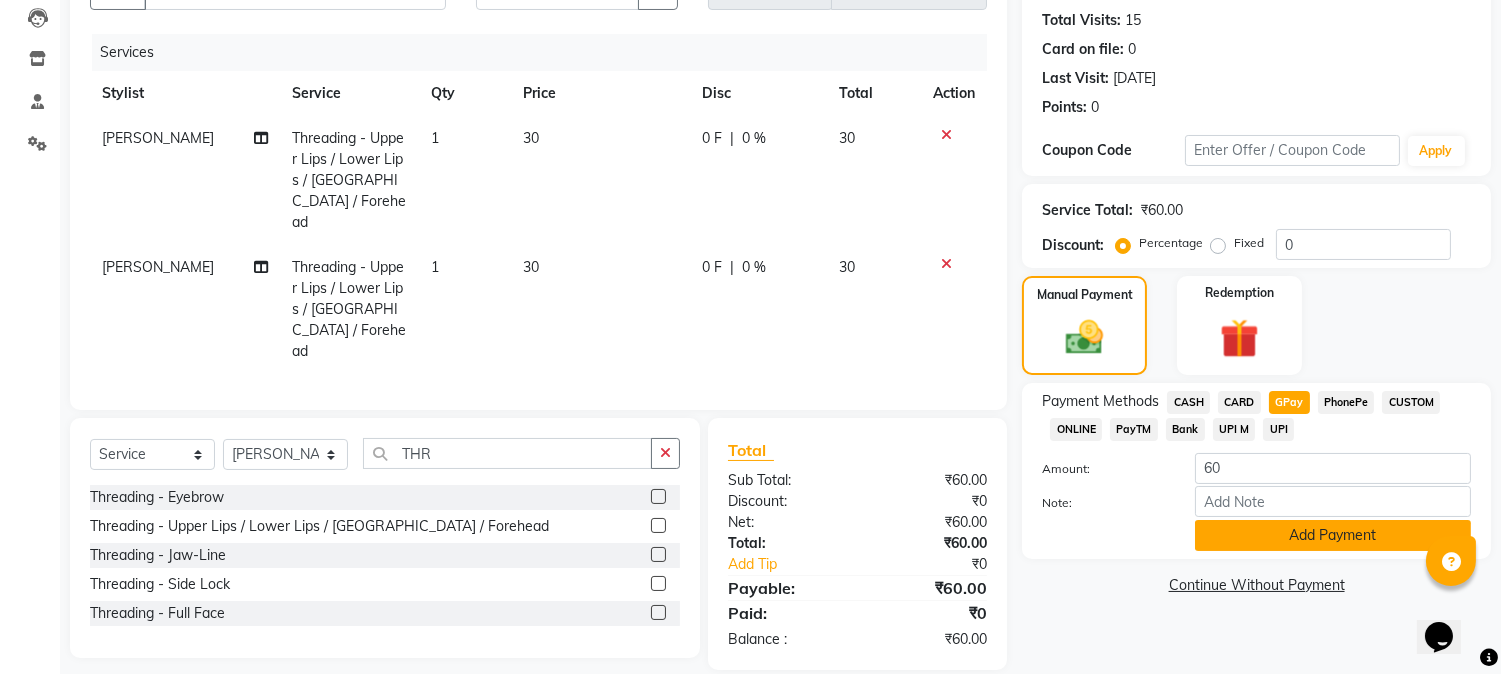 click on "Add Payment" 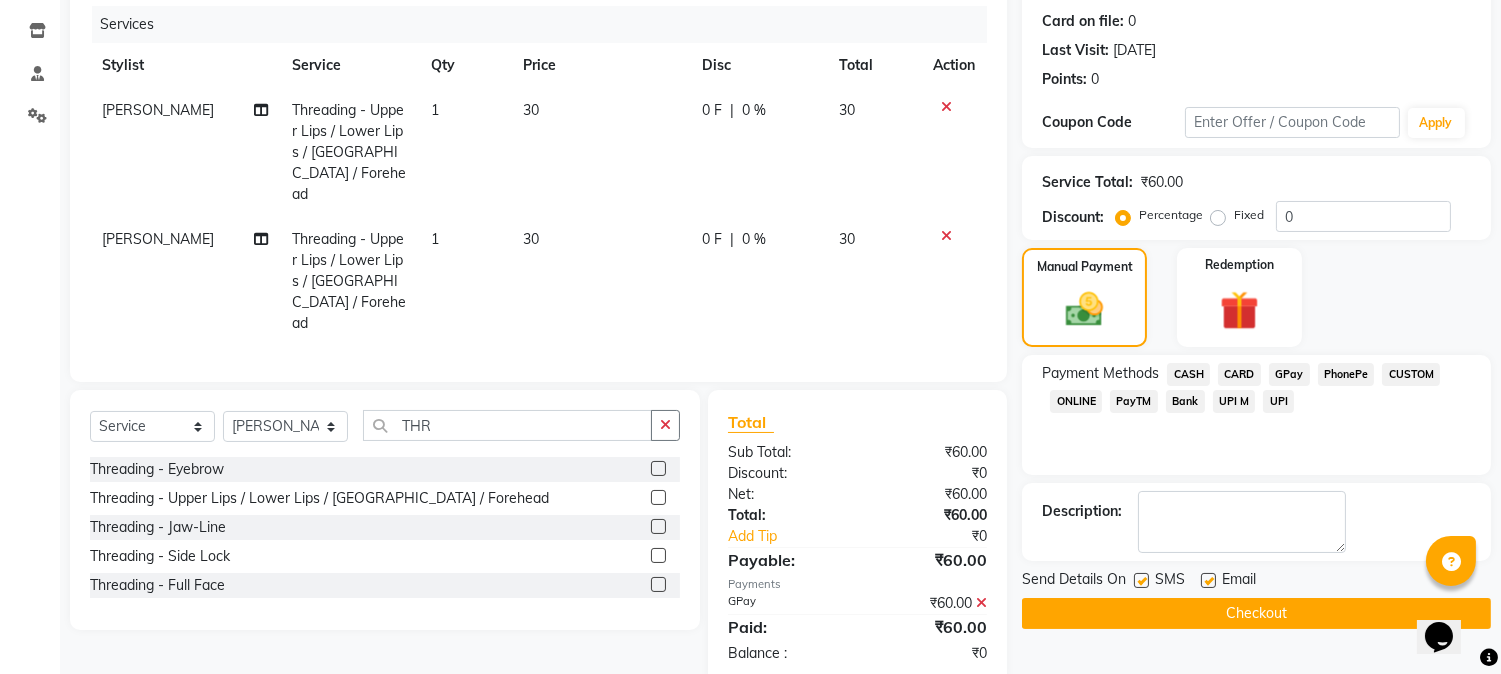 scroll, scrollTop: 256, scrollLeft: 0, axis: vertical 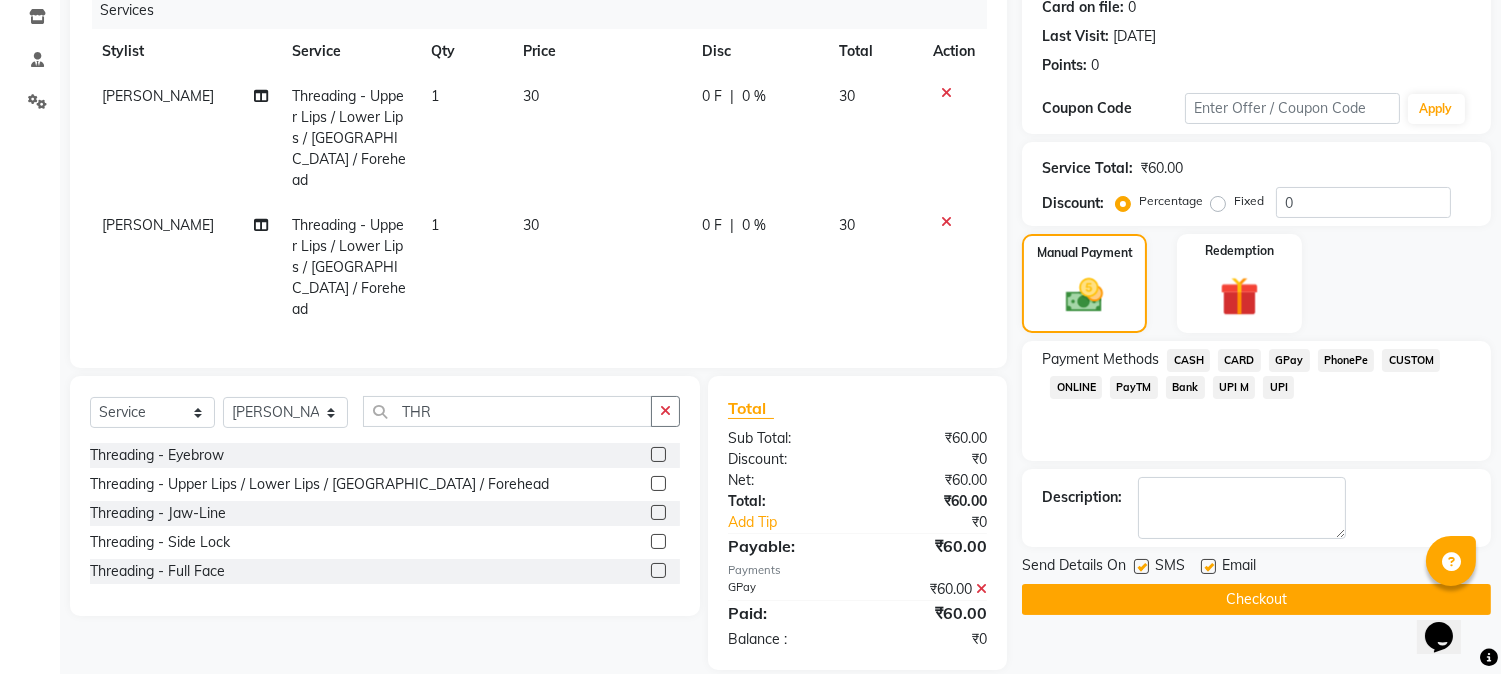 click on "Checkout" 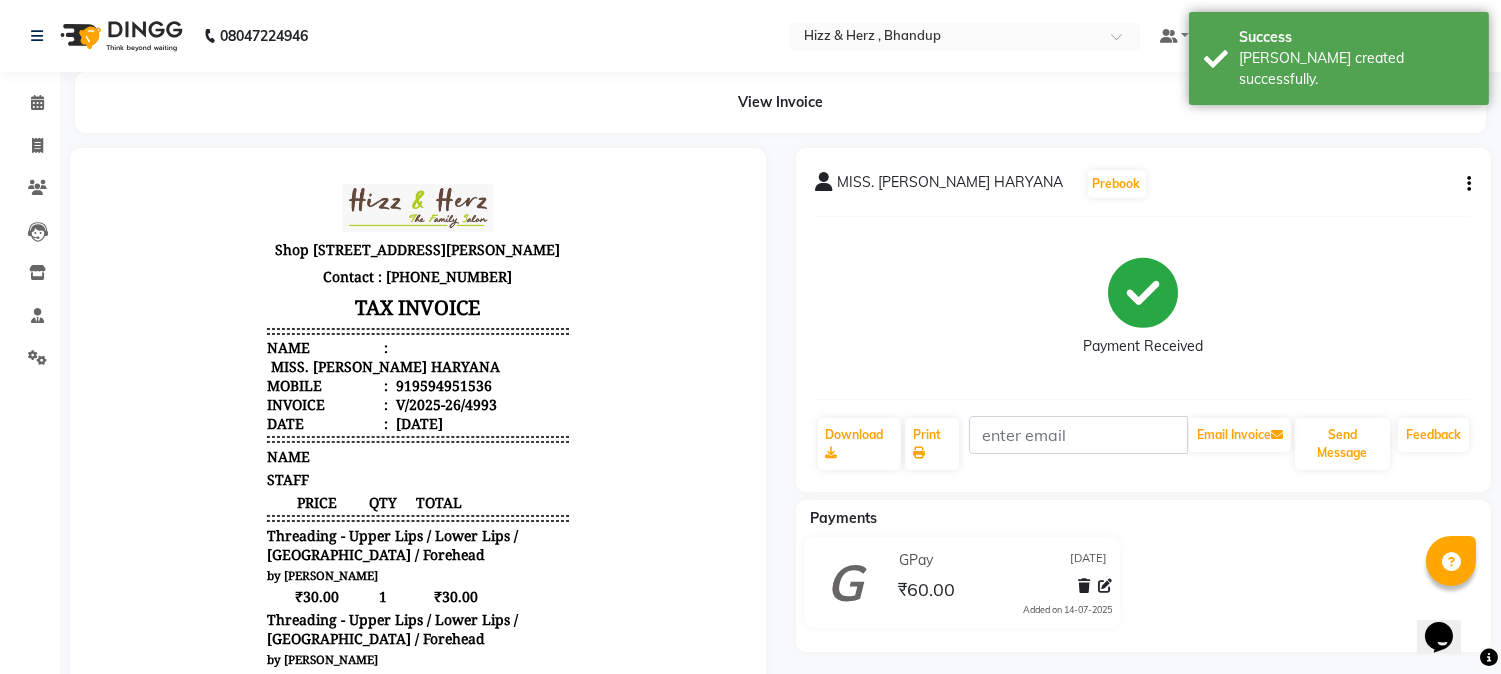 scroll, scrollTop: 0, scrollLeft: 0, axis: both 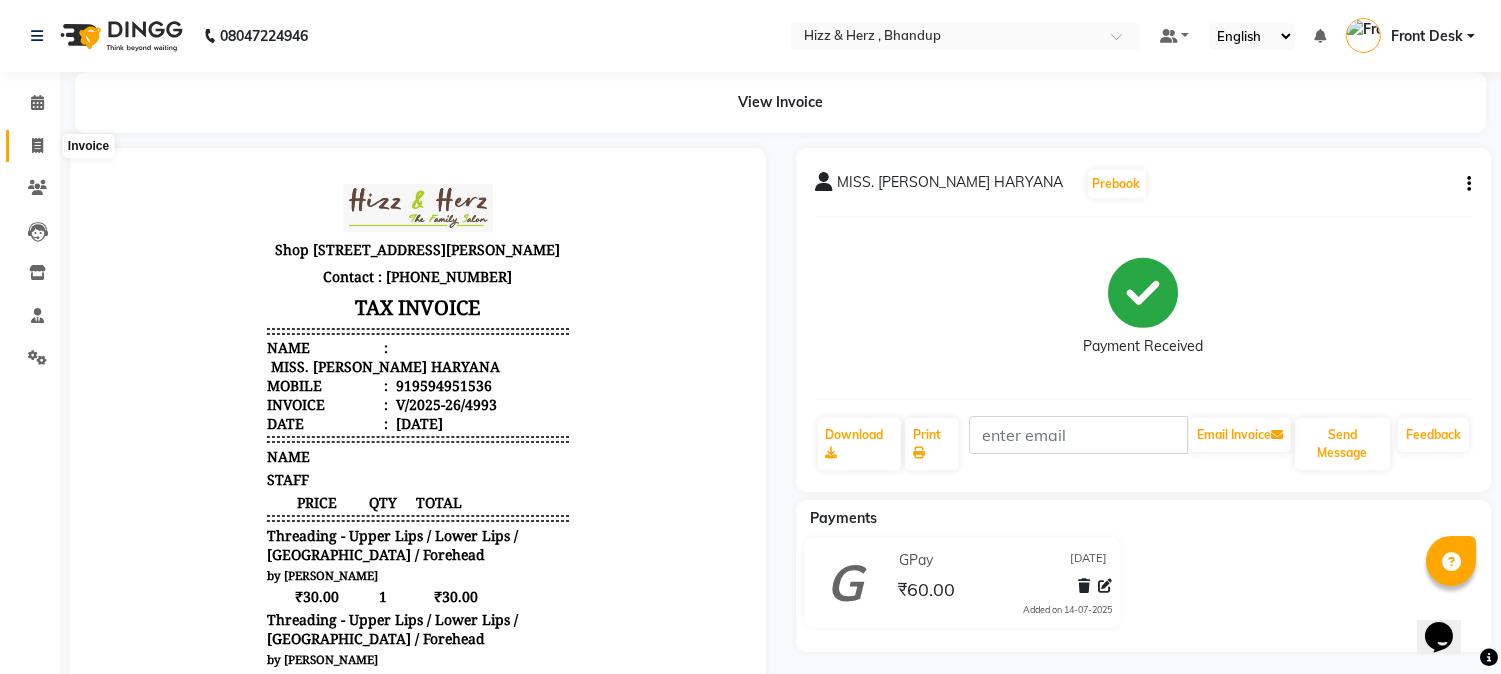 click 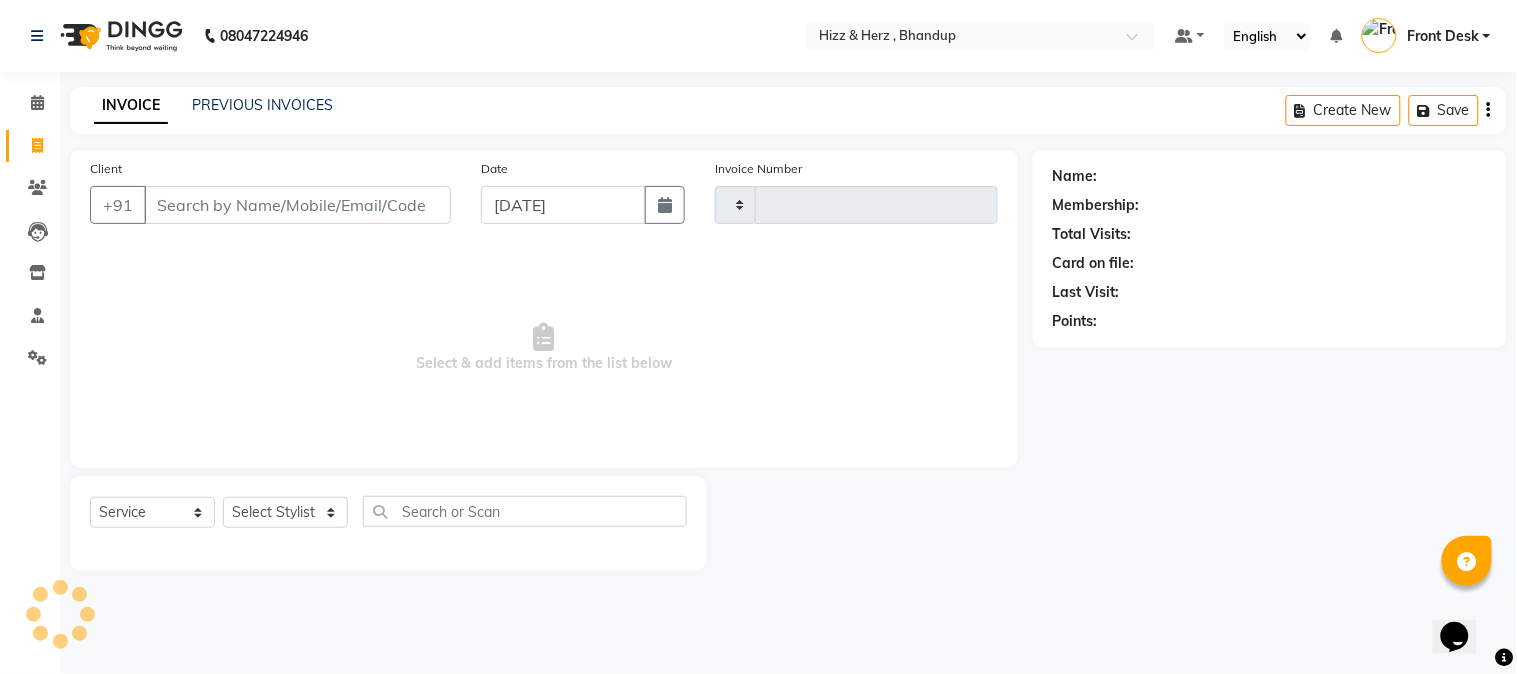 type on "4994" 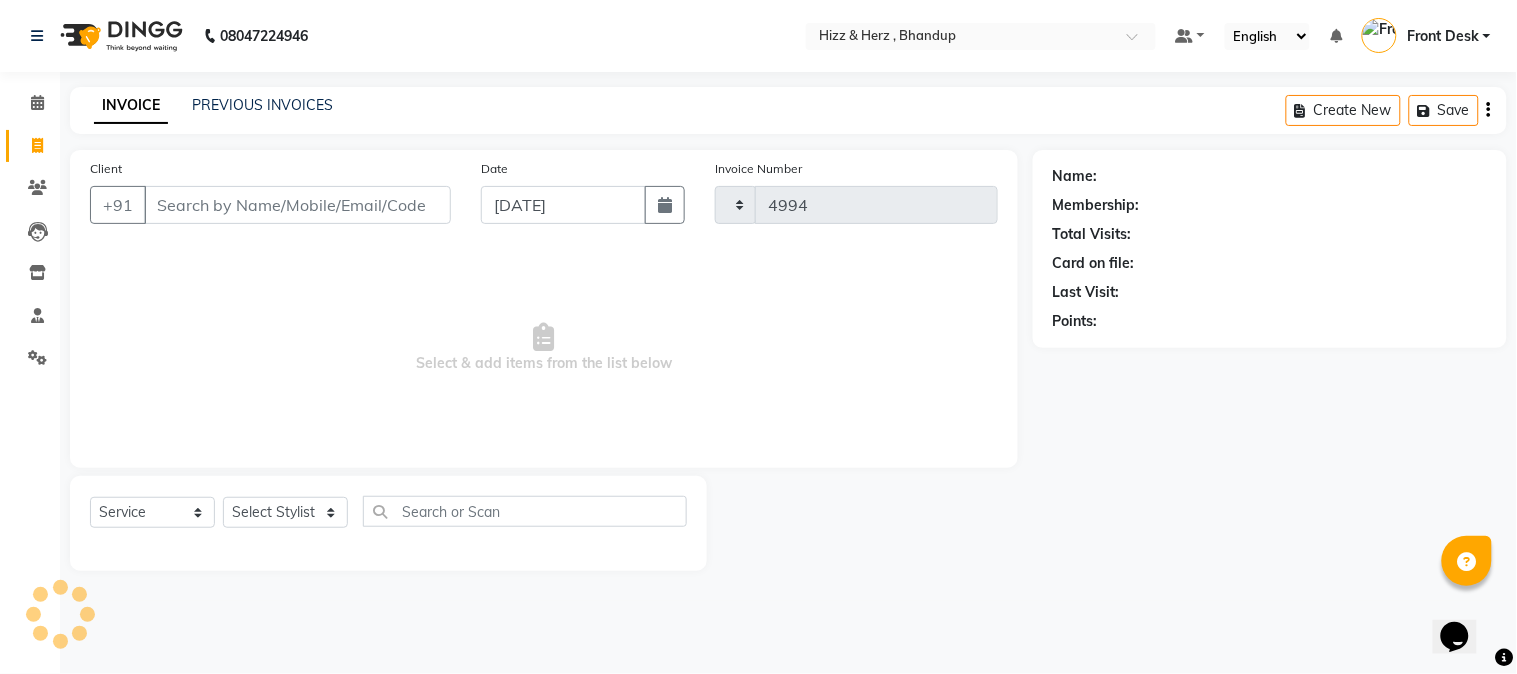 select on "629" 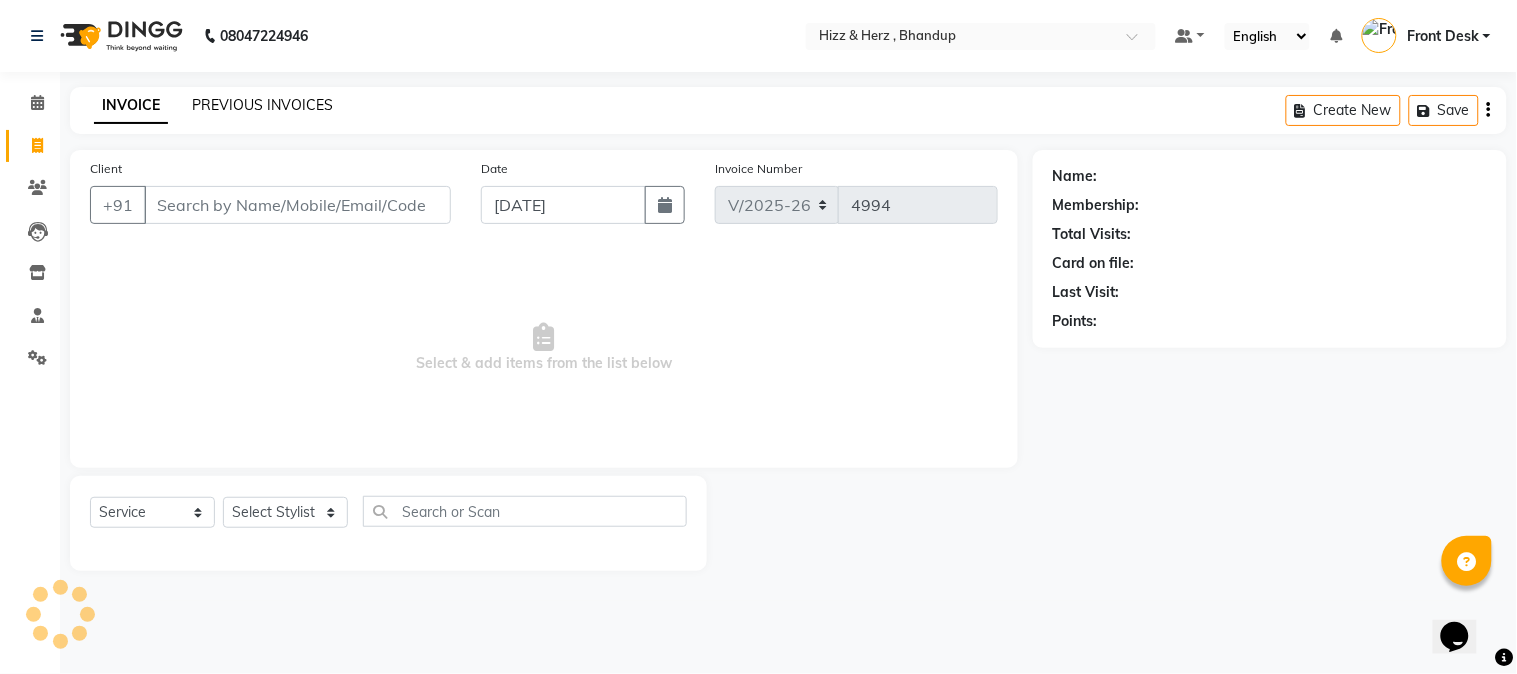 click on "PREVIOUS INVOICES" 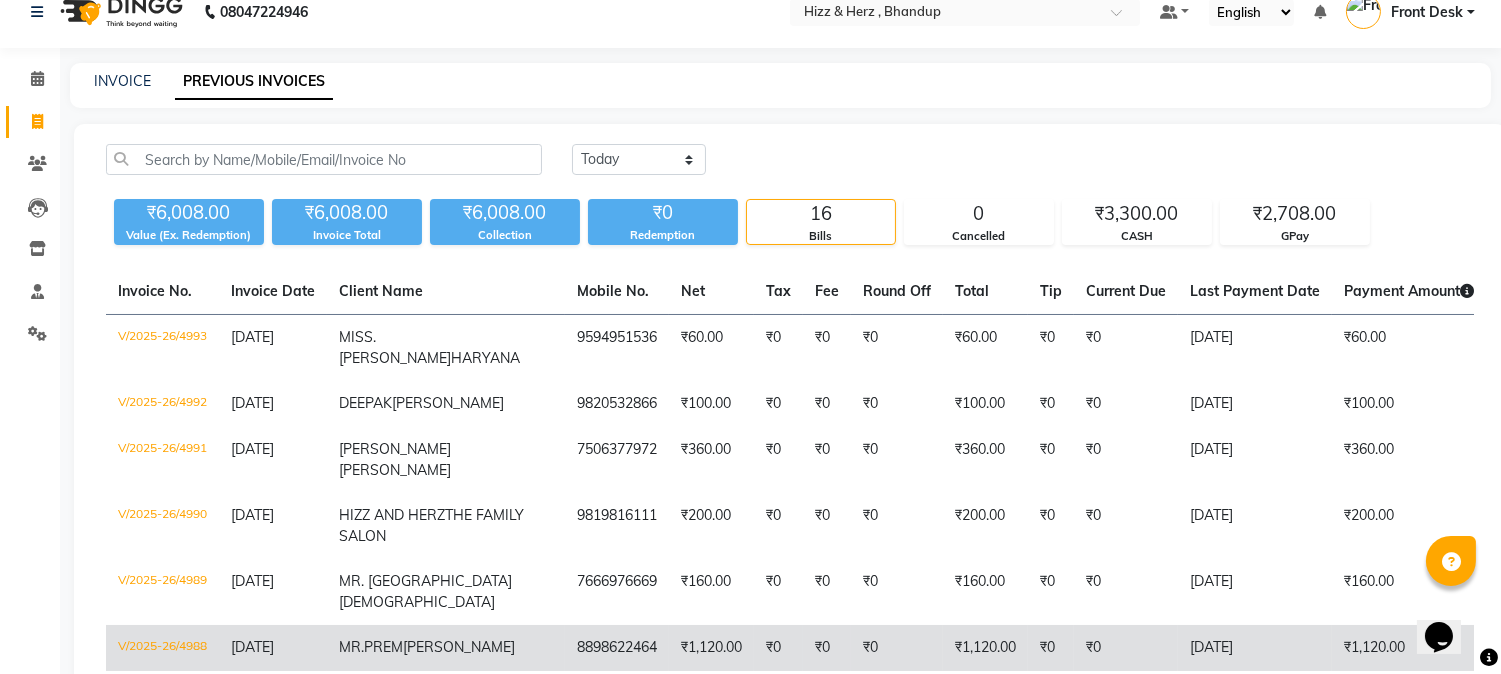 scroll, scrollTop: 0, scrollLeft: 0, axis: both 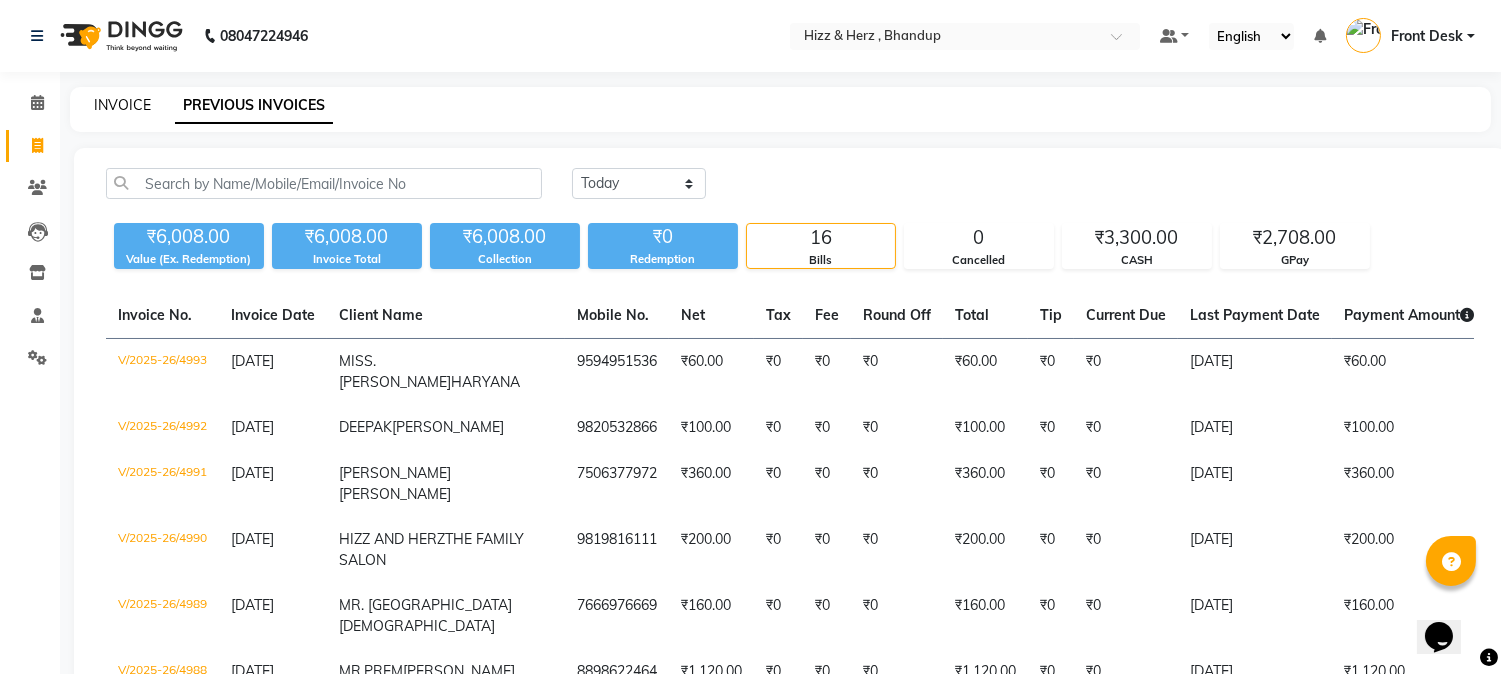 click on "INVOICE" 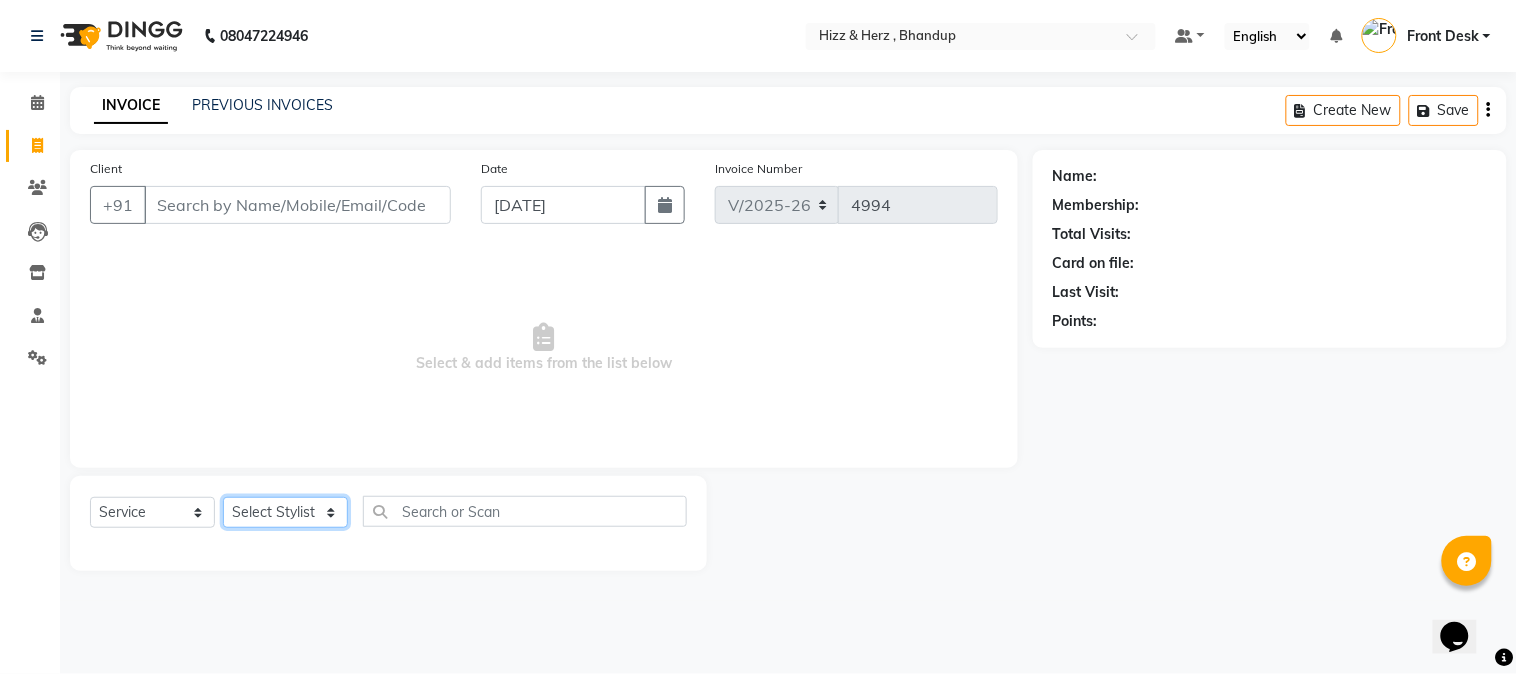 click on "Select Stylist Front Desk [PERSON_NAME] HIZZ & HERZ 2 [PERSON_NAME] [PERSON_NAME] [PERSON_NAME] [PERSON_NAME] MOHD [PERSON_NAME] [PERSON_NAME] [PERSON_NAME]  [PERSON_NAME]" 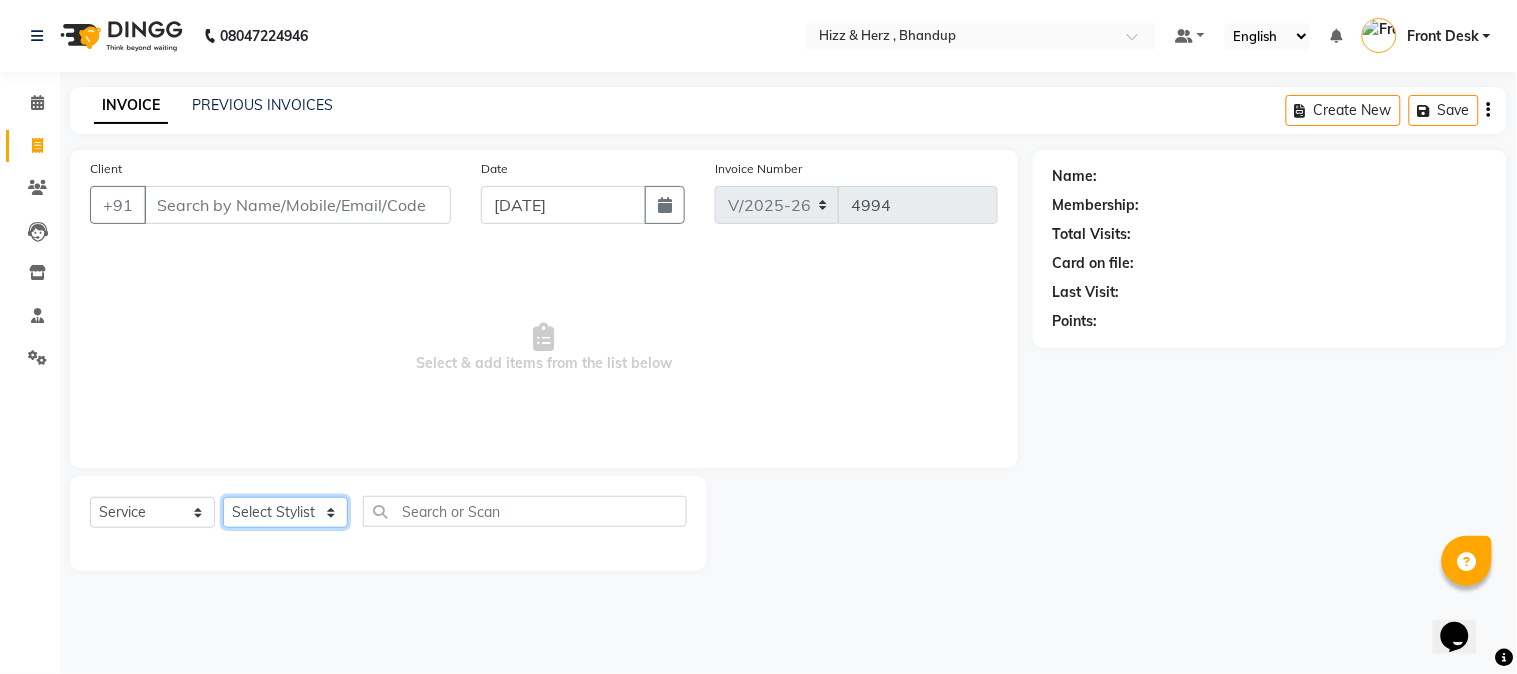 select on "9146" 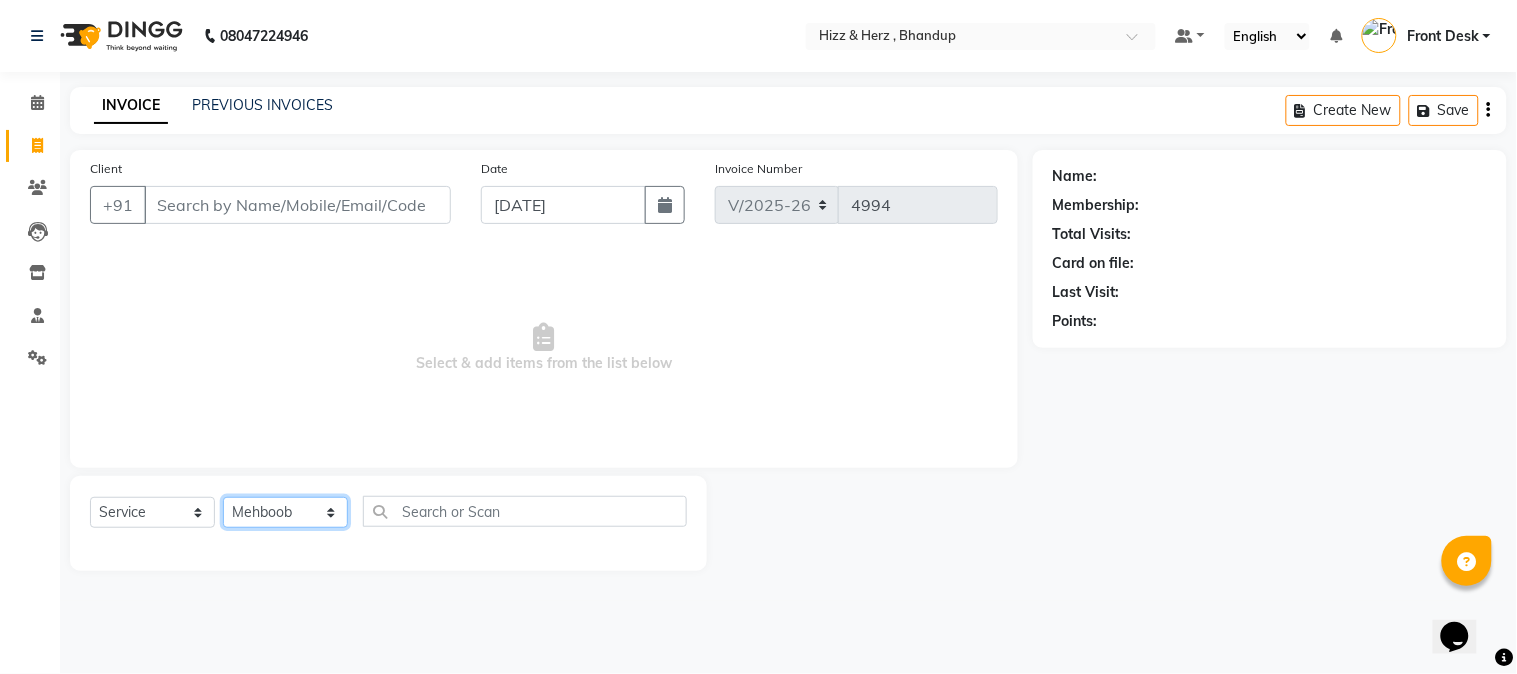 click on "Select Stylist Front Desk [PERSON_NAME] HIZZ & HERZ 2 [PERSON_NAME] [PERSON_NAME] [PERSON_NAME] [PERSON_NAME] MOHD [PERSON_NAME] [PERSON_NAME] [PERSON_NAME]  [PERSON_NAME]" 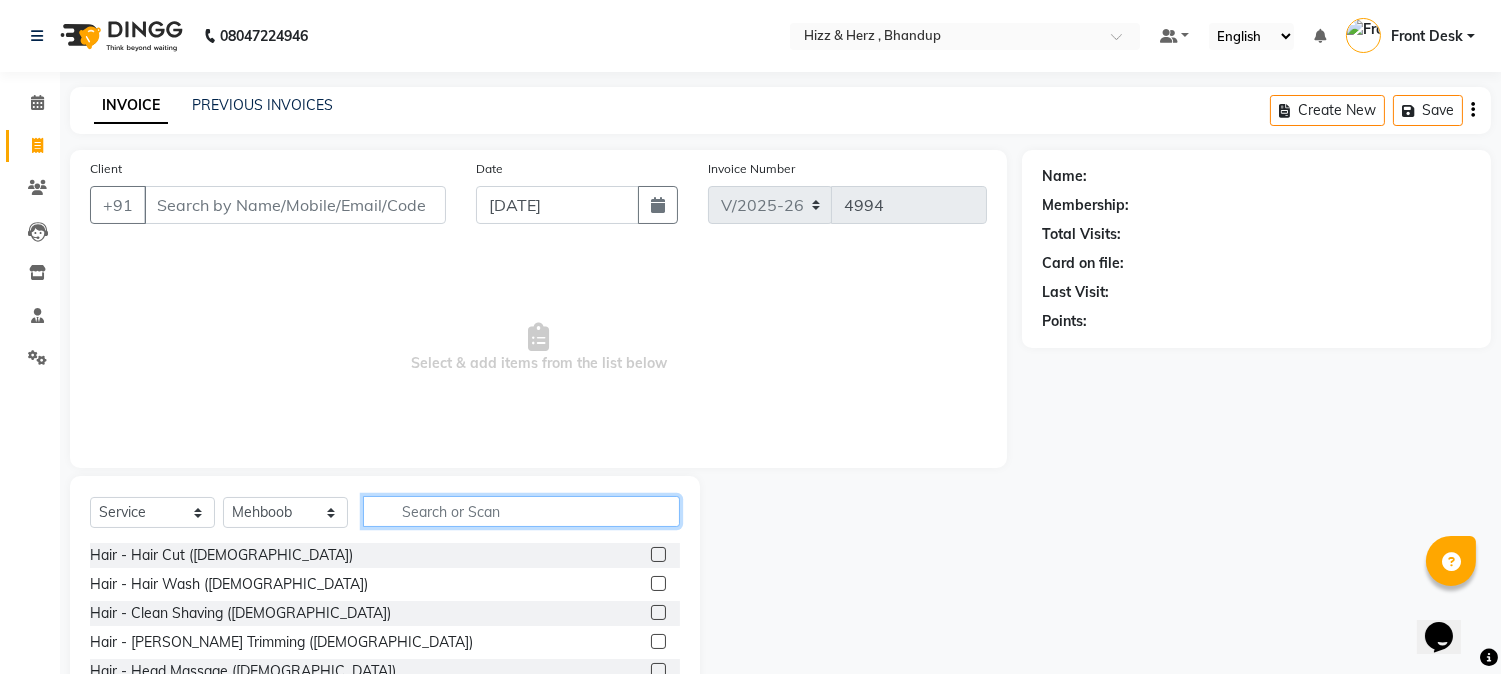 click 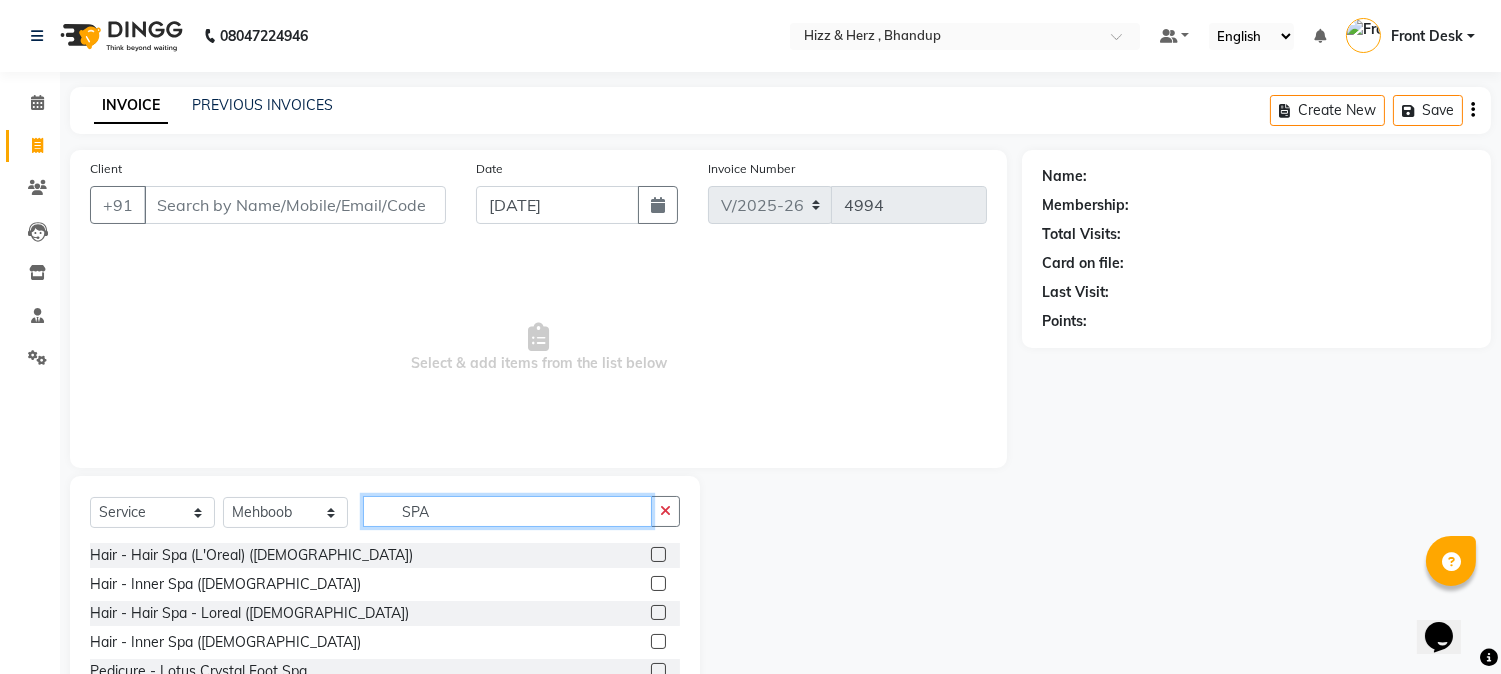 type on "SPA" 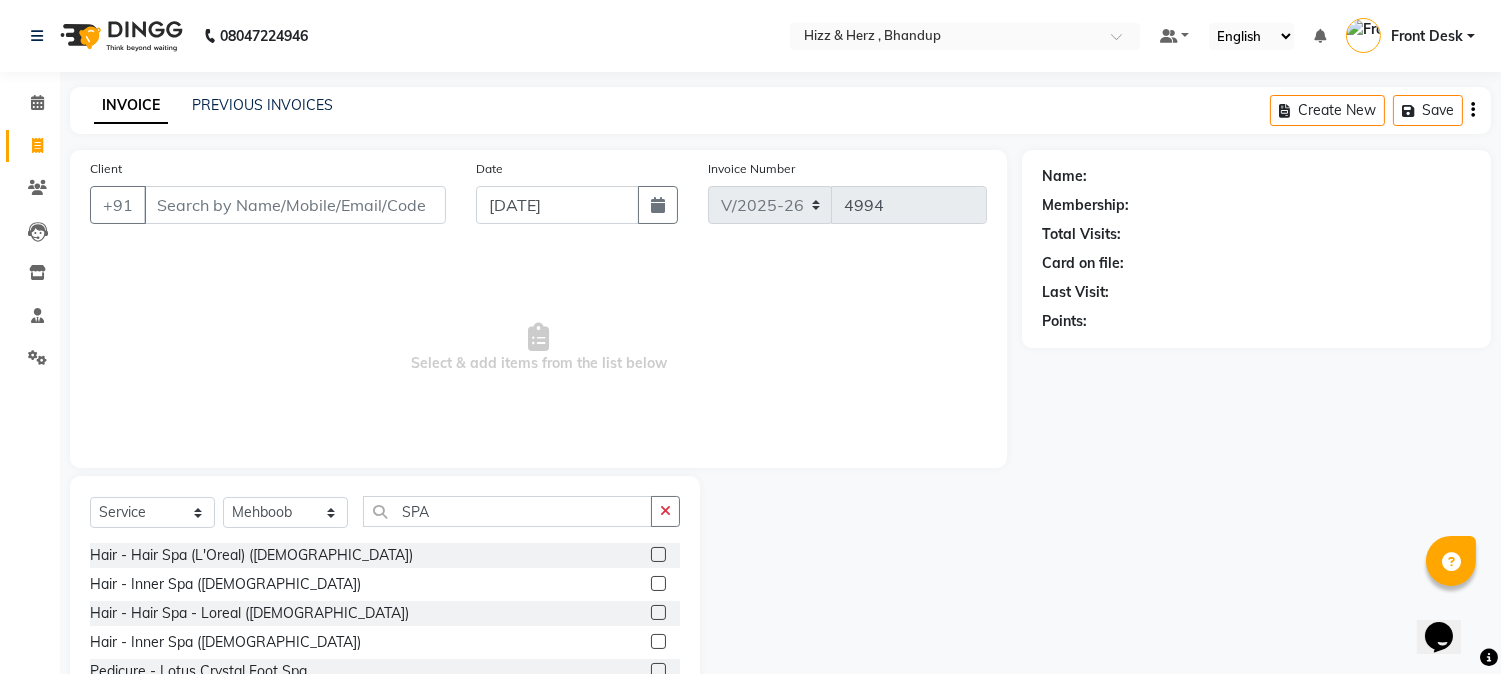 click 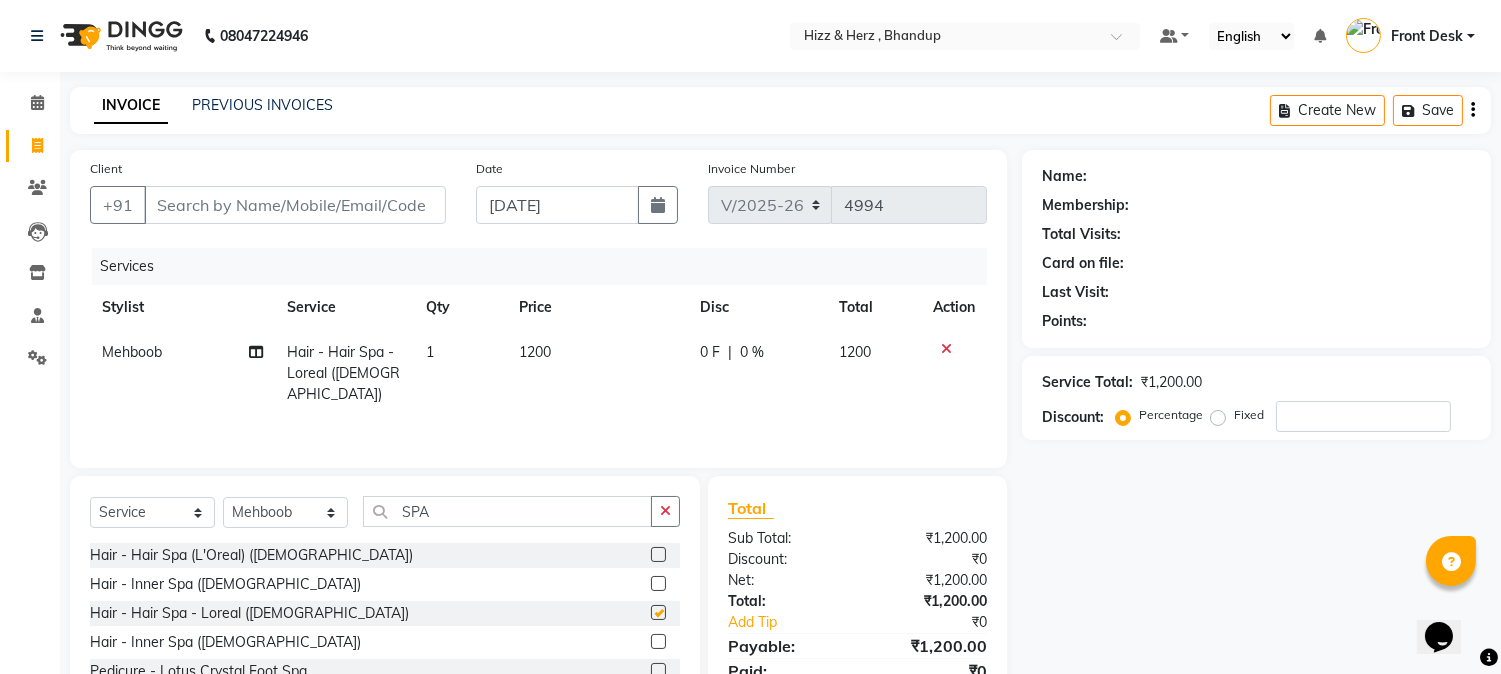 checkbox on "false" 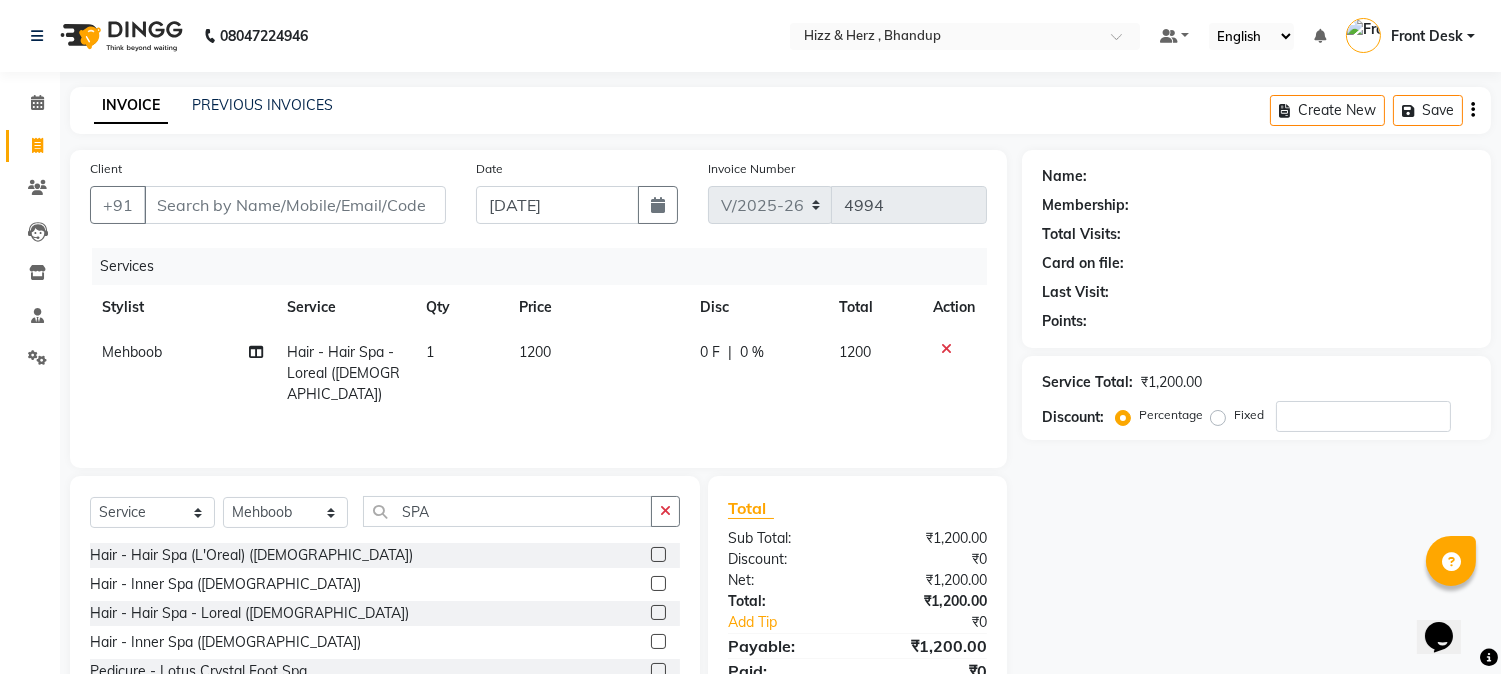 click on "1200" 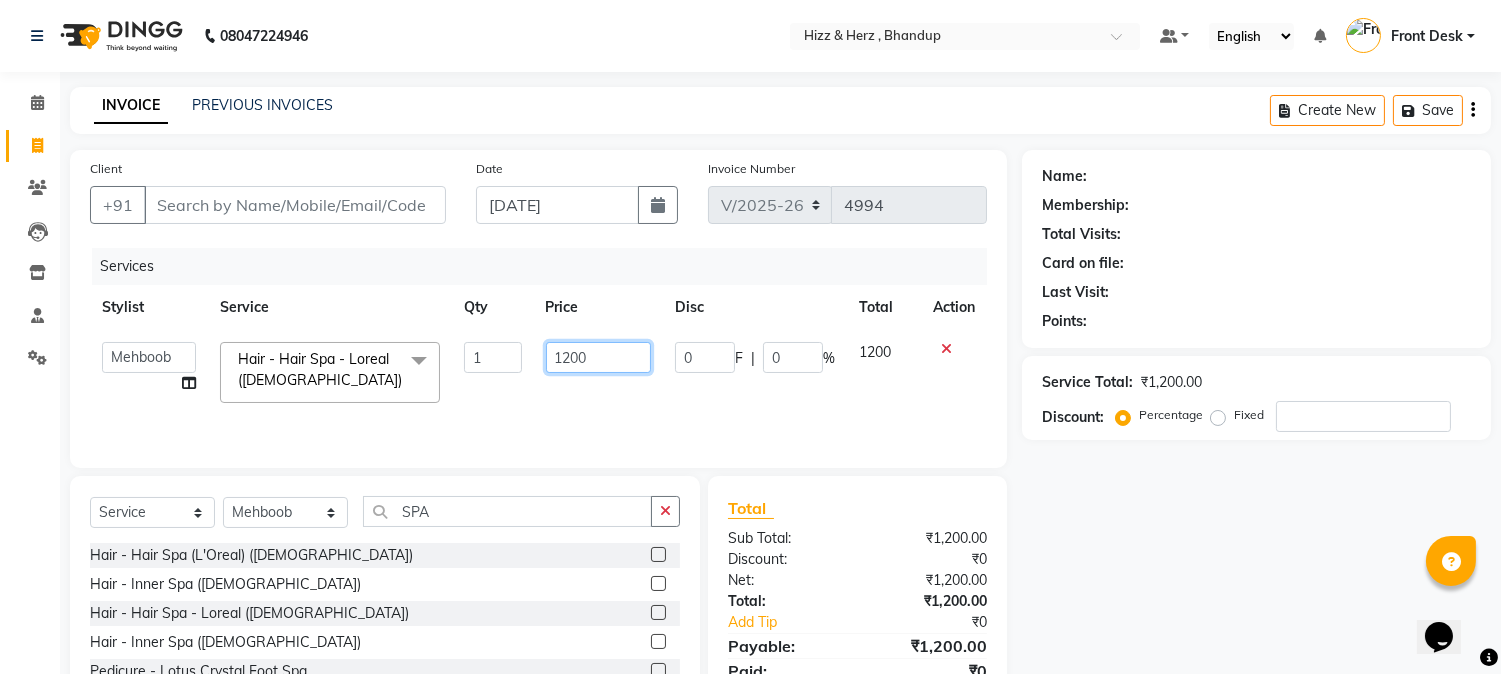 click on "1200" 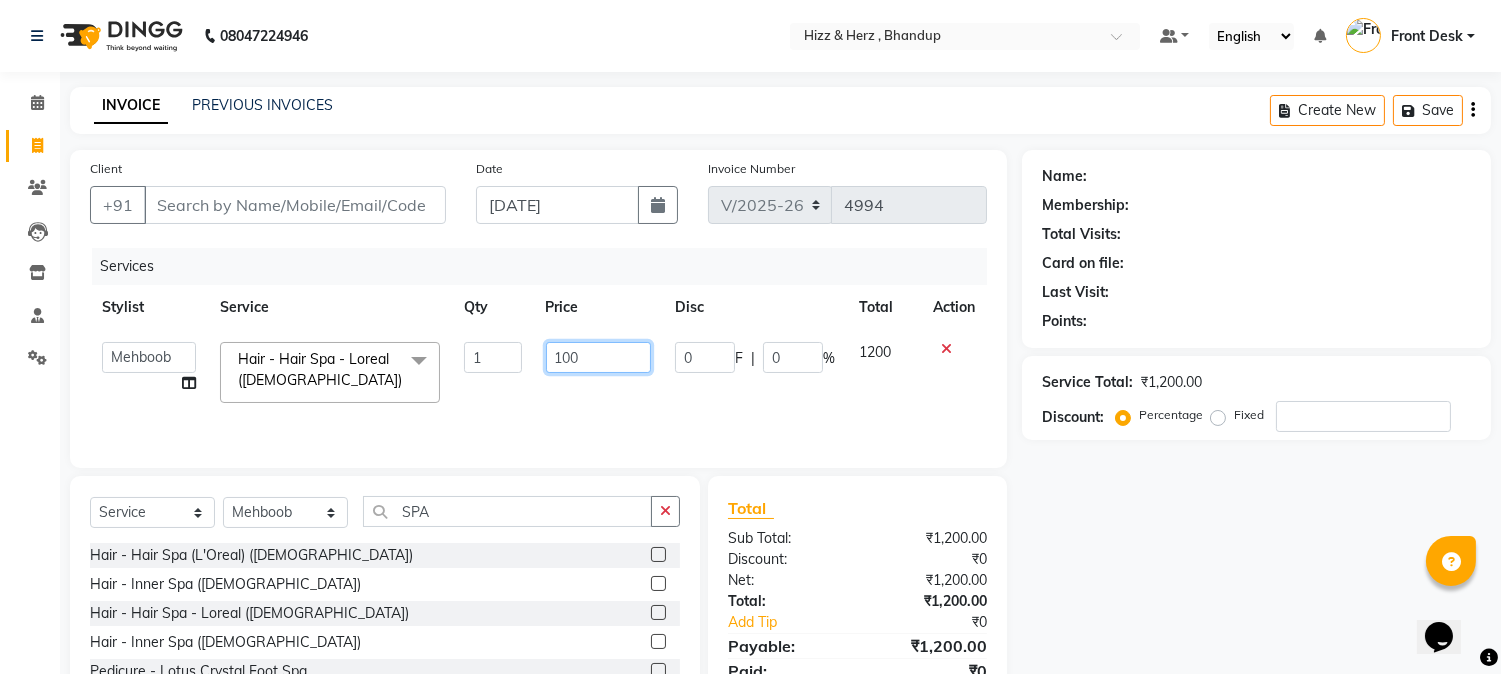 type on "1400" 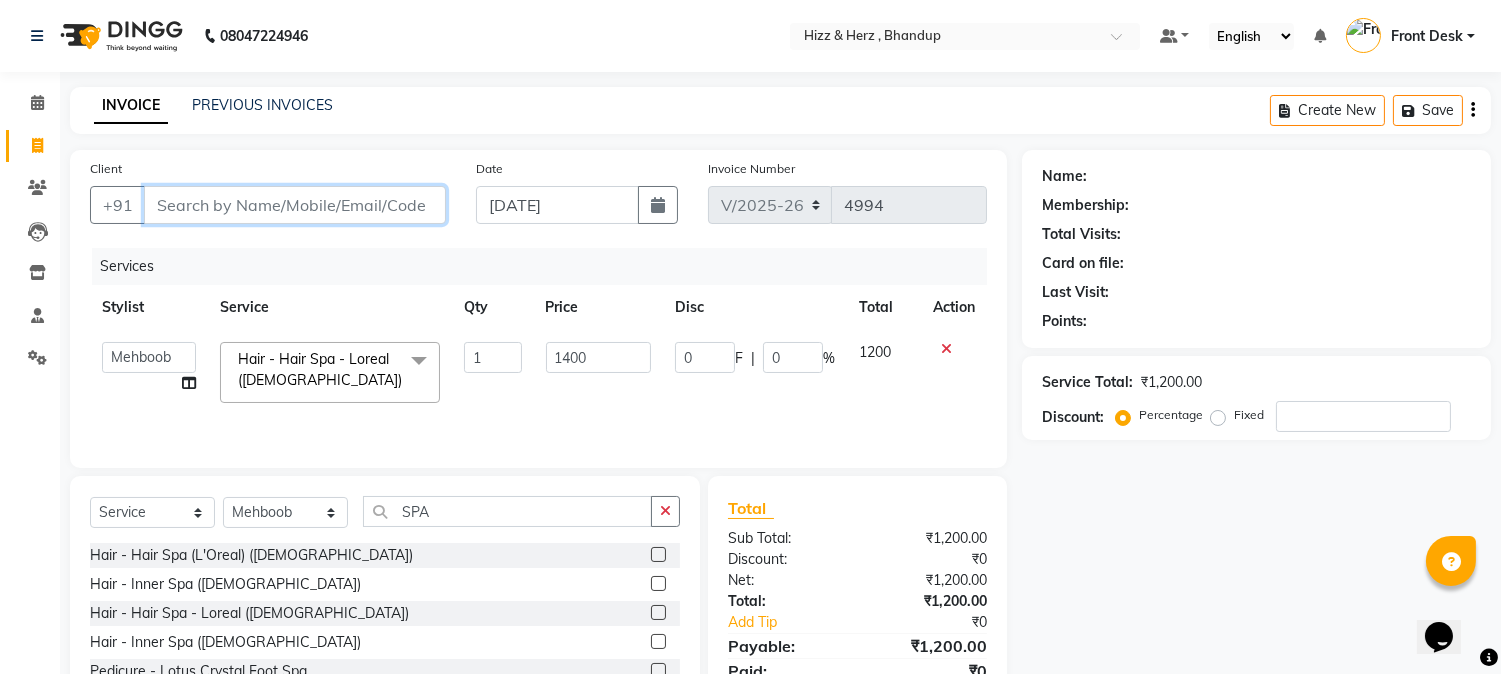 click on "Client" at bounding box center [295, 205] 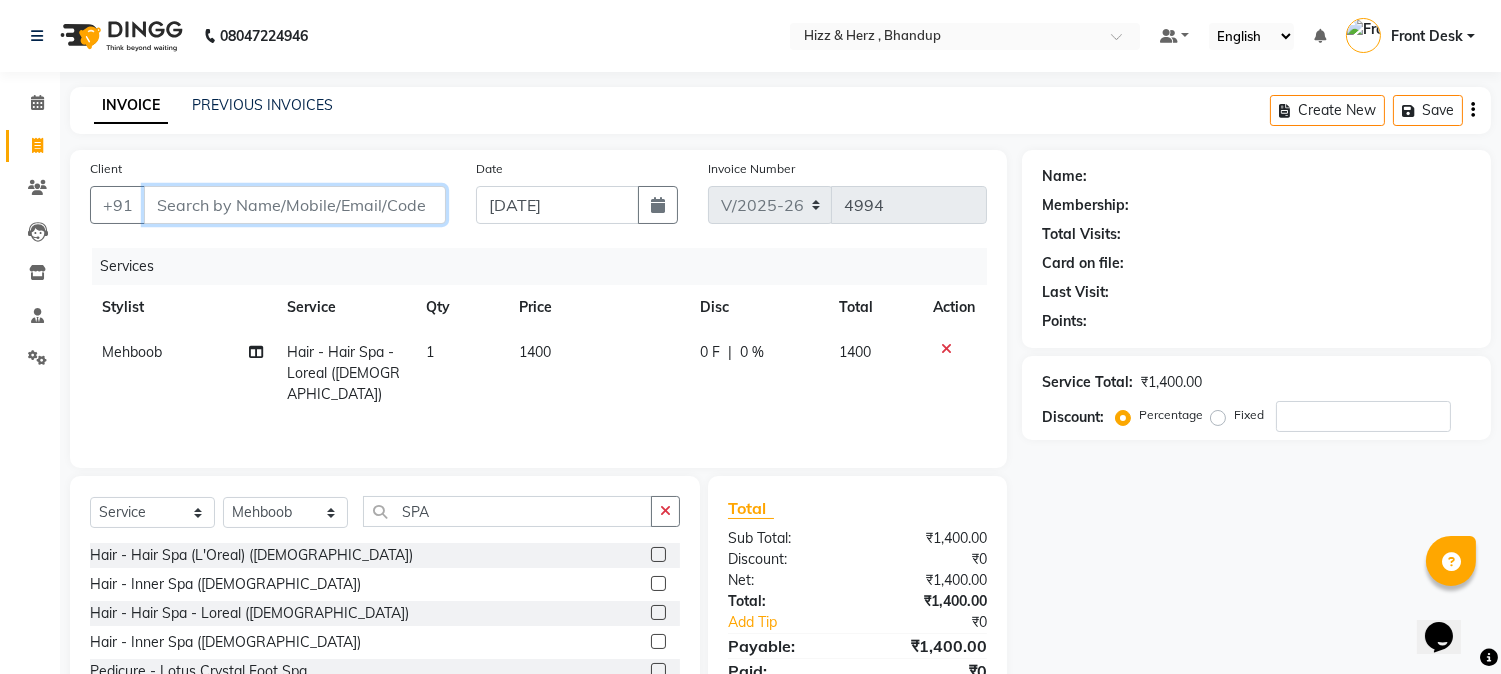 type on "G" 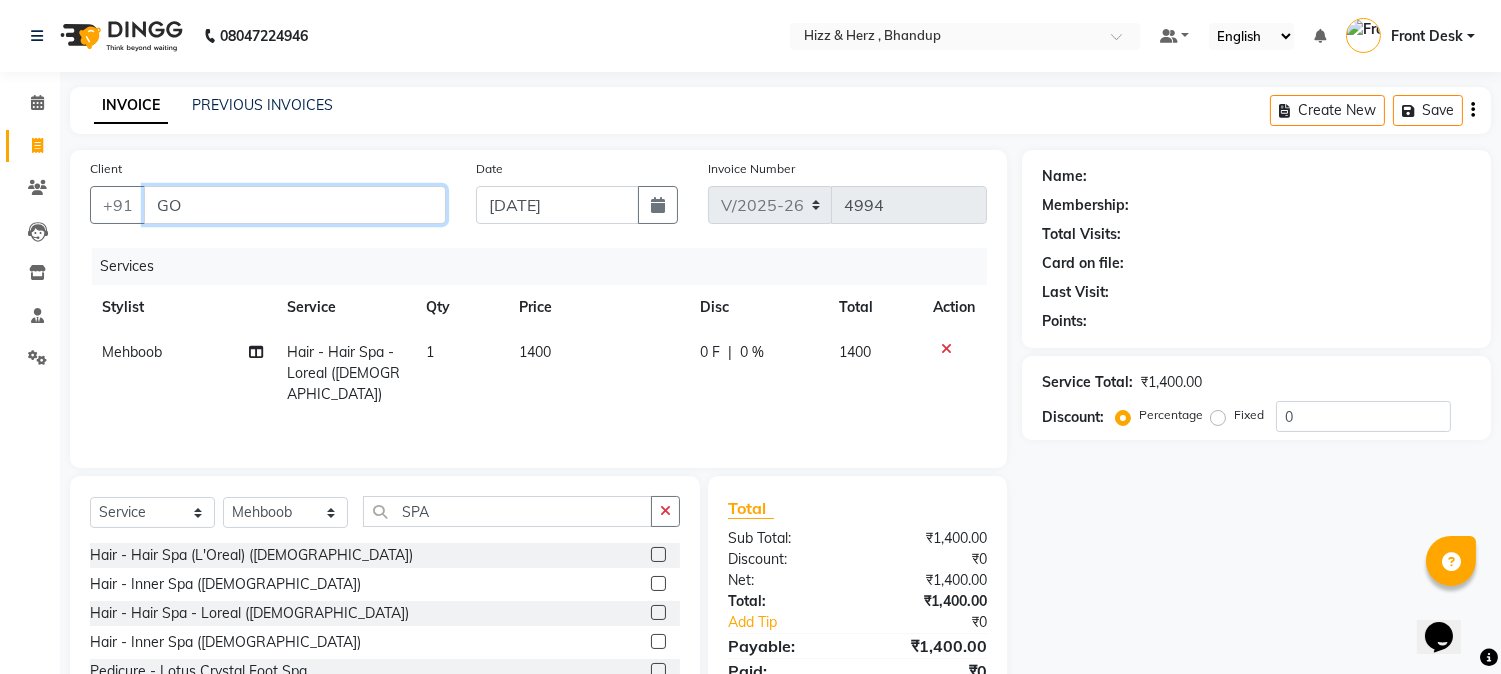 type on "G" 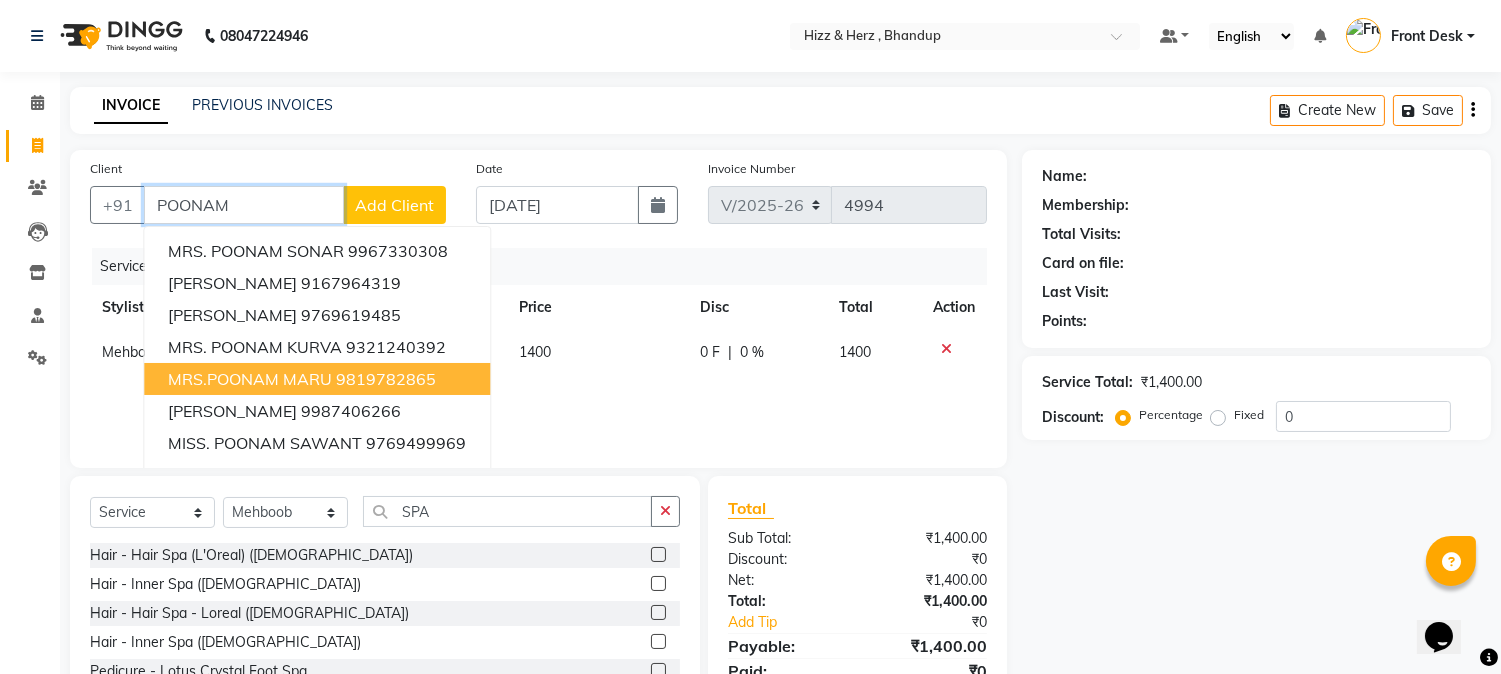 click on "MRS.POONAM MARU  9819782865" at bounding box center [317, 379] 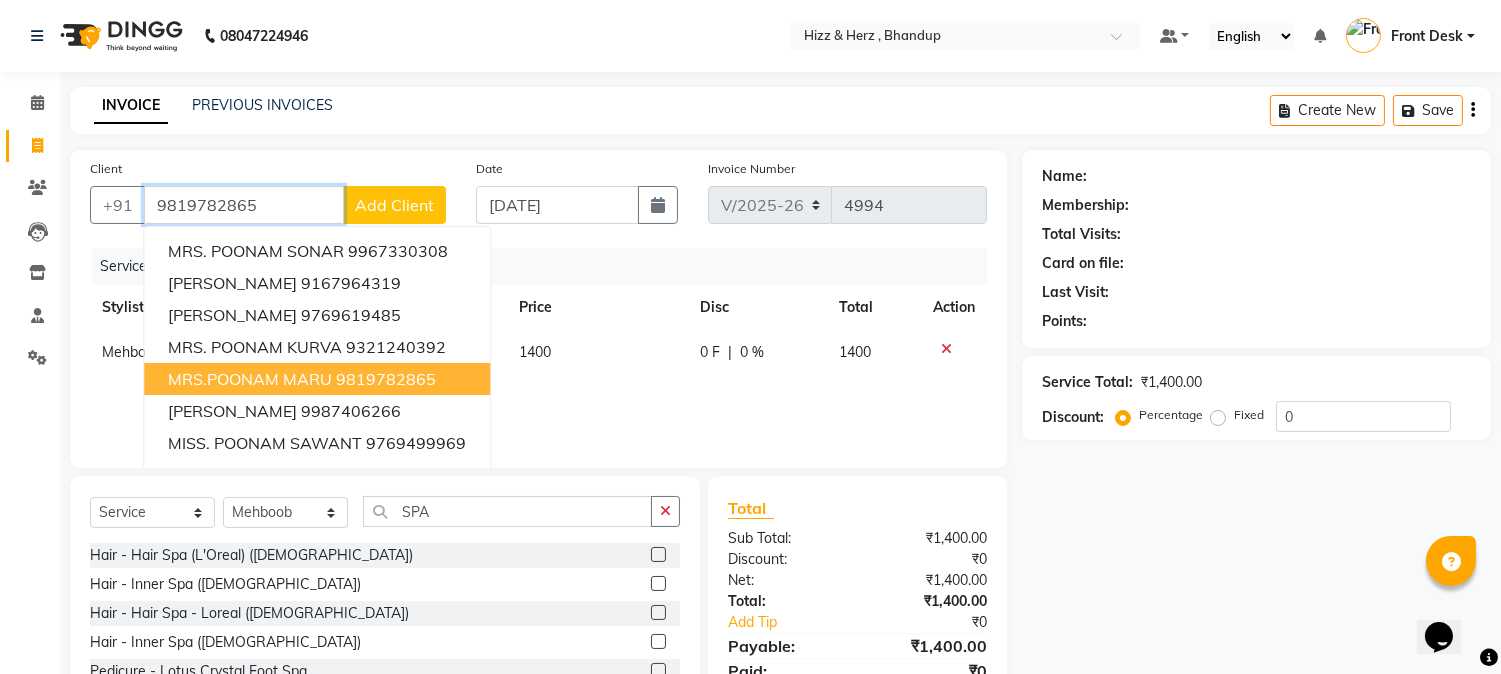 type on "9819782865" 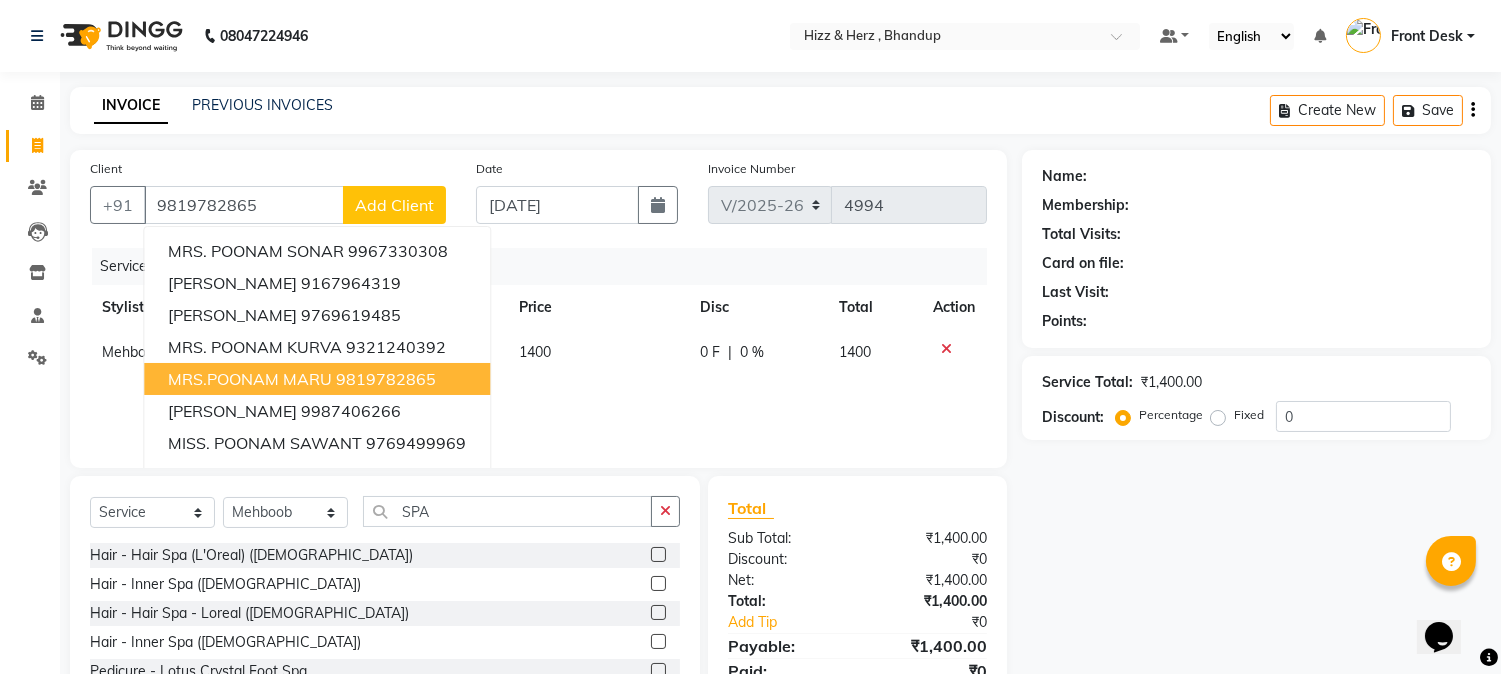 select on "1: Object" 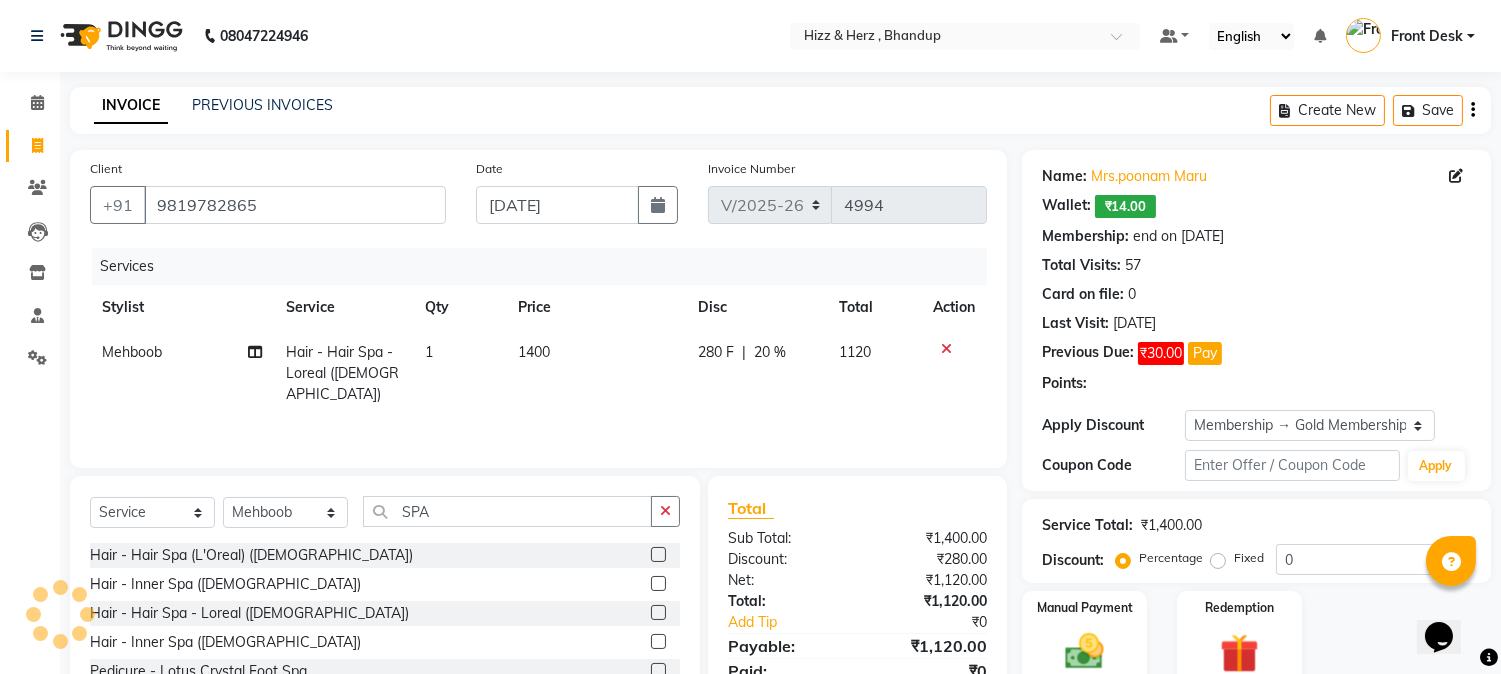 type on "20" 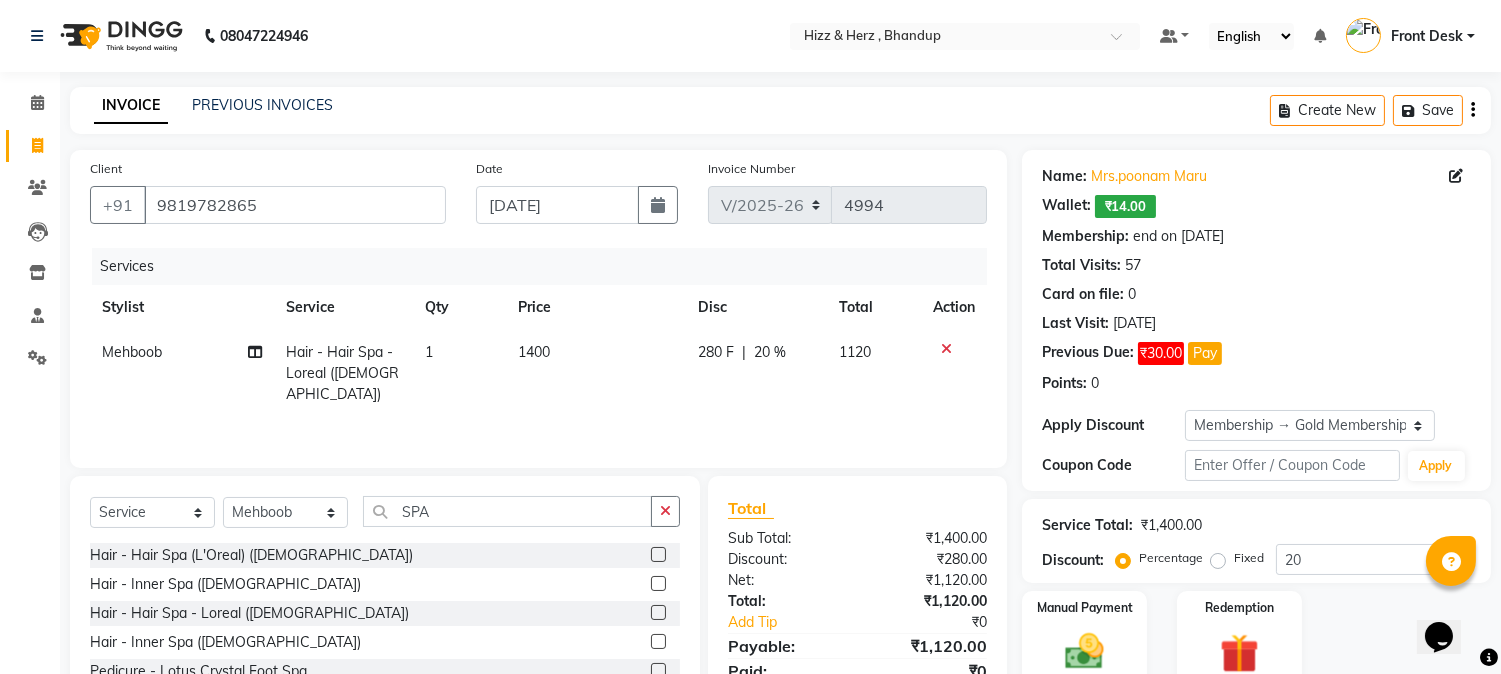 click on "1400" 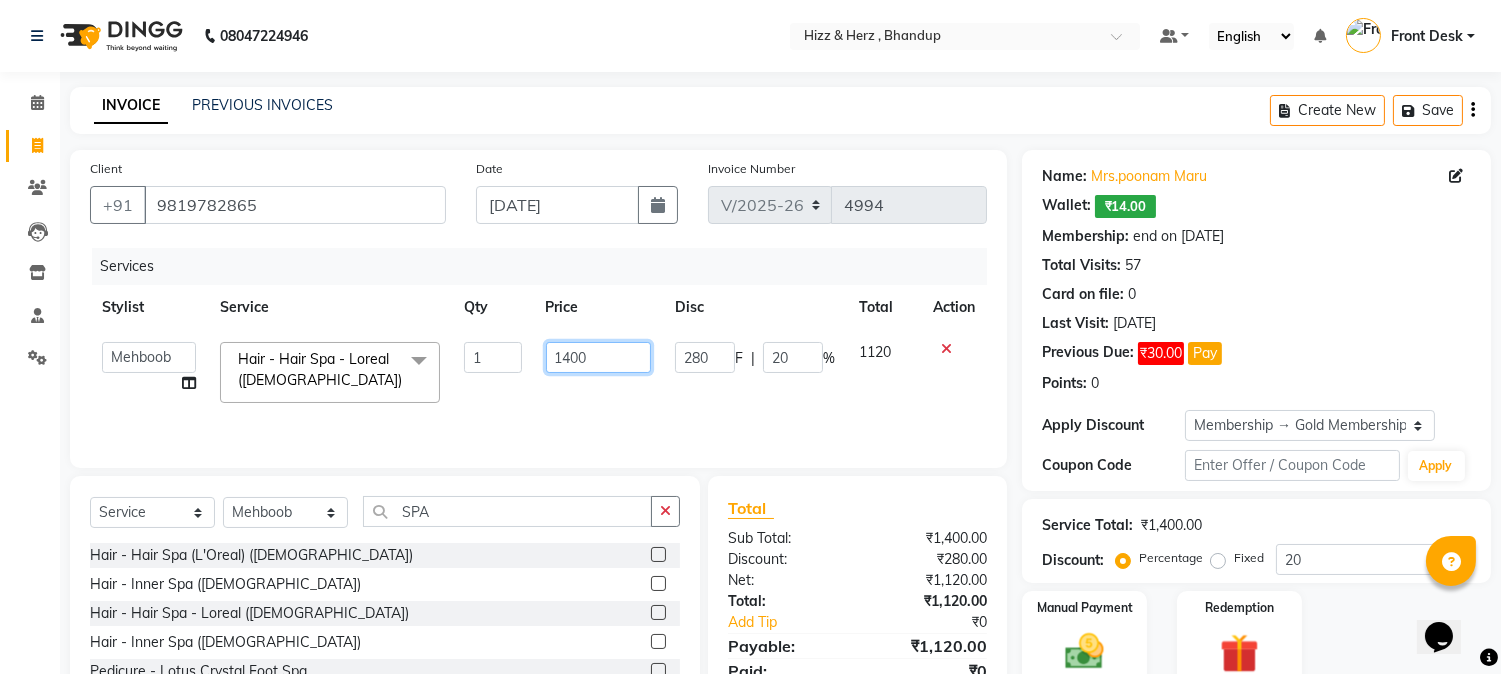 click on "1400" 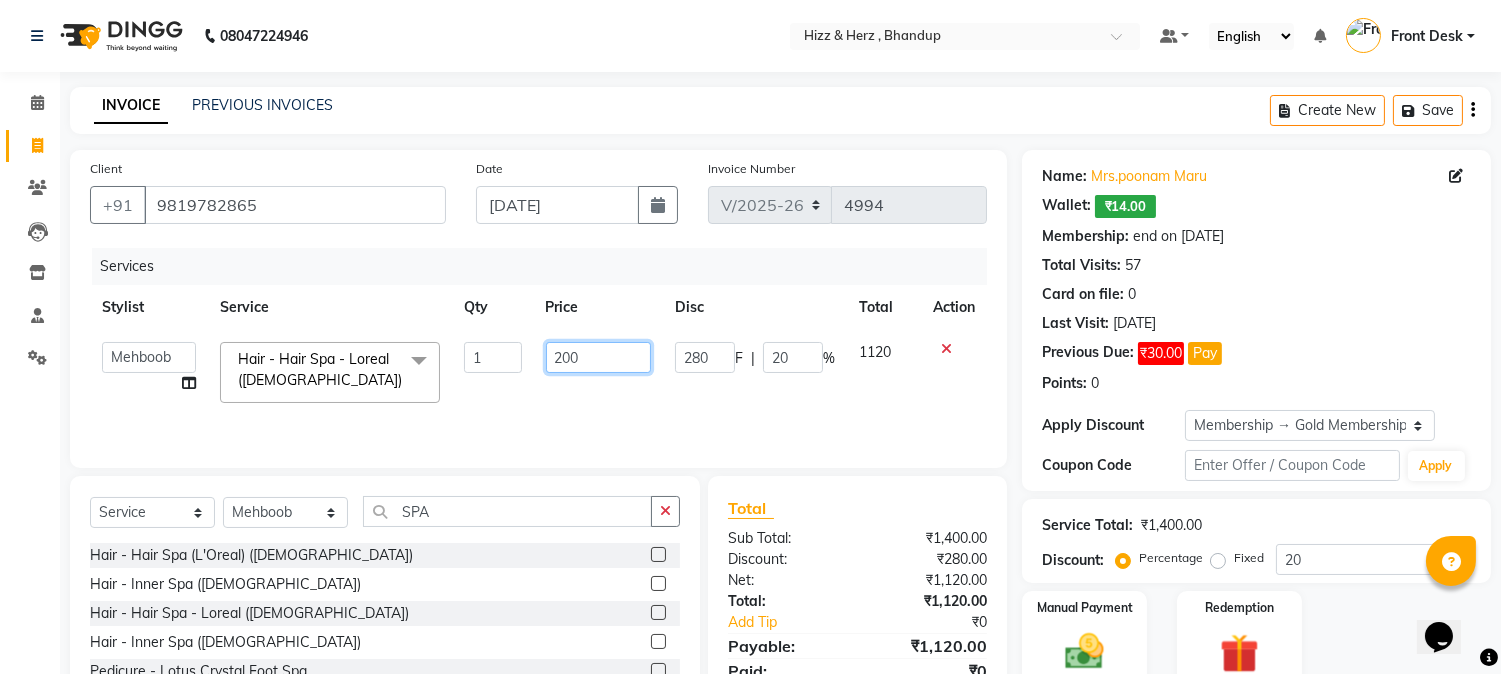 type on "2000" 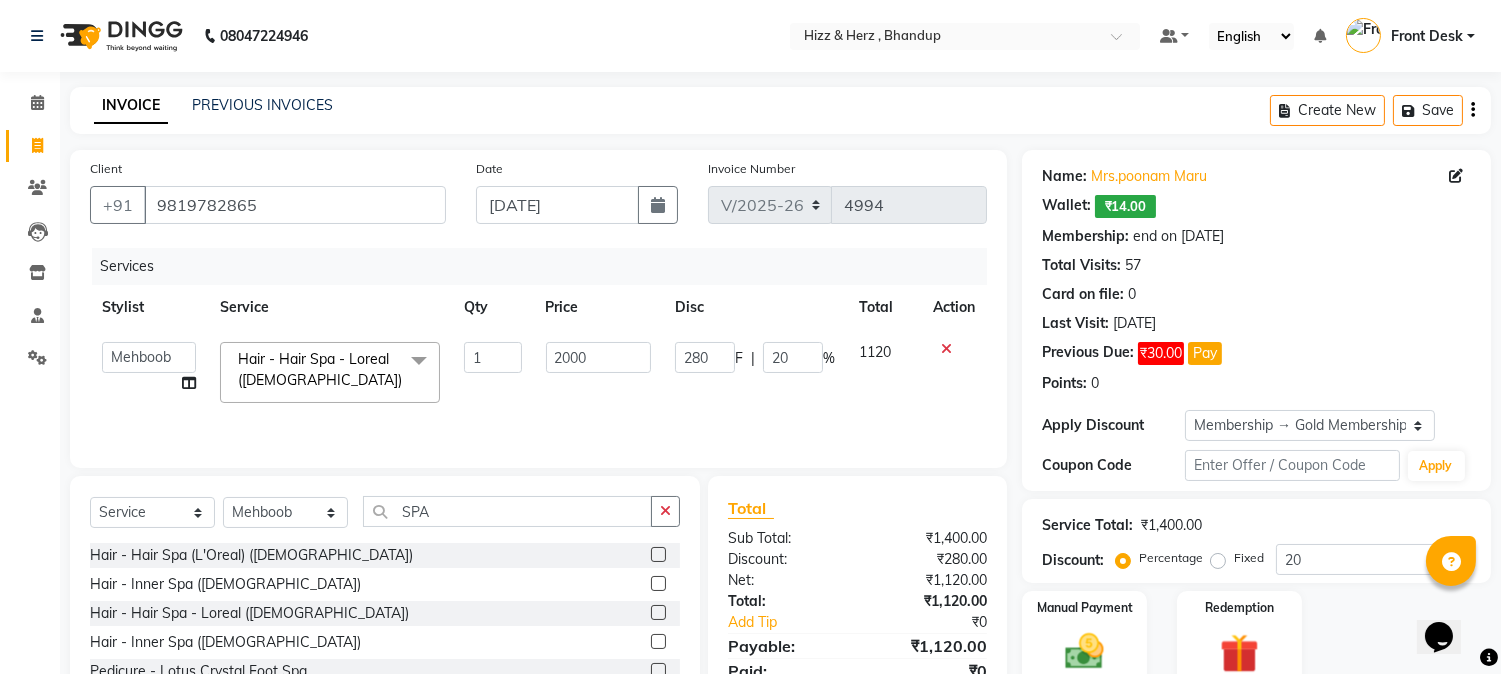 click on "Services Stylist Service Qty Price Disc Total Action  Front Desk   Gaurav Sharma   HIZZ & HERZ 2   IRFAN AHMAD   Jigna Goswami   KHALID AHMAD   Laxmi   Mehboob   MOHD PARVEJ   NIZAM   Salman   Sangeeta    SUMITA    VEERENDRA SHARMA  Hair - Hair Spa - Loreal (Female)  x Hair - Hair Cut (Male) Hair - Hair Wash (Male) Hair - Clean Shaving (Male) Hair - Beard Trimming (Male) Hair - Head Massage (Male) Hair - Hair Spa (L'Oreal) (Male) Hair - Protein Treatment (Male) Hair - Clear Dose ( Anti-Dandruff  Treatment ) (Male) Hair - Inner Spa (Male) Hair - Hair Cut - Straight / Normal 'U' (Female) Hair - Hair Cut - Advanced (Female) Hair - Hair Wash - Normal (Female) Hair - Hair Wash - Smoothening/Straightening (Female) Hair - Blow Dry - Straight (Female) Hair - Blow Dry - Curls (Female) Hair - Ironing - Straight (Female) Hair - Ironing - Curls (Female) Hair - Hair Spa - Loreal (Female) Hair - Clear Dose (Anti-Dandruff Treatment) (Female) Hair - Inner Spa (Female) Hair - Protein Treatment (Female) Sari Deping  Hair Sat" 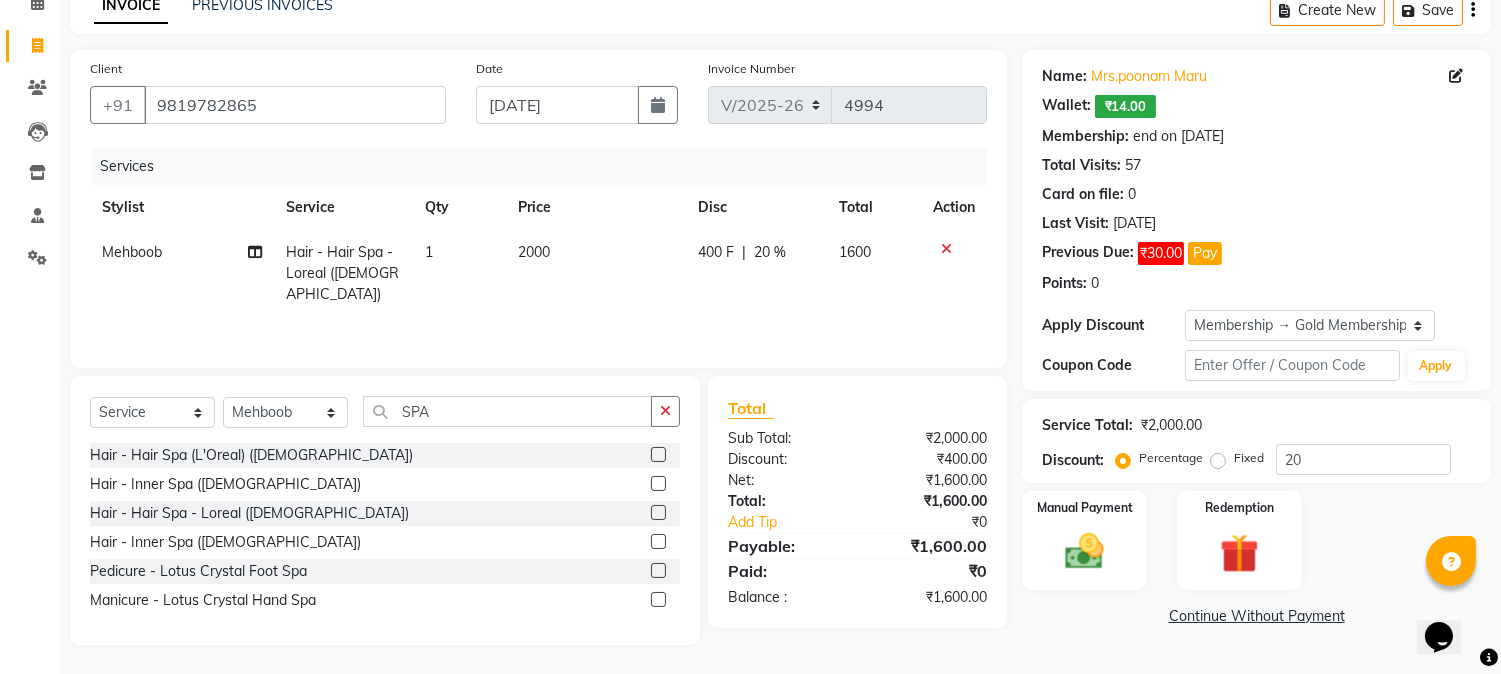 scroll, scrollTop: 101, scrollLeft: 0, axis: vertical 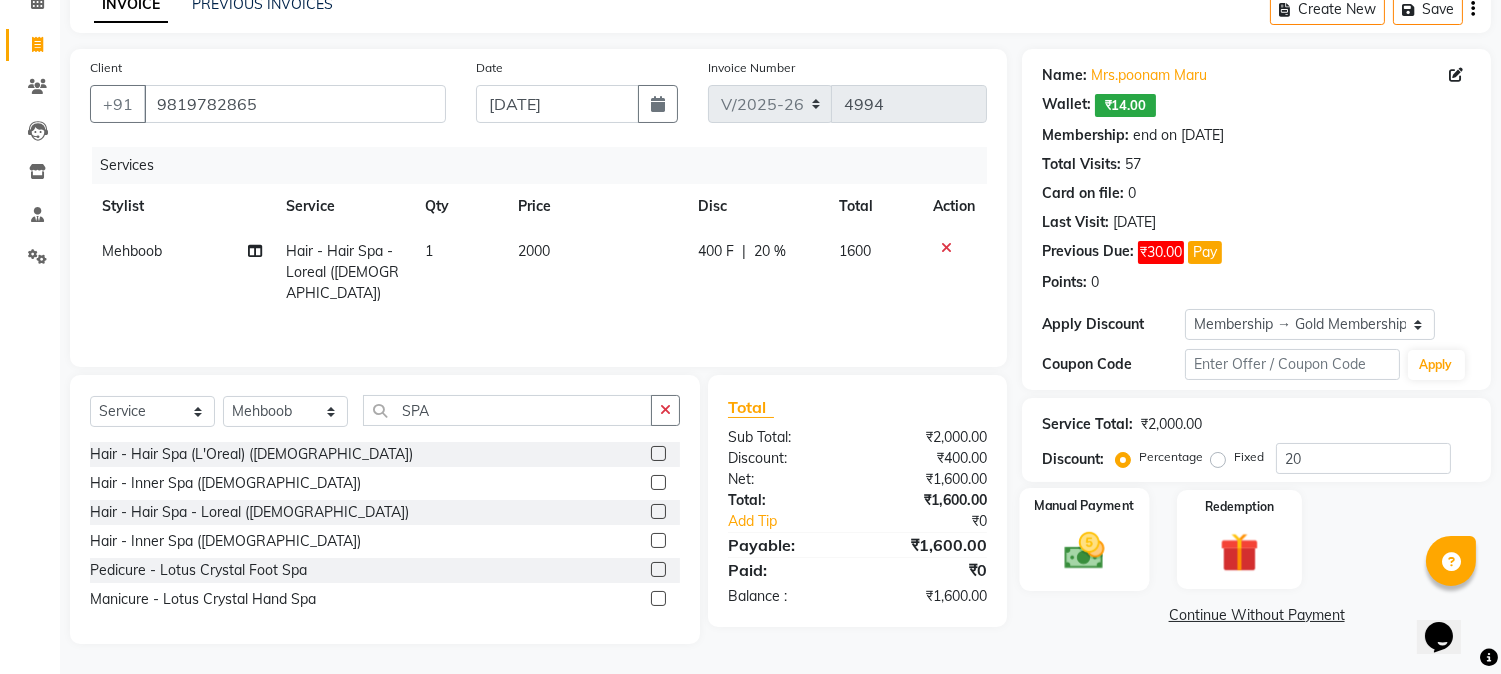 click 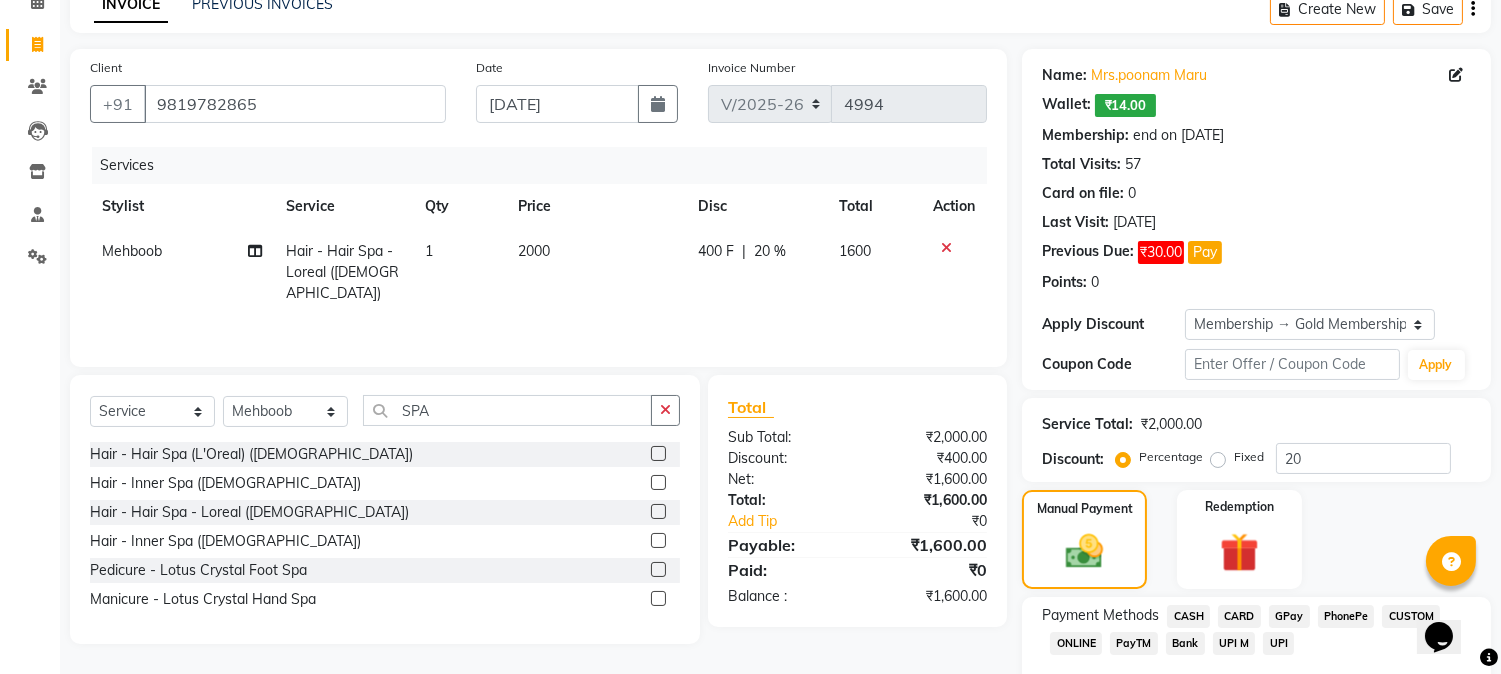 click on "CASH" 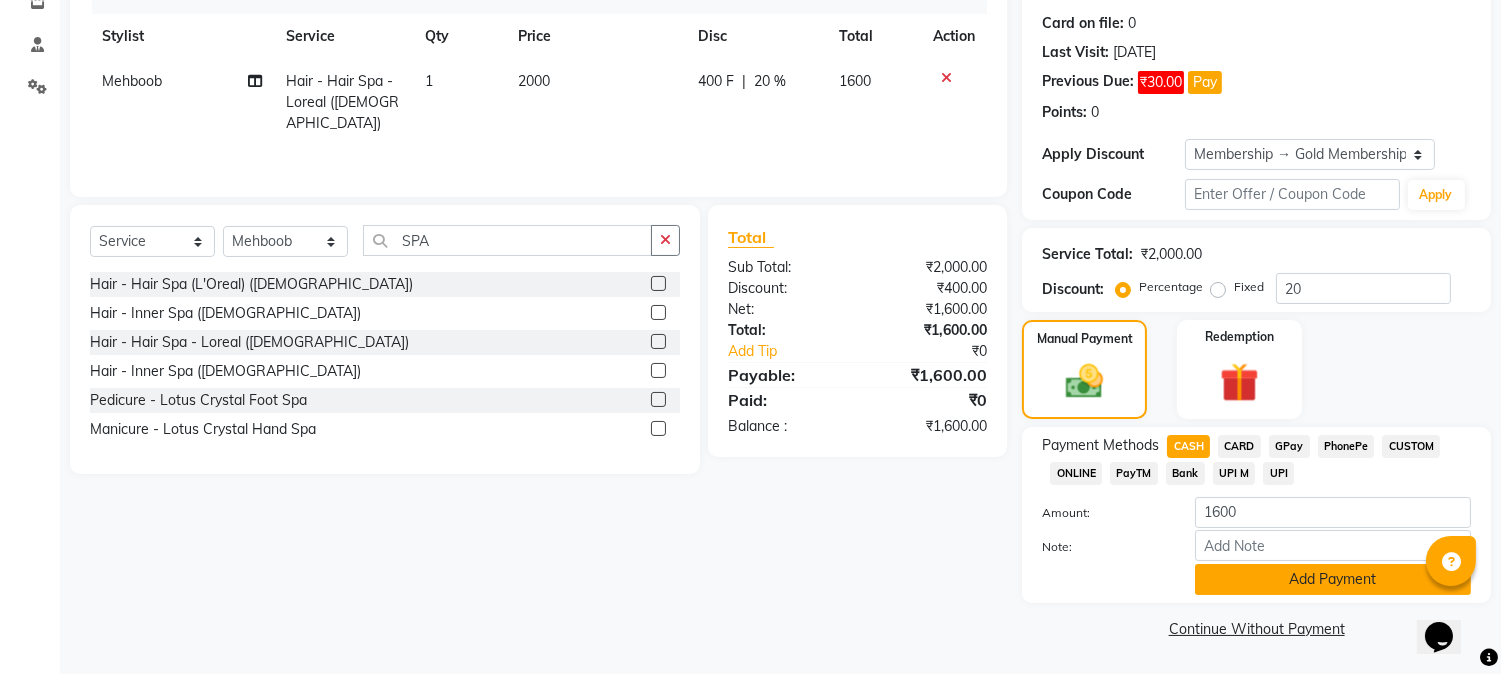 click on "Add Payment" 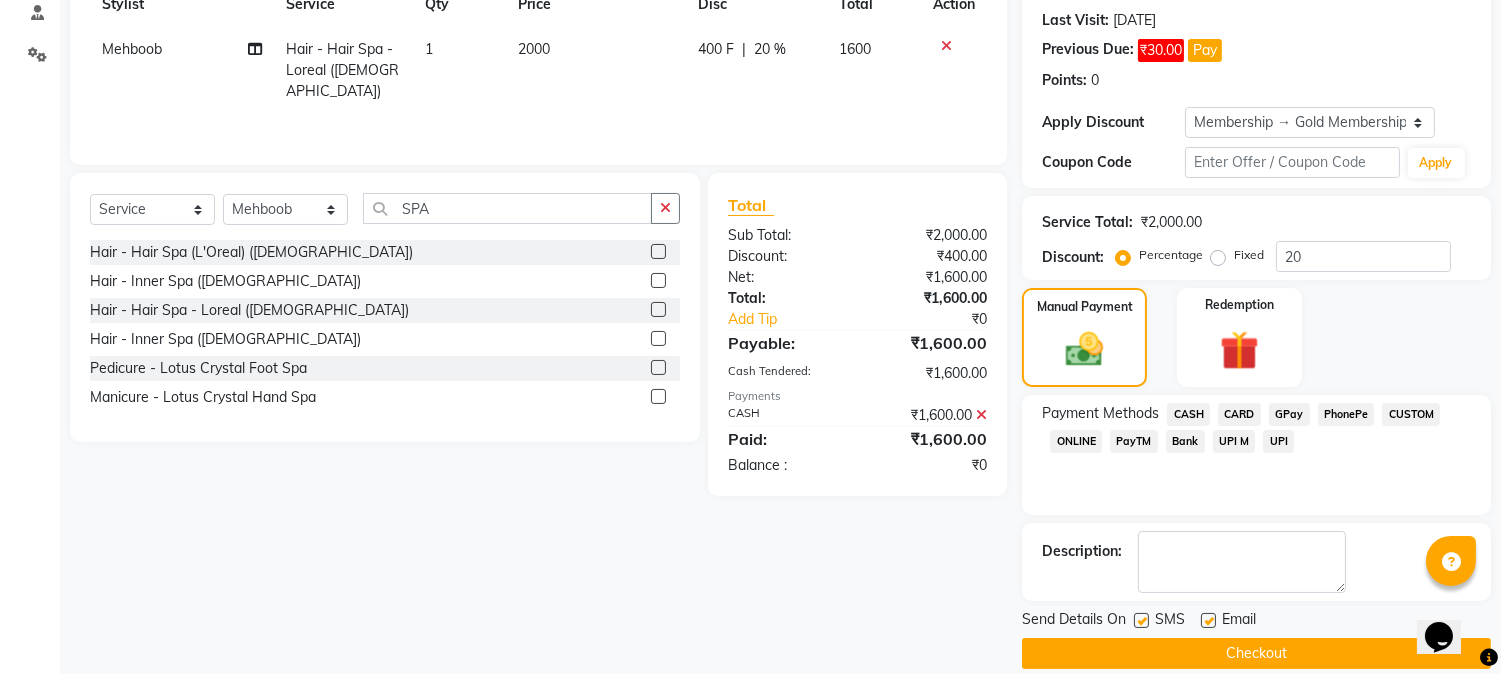 scroll, scrollTop: 327, scrollLeft: 0, axis: vertical 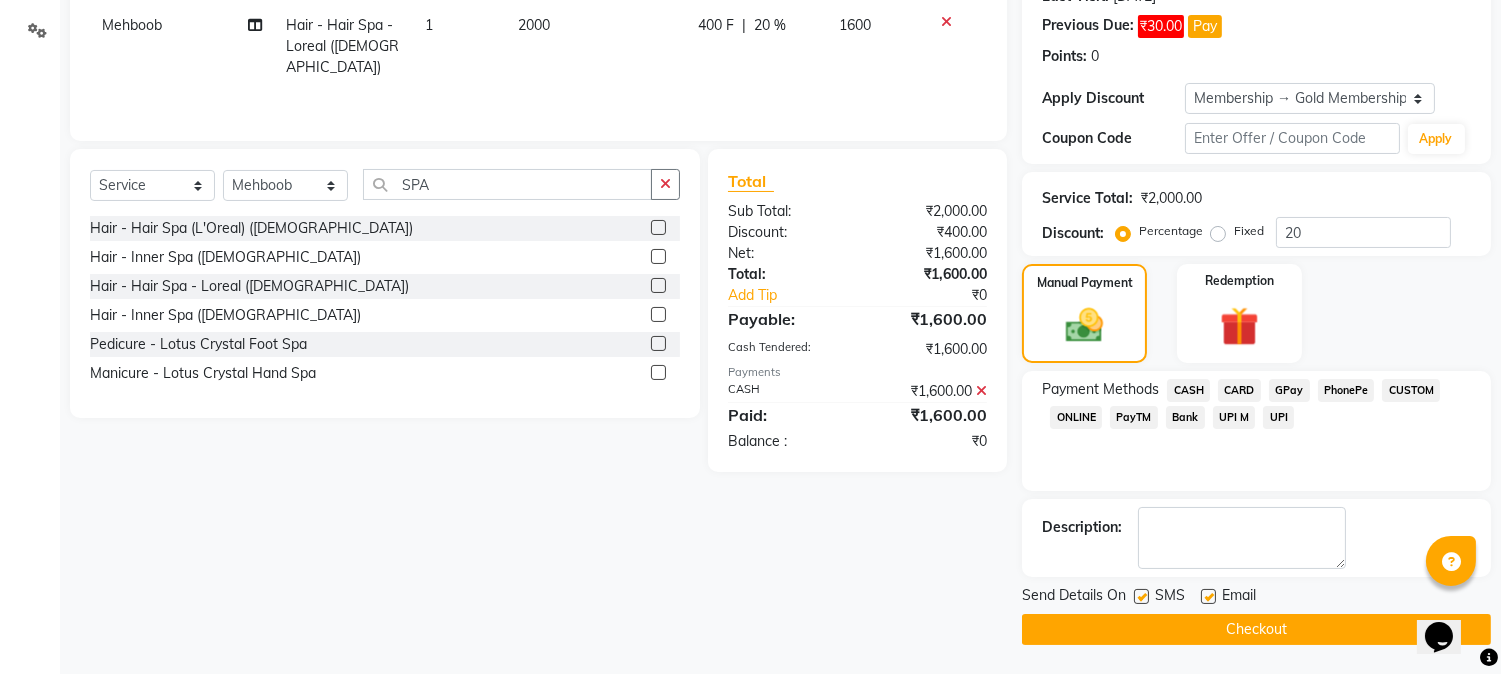 click on "Checkout" 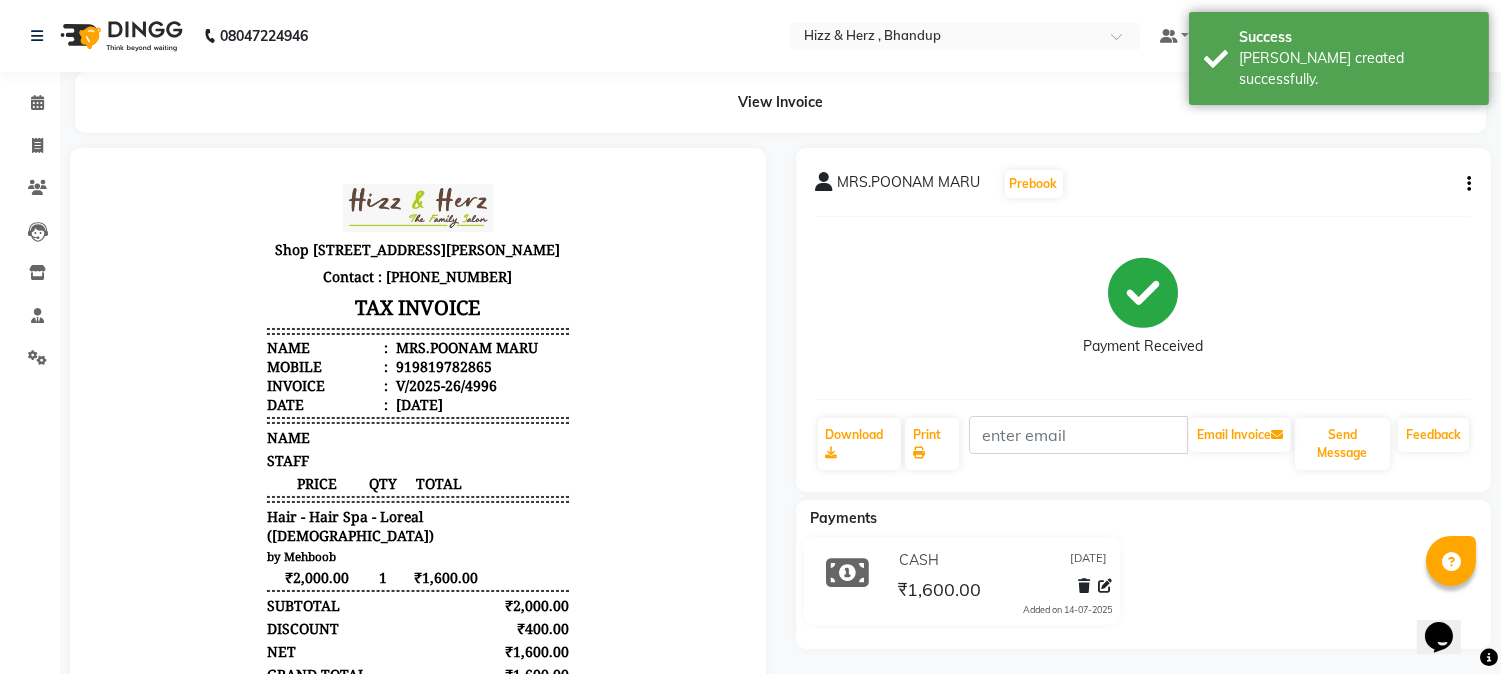 scroll, scrollTop: 0, scrollLeft: 0, axis: both 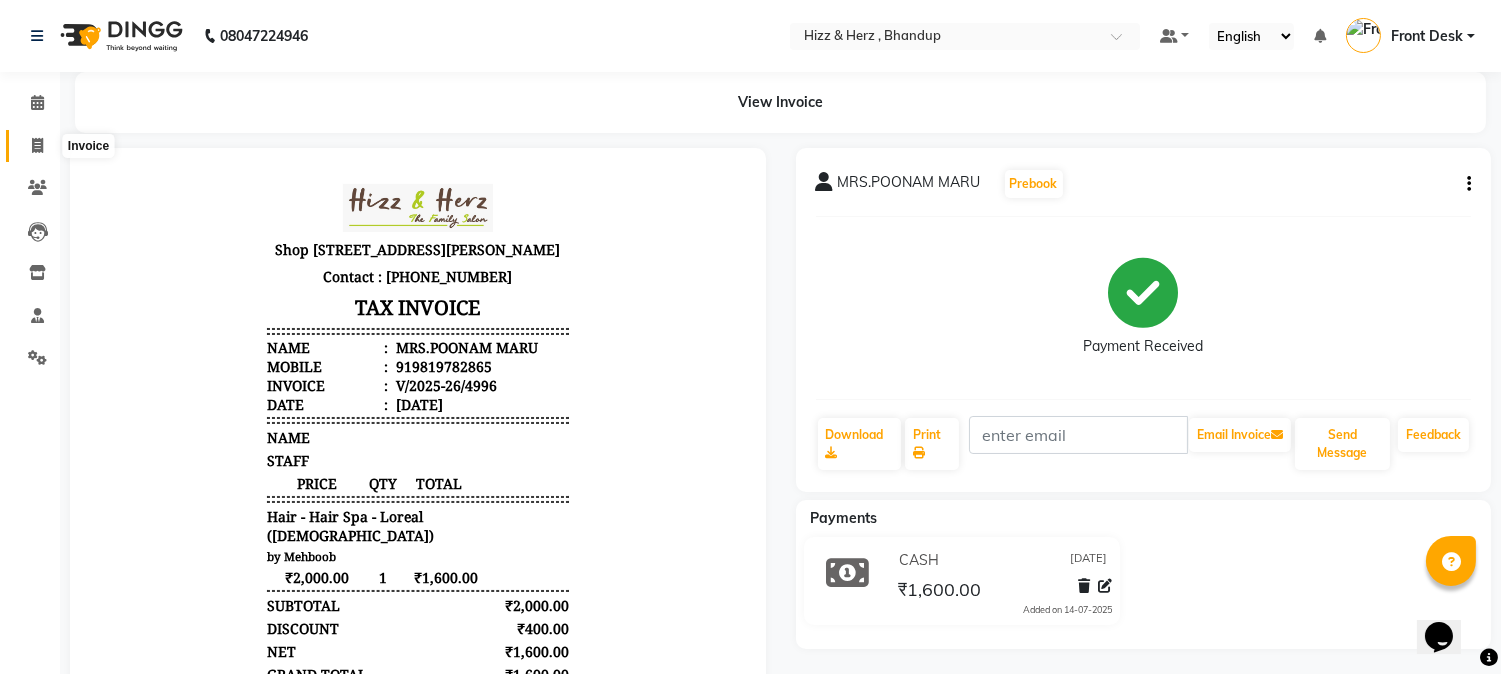 click 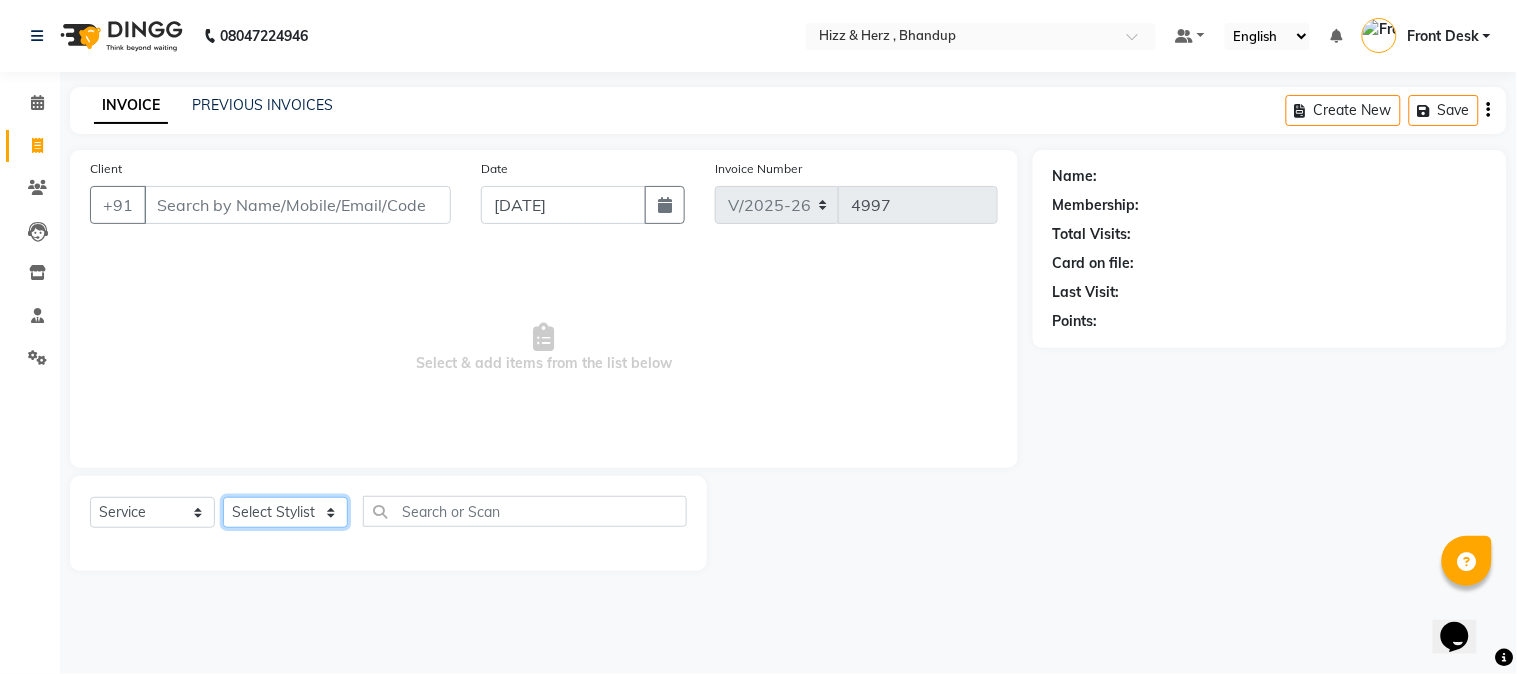 click on "Select Stylist Front Desk [PERSON_NAME] HIZZ & HERZ 2 [PERSON_NAME] [PERSON_NAME] [PERSON_NAME] [PERSON_NAME] MOHD [PERSON_NAME] [PERSON_NAME] [PERSON_NAME]  [PERSON_NAME]" 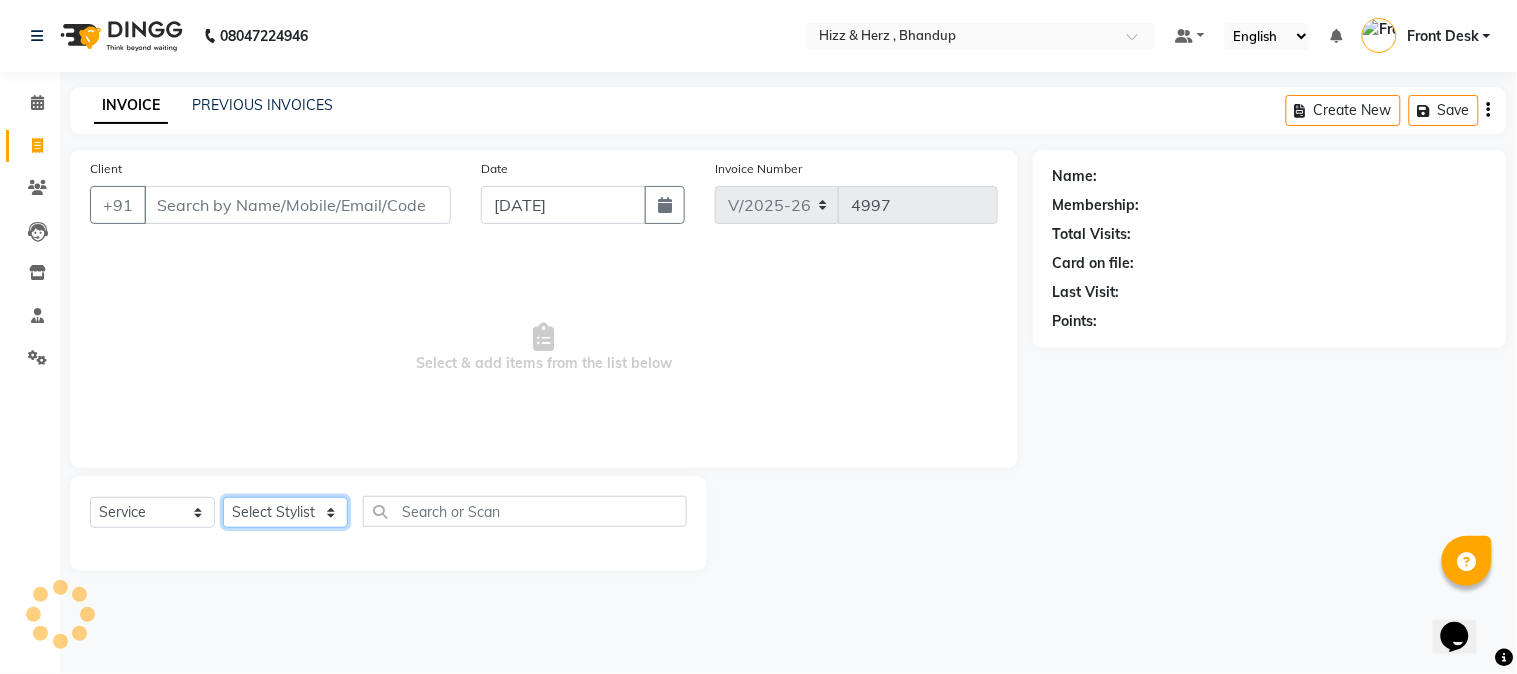 select on "24395" 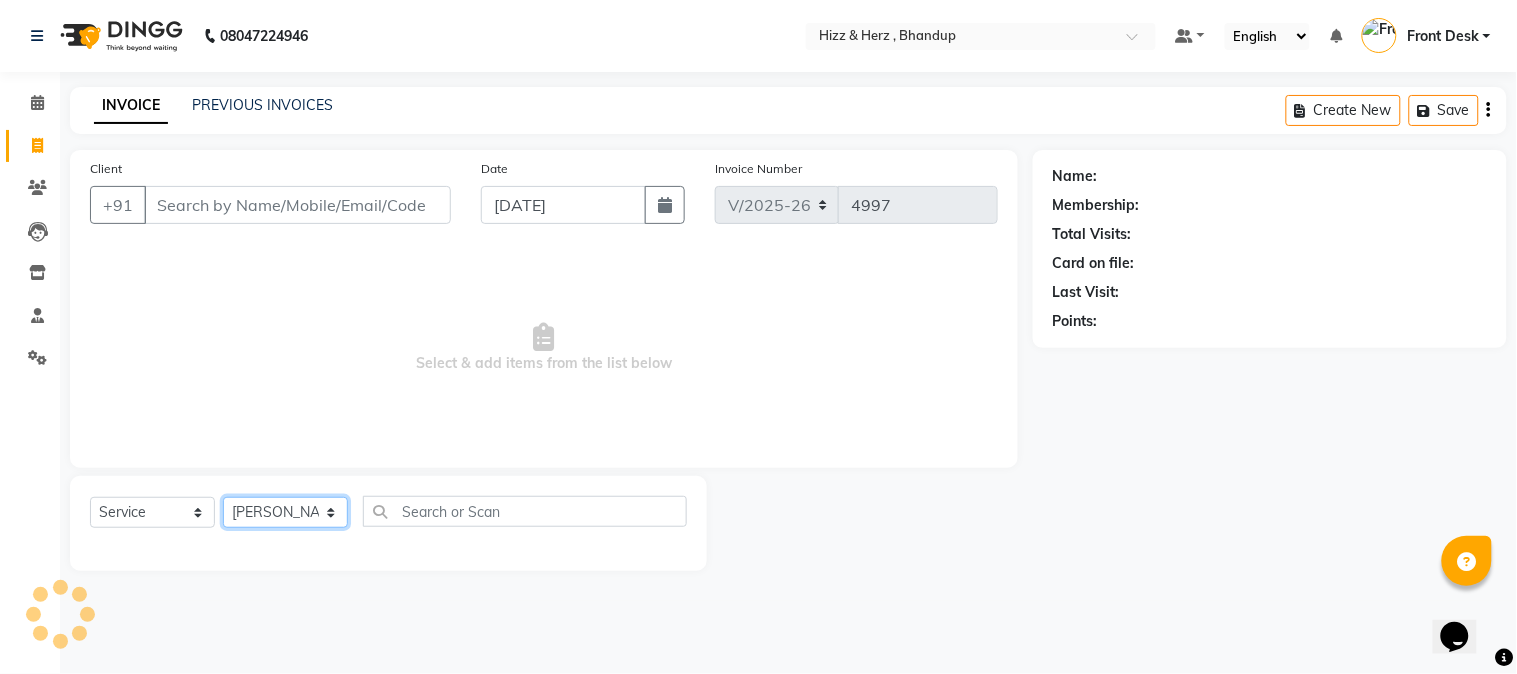 click on "Select Stylist Front Desk [PERSON_NAME] HIZZ & HERZ 2 [PERSON_NAME] [PERSON_NAME] [PERSON_NAME] [PERSON_NAME] MOHD [PERSON_NAME] [PERSON_NAME] [PERSON_NAME]  [PERSON_NAME]" 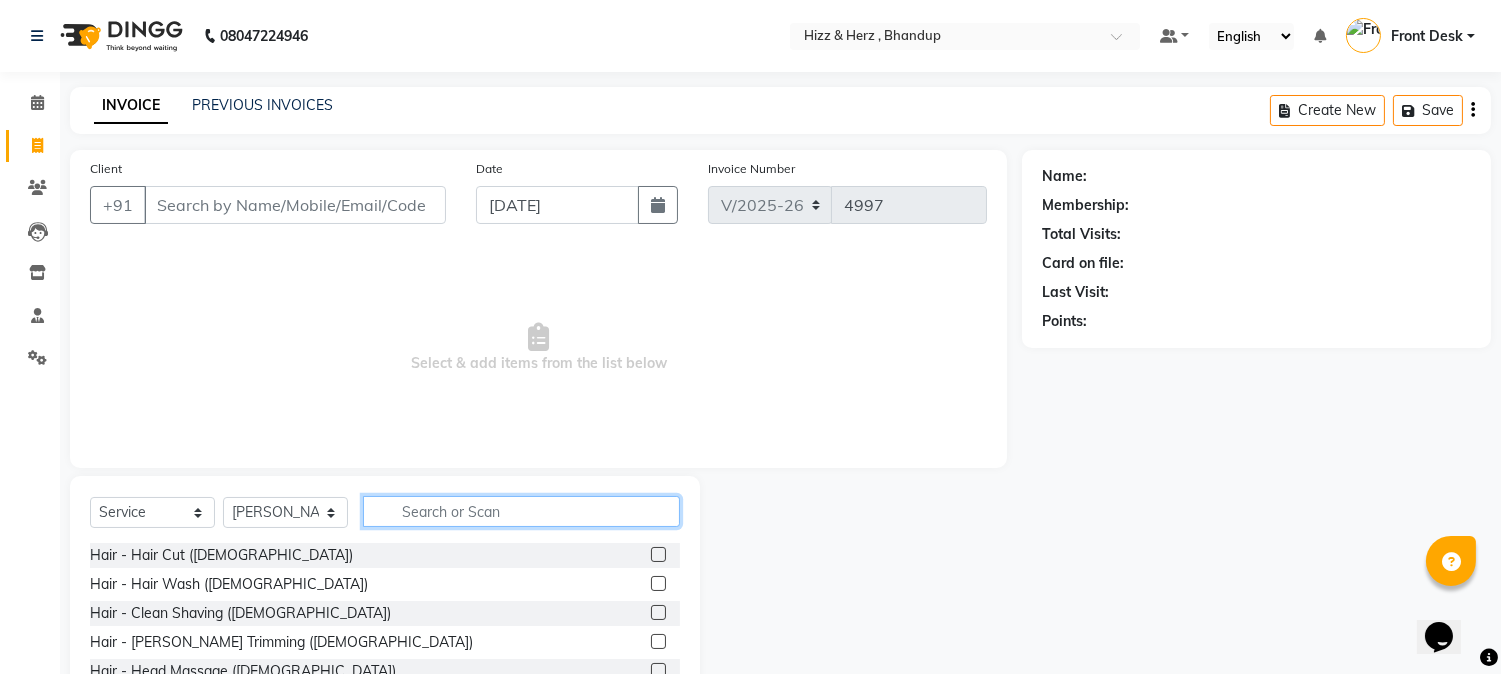 click 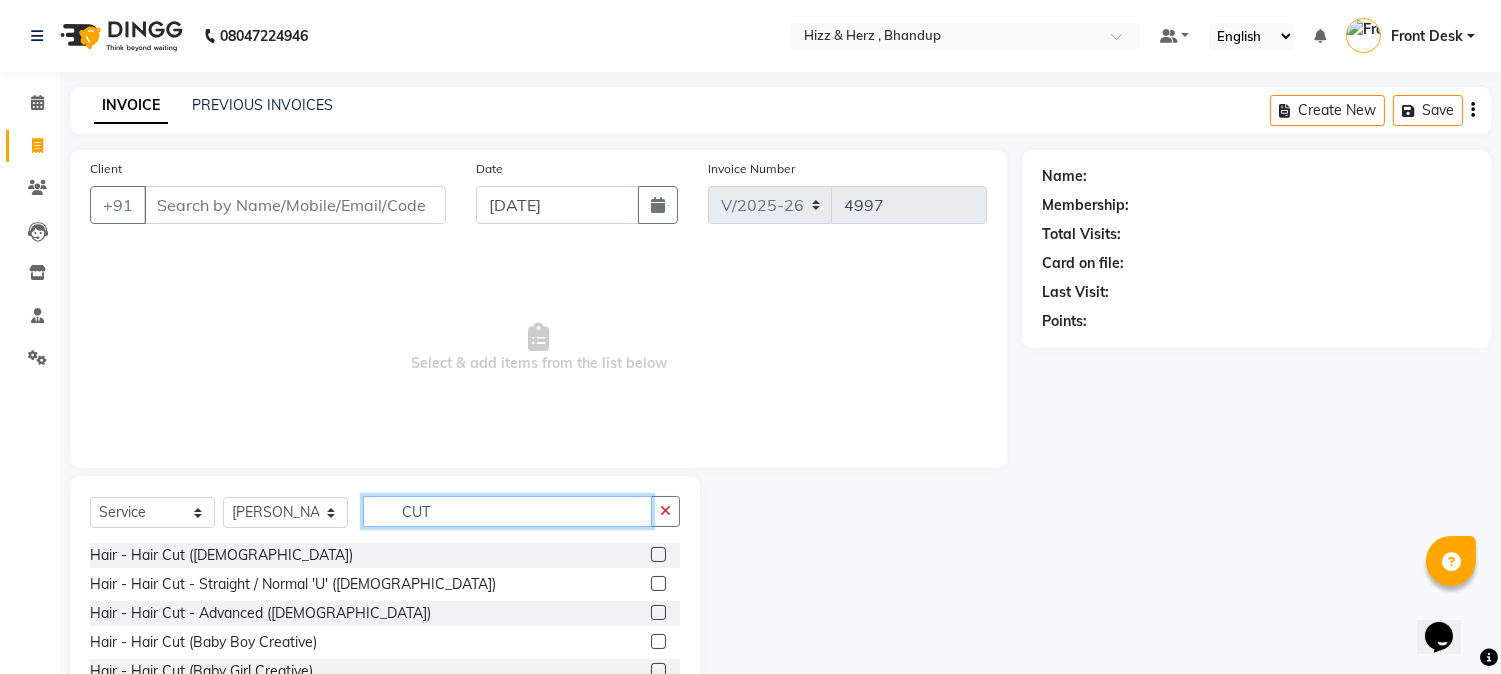 type on "CUT" 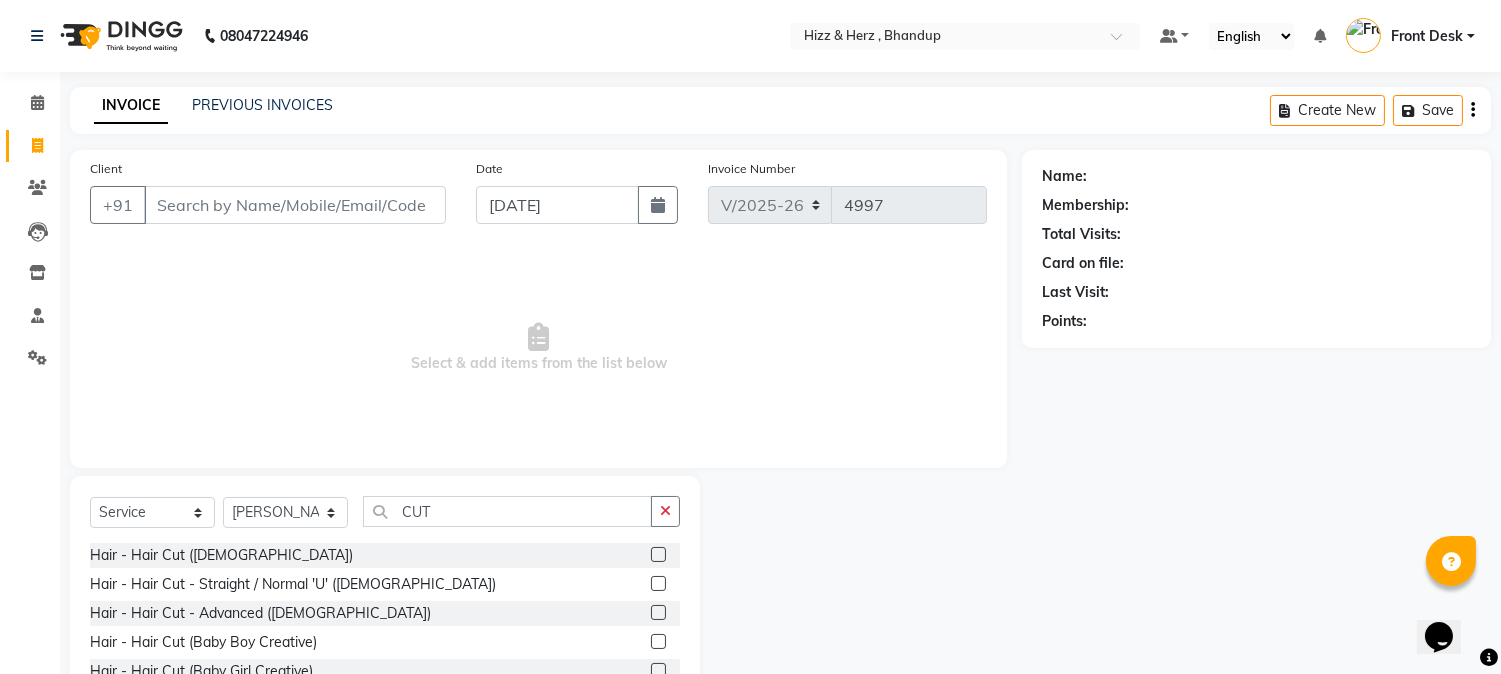 click 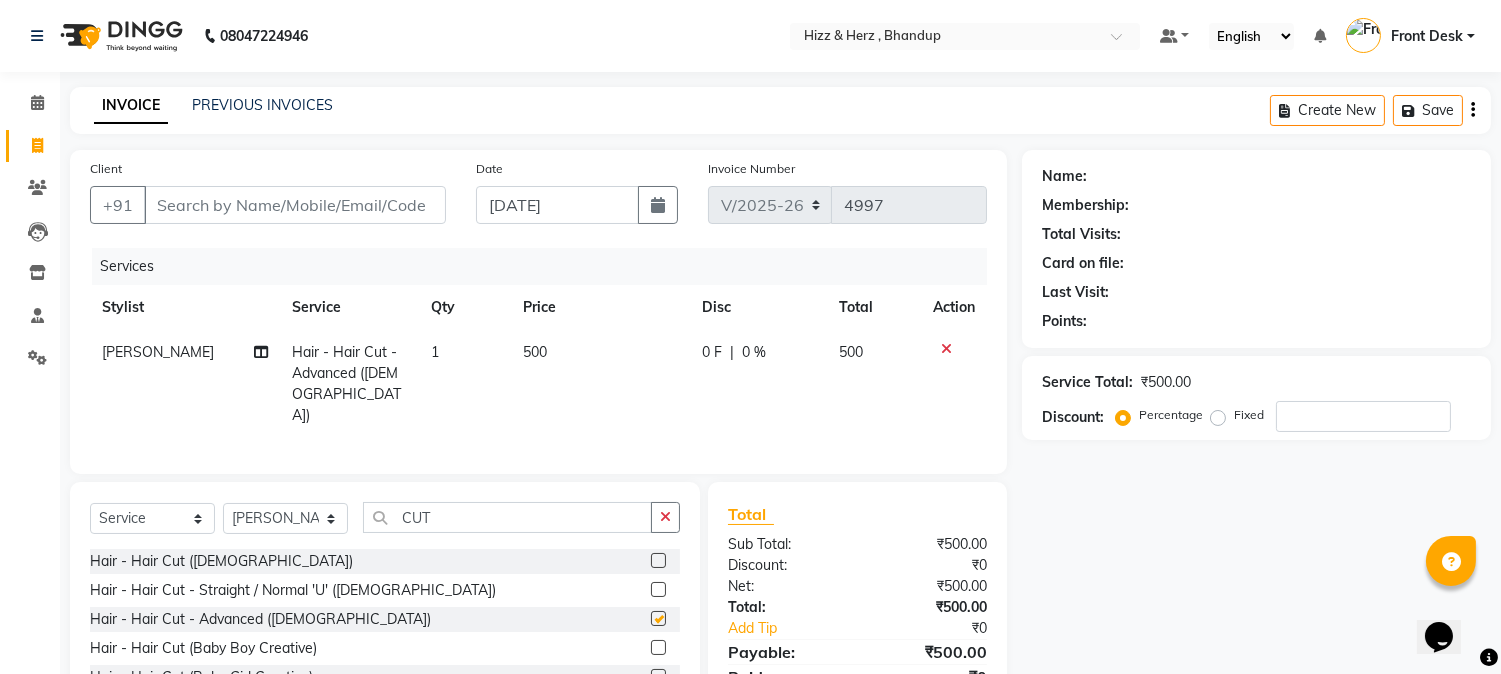 checkbox on "false" 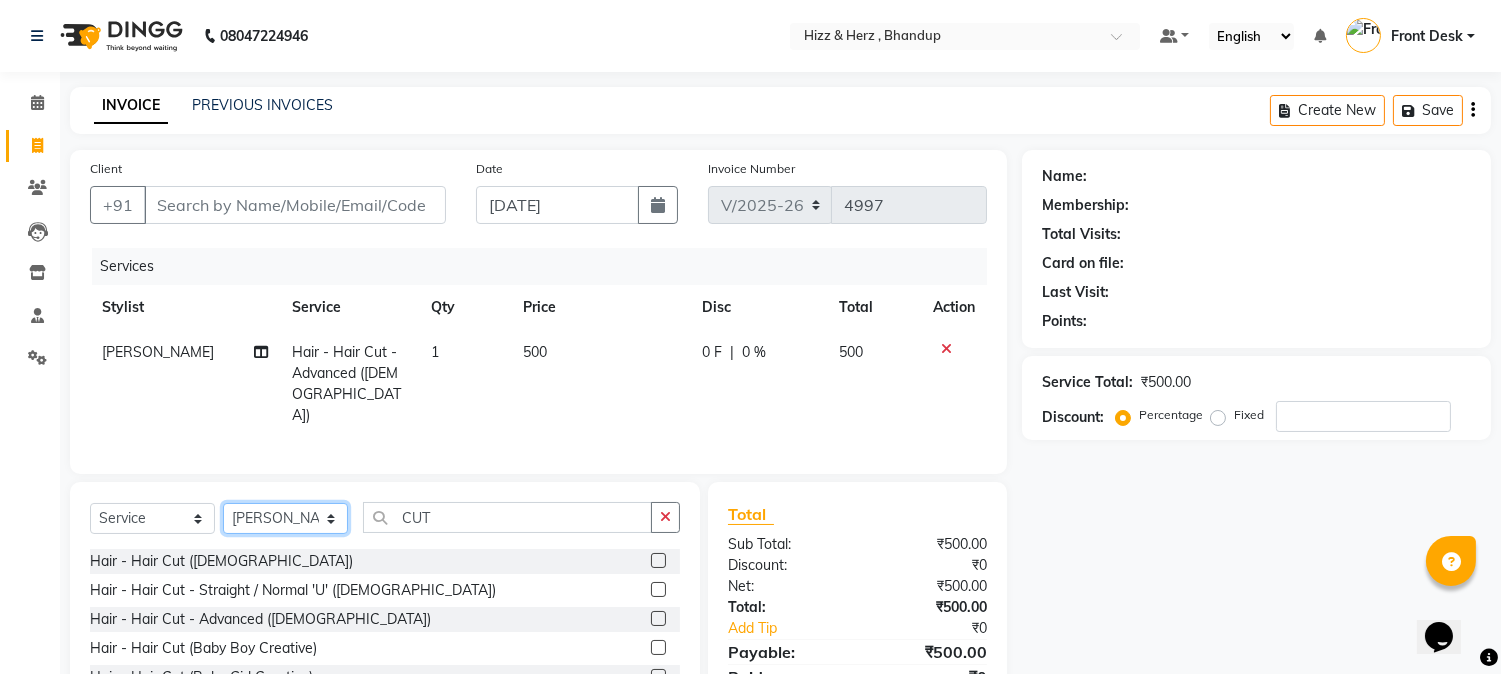 click on "Select Stylist Front Desk [PERSON_NAME] HIZZ & HERZ 2 [PERSON_NAME] [PERSON_NAME] [PERSON_NAME] [PERSON_NAME] MOHD [PERSON_NAME] [PERSON_NAME] [PERSON_NAME]  [PERSON_NAME]" 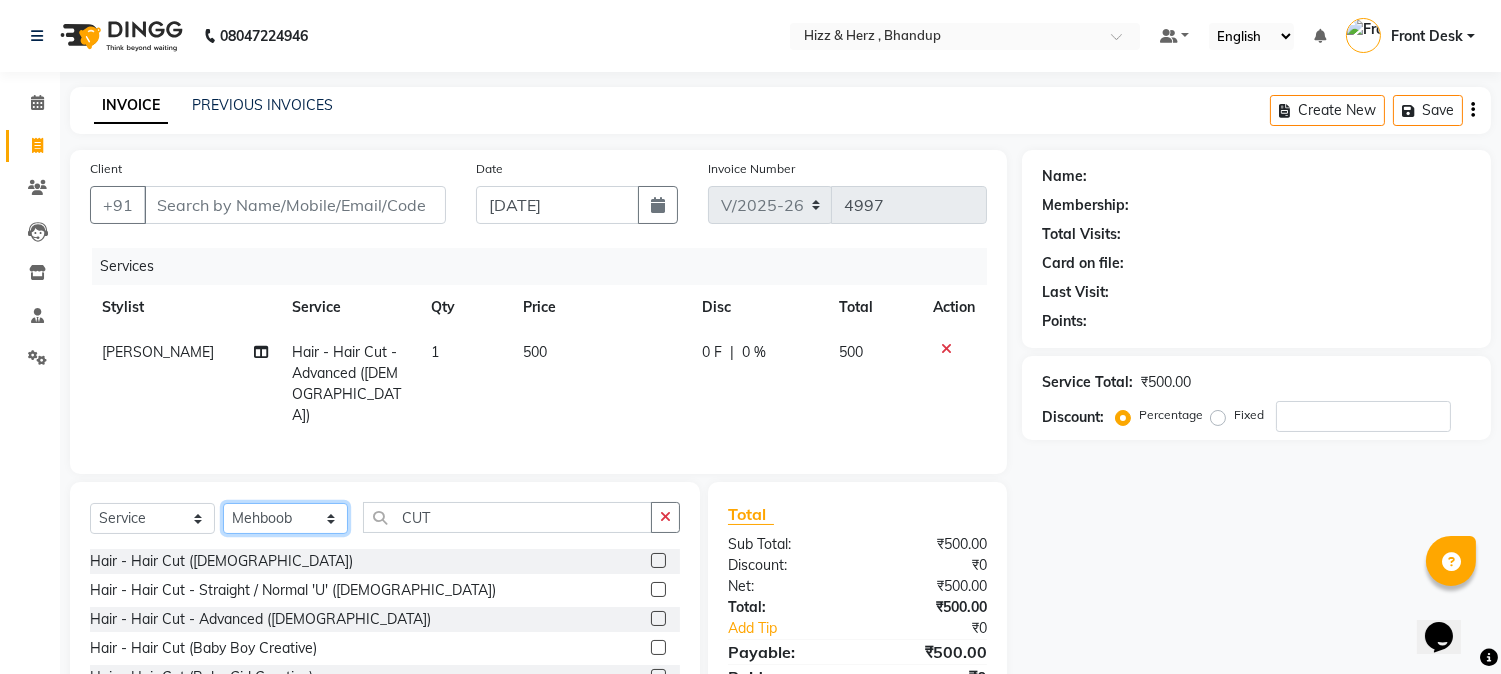 click on "Select Stylist Front Desk [PERSON_NAME] HIZZ & HERZ 2 [PERSON_NAME] [PERSON_NAME] [PERSON_NAME] [PERSON_NAME] MOHD [PERSON_NAME] [PERSON_NAME] [PERSON_NAME]  [PERSON_NAME]" 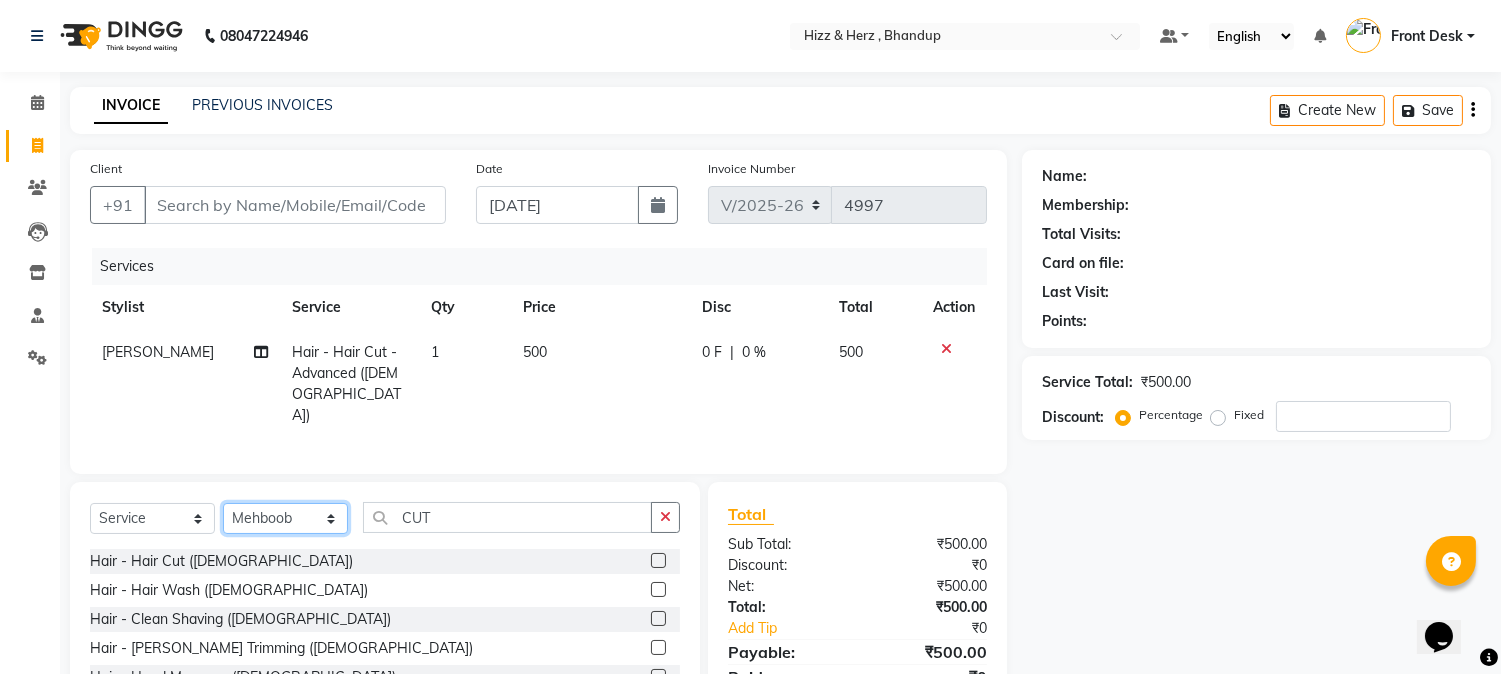 scroll, scrollTop: 111, scrollLeft: 0, axis: vertical 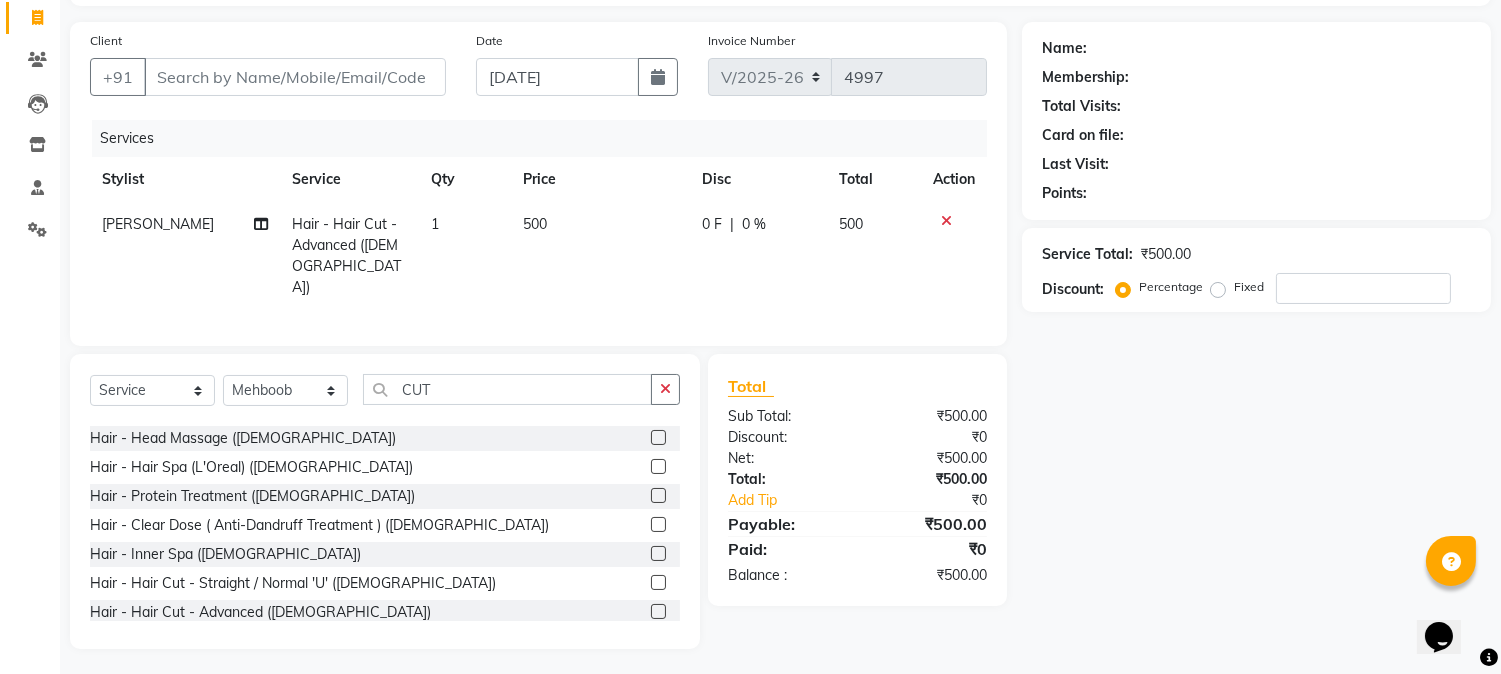 click 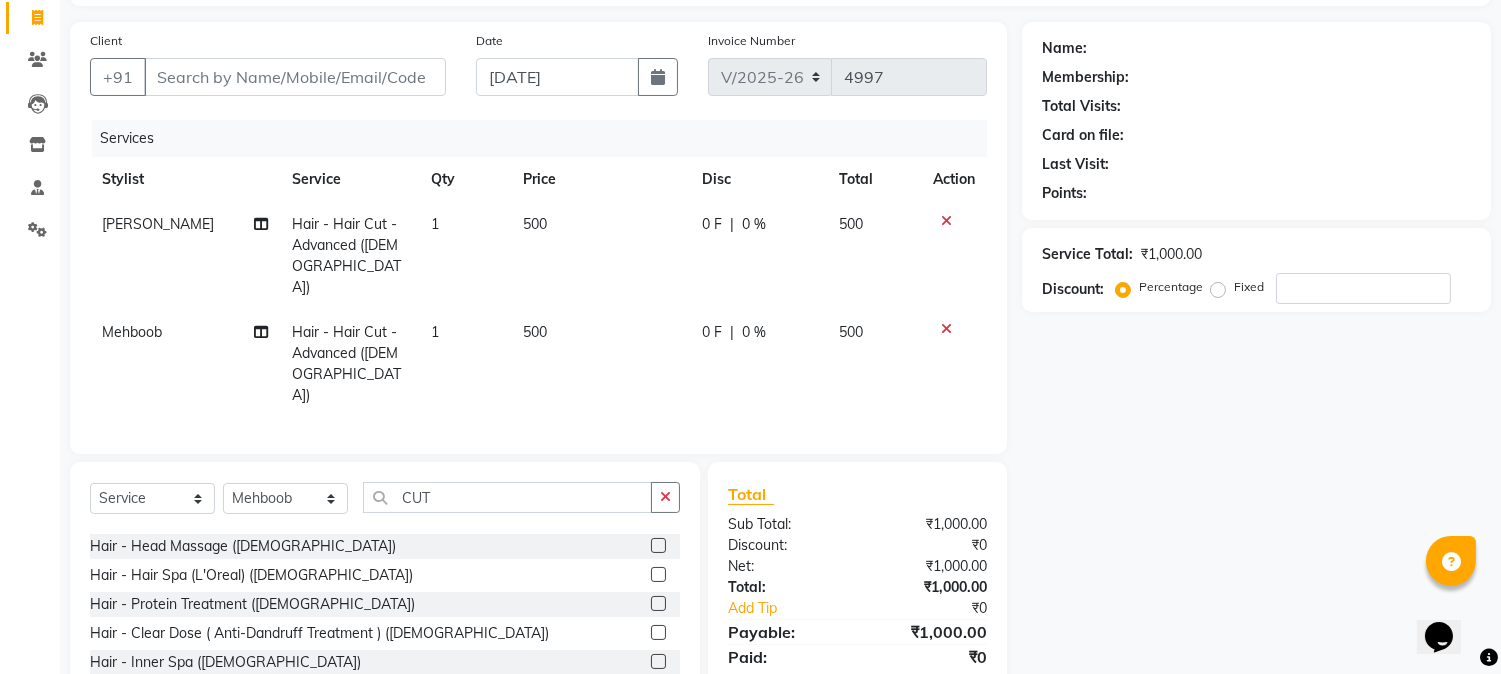 checkbox on "false" 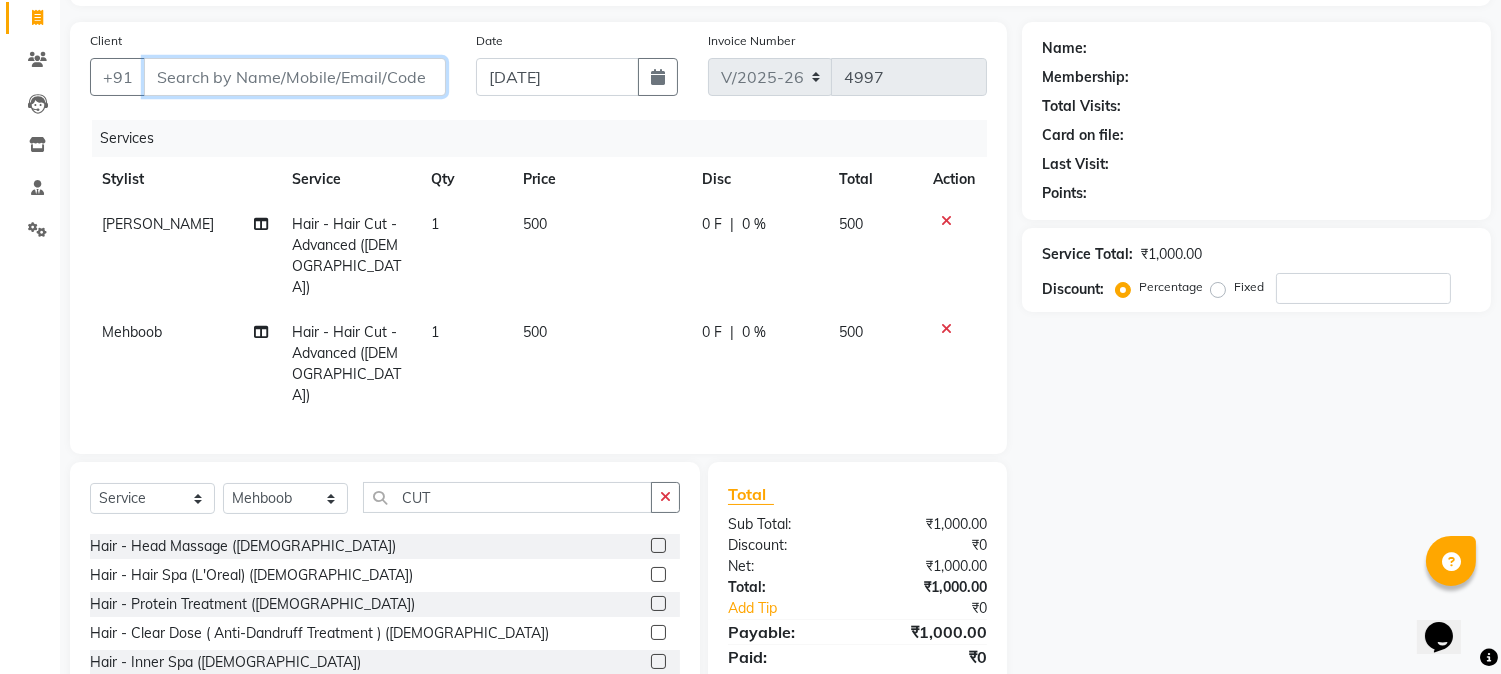 click on "Client" at bounding box center (295, 77) 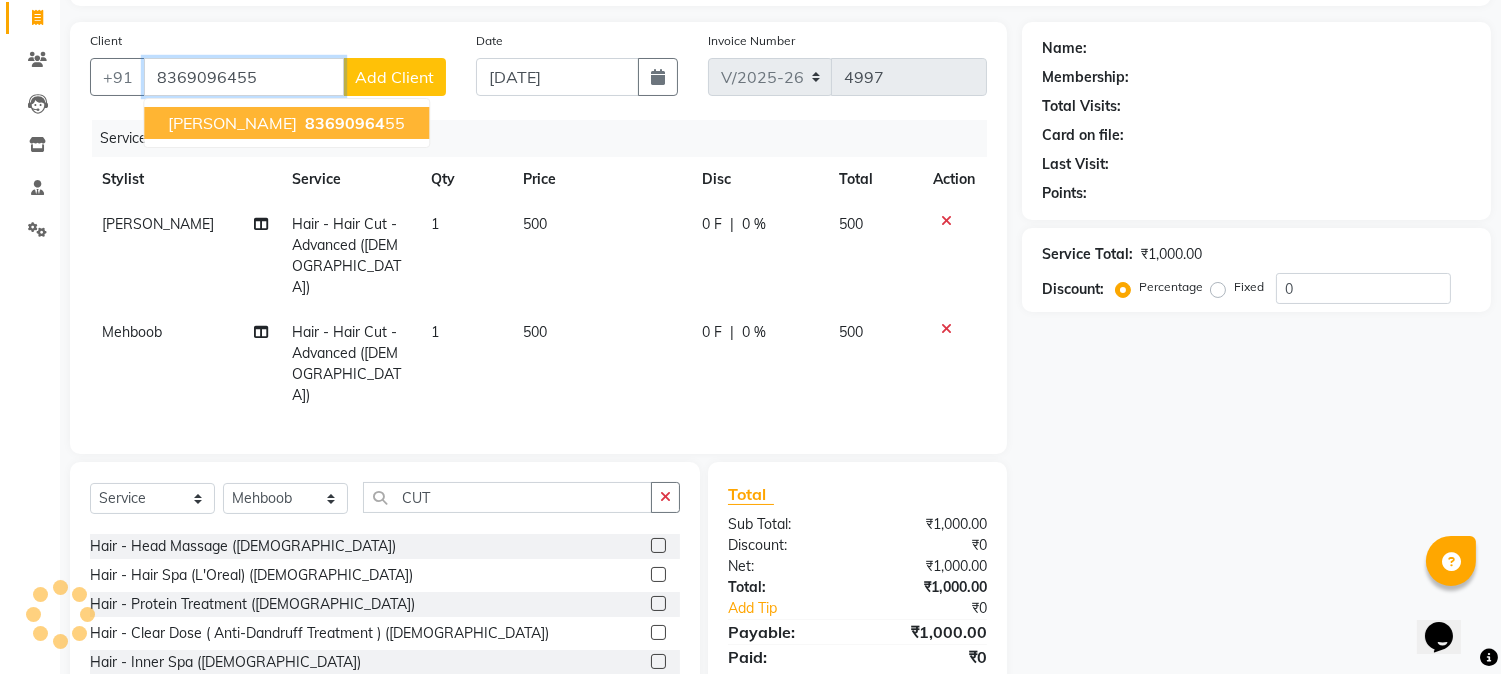 type on "8369096455" 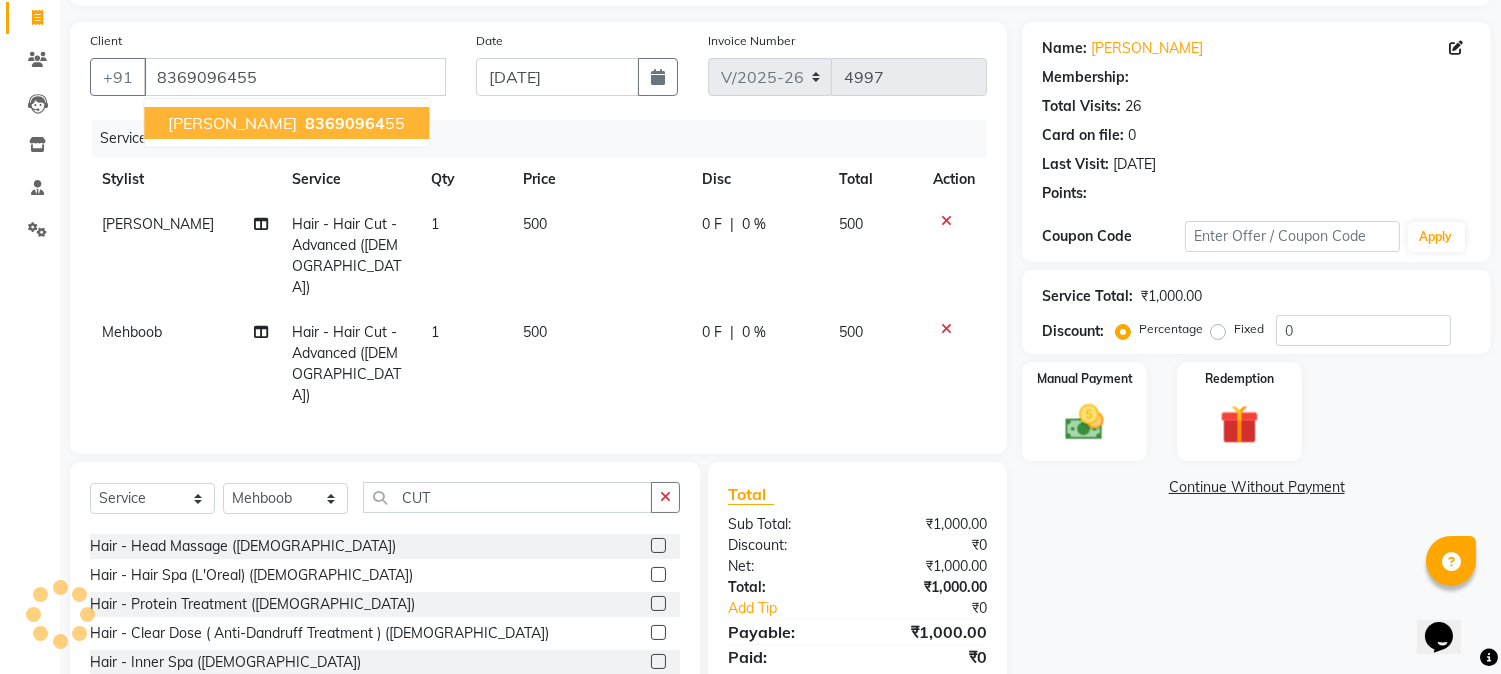 type on "20" 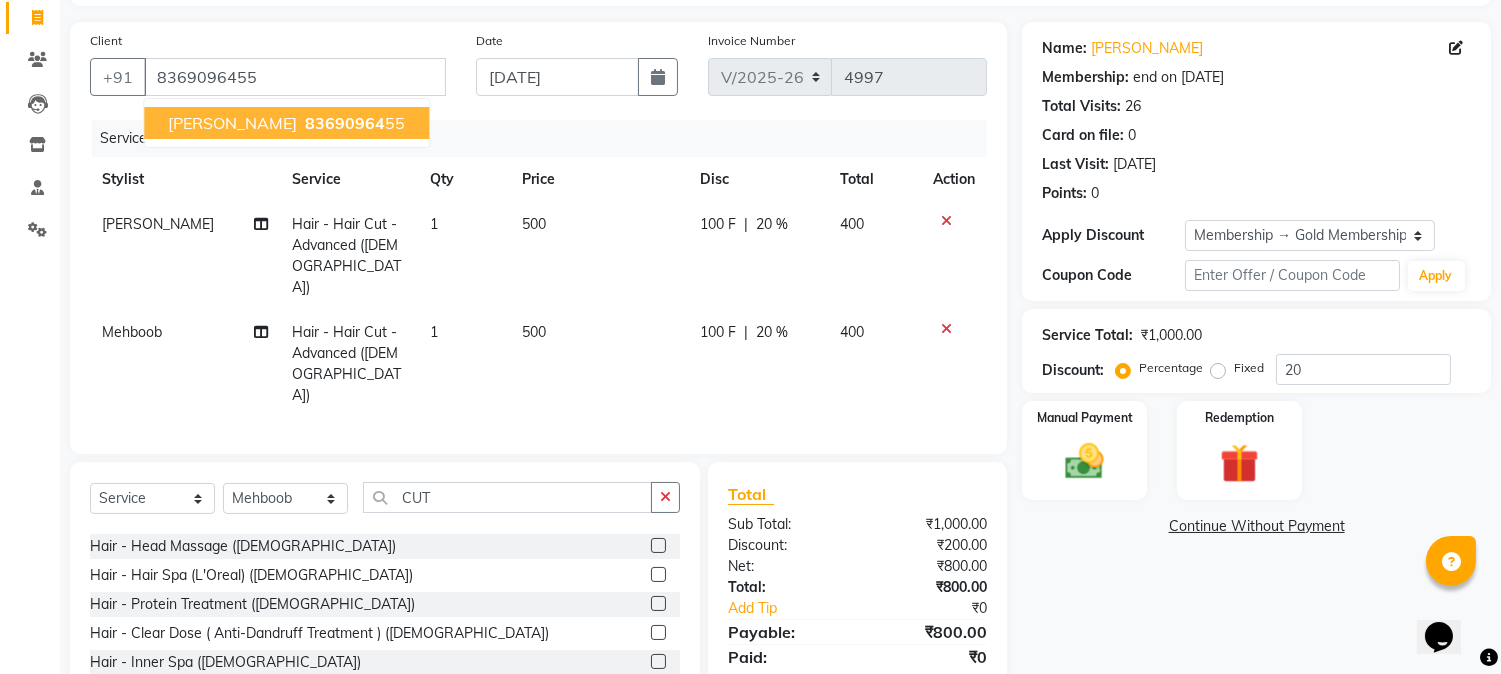 click on "MR. ABHIJIT GAONKAR" at bounding box center (232, 123) 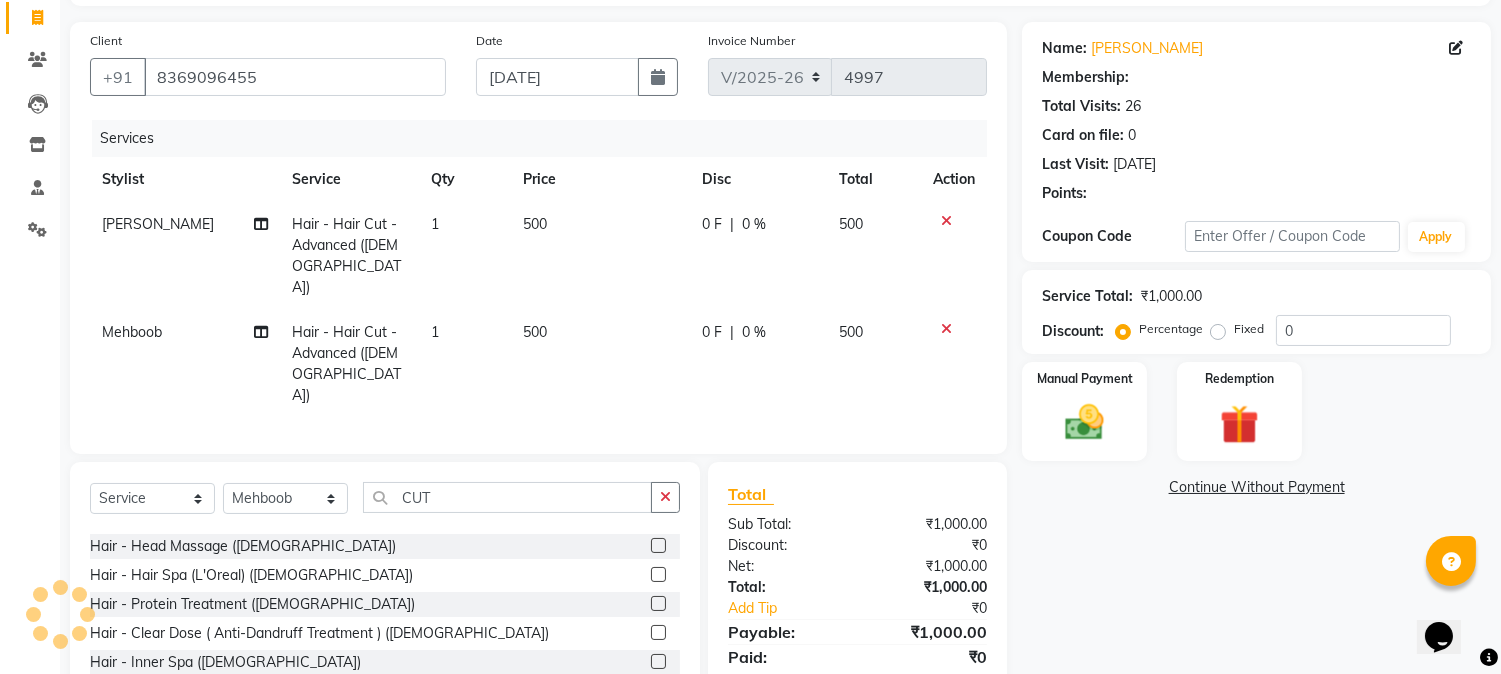 type on "20" 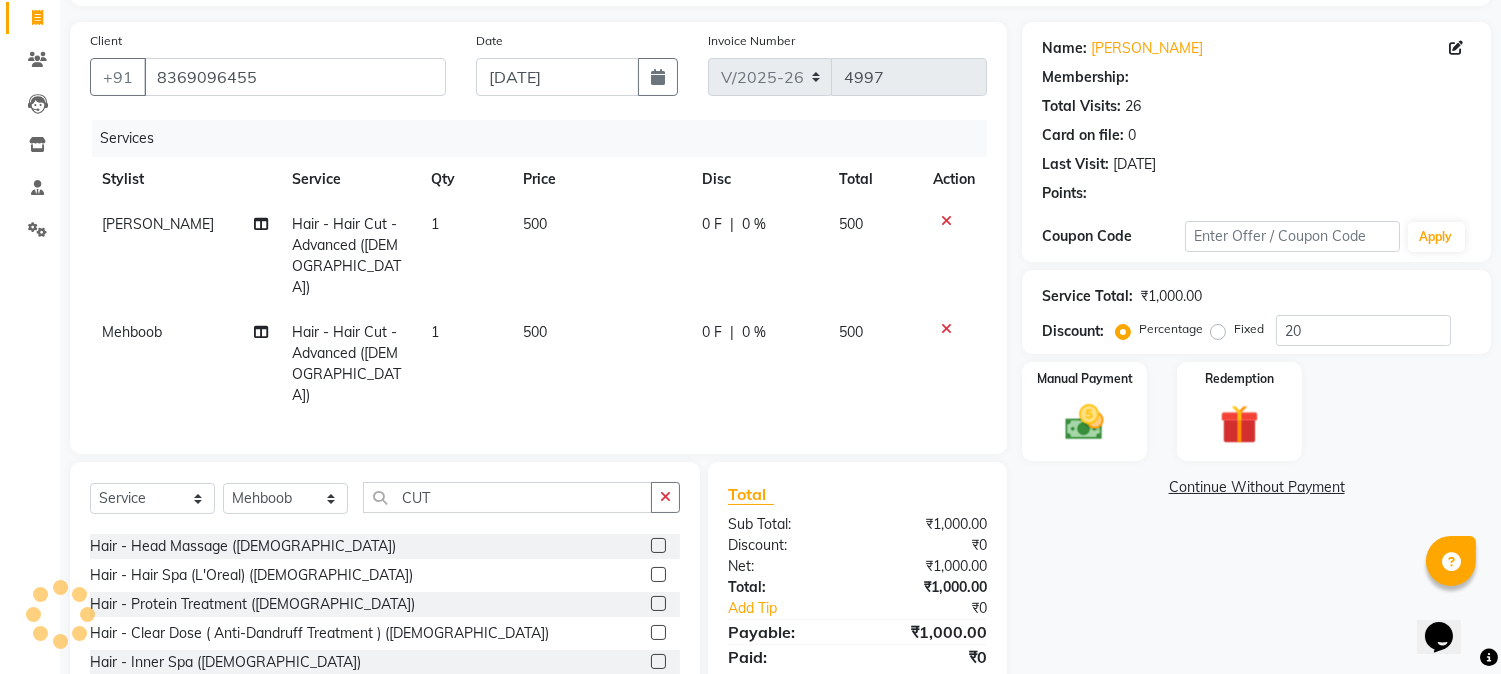 select on "1: Object" 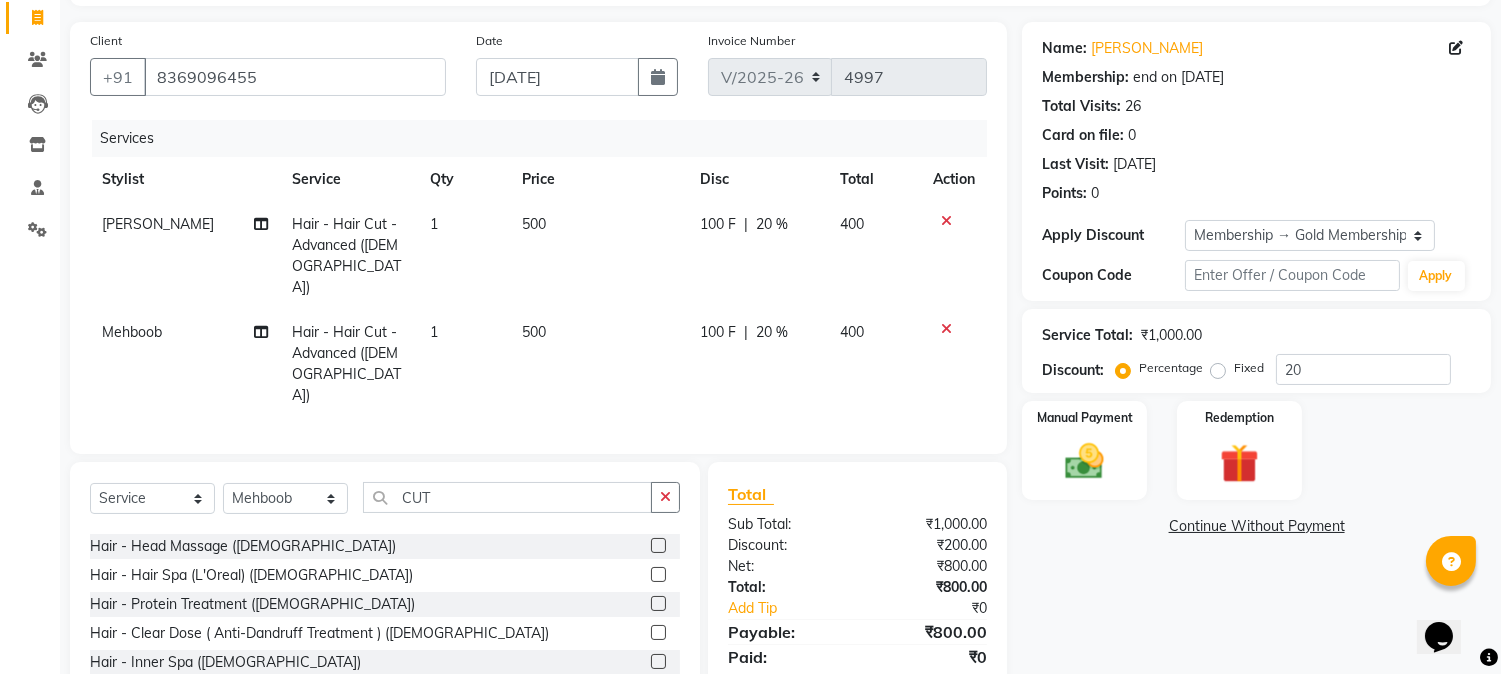 click 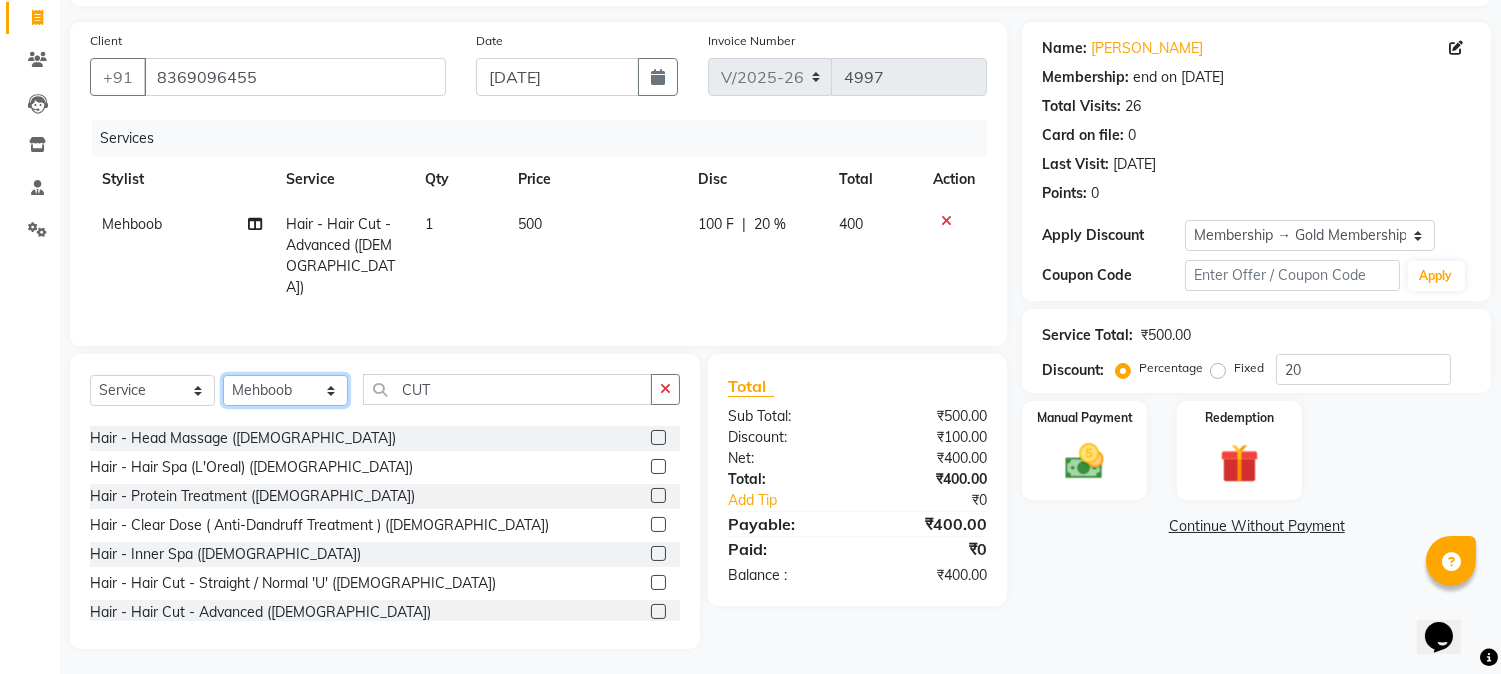 click on "Select Stylist Front Desk [PERSON_NAME] HIZZ & HERZ 2 [PERSON_NAME] [PERSON_NAME] [PERSON_NAME] [PERSON_NAME] MOHD [PERSON_NAME] [PERSON_NAME] [PERSON_NAME]  [PERSON_NAME]" 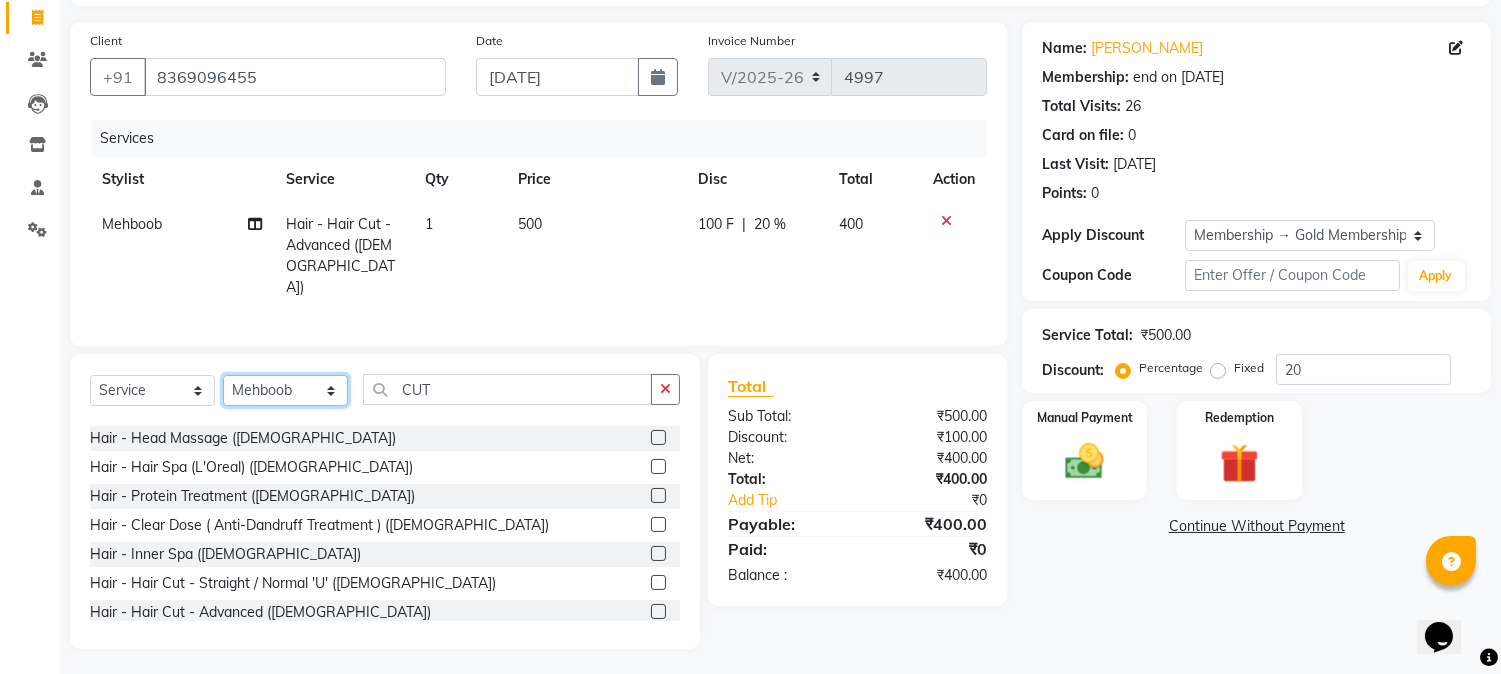 select on "24395" 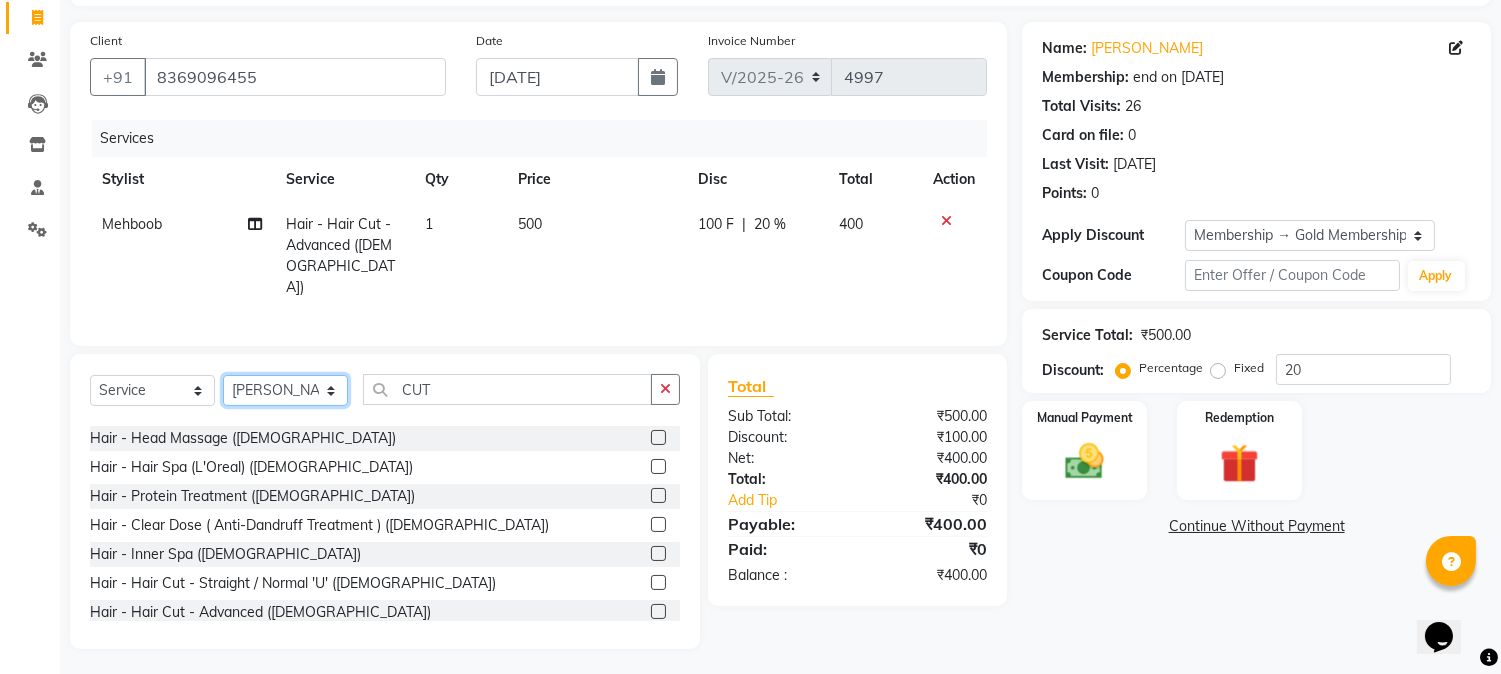click on "Select Stylist Front Desk [PERSON_NAME] HIZZ & HERZ 2 [PERSON_NAME] [PERSON_NAME] [PERSON_NAME] [PERSON_NAME] MOHD [PERSON_NAME] [PERSON_NAME] [PERSON_NAME]  [PERSON_NAME]" 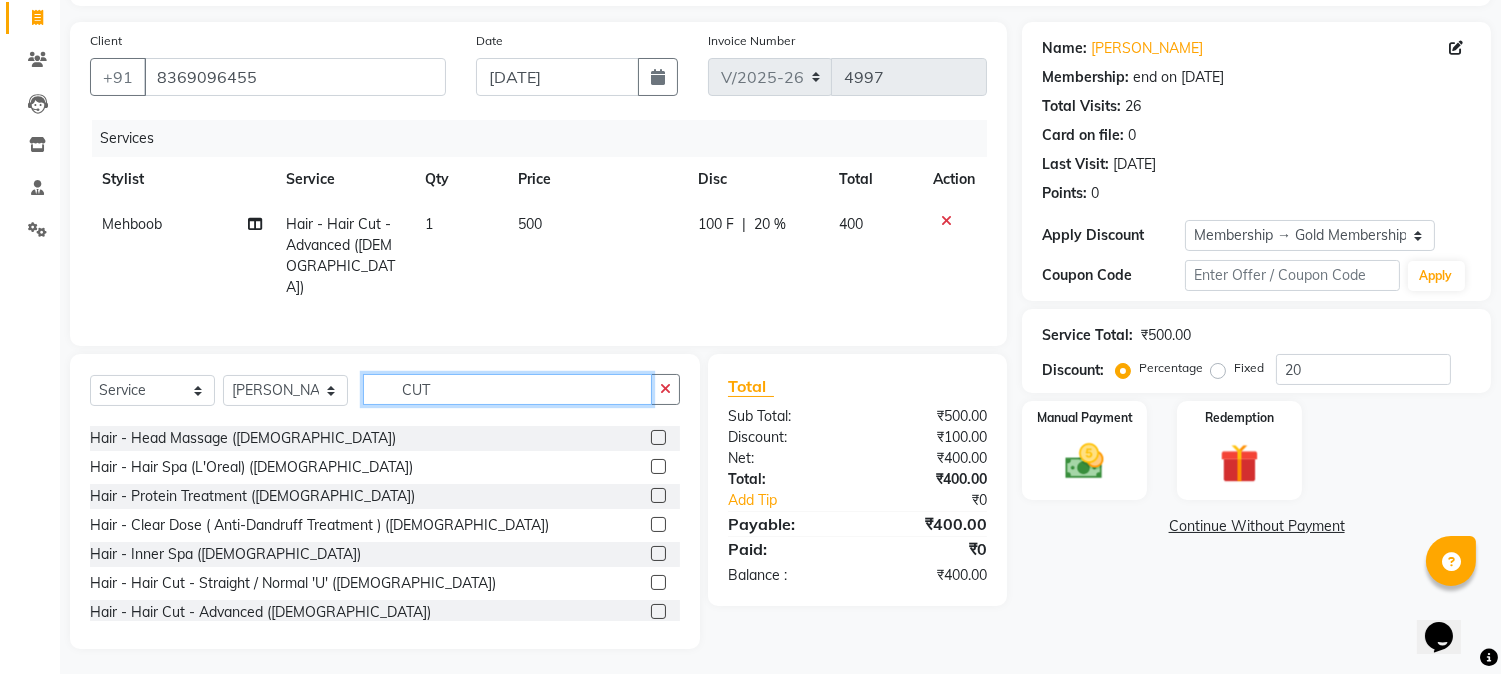 click on "CUT" 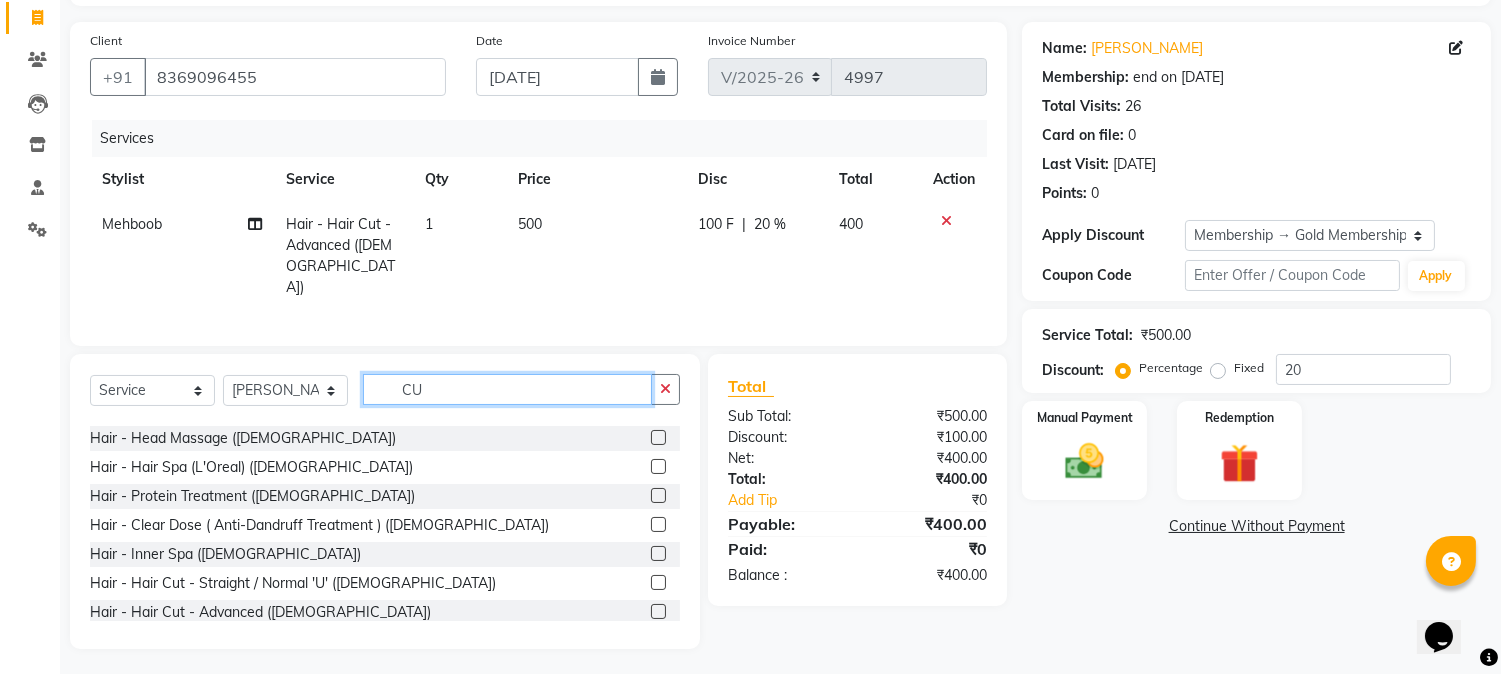 type on "C" 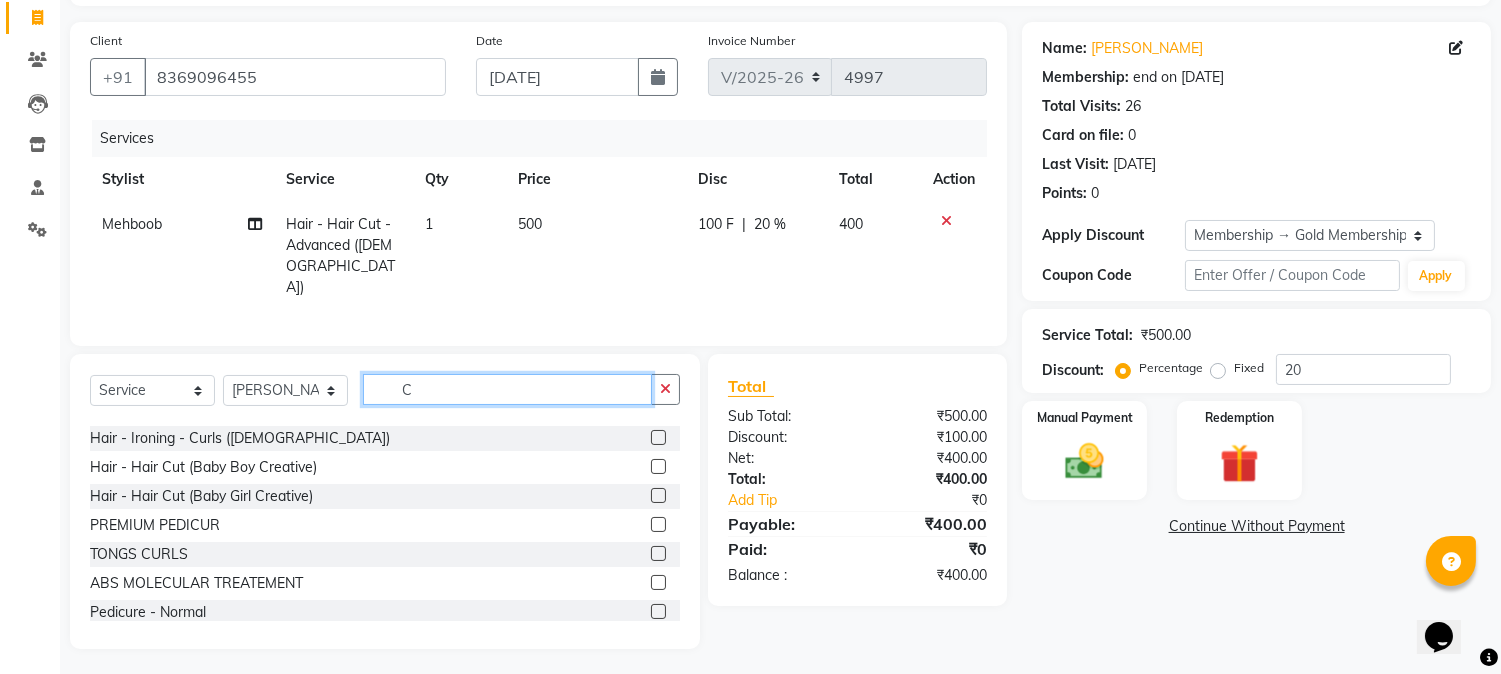 scroll, scrollTop: 0, scrollLeft: 0, axis: both 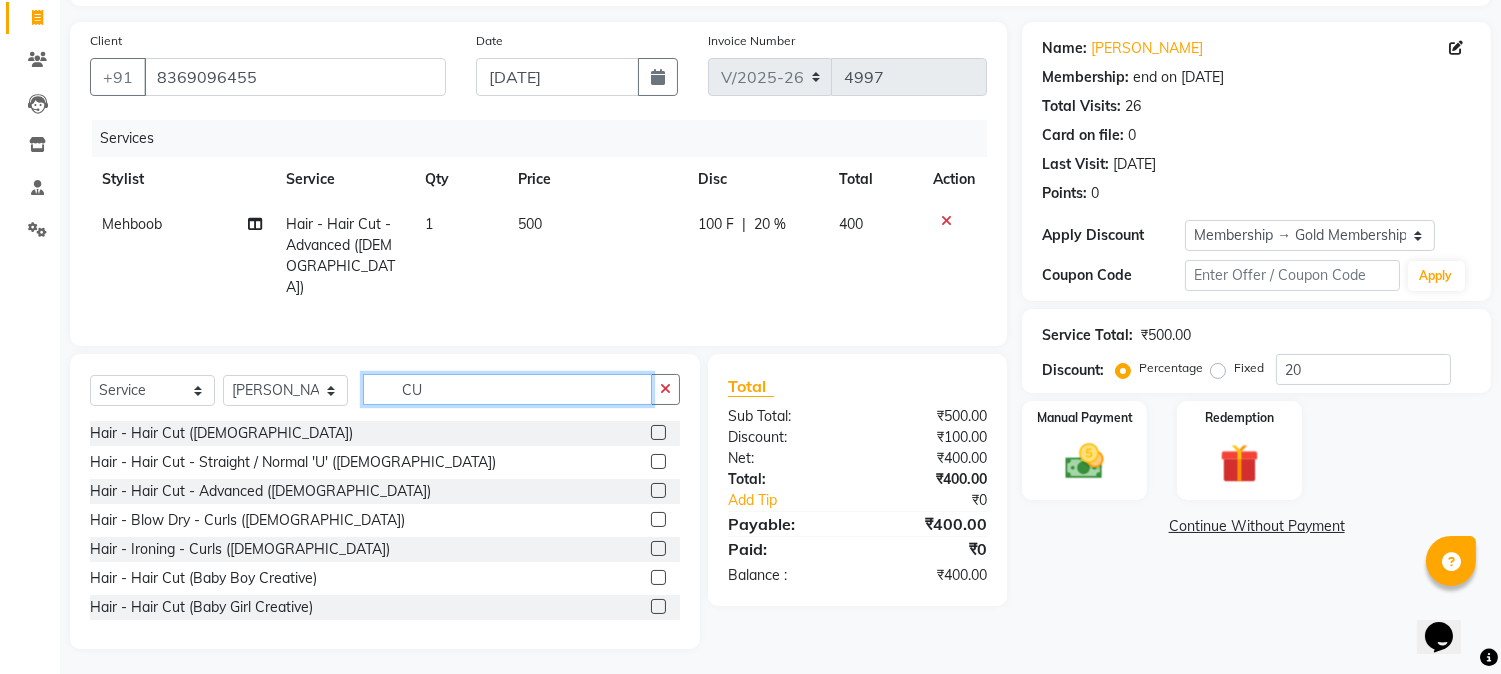 type on "CUT" 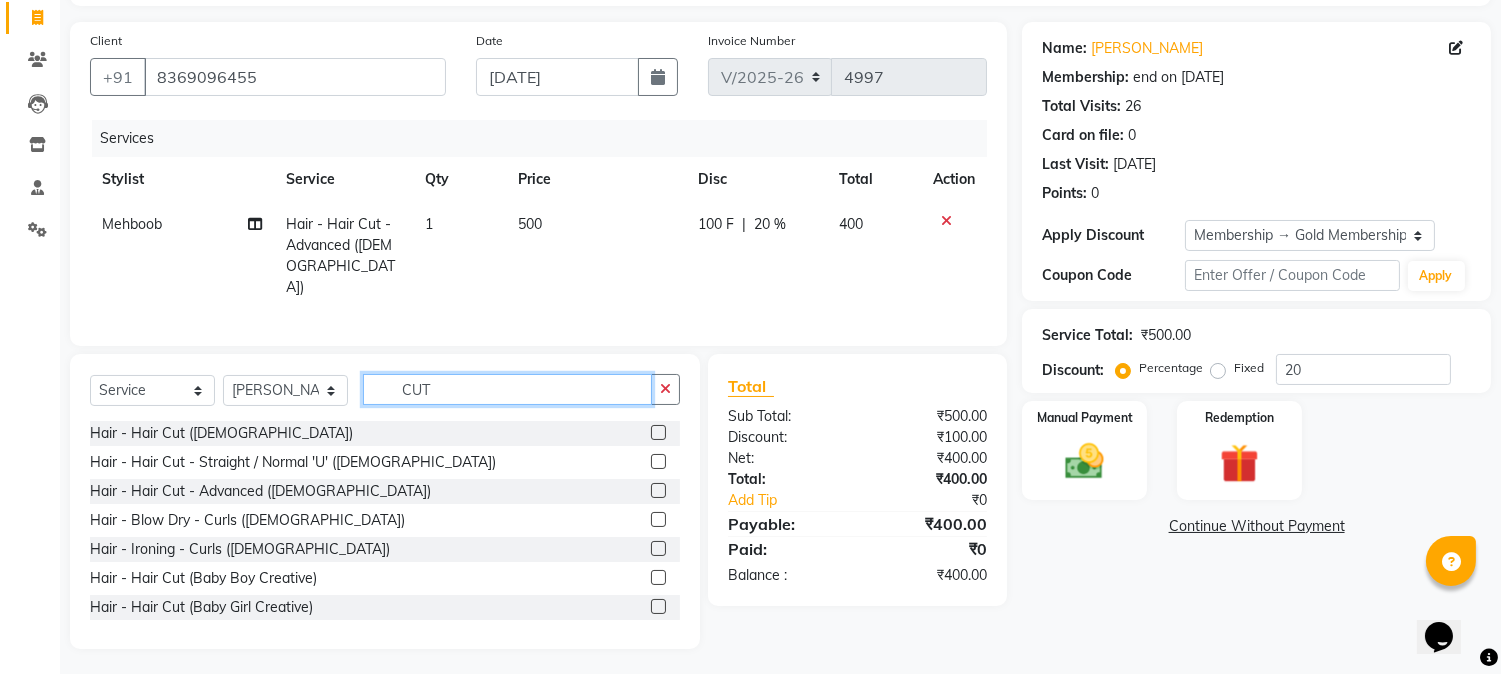 scroll, scrollTop: 85, scrollLeft: 0, axis: vertical 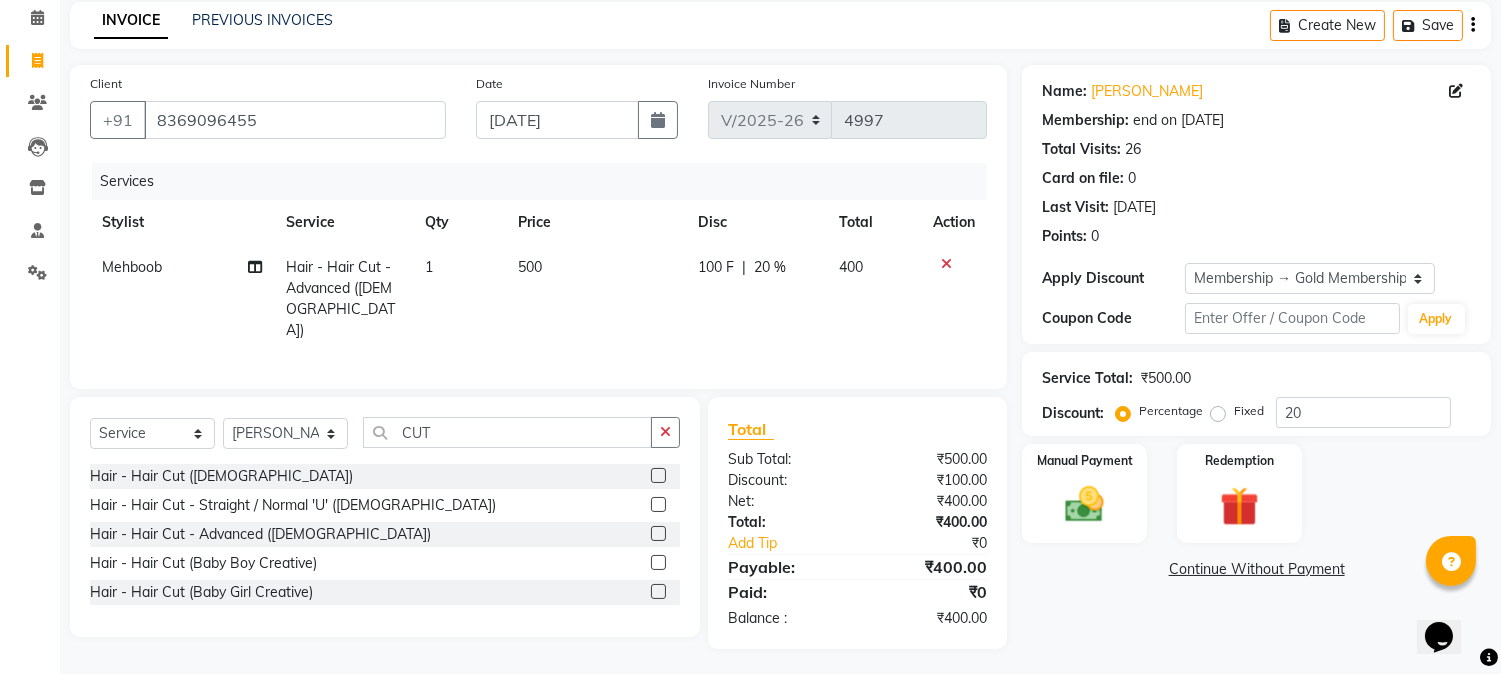 click 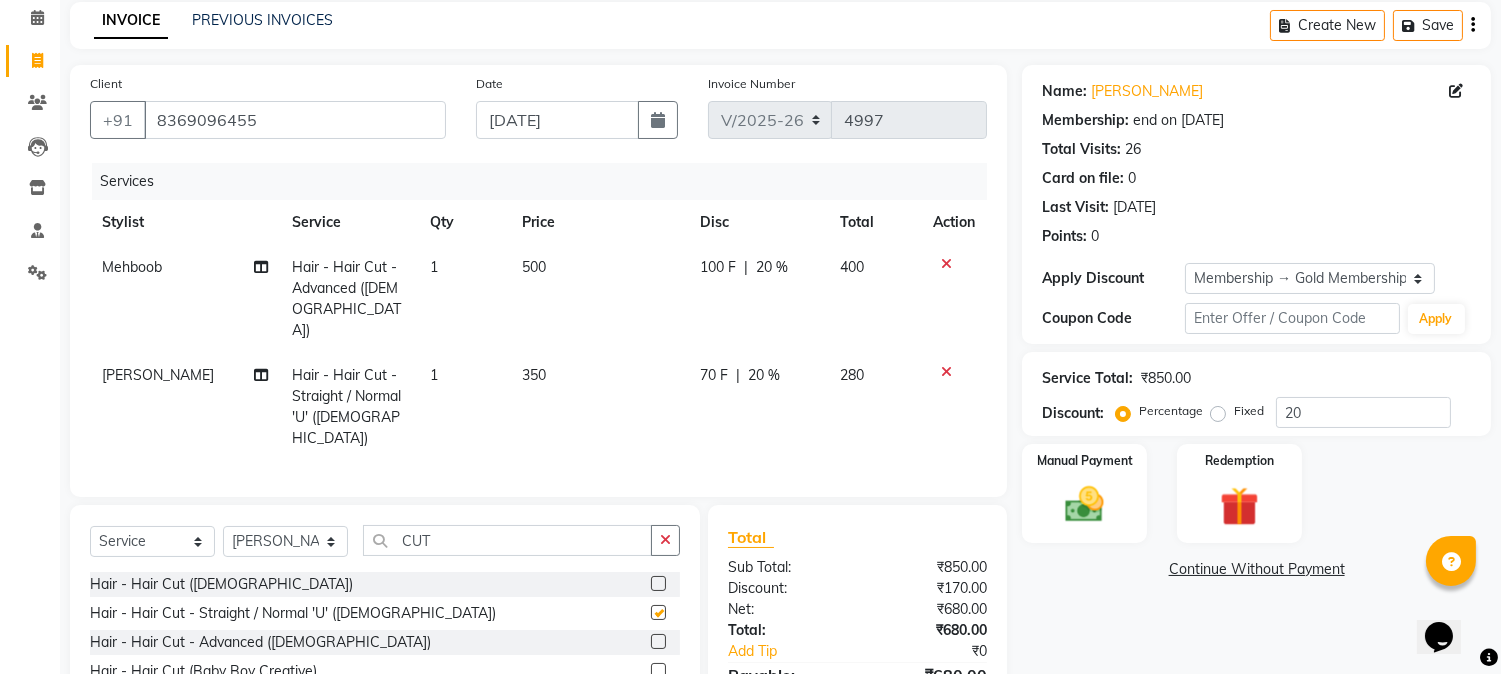 checkbox on "false" 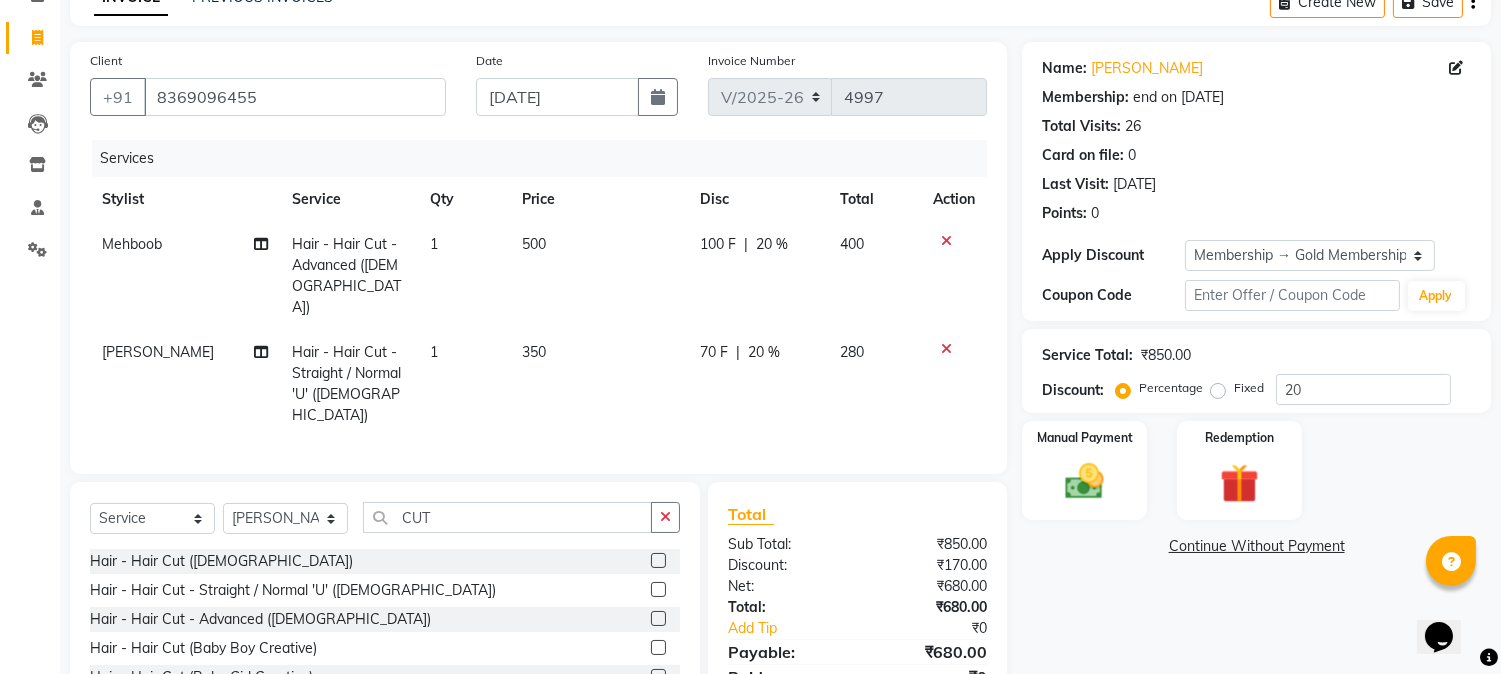 scroll, scrollTop: 61, scrollLeft: 0, axis: vertical 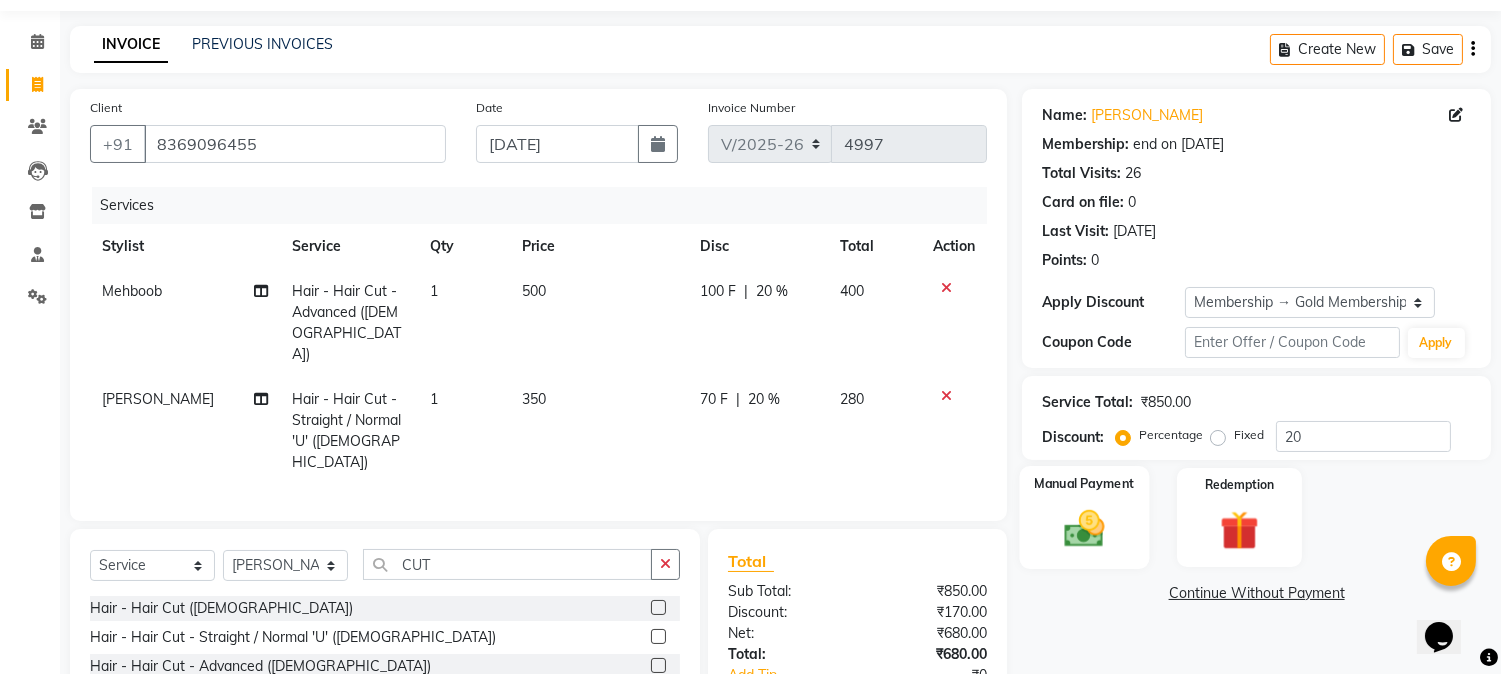 click 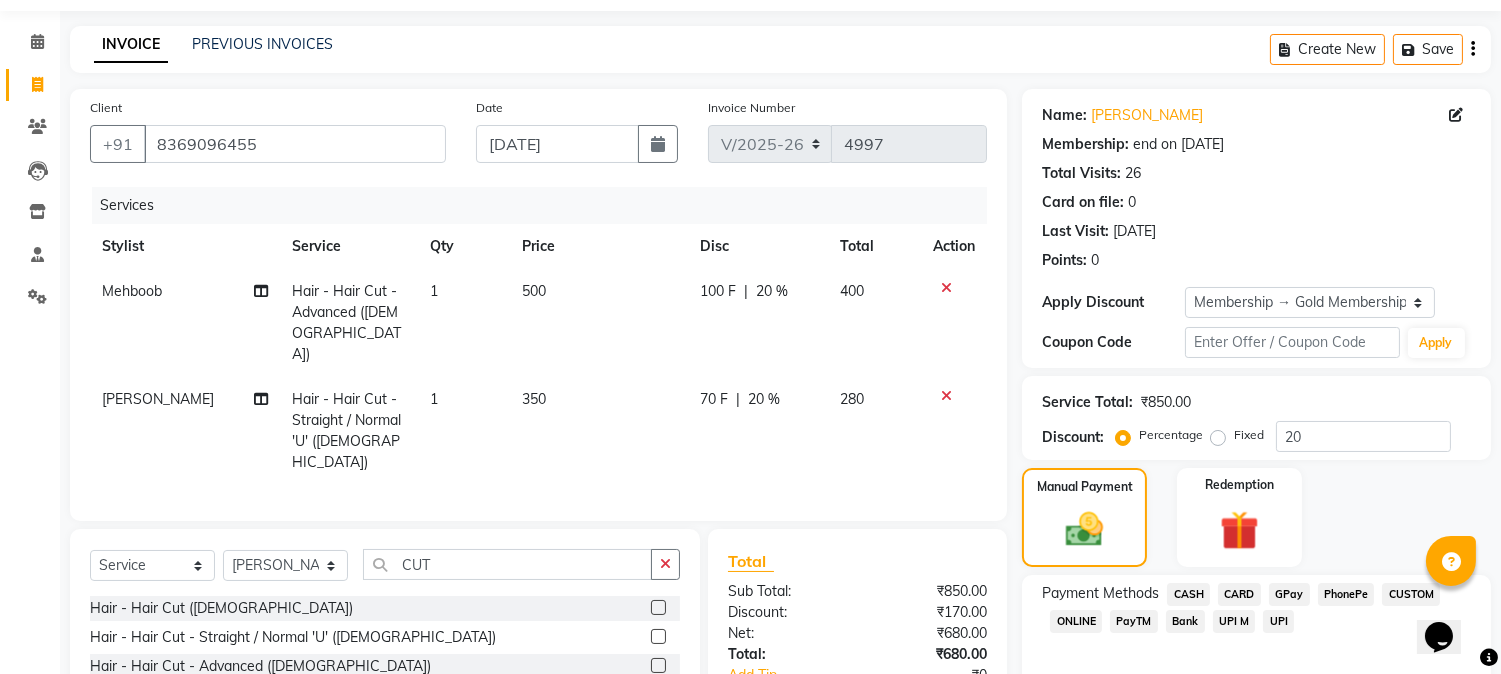 scroll, scrollTop: 172, scrollLeft: 0, axis: vertical 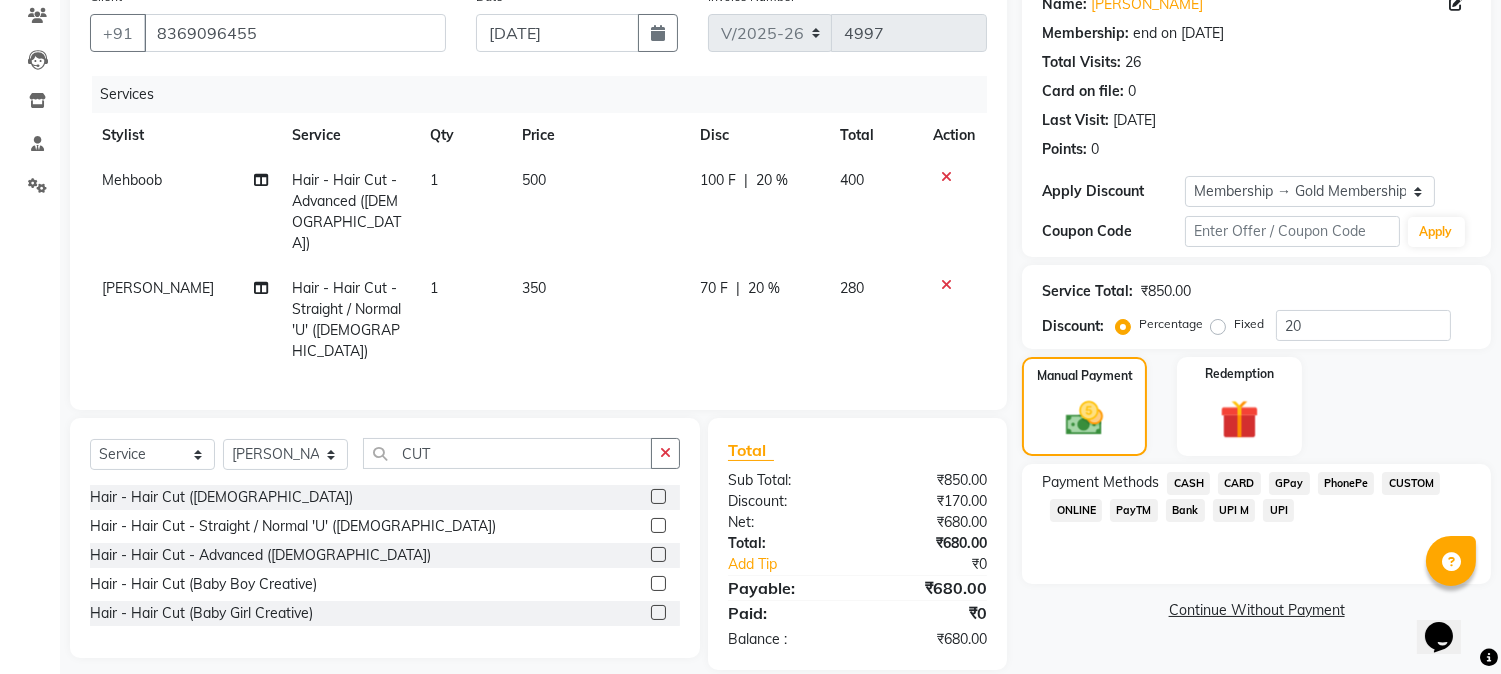 click on "GPay" 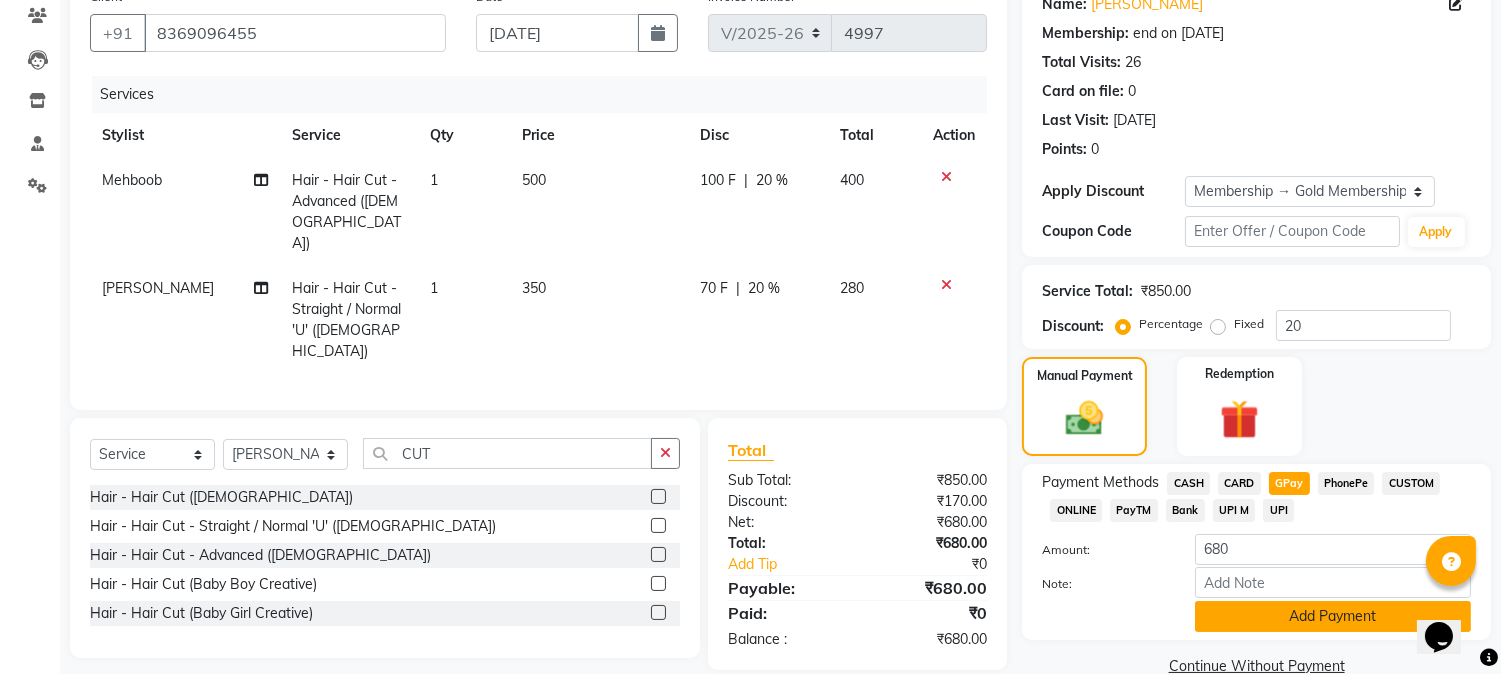 click on "Add Payment" 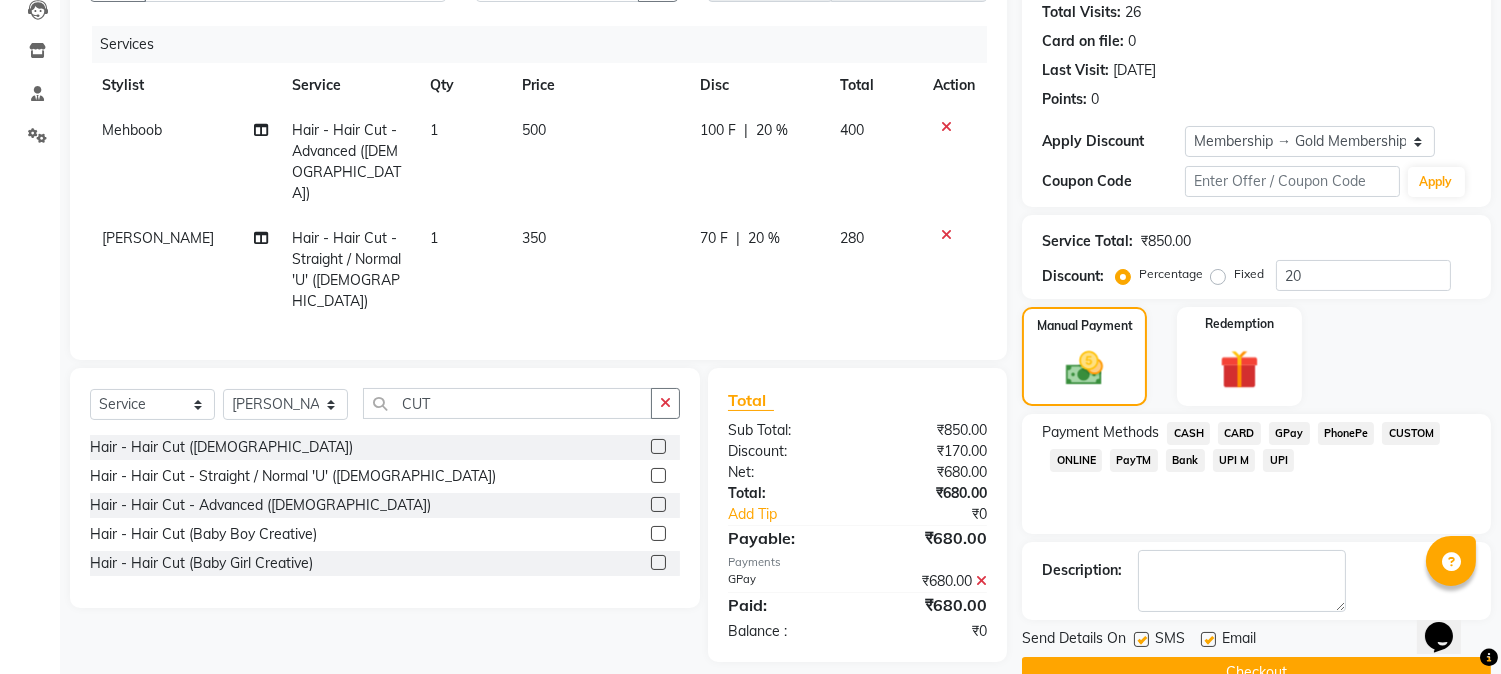 scroll, scrollTop: 265, scrollLeft: 0, axis: vertical 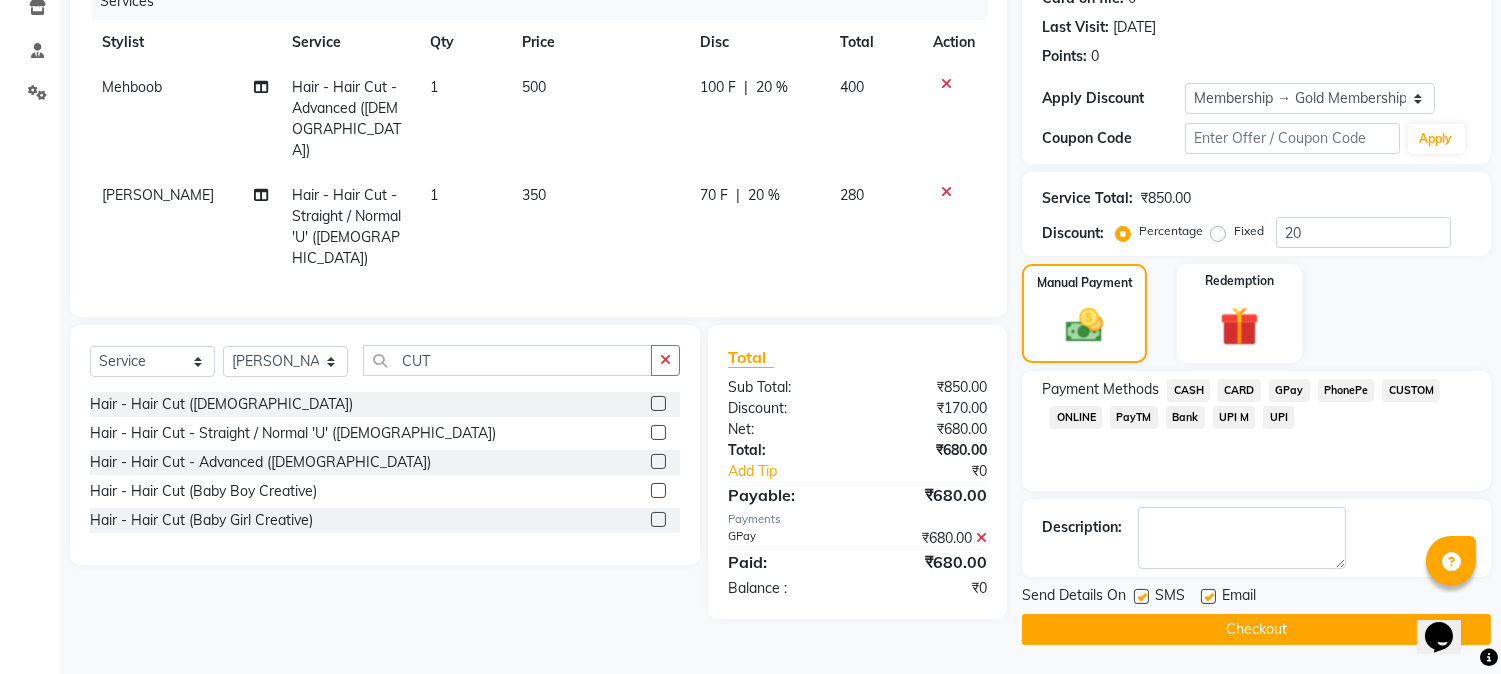 click on "Checkout" 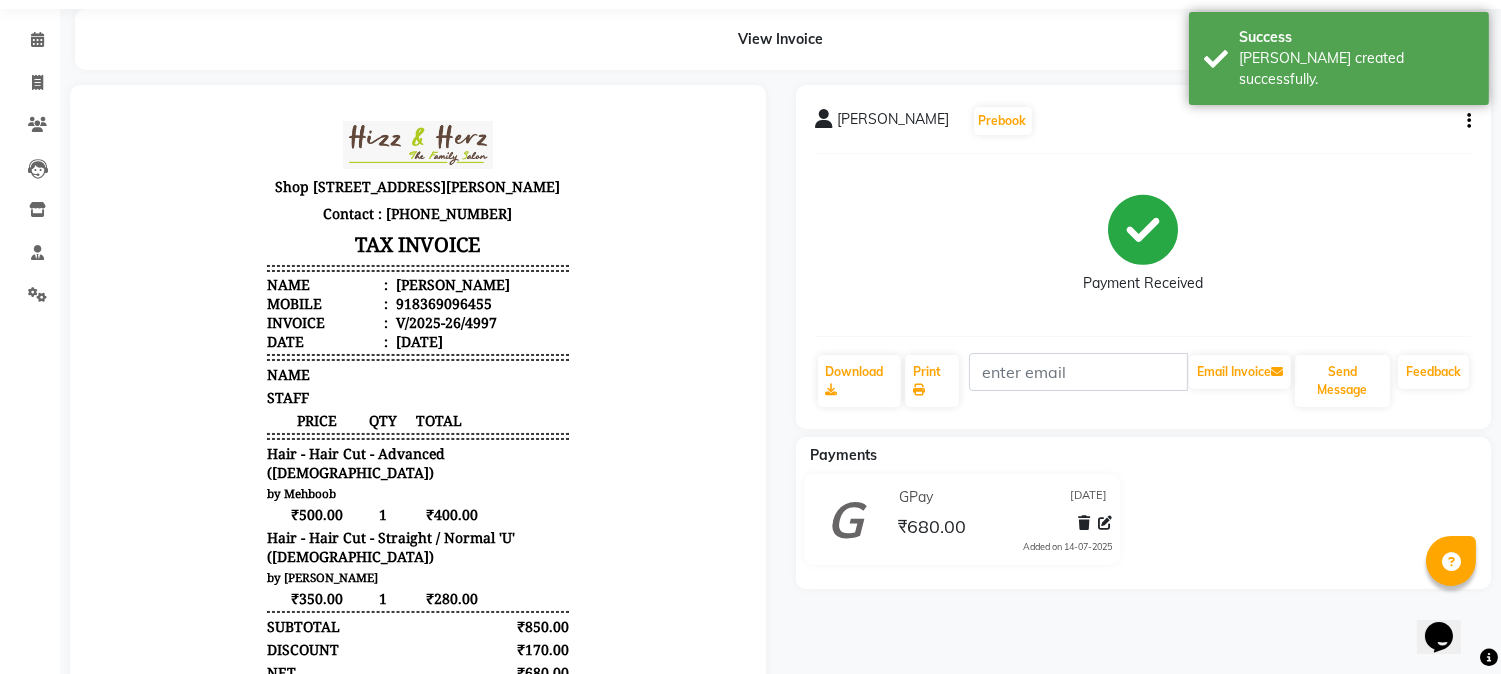 scroll, scrollTop: 111, scrollLeft: 0, axis: vertical 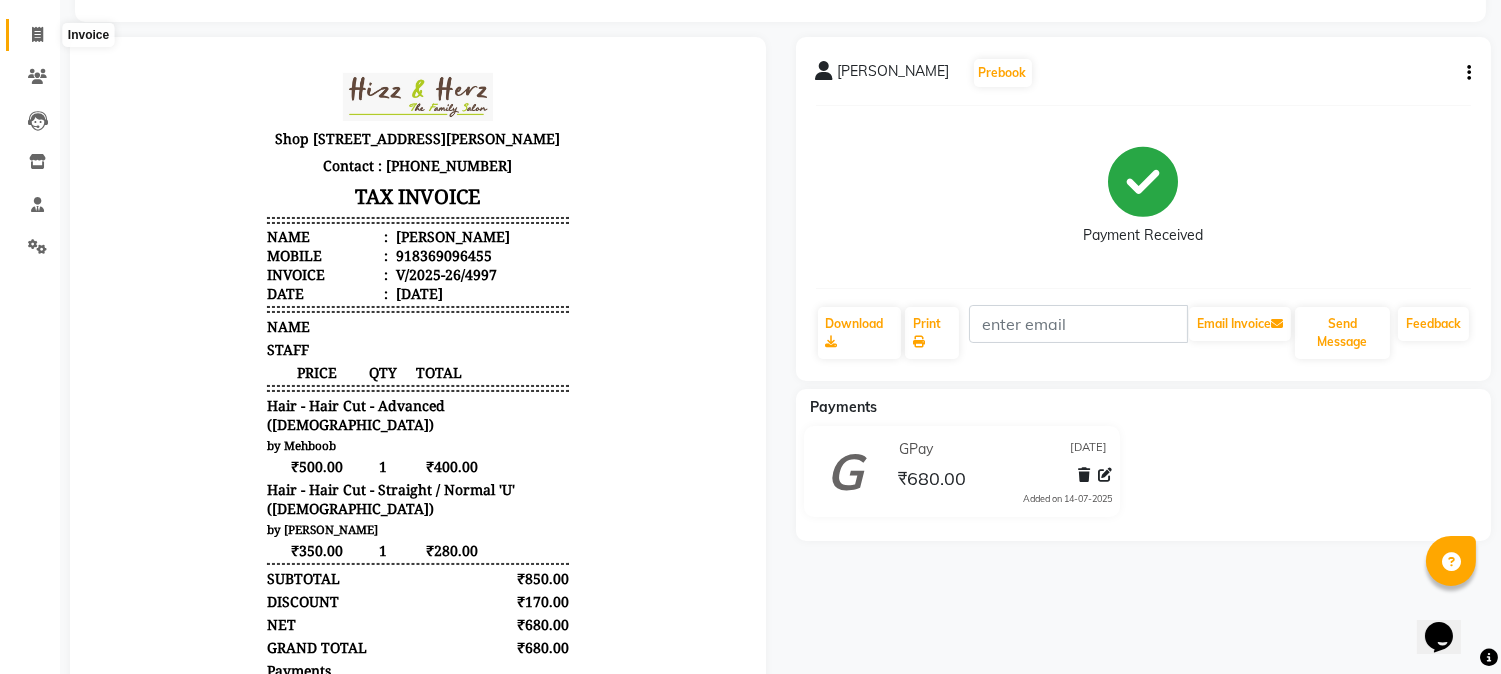 click 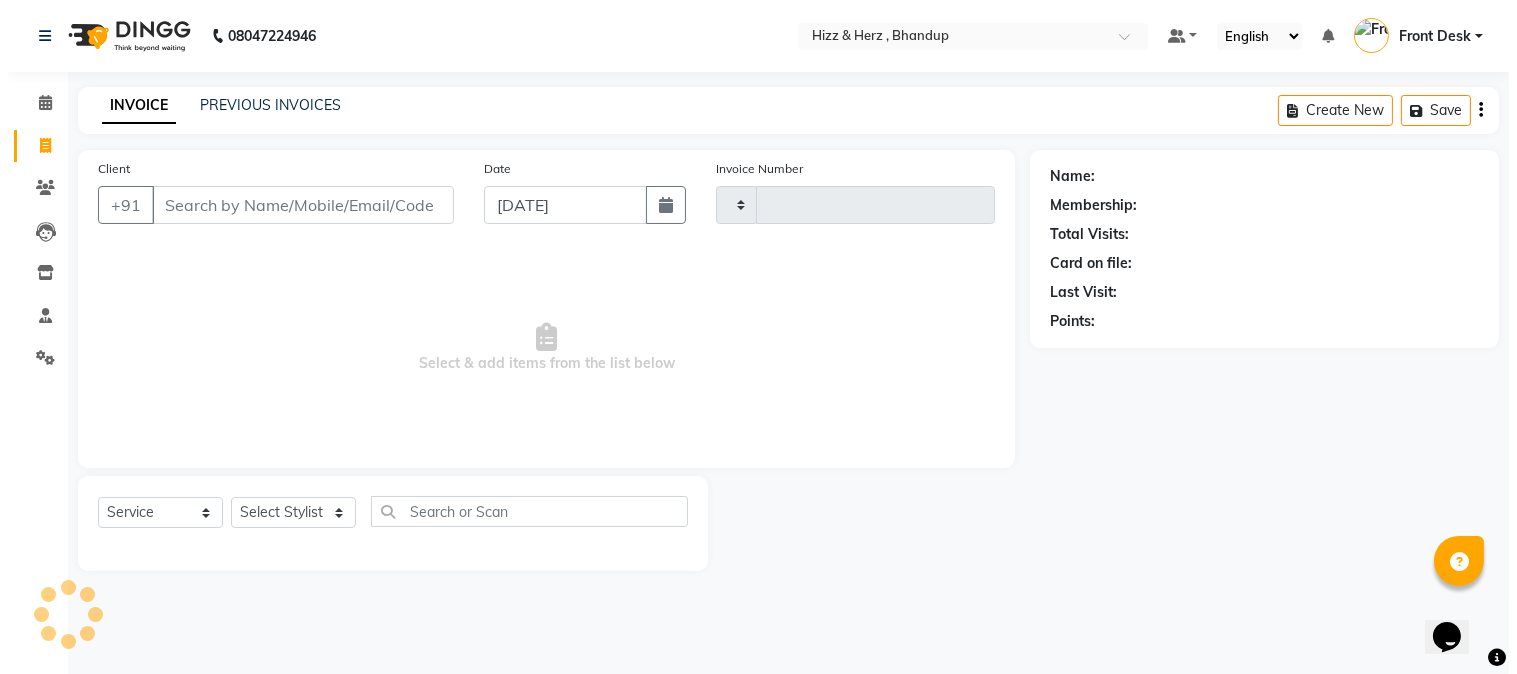 scroll, scrollTop: 0, scrollLeft: 0, axis: both 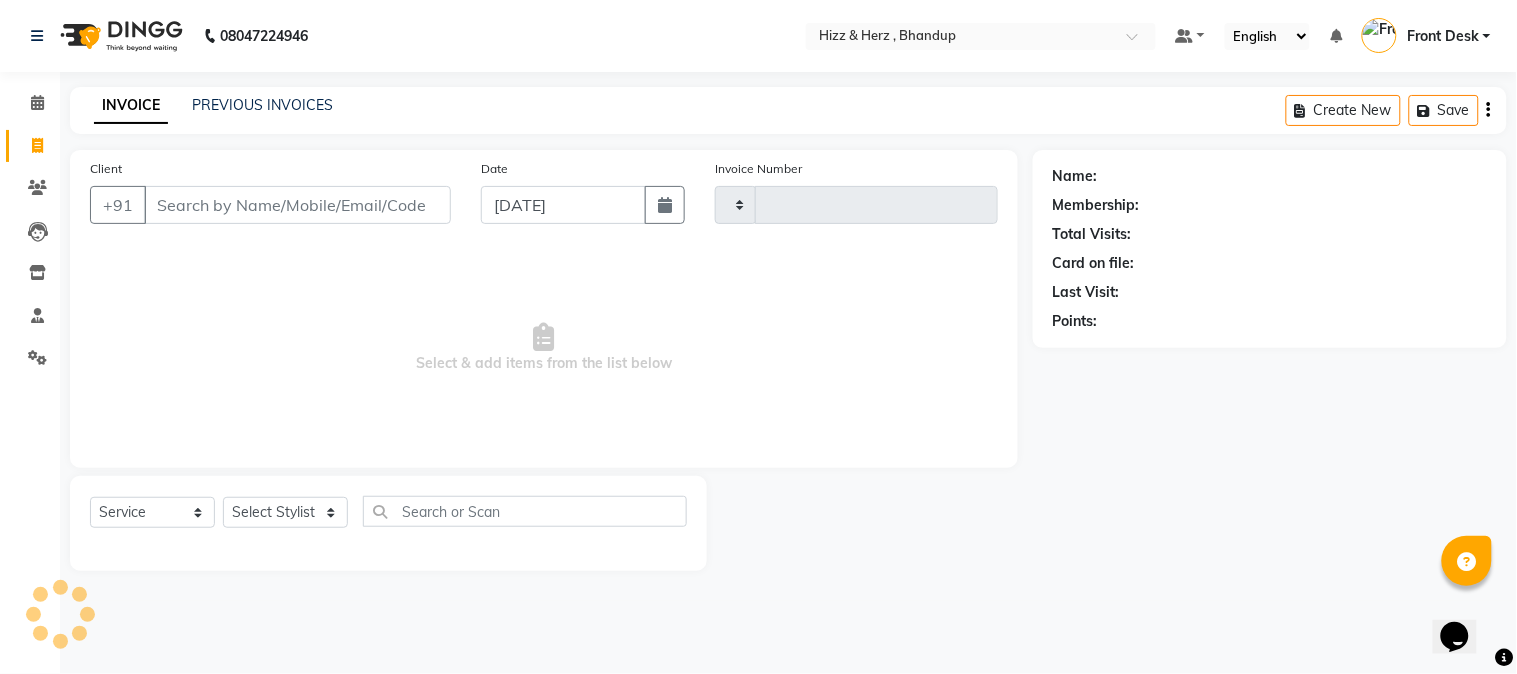 type on "4999" 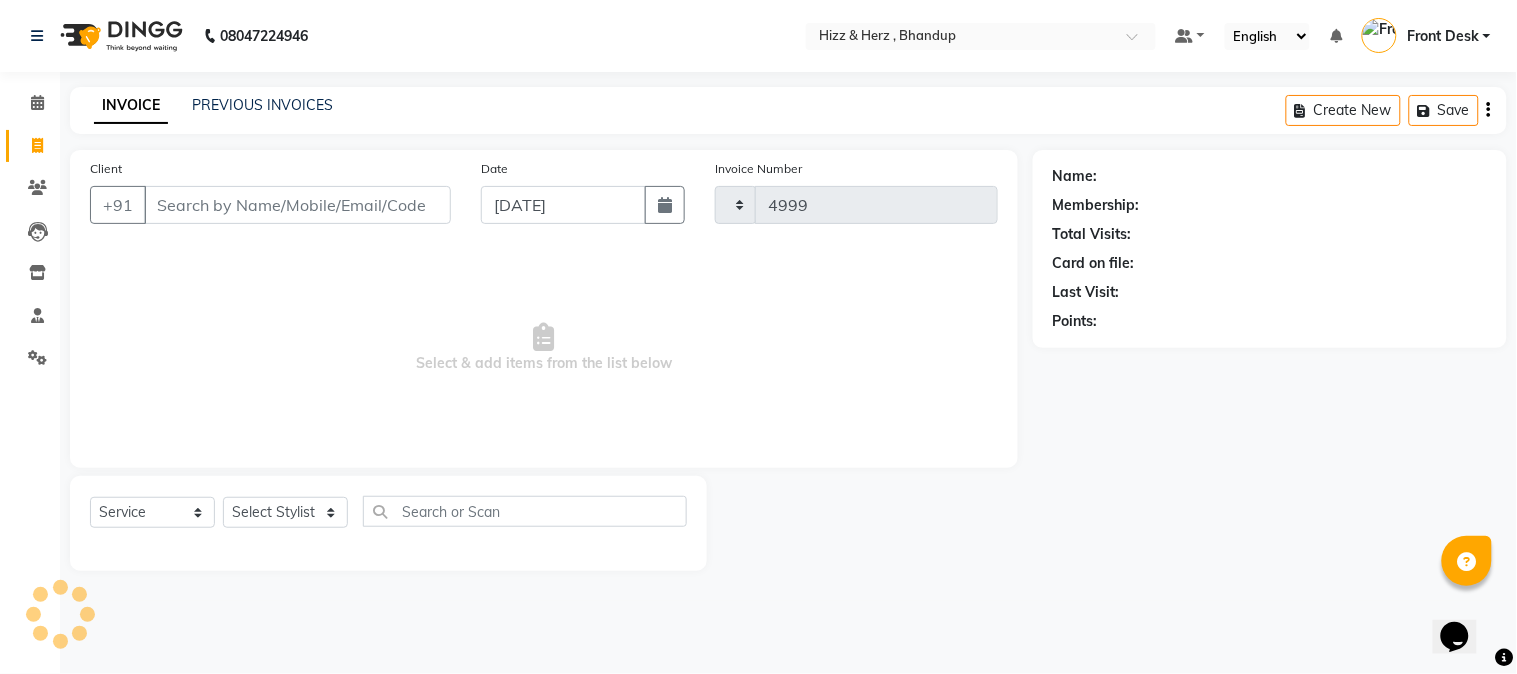 select on "629" 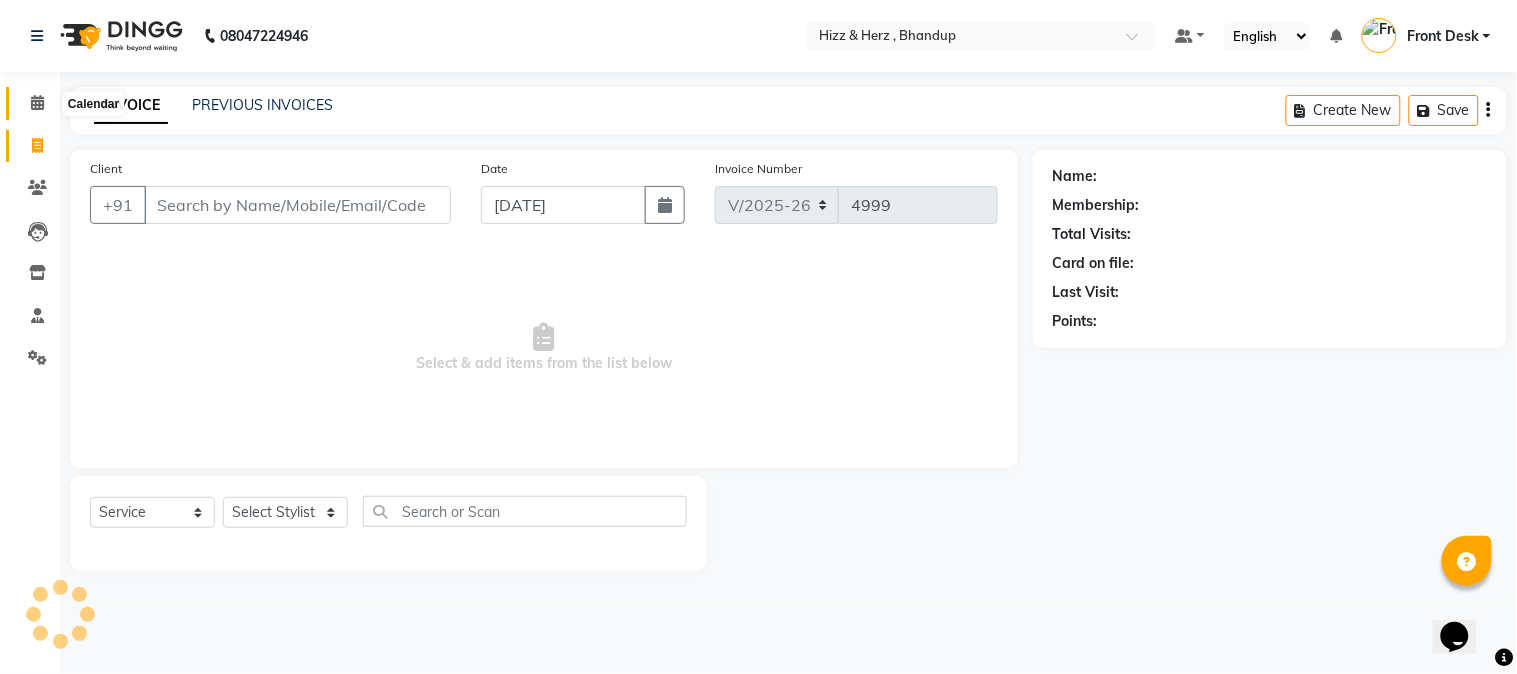click 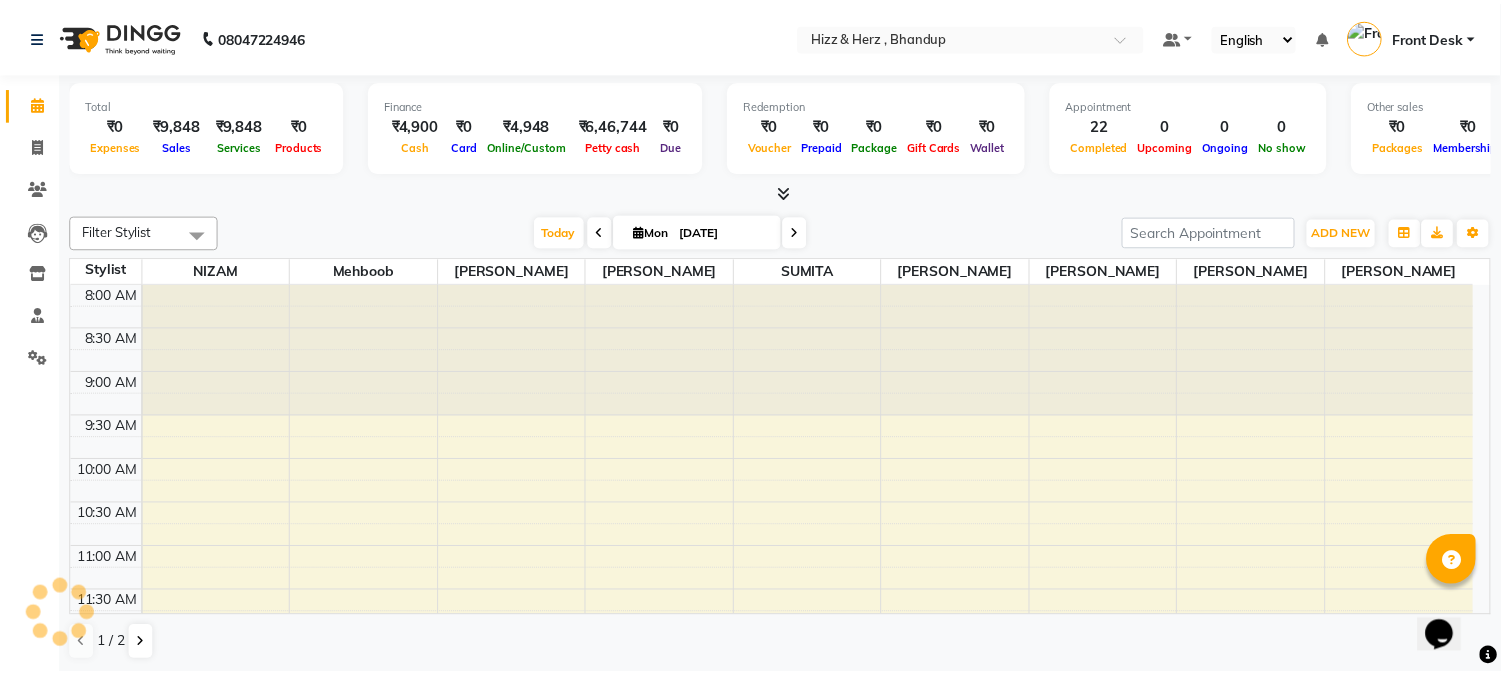 scroll, scrollTop: 0, scrollLeft: 0, axis: both 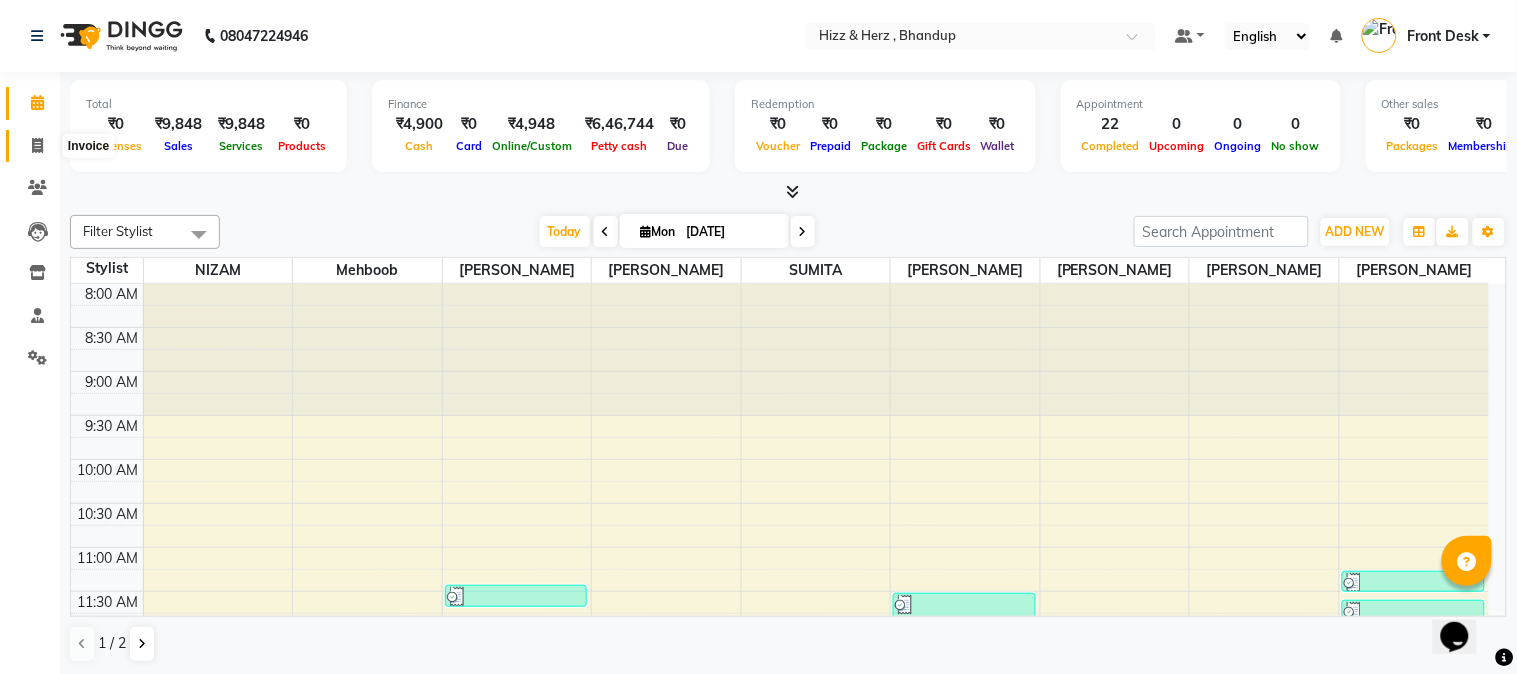 click 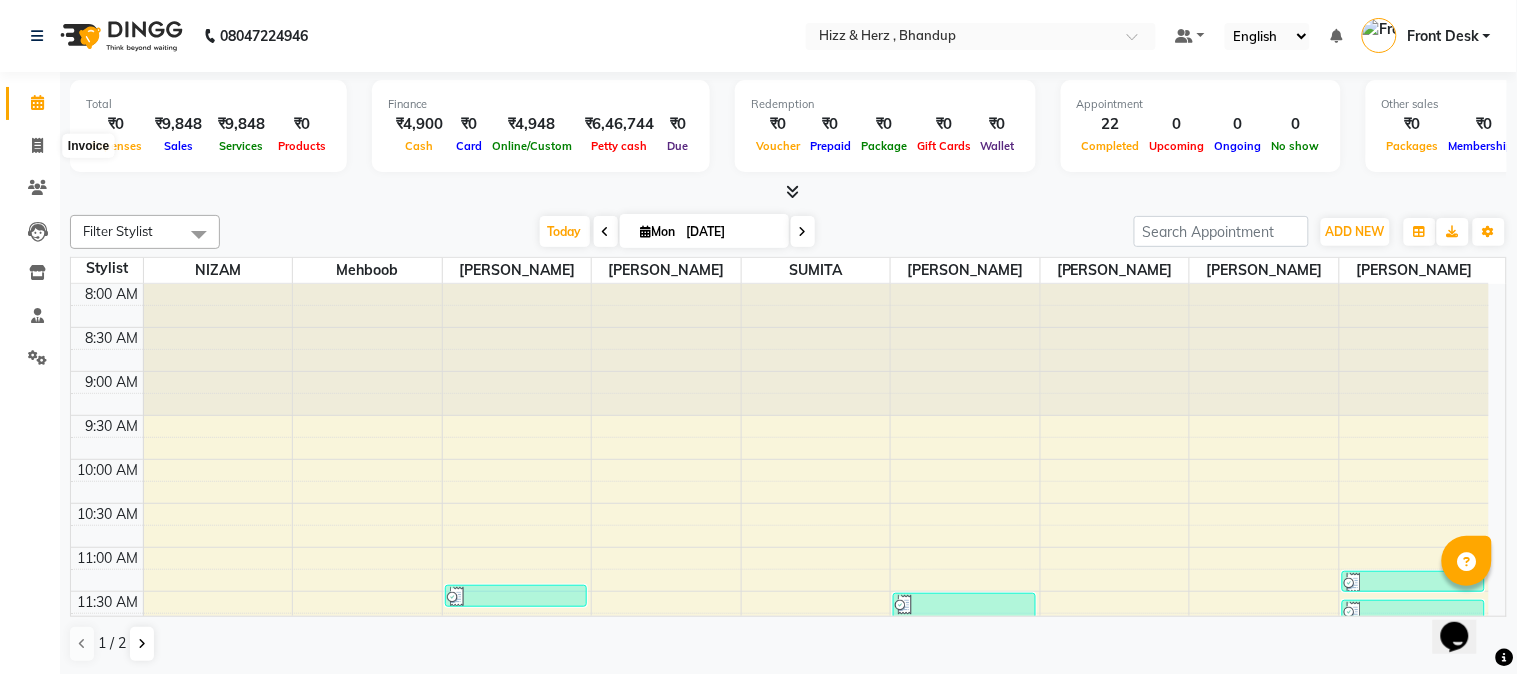 select on "629" 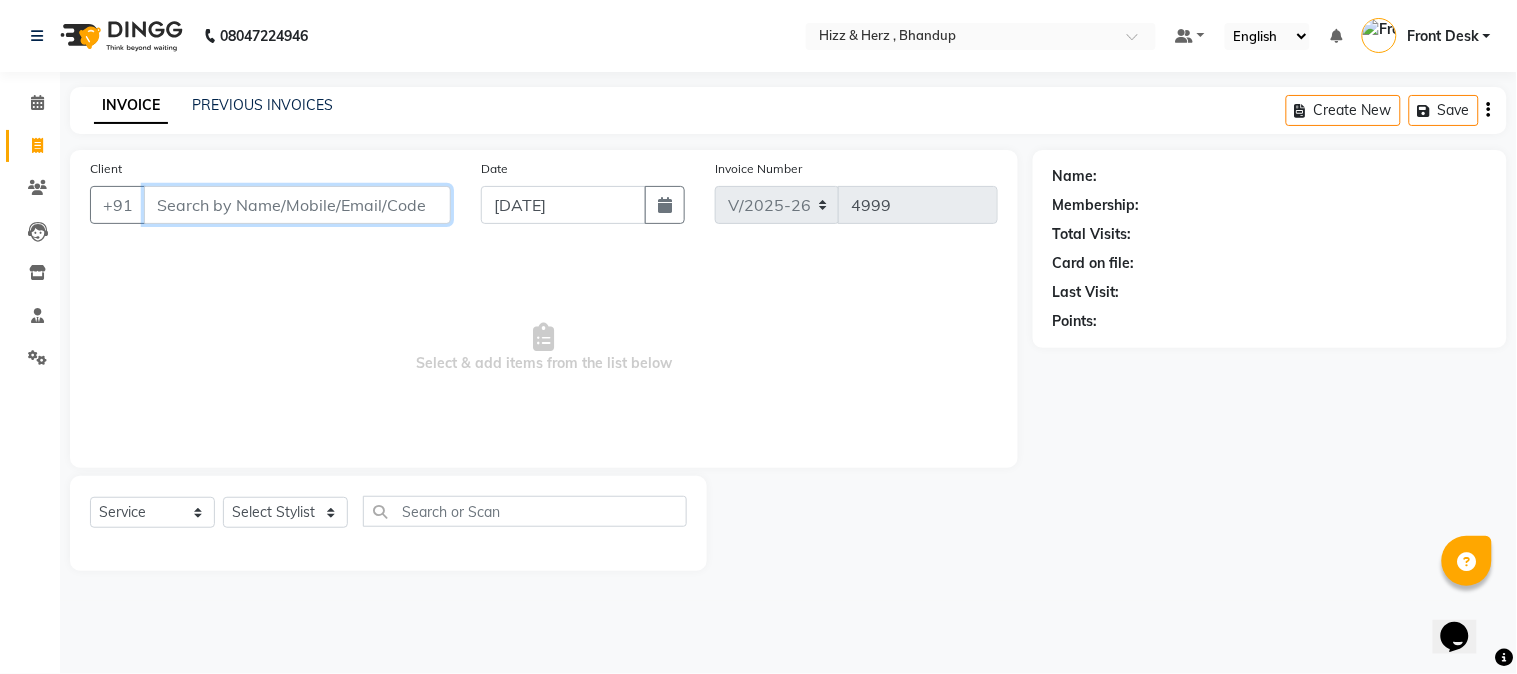 click on "Client" at bounding box center (297, 205) 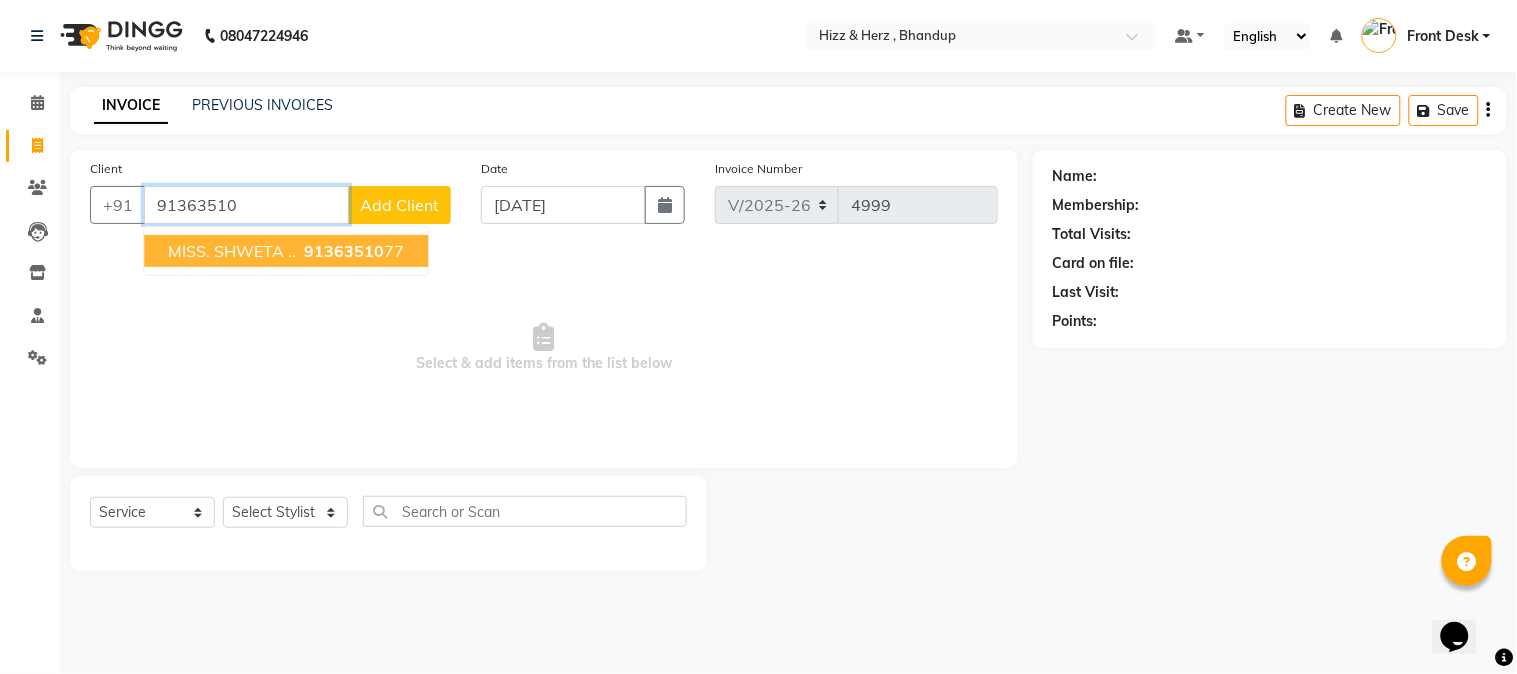click on "MISS. SHWETA ..   91363510 77" at bounding box center [286, 251] 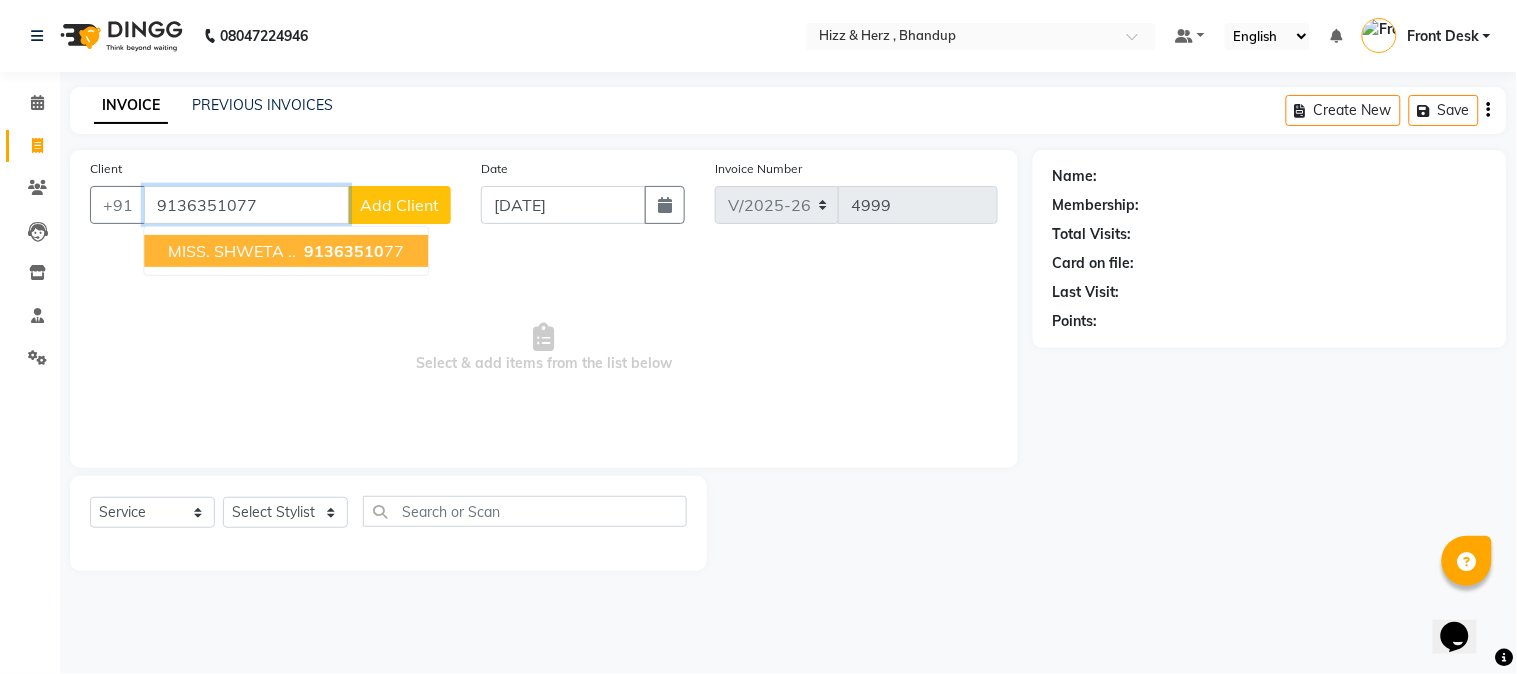 type on "9136351077" 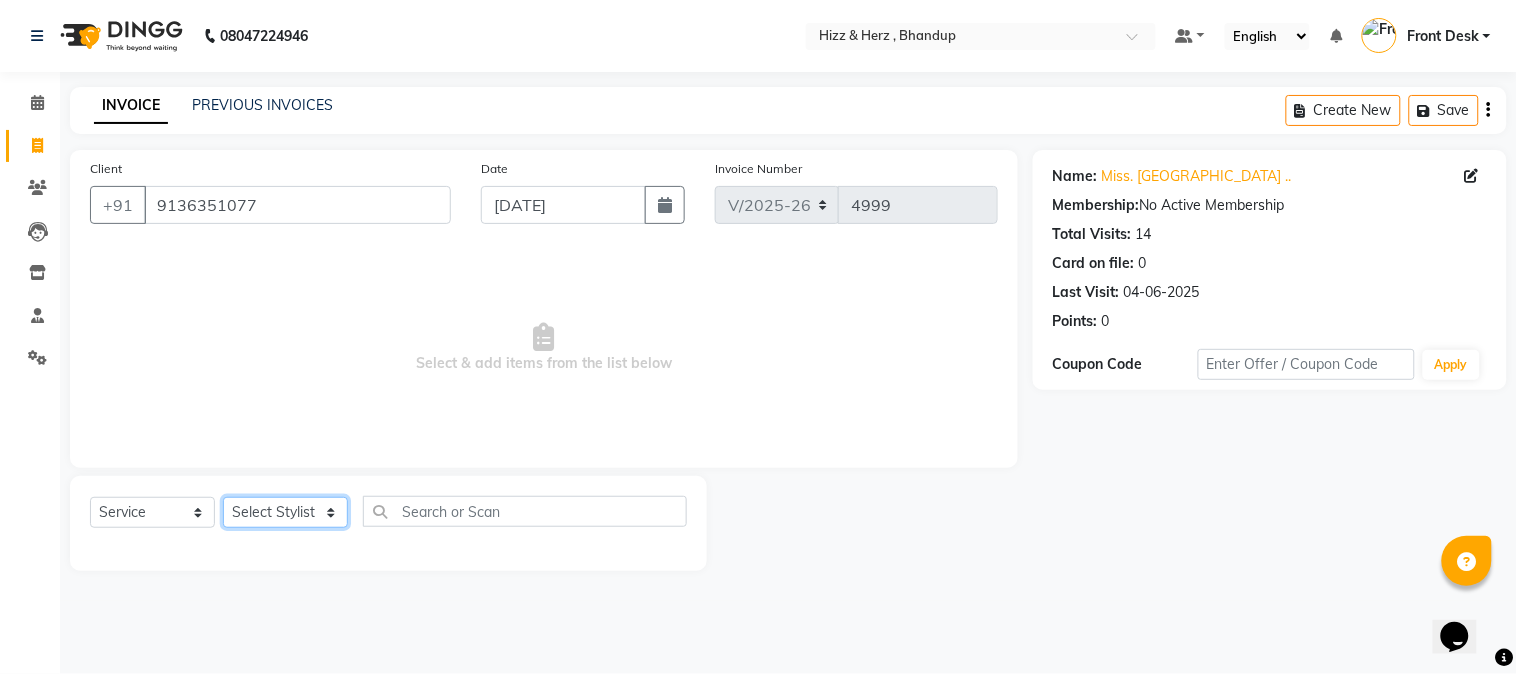 click on "Select Stylist Front Desk [PERSON_NAME] HIZZ & HERZ 2 [PERSON_NAME] [PERSON_NAME] [PERSON_NAME] [PERSON_NAME] MOHD [PERSON_NAME] [PERSON_NAME] [PERSON_NAME]  [PERSON_NAME]" 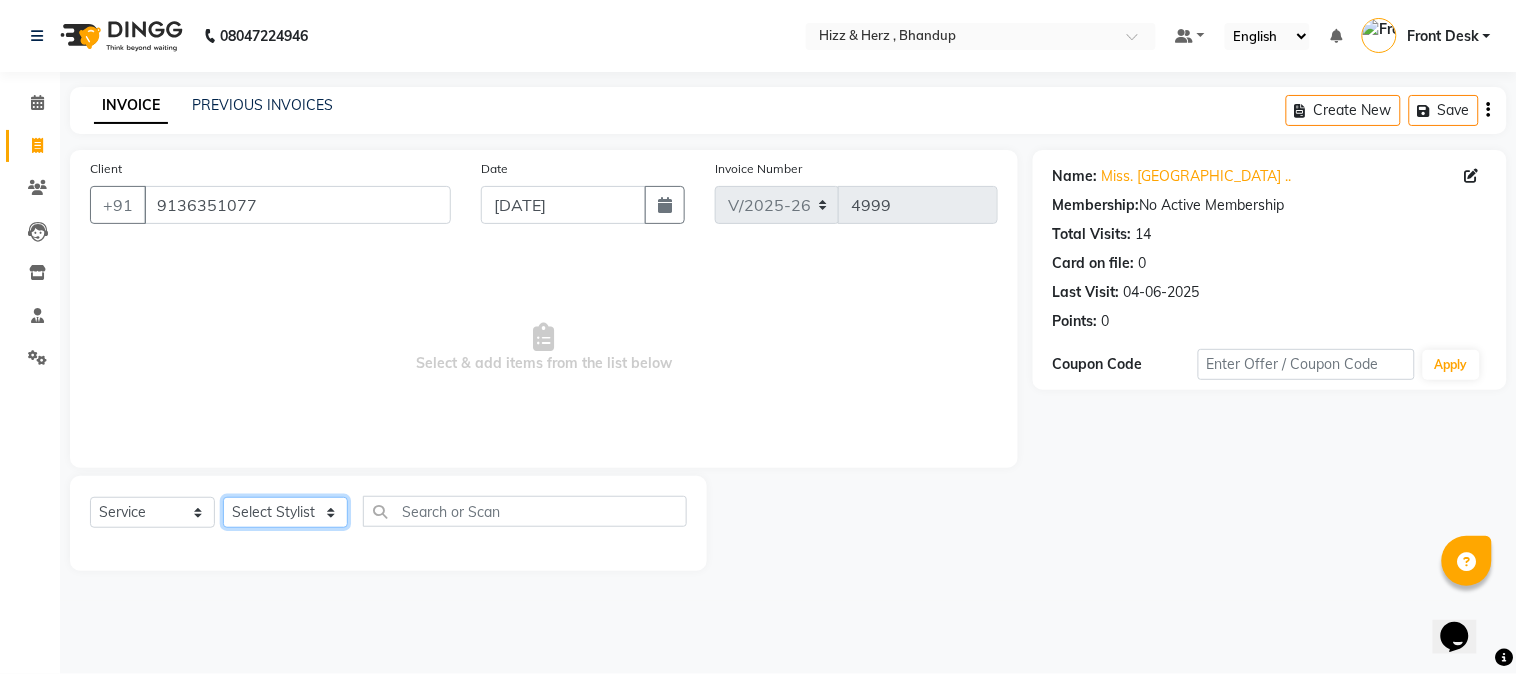select on "9149" 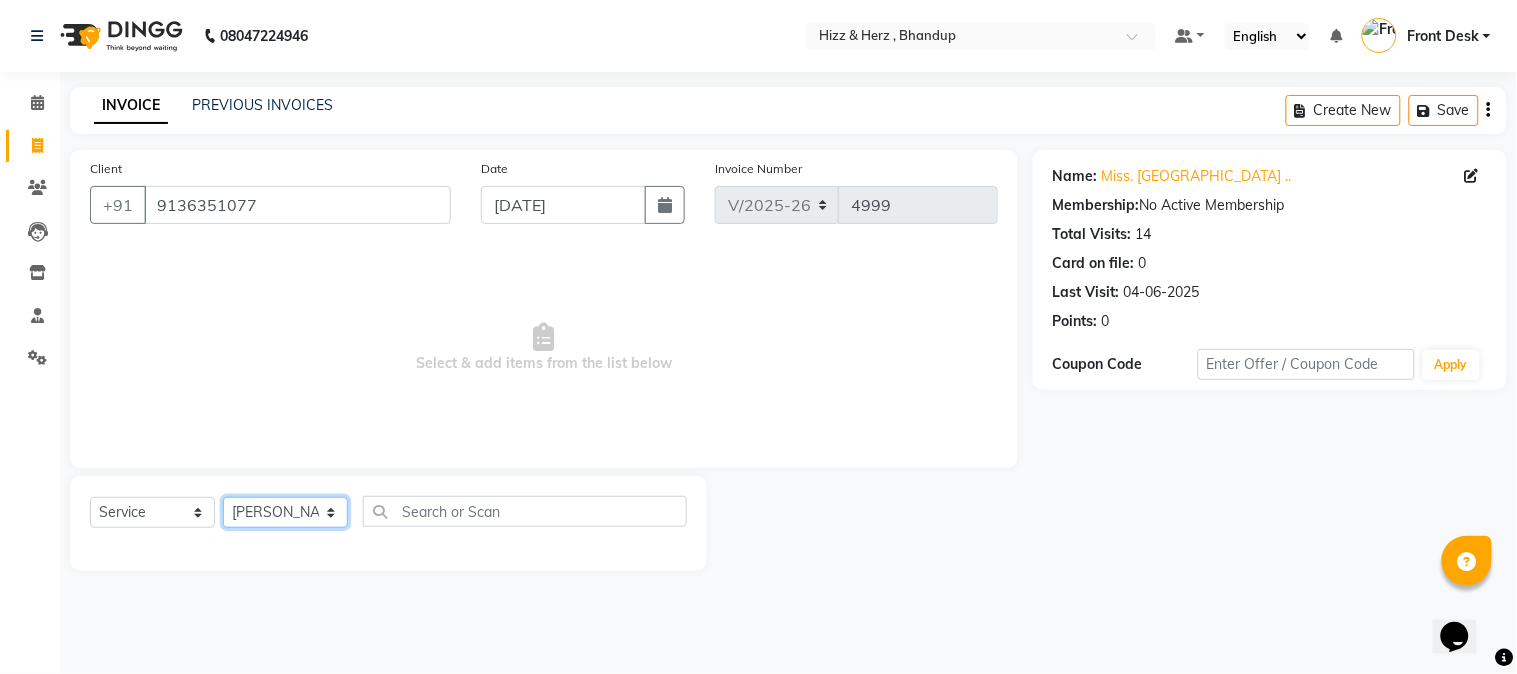 click on "Select Stylist Front Desk [PERSON_NAME] HIZZ & HERZ 2 [PERSON_NAME] [PERSON_NAME] [PERSON_NAME] [PERSON_NAME] MOHD [PERSON_NAME] [PERSON_NAME] [PERSON_NAME]  [PERSON_NAME]" 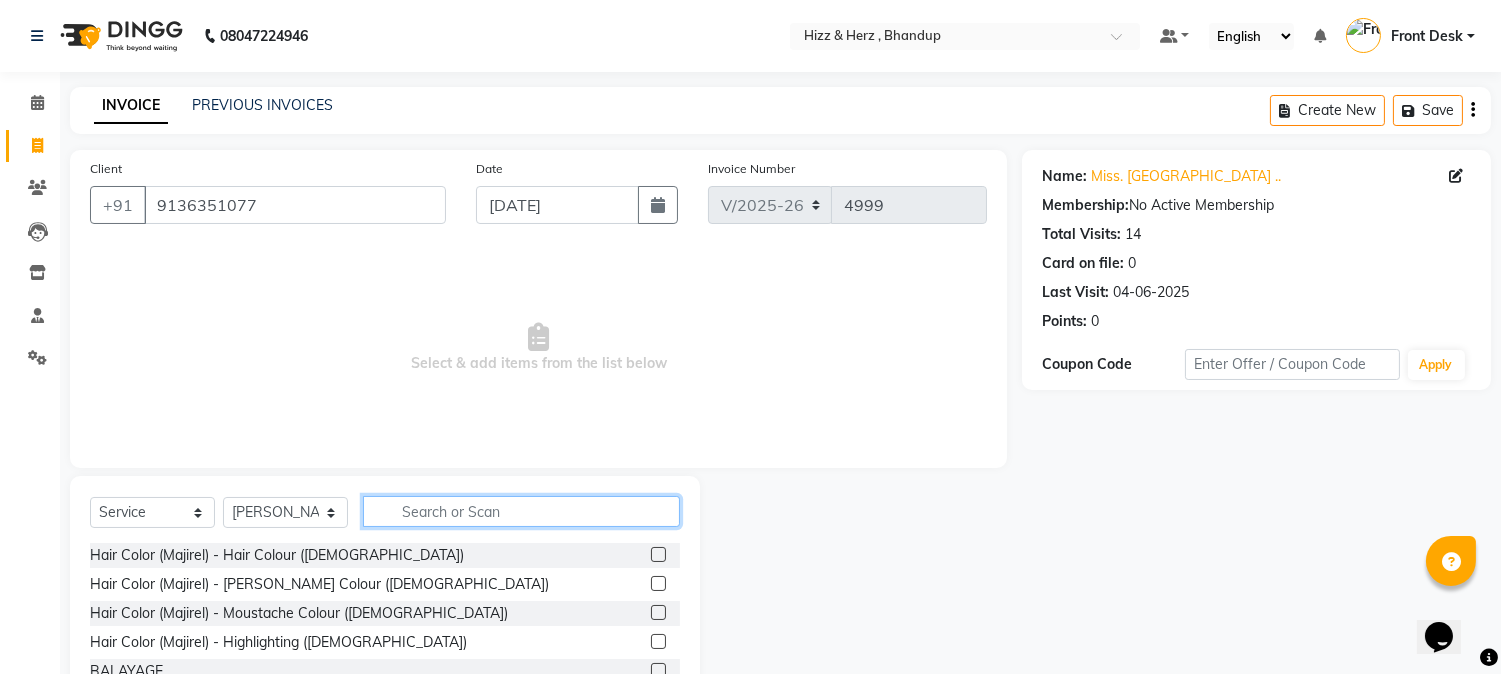click 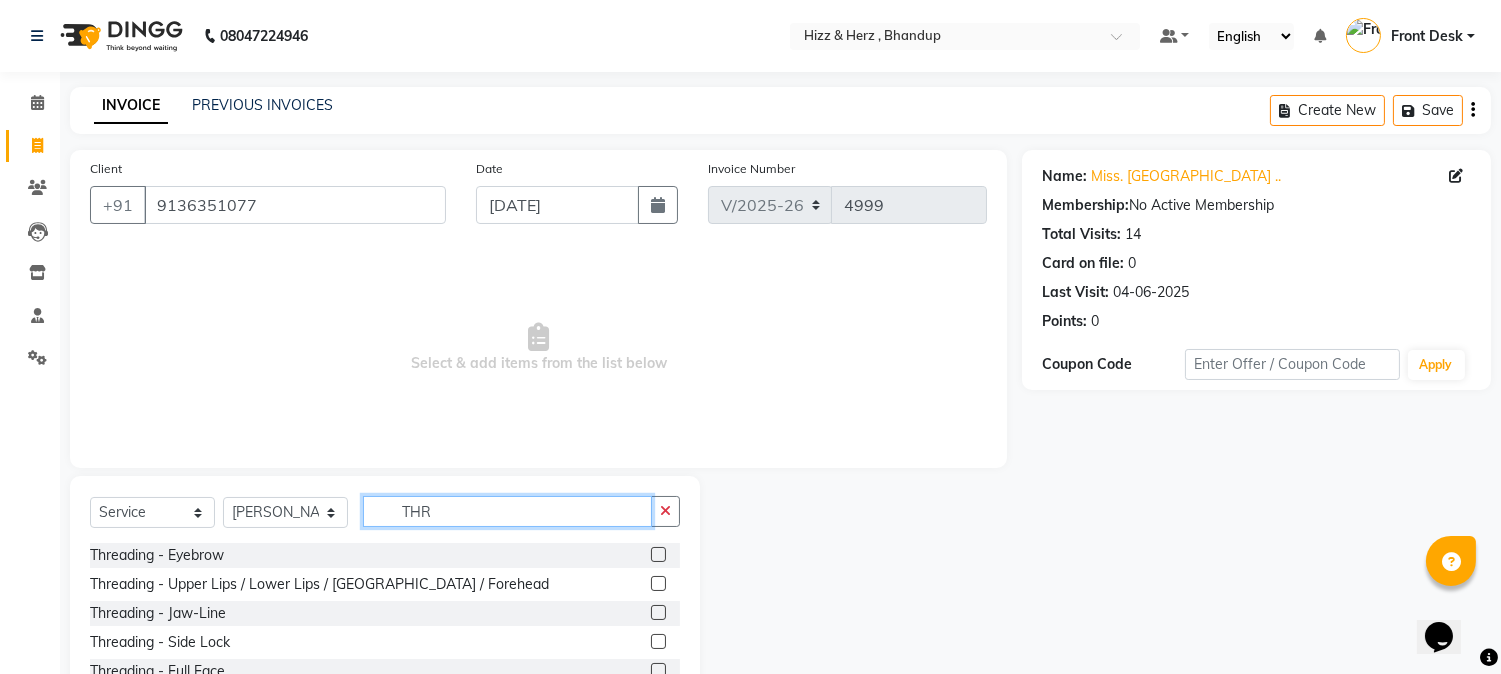 type on "THR" 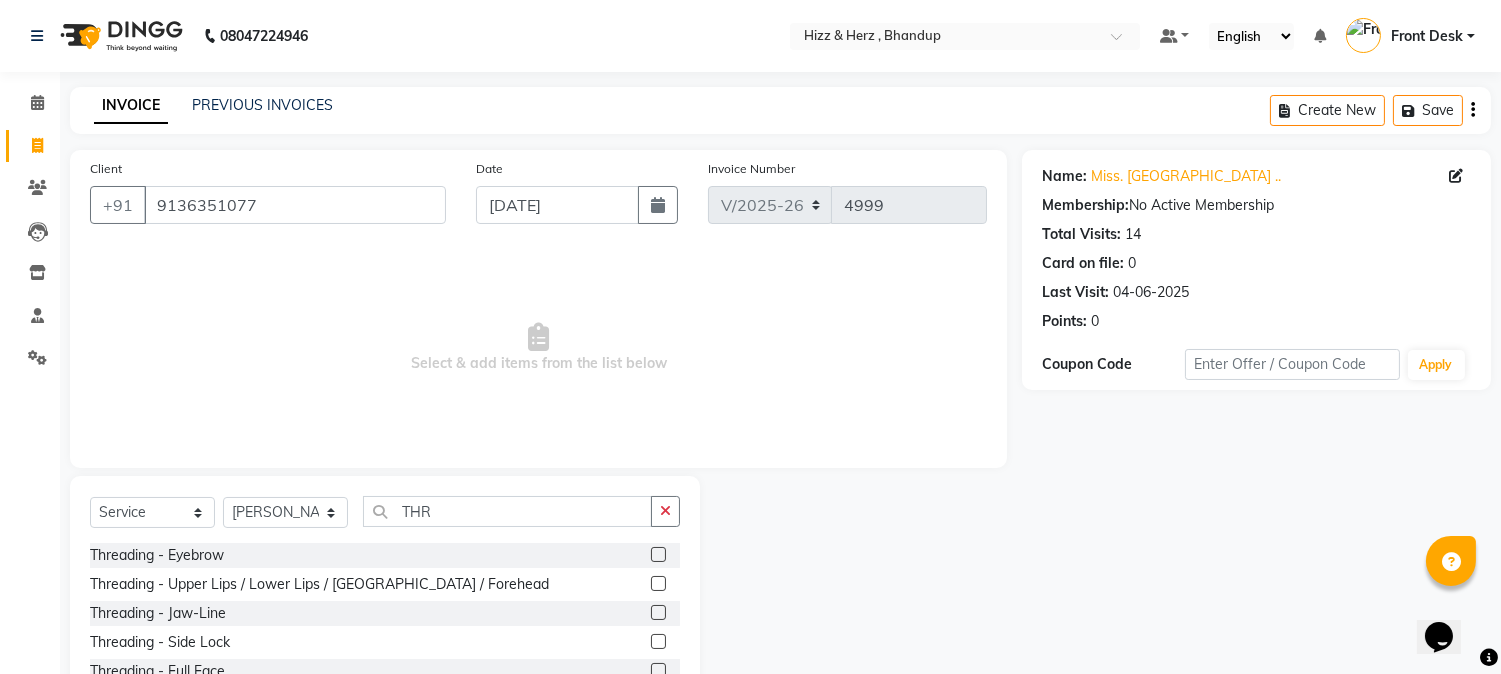 click 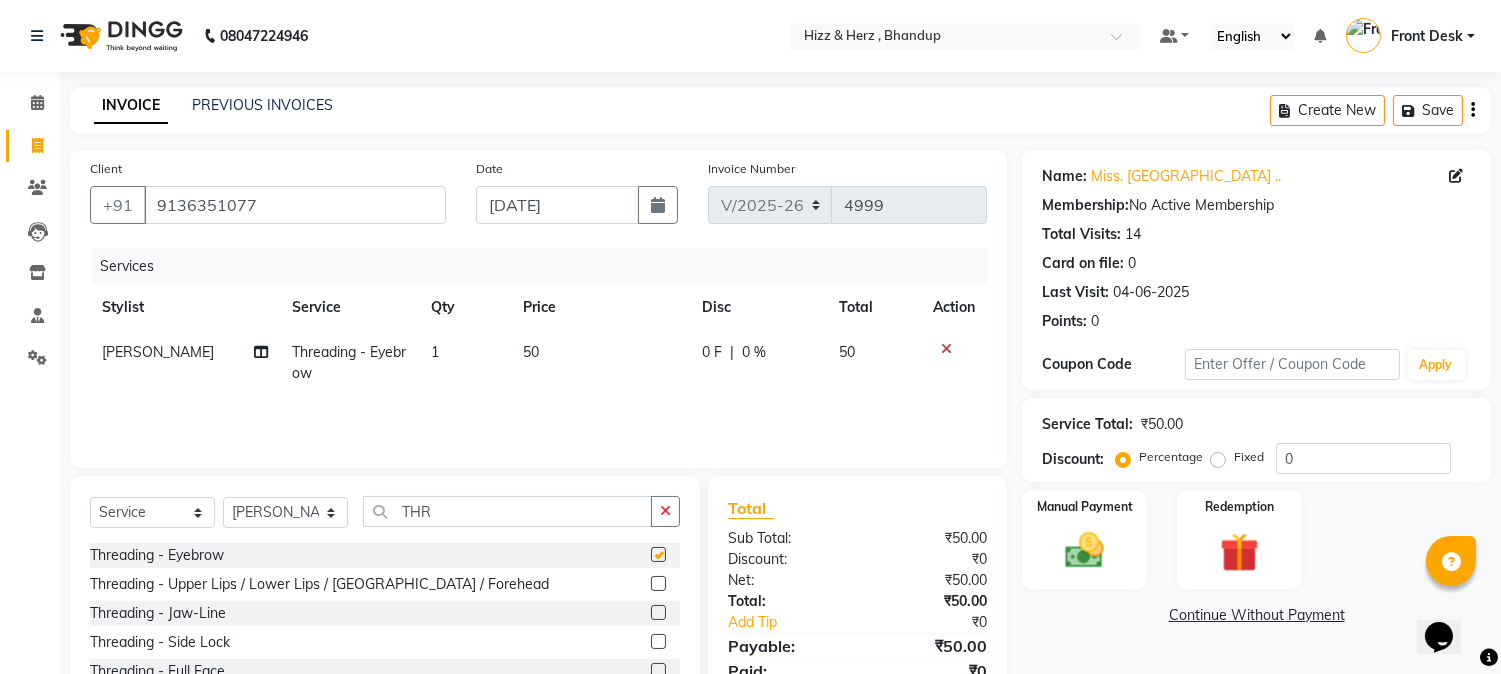 checkbox on "false" 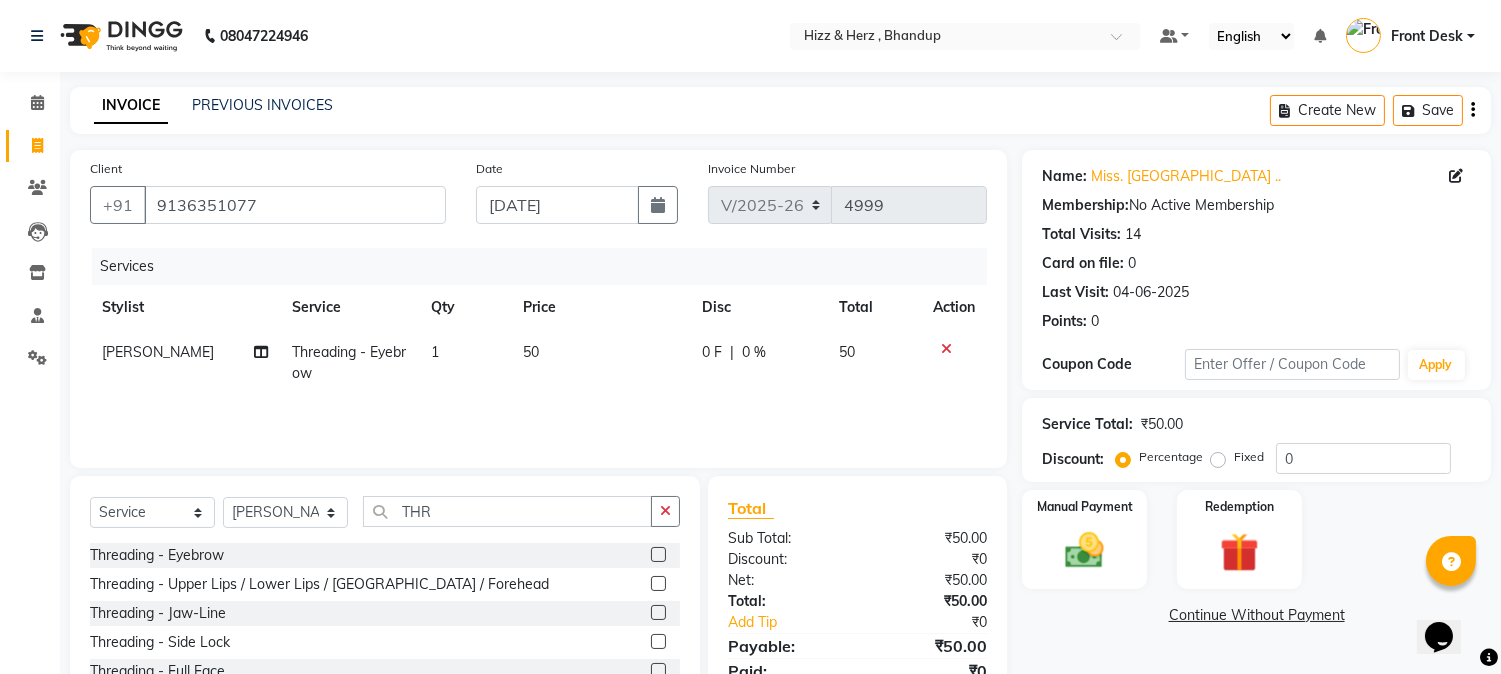 click 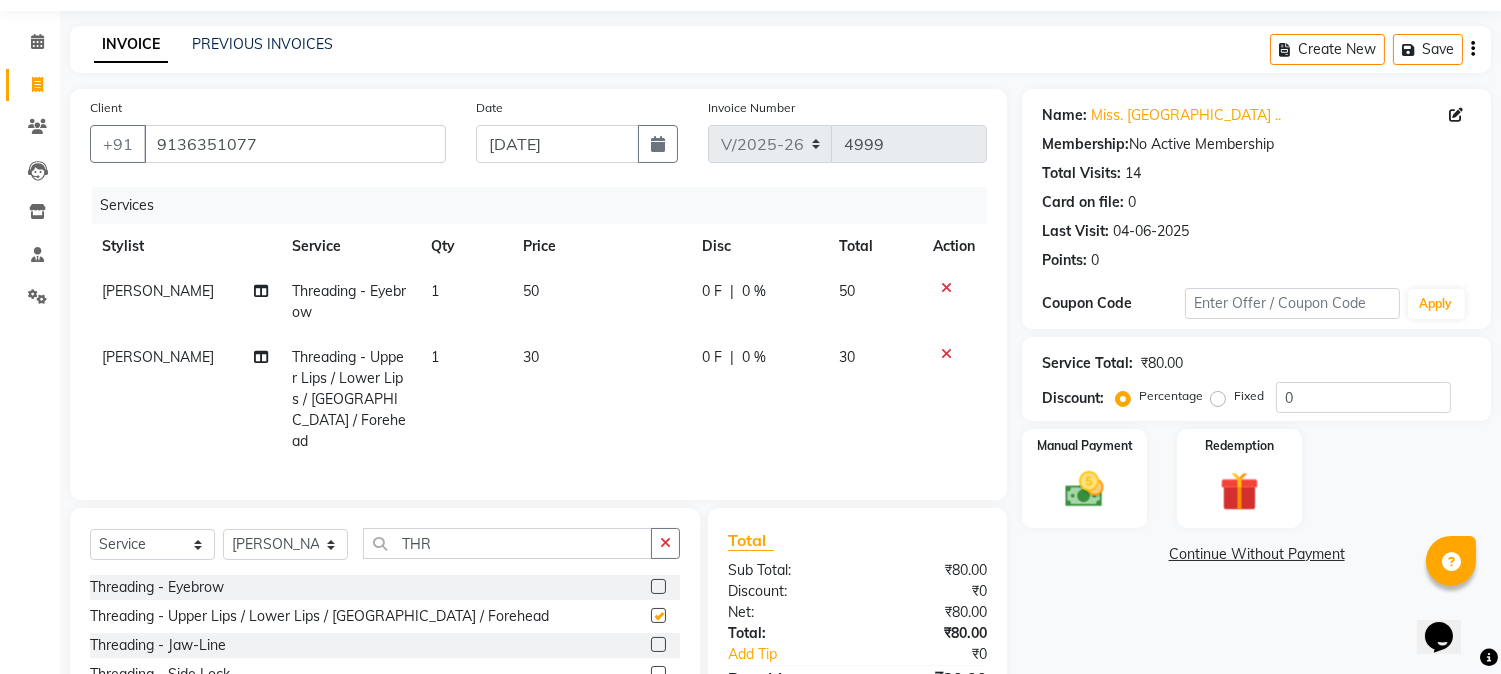 checkbox on "false" 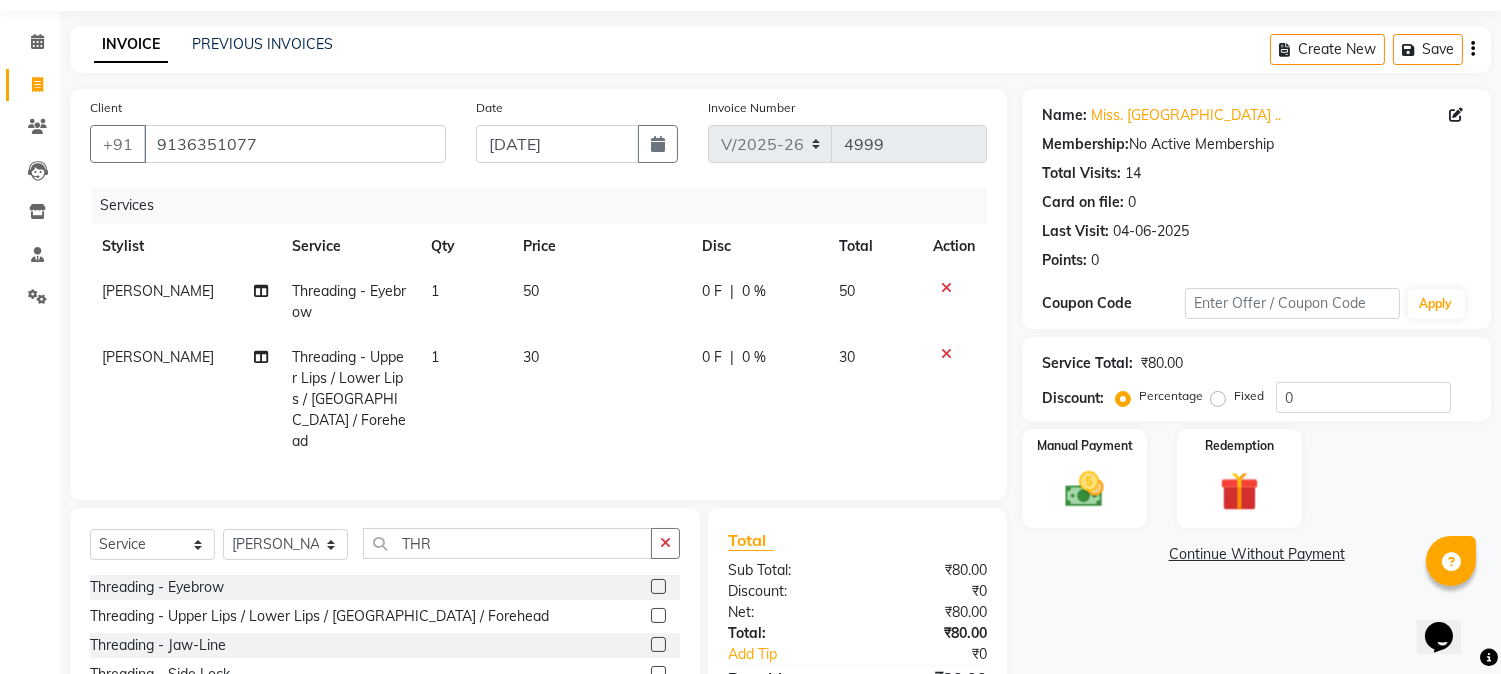 scroll, scrollTop: 111, scrollLeft: 0, axis: vertical 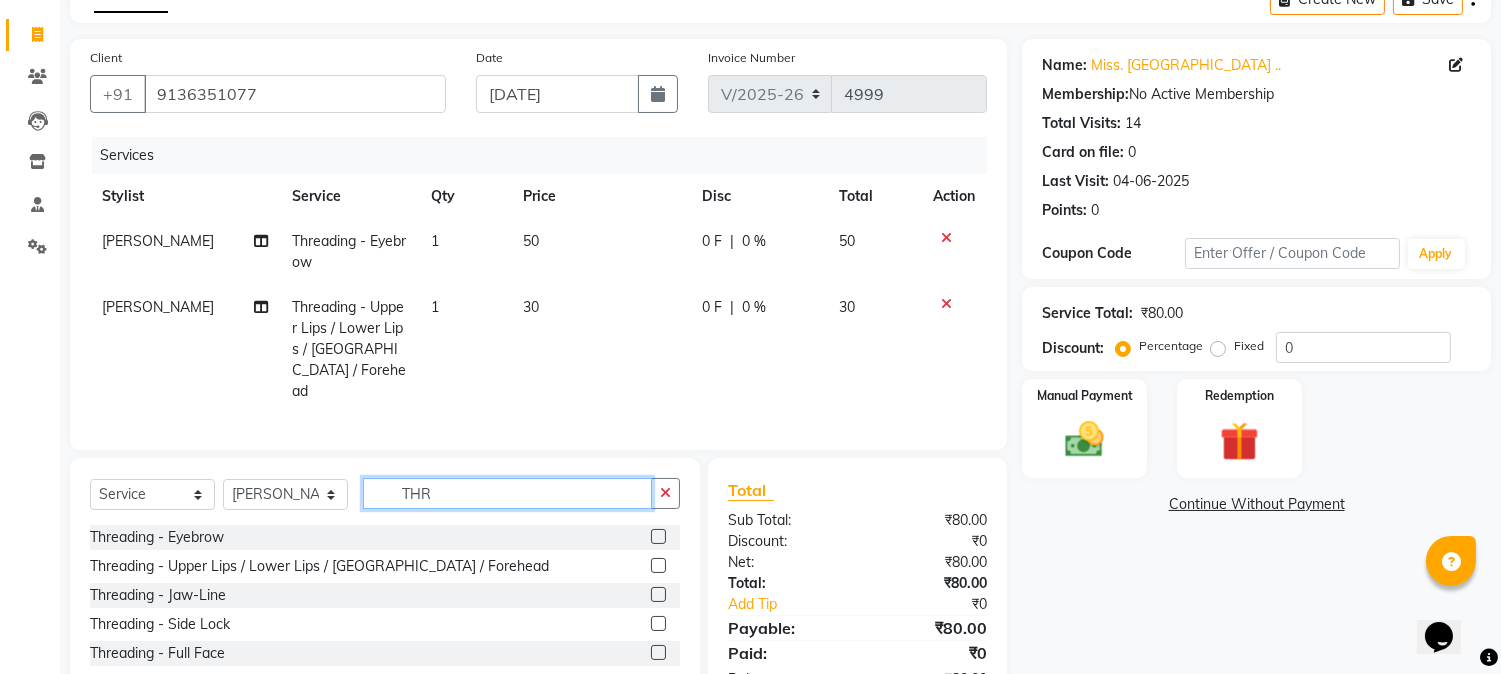 click on "THR" 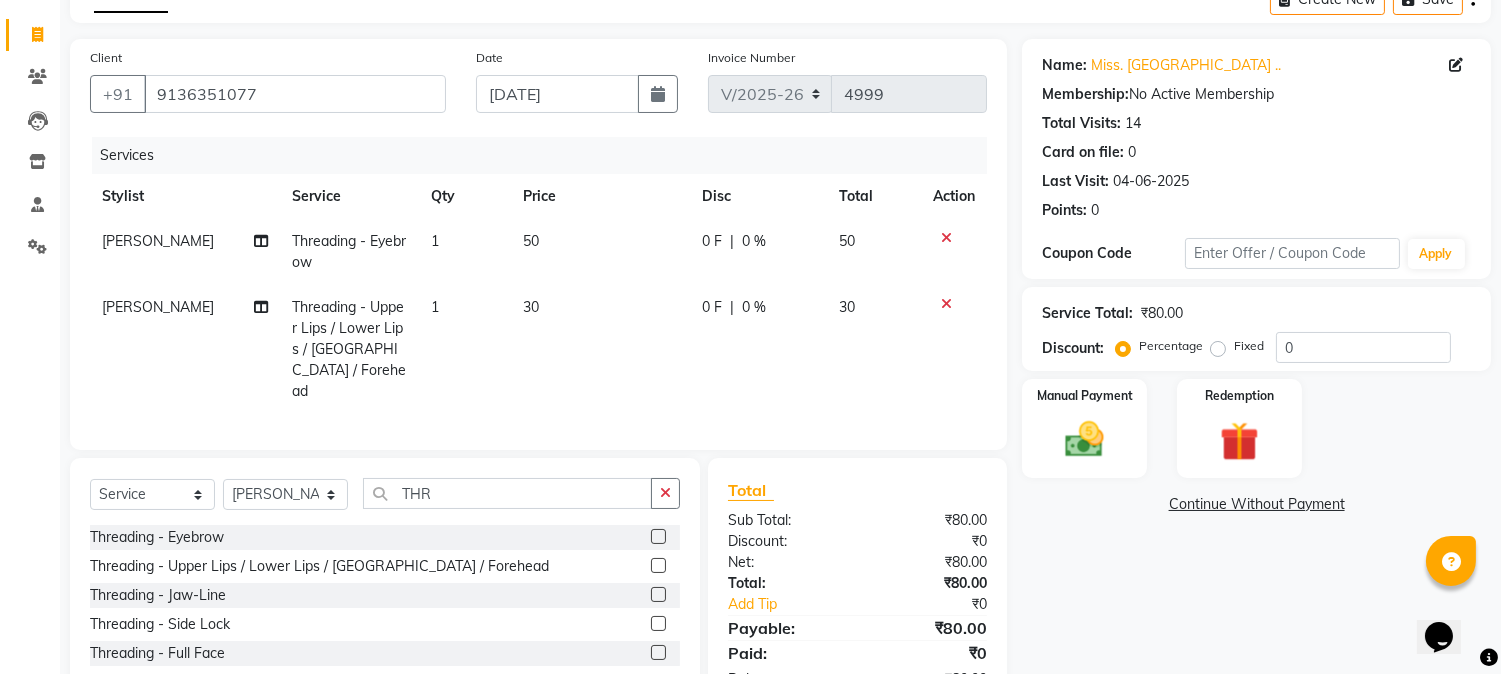 click 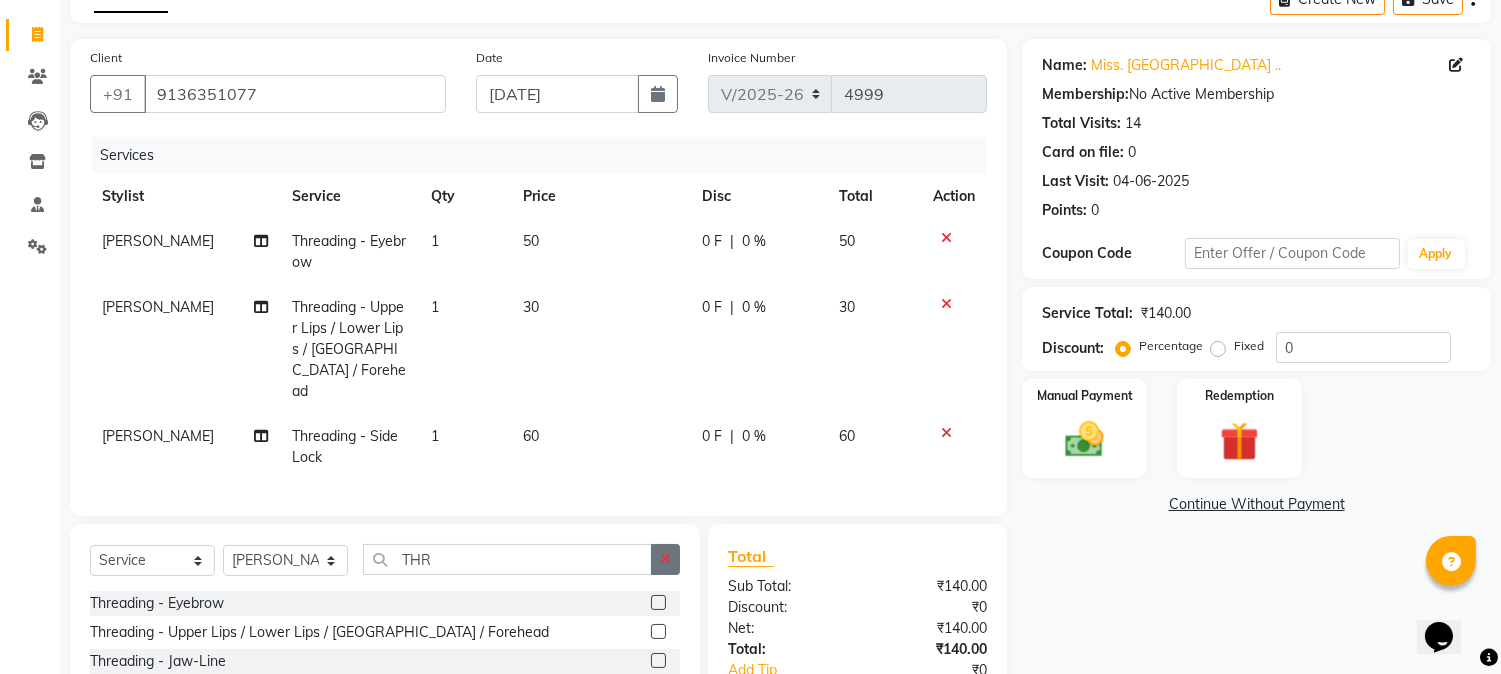 checkbox on "false" 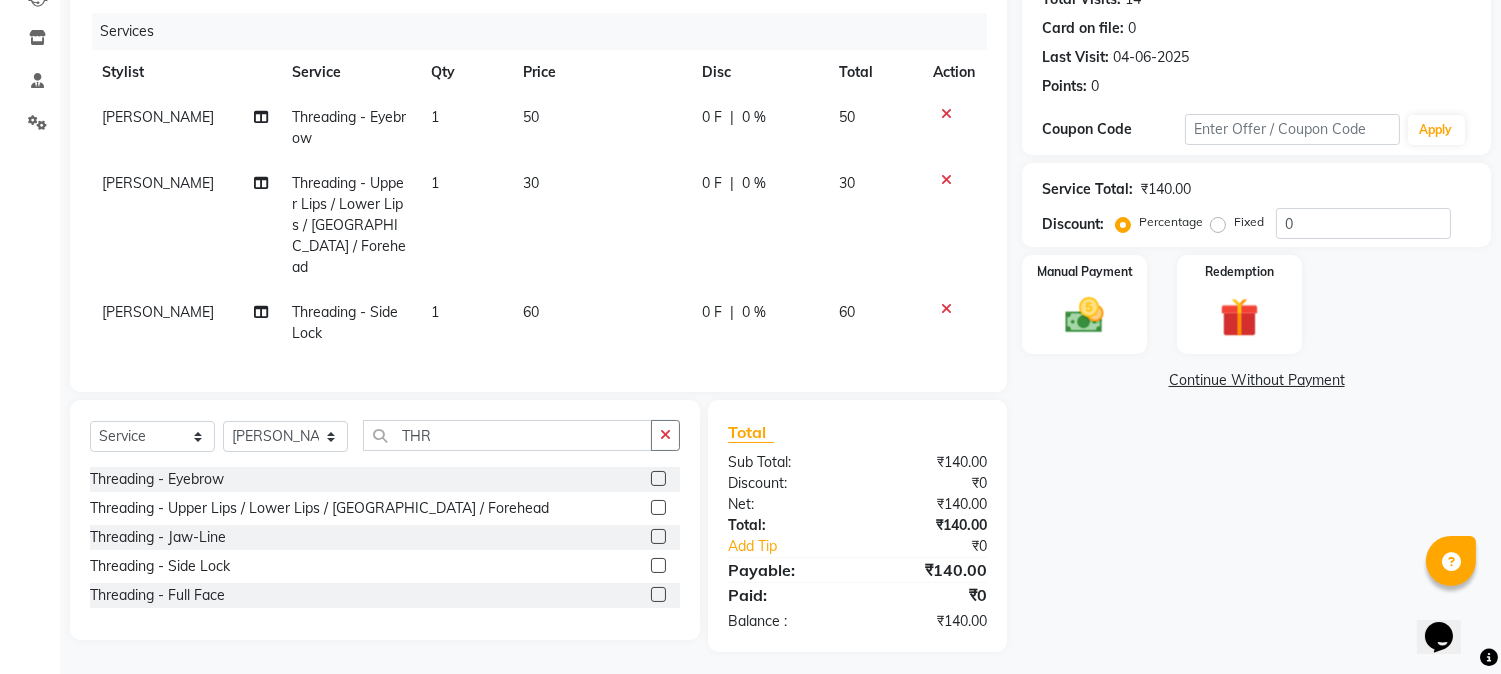 scroll, scrollTop: 238, scrollLeft: 0, axis: vertical 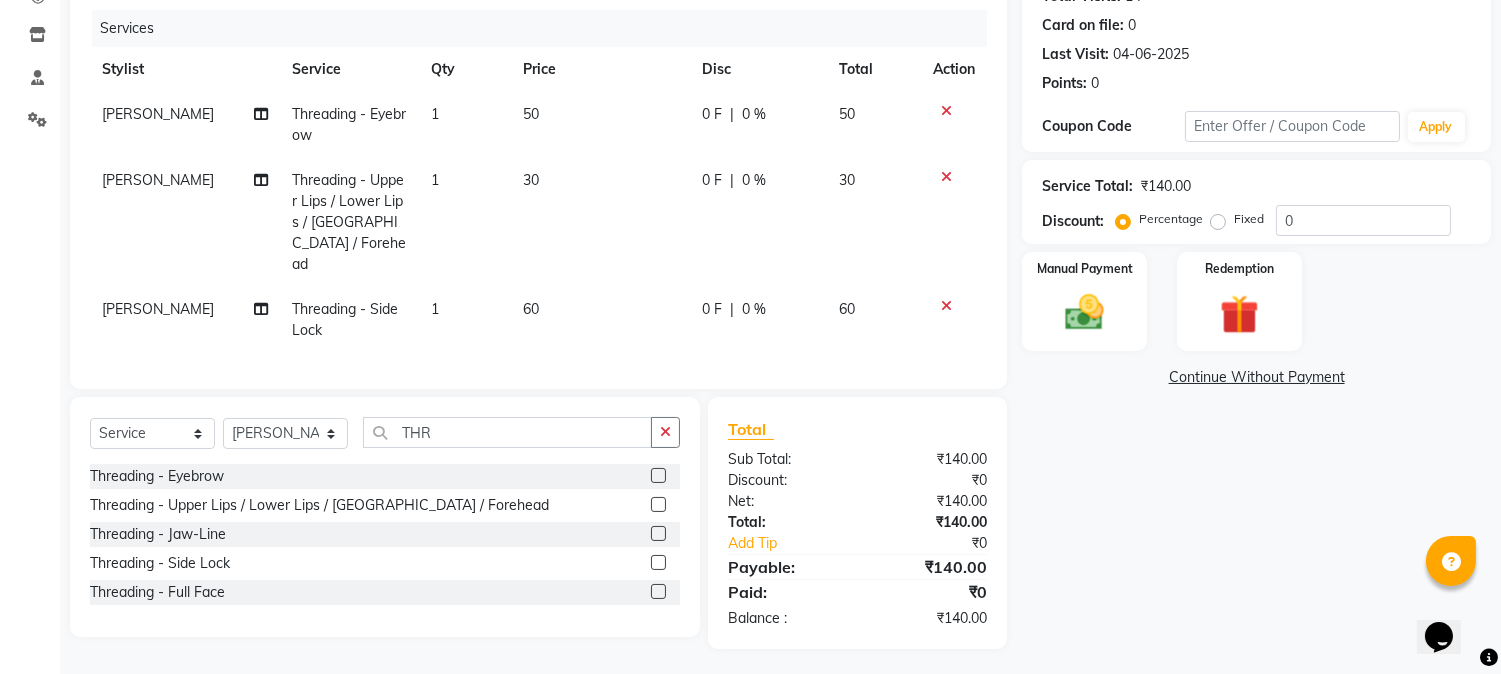 click on "Select  Service  Product  Membership  Package Voucher Prepaid Gift Card  Select Stylist Front Desk Gaurav Sharma HIZZ & HERZ 2 IRFAN AHMAD Jigna Goswami KHALID AHMAD Laxmi Mehboob MOHD PARVEJ NIZAM Salman Sangeeta  SUMITA  VEERENDRA SHARMA THR" 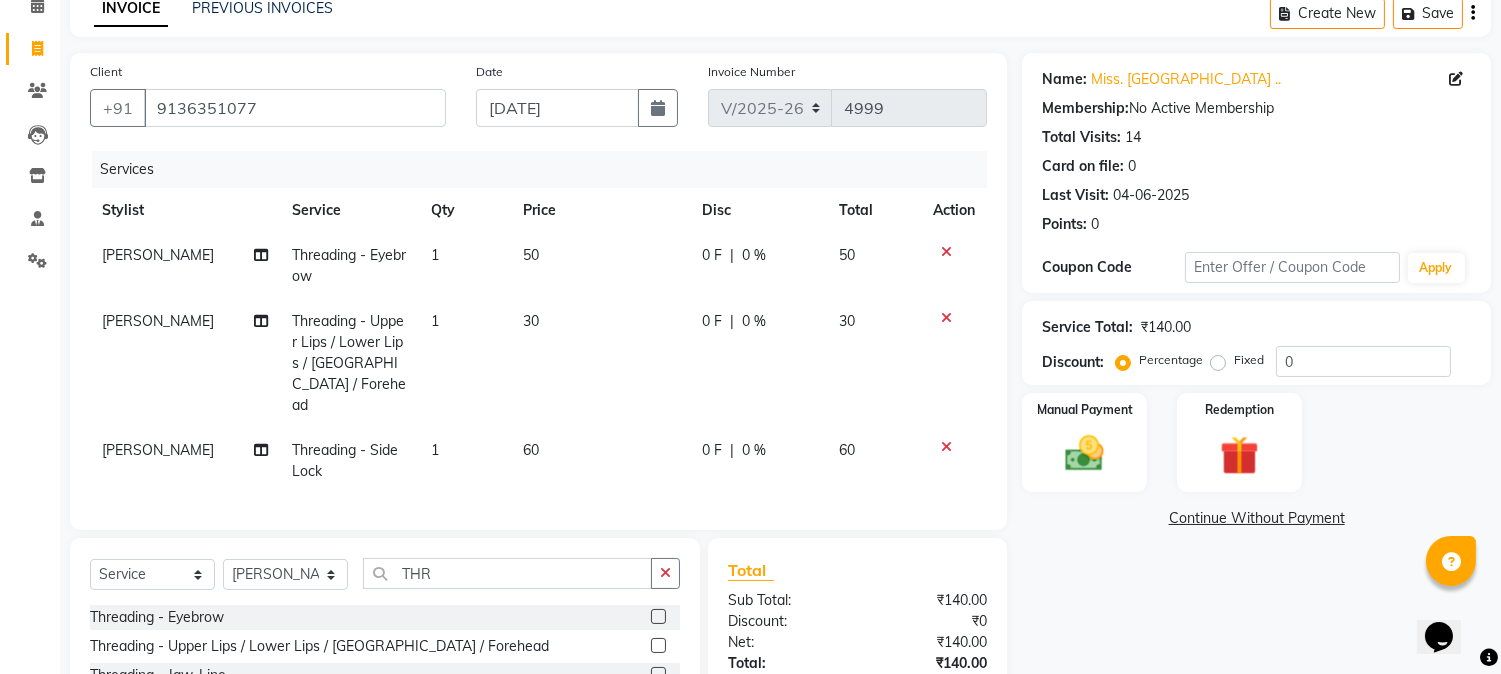 scroll, scrollTop: 238, scrollLeft: 0, axis: vertical 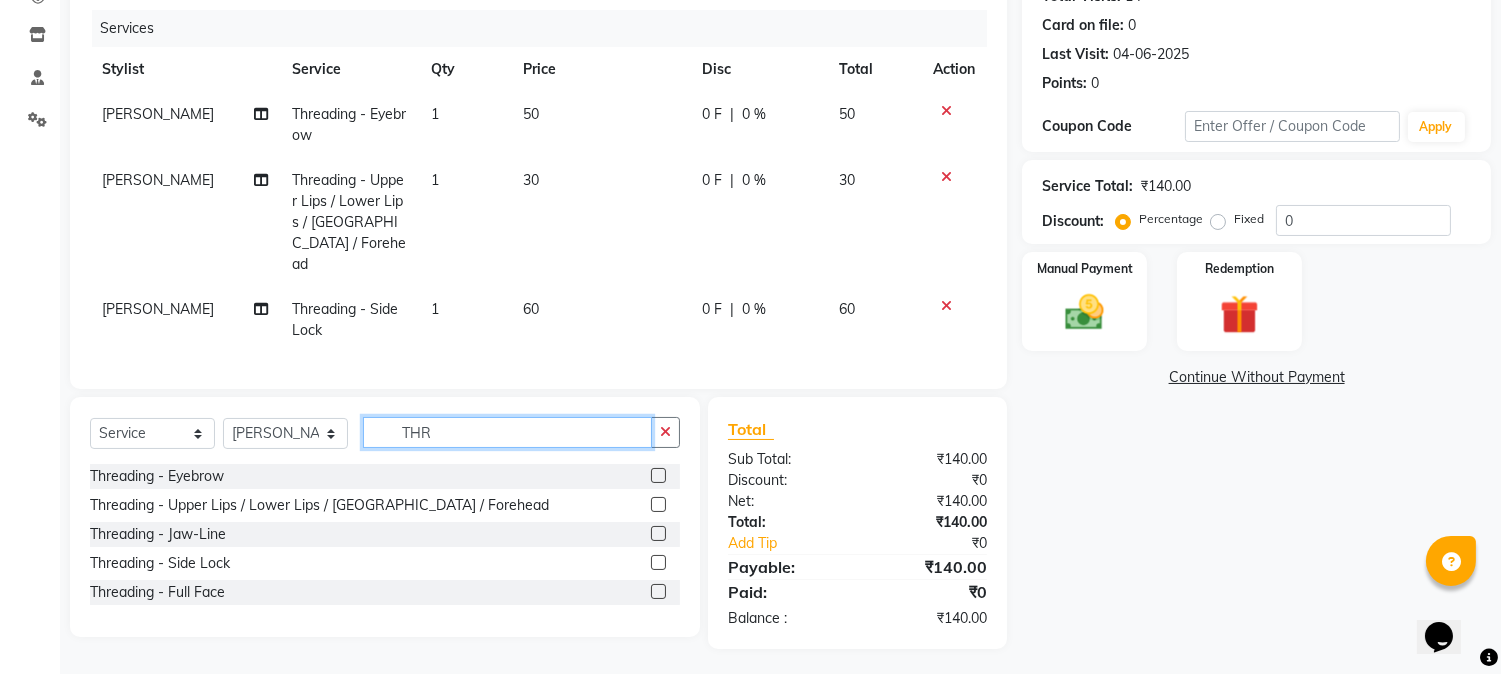 click on "THR" 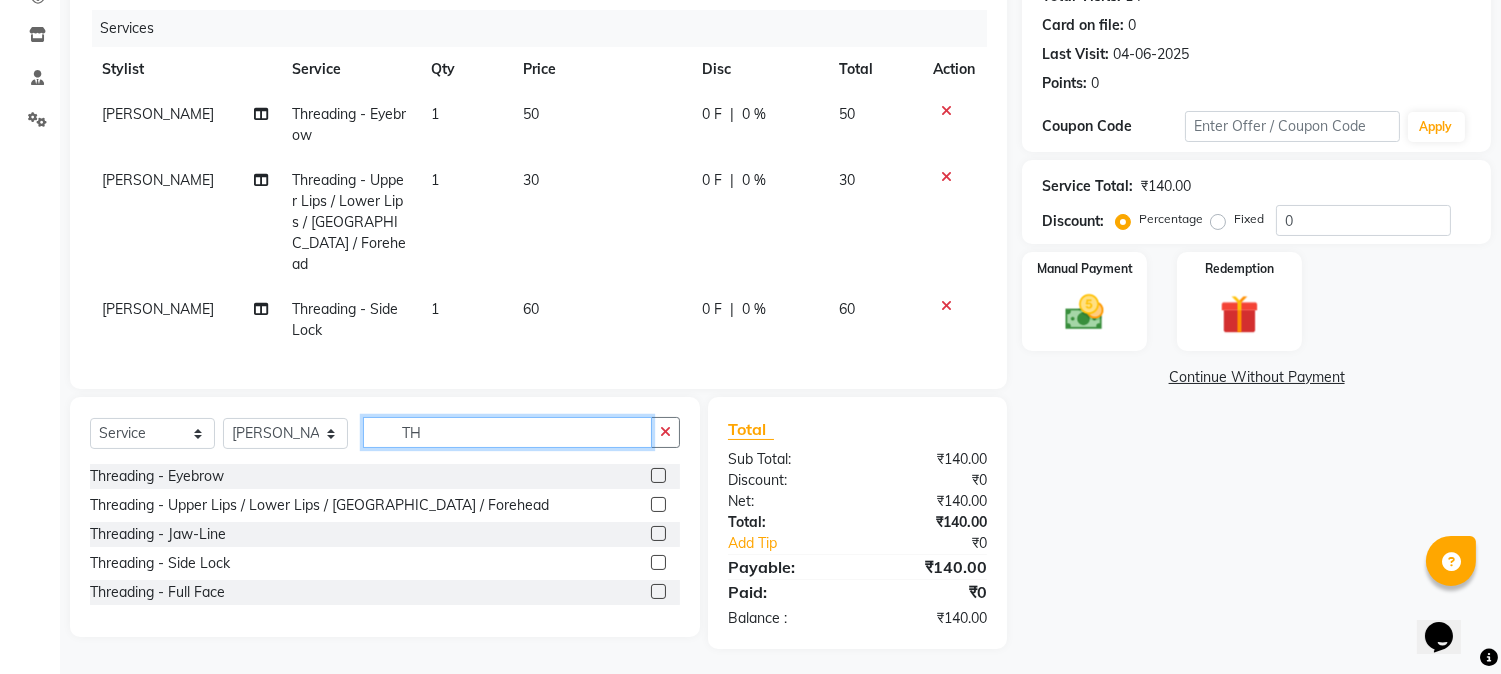 type on "T" 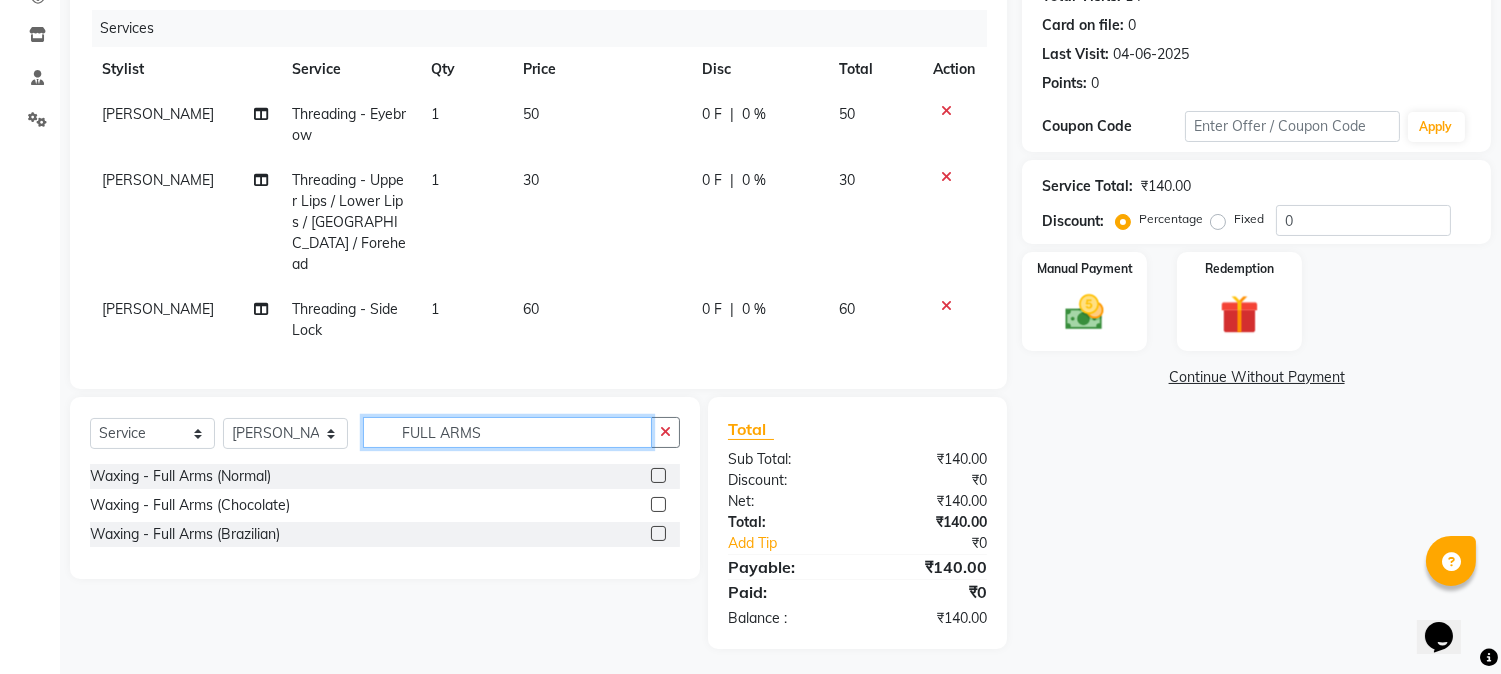 type on "FULL ARMS" 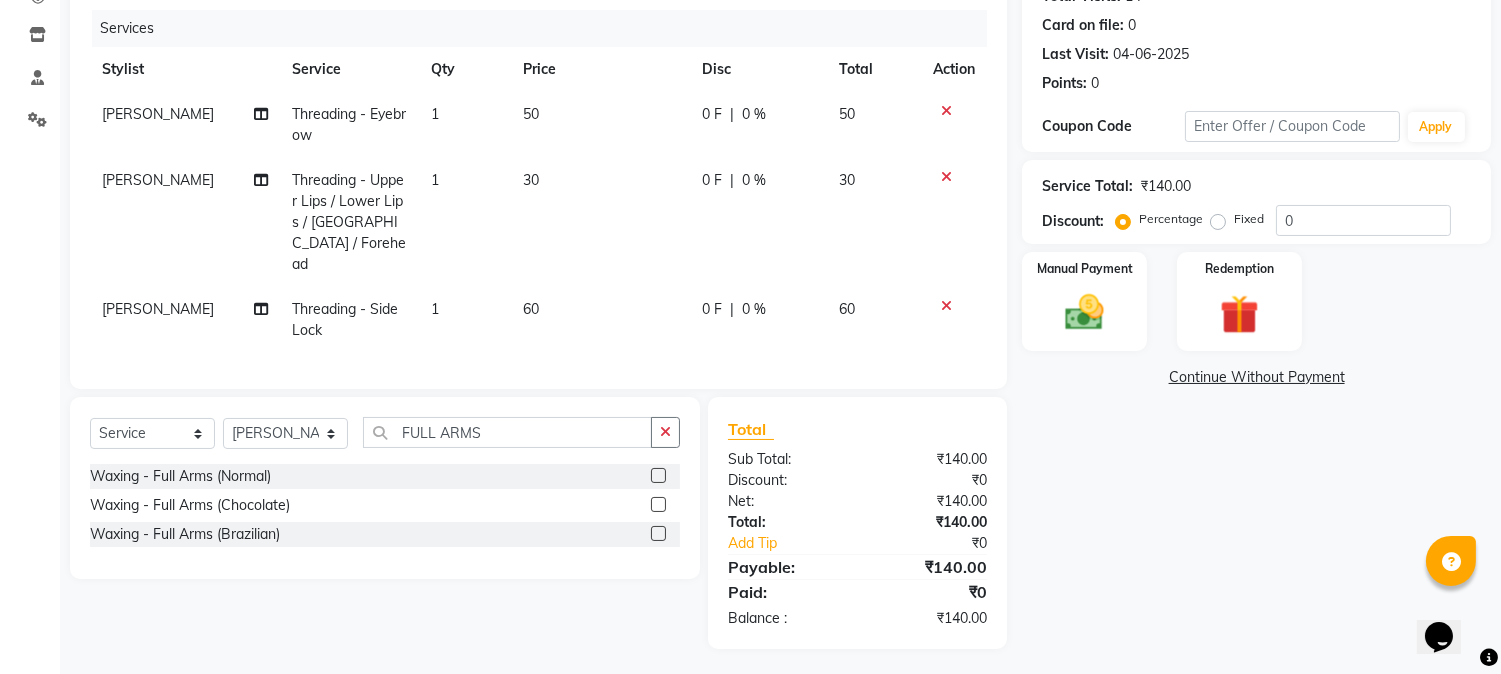 click 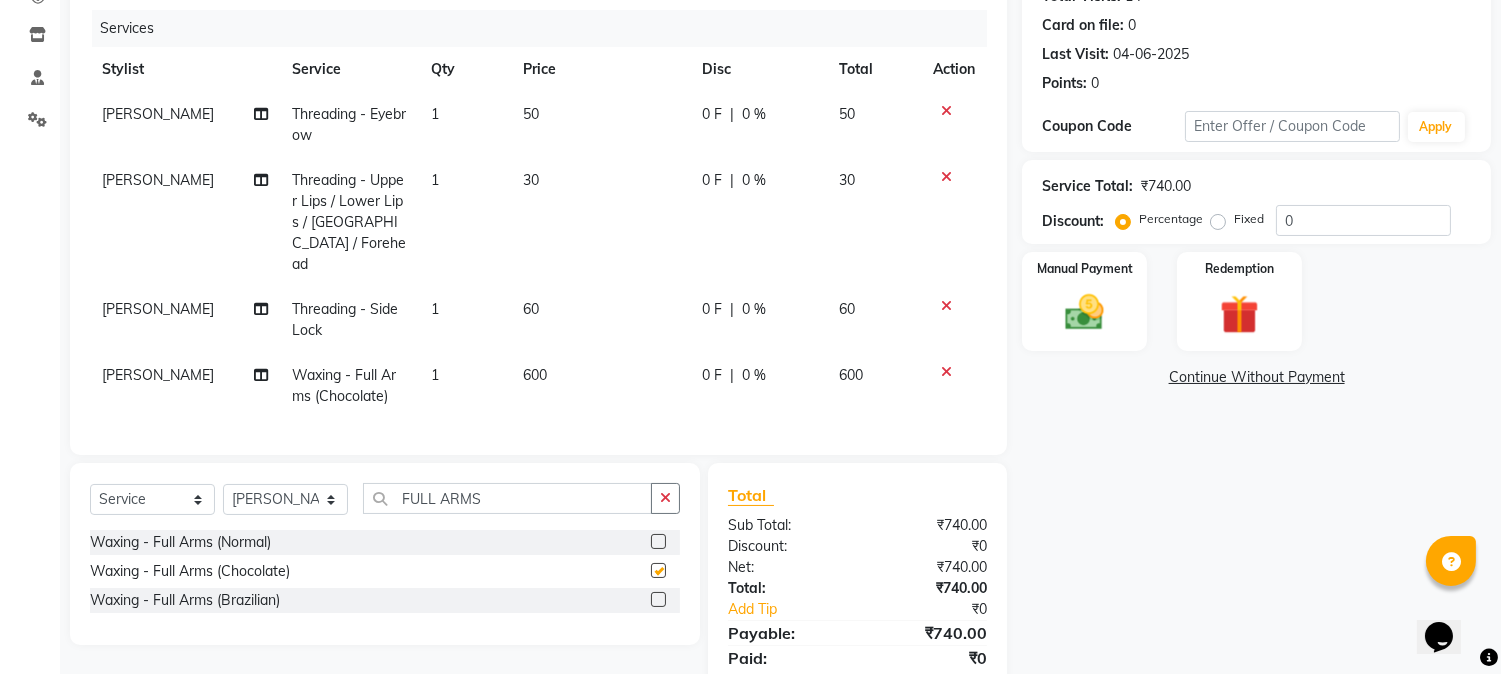 scroll, scrollTop: 304, scrollLeft: 0, axis: vertical 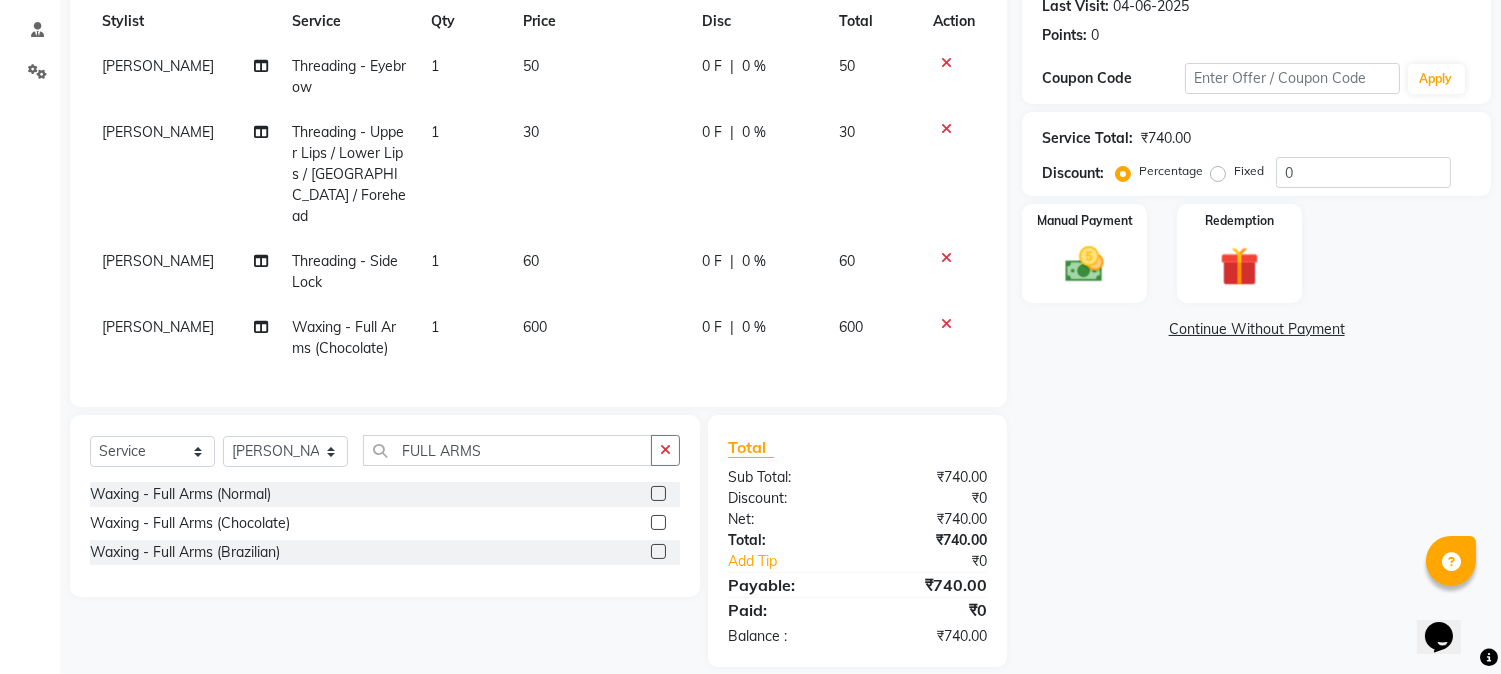 checkbox on "false" 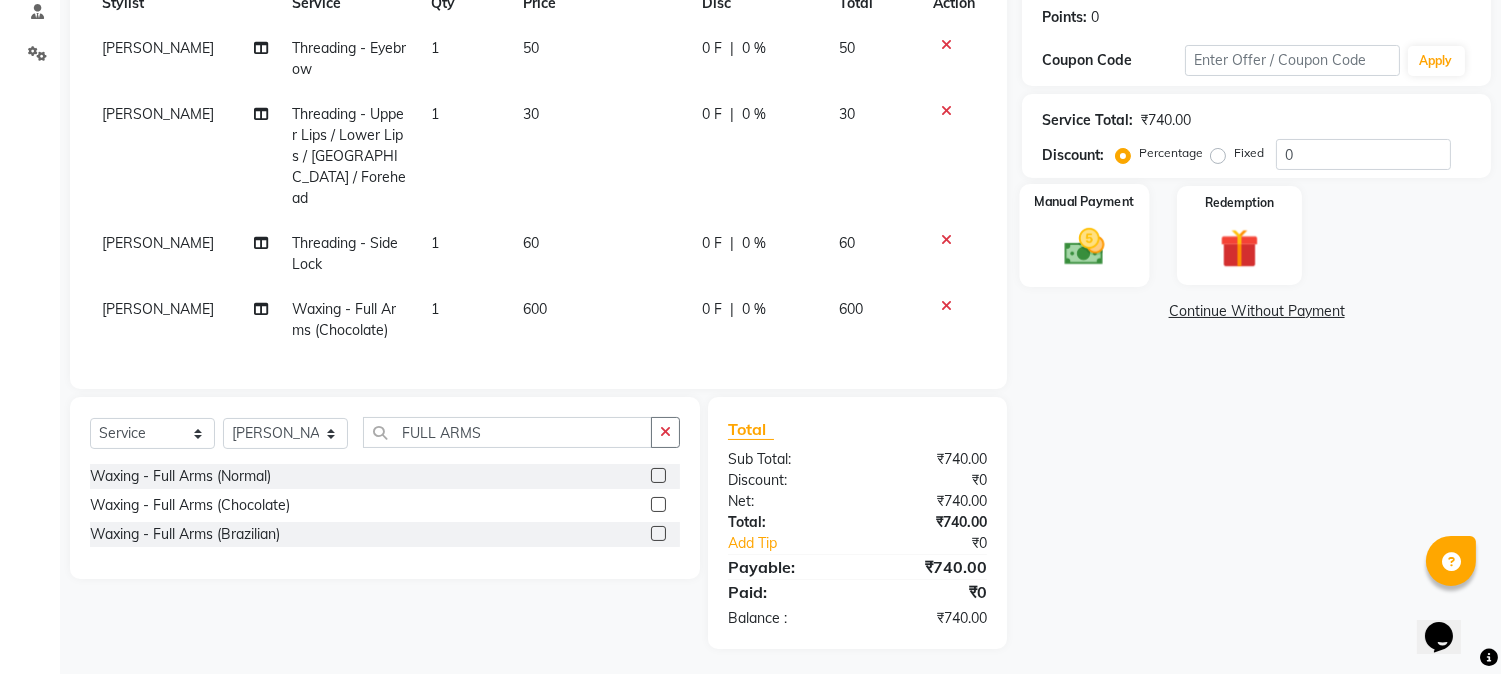 click 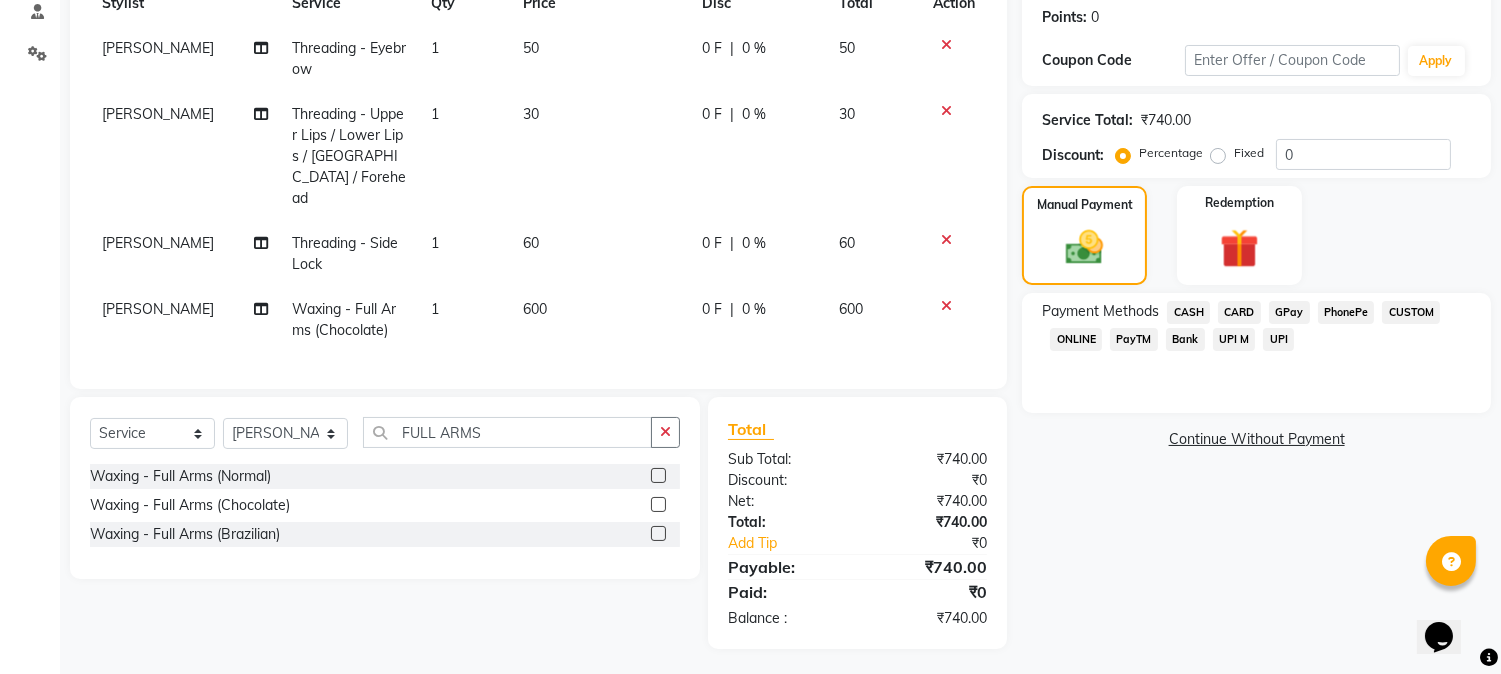 click on "CASH" 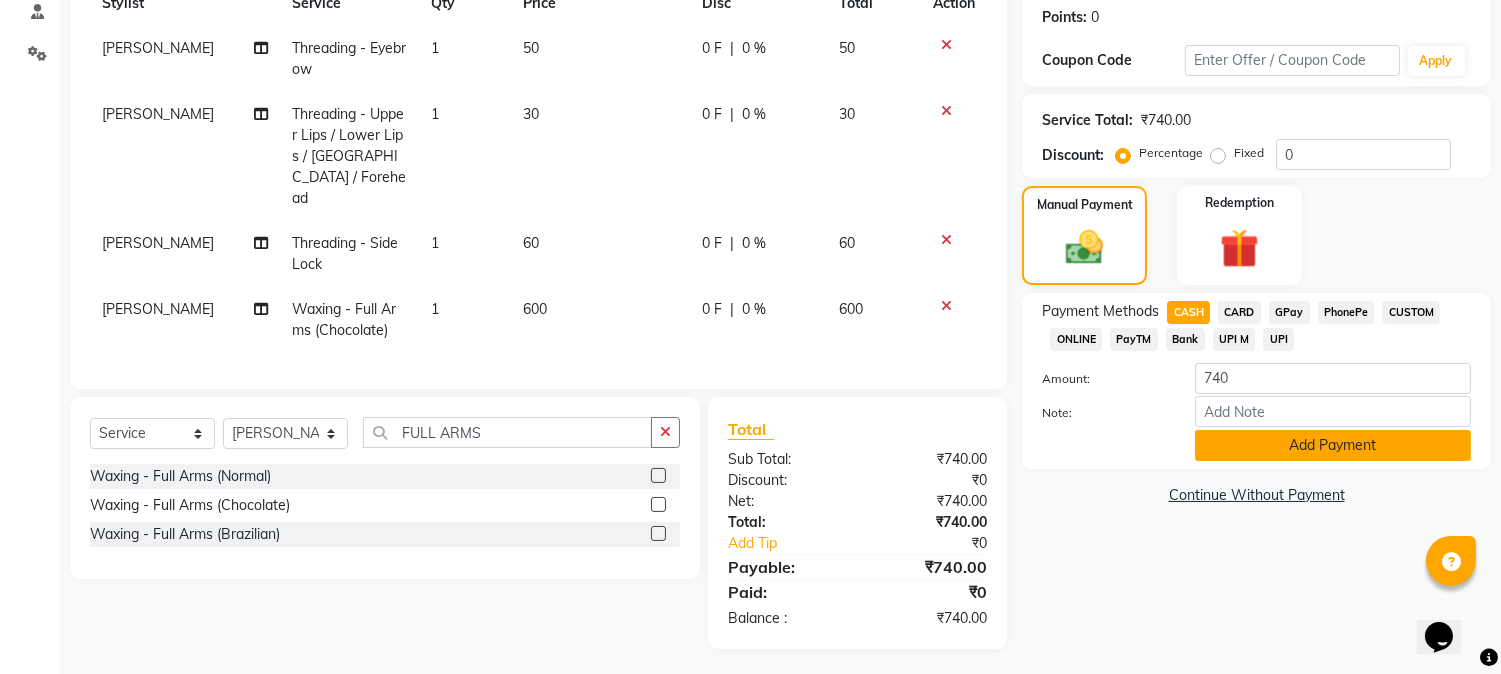 click on "Add Payment" 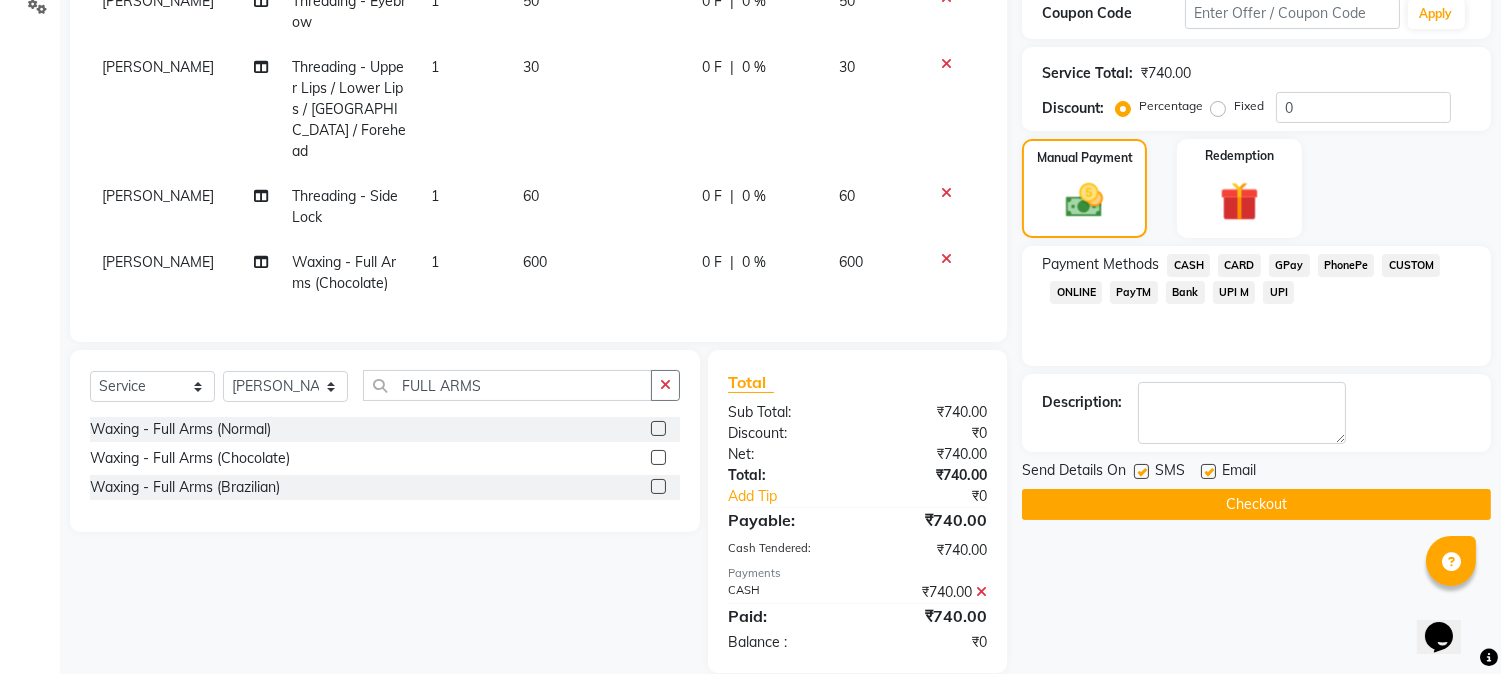 scroll, scrollTop: 375, scrollLeft: 0, axis: vertical 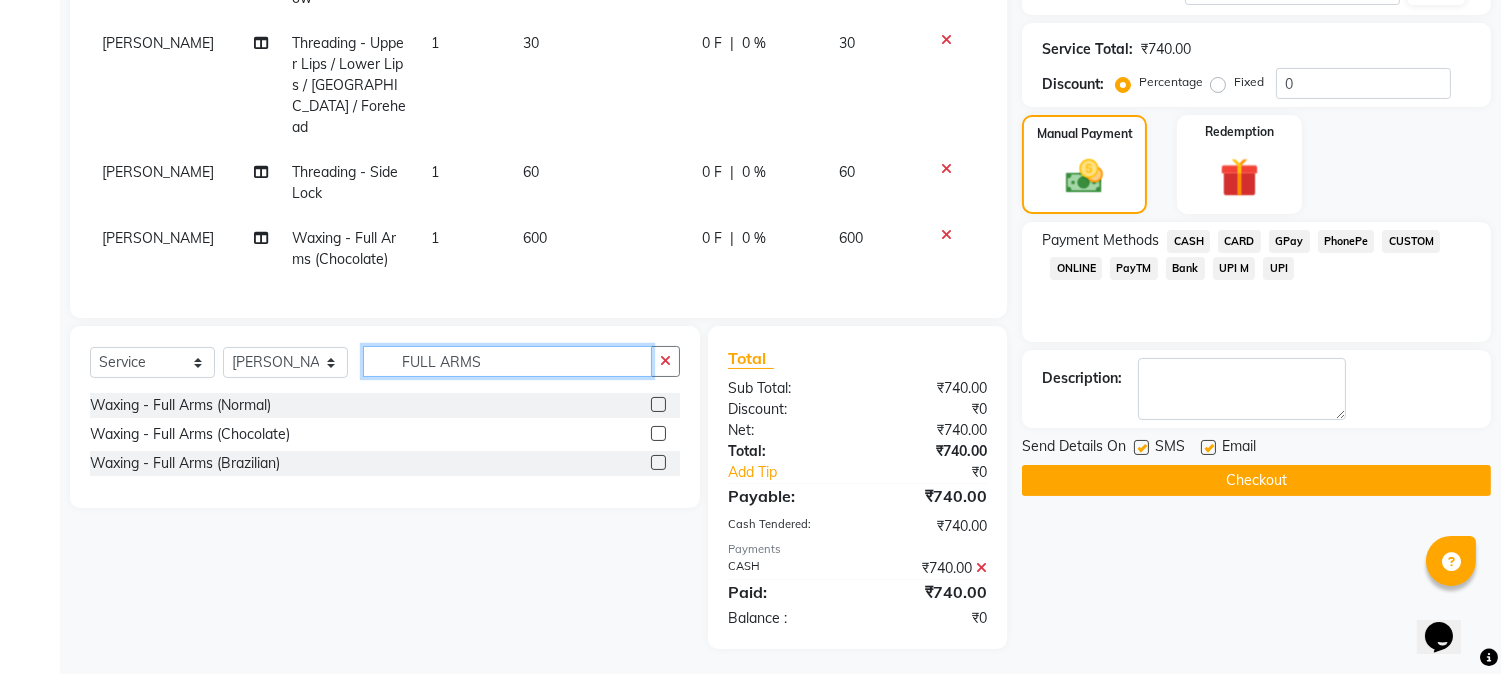 click on "FULL ARMS" 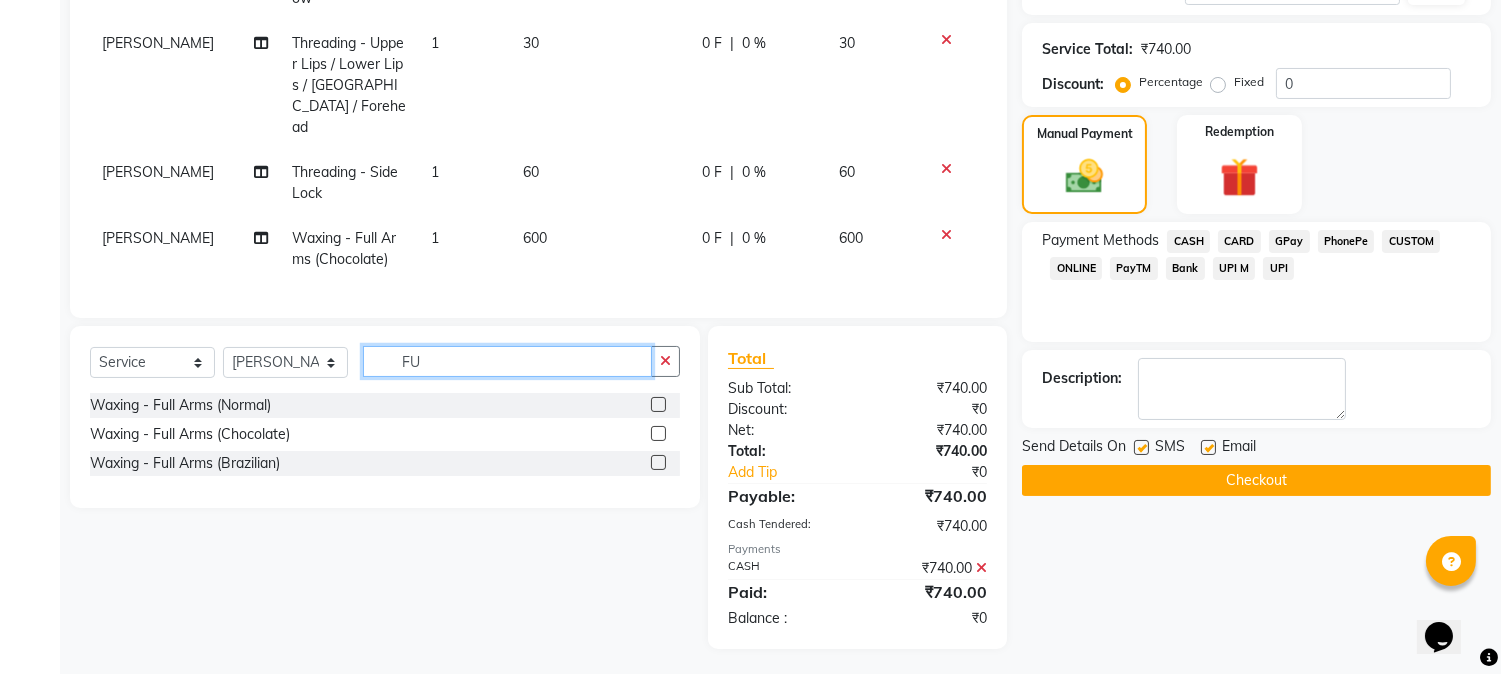 type on "F" 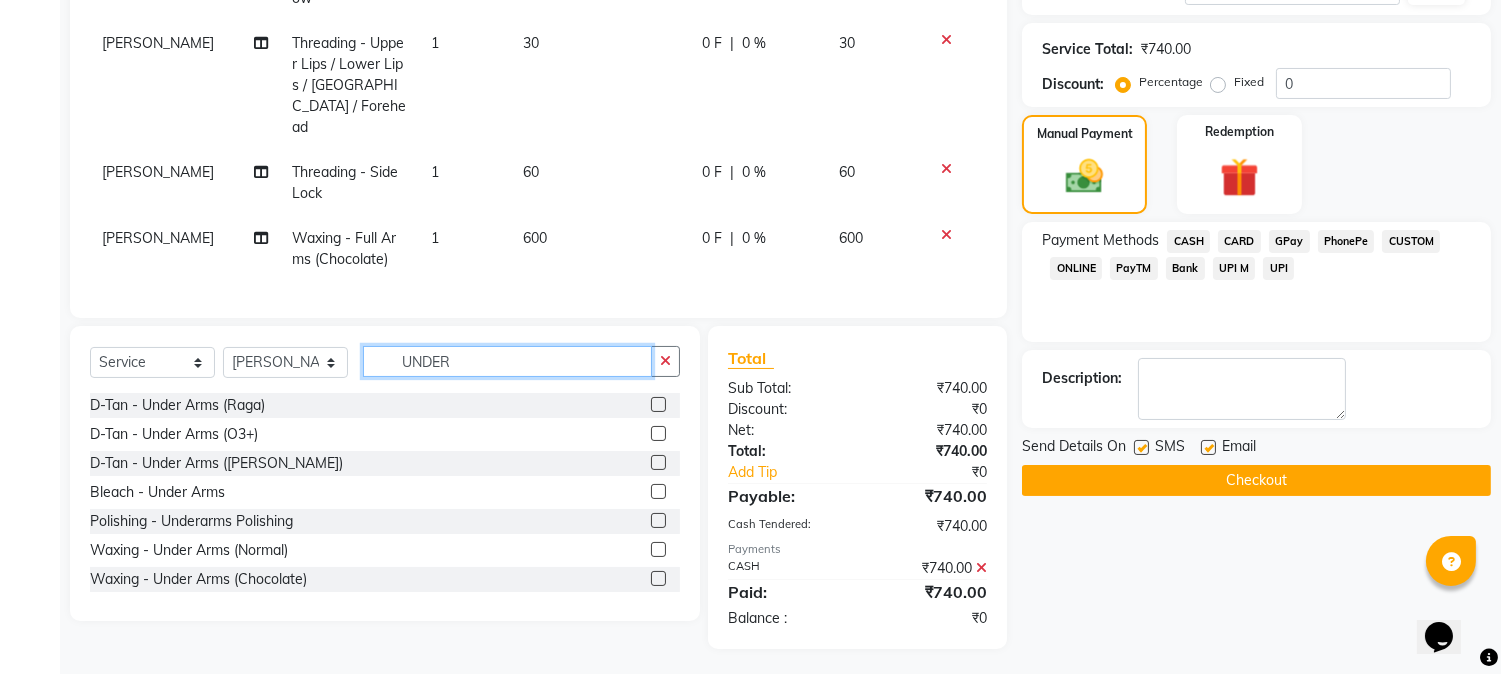 type on "UNDER" 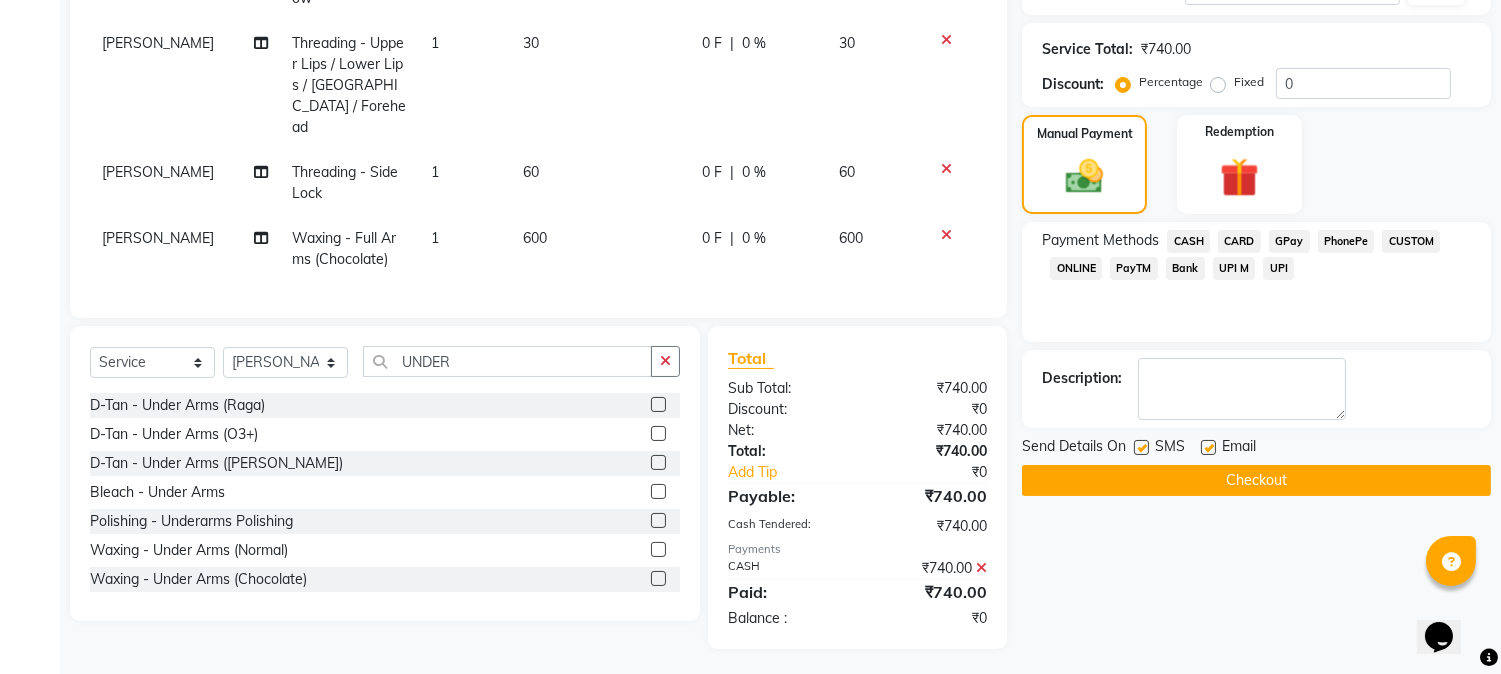 click 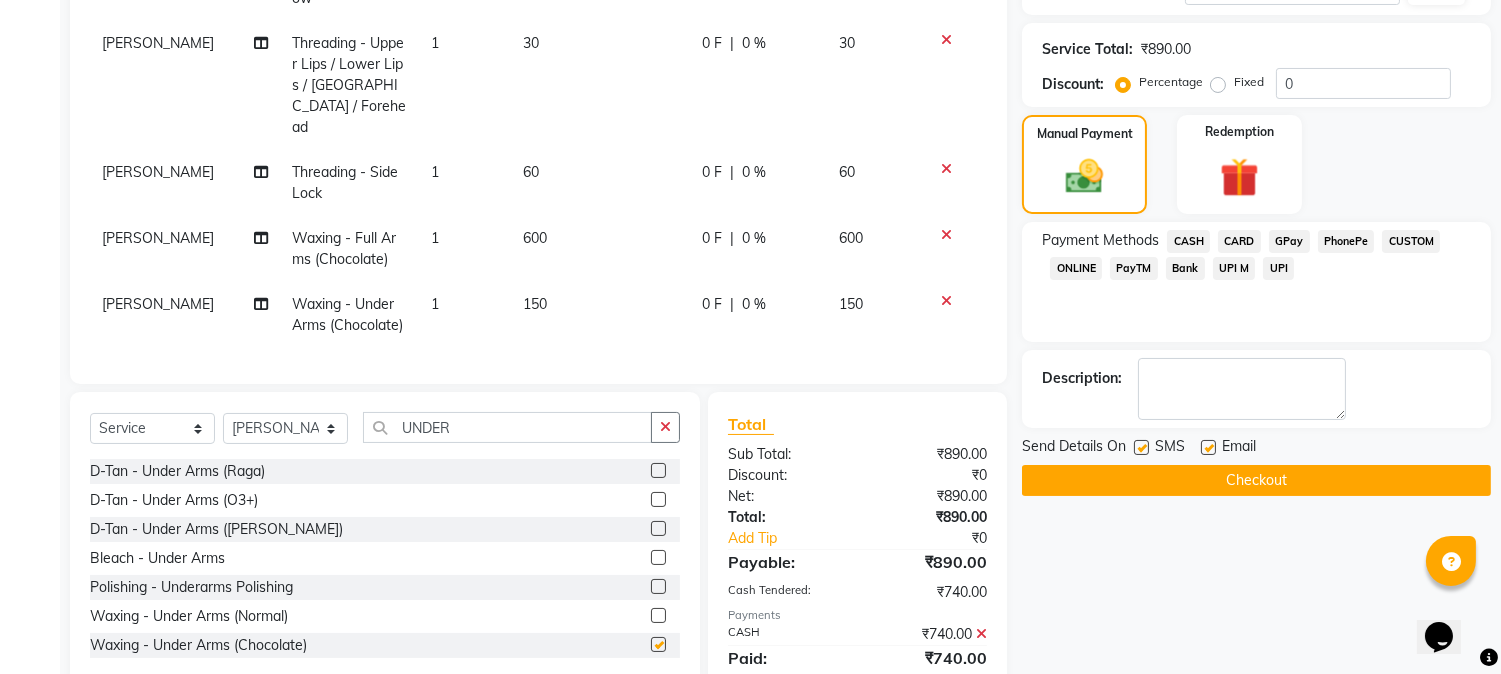 checkbox on "false" 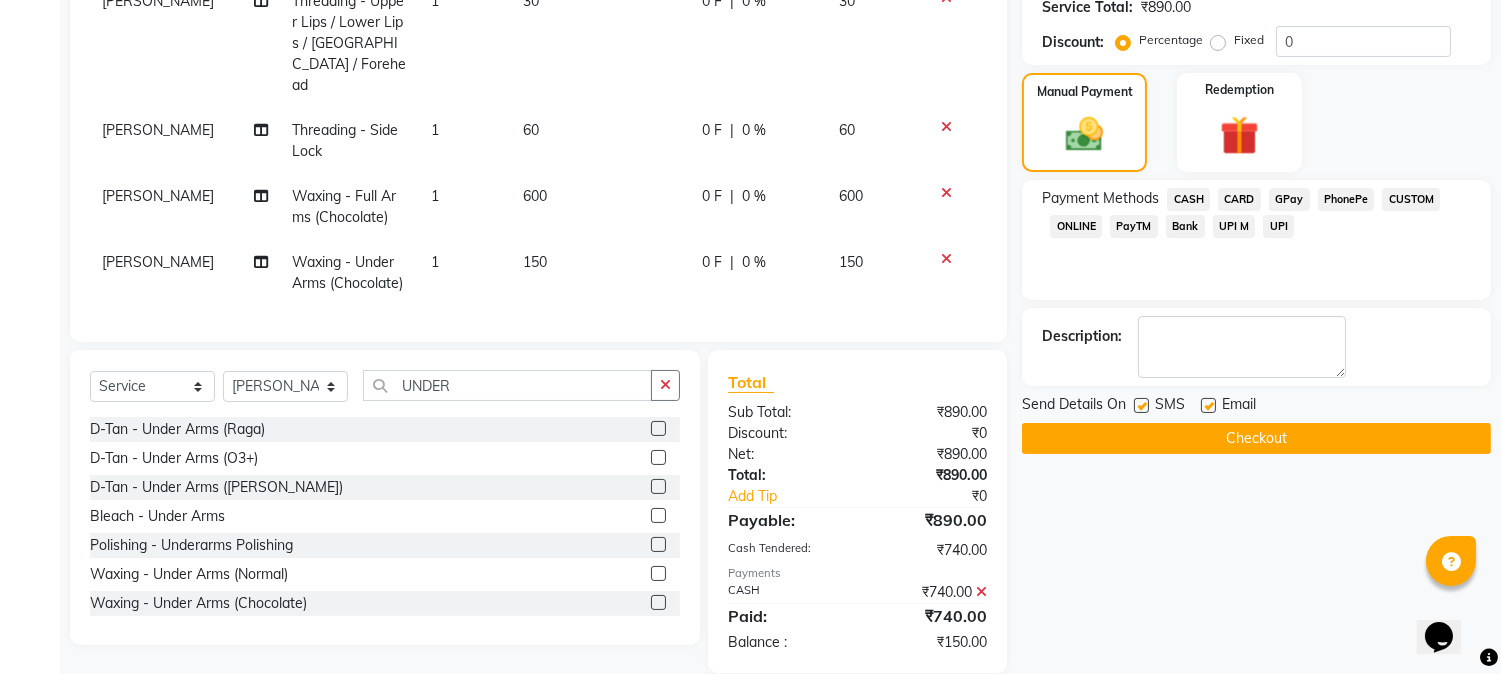 scroll, scrollTop: 441, scrollLeft: 0, axis: vertical 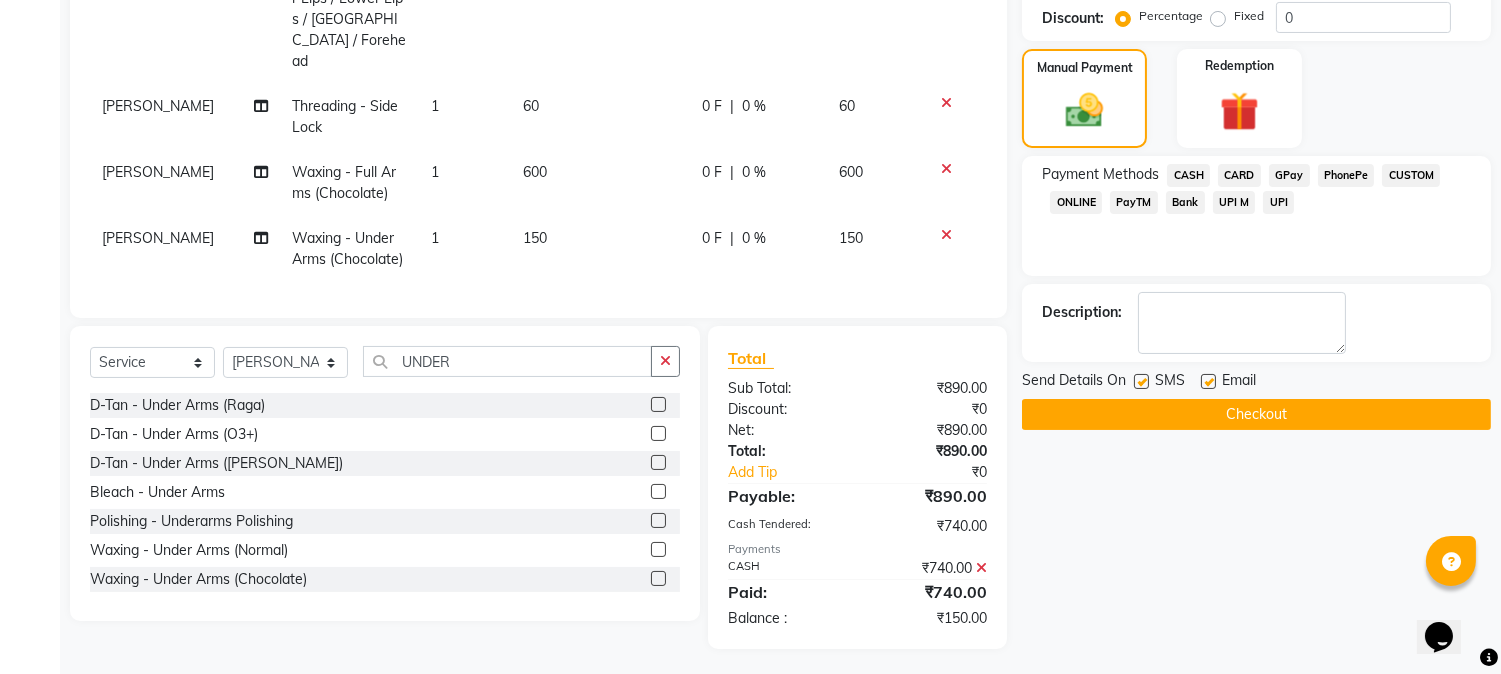 click 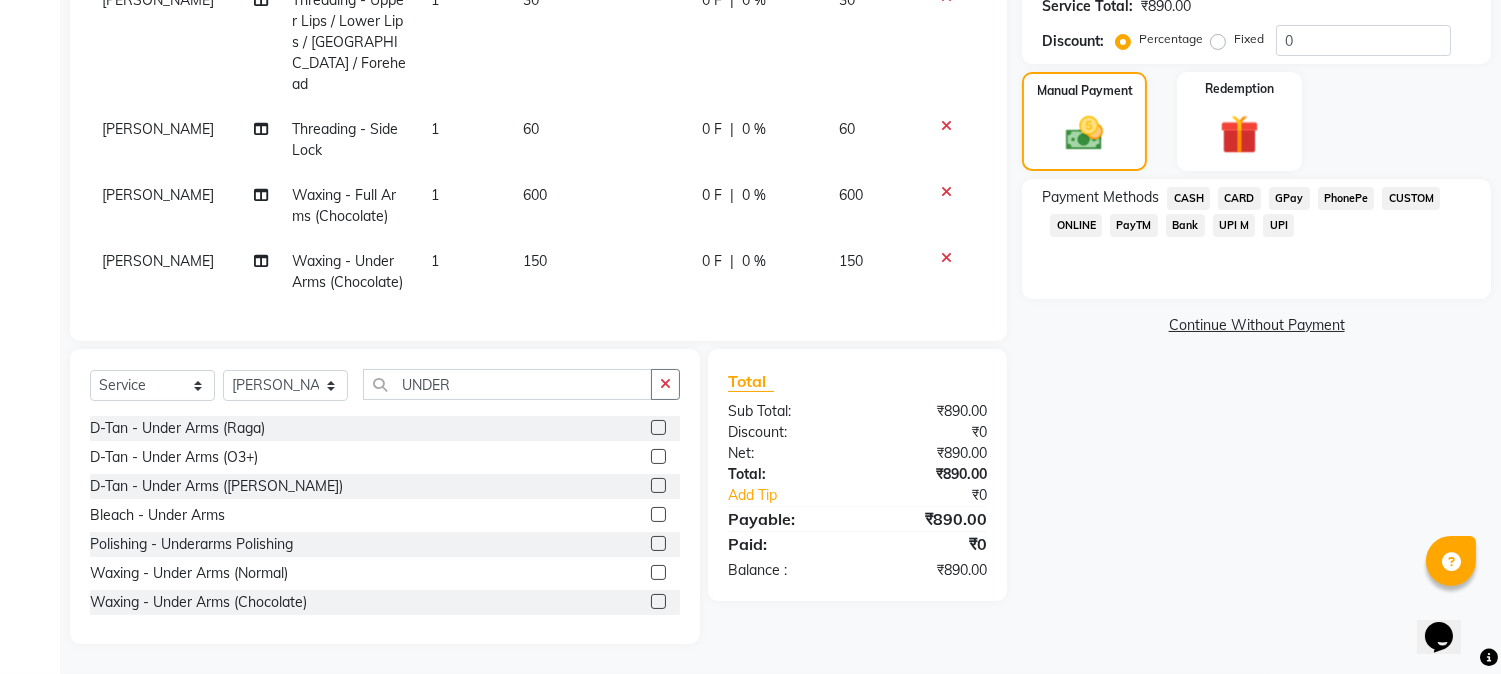 scroll, scrollTop: 413, scrollLeft: 0, axis: vertical 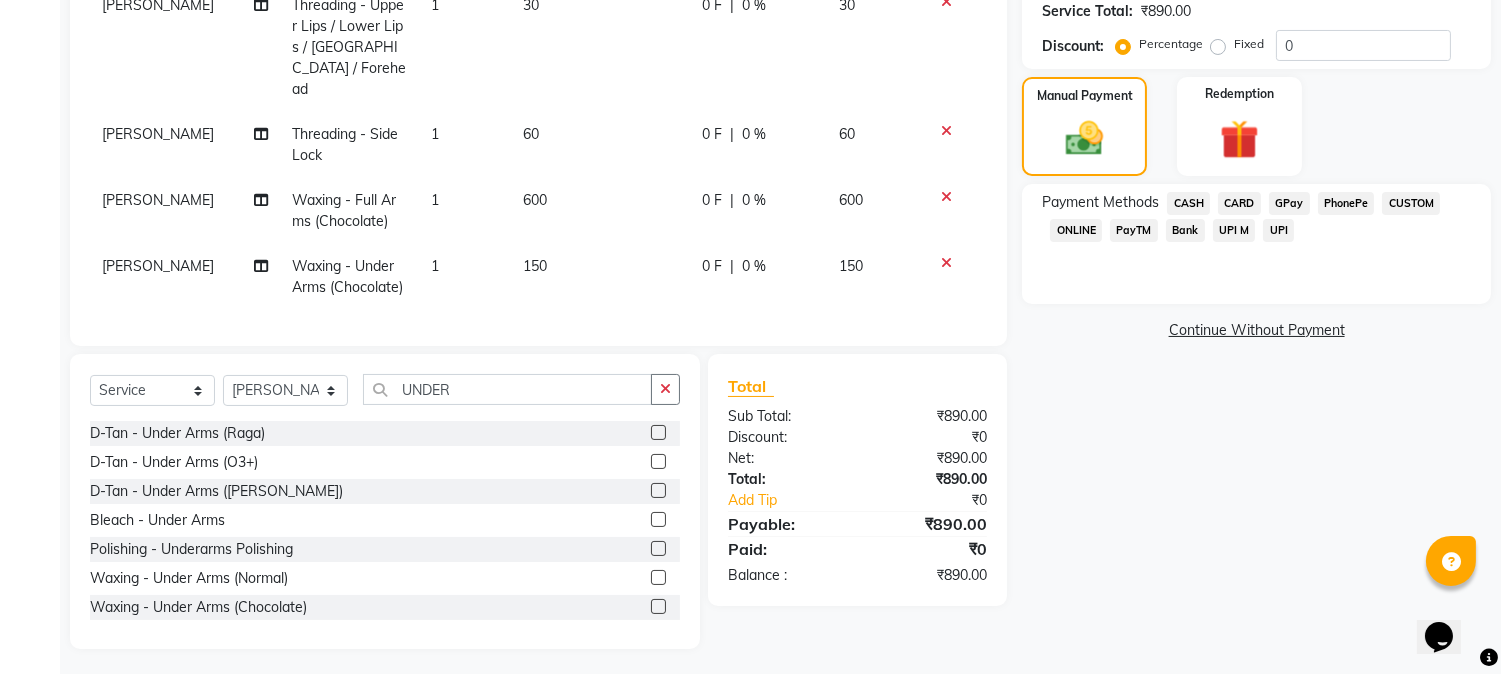 click on "GPay" 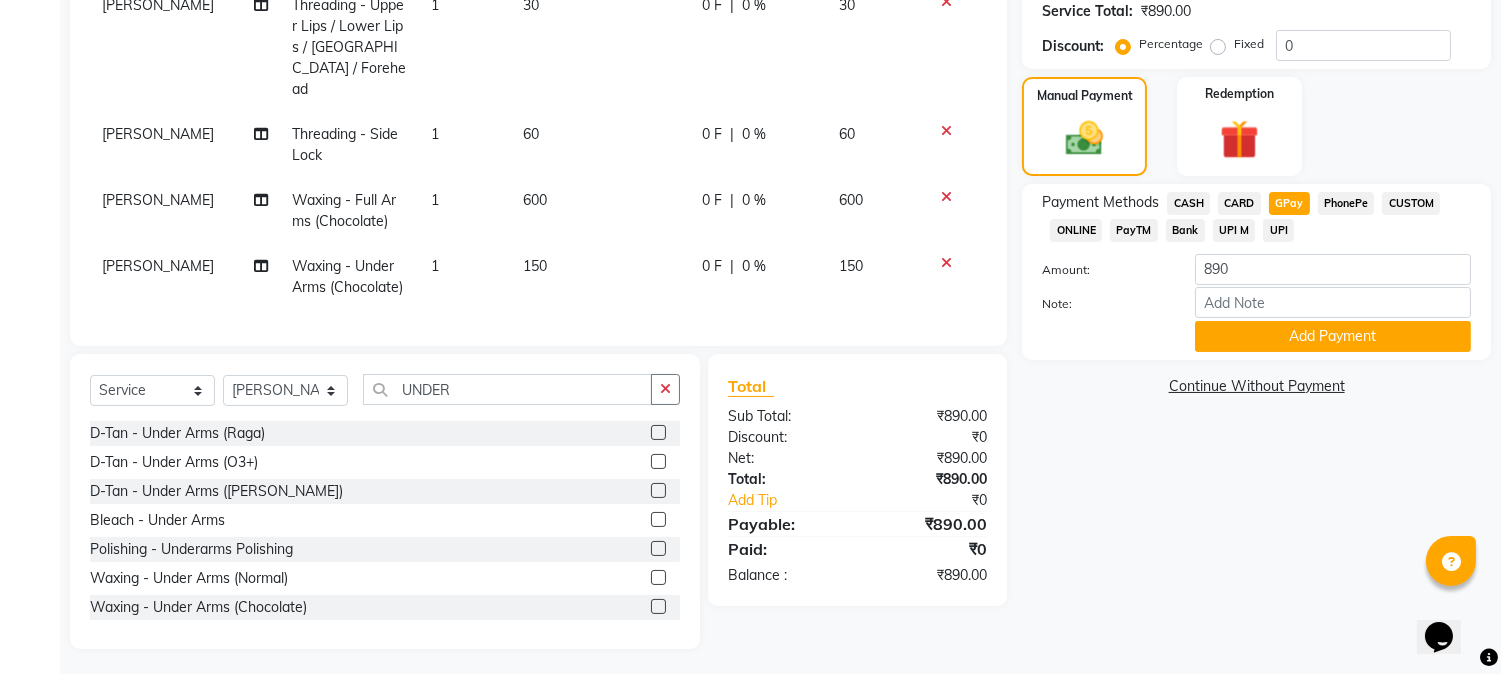 click on "CASH" 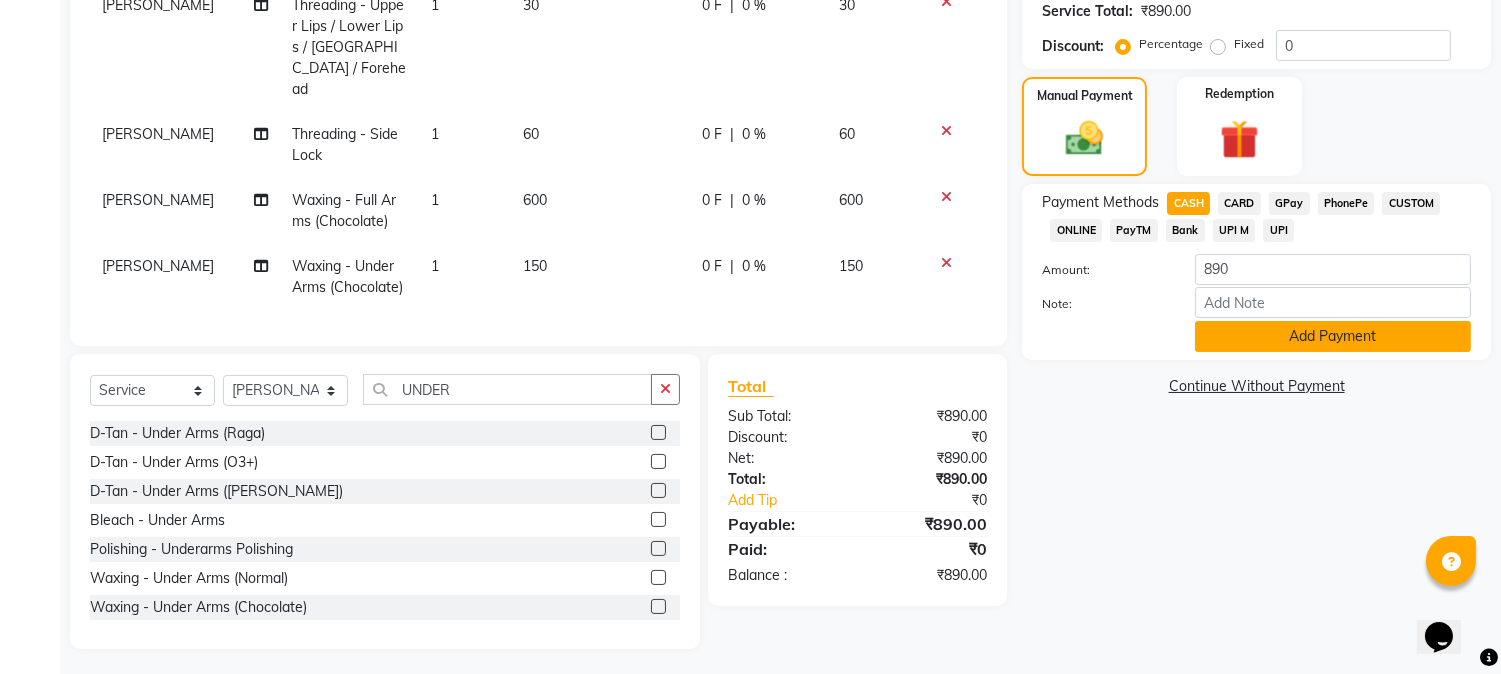 click on "Add Payment" 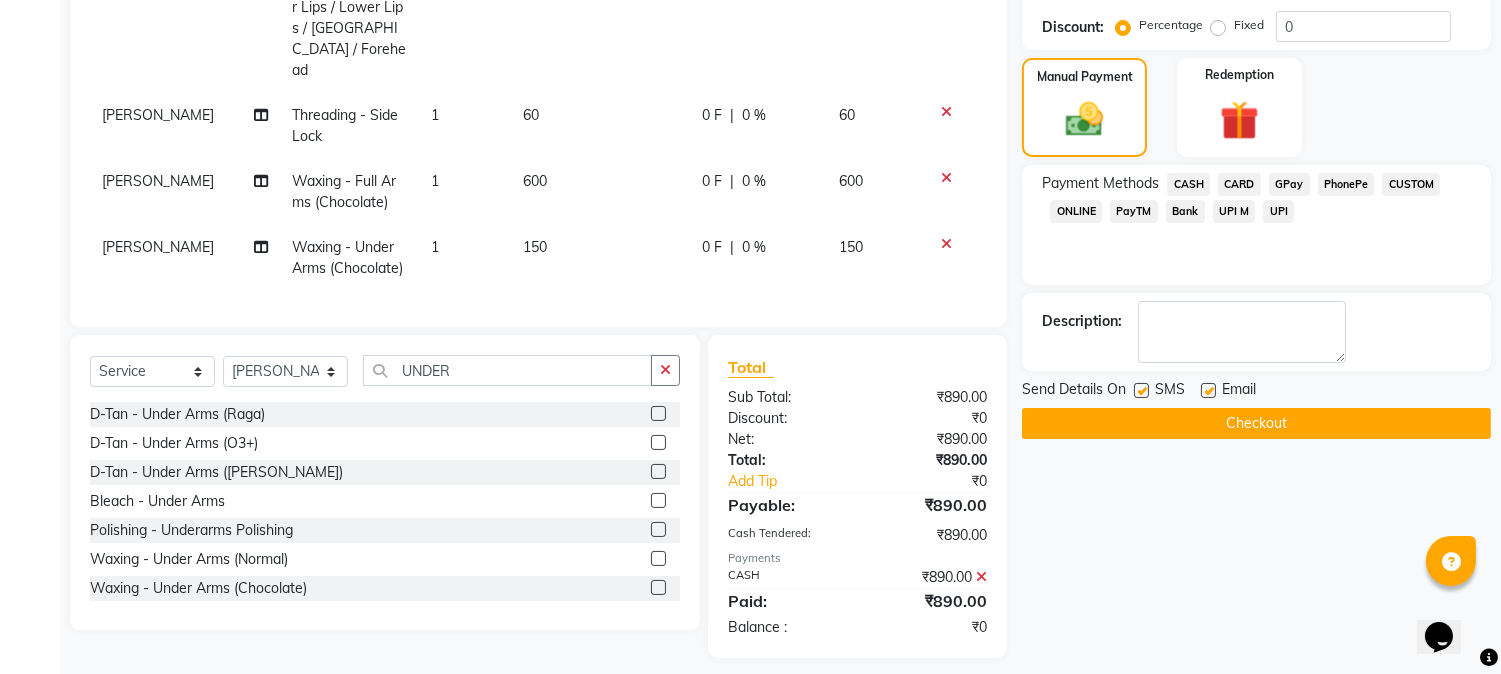 scroll, scrollTop: 441, scrollLeft: 0, axis: vertical 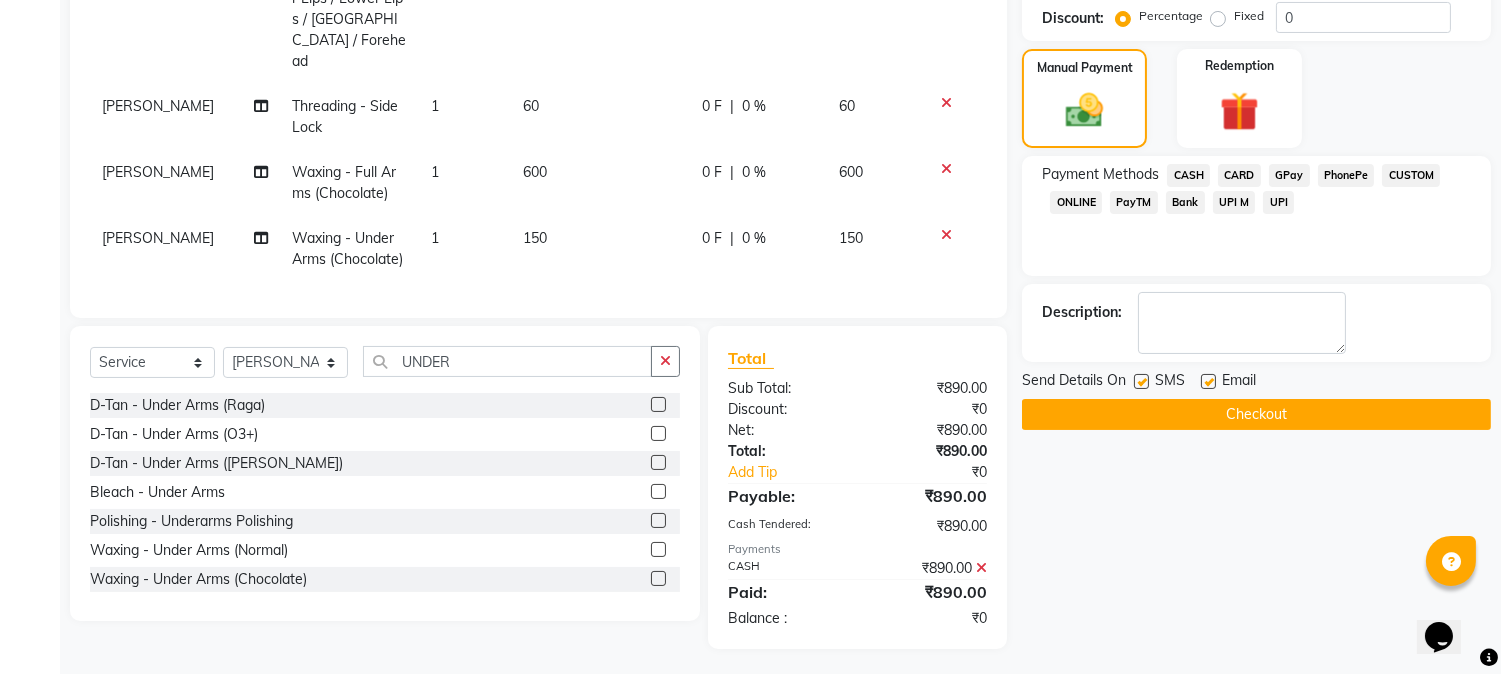 click on "Checkout" 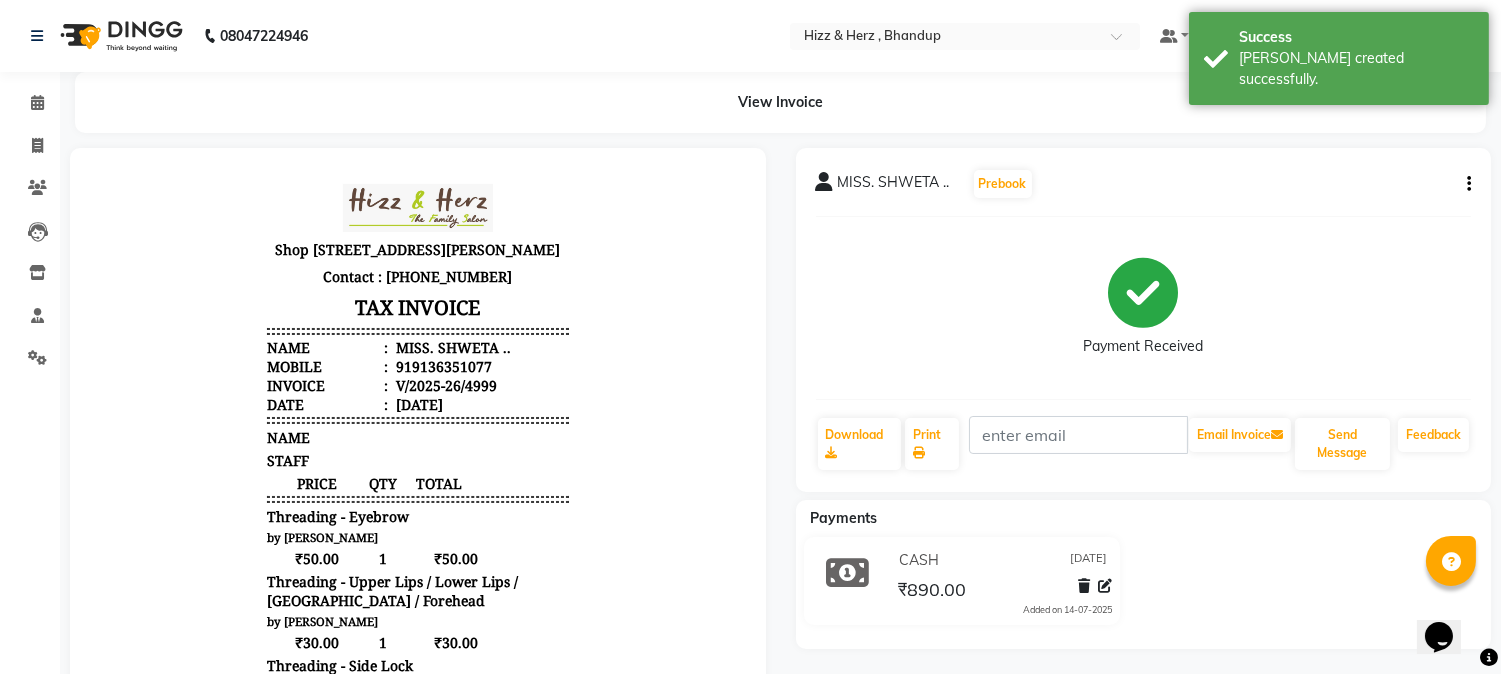 scroll, scrollTop: 0, scrollLeft: 0, axis: both 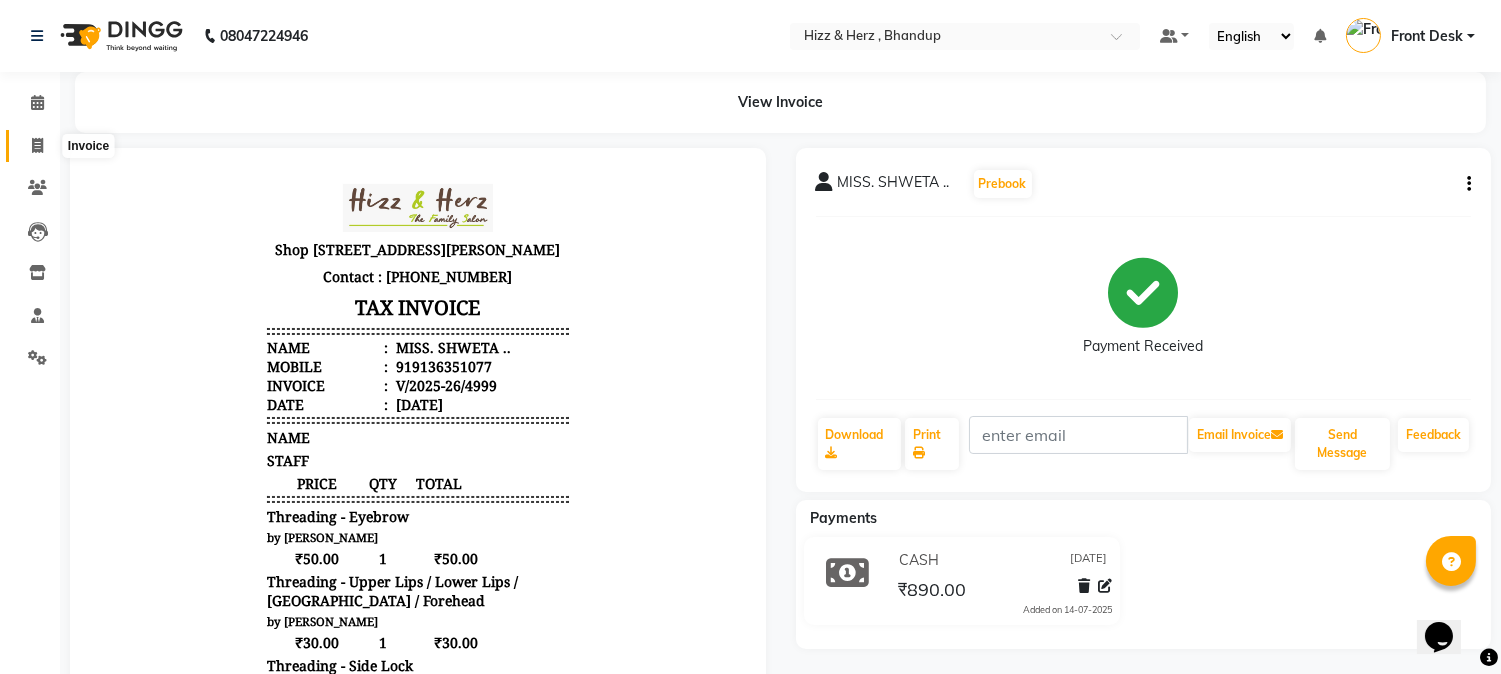 click 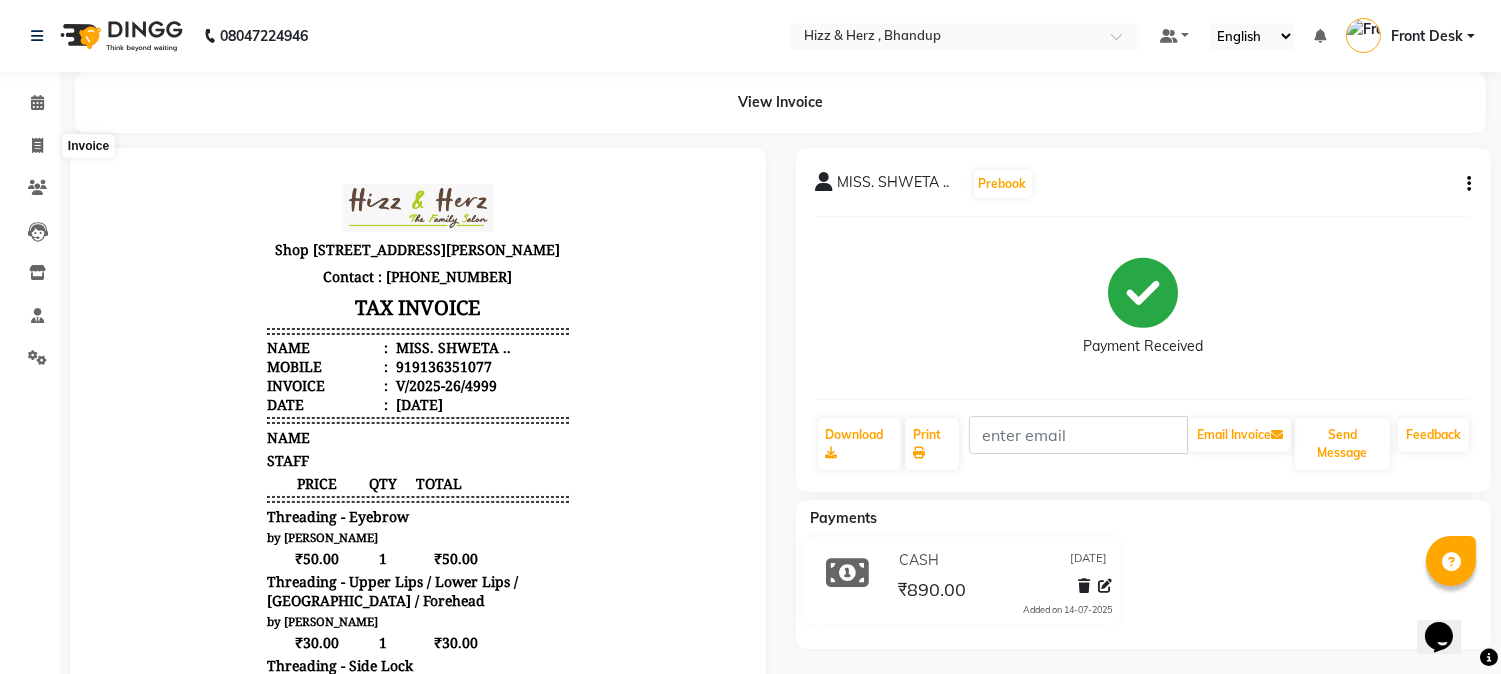 select on "service" 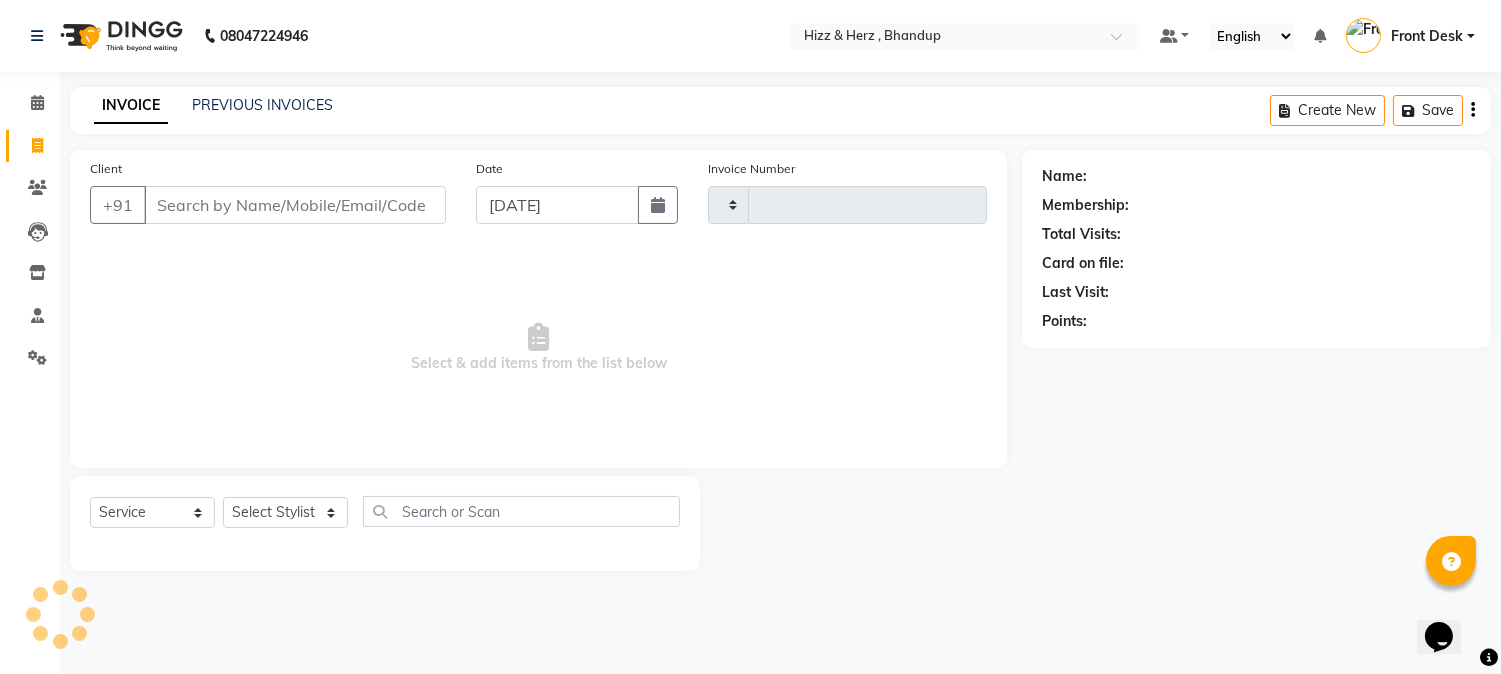 type on "5000" 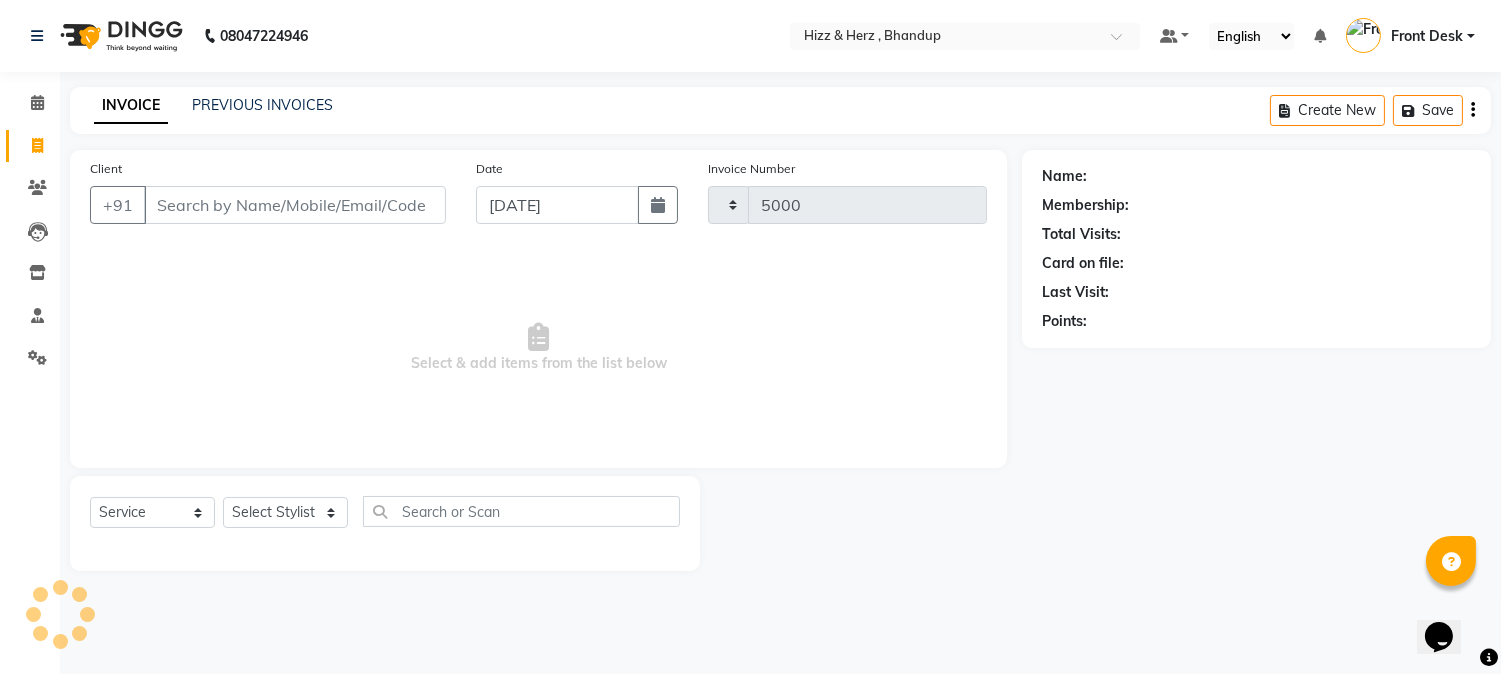 select on "629" 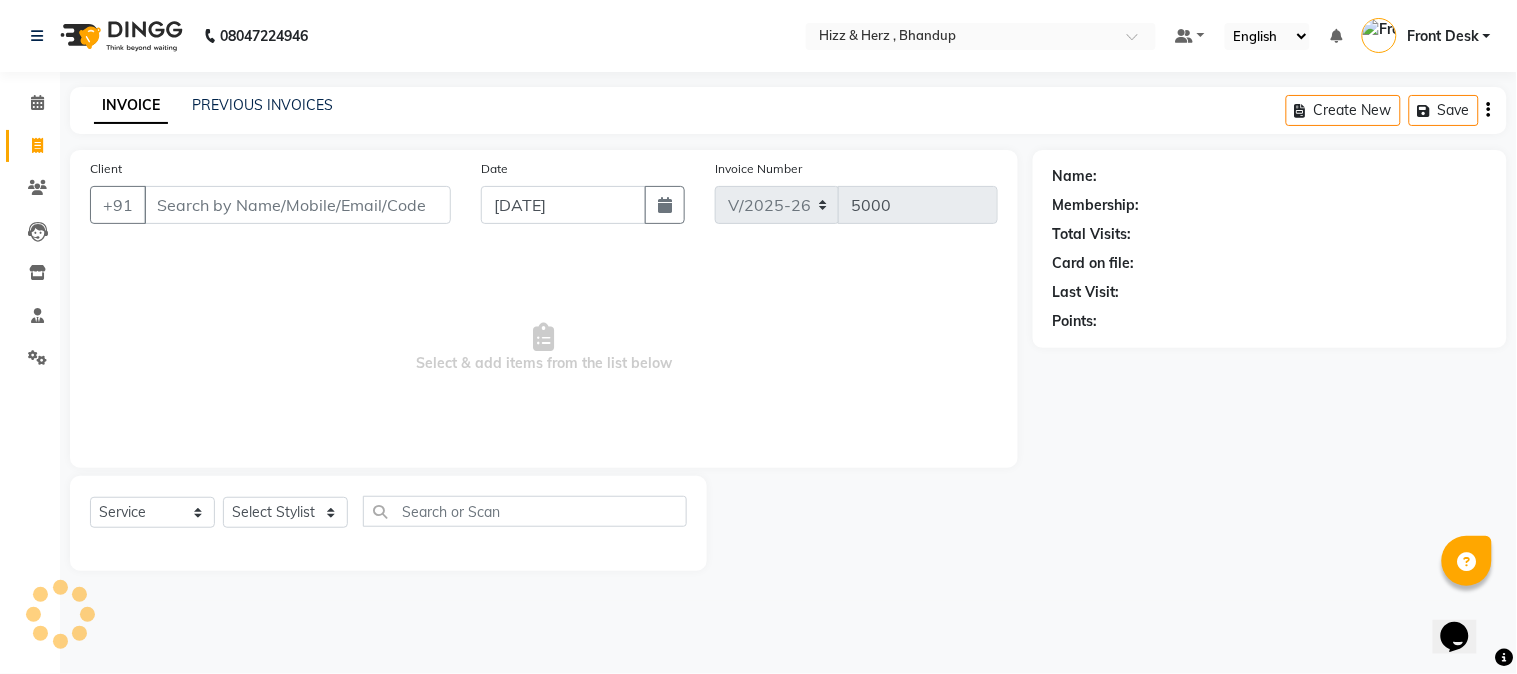 click on "Client" at bounding box center [297, 205] 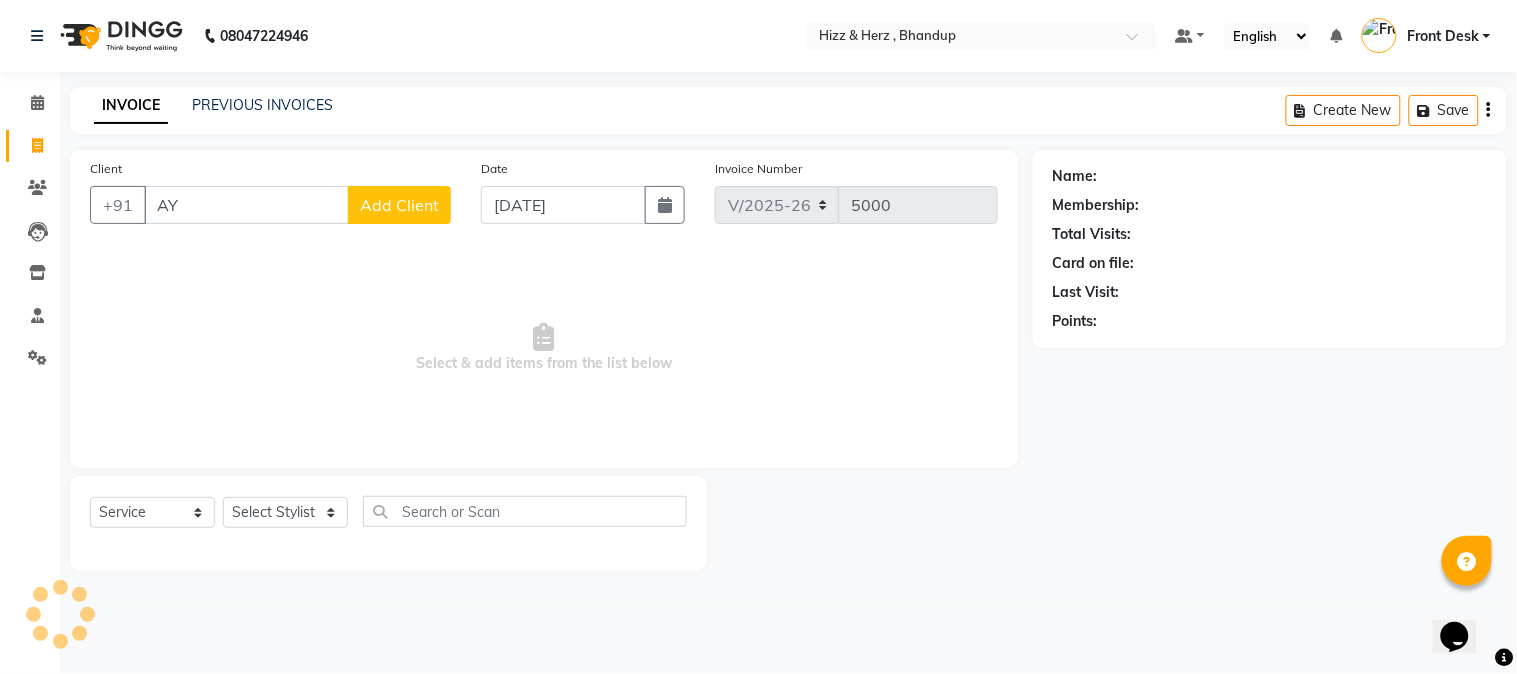 type on "A" 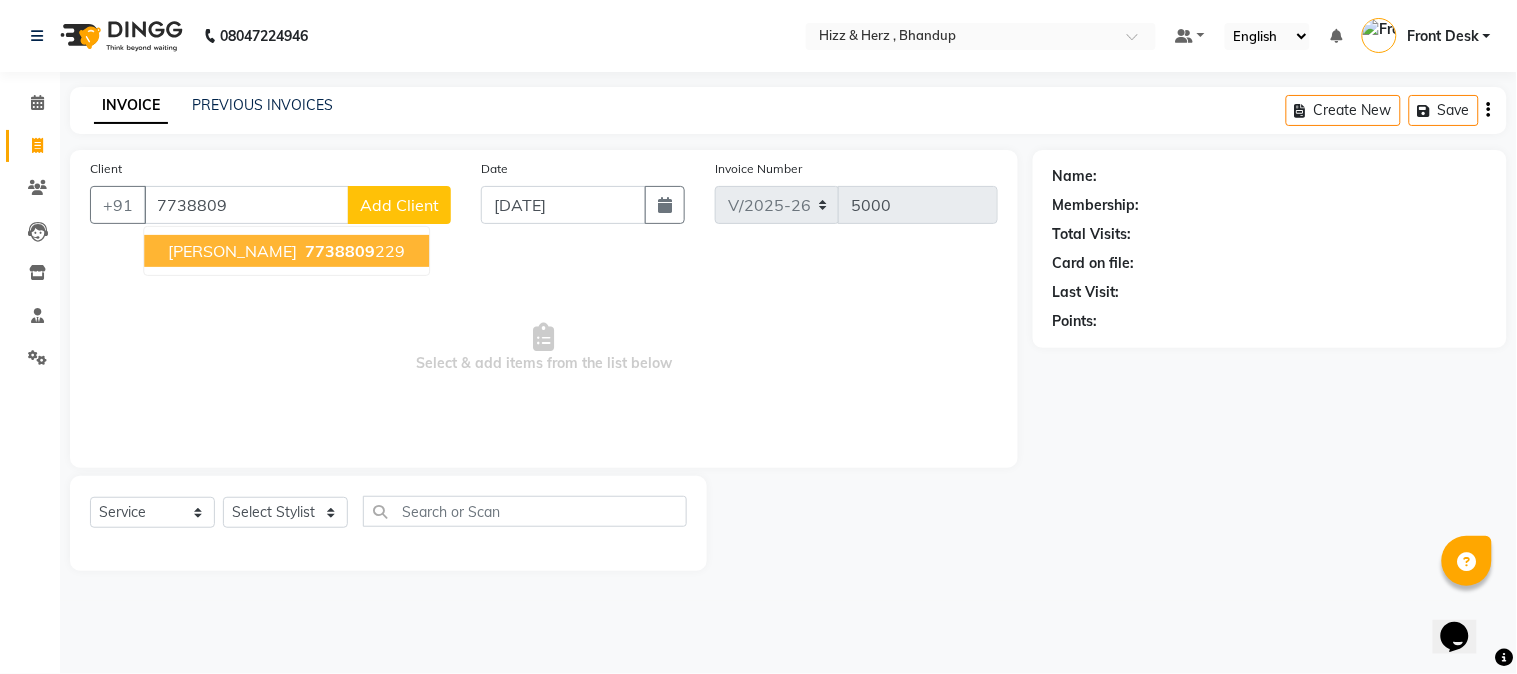 click on "7738809" at bounding box center [340, 251] 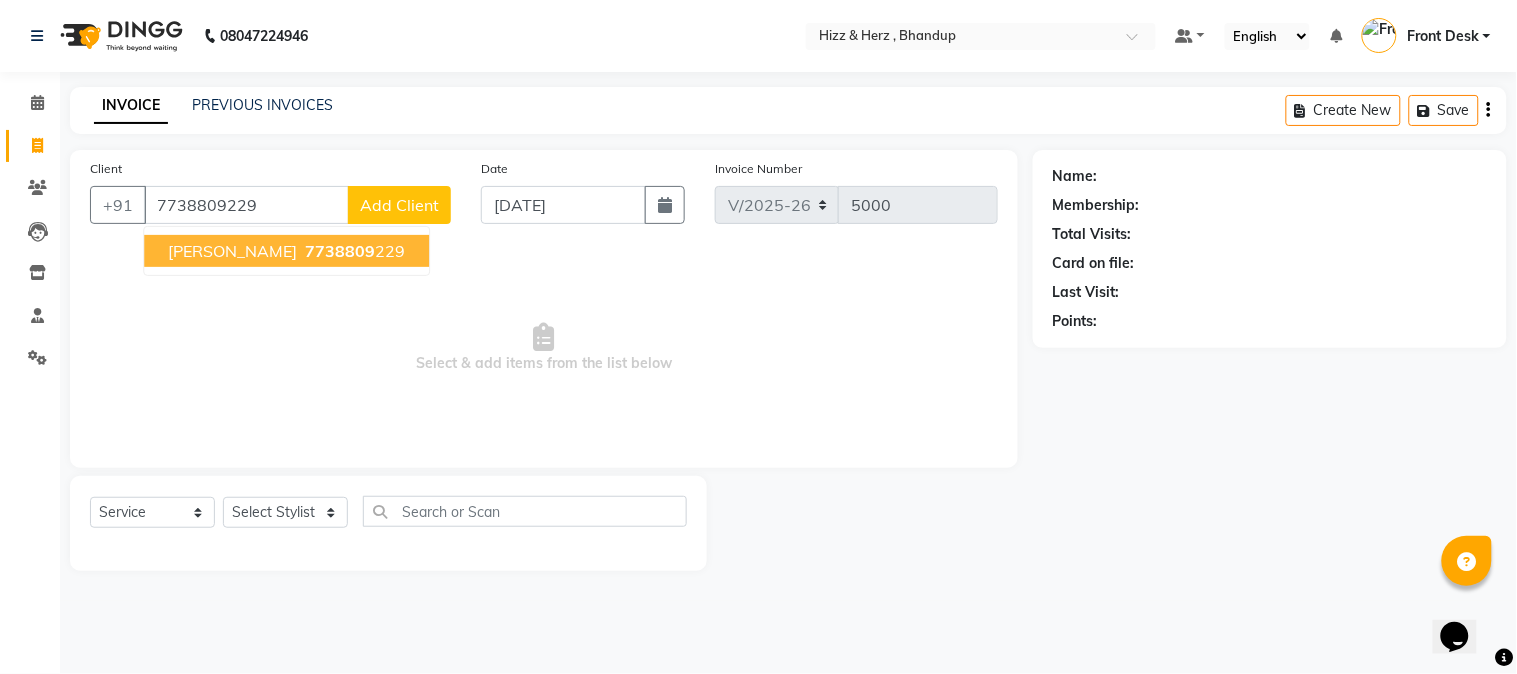 type on "7738809229" 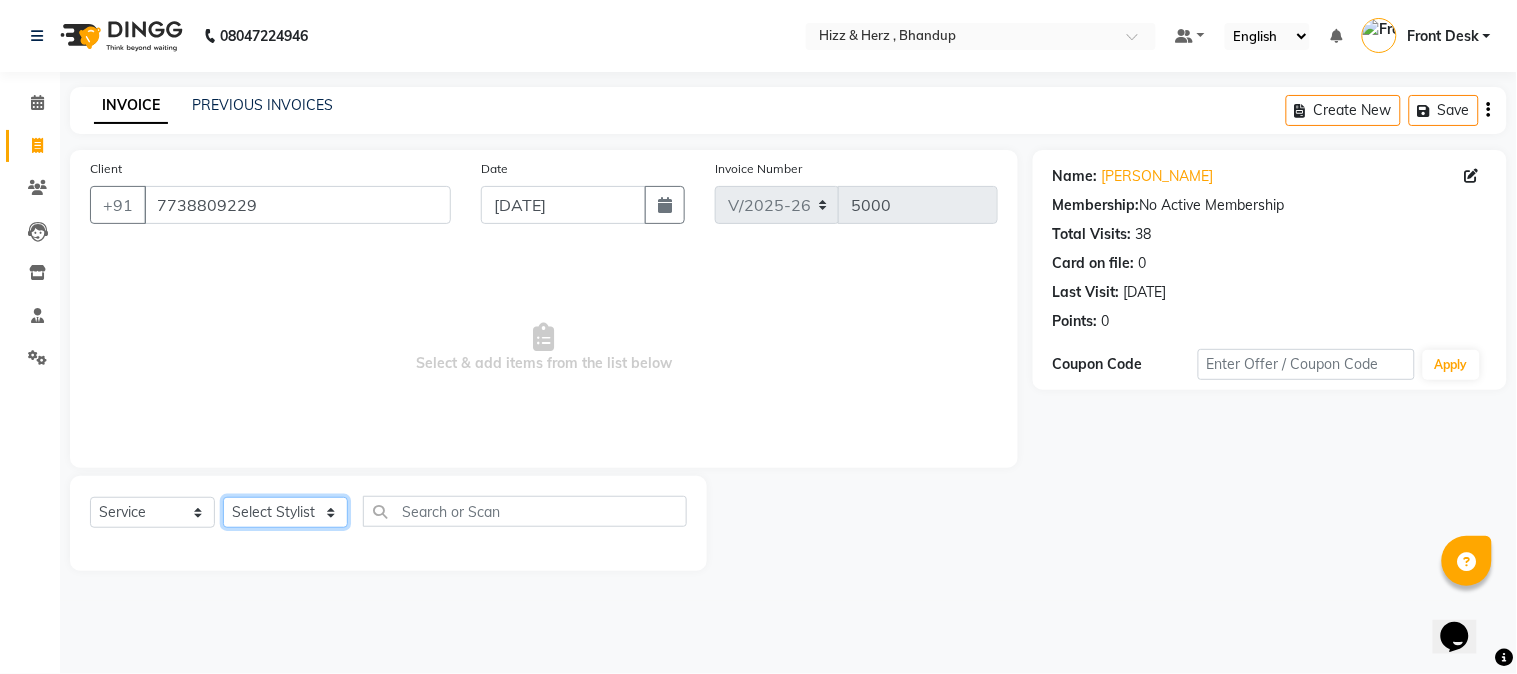 click on "Select Stylist Front Desk [PERSON_NAME] HIZZ & HERZ 2 [PERSON_NAME] [PERSON_NAME] [PERSON_NAME] [PERSON_NAME] MOHD [PERSON_NAME] [PERSON_NAME] [PERSON_NAME]  [PERSON_NAME]" 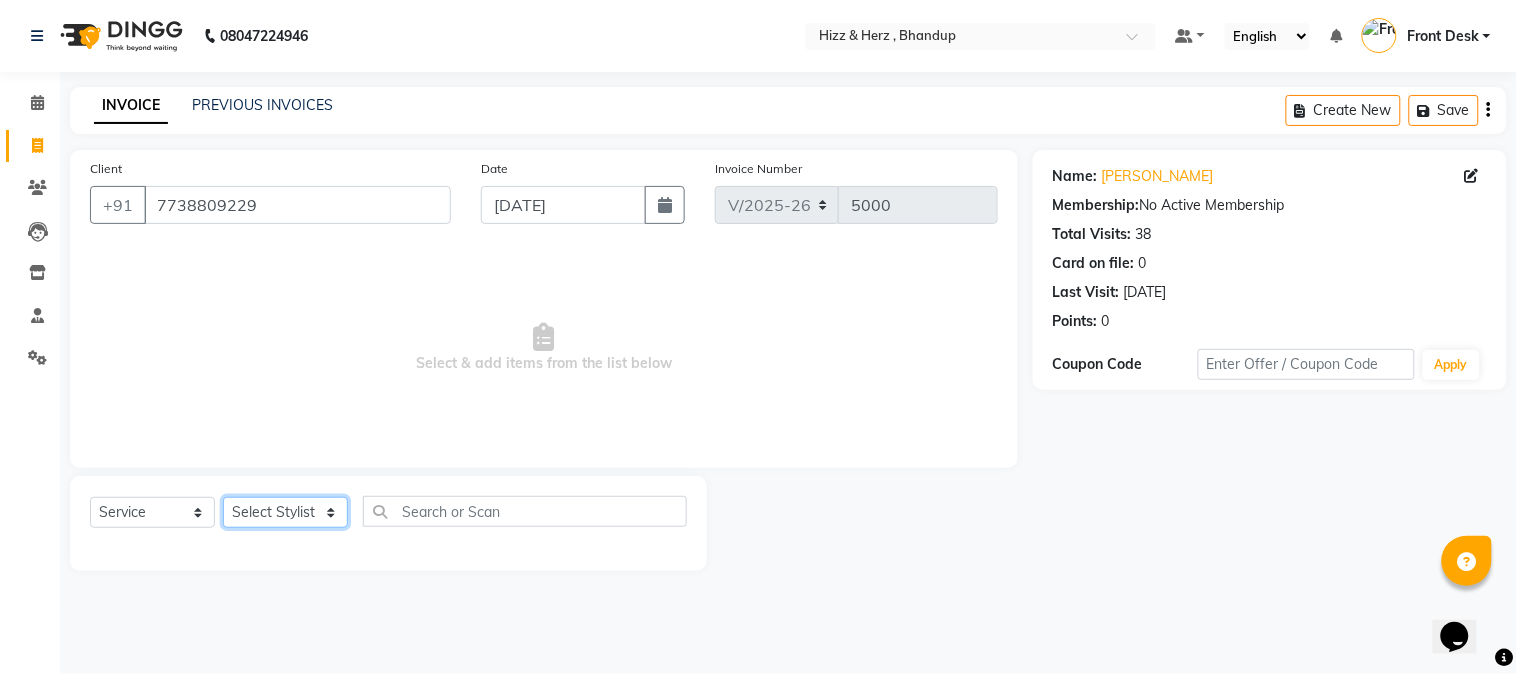 select on "33193" 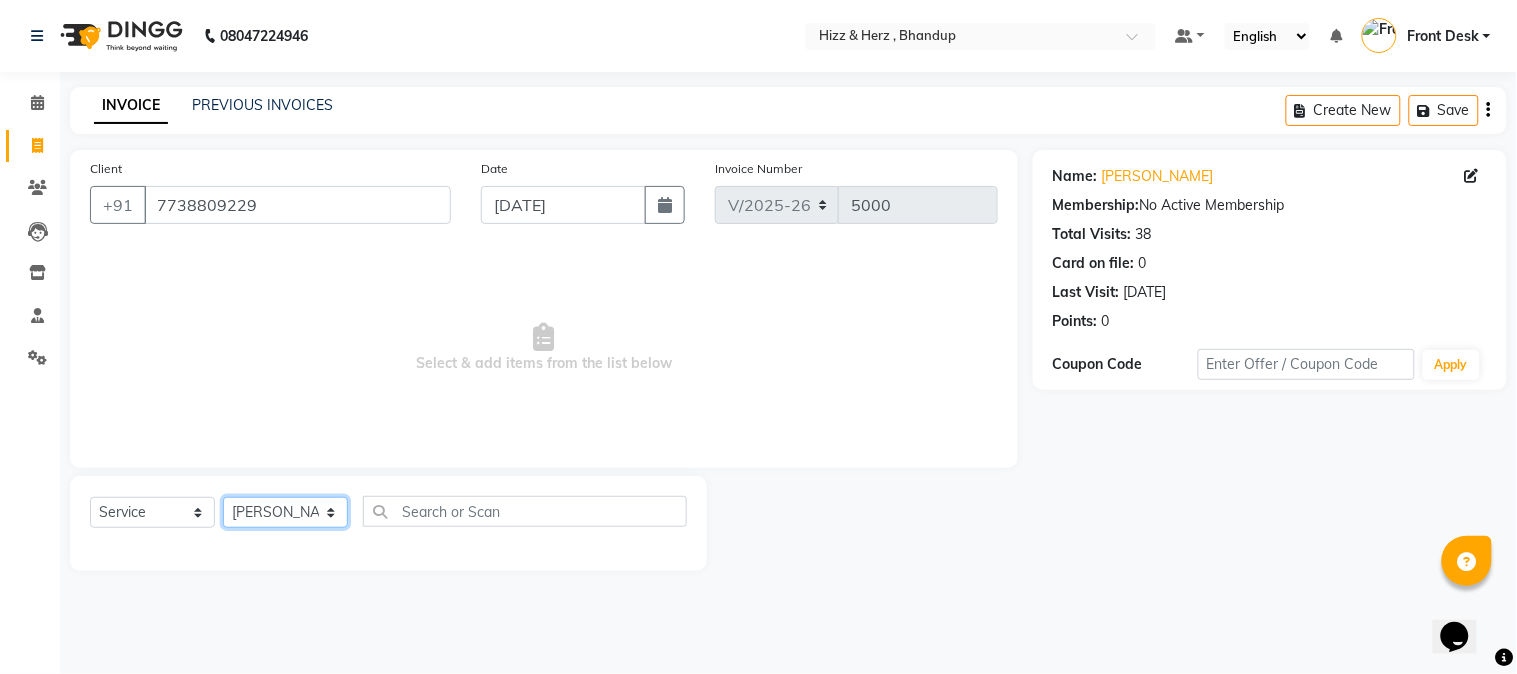 click on "Select Stylist Front Desk [PERSON_NAME] HIZZ & HERZ 2 [PERSON_NAME] [PERSON_NAME] [PERSON_NAME] [PERSON_NAME] MOHD [PERSON_NAME] [PERSON_NAME] [PERSON_NAME]  [PERSON_NAME]" 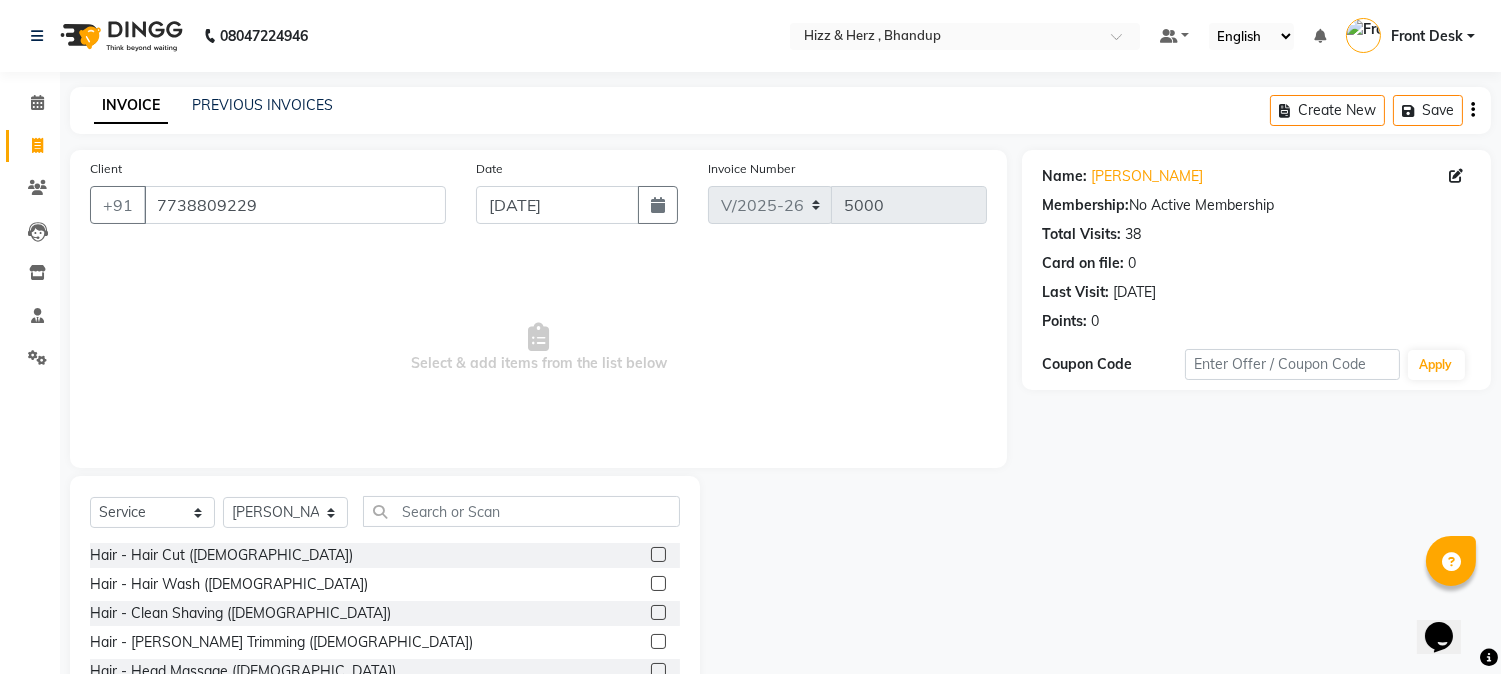 click 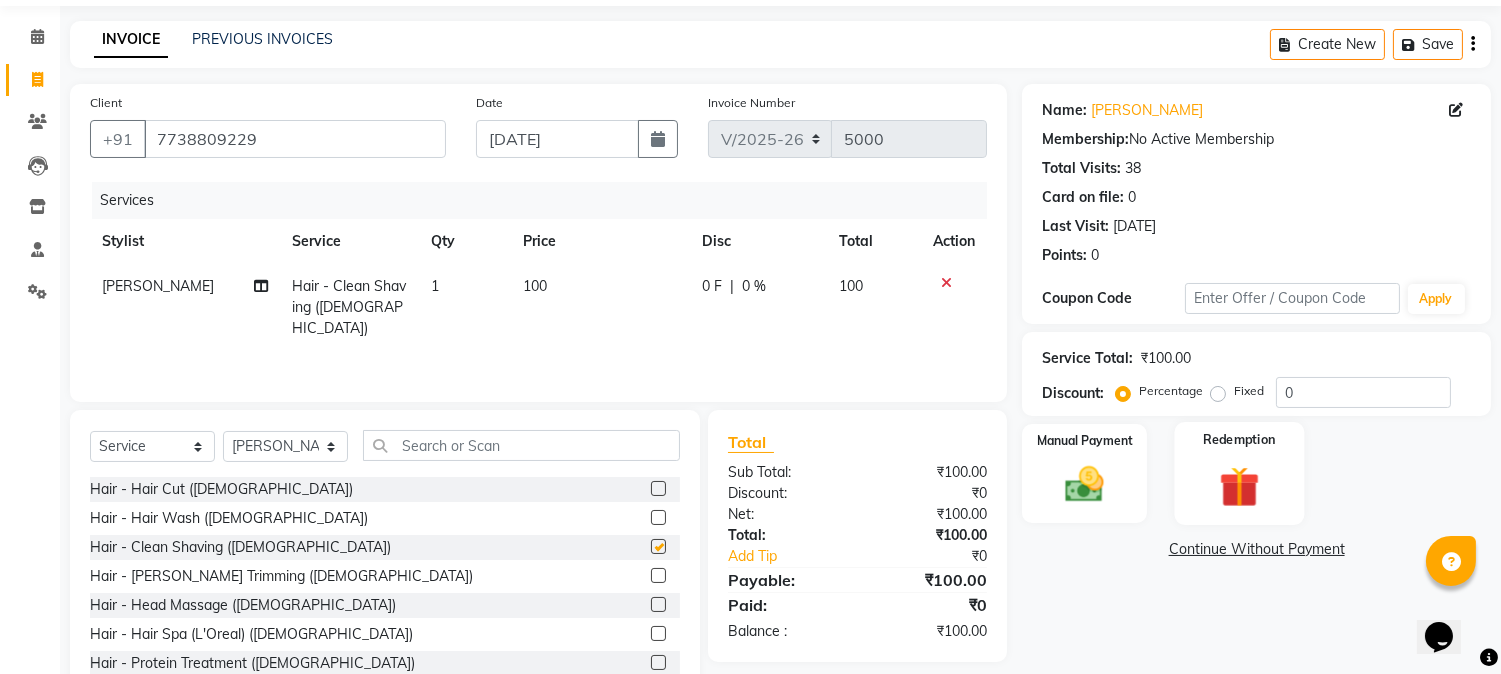 checkbox on "false" 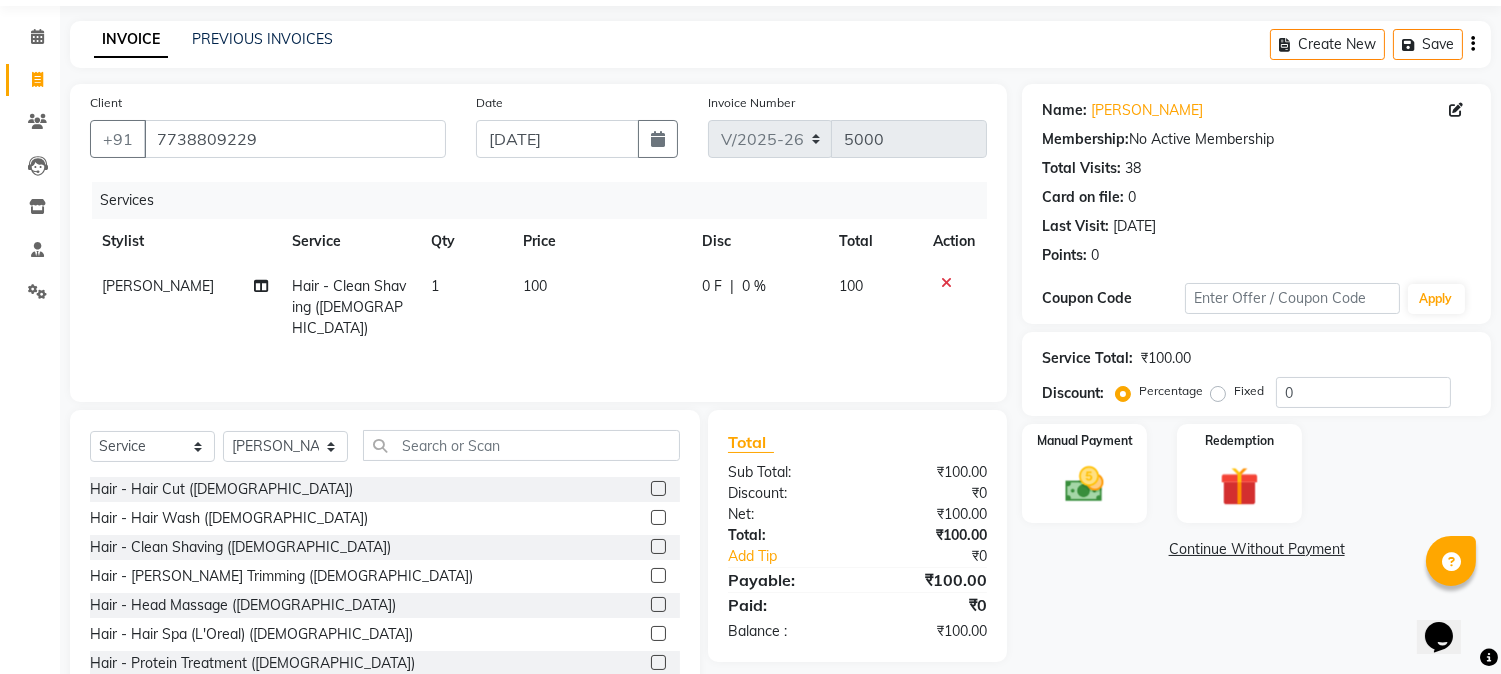 scroll, scrollTop: 126, scrollLeft: 0, axis: vertical 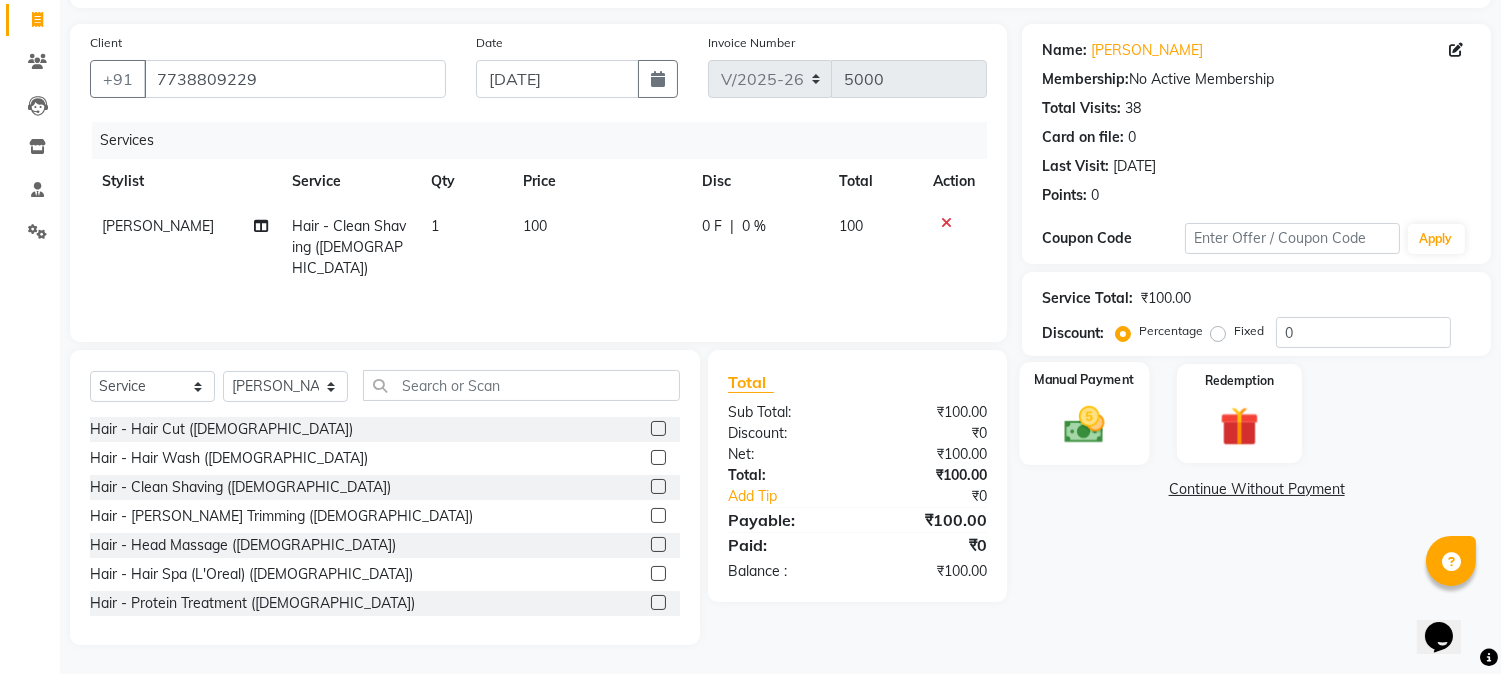 click 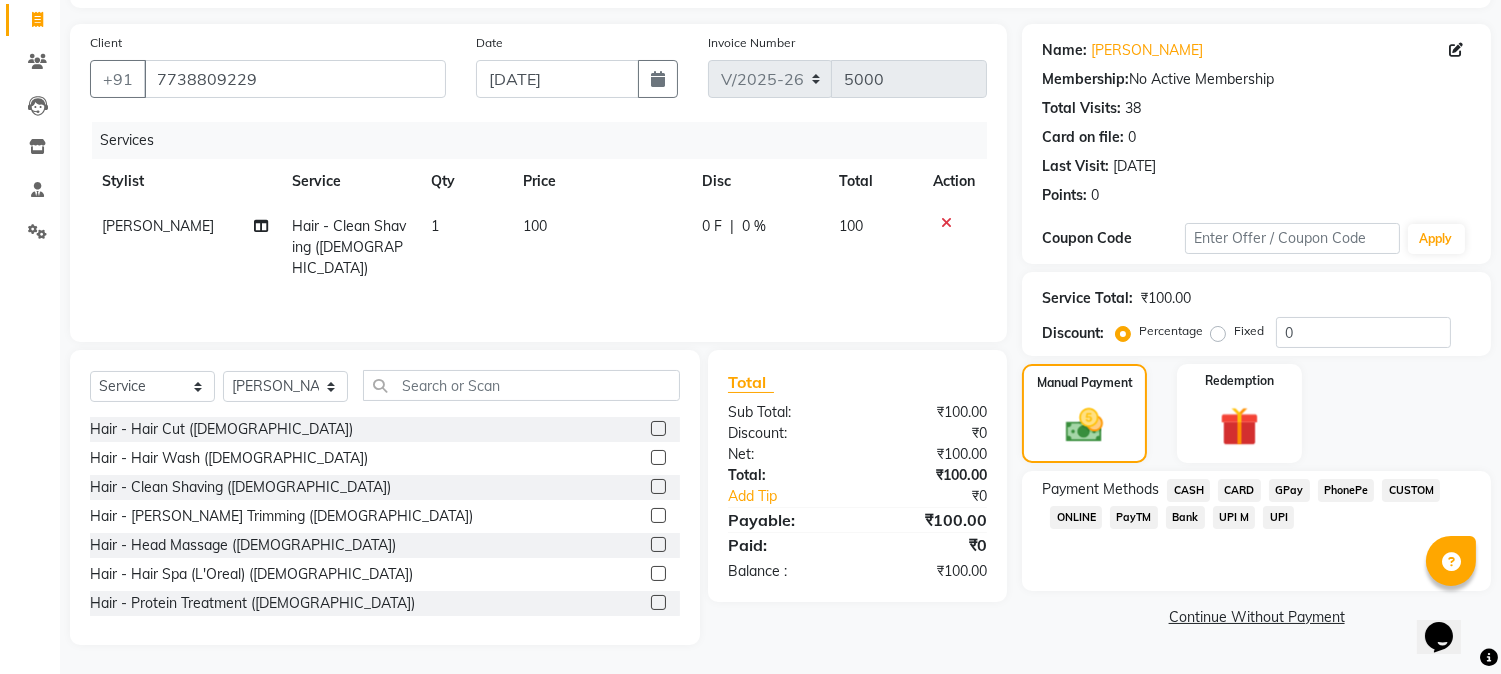 click on "CASH" 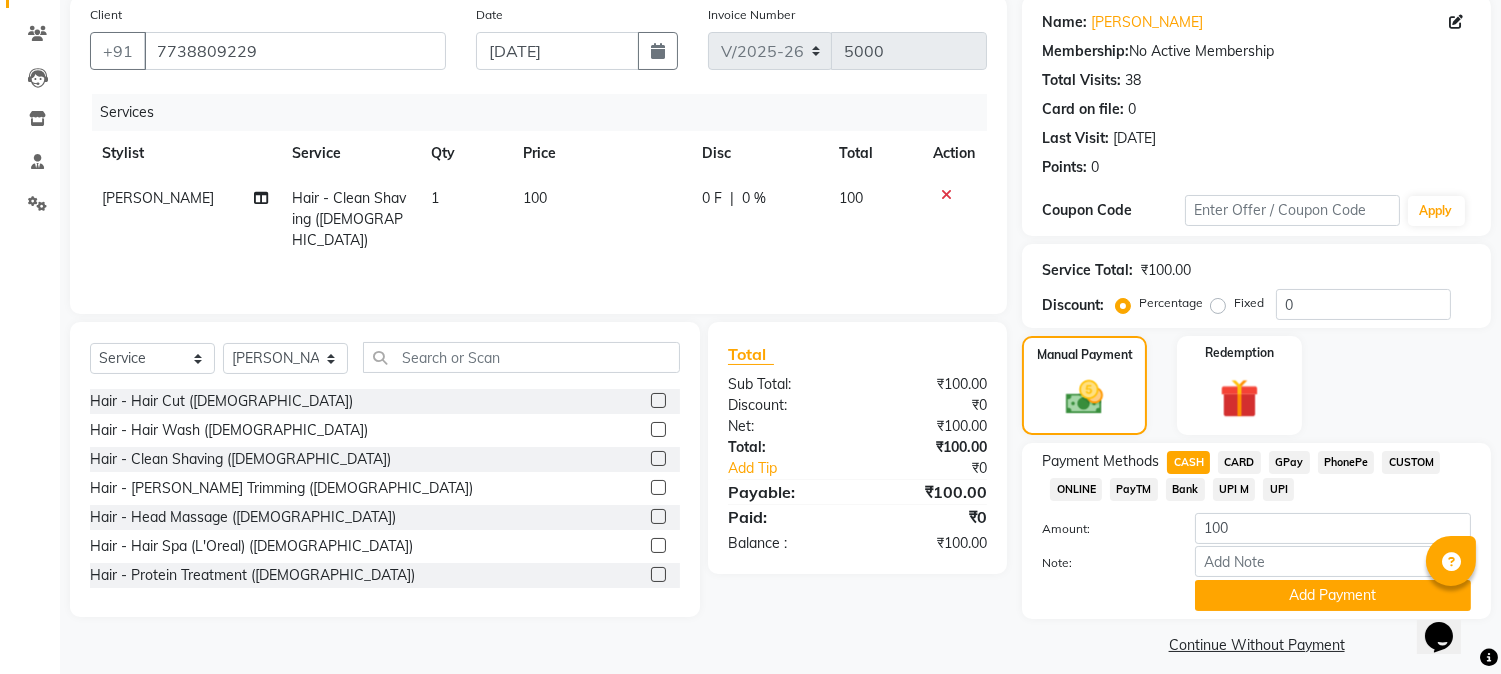 scroll, scrollTop: 170, scrollLeft: 0, axis: vertical 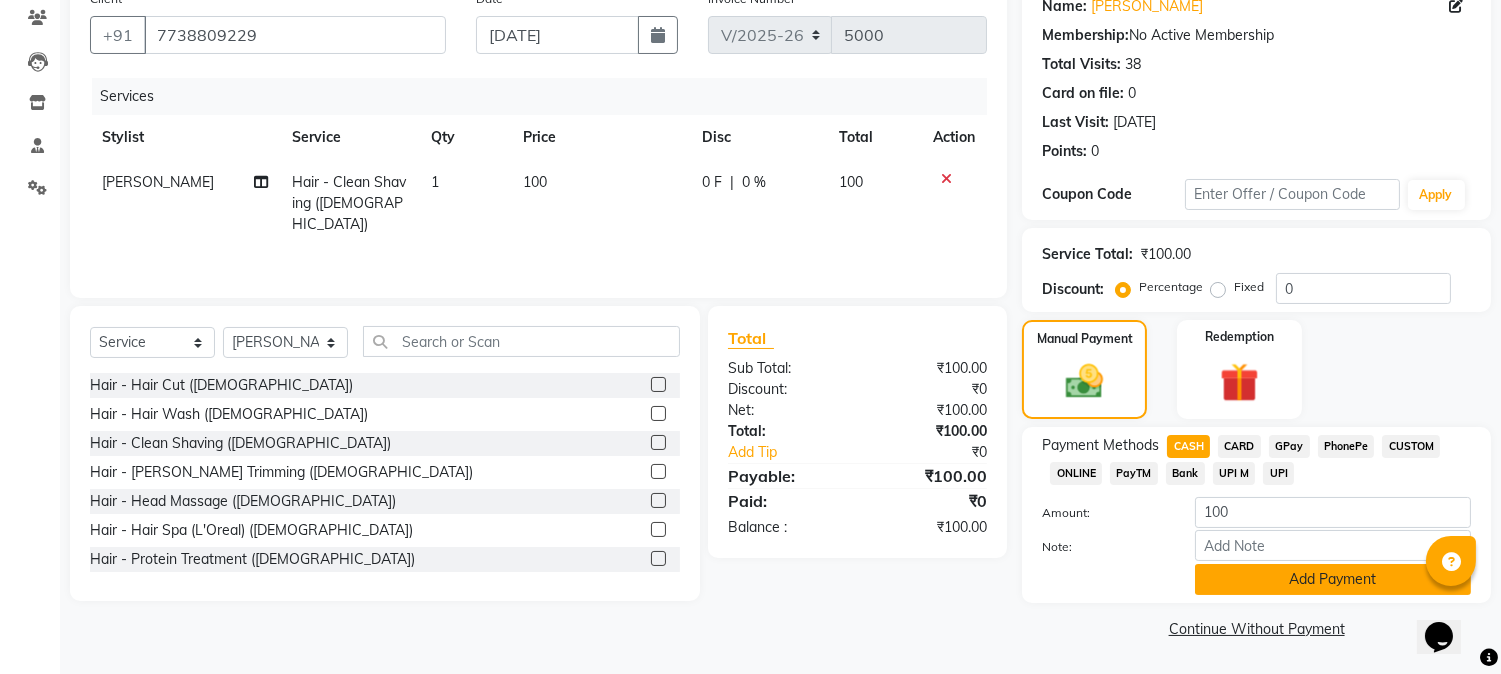 click on "Add Payment" 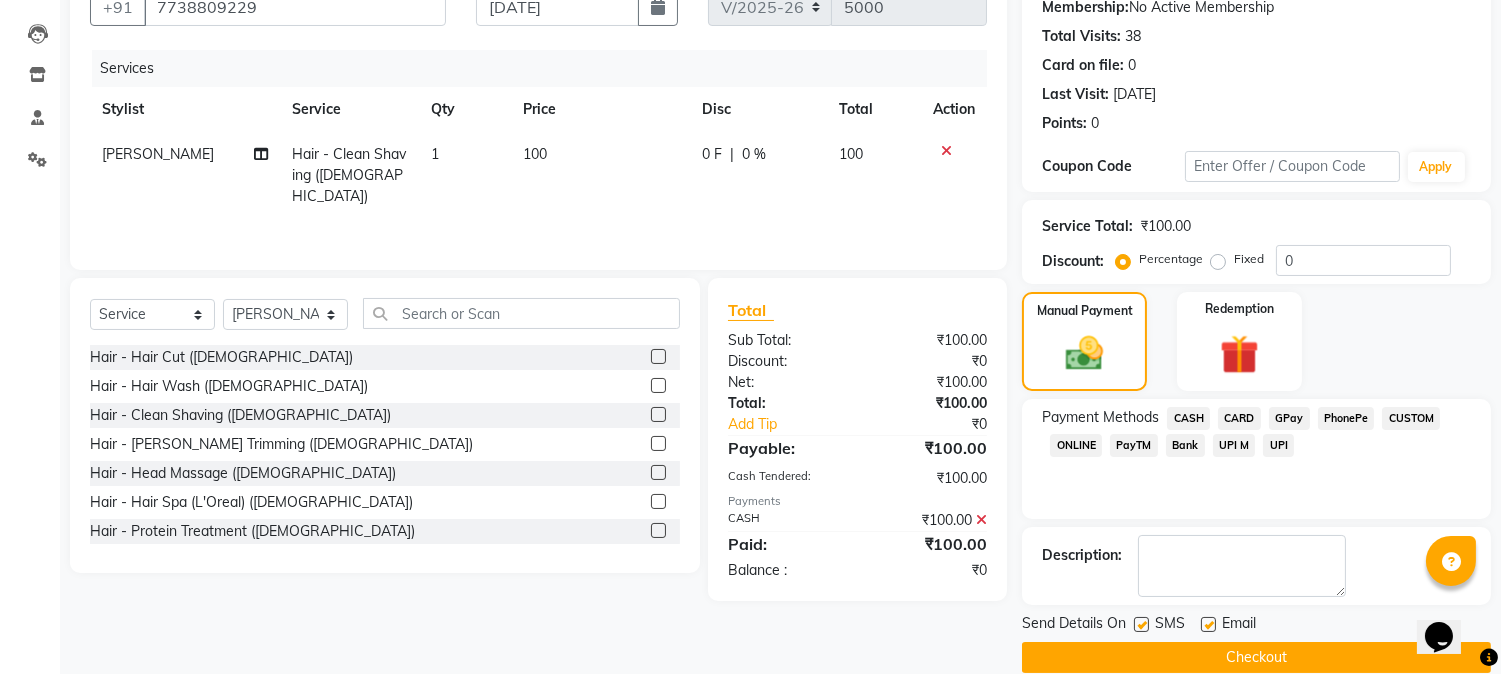 scroll, scrollTop: 225, scrollLeft: 0, axis: vertical 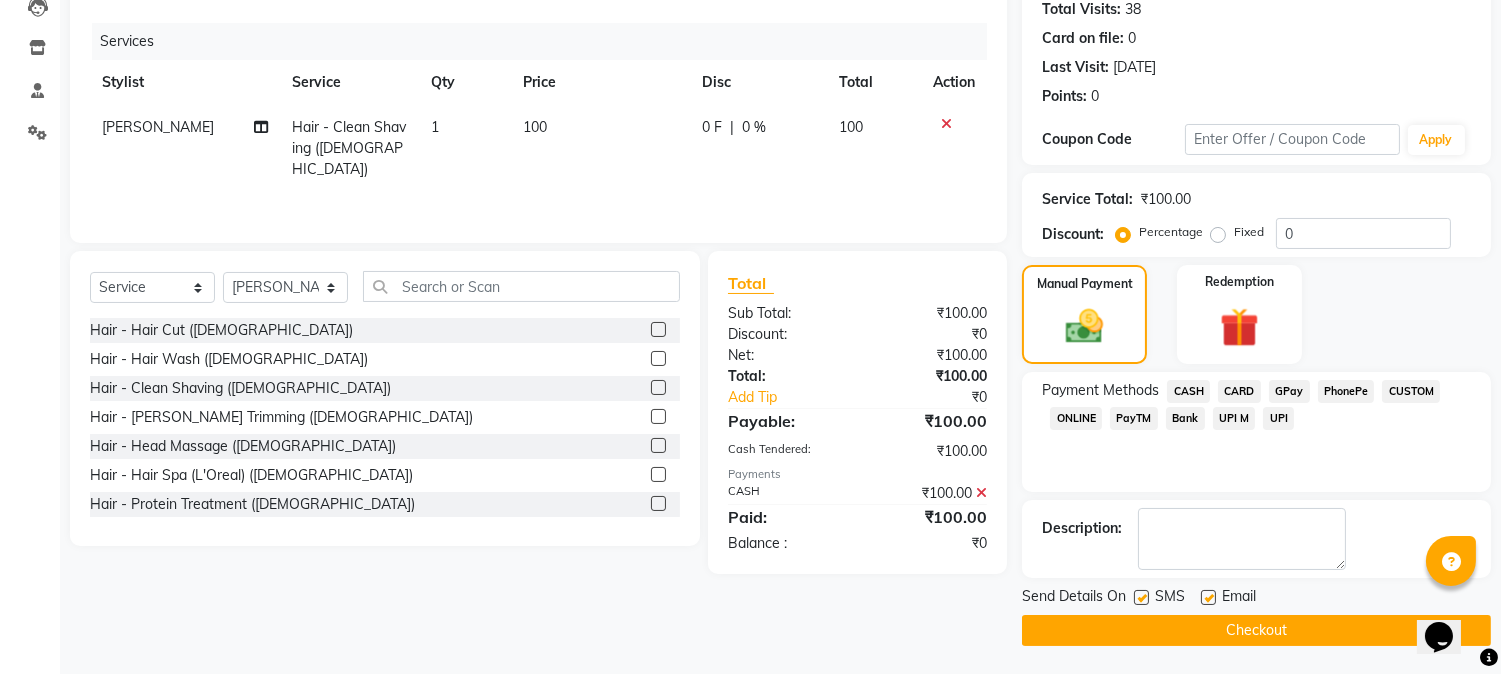 click on "Checkout" 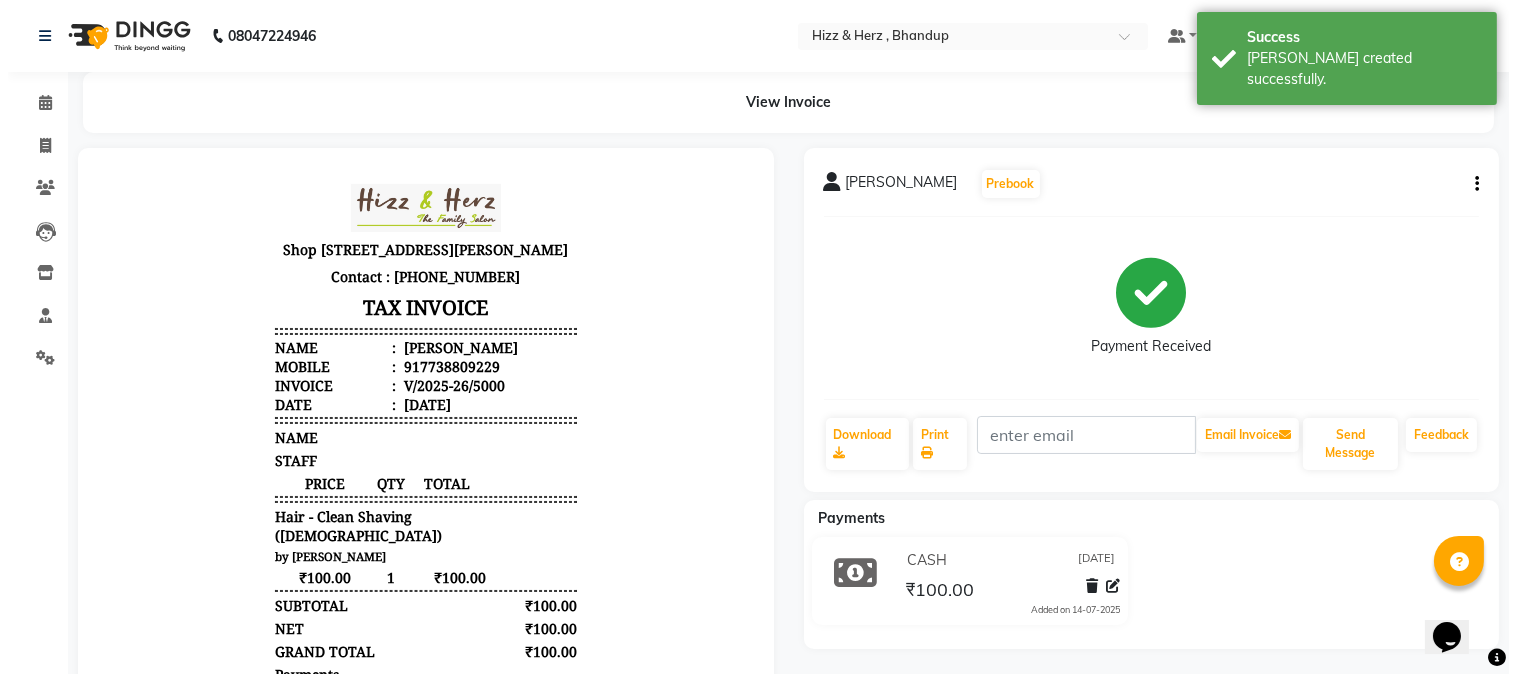 scroll, scrollTop: 0, scrollLeft: 0, axis: both 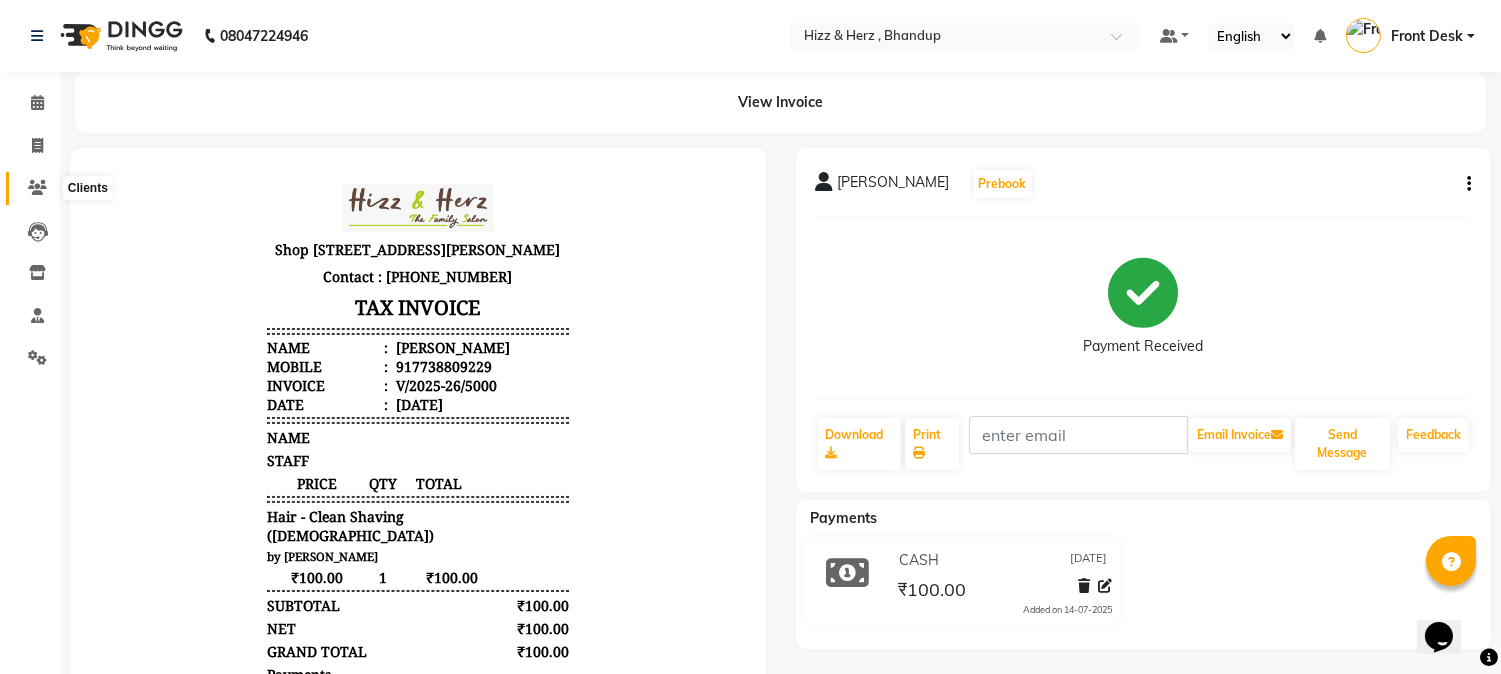 click 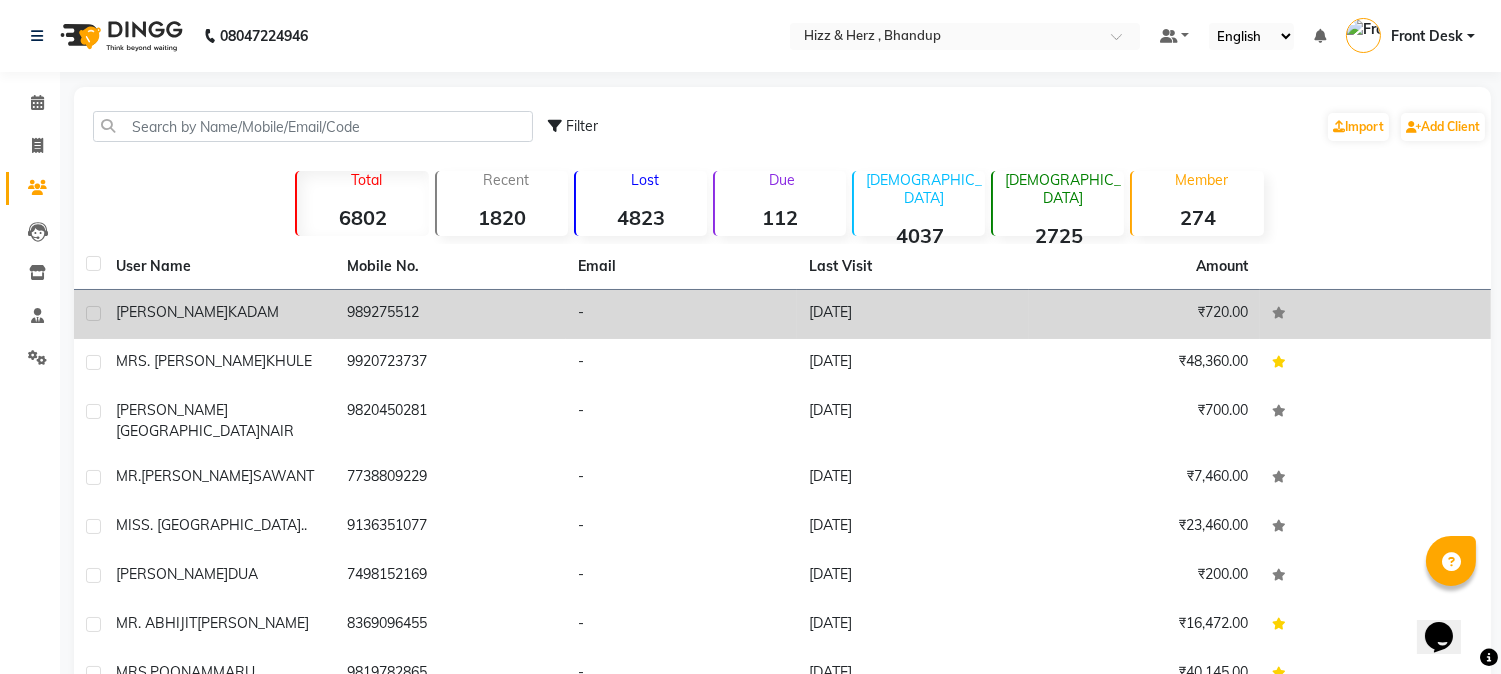 click 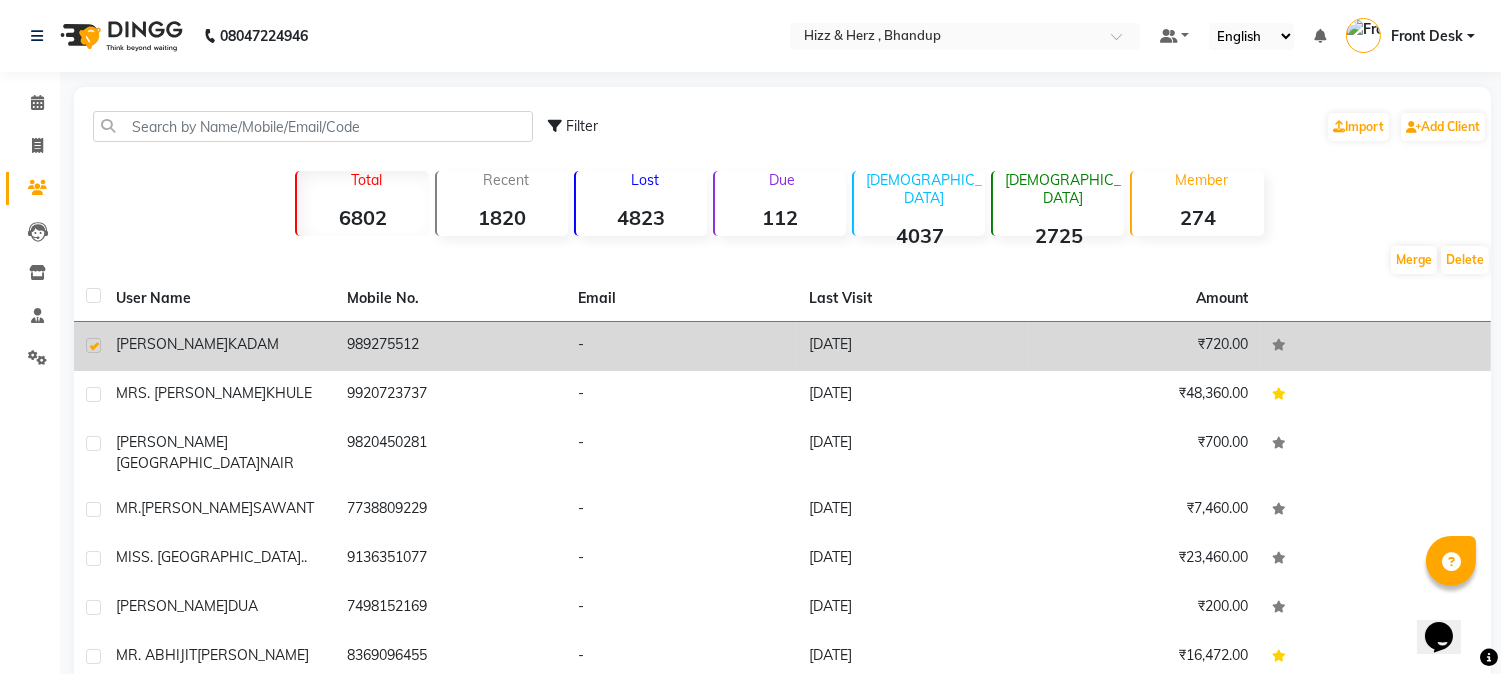 click on "MR SANTO" 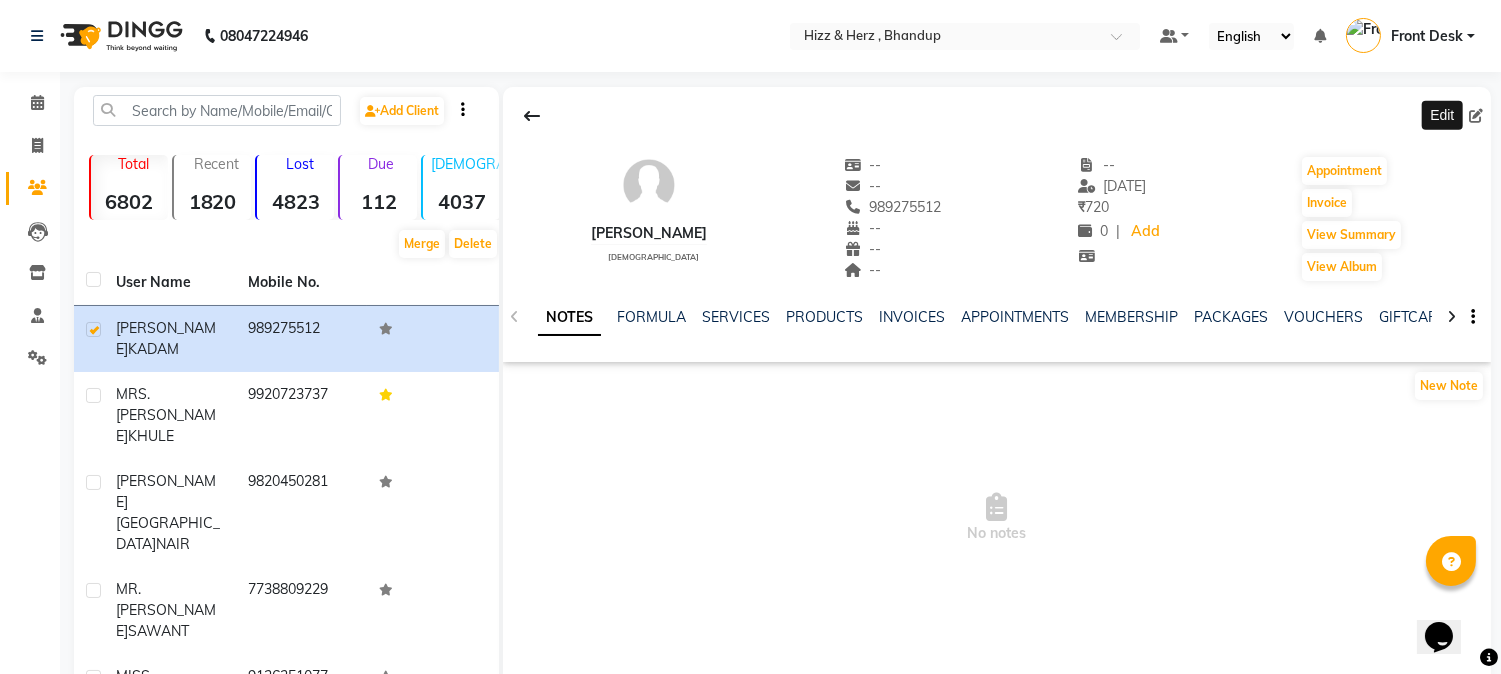 click 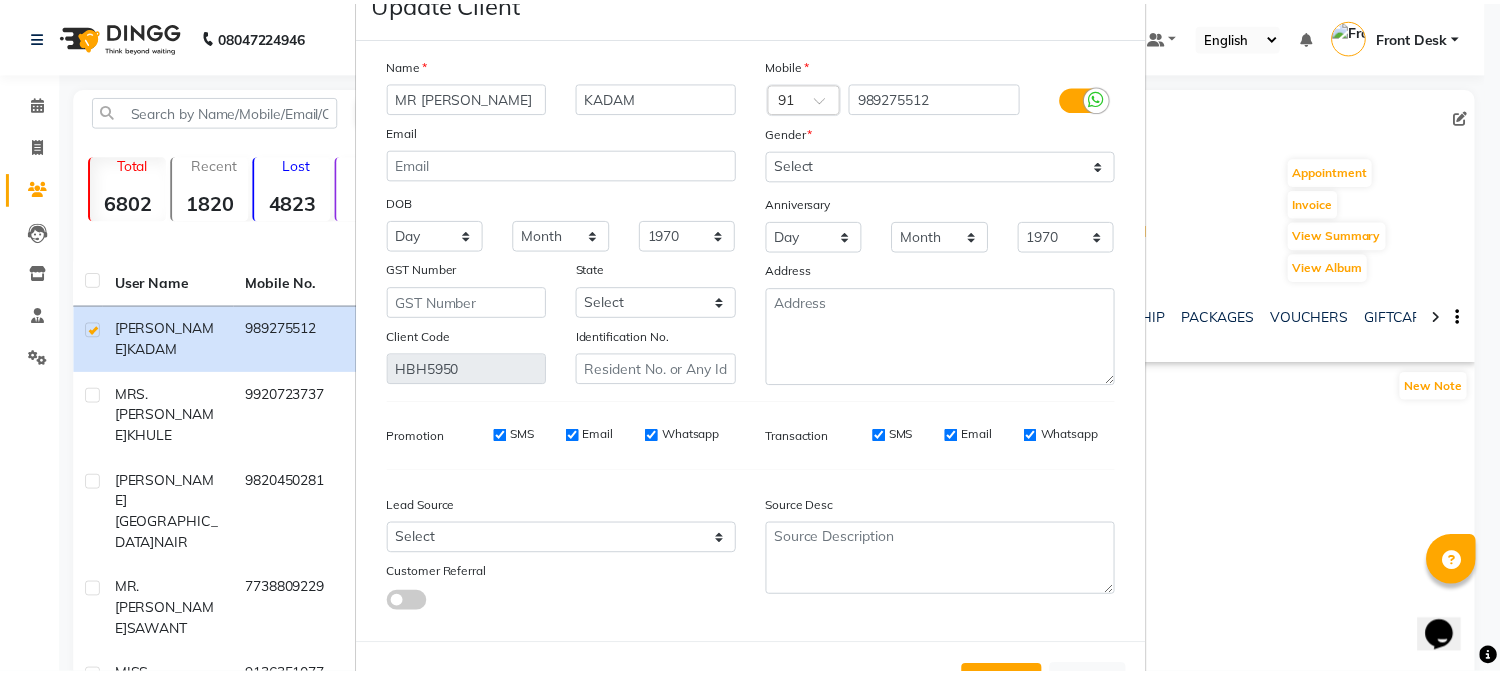 scroll, scrollTop: 141, scrollLeft: 0, axis: vertical 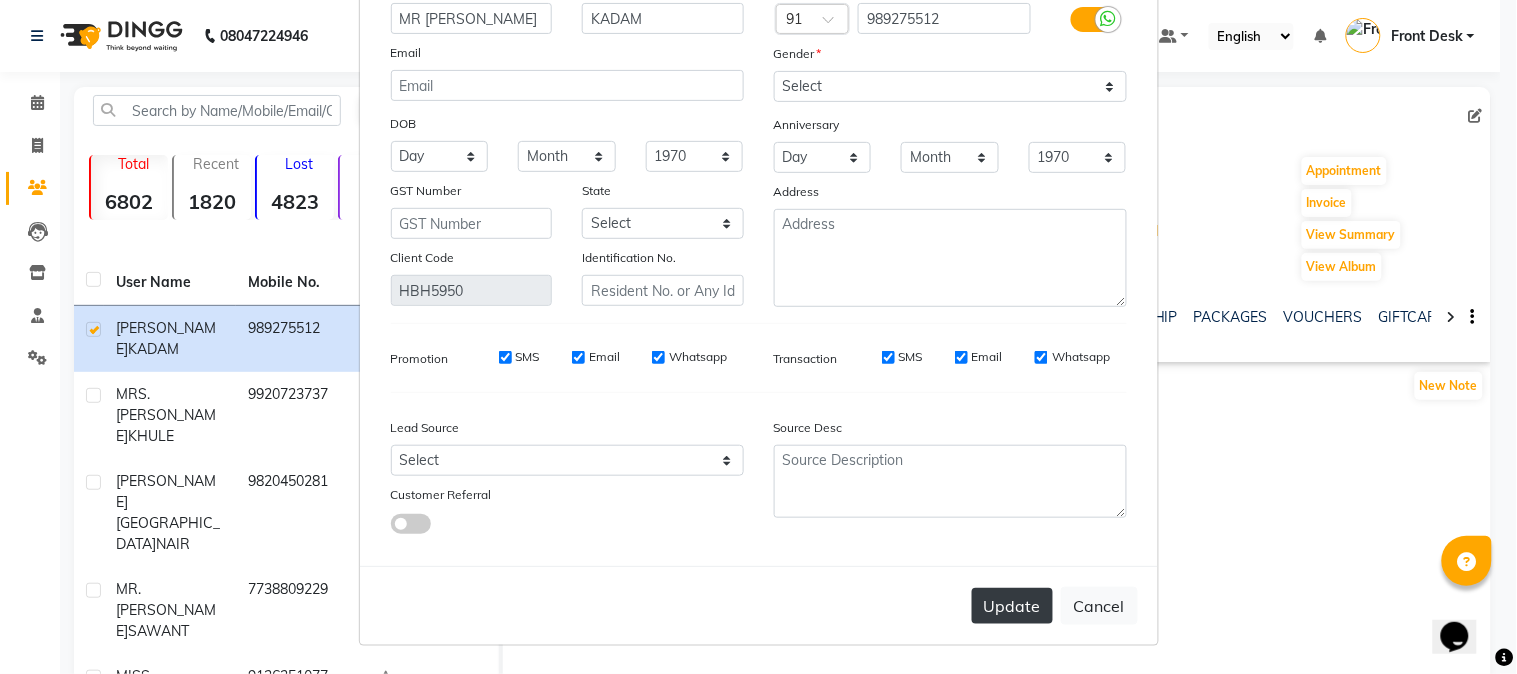 type on "MR SANTOSH" 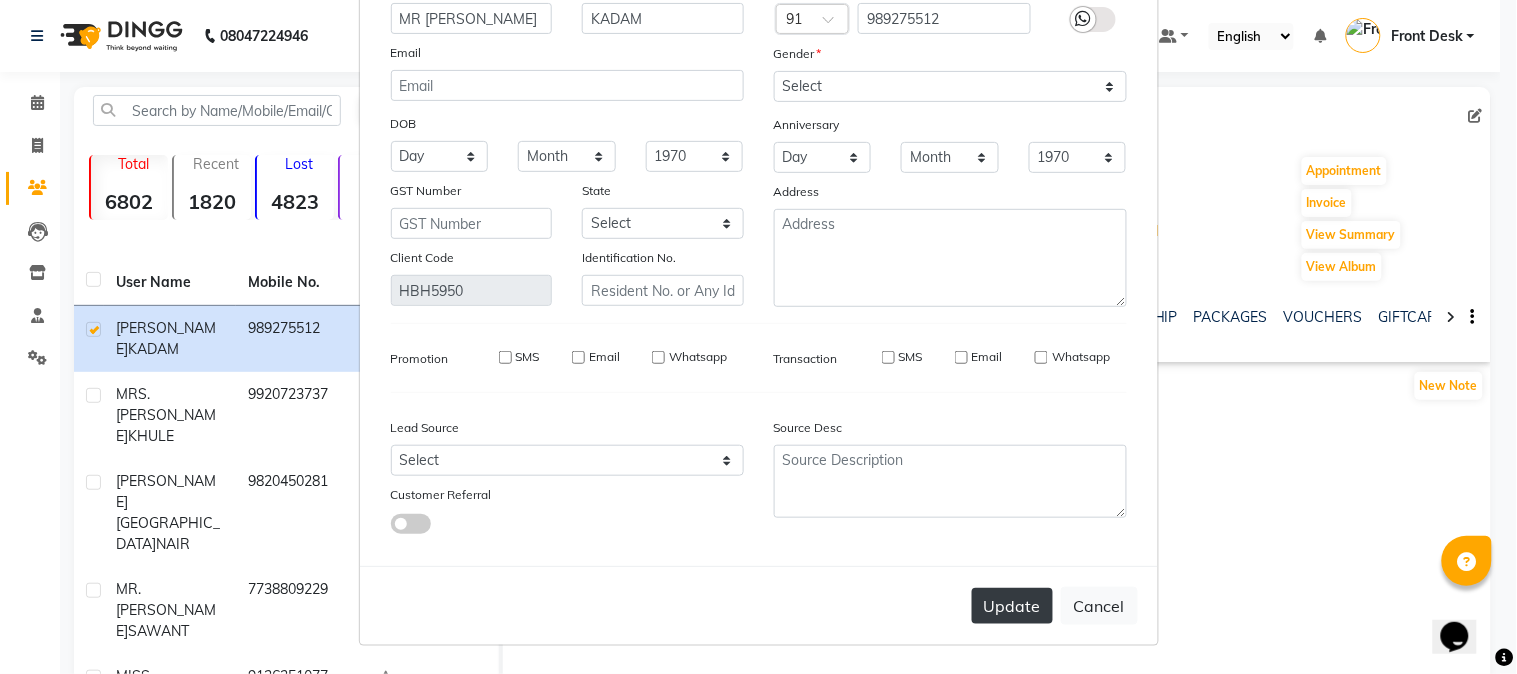 type 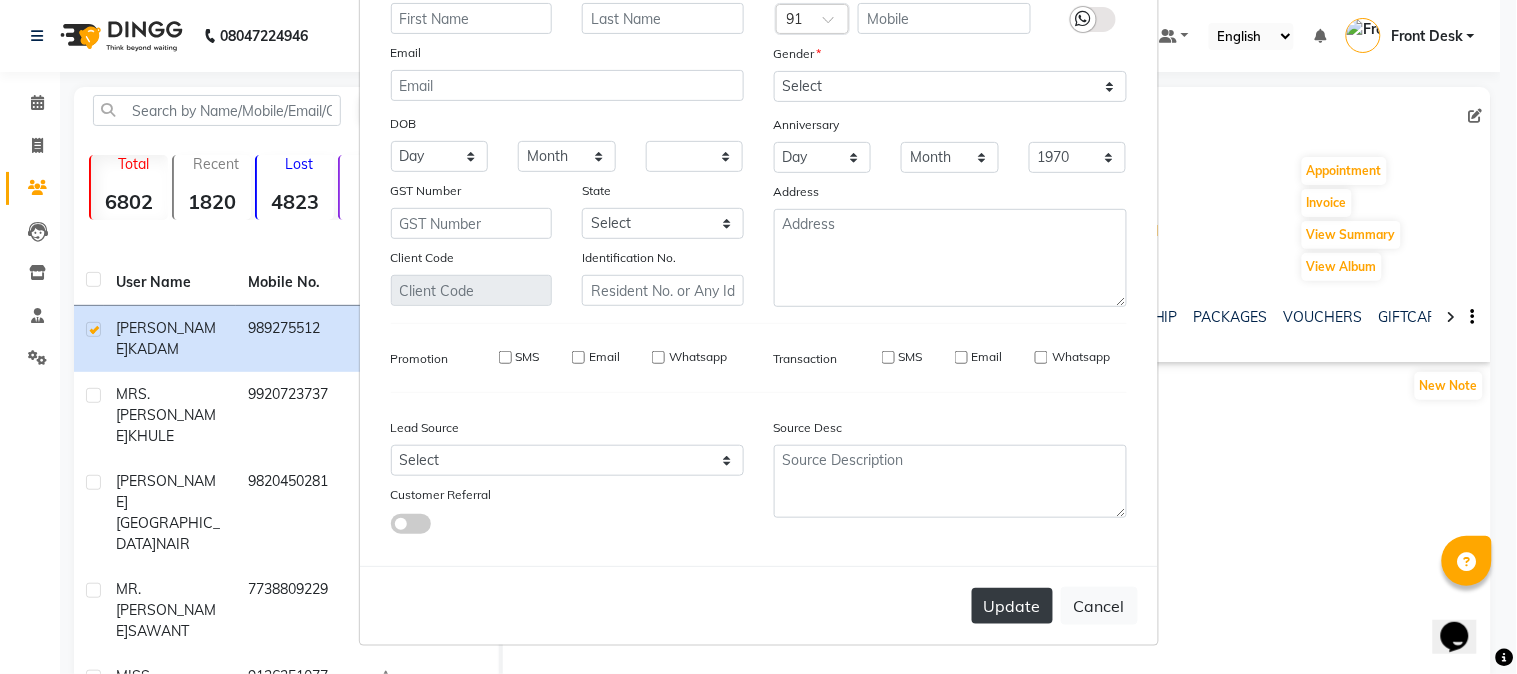 select 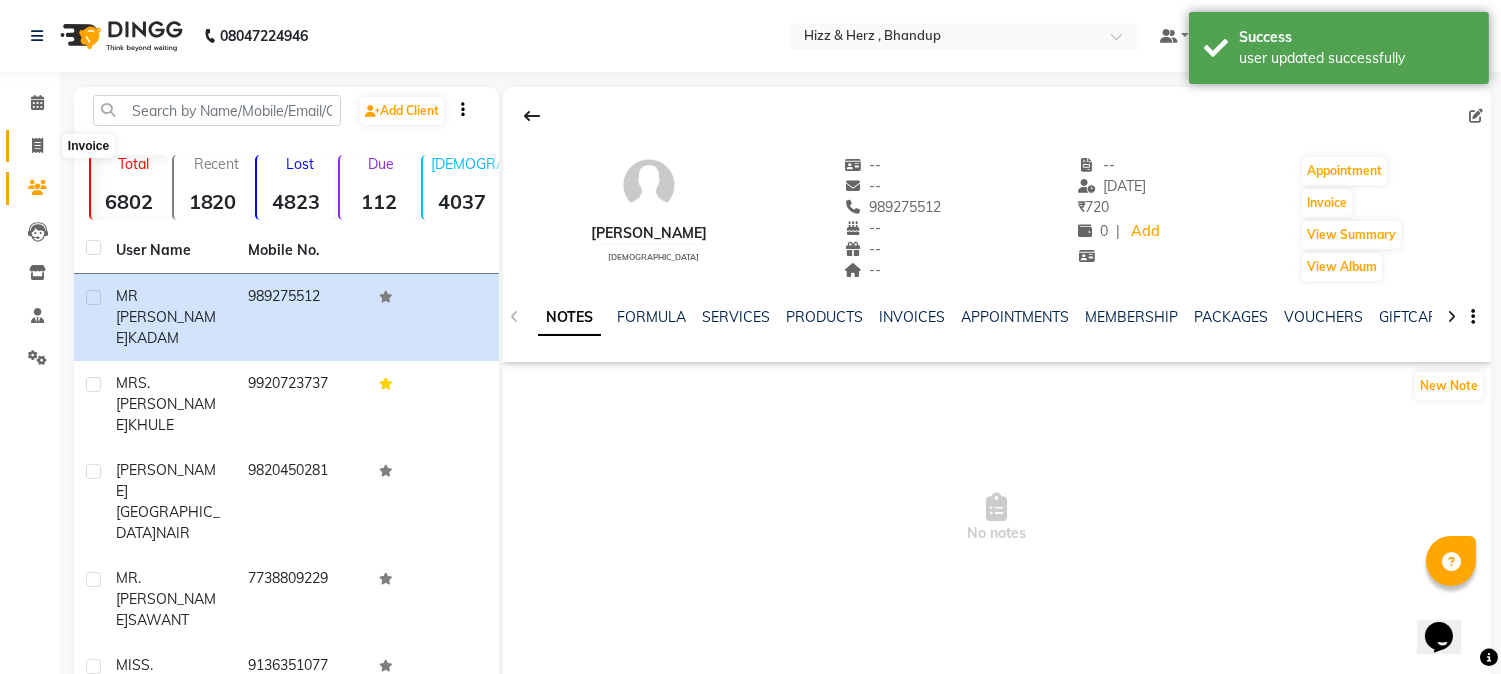 click 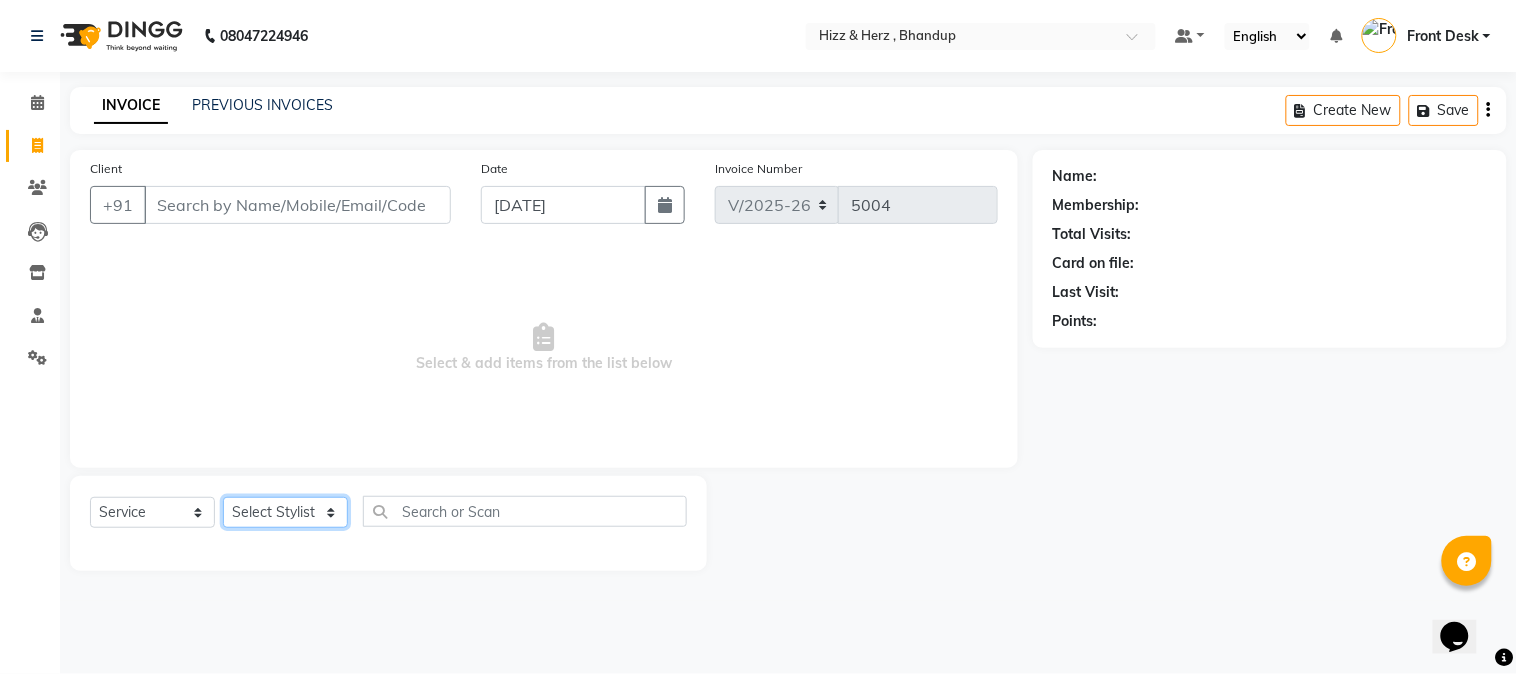 click on "Select Stylist Front Desk [PERSON_NAME] HIZZ & HERZ 2 [PERSON_NAME] [PERSON_NAME] [PERSON_NAME] [PERSON_NAME] MOHD [PERSON_NAME] [PERSON_NAME] [PERSON_NAME]  [PERSON_NAME]" 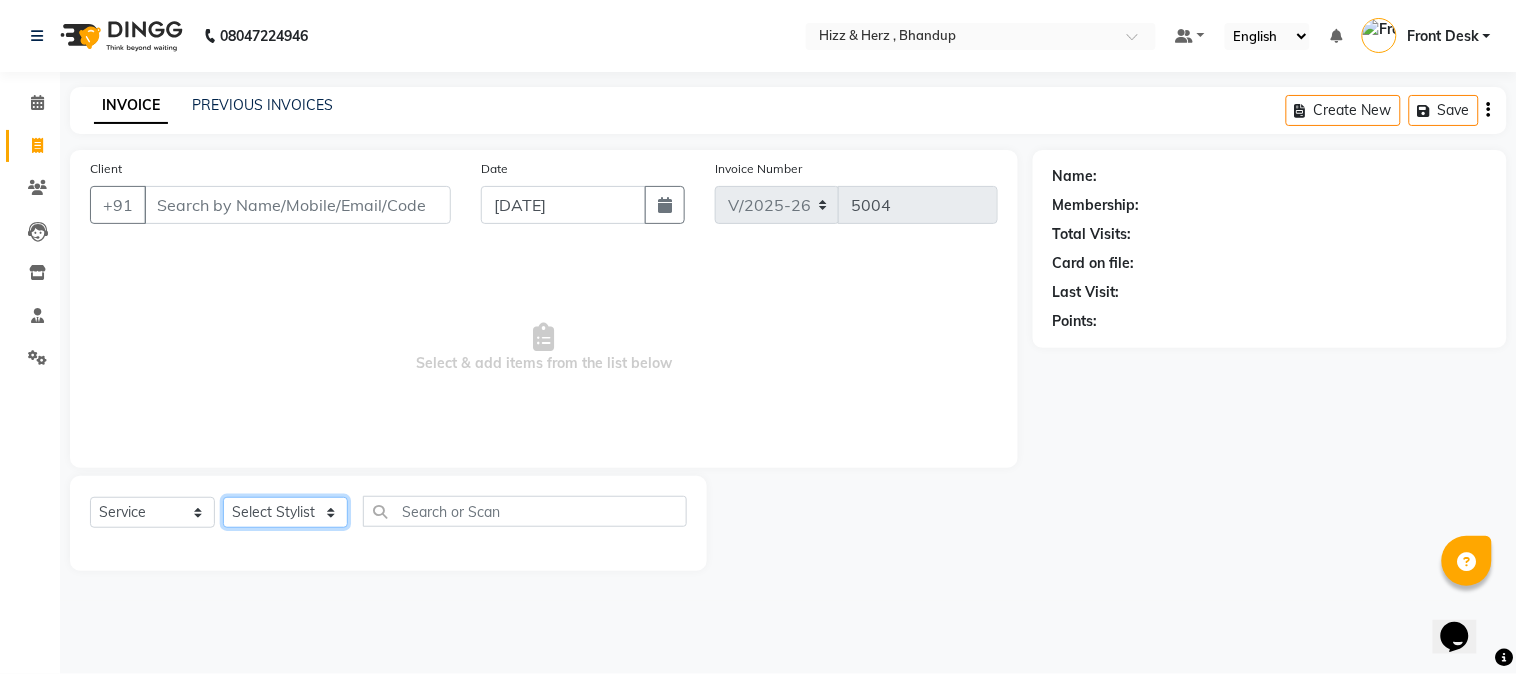 click on "Select Stylist Front Desk [PERSON_NAME] HIZZ & HERZ 2 [PERSON_NAME] [PERSON_NAME] [PERSON_NAME] [PERSON_NAME] MOHD [PERSON_NAME] [PERSON_NAME] [PERSON_NAME]  [PERSON_NAME]" 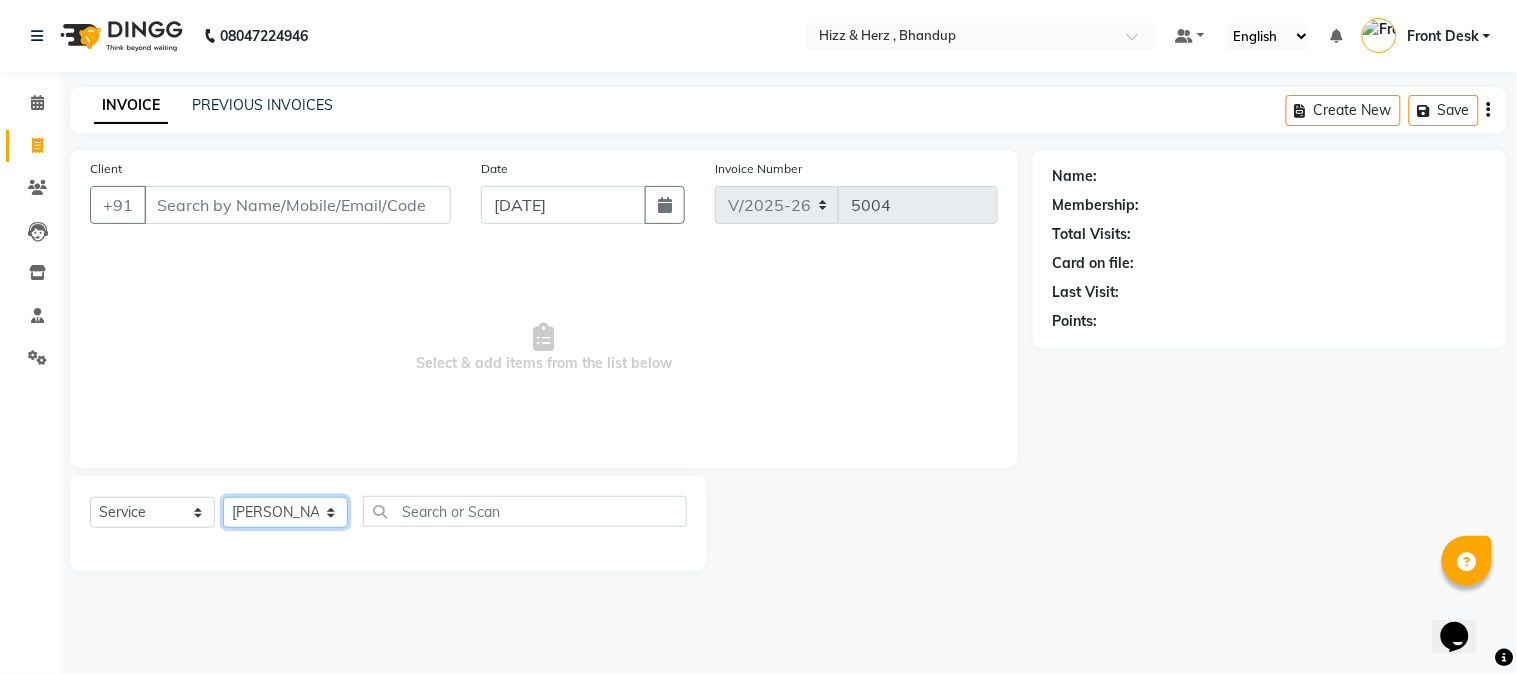 click on "Select Stylist Front Desk [PERSON_NAME] HIZZ & HERZ 2 [PERSON_NAME] [PERSON_NAME] [PERSON_NAME] [PERSON_NAME] MOHD [PERSON_NAME] [PERSON_NAME] [PERSON_NAME]  [PERSON_NAME]" 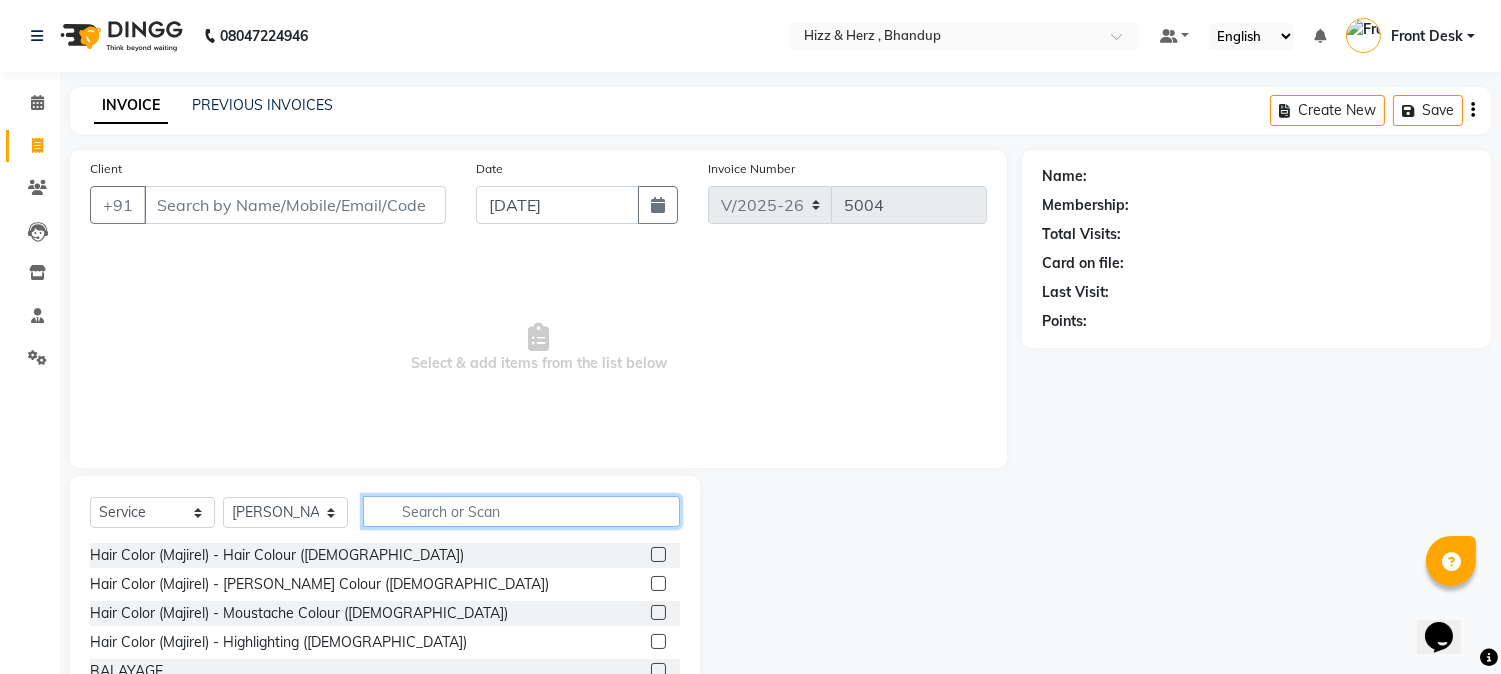 click 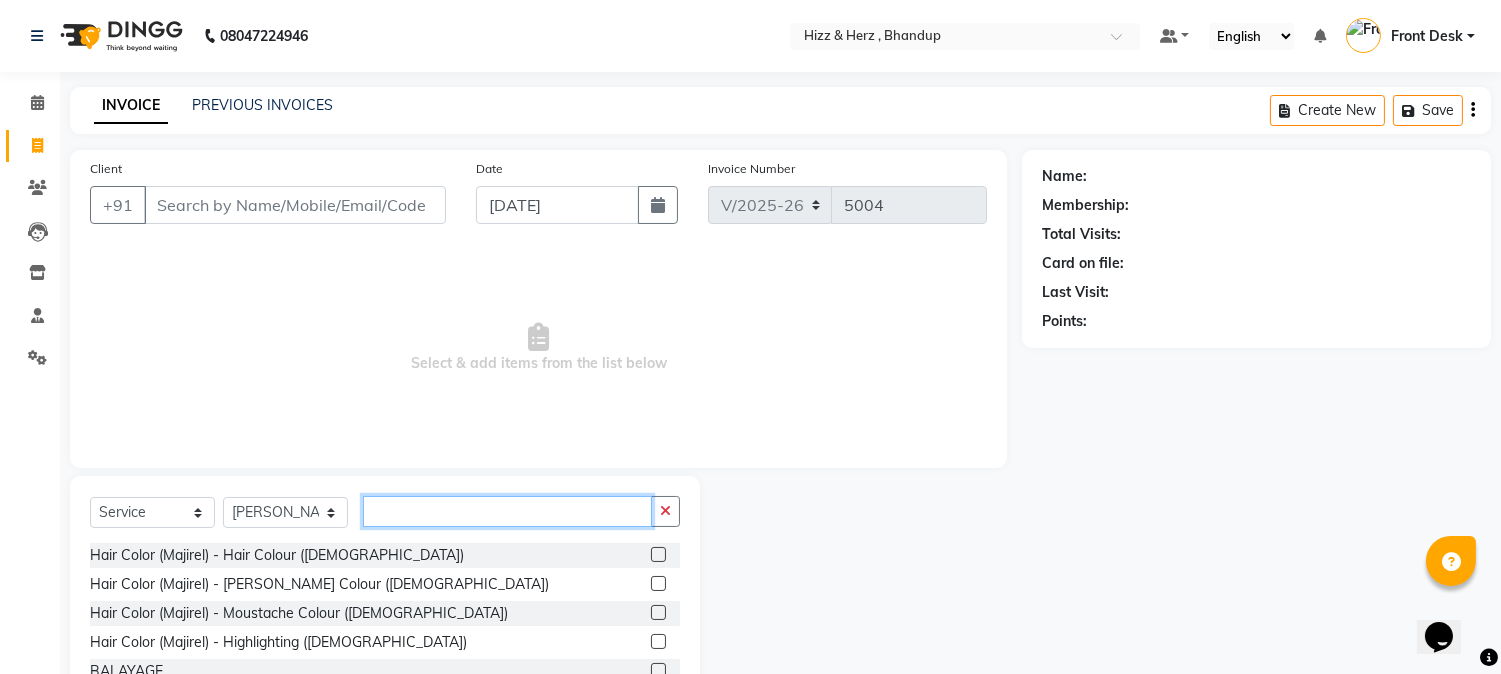 type 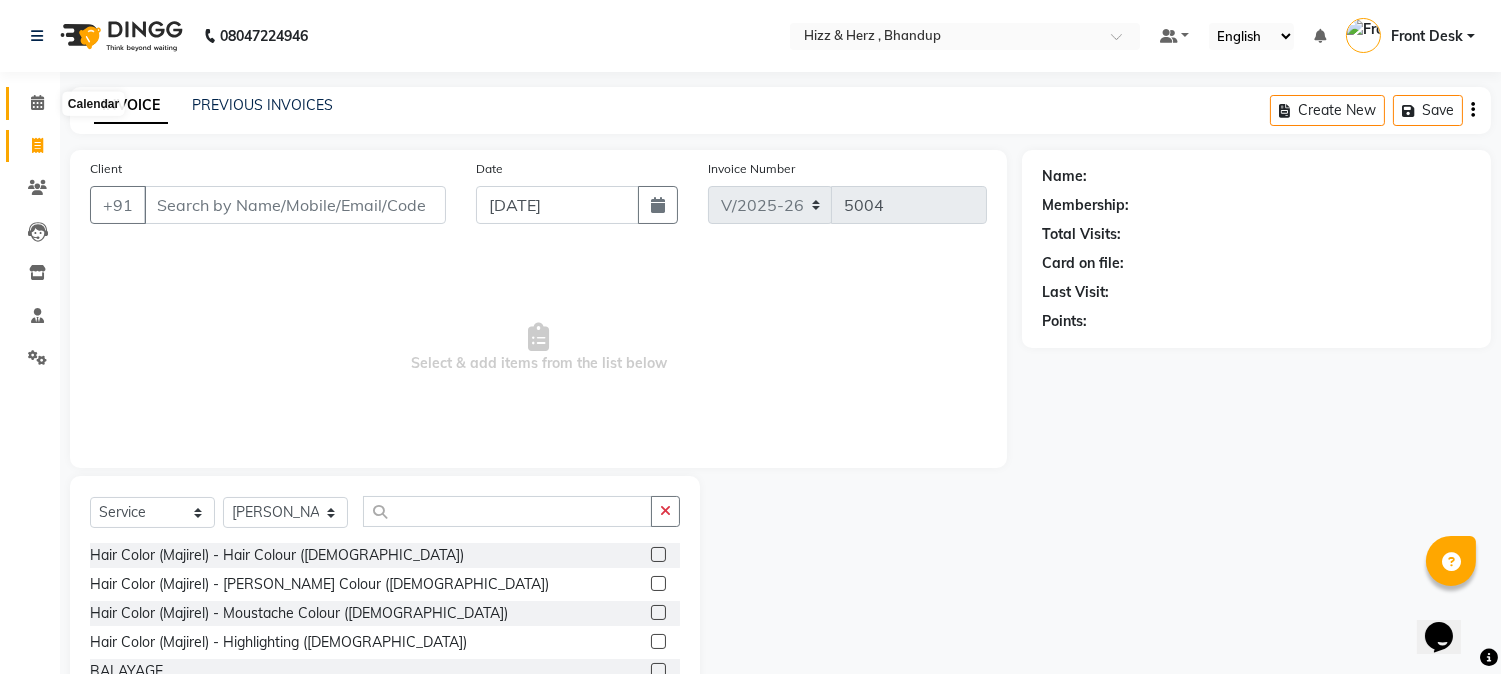 click 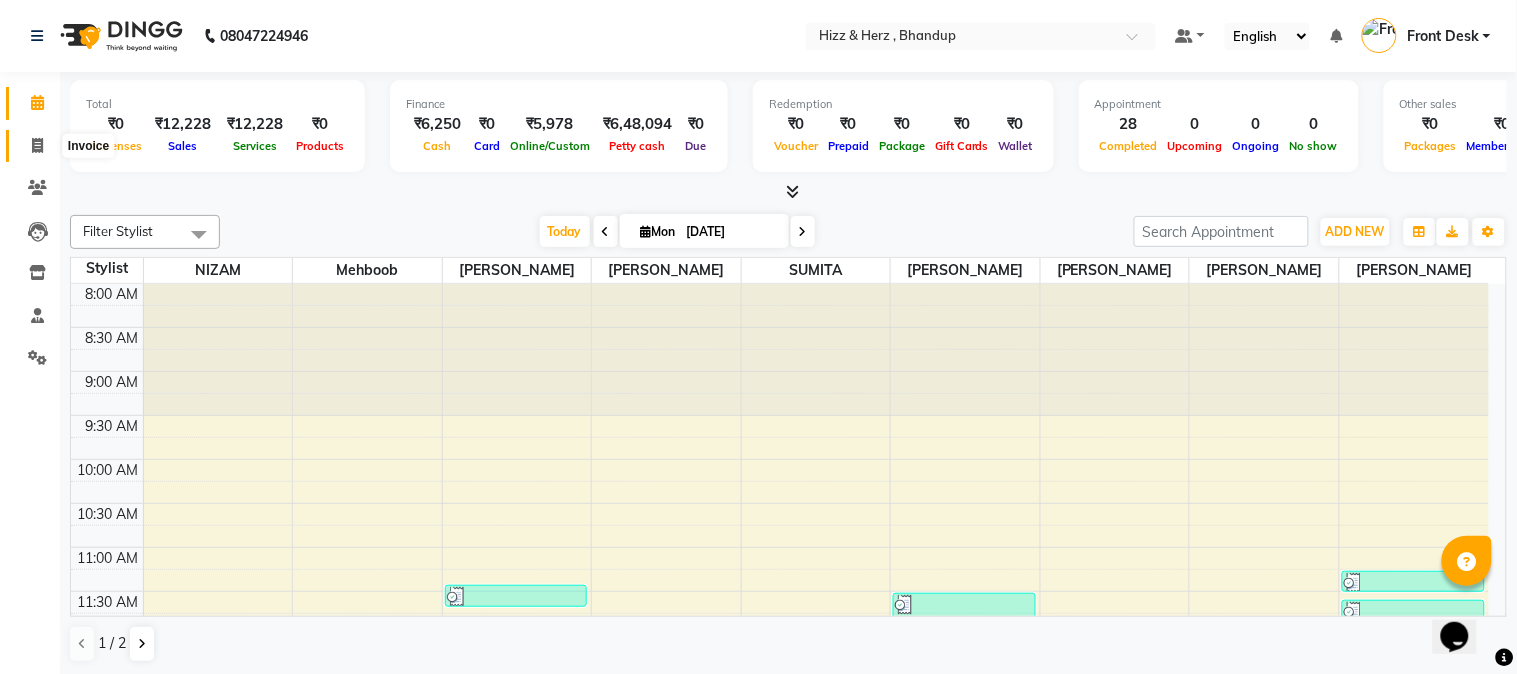 click 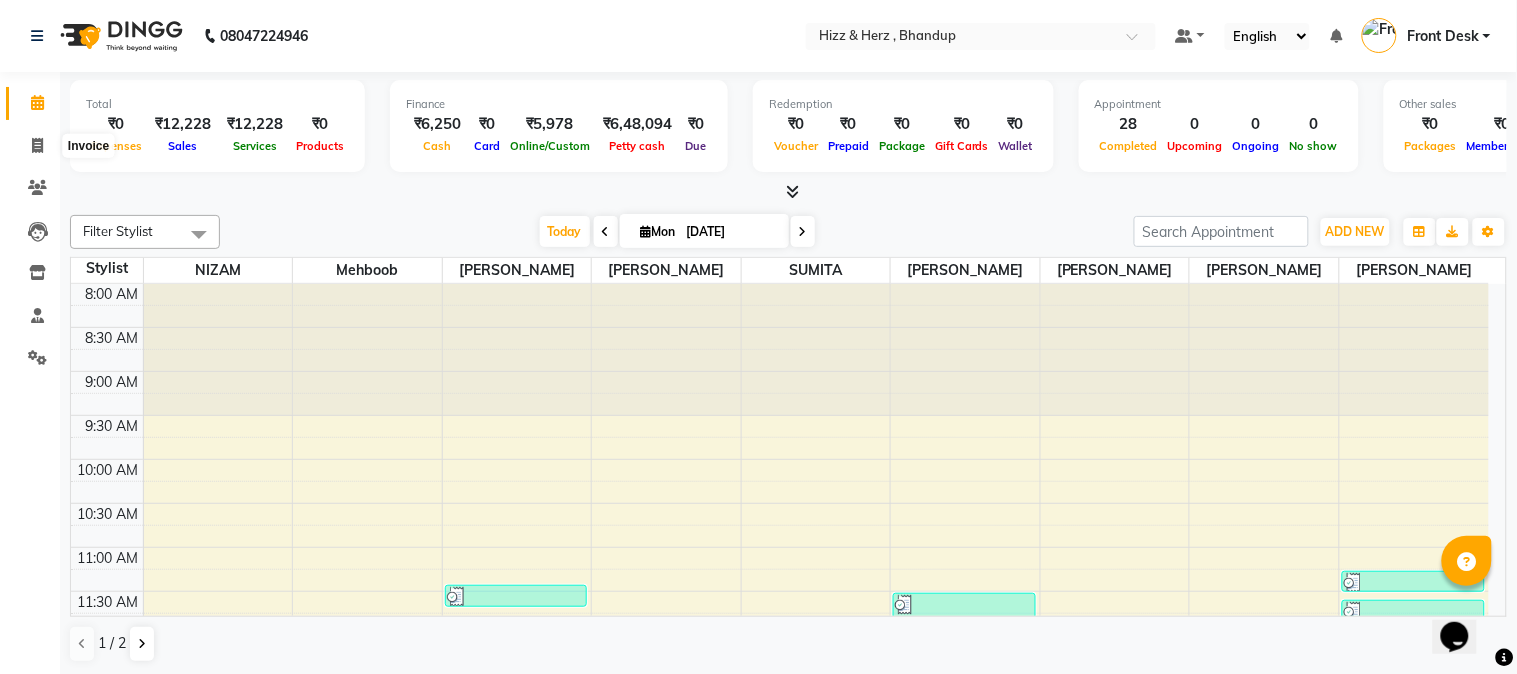 select on "629" 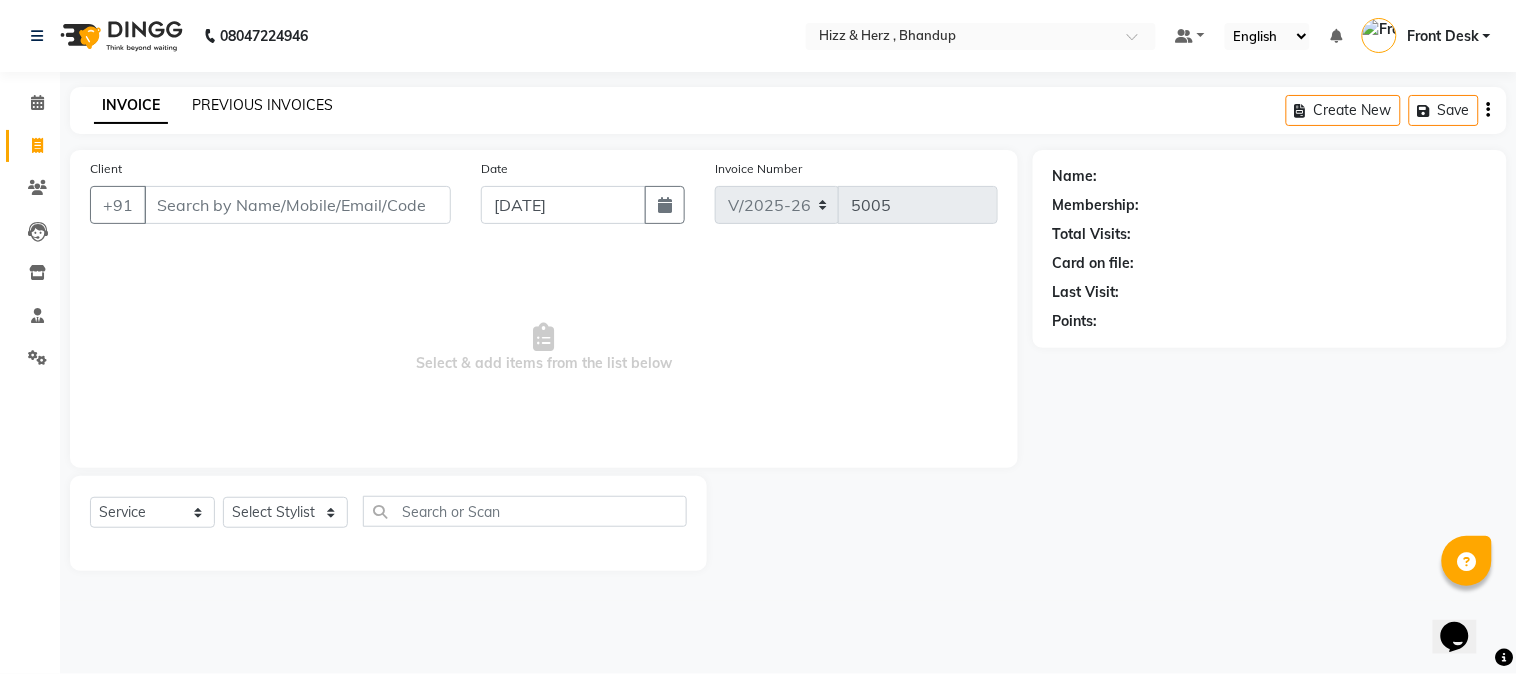click on "PREVIOUS INVOICES" 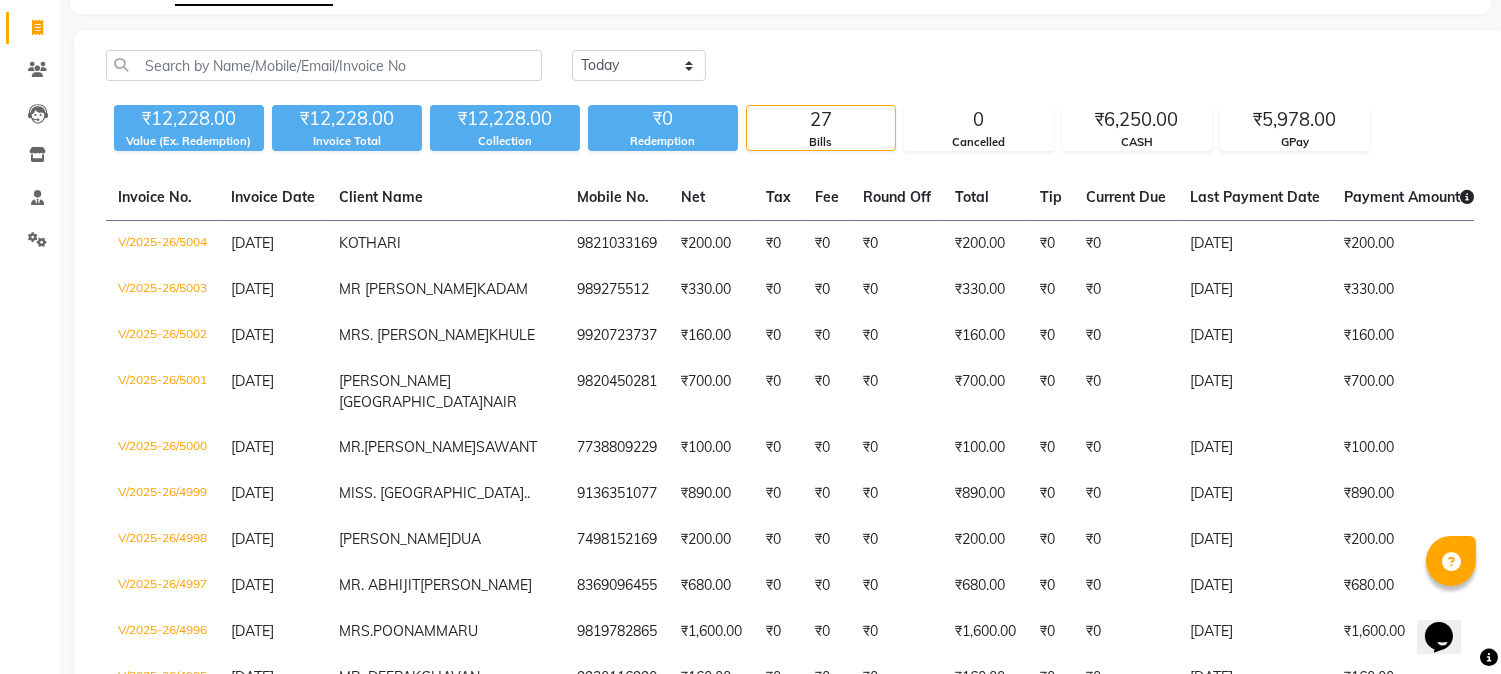 scroll, scrollTop: 222, scrollLeft: 0, axis: vertical 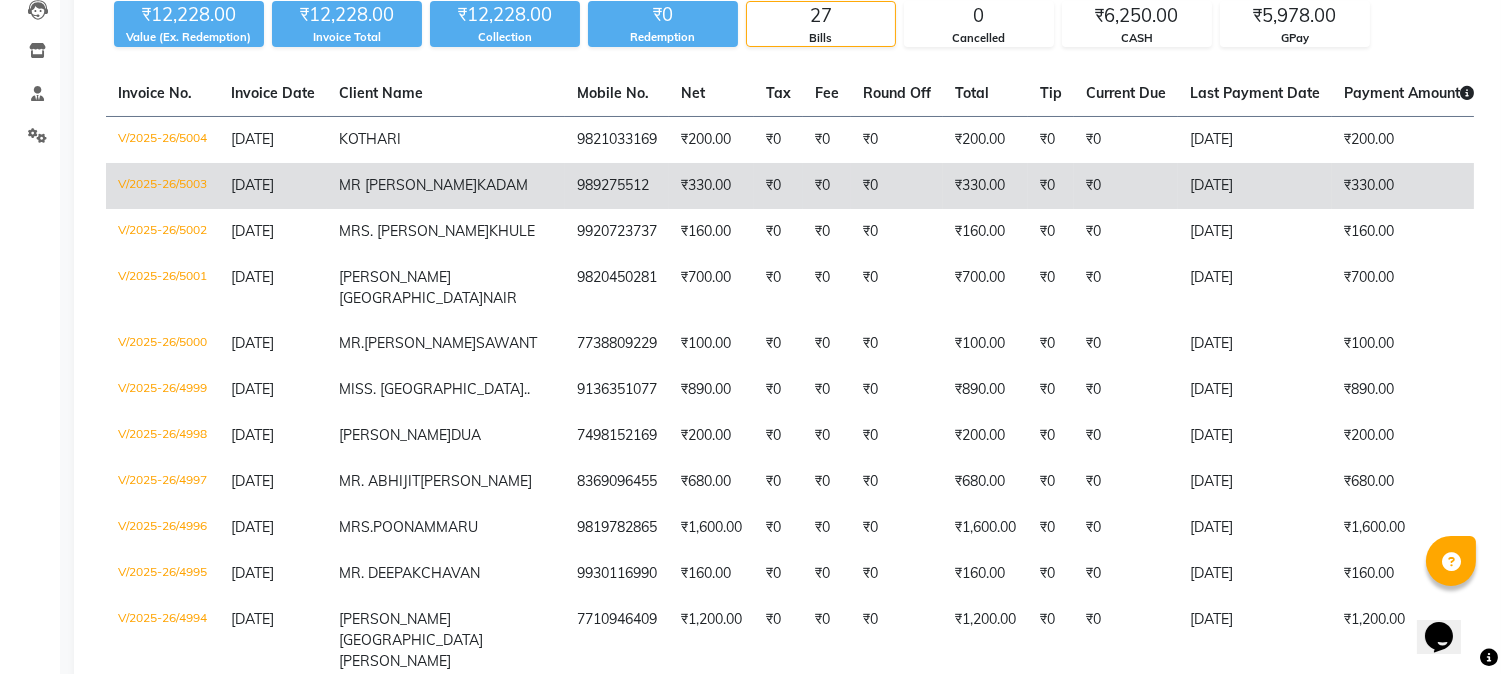 click on "₹330.00" 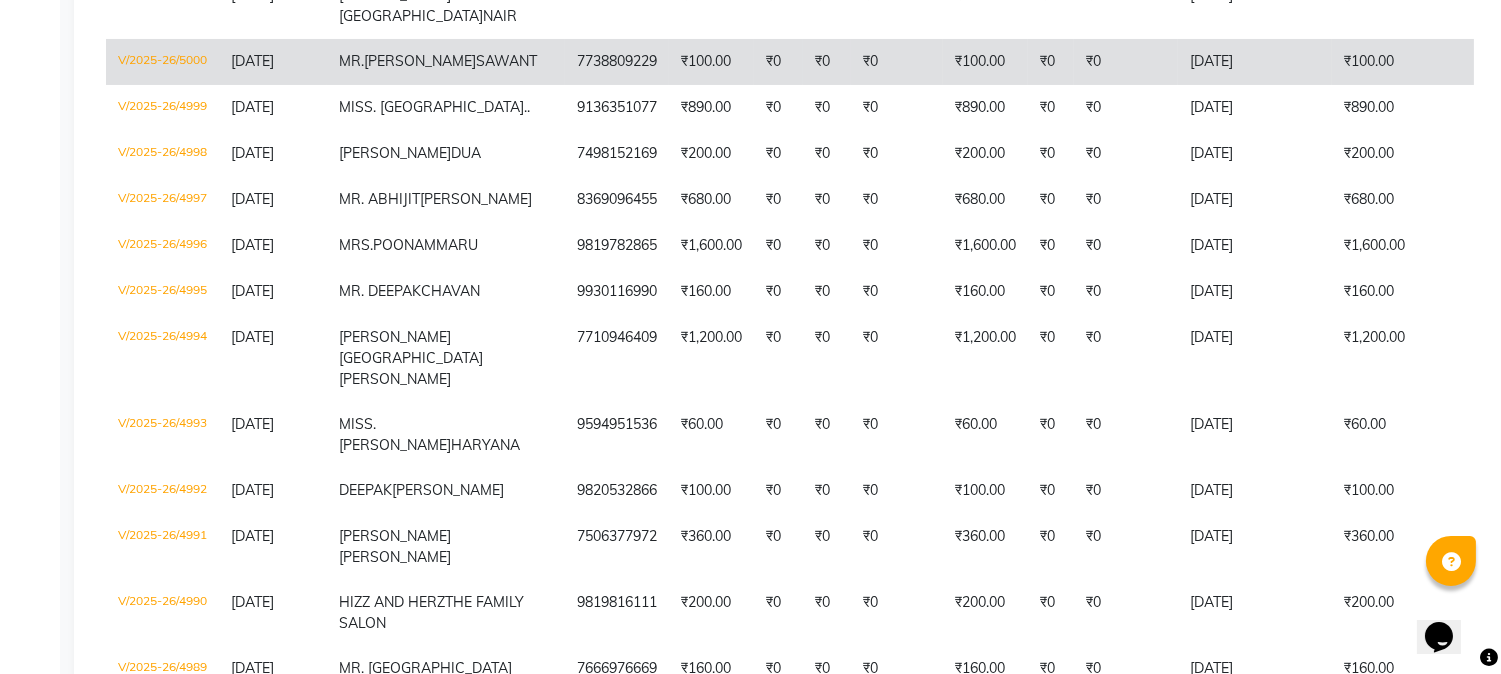scroll, scrollTop: 555, scrollLeft: 0, axis: vertical 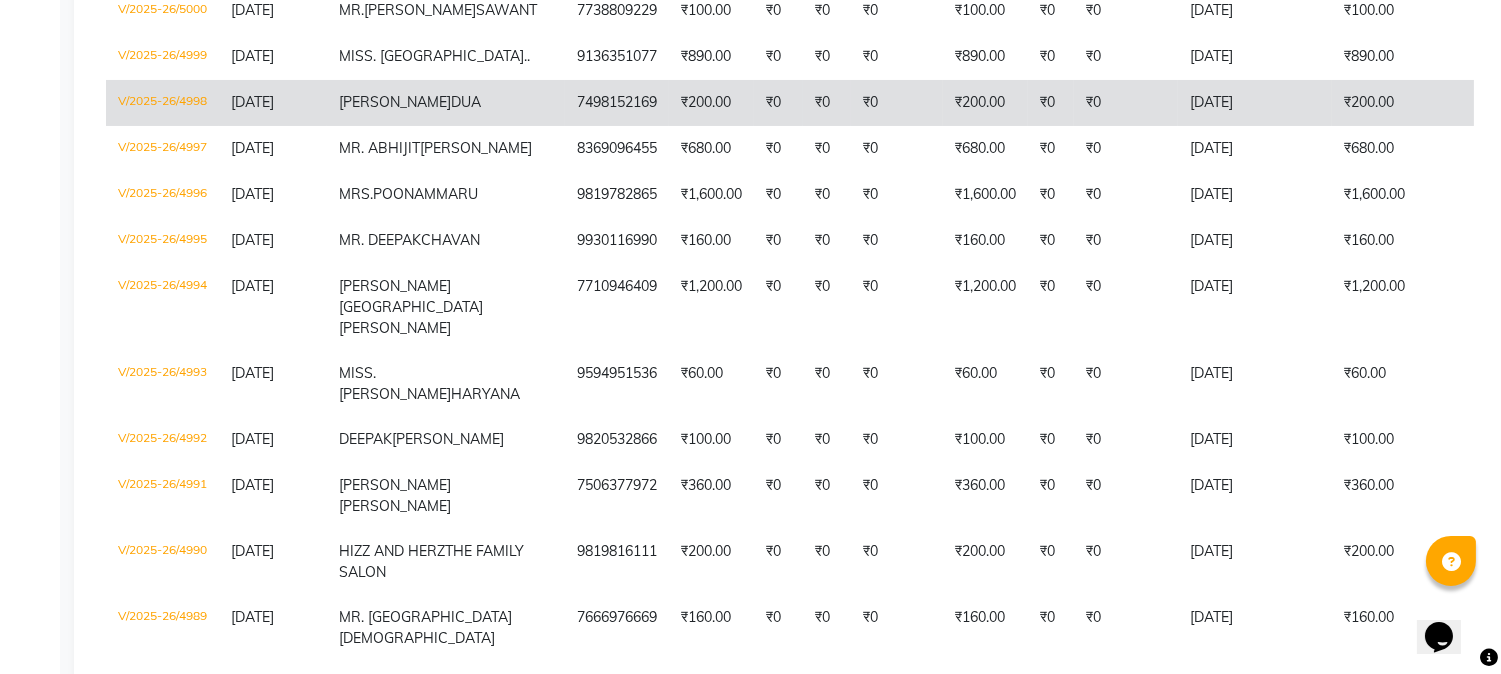 click on "7498152169" 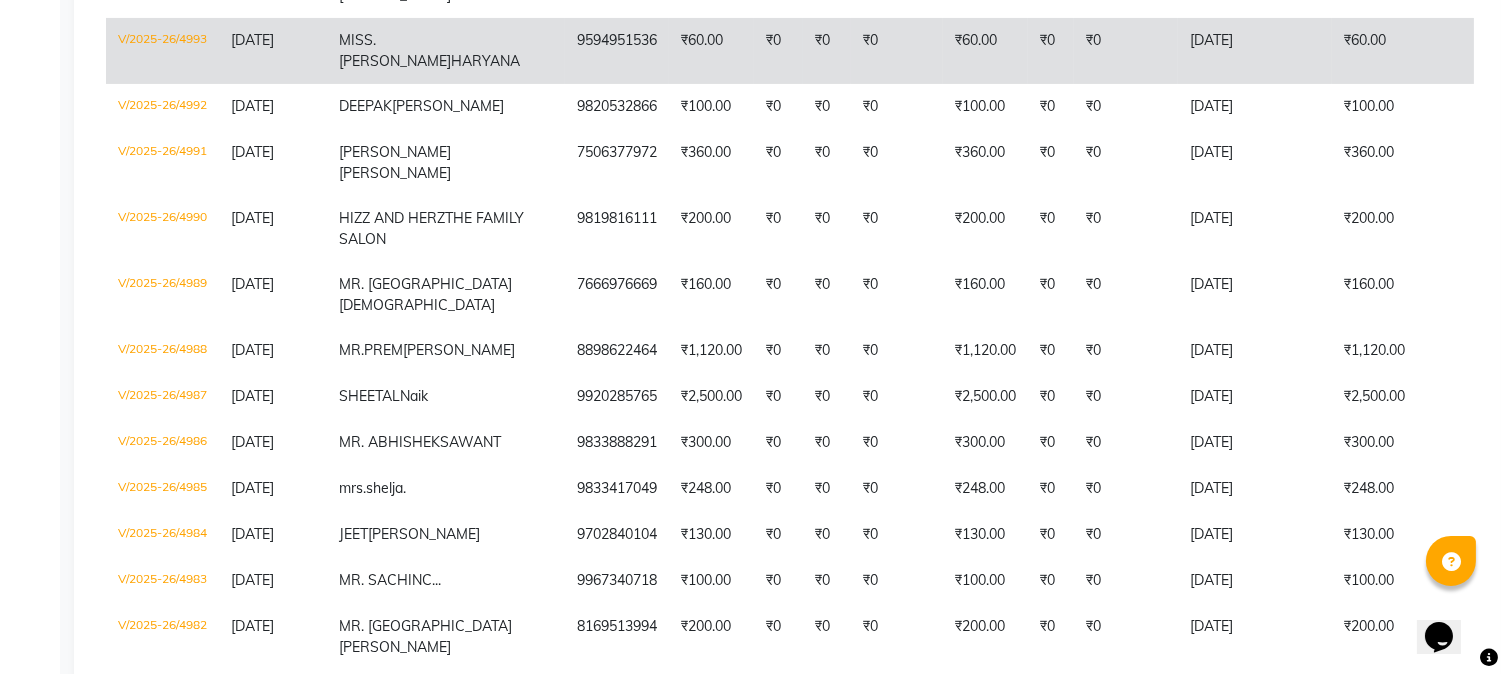 scroll, scrollTop: 1000, scrollLeft: 0, axis: vertical 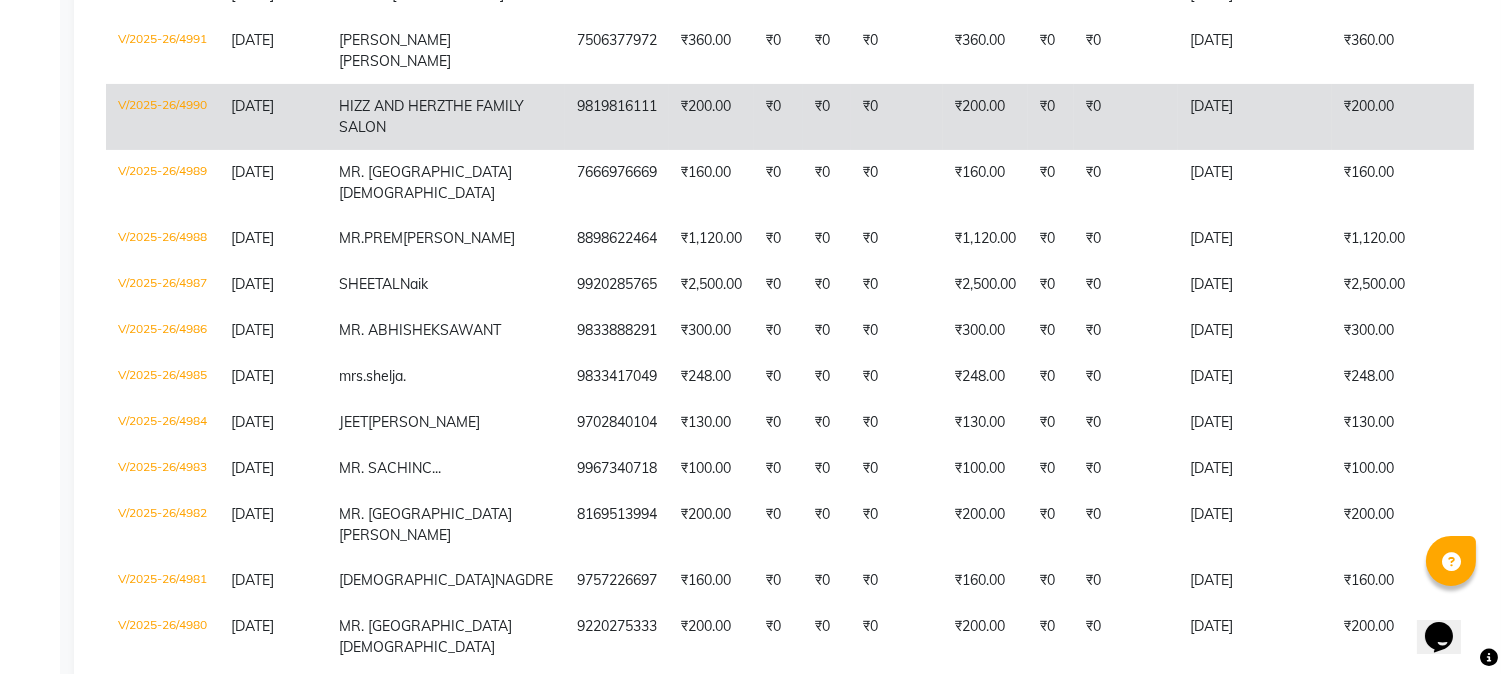 click on "9819816111" 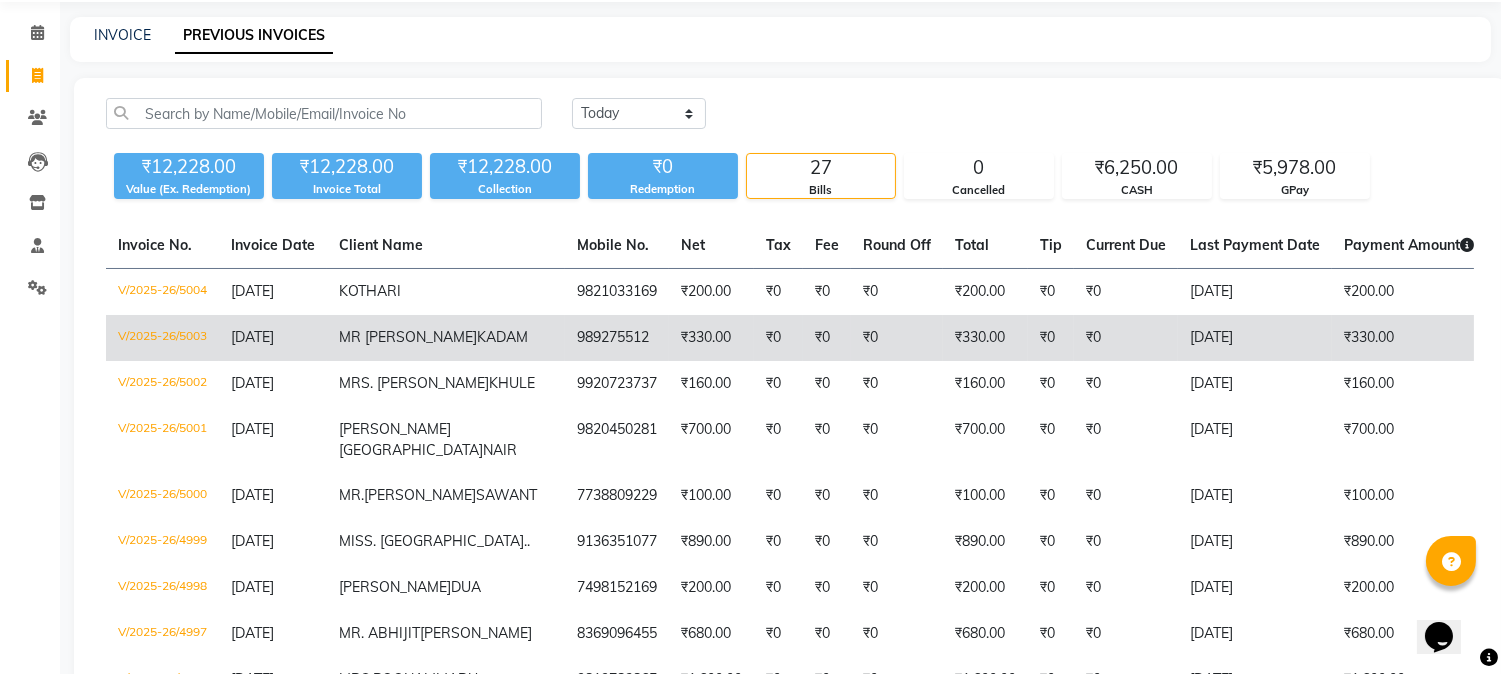 scroll, scrollTop: 111, scrollLeft: 0, axis: vertical 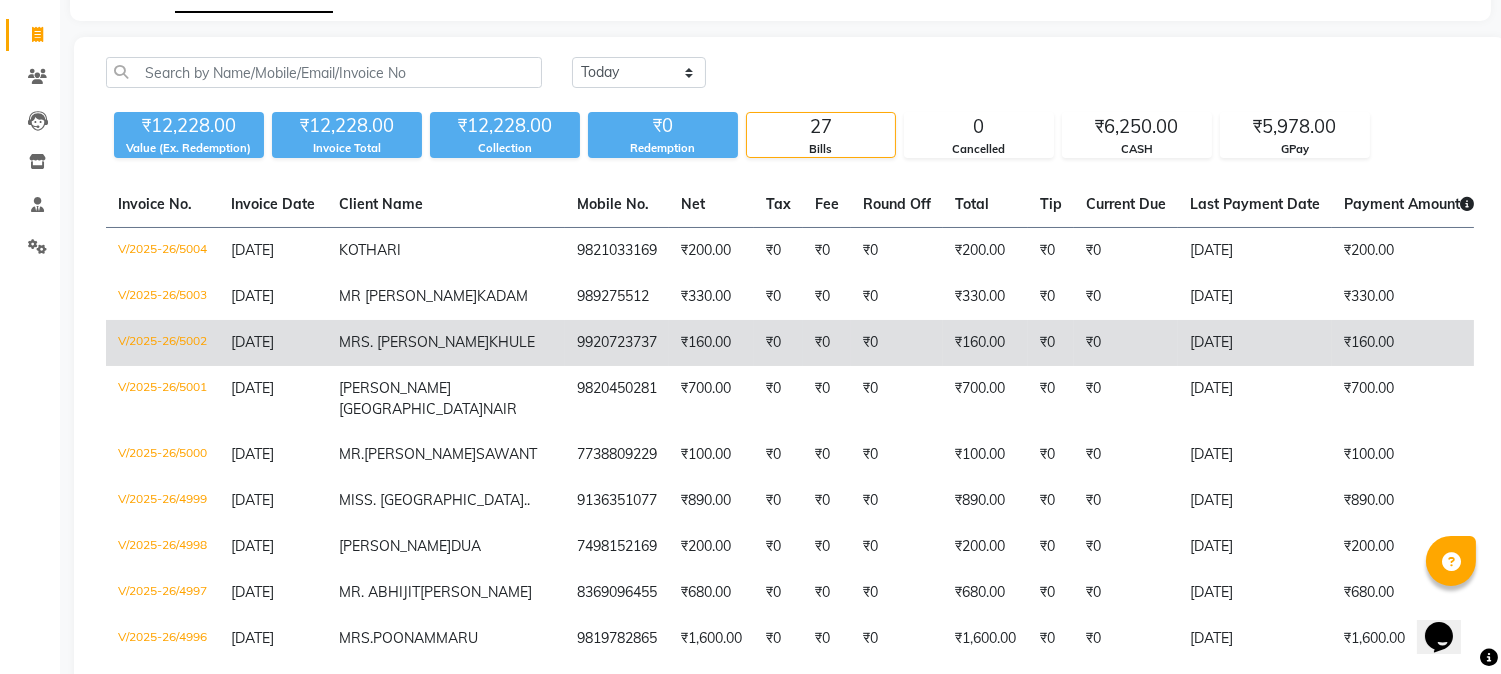 click on "9920723737" 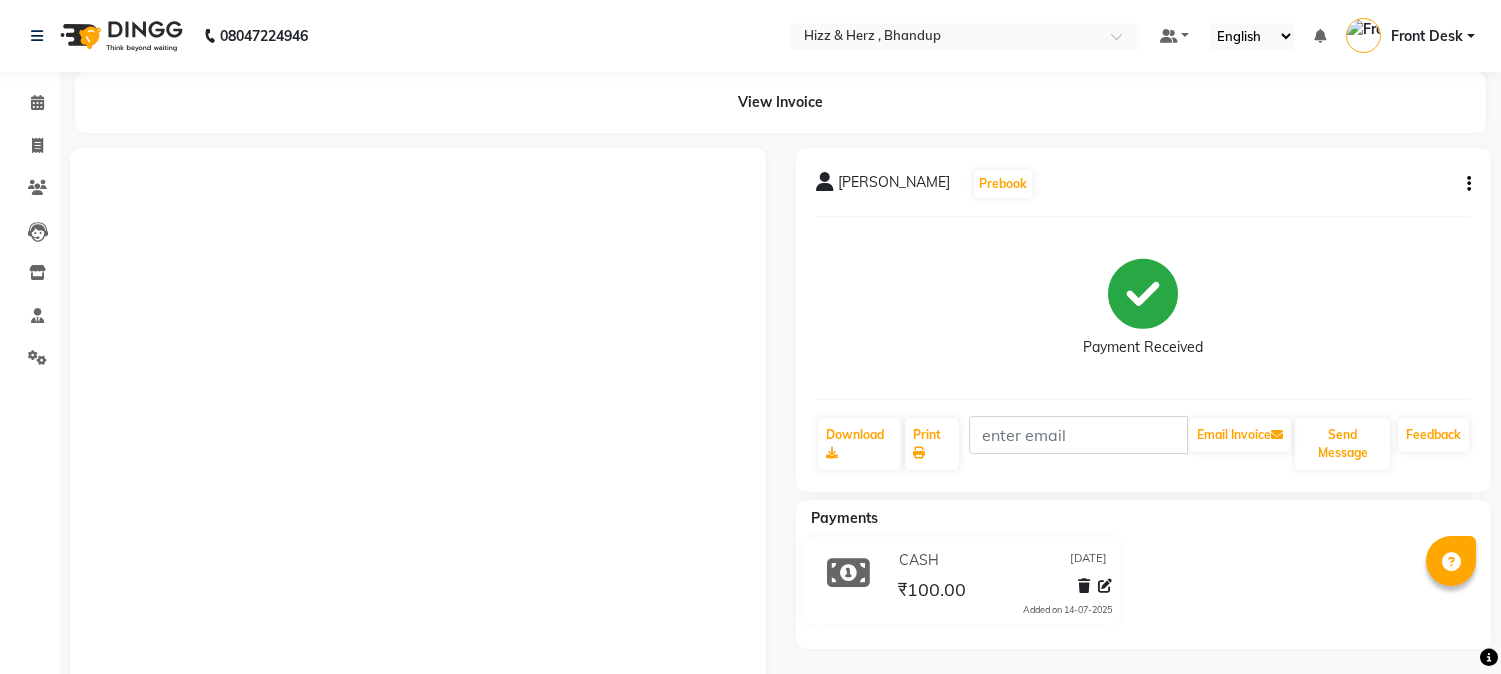 scroll, scrollTop: 0, scrollLeft: 0, axis: both 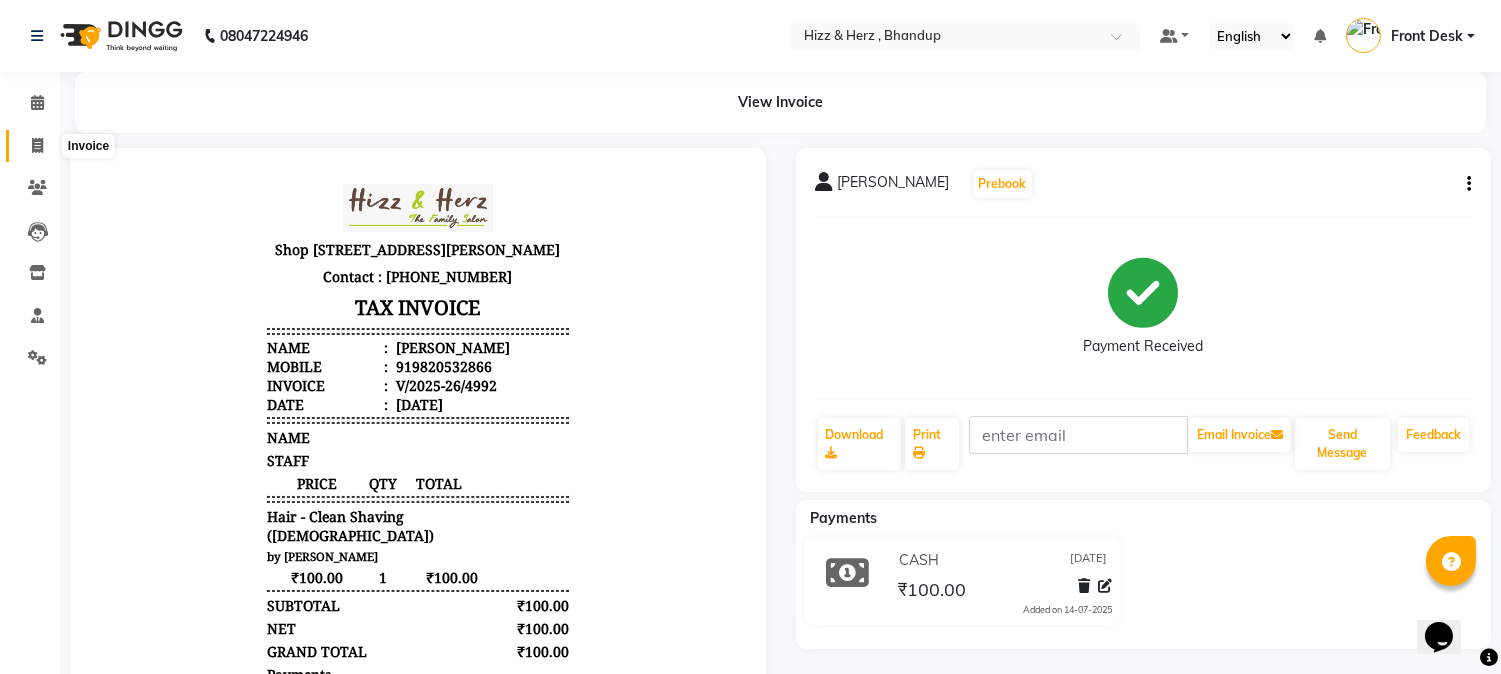 click 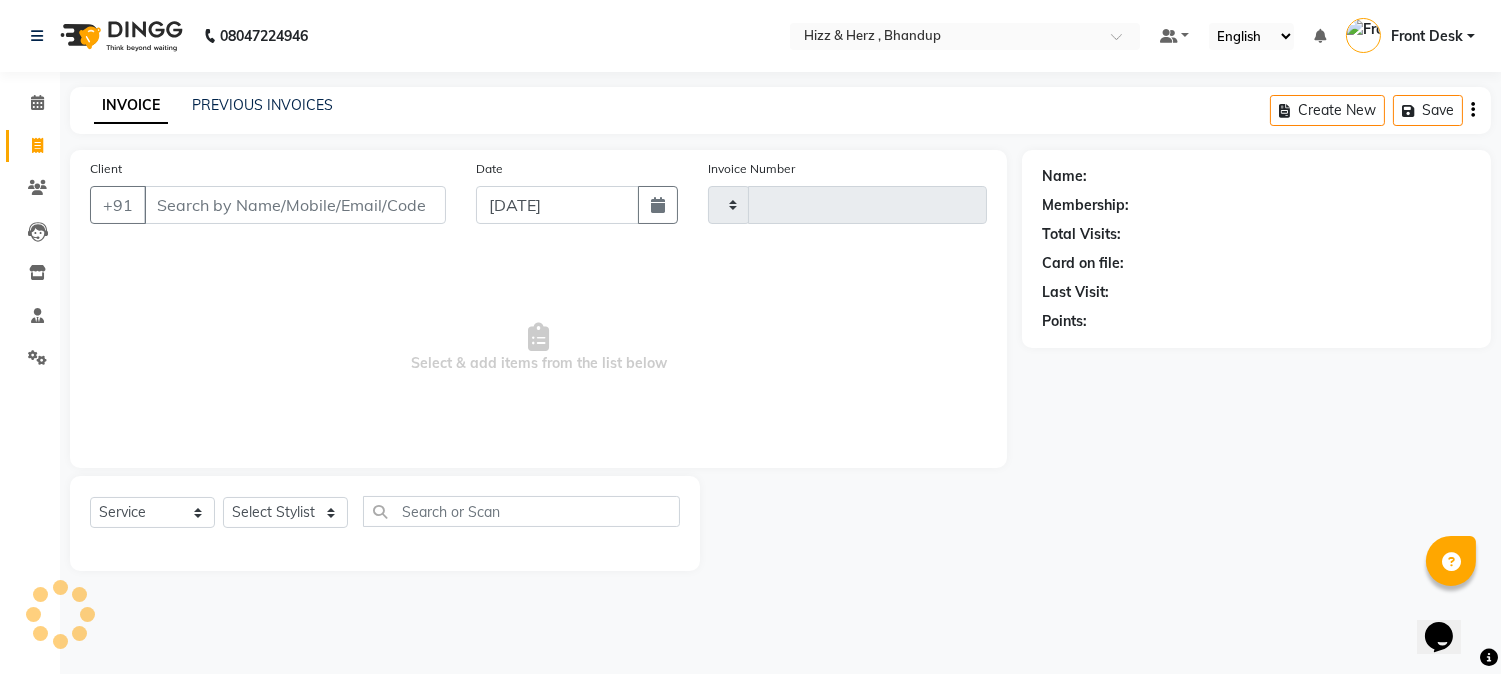 type on "4997" 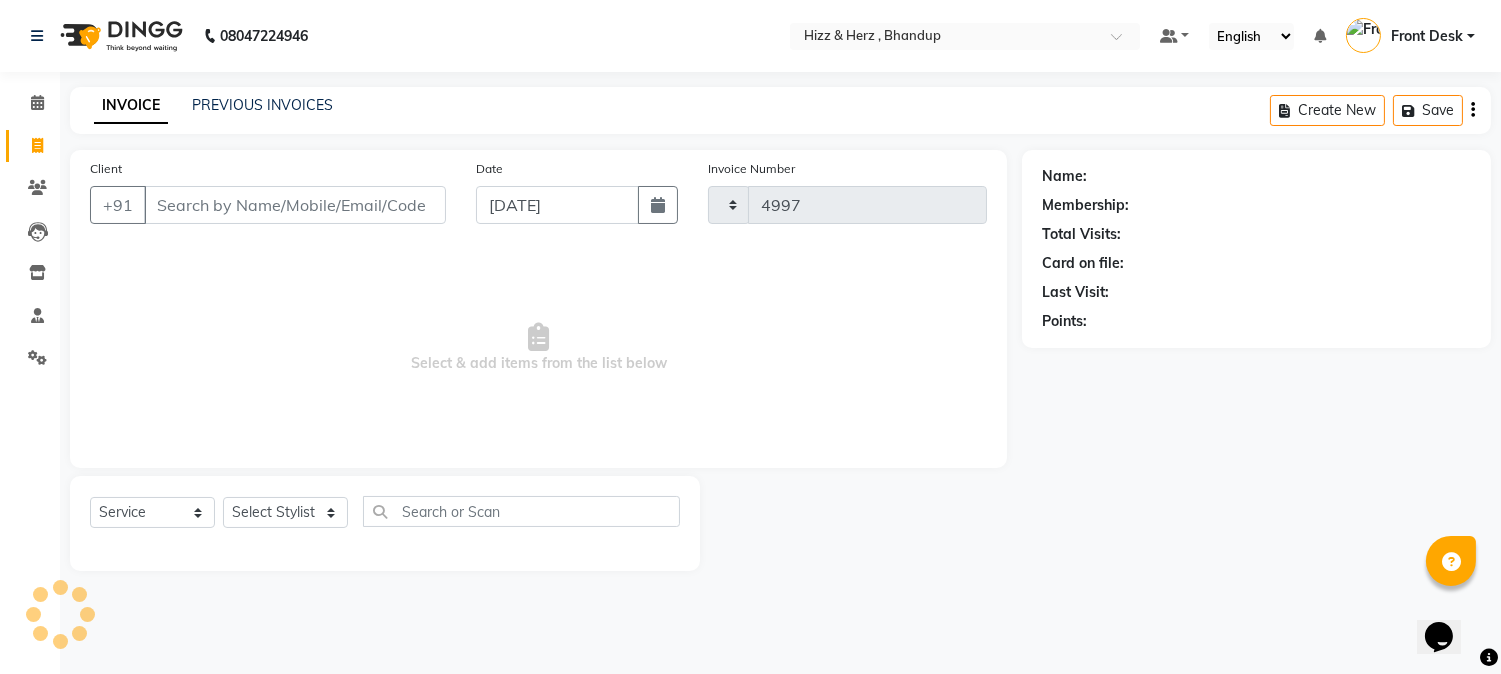 select on "629" 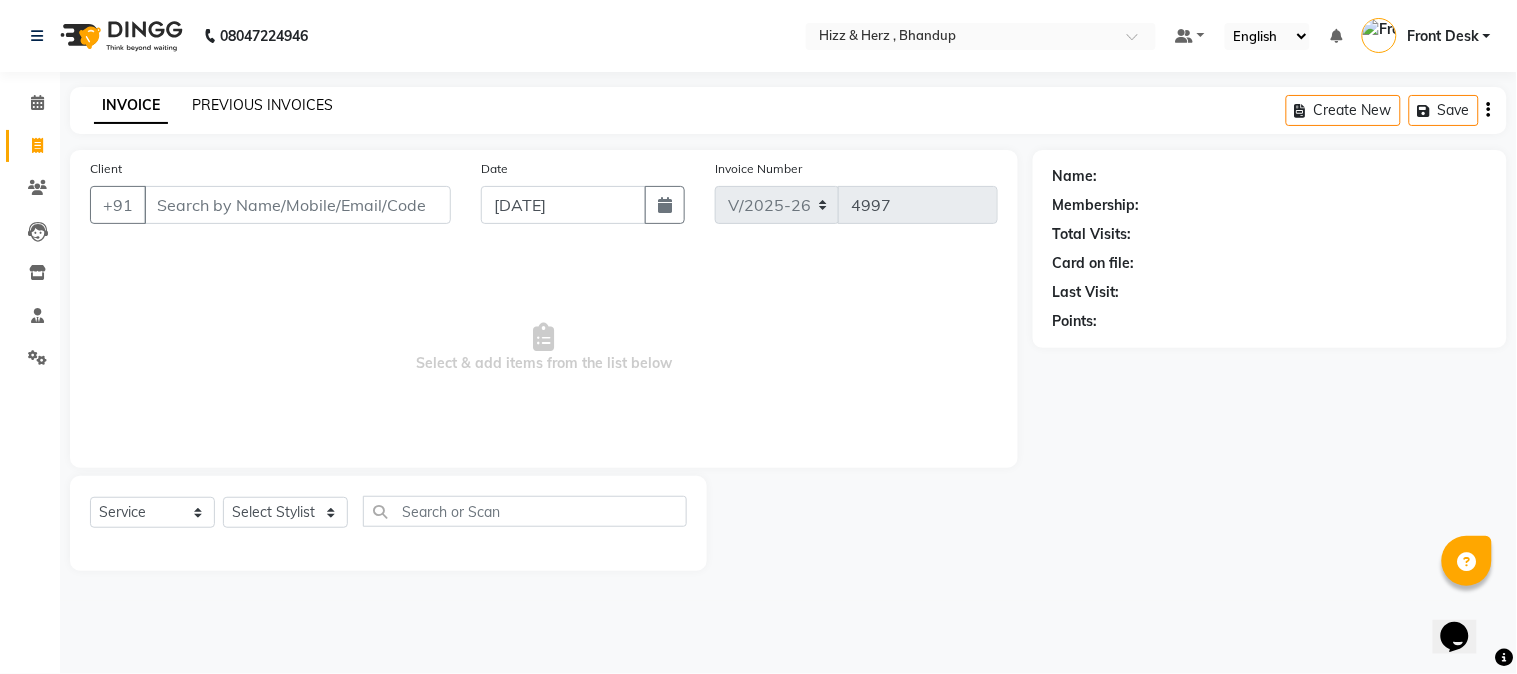 click on "PREVIOUS INVOICES" 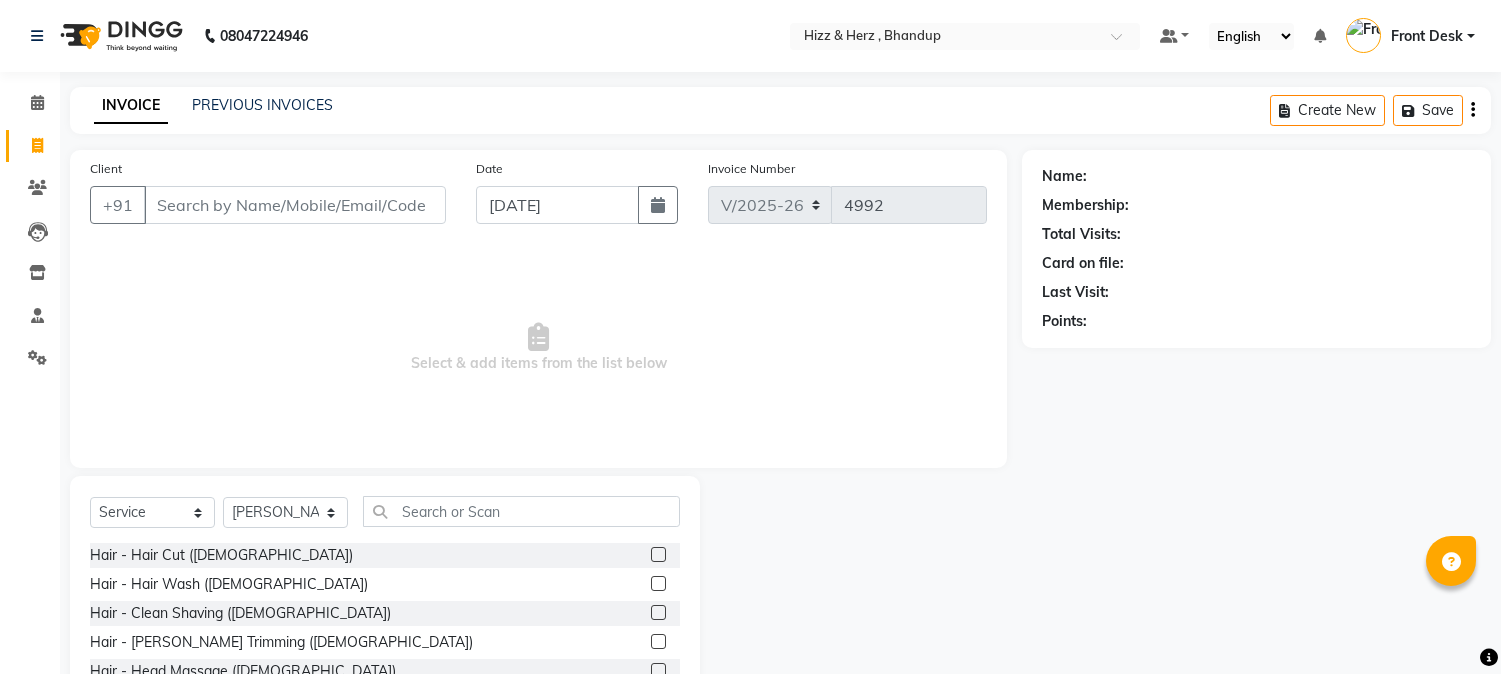 select on "629" 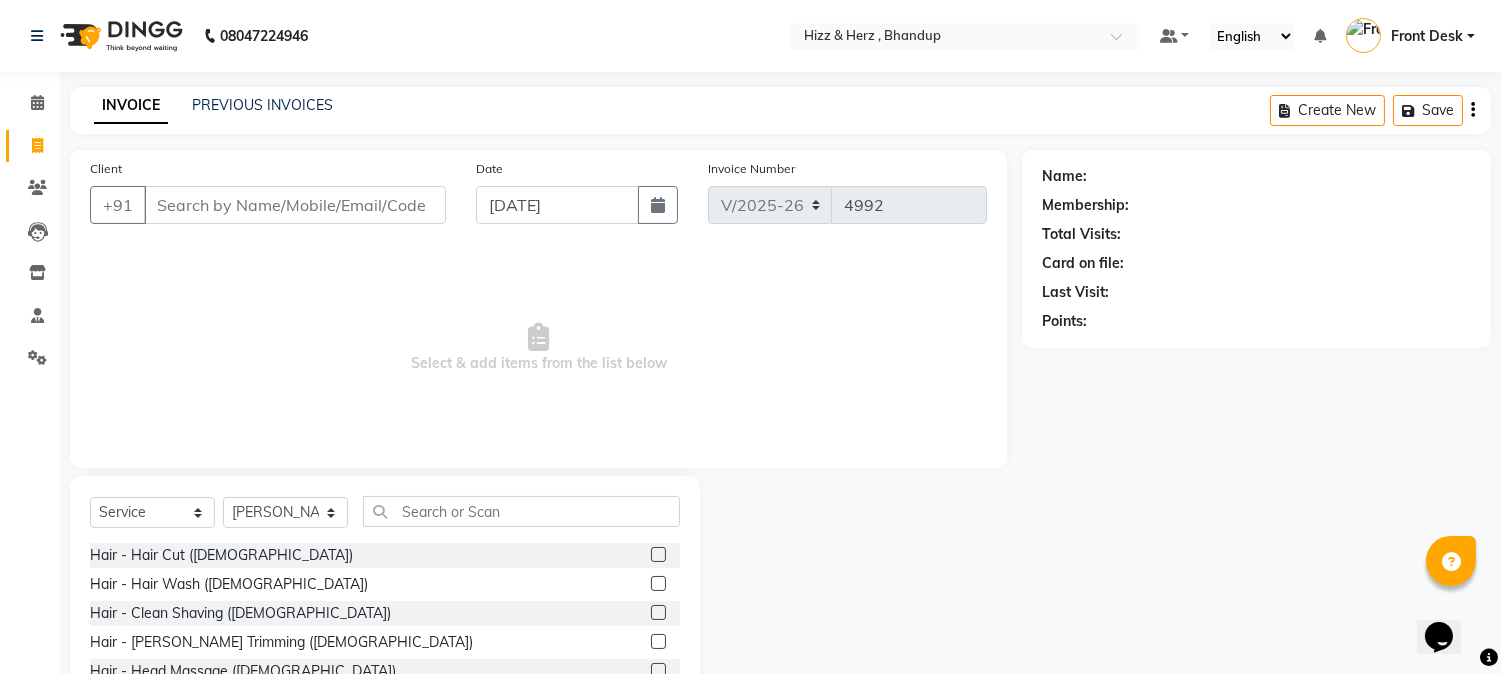 scroll, scrollTop: 0, scrollLeft: 0, axis: both 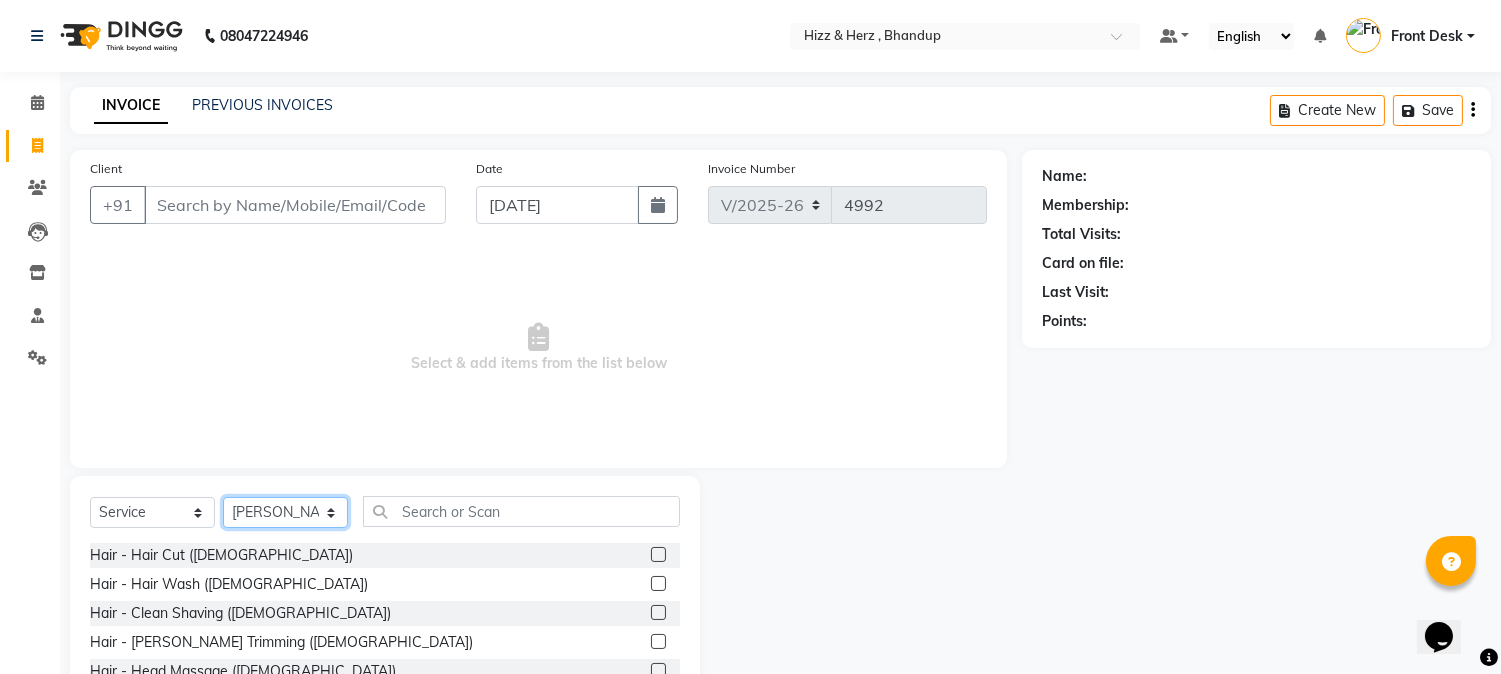 click on "Select Stylist Front Desk [PERSON_NAME] HIZZ & HERZ 2 [PERSON_NAME] [PERSON_NAME] [PERSON_NAME] [PERSON_NAME] MOHD [PERSON_NAME] [PERSON_NAME] [PERSON_NAME]  [PERSON_NAME]" 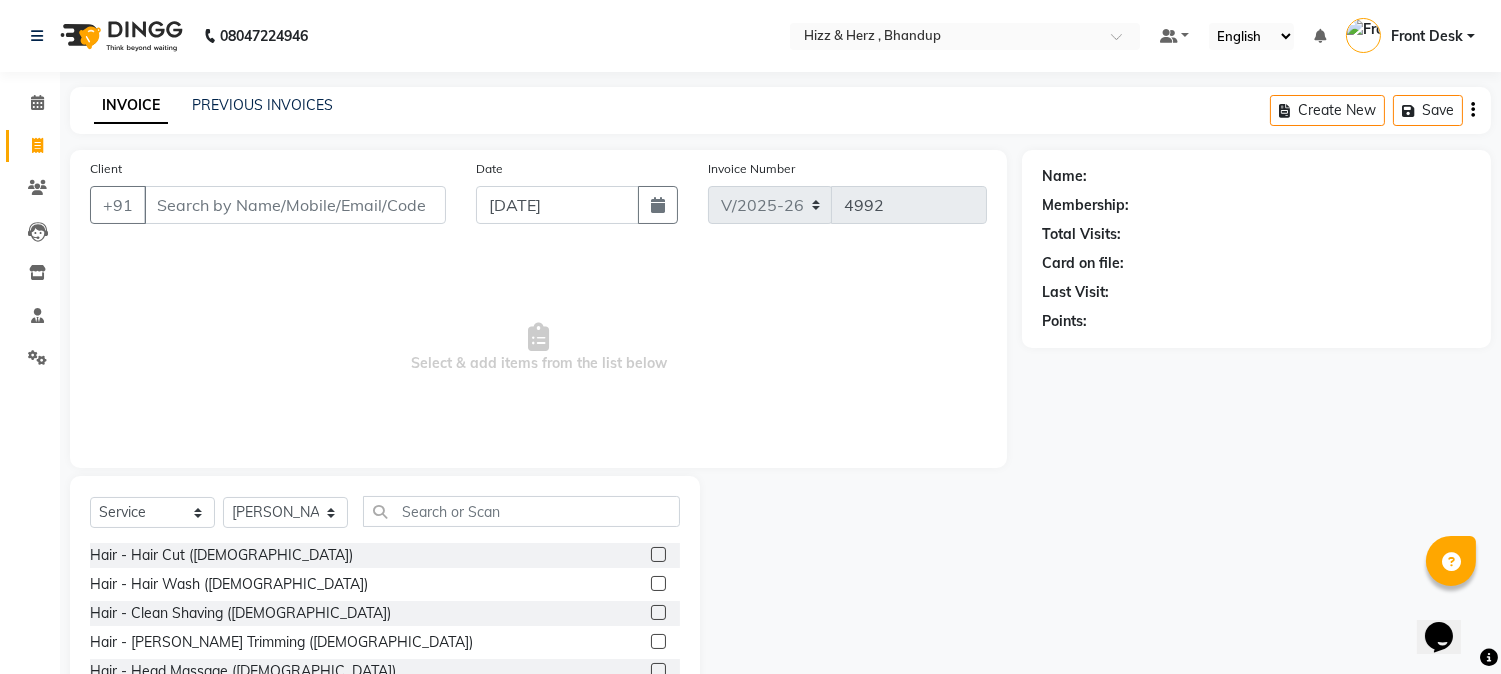 click 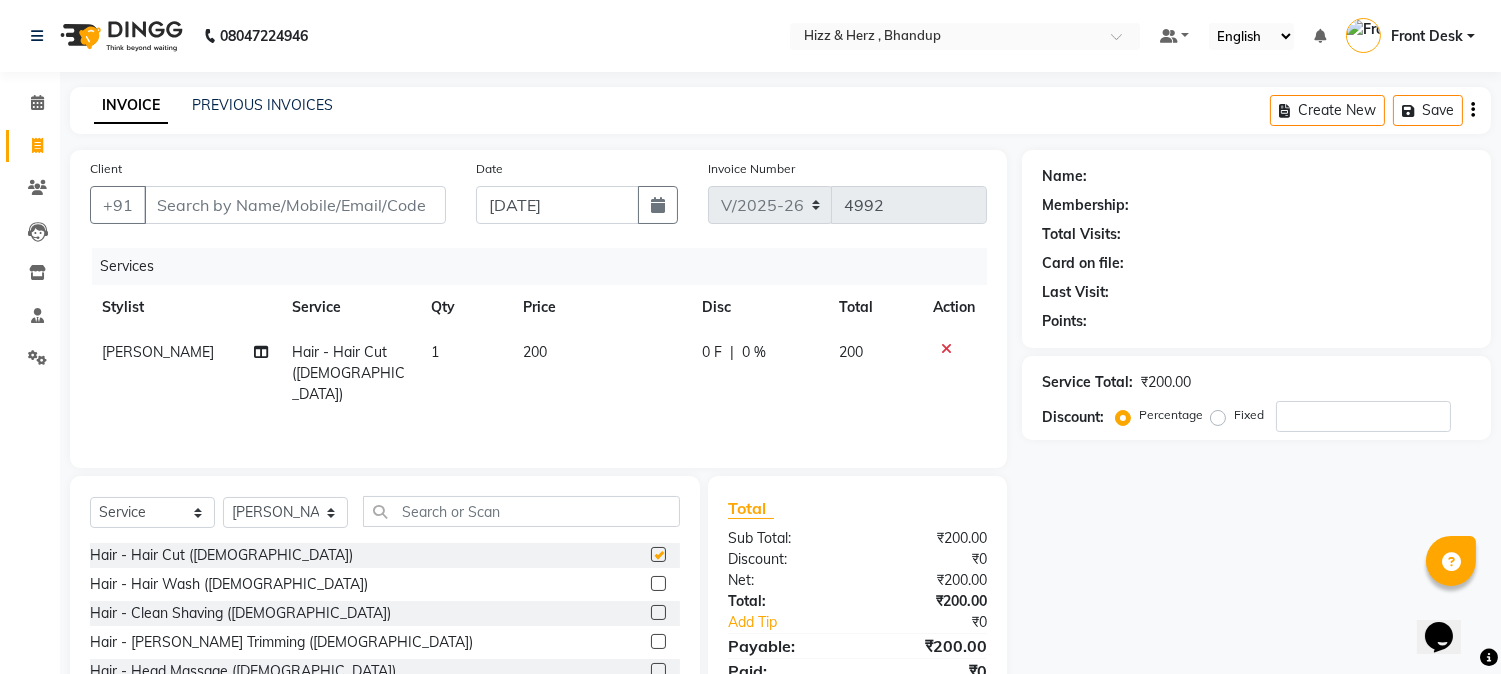 checkbox on "false" 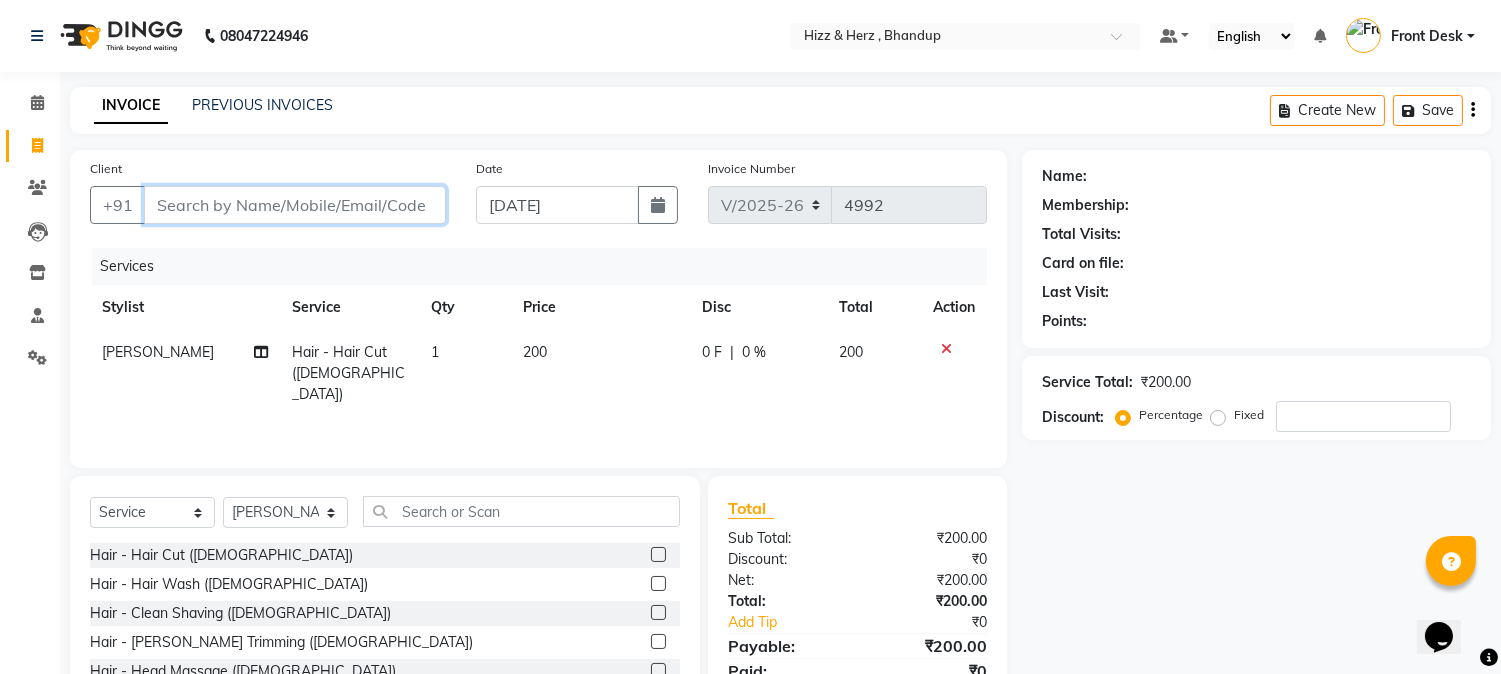 click on "Client" at bounding box center (295, 205) 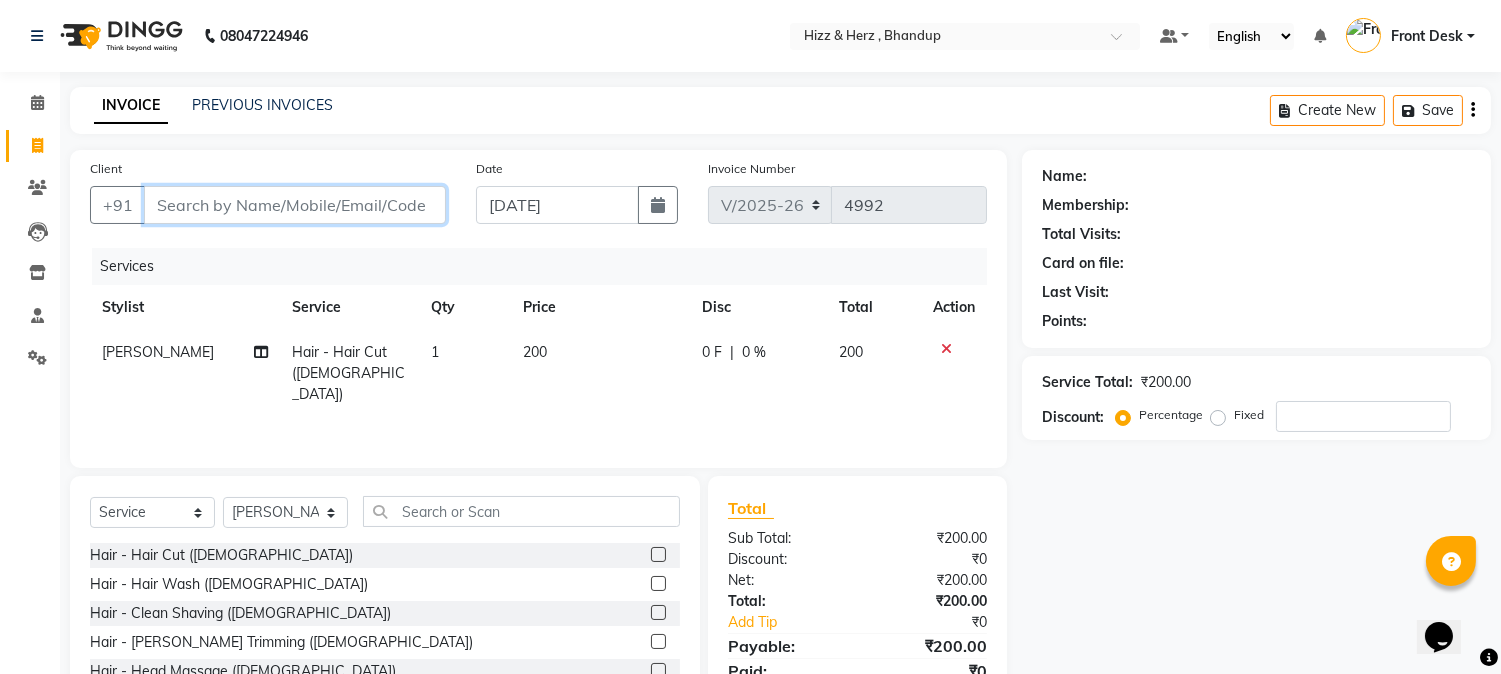 drag, startPoint x: 371, startPoint y: 208, endPoint x: 400, endPoint y: 238, distance: 41.725292 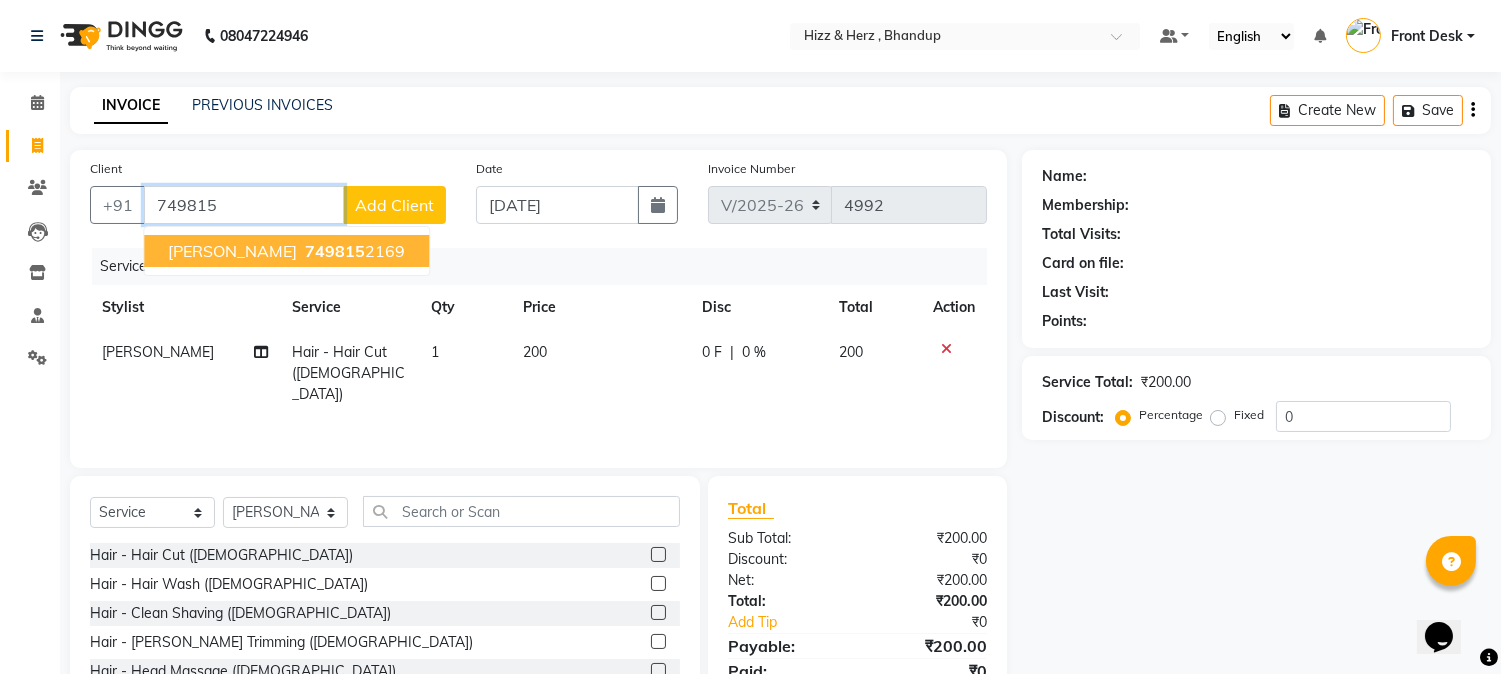 click on "749815" at bounding box center (335, 251) 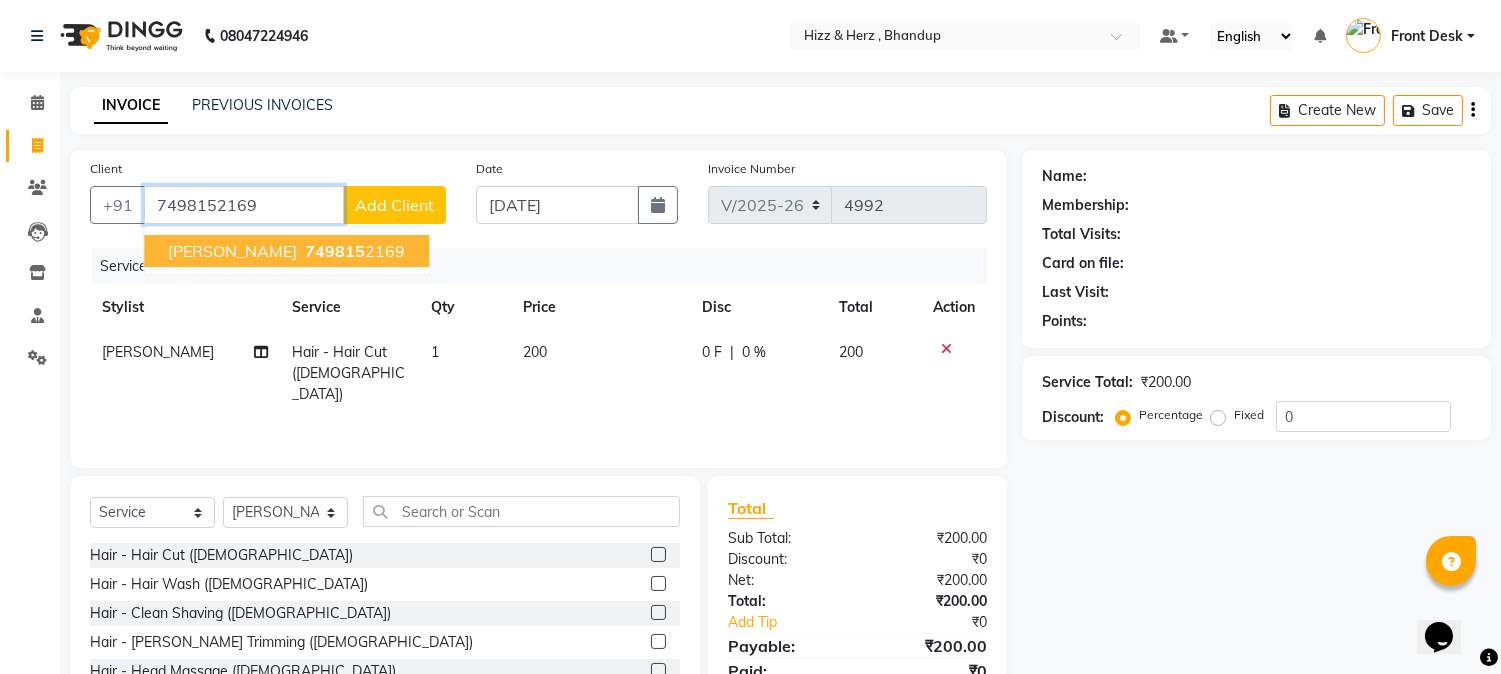 type on "7498152169" 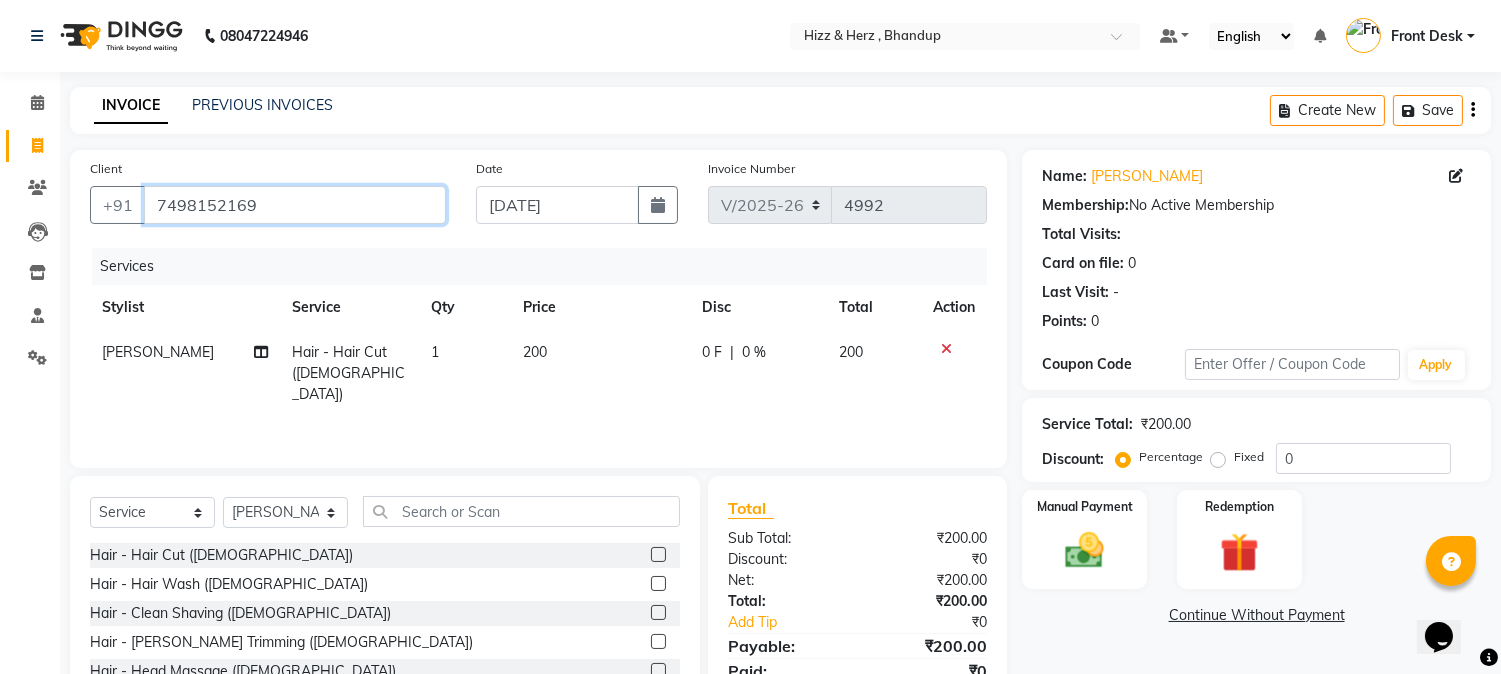click on "7498152169" at bounding box center [295, 205] 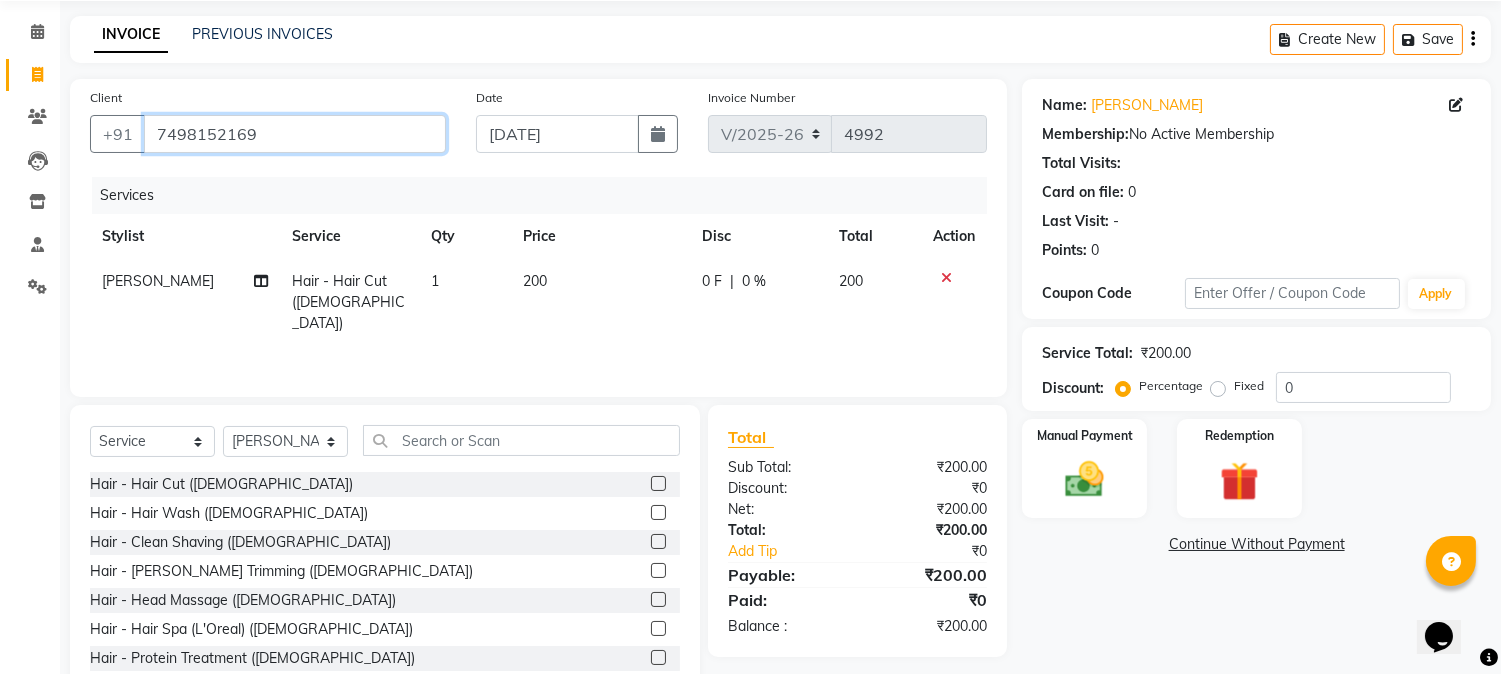 scroll, scrollTop: 126, scrollLeft: 0, axis: vertical 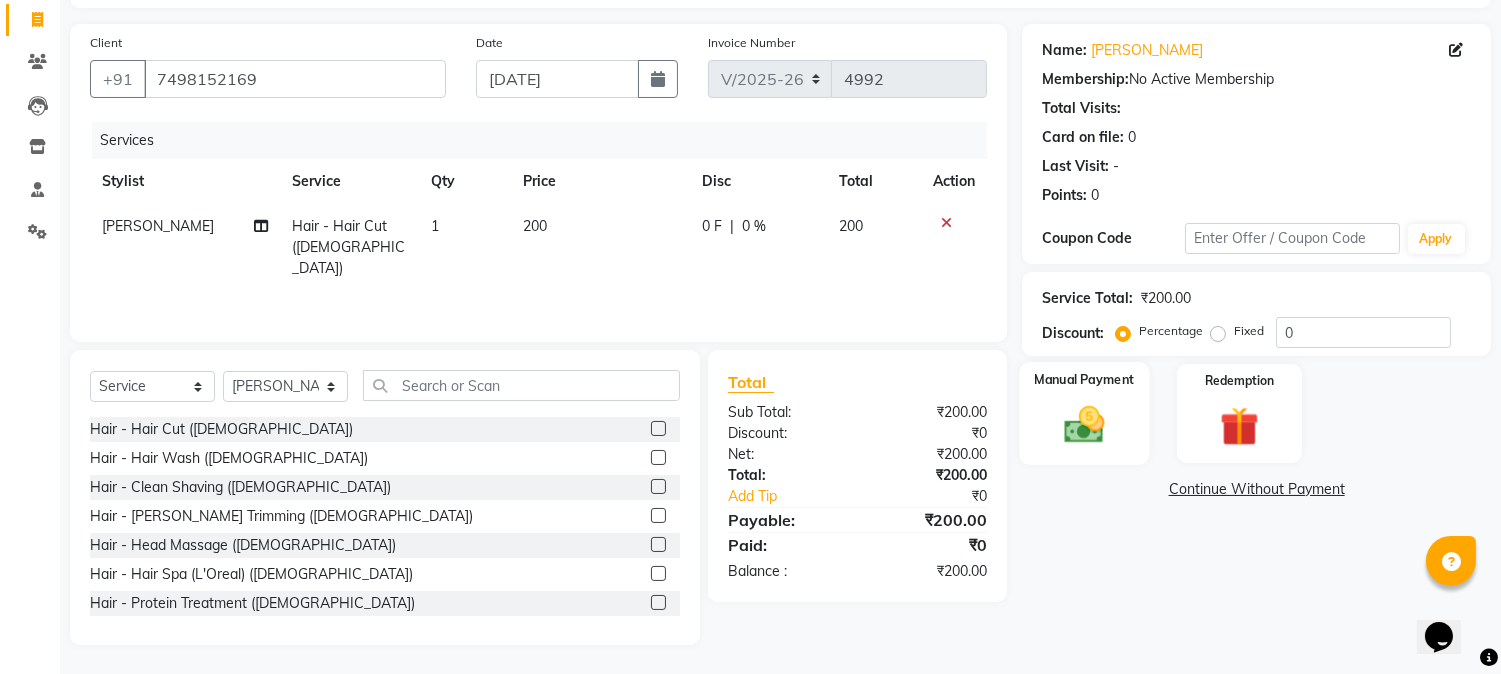 click 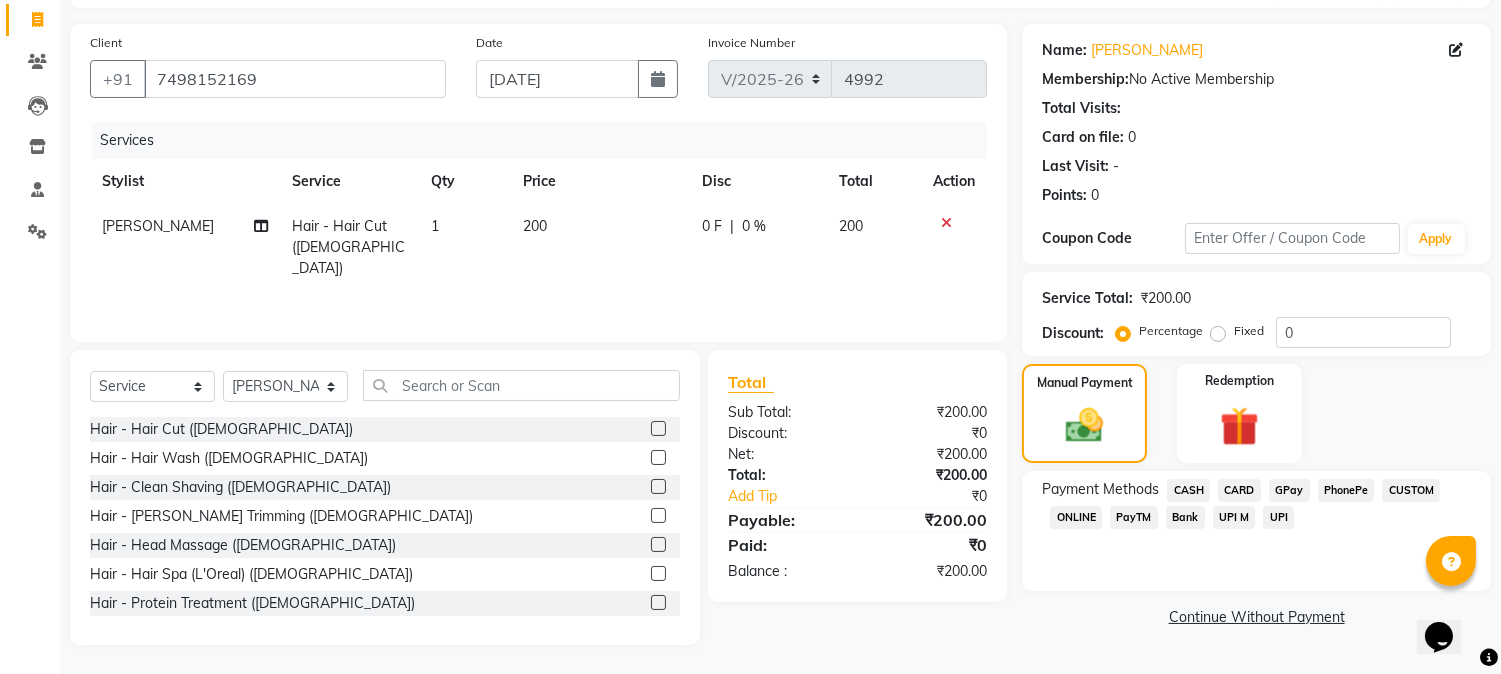 click on "GPay" 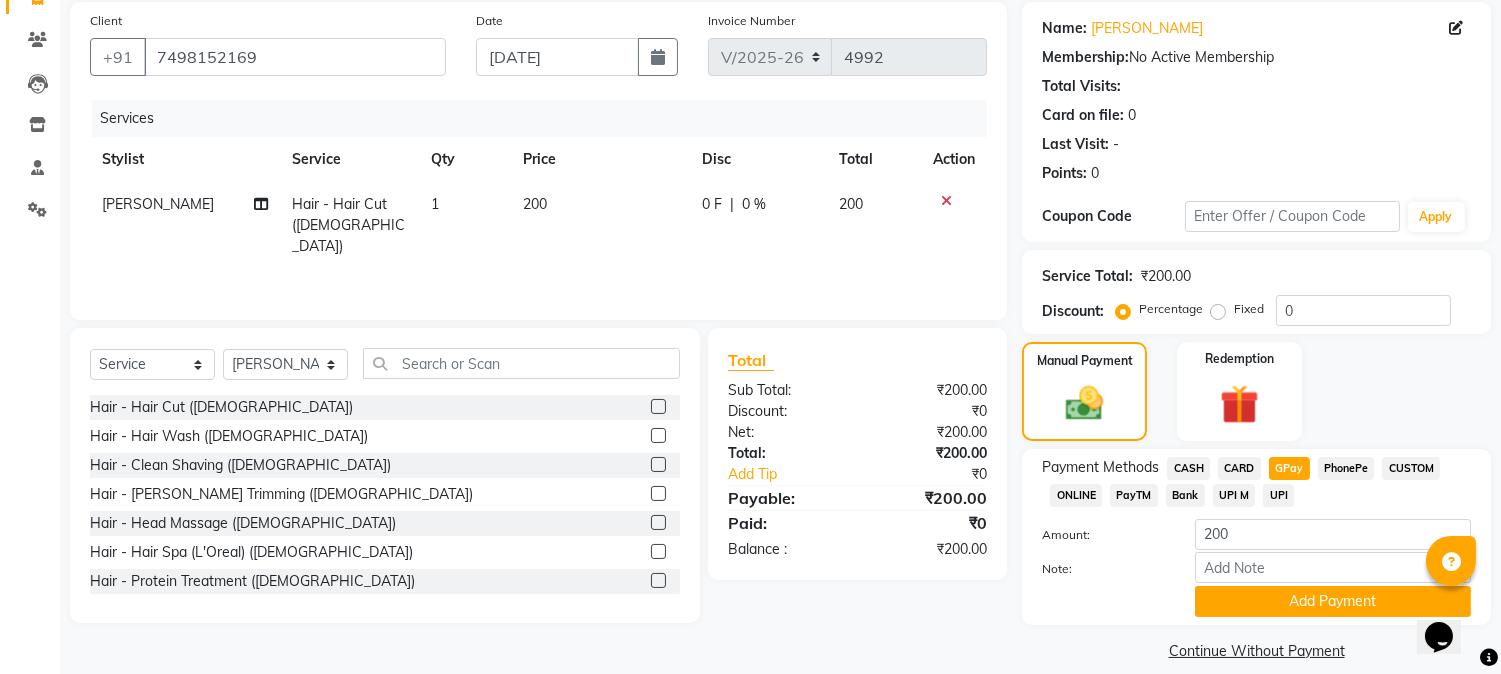 scroll, scrollTop: 170, scrollLeft: 0, axis: vertical 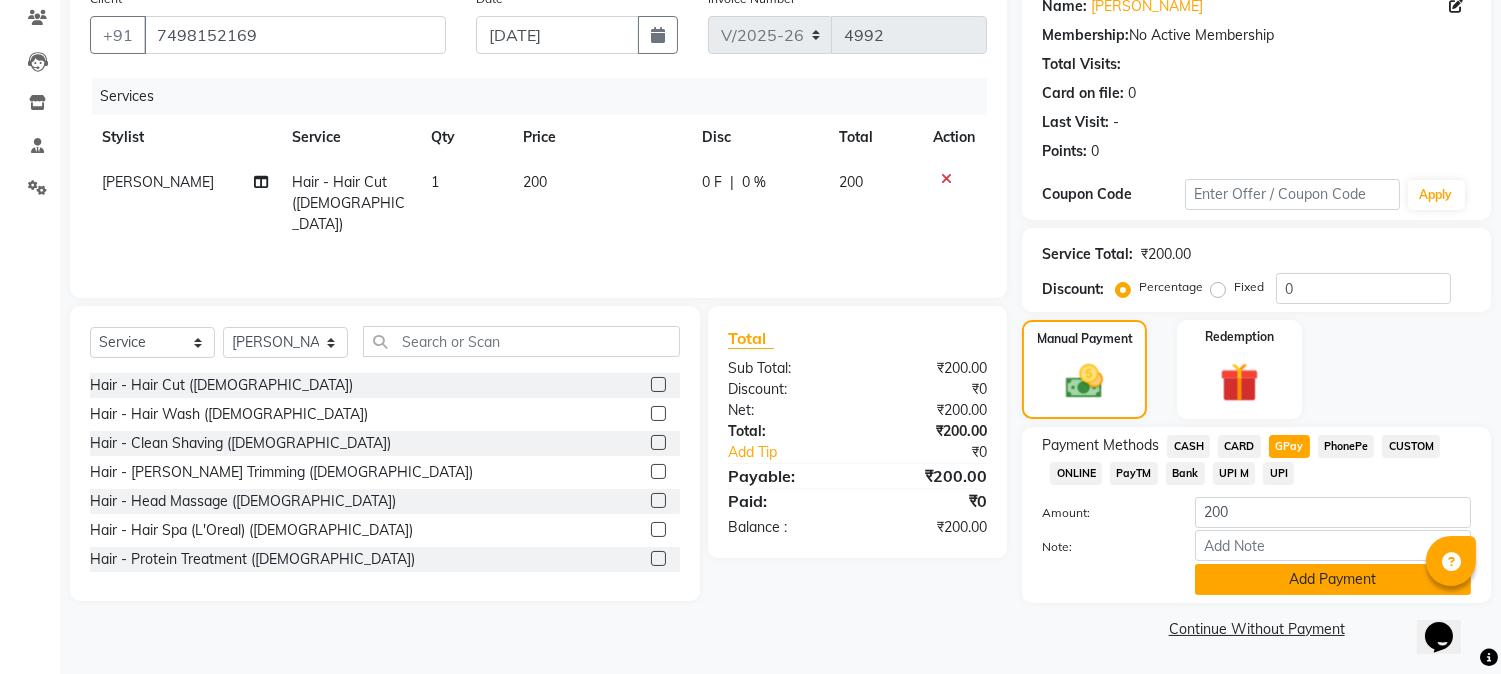 click on "Add Payment" 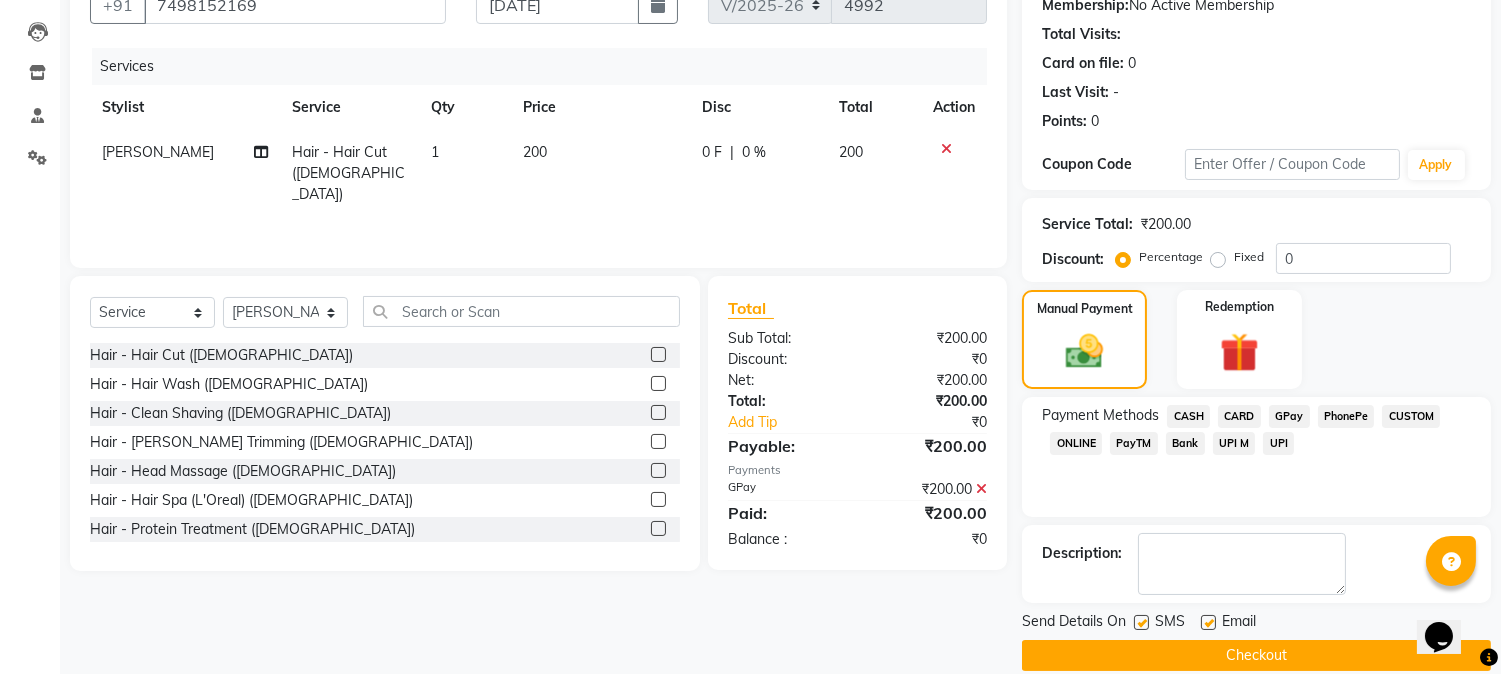 scroll, scrollTop: 225, scrollLeft: 0, axis: vertical 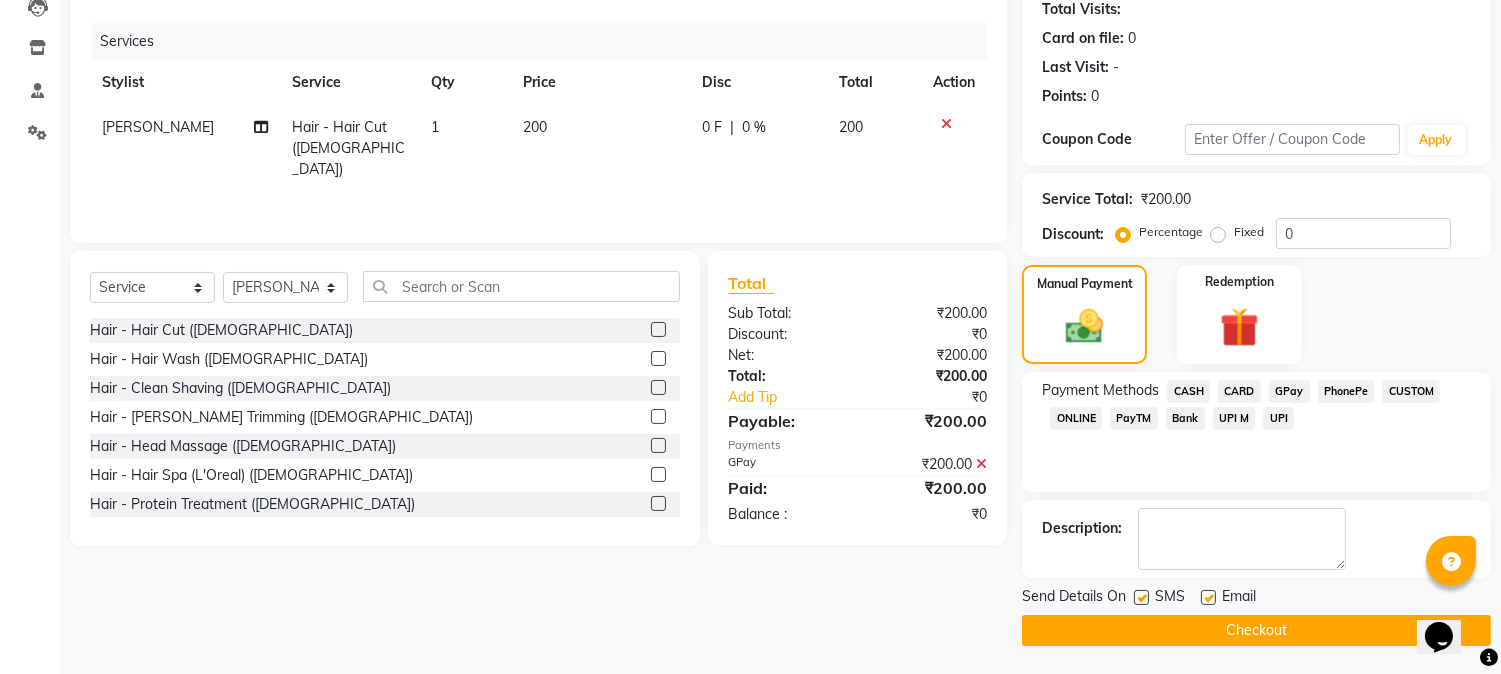 click on "Checkout" 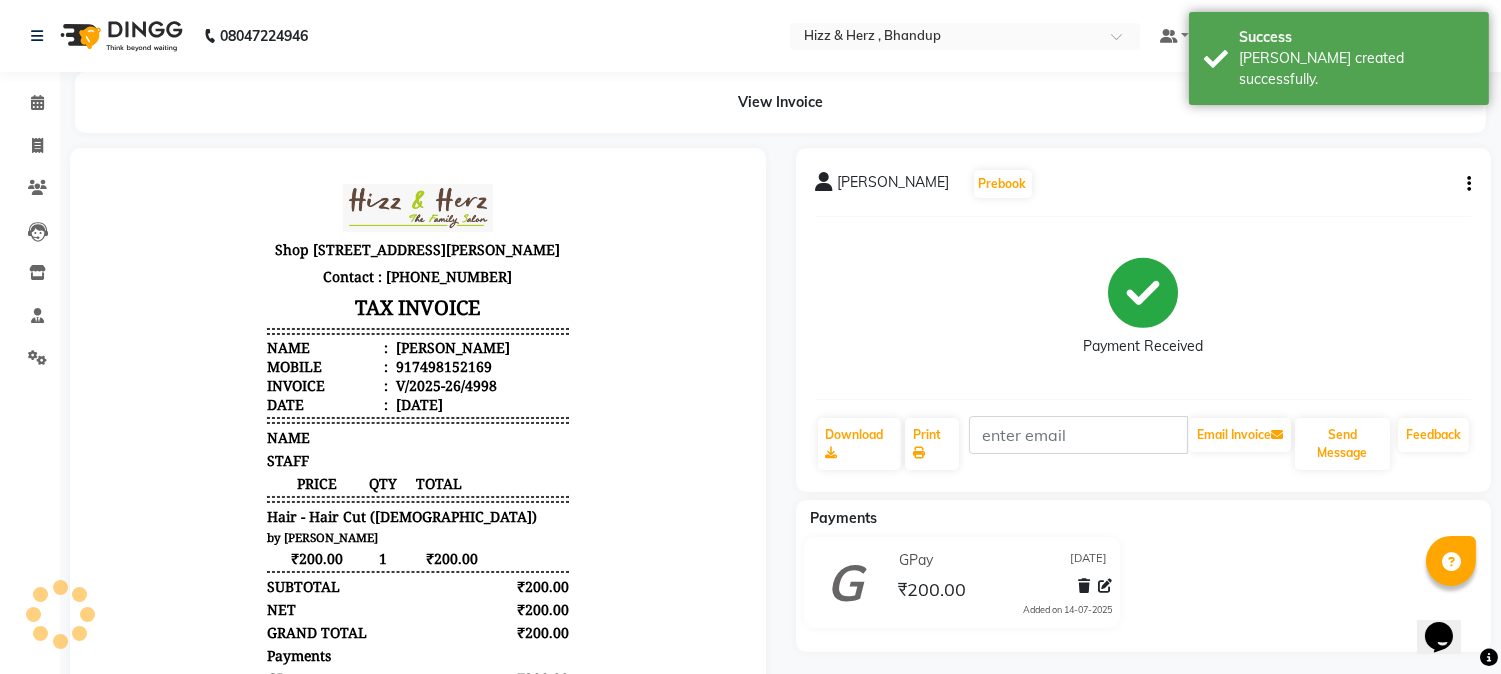 scroll, scrollTop: 0, scrollLeft: 0, axis: both 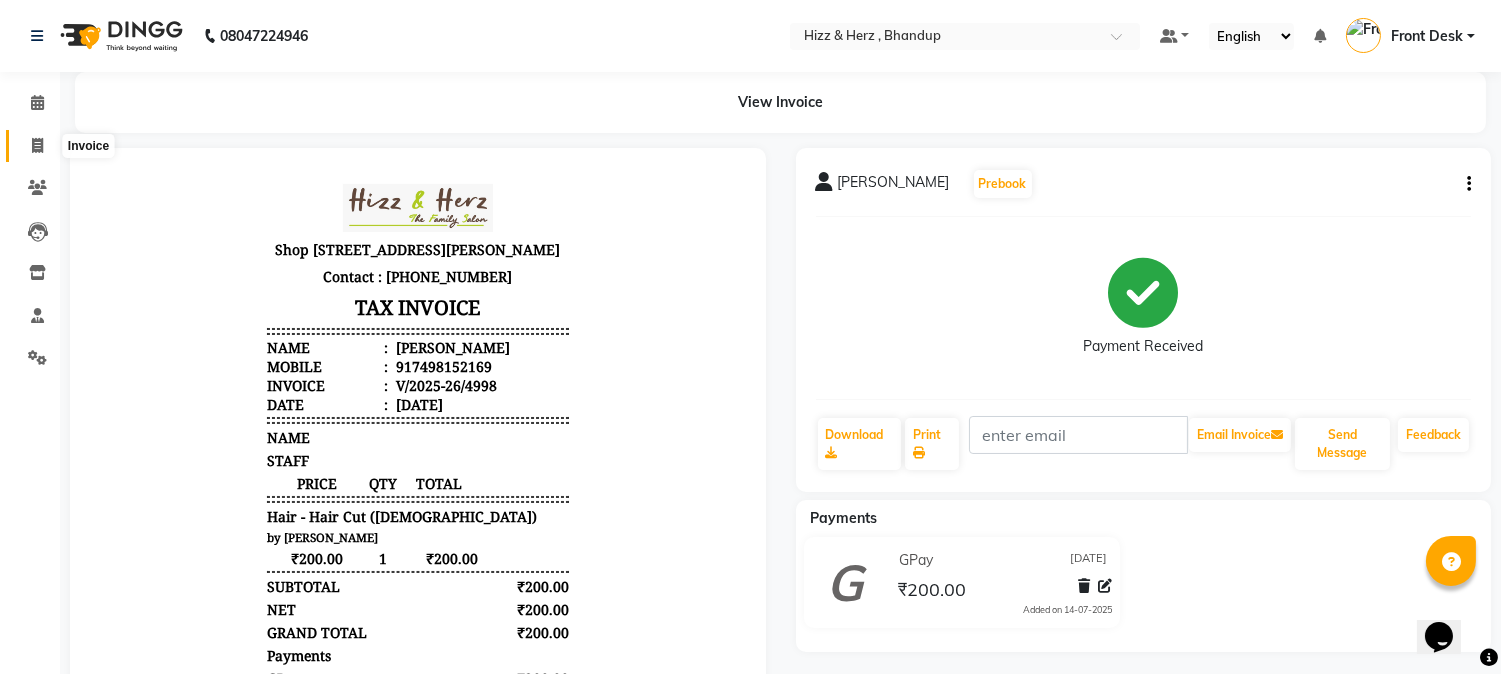 click 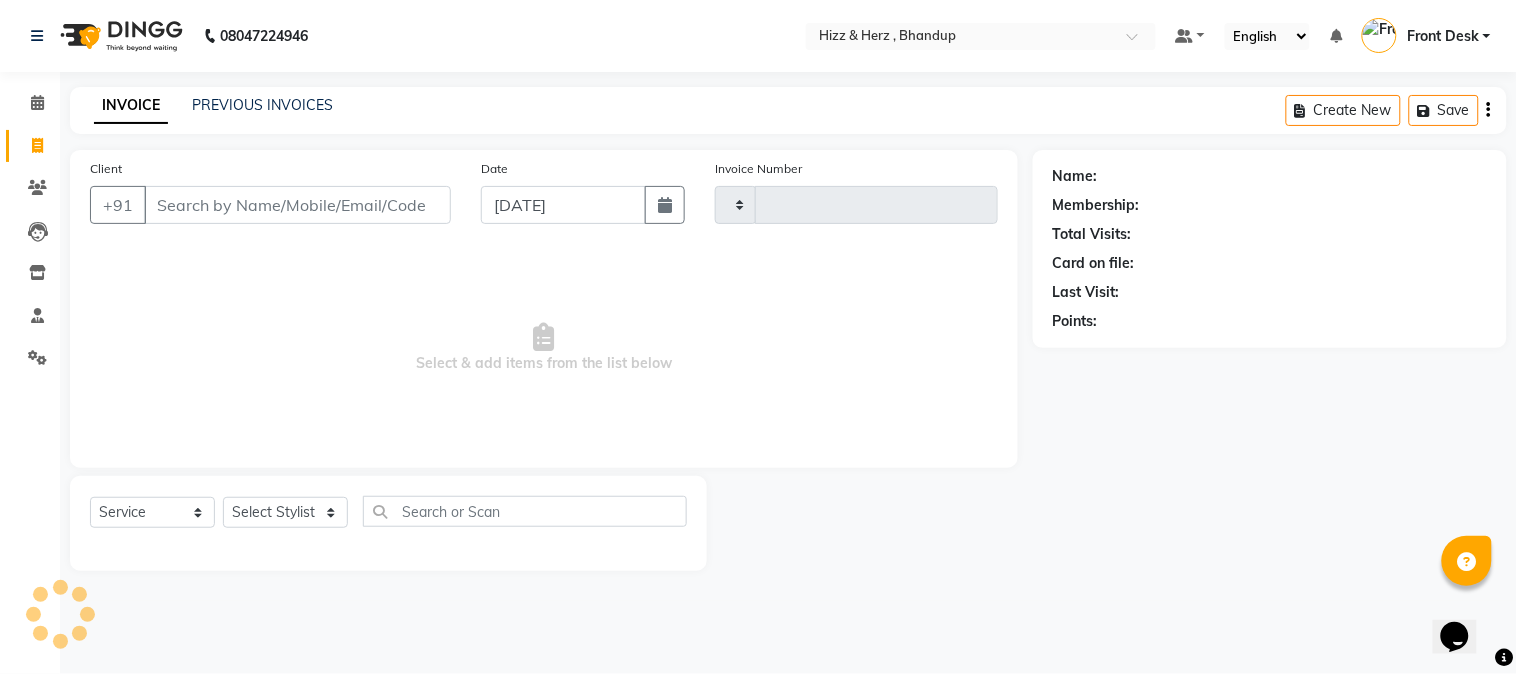 type on "4999" 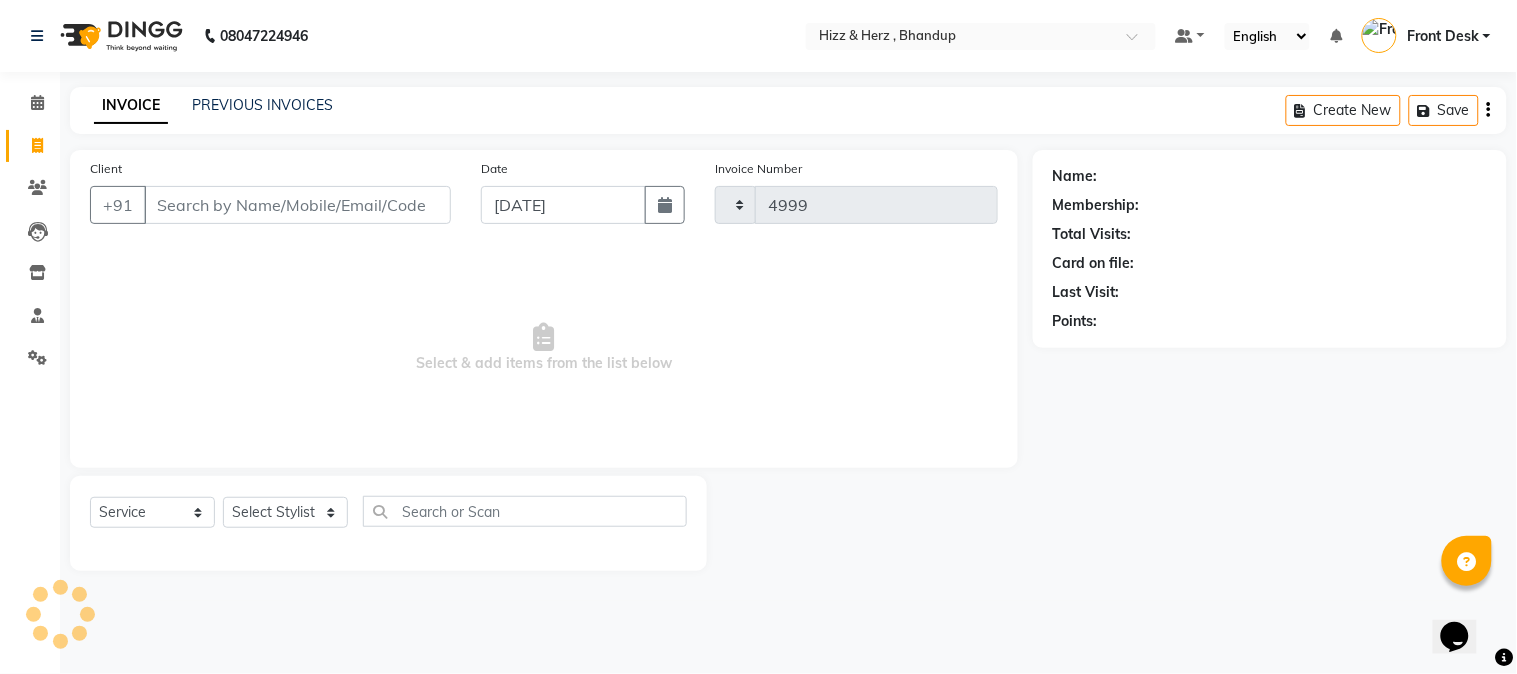 select on "629" 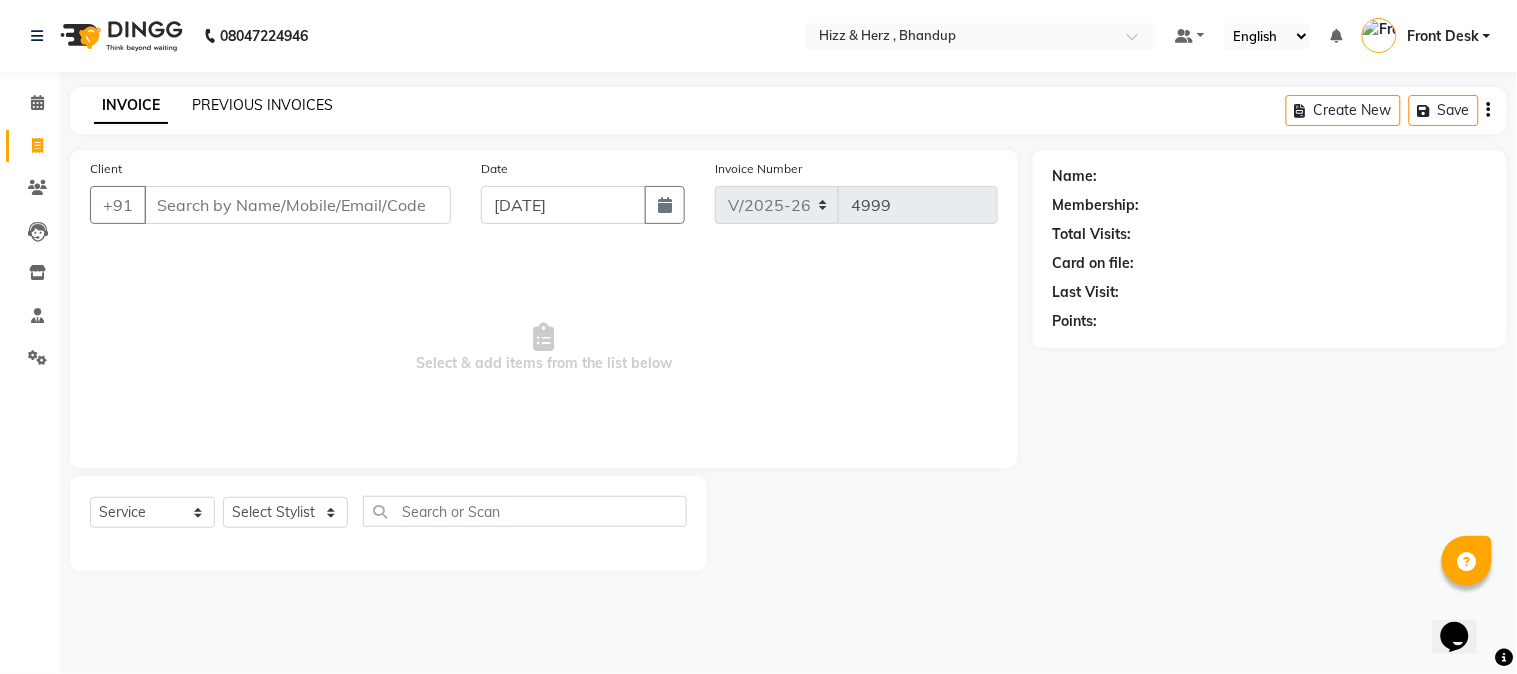 click on "PREVIOUS INVOICES" 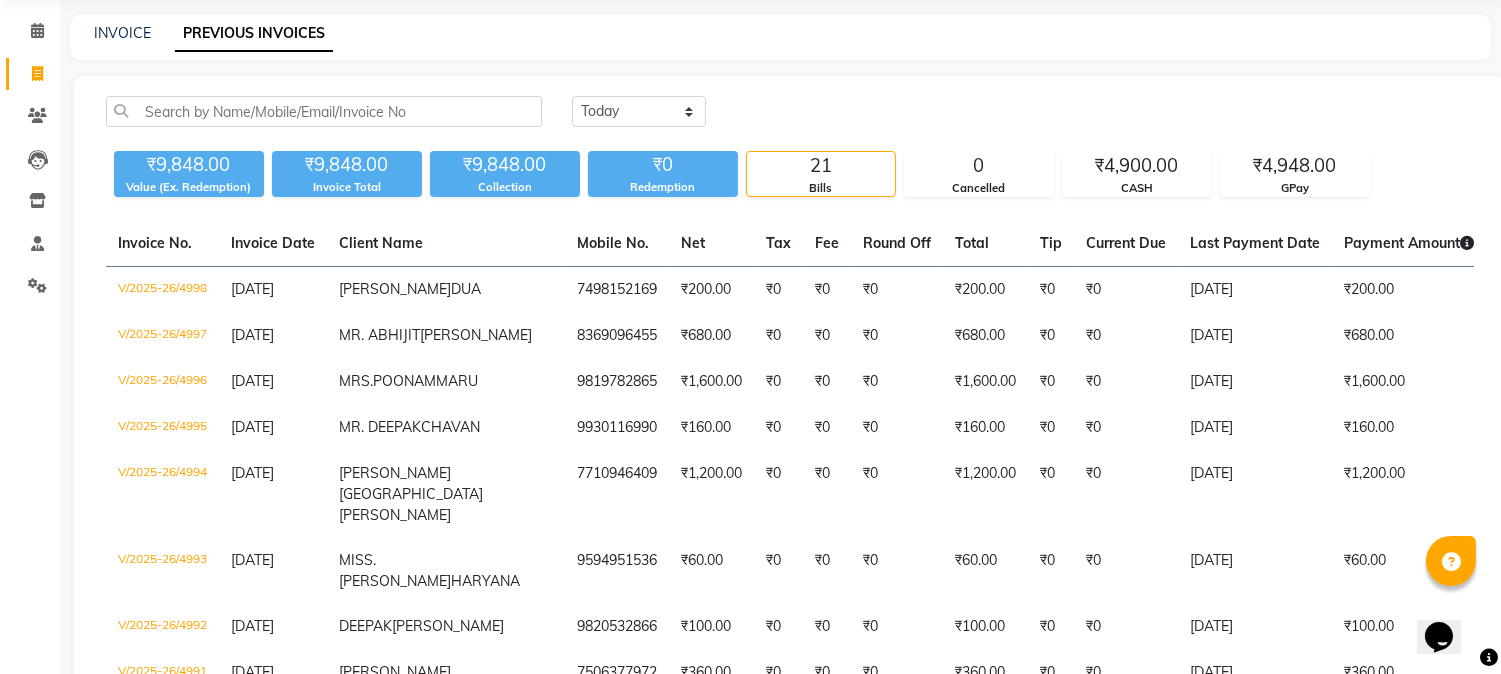 scroll, scrollTop: 111, scrollLeft: 0, axis: vertical 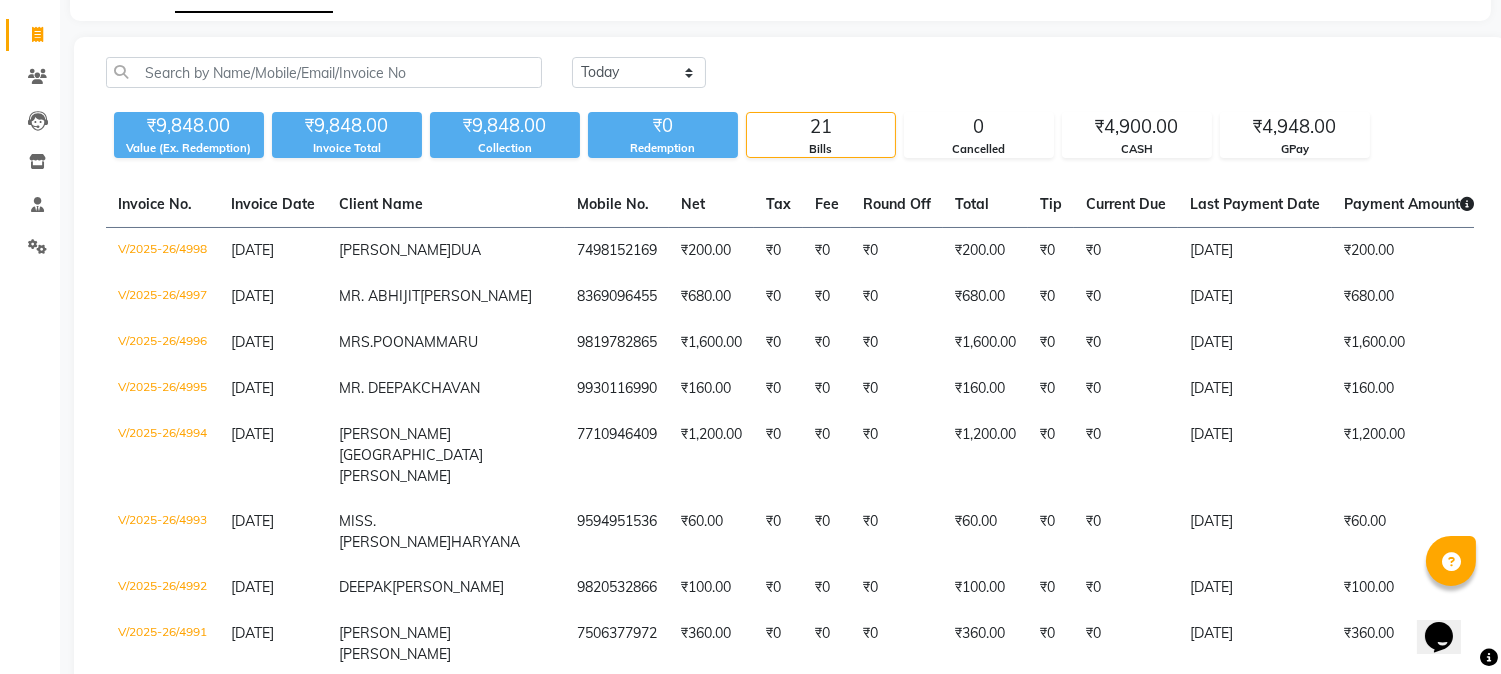 drag, startPoint x: 512, startPoint y: 268, endPoint x: 1516, endPoint y: 363, distance: 1008.4845 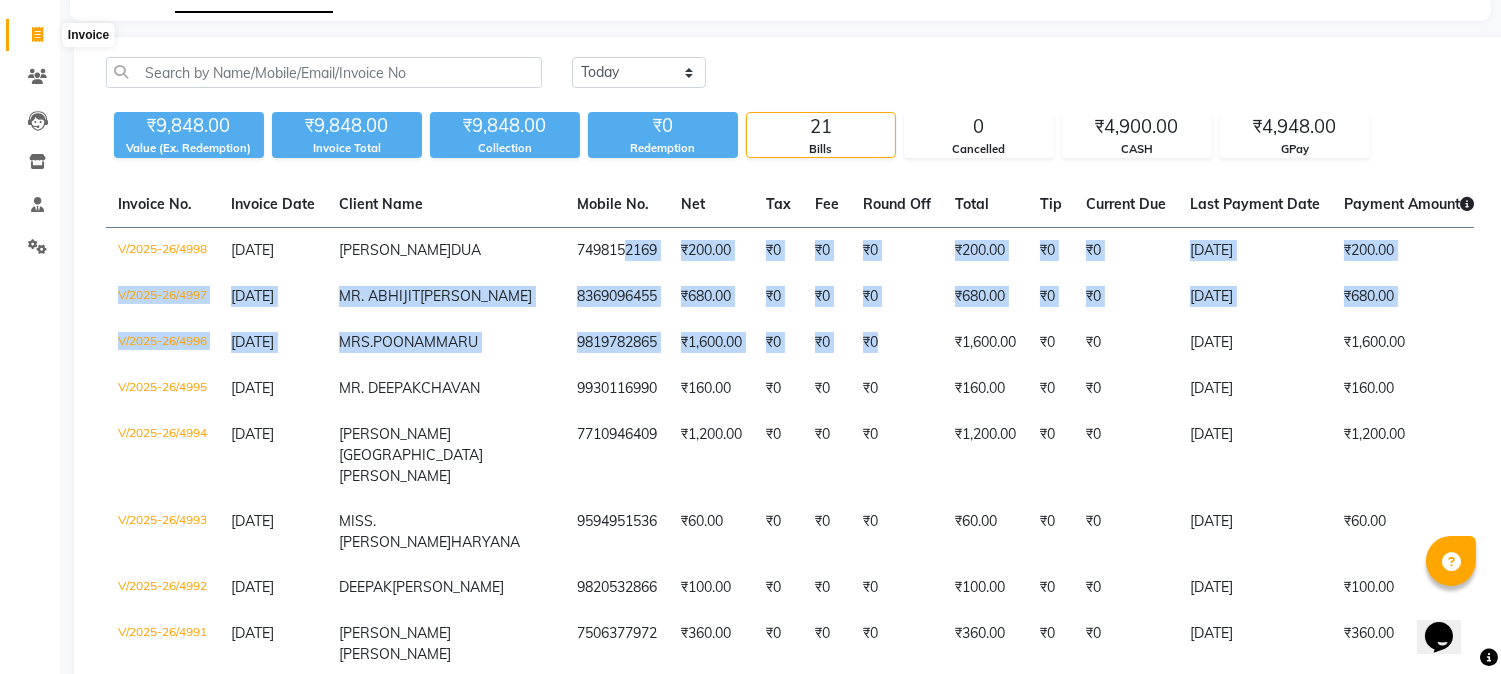 click 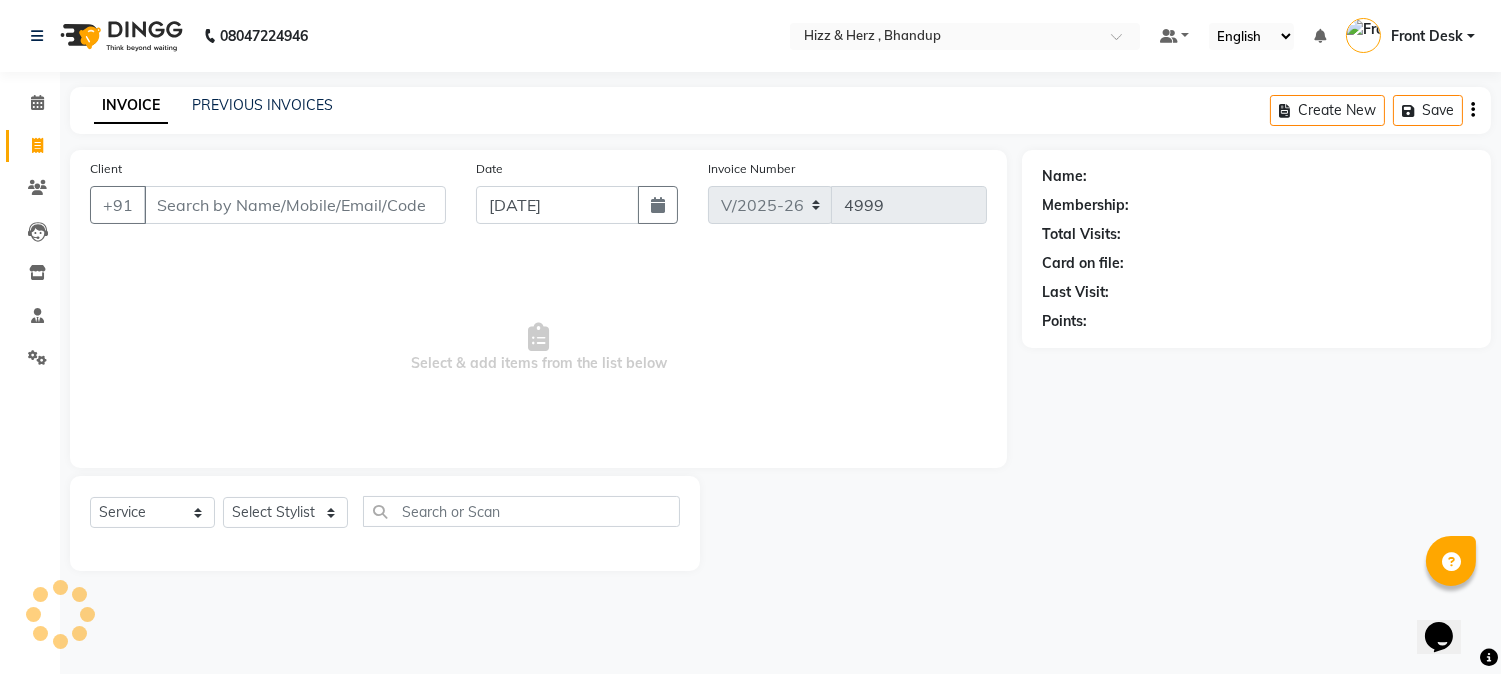 scroll, scrollTop: 0, scrollLeft: 0, axis: both 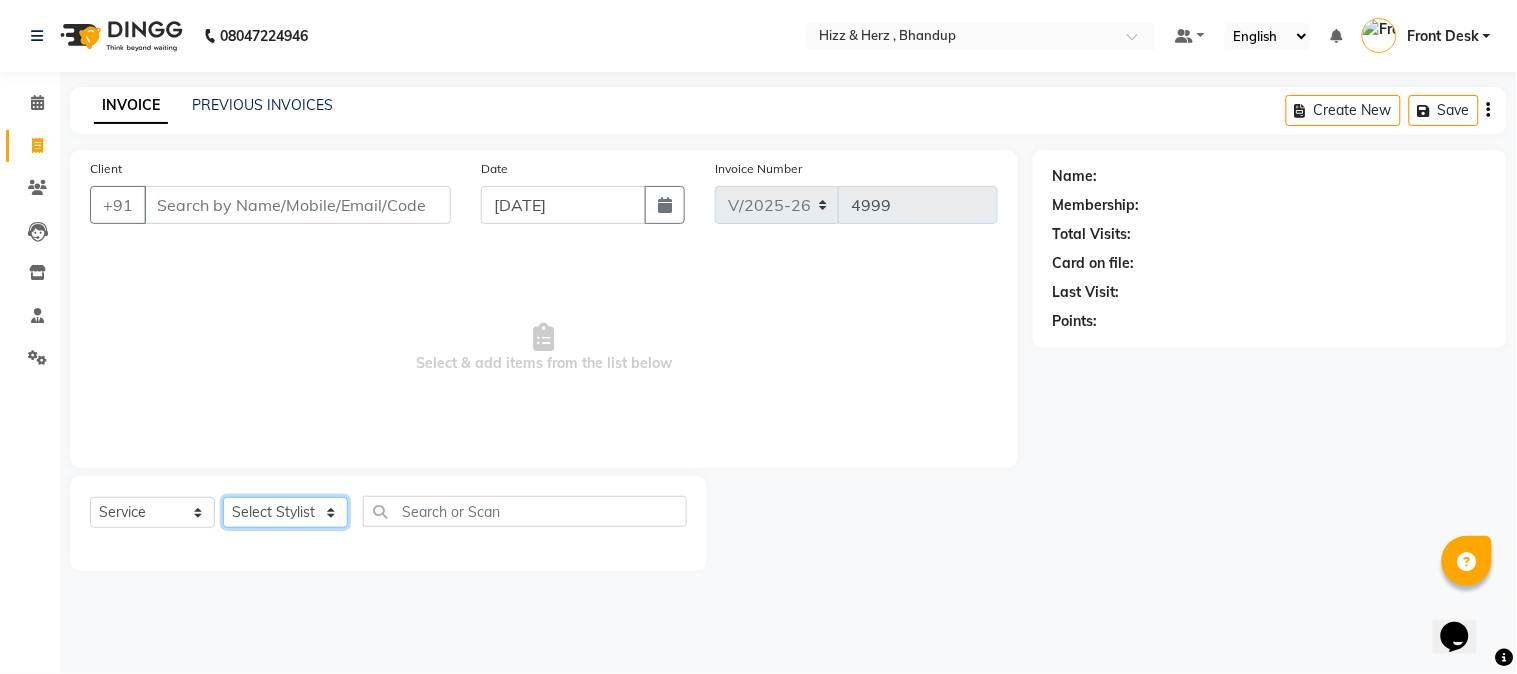 click on "Select Stylist Front Desk [PERSON_NAME] HIZZ & HERZ 2 [PERSON_NAME] [PERSON_NAME] [PERSON_NAME] [PERSON_NAME] MOHD [PERSON_NAME] [PERSON_NAME] [PERSON_NAME]  [PERSON_NAME]" 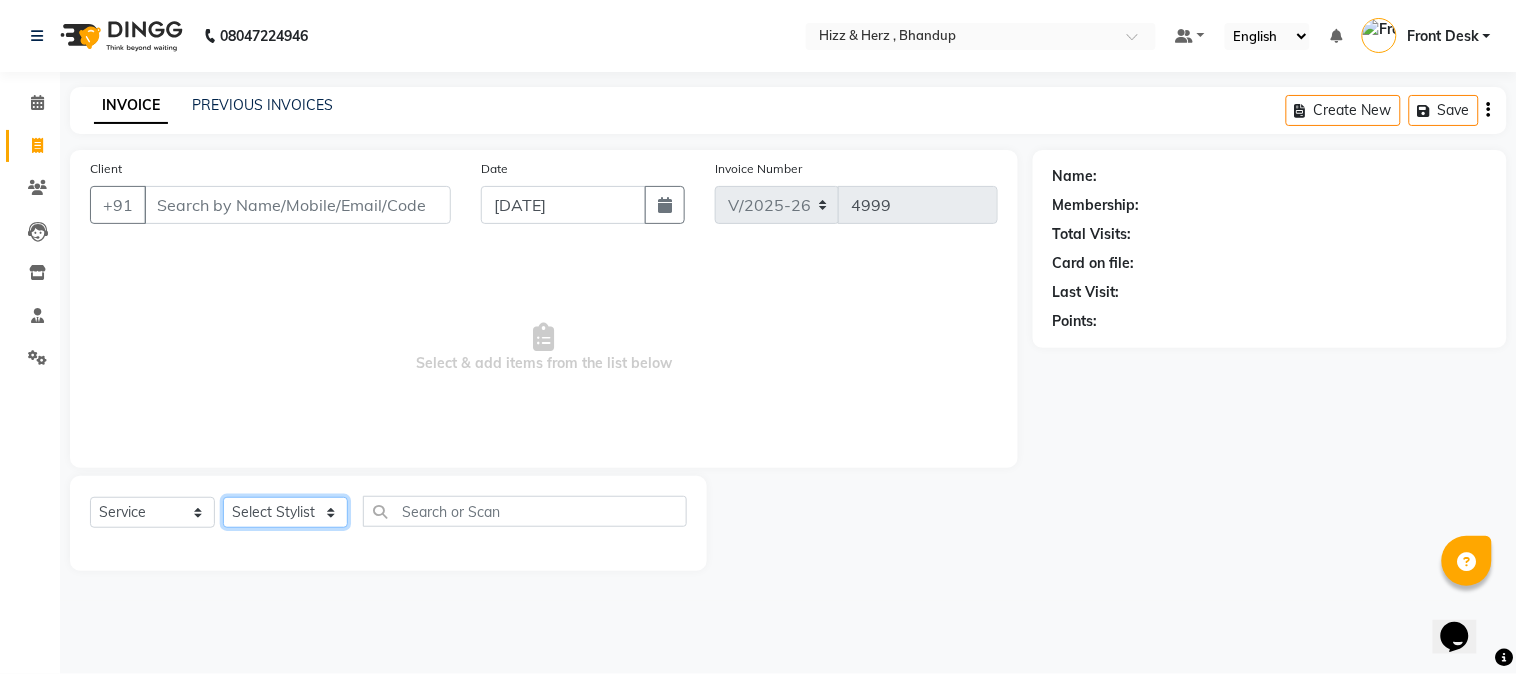 select on "33193" 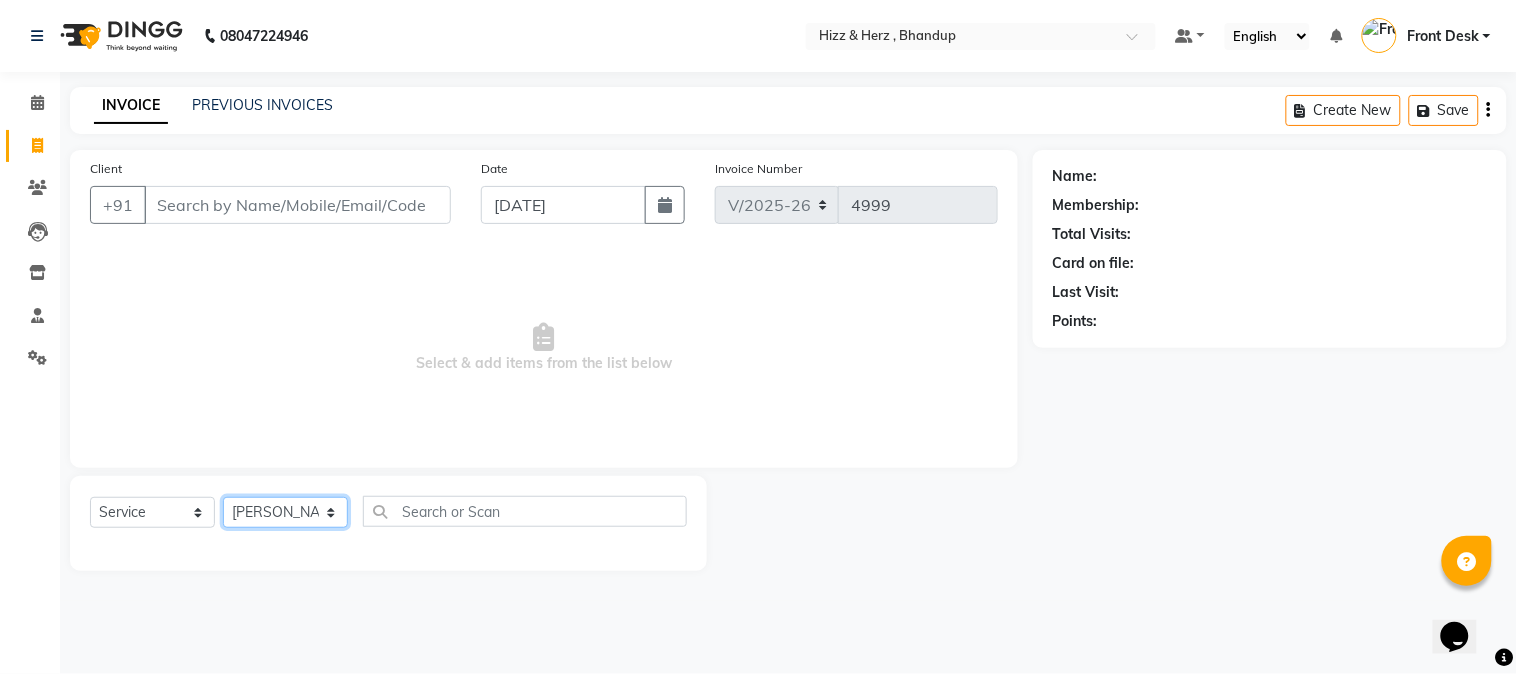 click on "Select Stylist Front Desk [PERSON_NAME] HIZZ & HERZ 2 [PERSON_NAME] [PERSON_NAME] [PERSON_NAME] [PERSON_NAME] MOHD [PERSON_NAME] [PERSON_NAME] [PERSON_NAME]  [PERSON_NAME]" 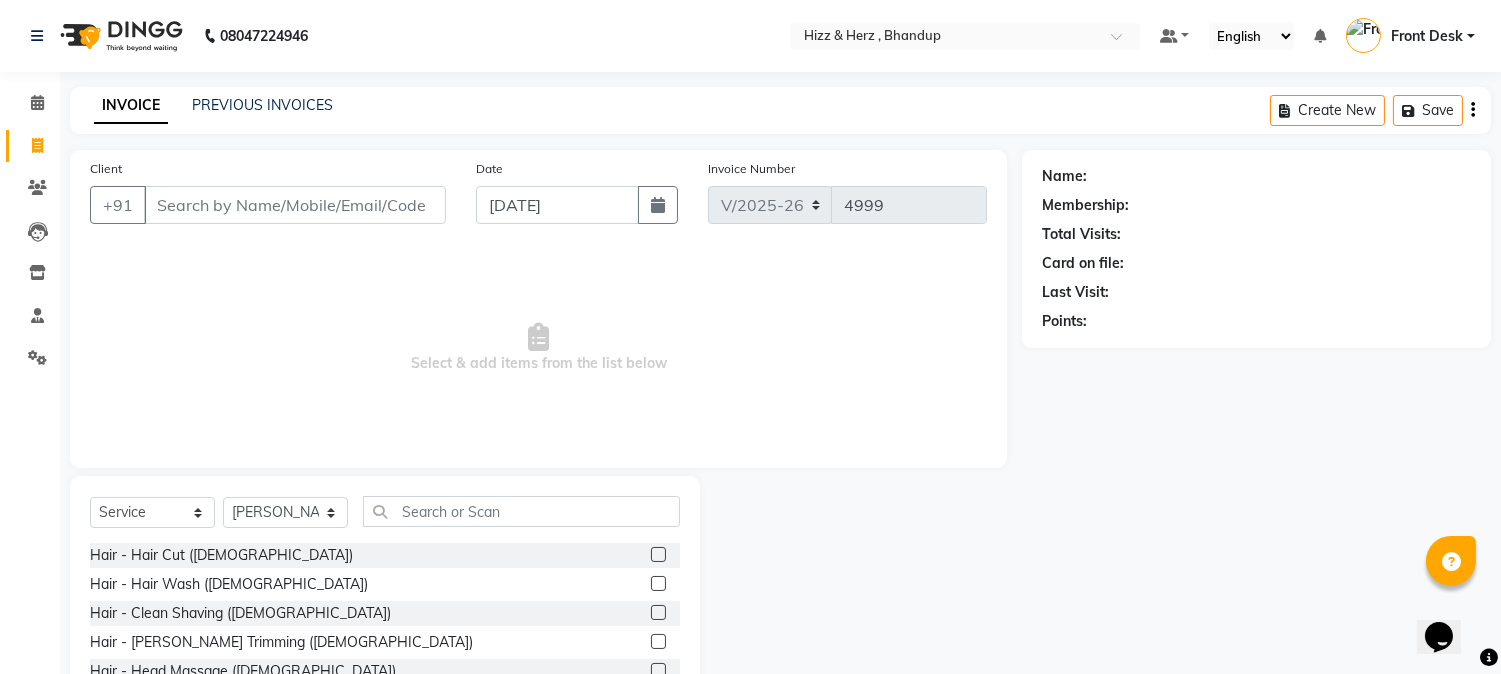 click 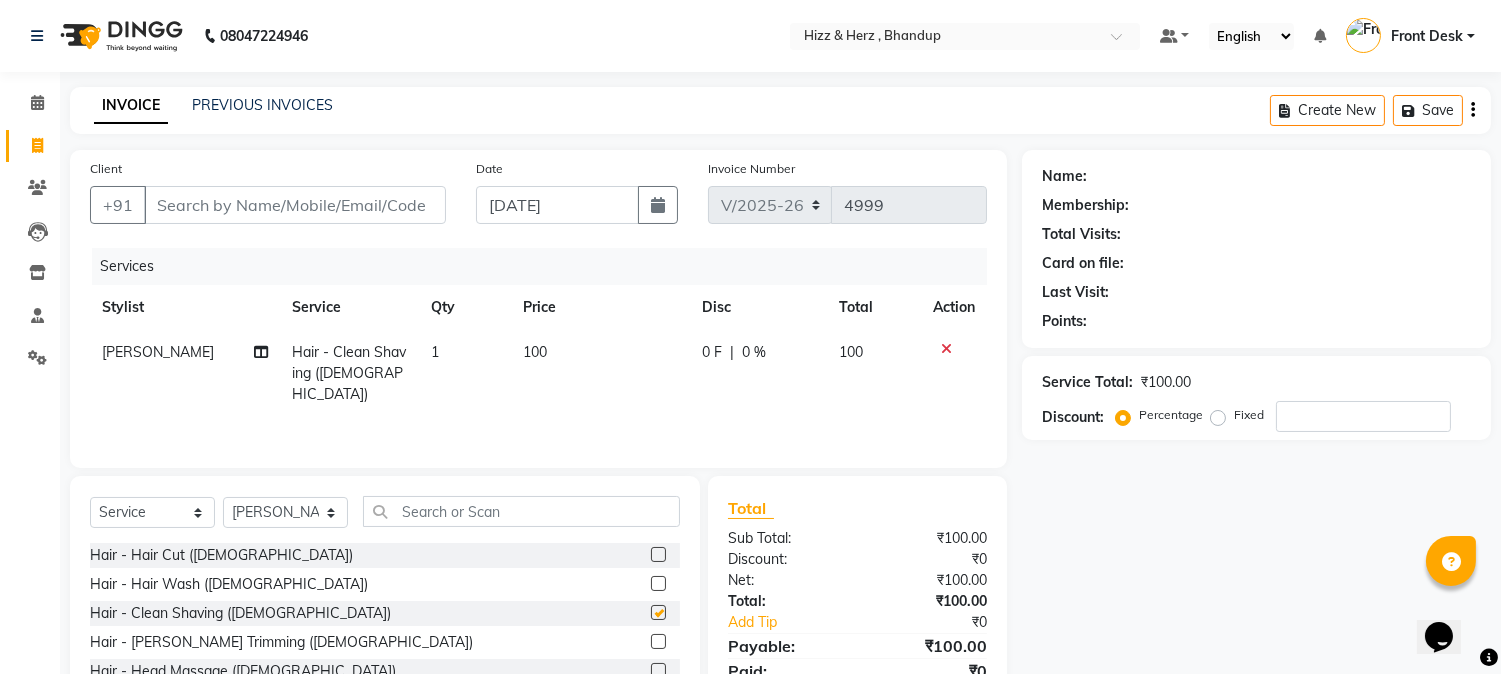 checkbox on "false" 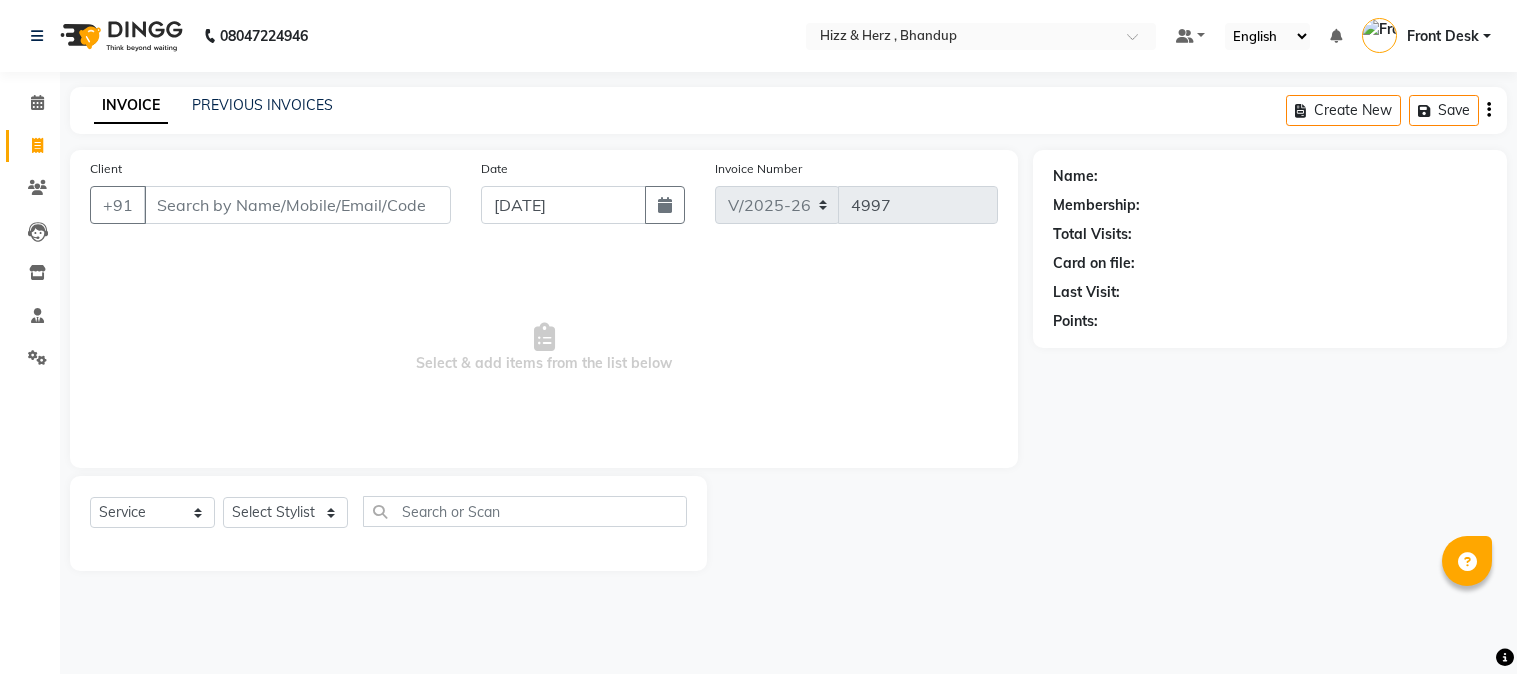 select on "629" 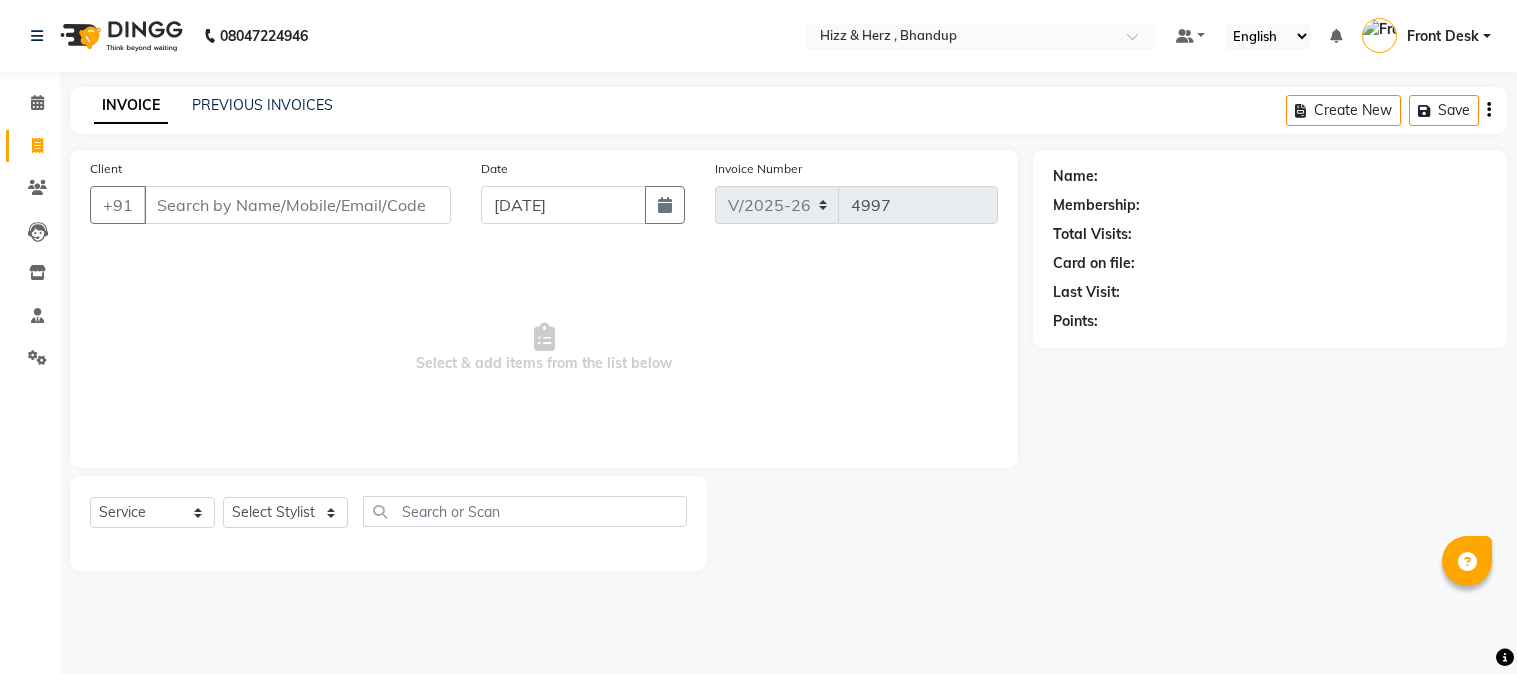 scroll, scrollTop: 0, scrollLeft: 0, axis: both 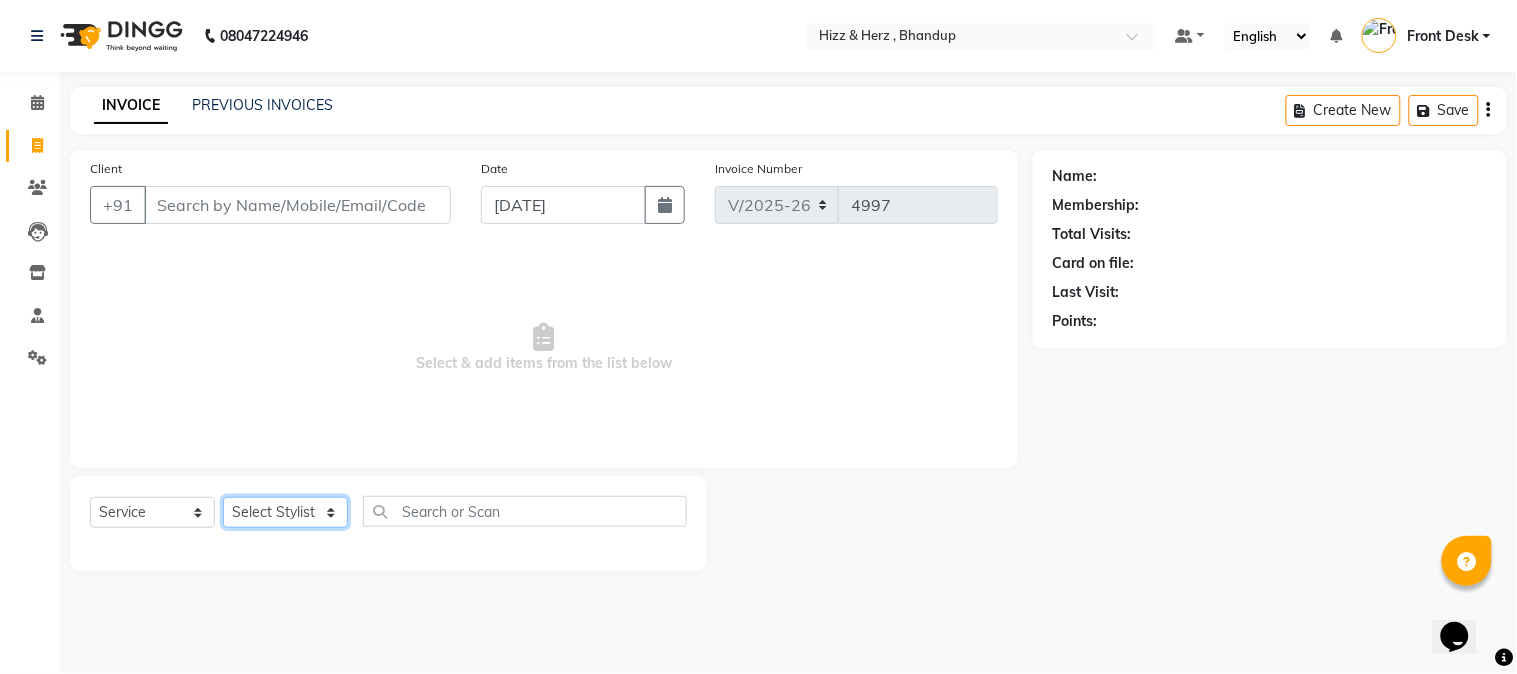 click on "Select Stylist Front Desk [PERSON_NAME] HIZZ & HERZ 2 [PERSON_NAME] [PERSON_NAME] [PERSON_NAME] [PERSON_NAME] MOHD [PERSON_NAME] [PERSON_NAME] [PERSON_NAME]  [PERSON_NAME]" 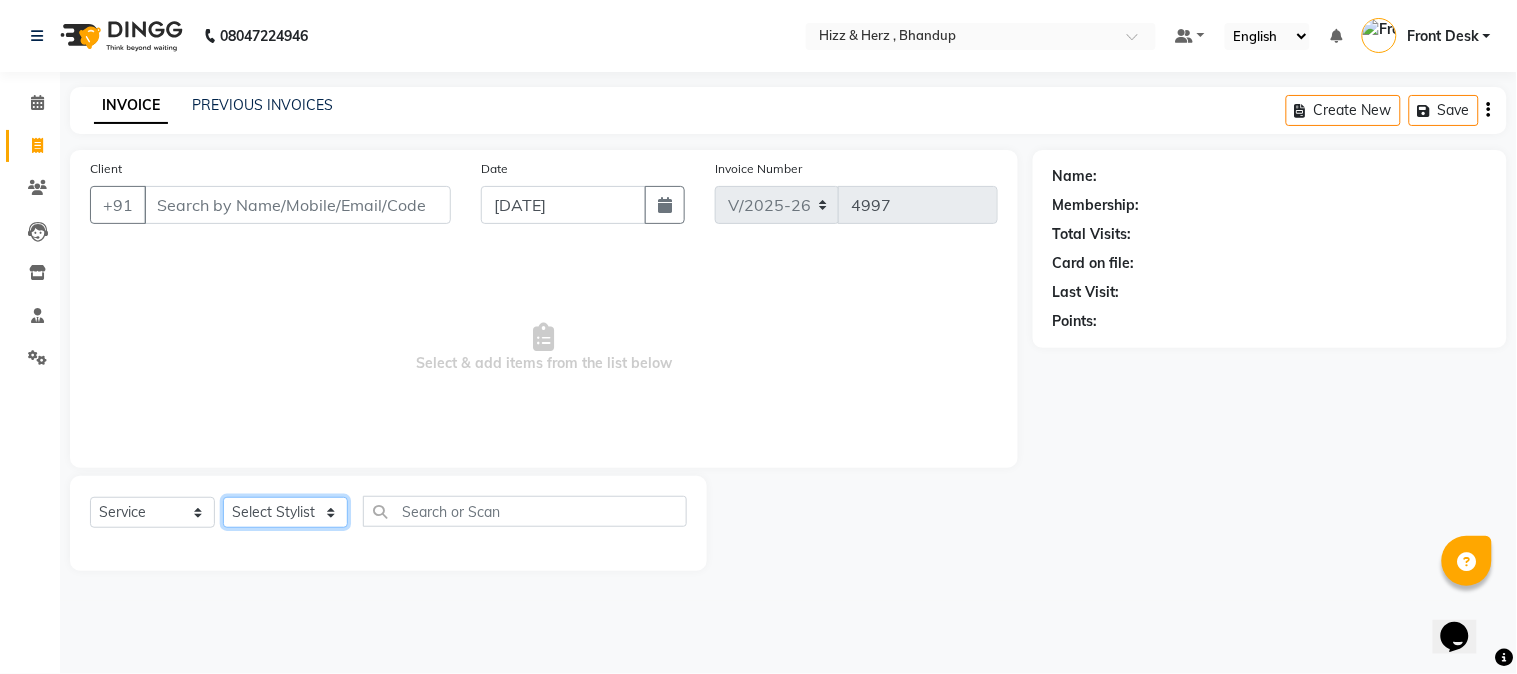 select on "24395" 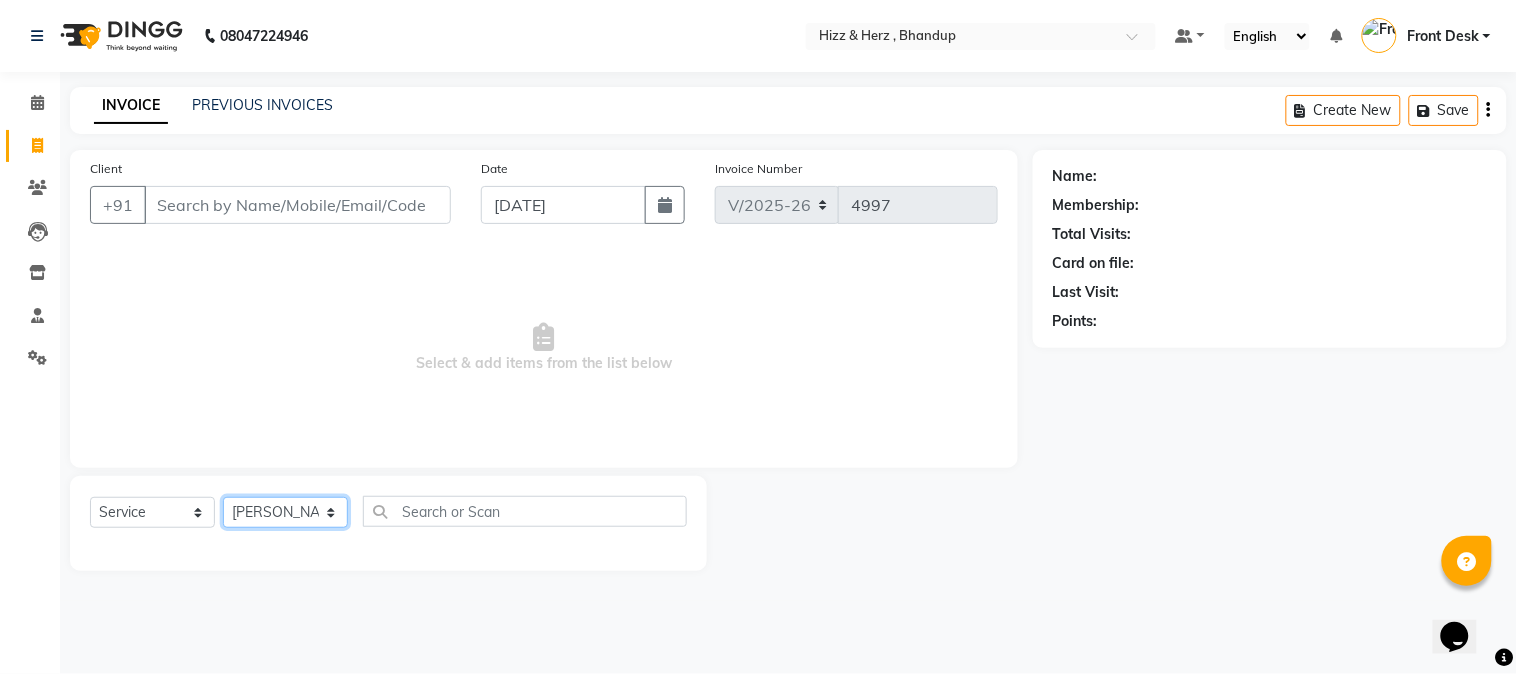 click on "Select Stylist Front Desk [PERSON_NAME] HIZZ & HERZ 2 [PERSON_NAME] [PERSON_NAME] [PERSON_NAME] [PERSON_NAME] MOHD [PERSON_NAME] [PERSON_NAME] [PERSON_NAME]  [PERSON_NAME]" 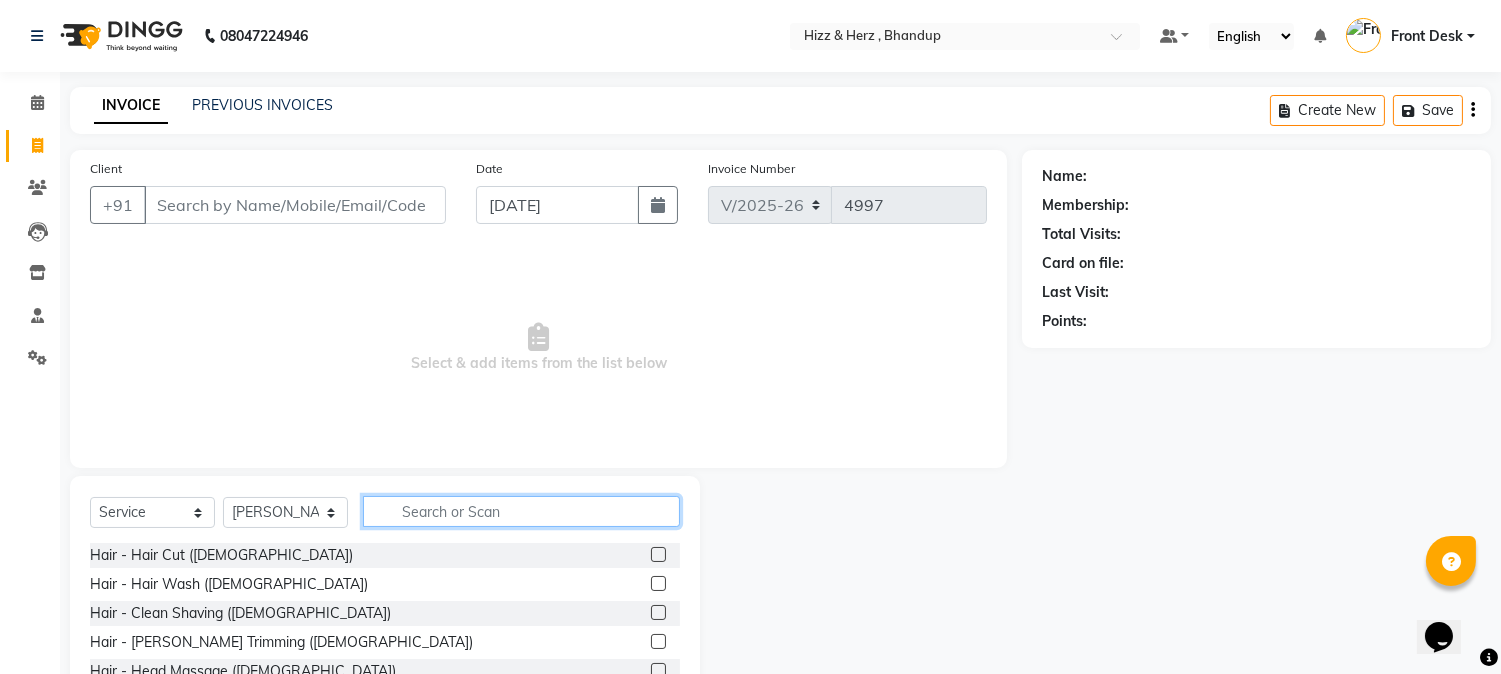 click 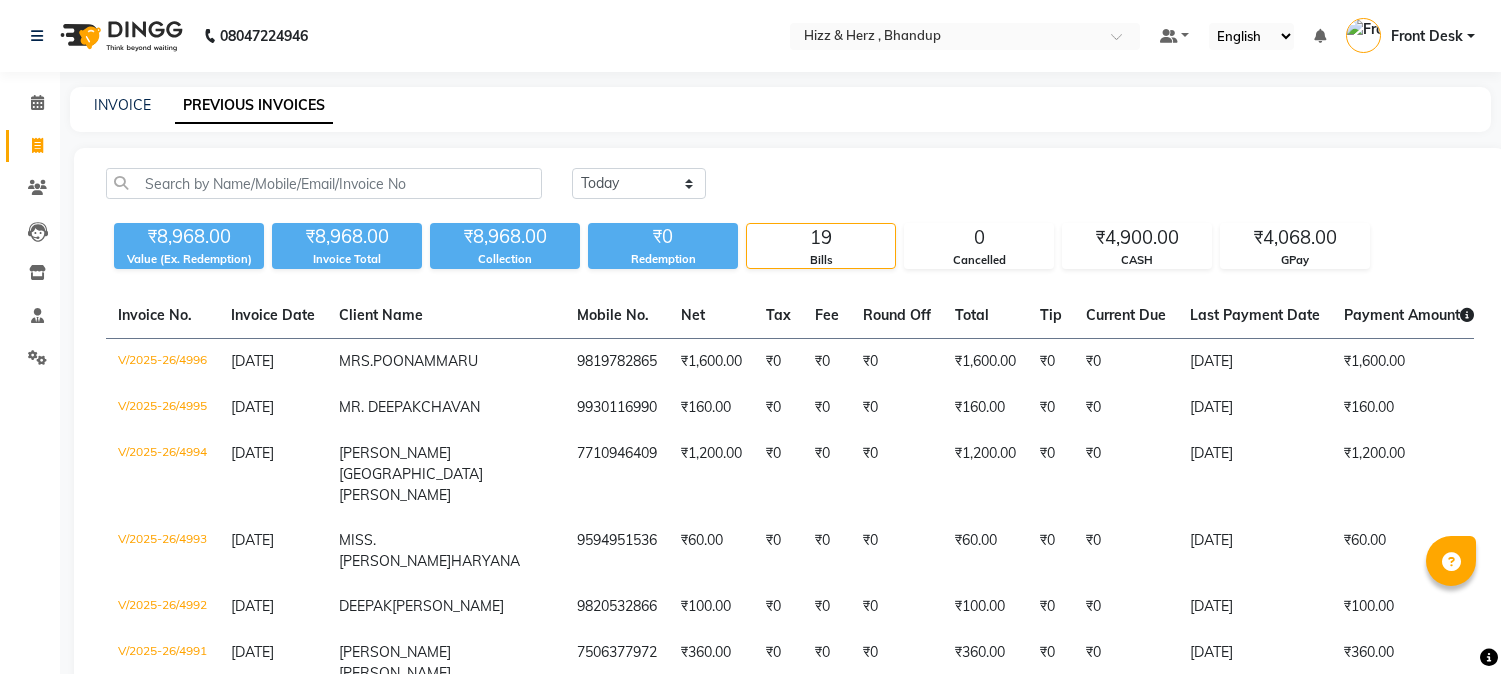scroll, scrollTop: 0, scrollLeft: 0, axis: both 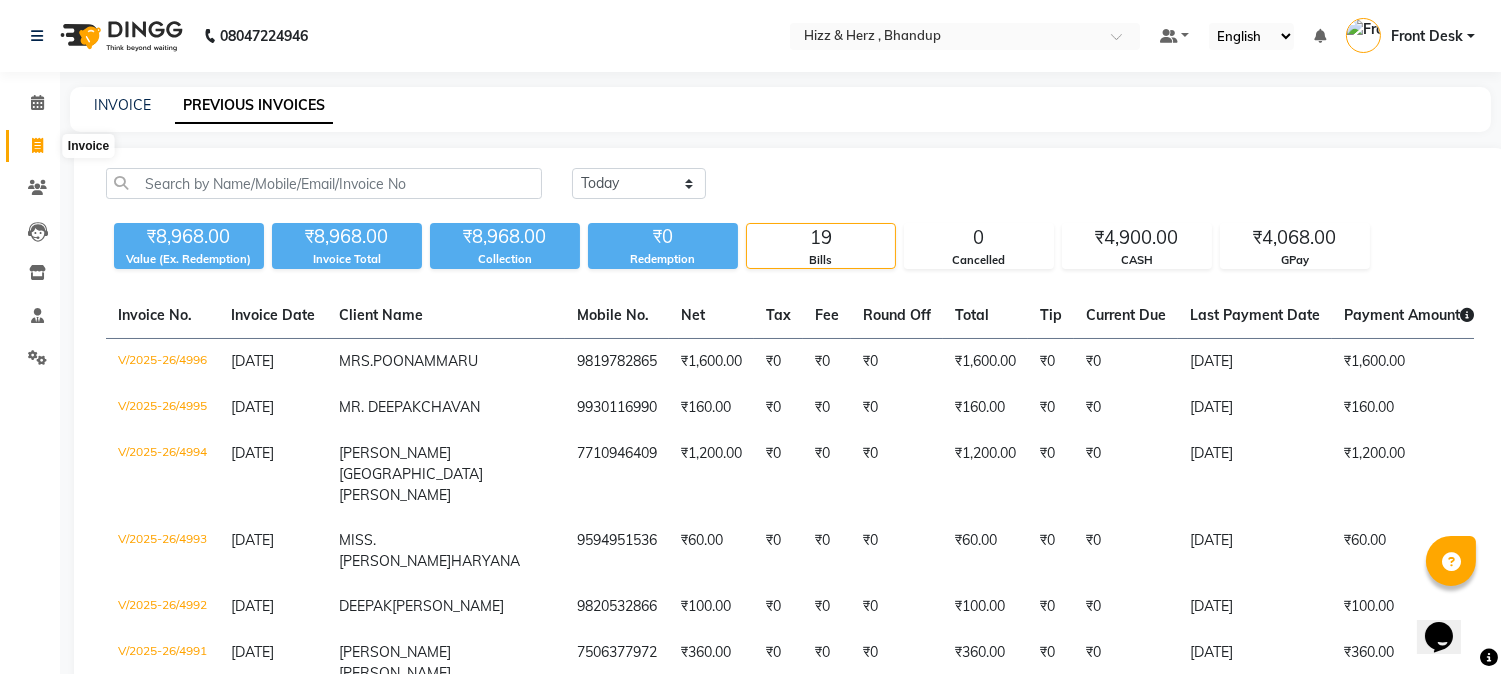 click 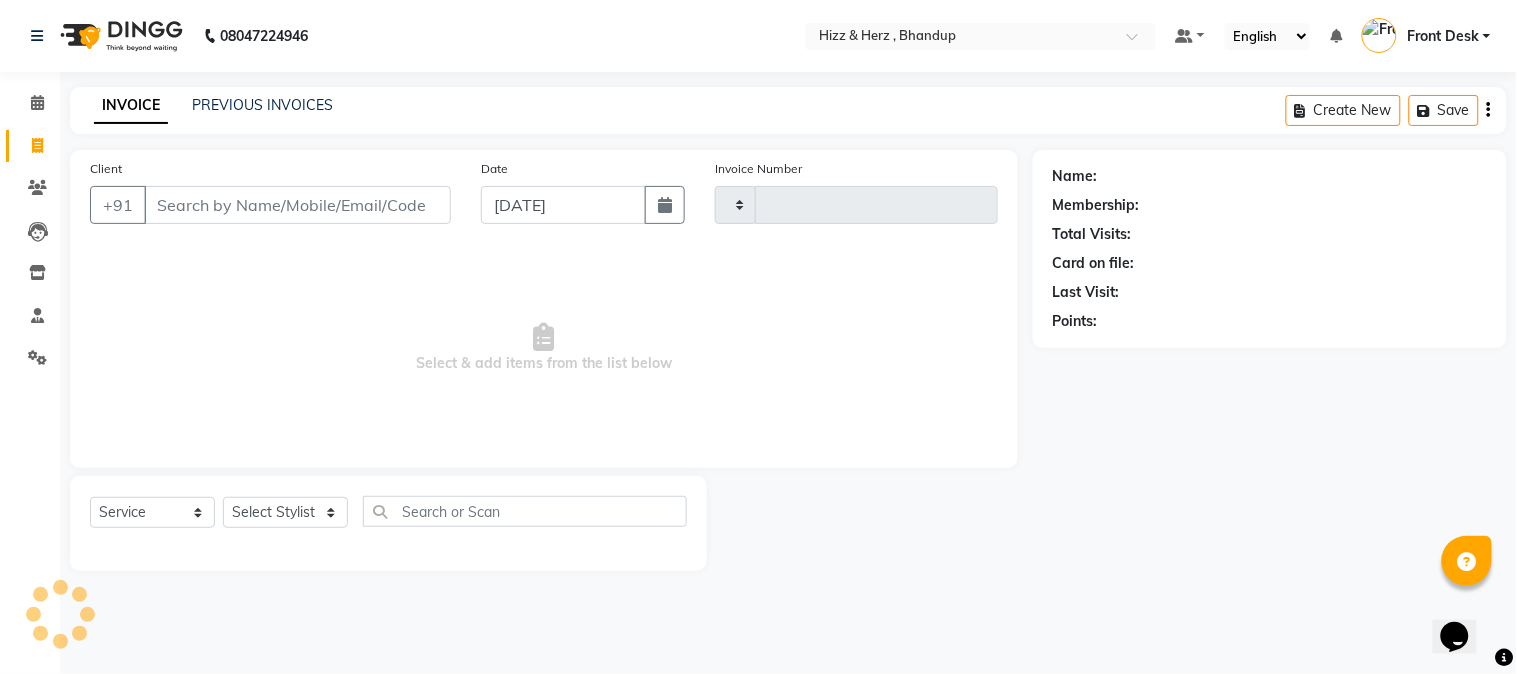 type on "5001" 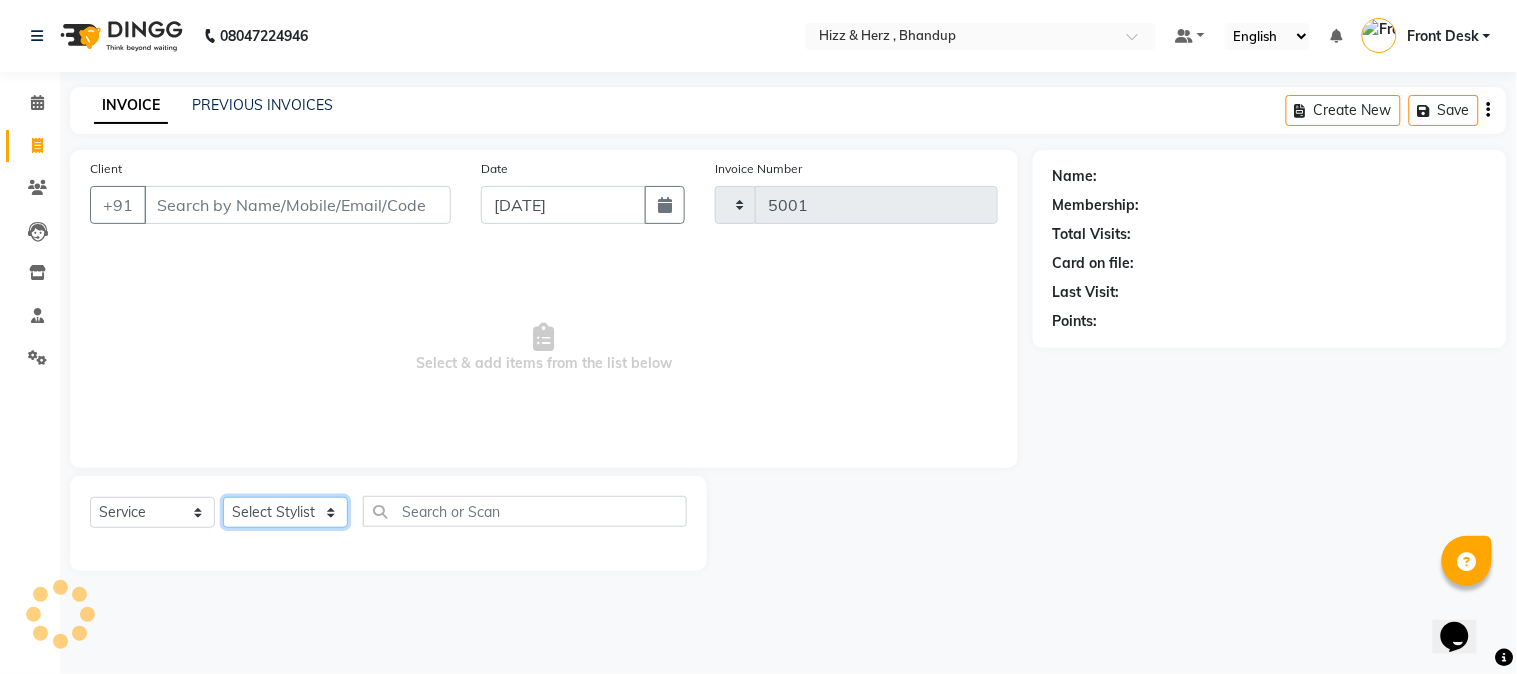 click on "Select Stylist" 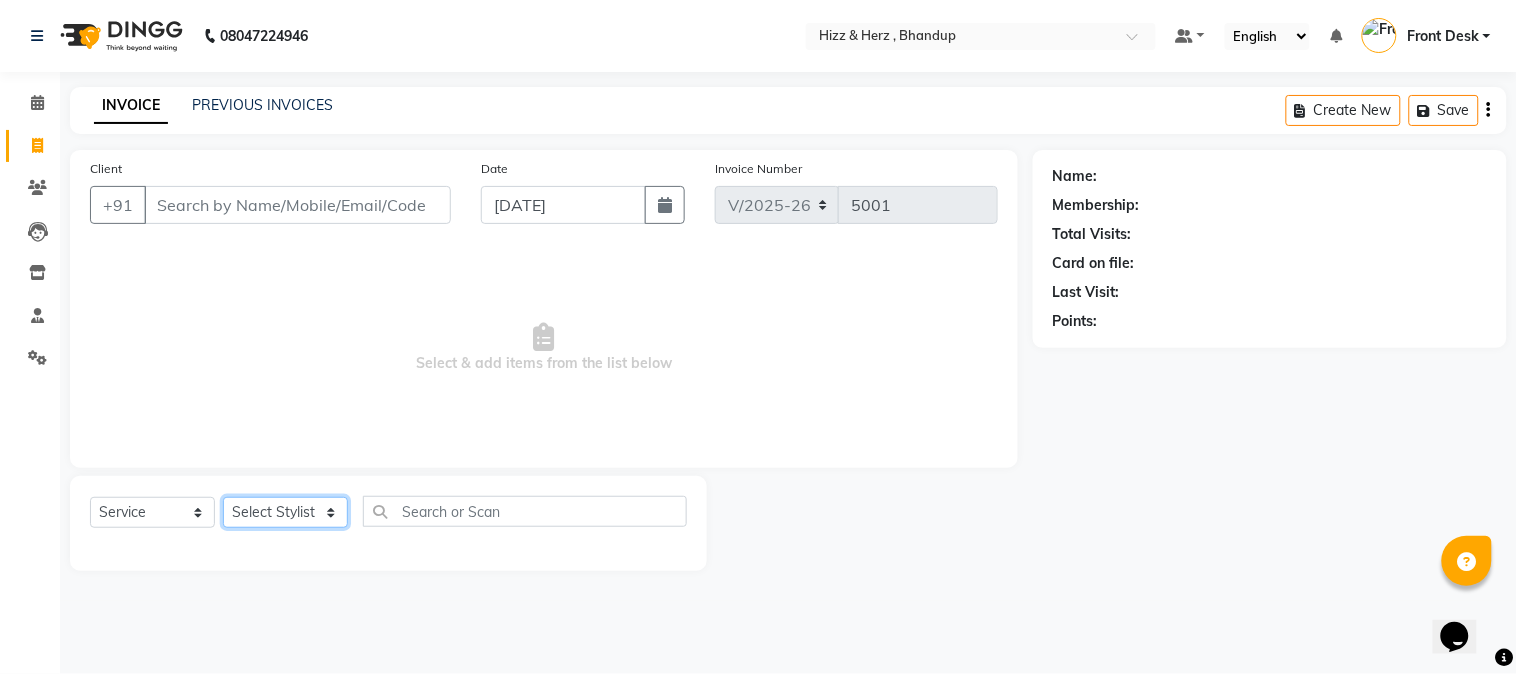 select on "24395" 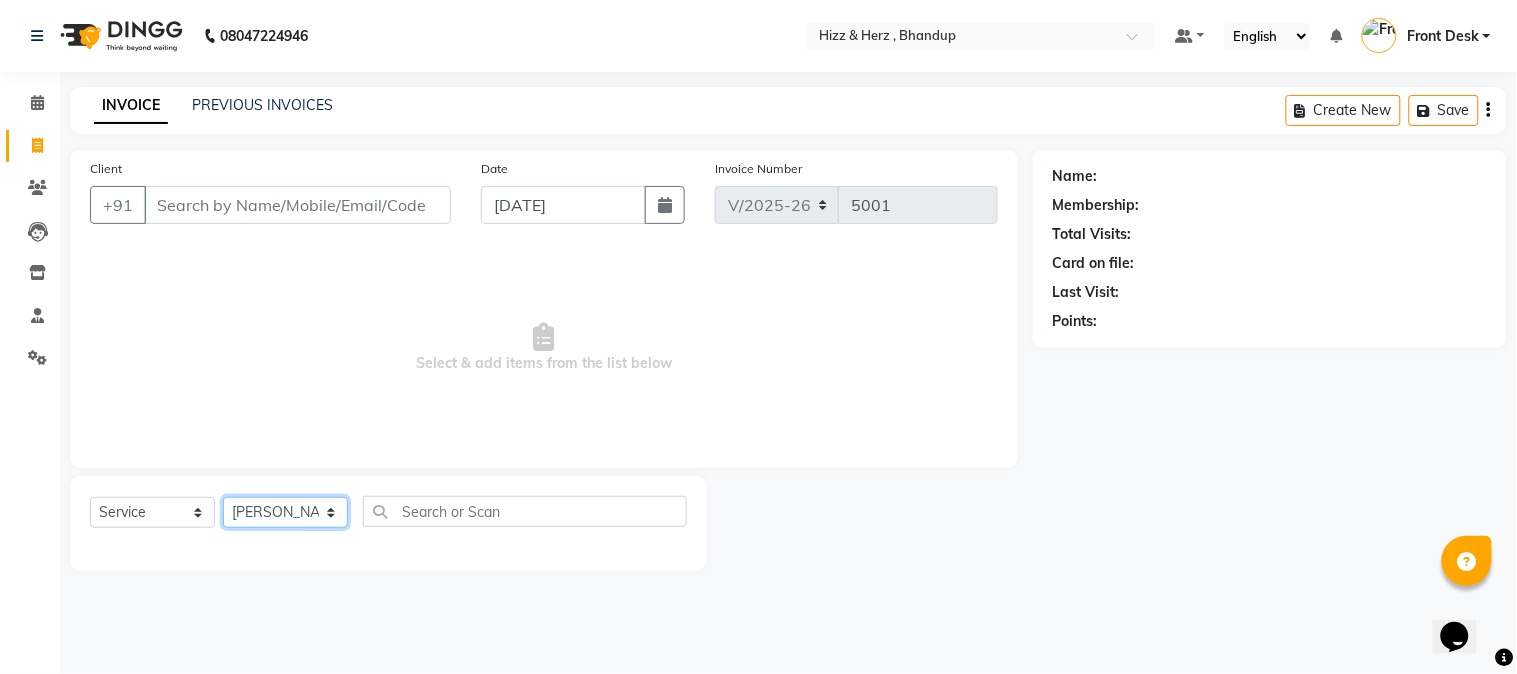 click on "Select Stylist Front Desk [PERSON_NAME] HIZZ & HERZ 2 [PERSON_NAME] [PERSON_NAME] [PERSON_NAME] [PERSON_NAME] MOHD [PERSON_NAME] [PERSON_NAME] [PERSON_NAME]  [PERSON_NAME]" 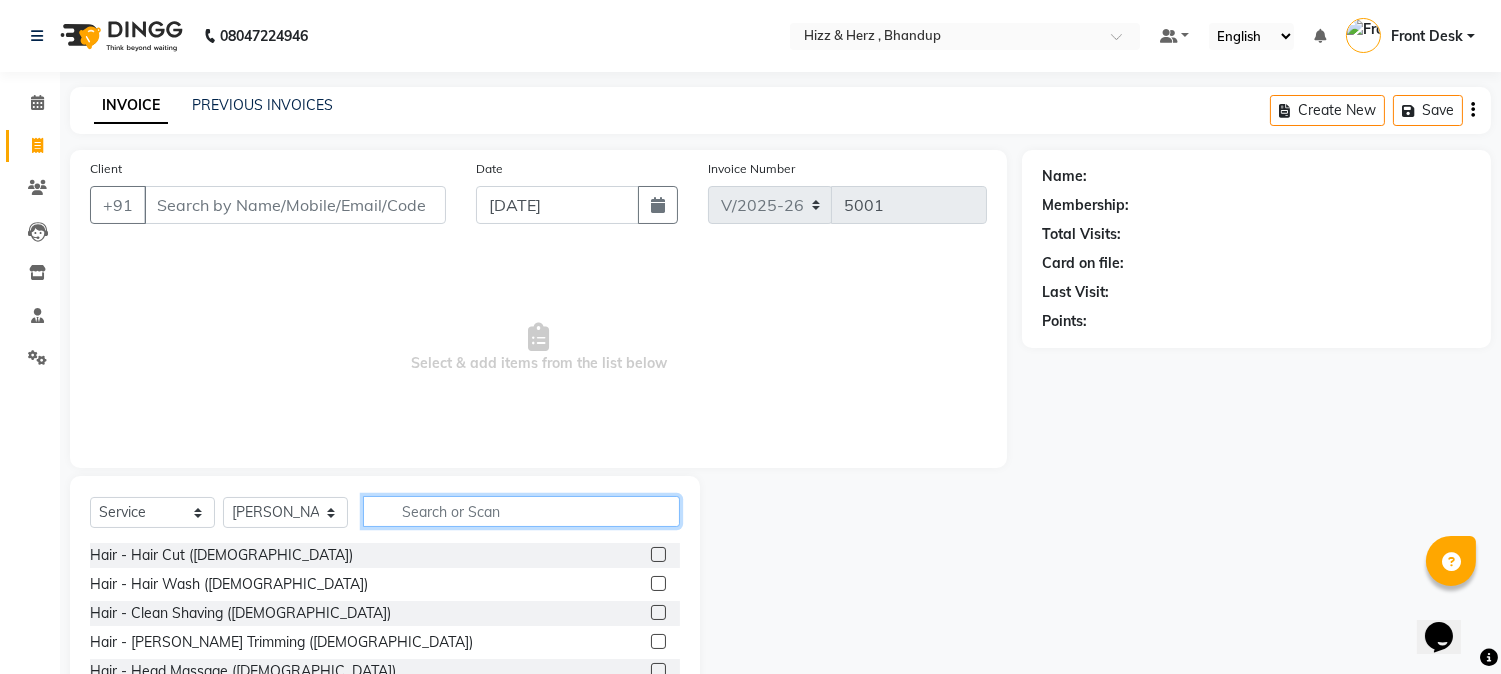 click 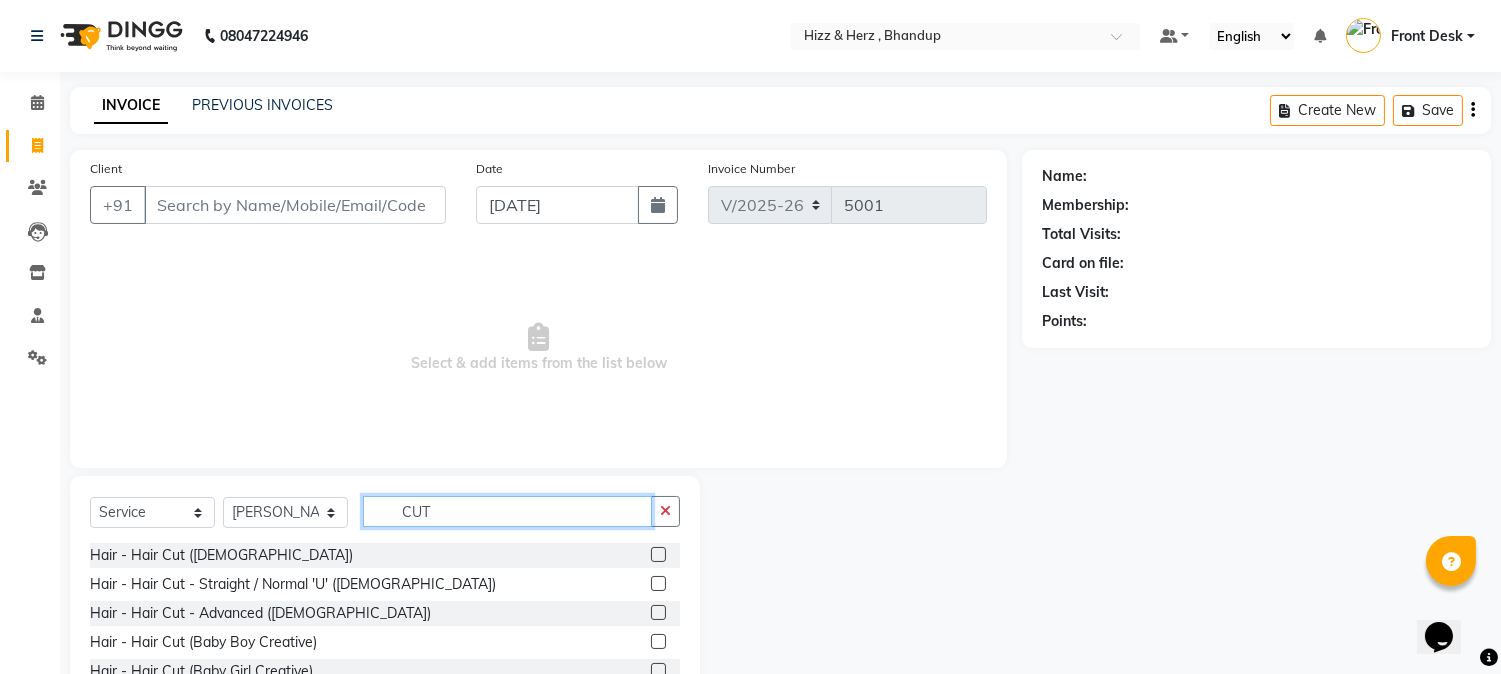 type on "CUT" 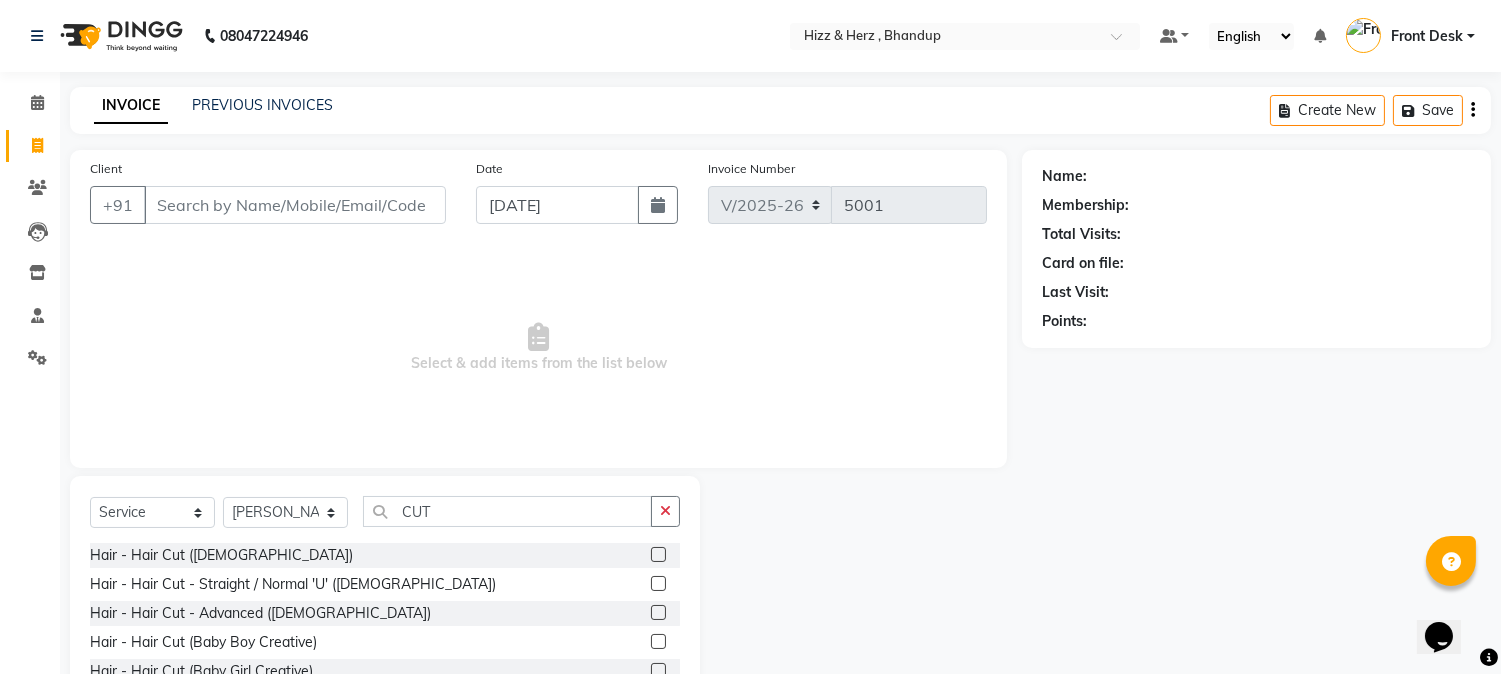 click 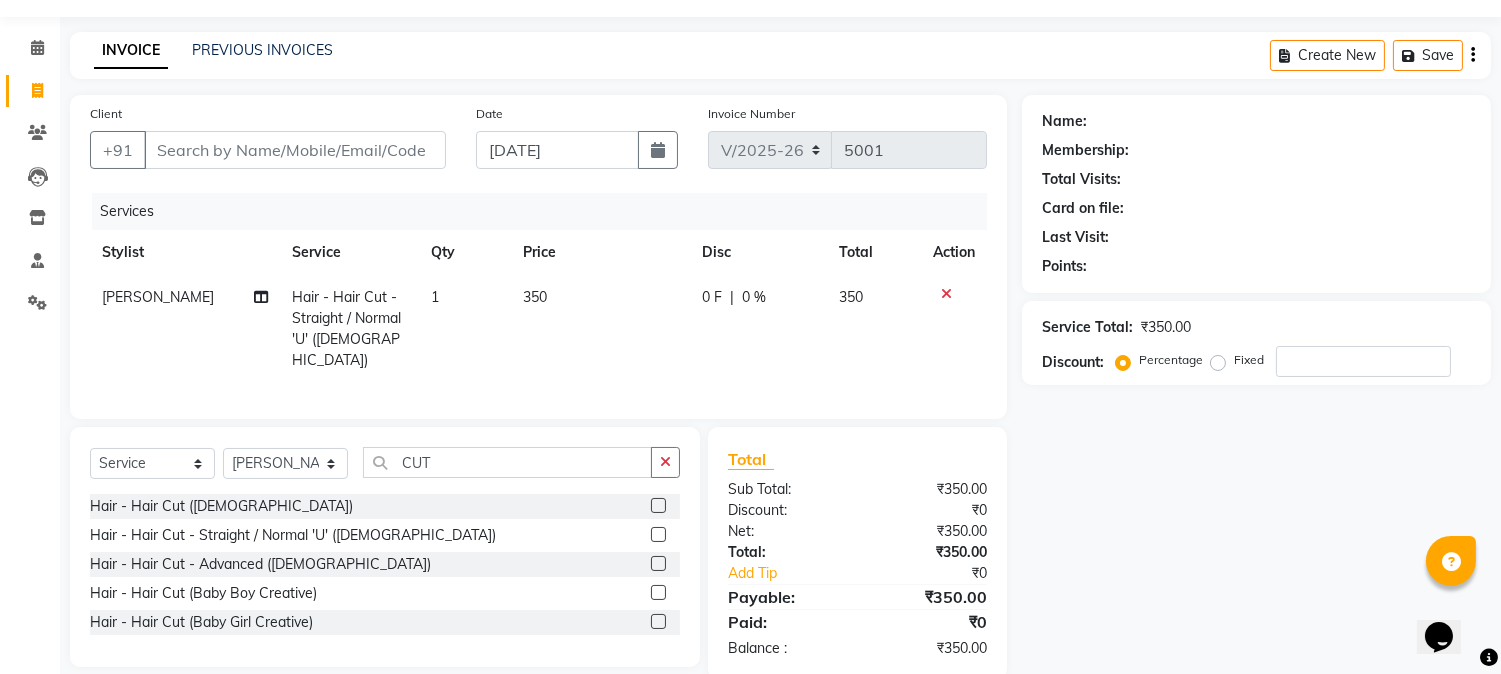 scroll, scrollTop: 85, scrollLeft: 0, axis: vertical 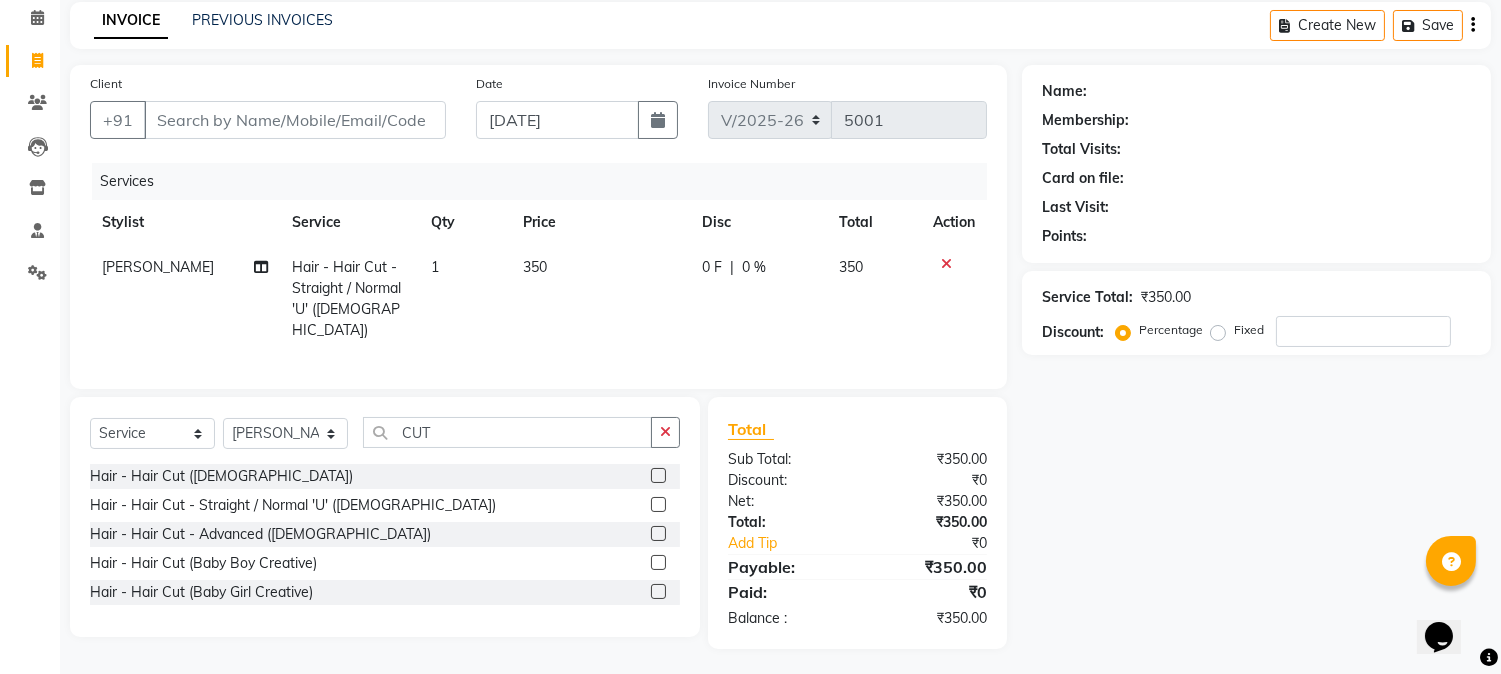 click 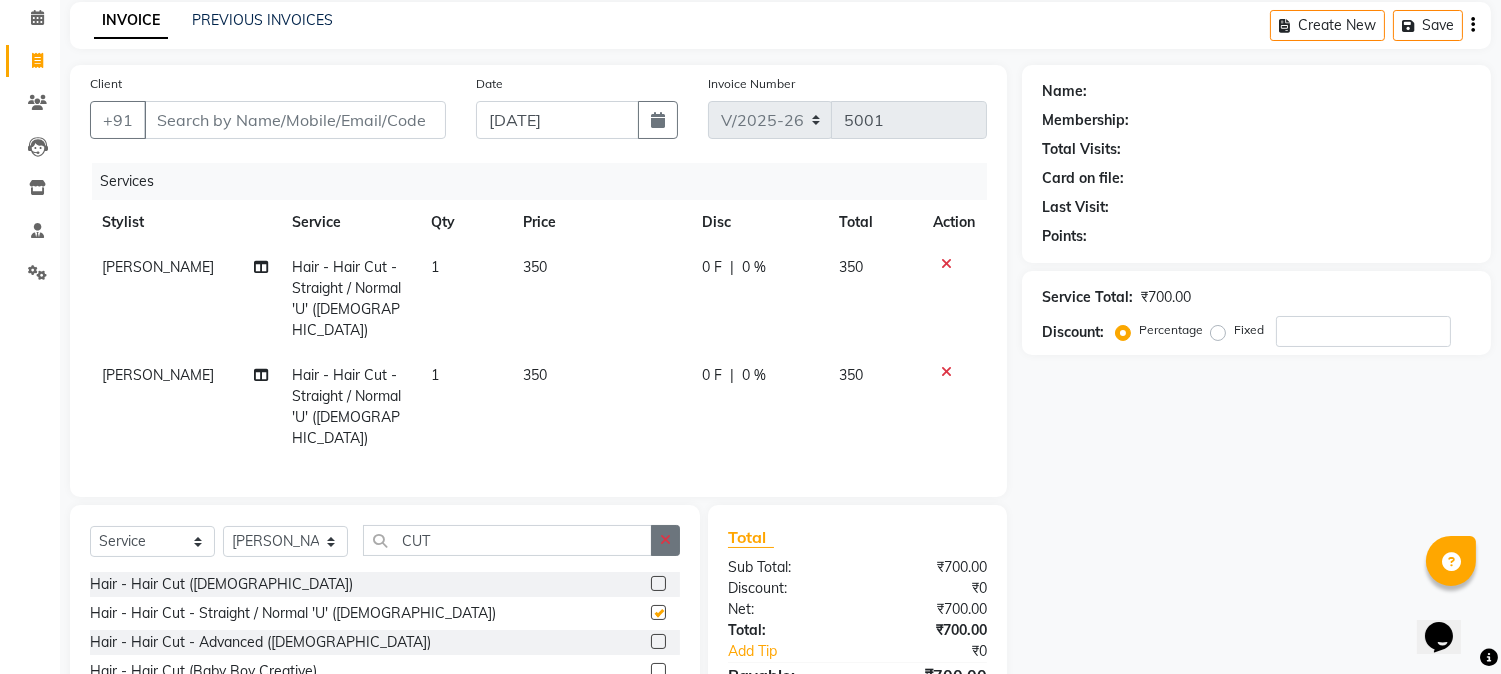 scroll, scrollTop: 30, scrollLeft: 0, axis: vertical 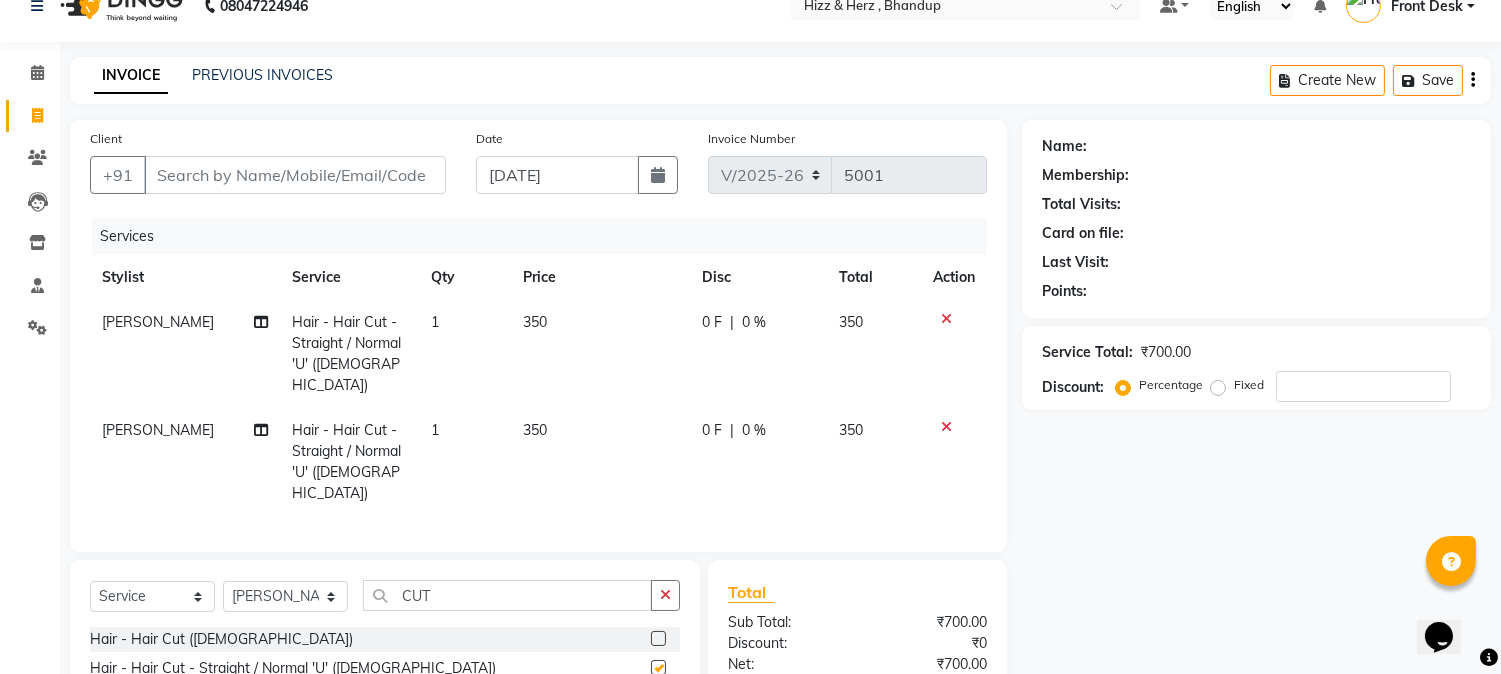 checkbox on "false" 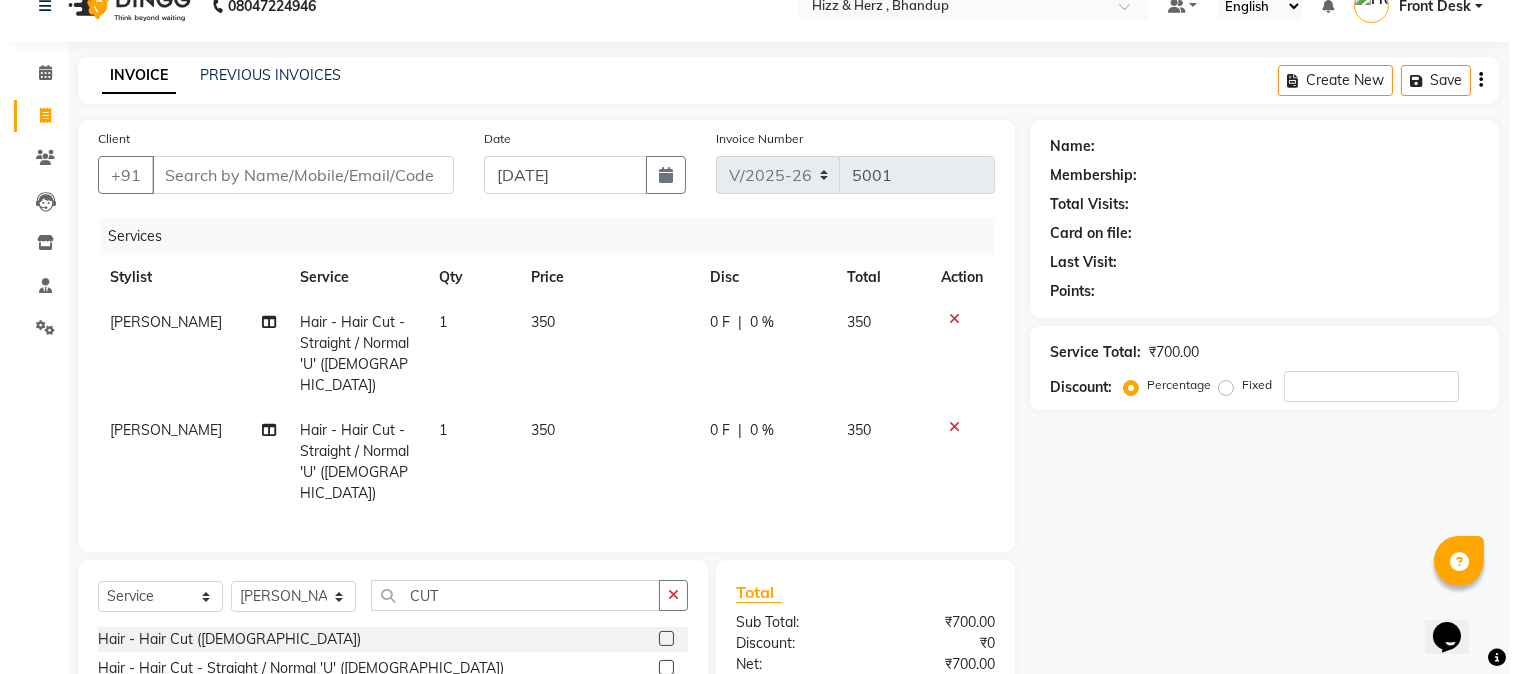 scroll, scrollTop: 0, scrollLeft: 0, axis: both 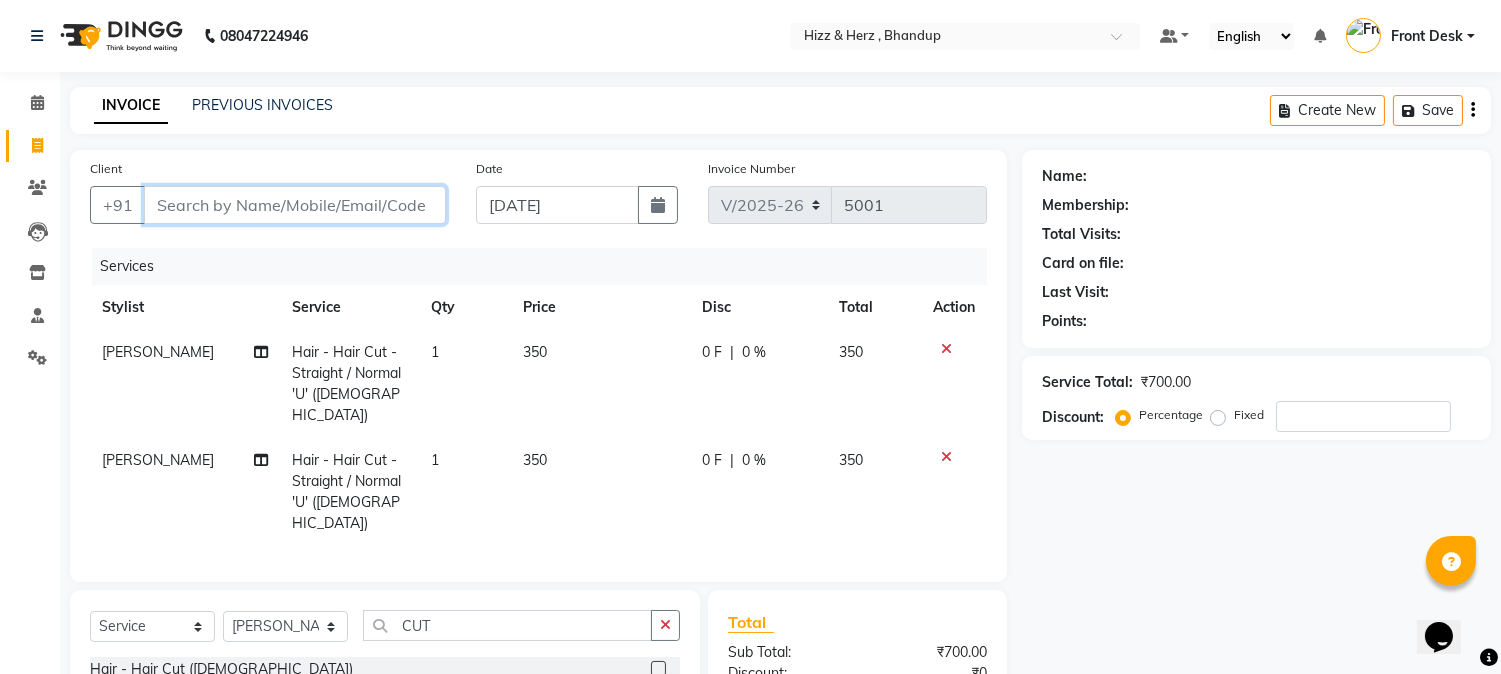 click on "Client" at bounding box center [295, 205] 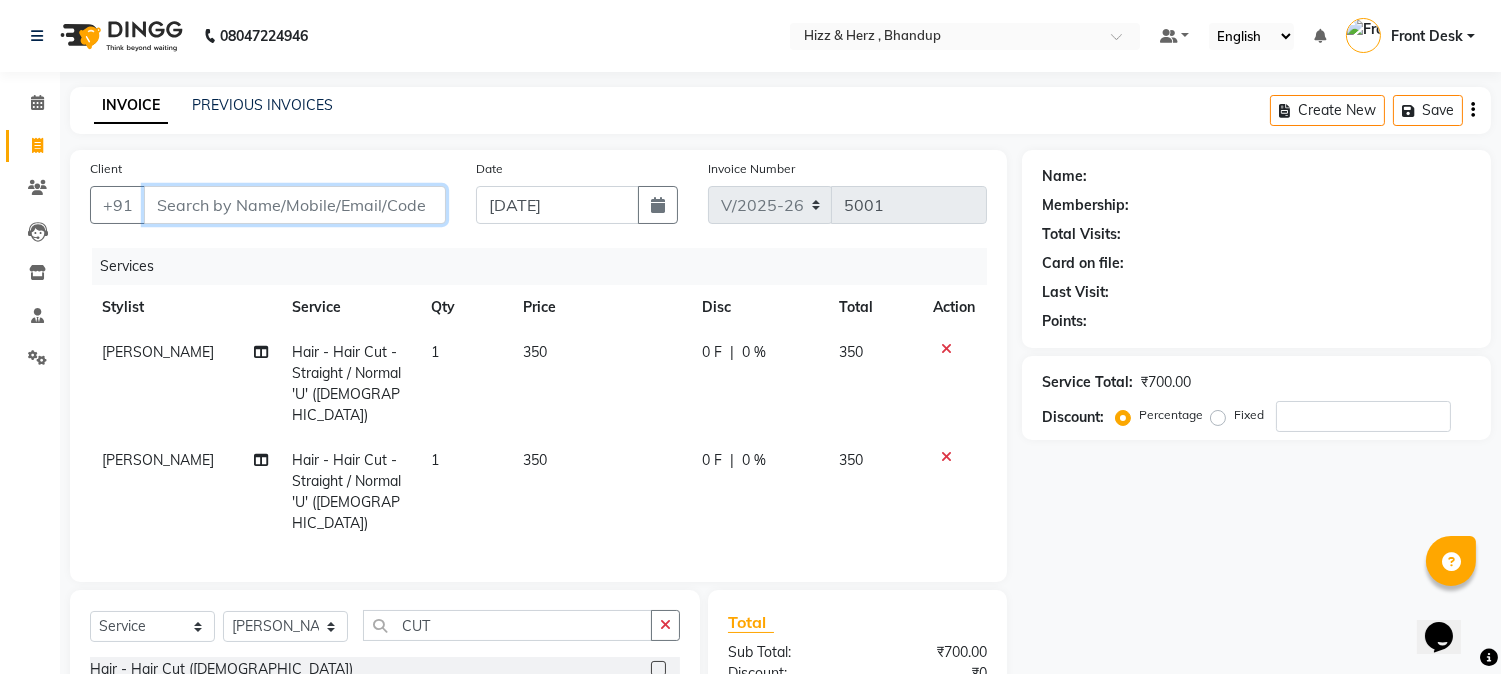 click on "Client" at bounding box center (295, 205) 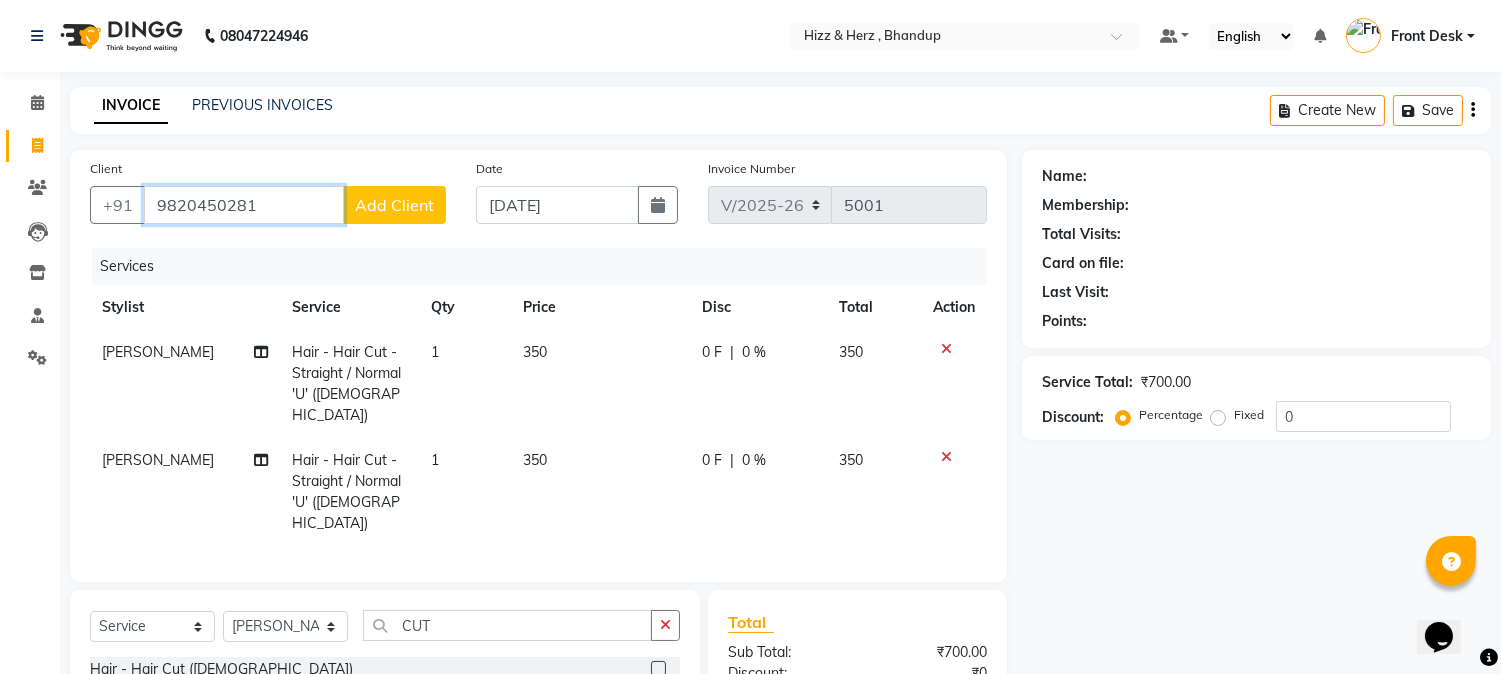 type on "9820450281" 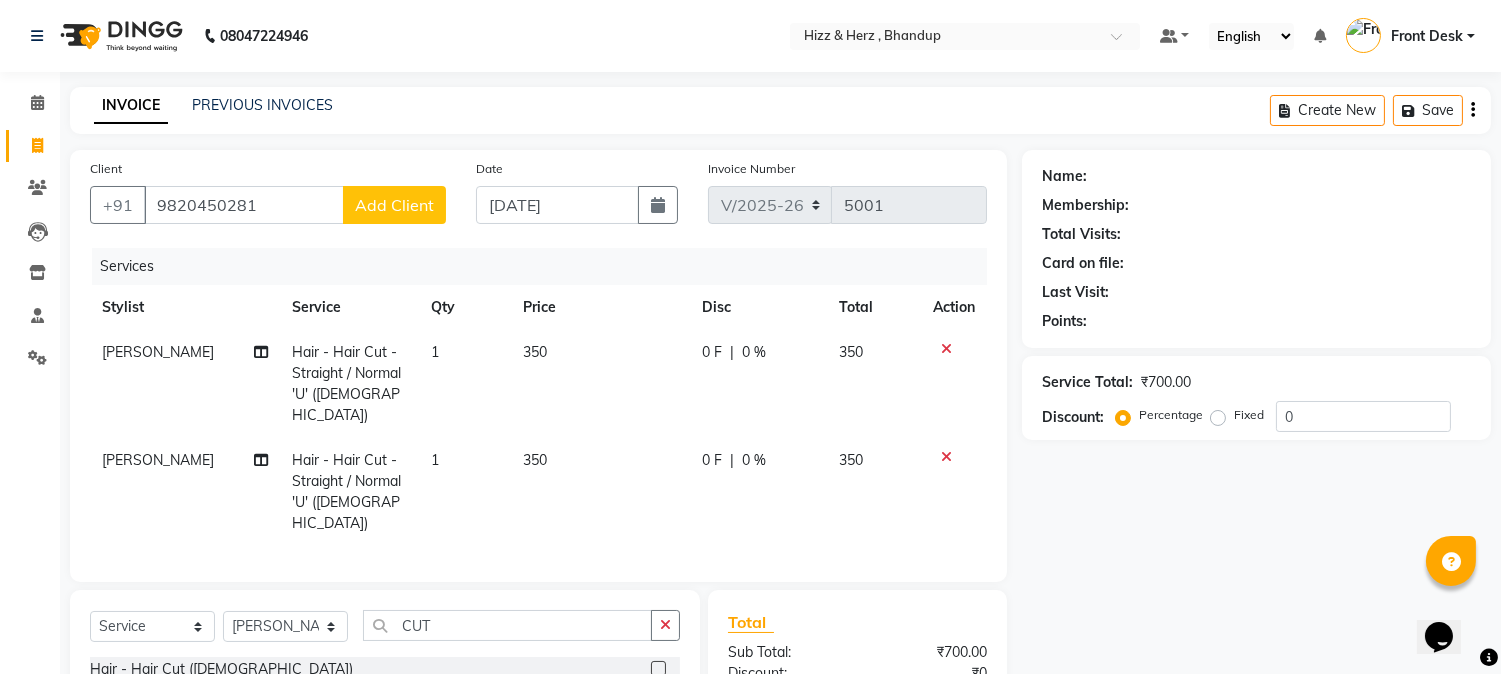 click on "Add Client" 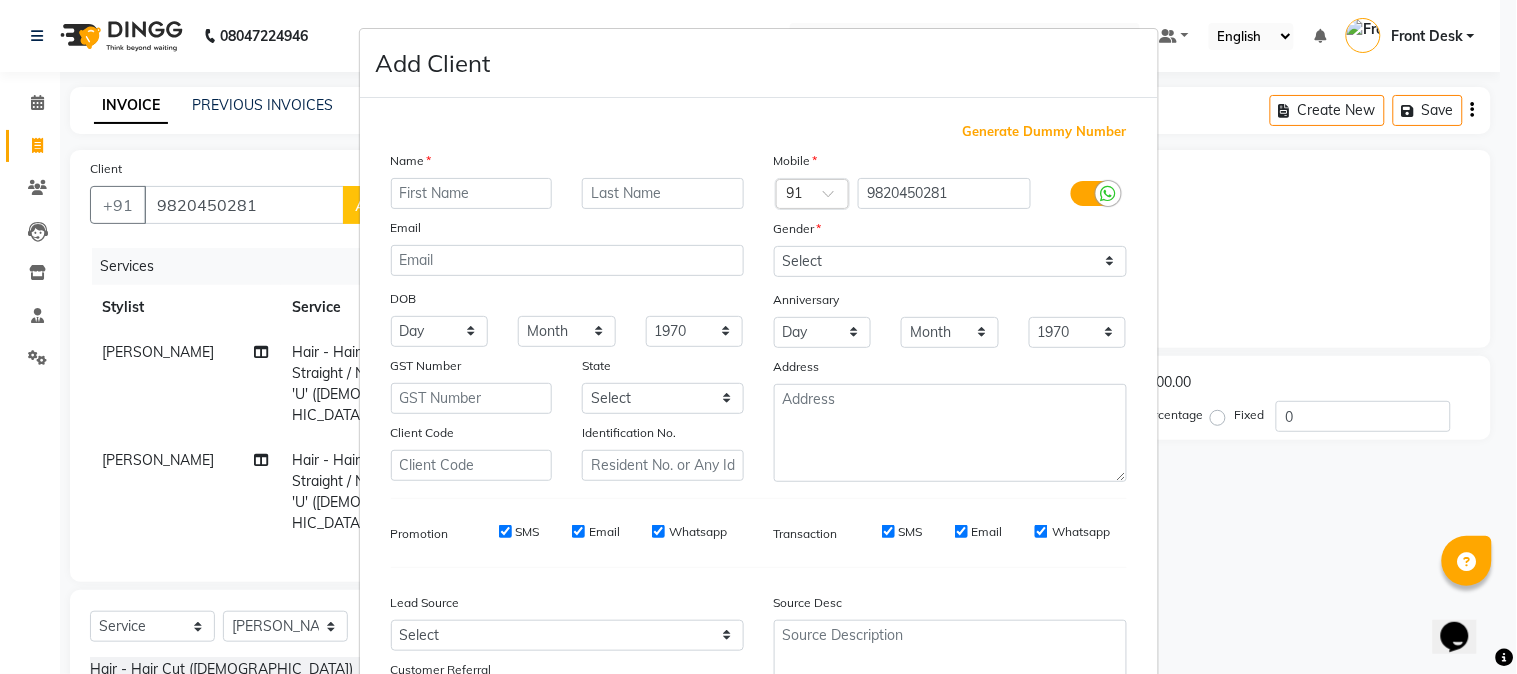 click at bounding box center [472, 193] 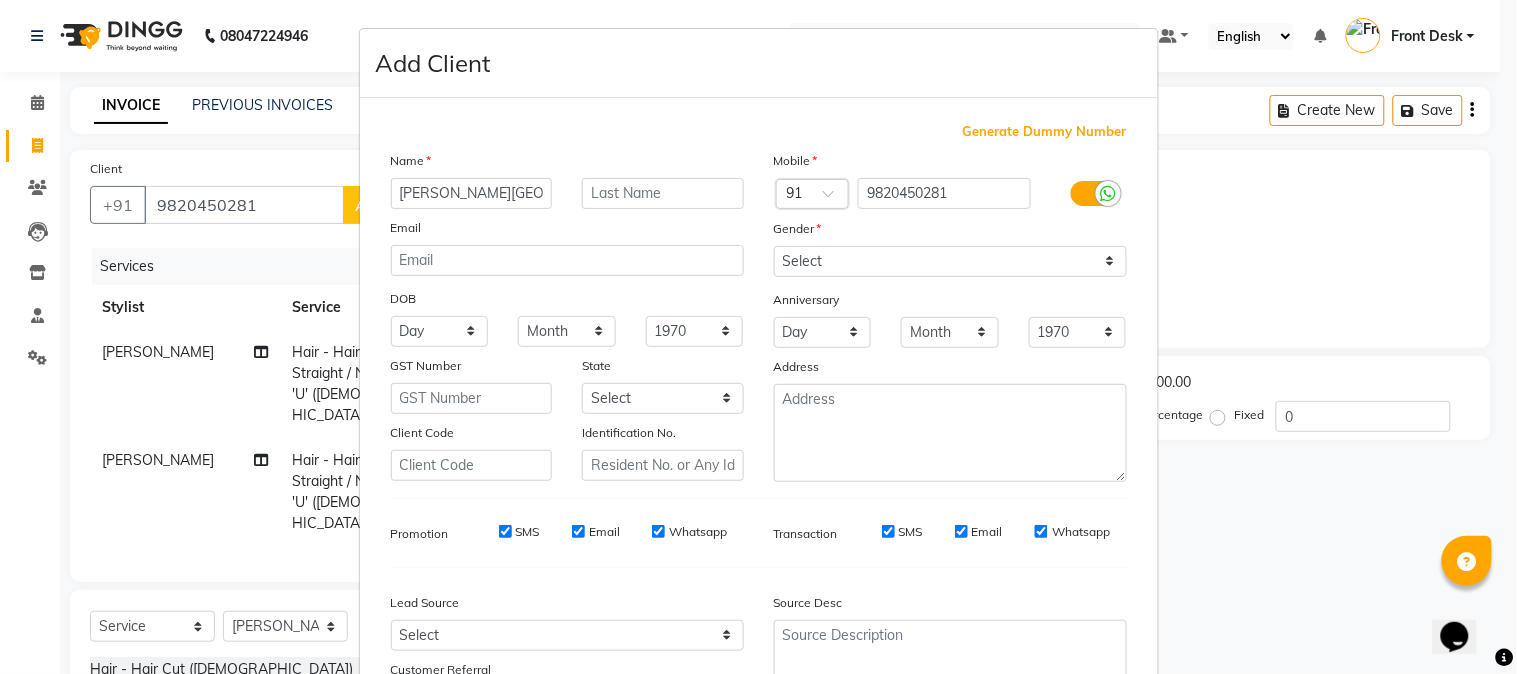 type on "[PERSON_NAME][GEOGRAPHIC_DATA]" 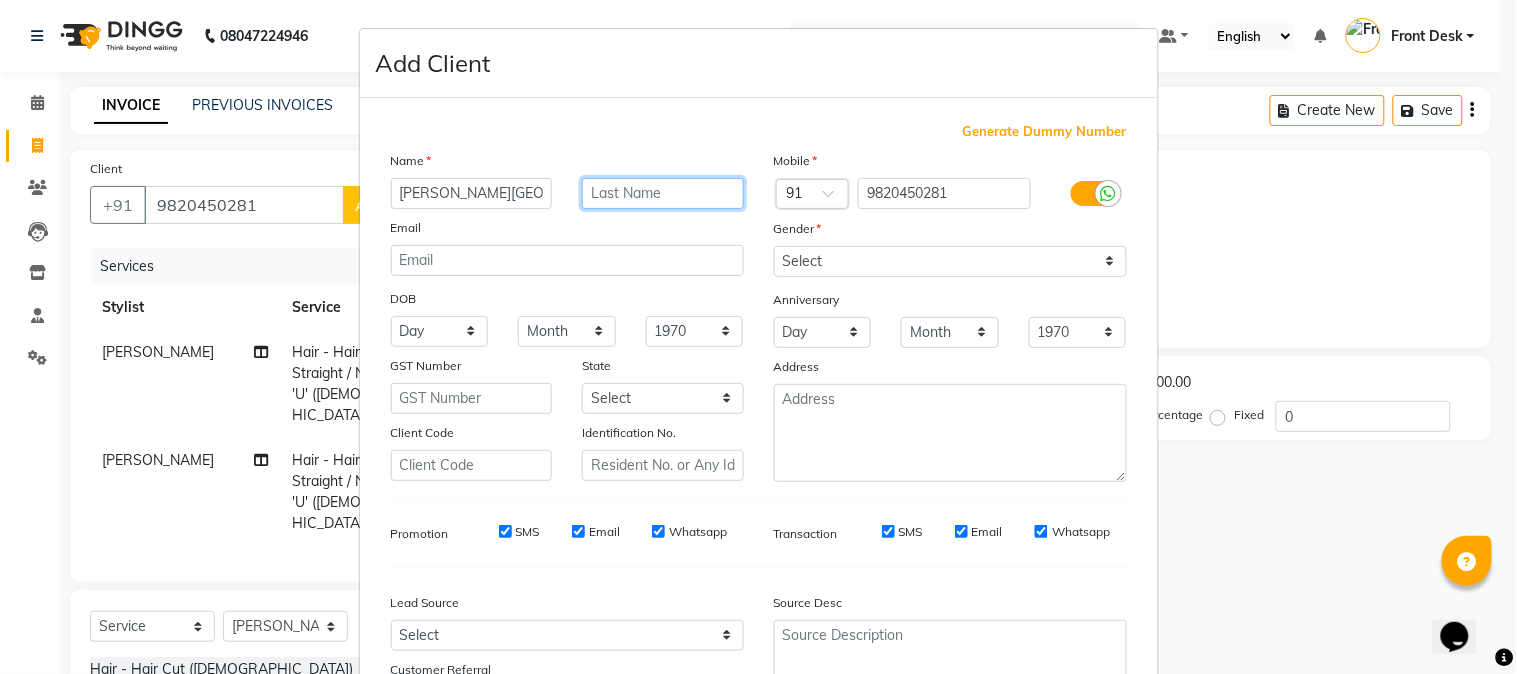 click at bounding box center (663, 193) 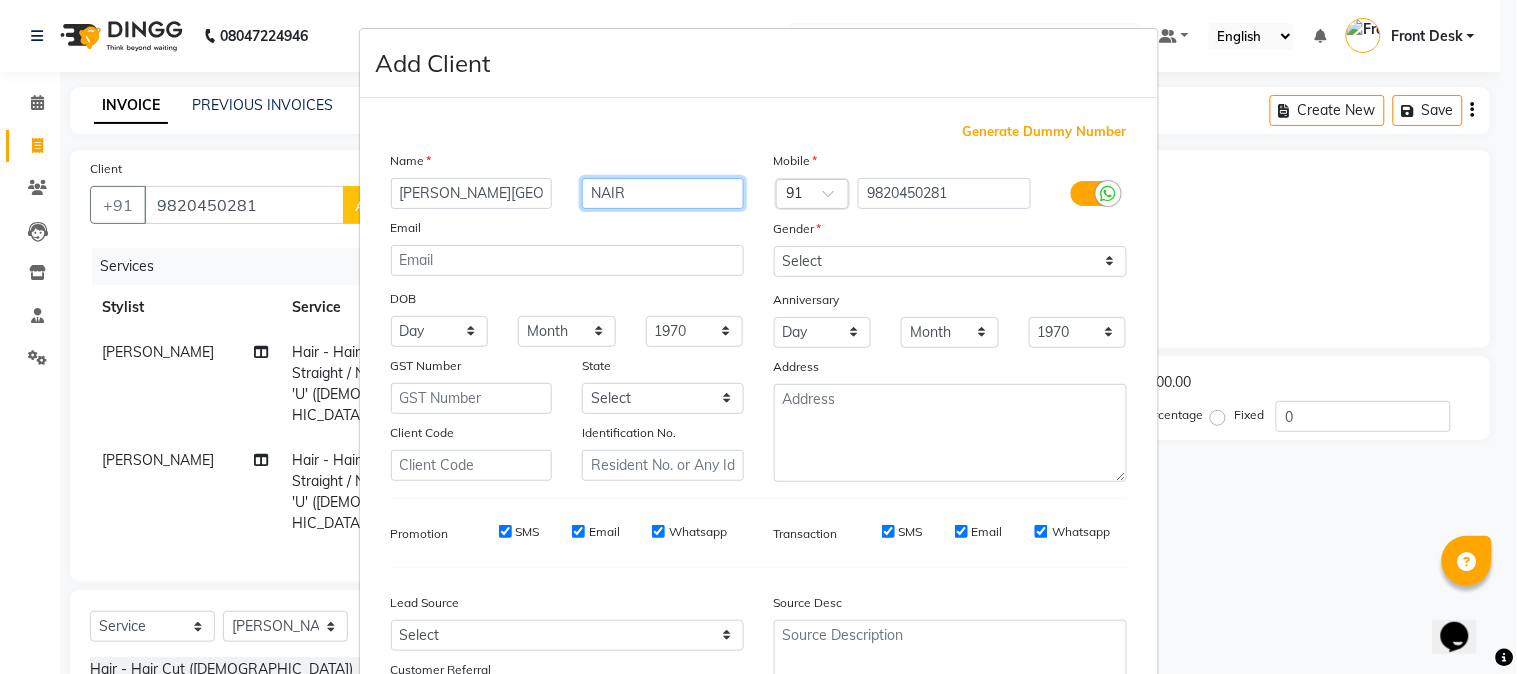 type on "NAIR" 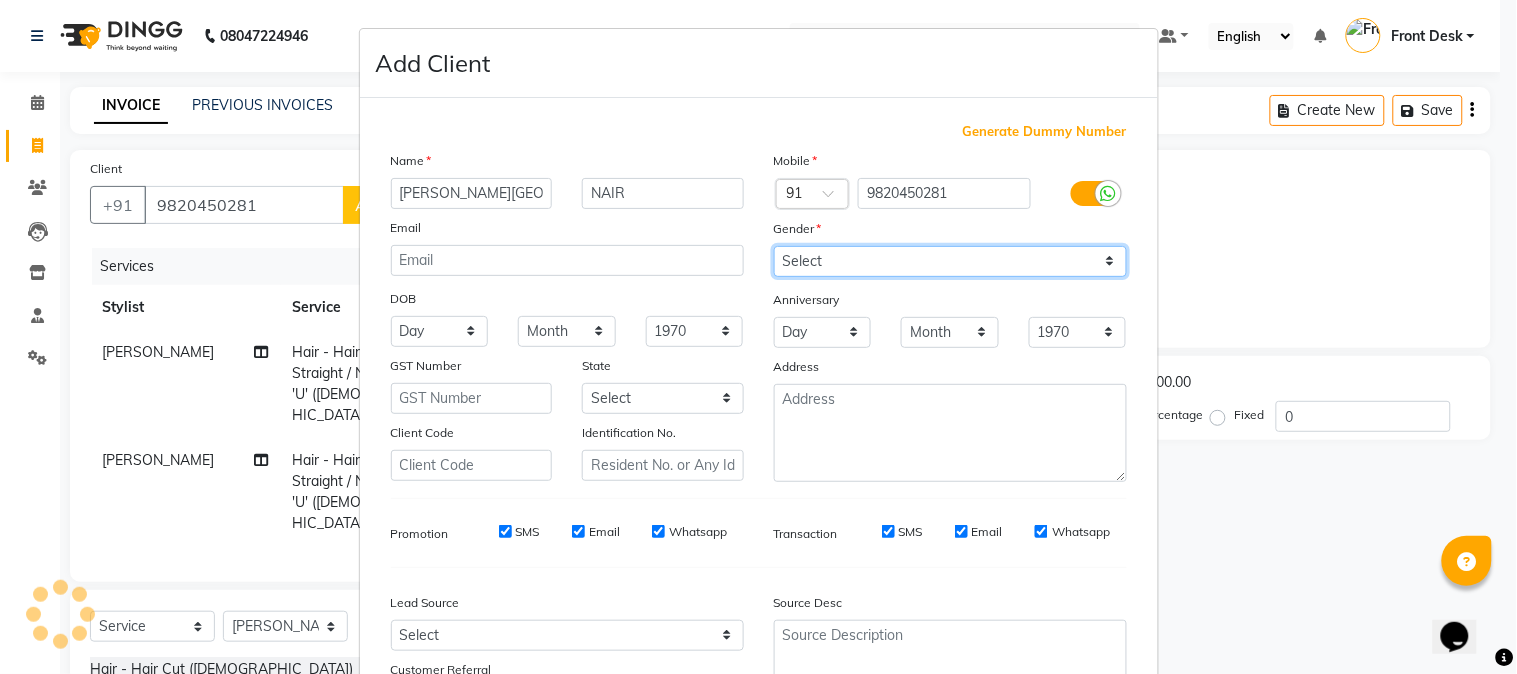 click on "Select [DEMOGRAPHIC_DATA] [DEMOGRAPHIC_DATA] Other Prefer Not To Say" at bounding box center [950, 261] 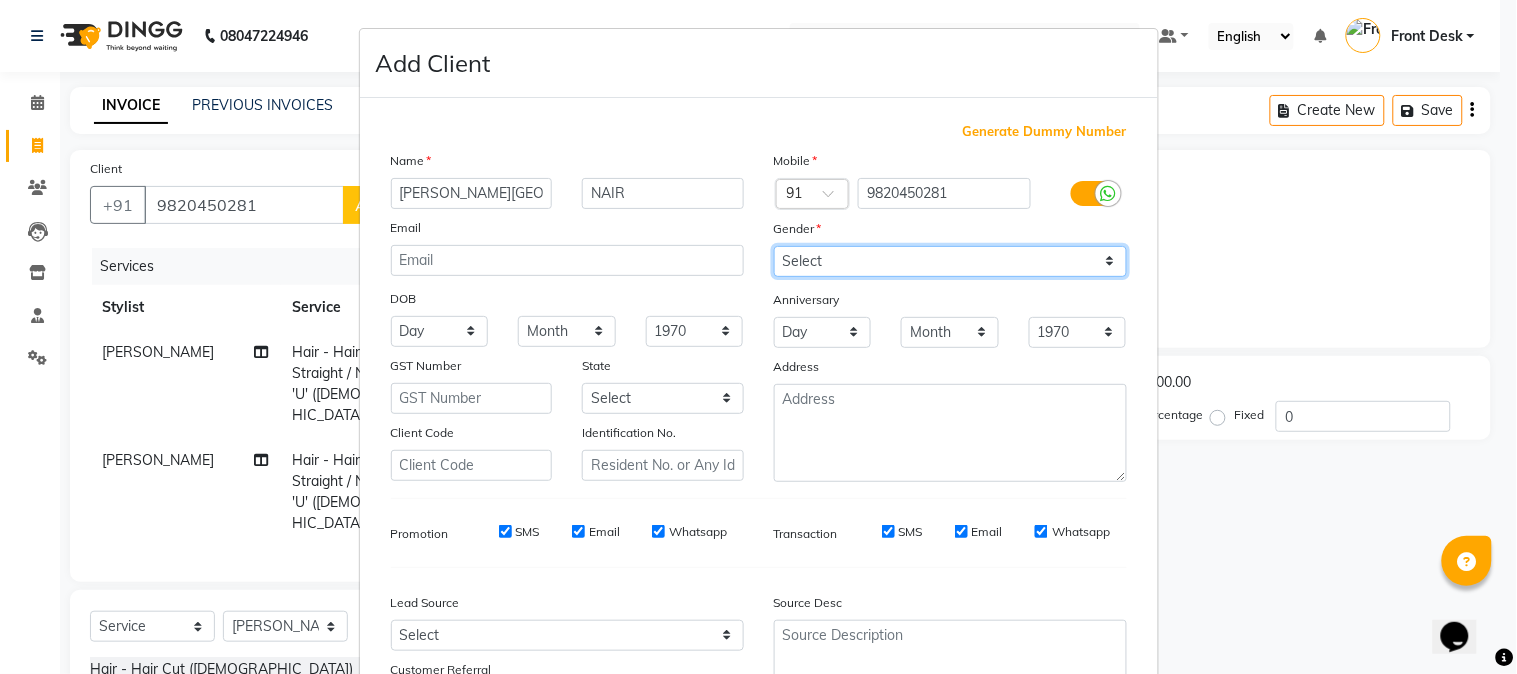 select on "[DEMOGRAPHIC_DATA]" 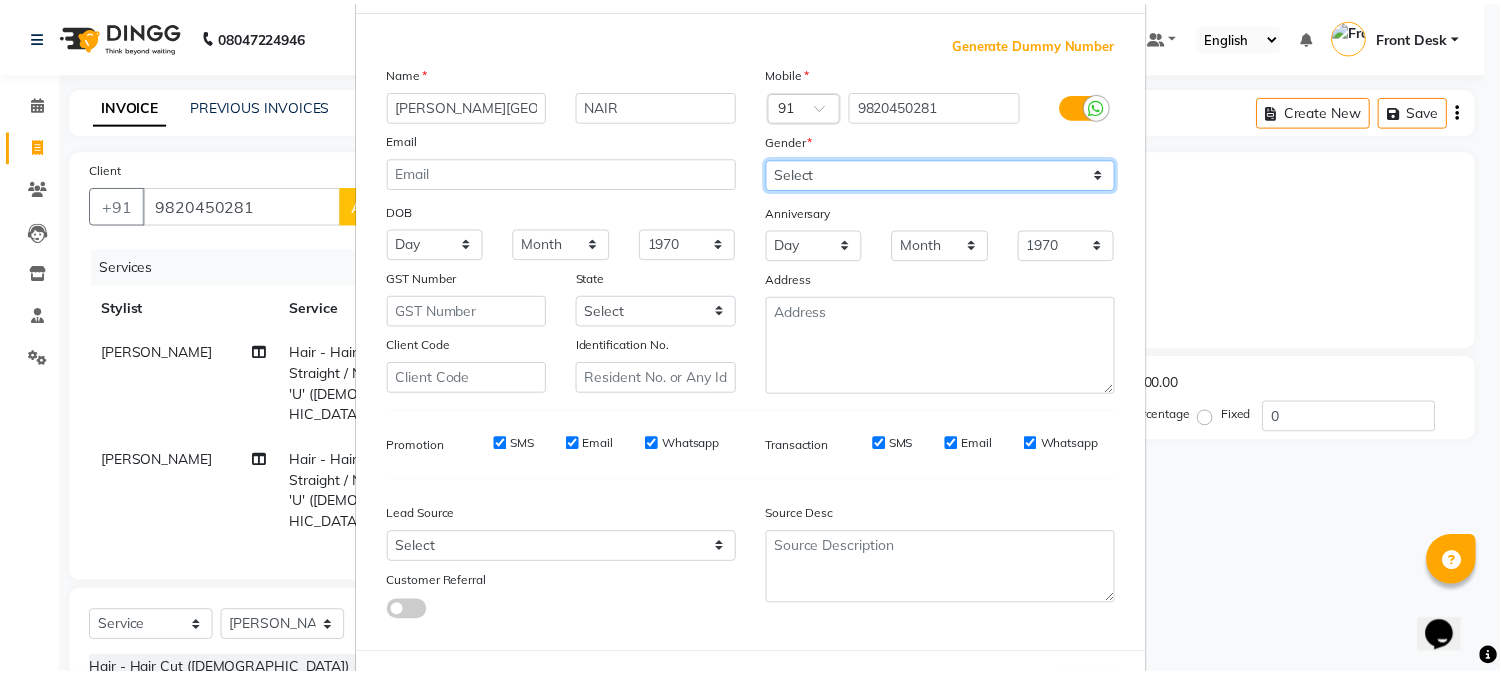 scroll, scrollTop: 176, scrollLeft: 0, axis: vertical 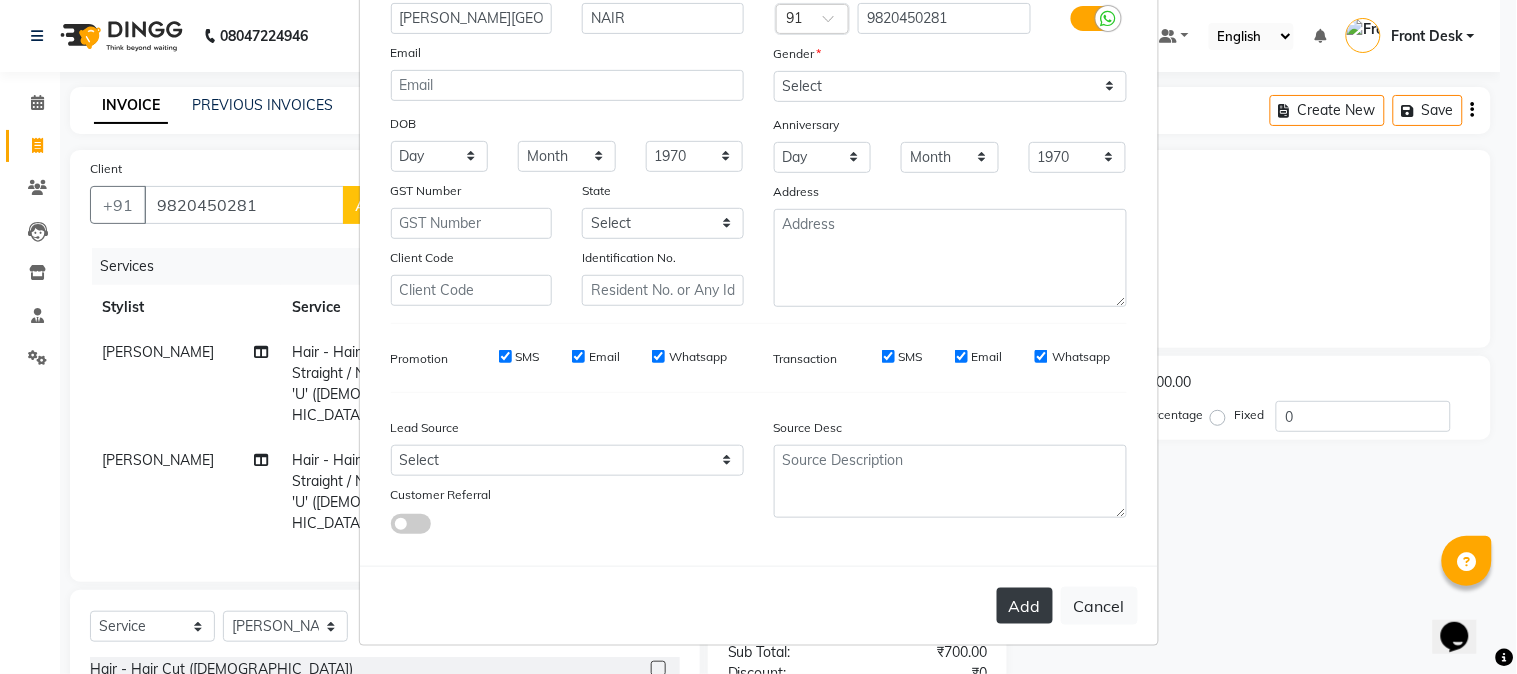 click on "Add" at bounding box center [1025, 606] 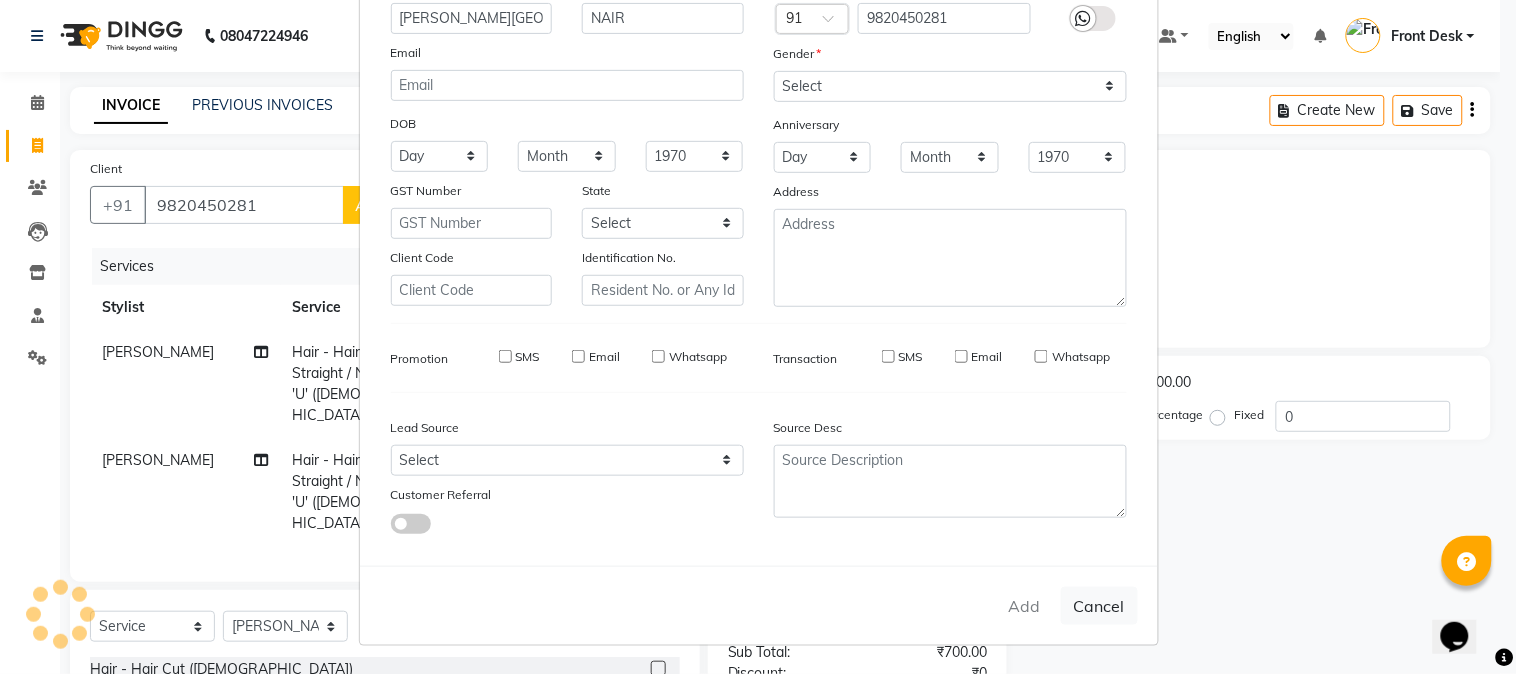 type 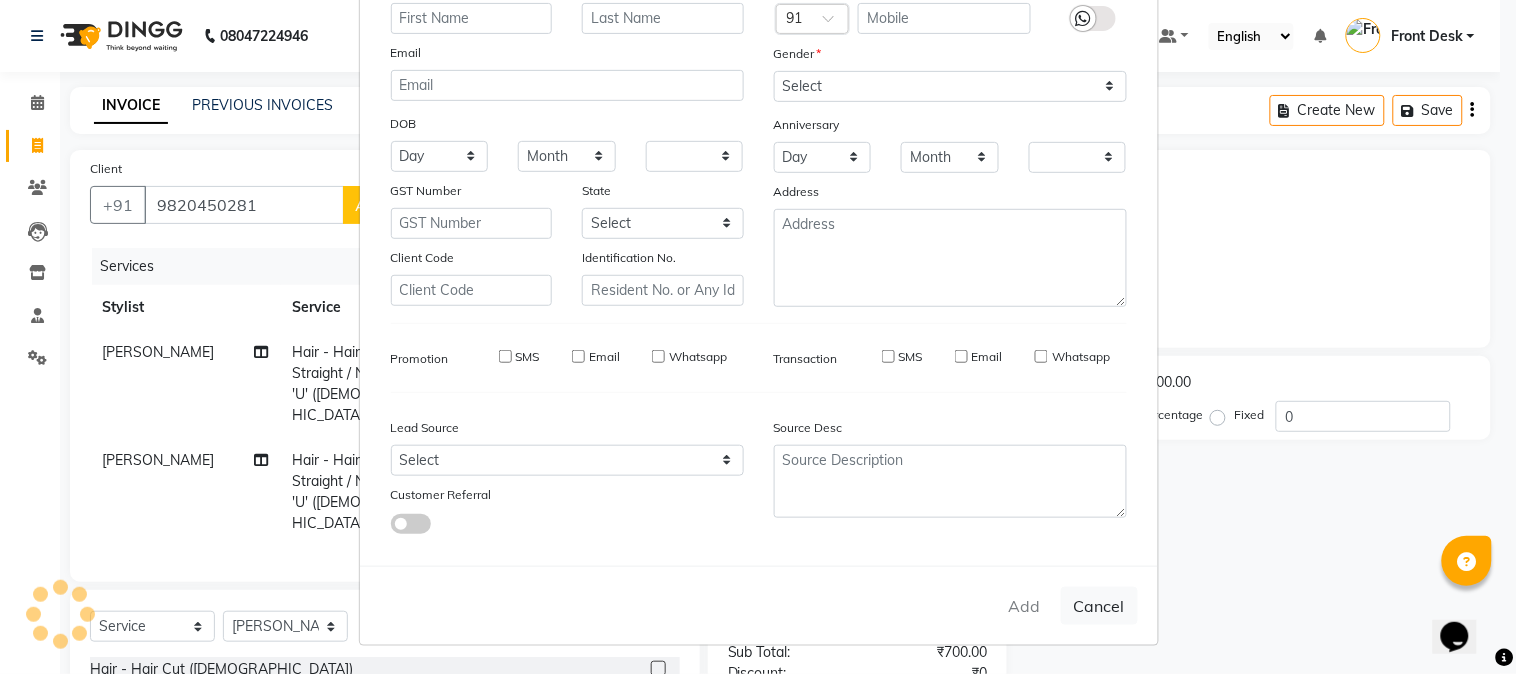 checkbox on "false" 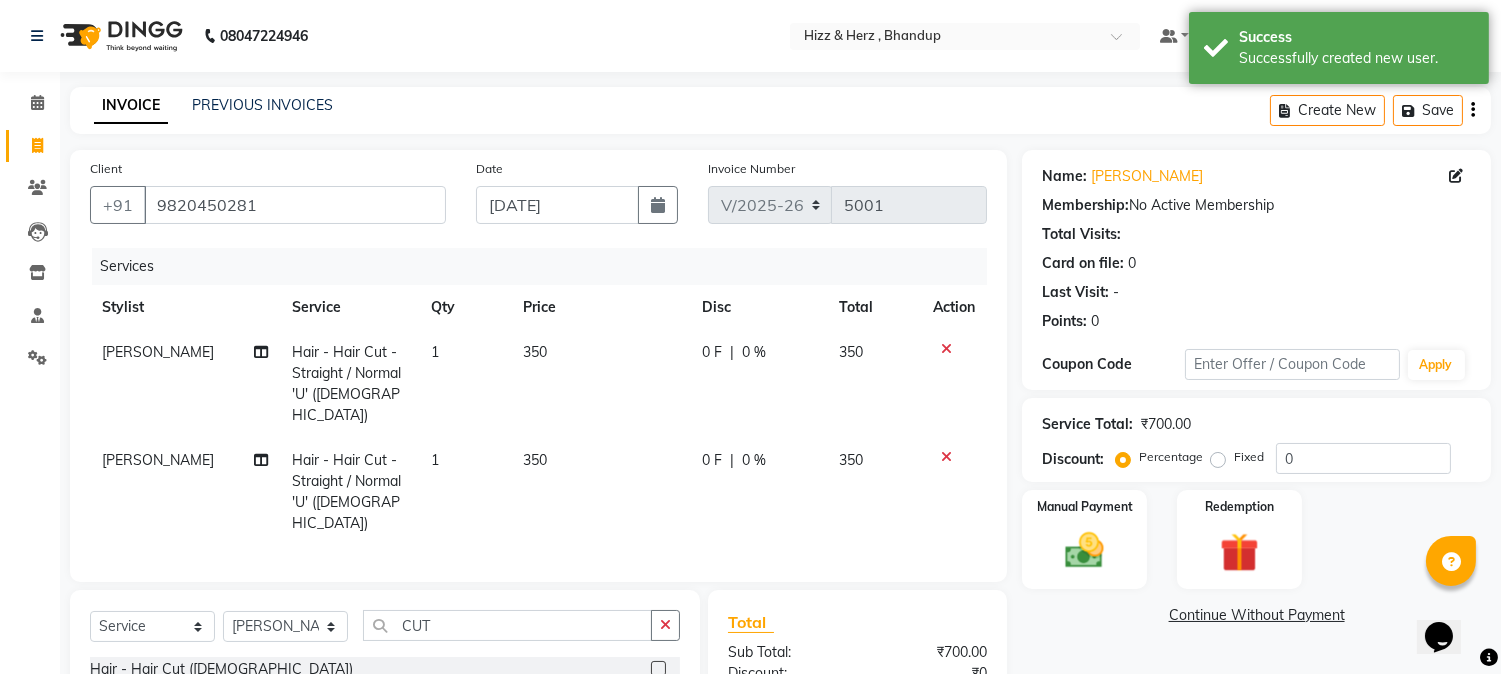 click on "Services" 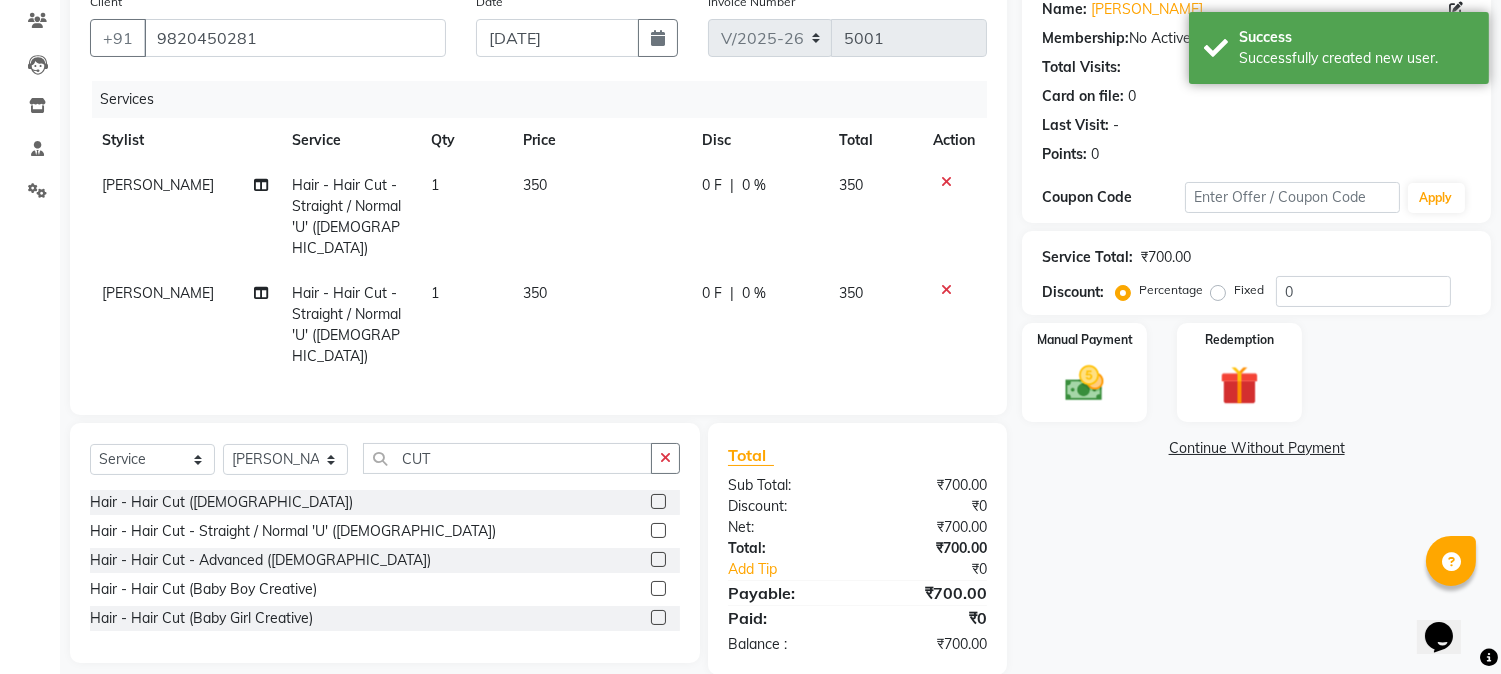 scroll, scrollTop: 172, scrollLeft: 0, axis: vertical 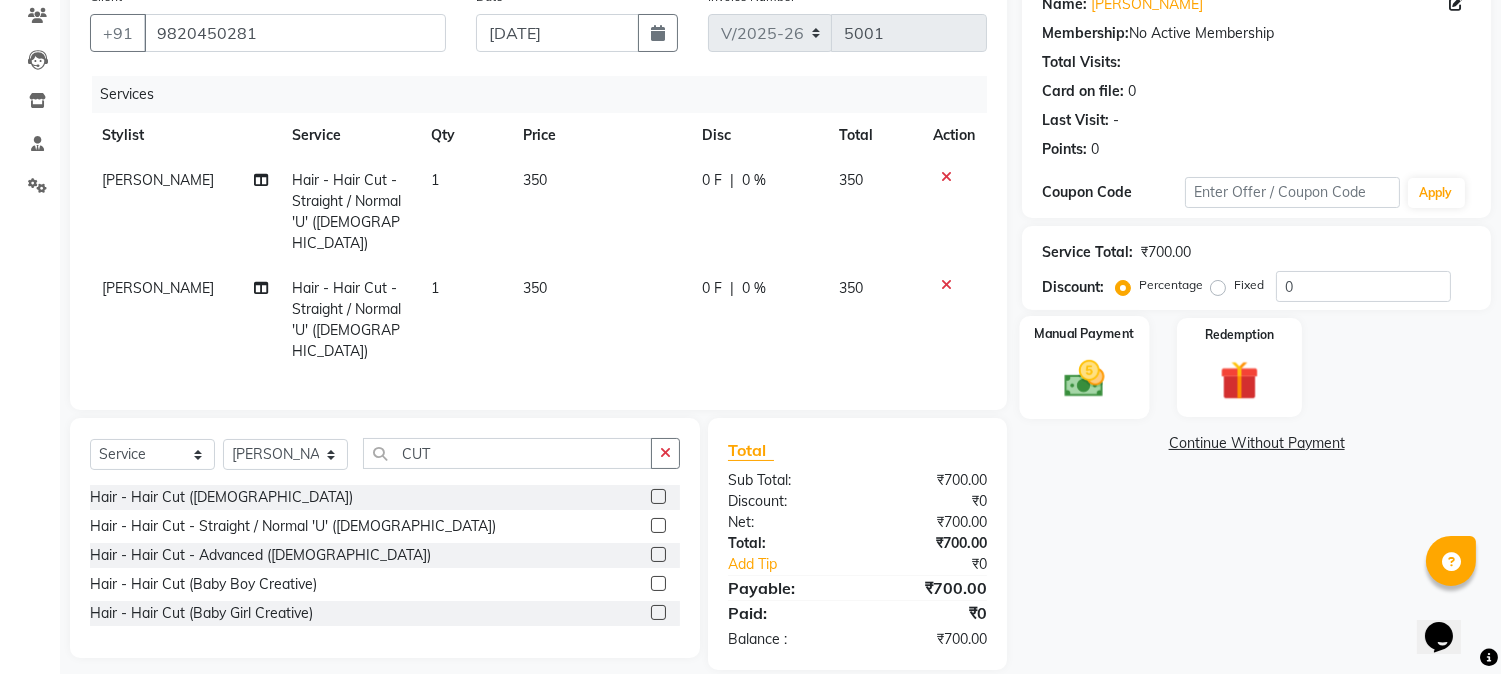click 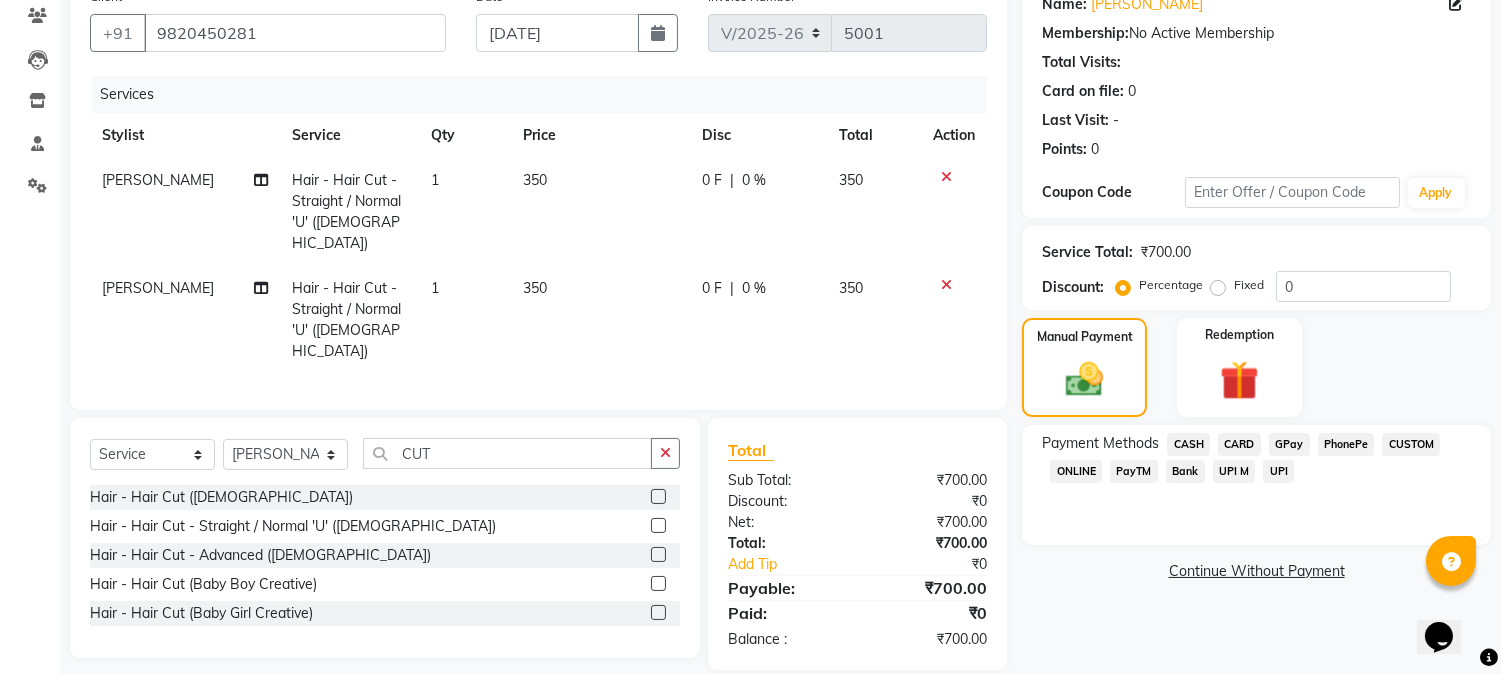 click on "Client +91 9820450281 Date 14-07-2025 Invoice Number V/2025 V/2025-26 5001 Services Stylist Service Qty Price Disc Total Action IRFAN AHMAD Hair - Hair Cut - Straight / Normal 'U' (Female) 1 350 0 F | 0 % 350 IRFAN AHMAD Hair - Hair Cut - Straight / Normal 'U' (Female) 1 350 0 F | 0 % 350" 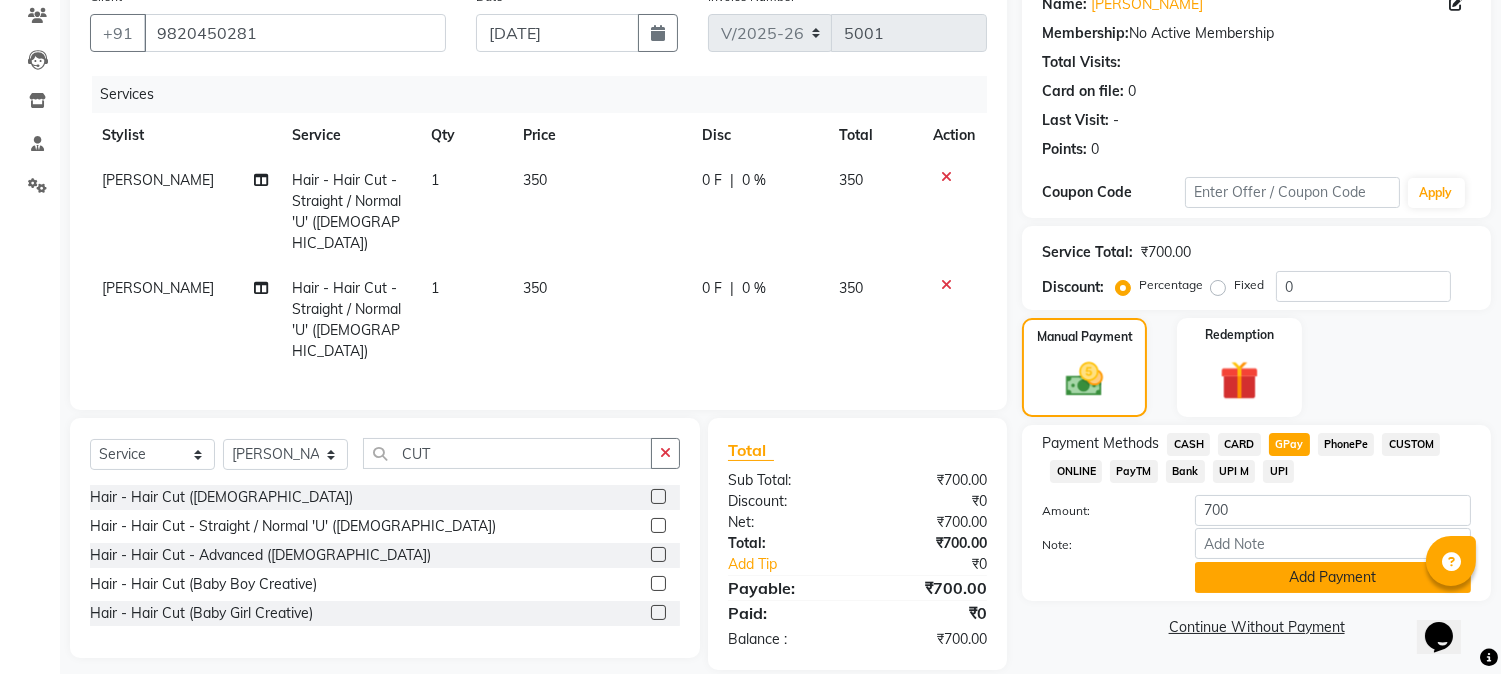 click on "Add Payment" 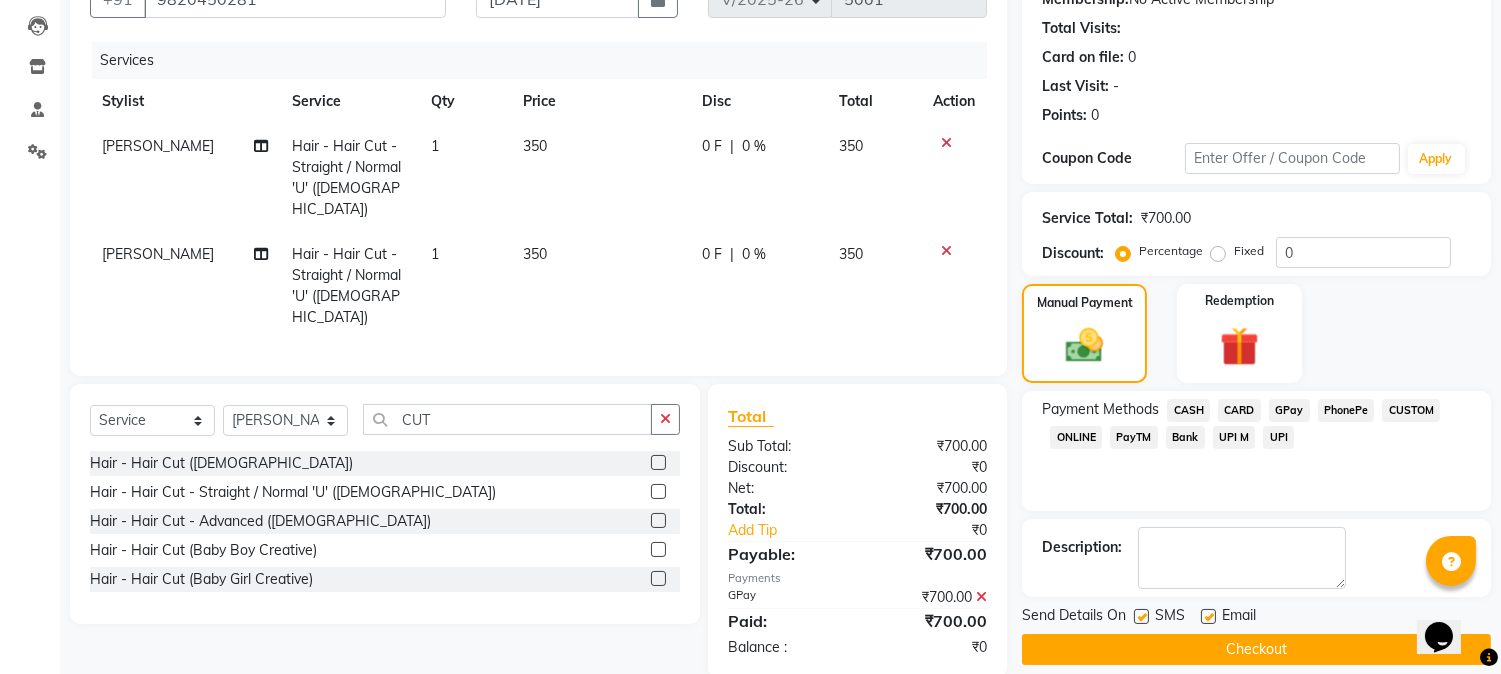 scroll, scrollTop: 225, scrollLeft: 0, axis: vertical 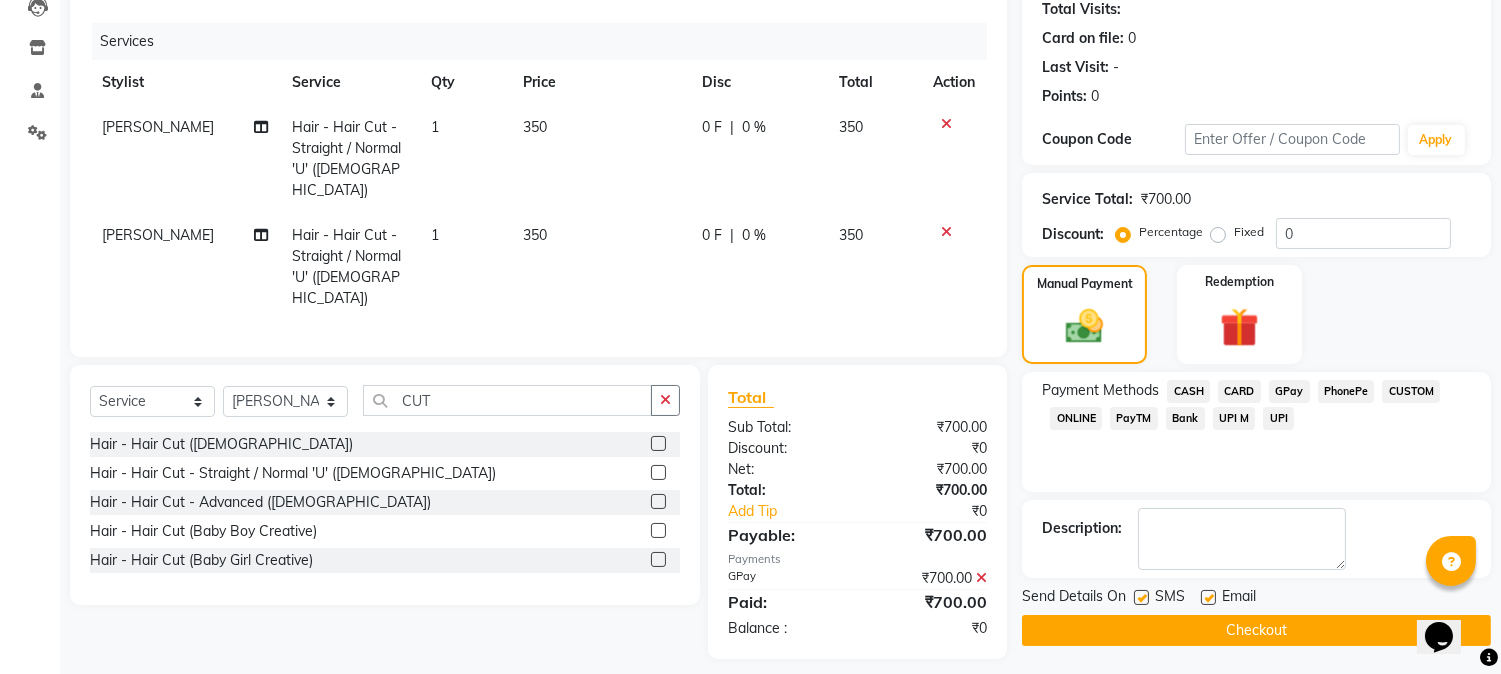 click on "Checkout" 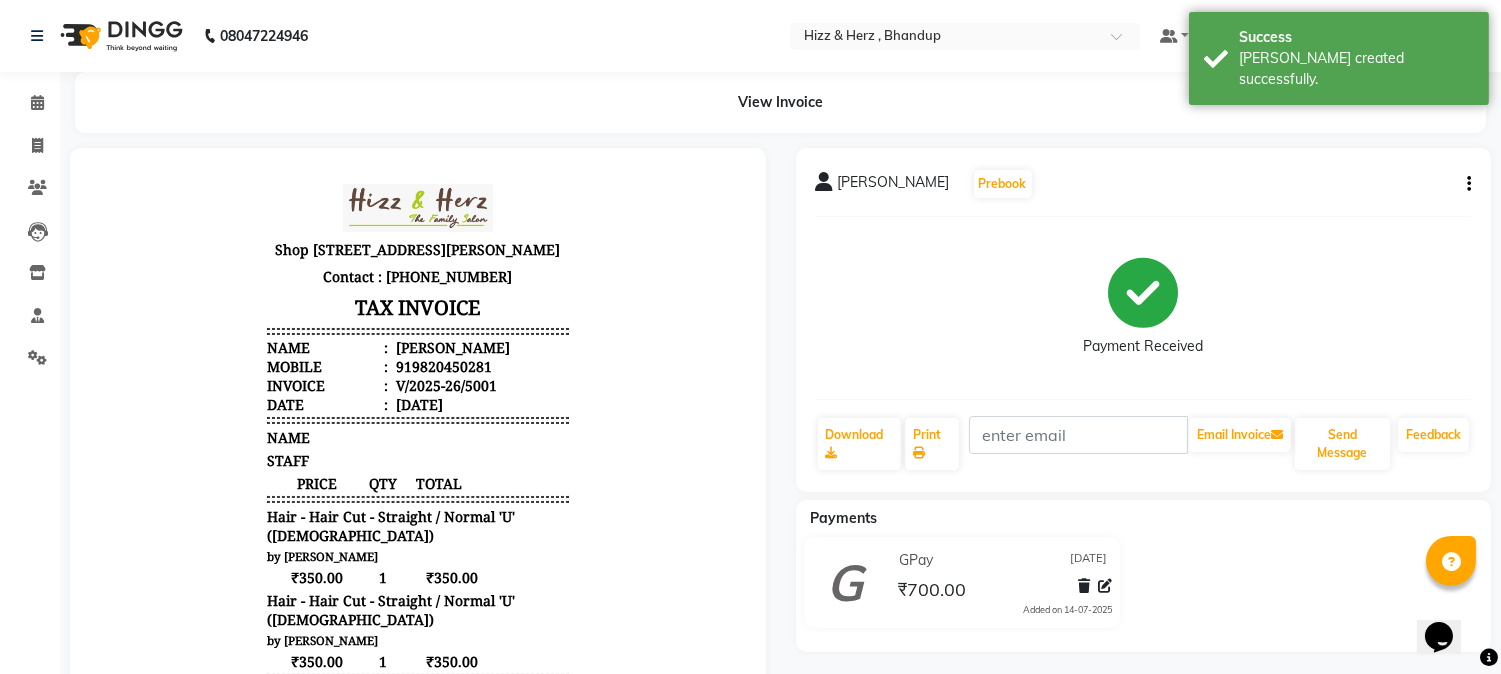 scroll, scrollTop: 0, scrollLeft: 0, axis: both 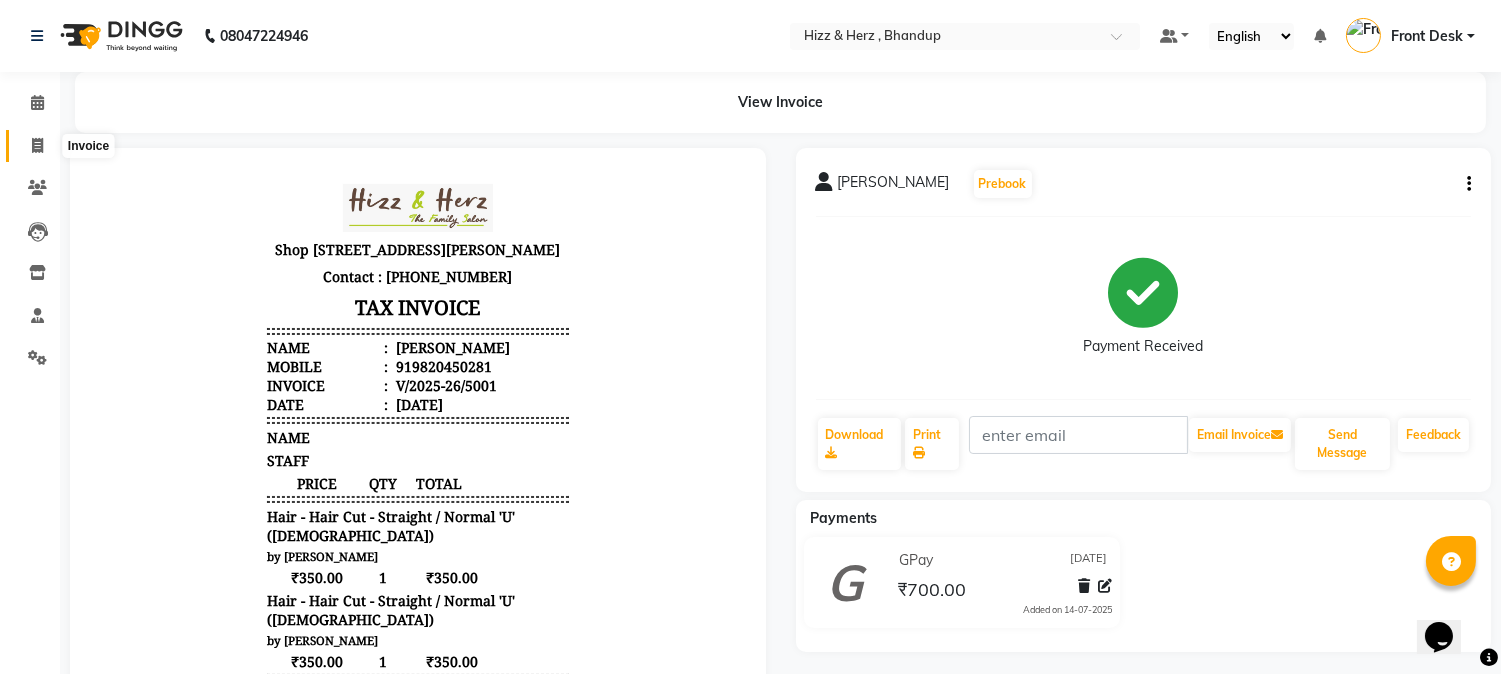 click 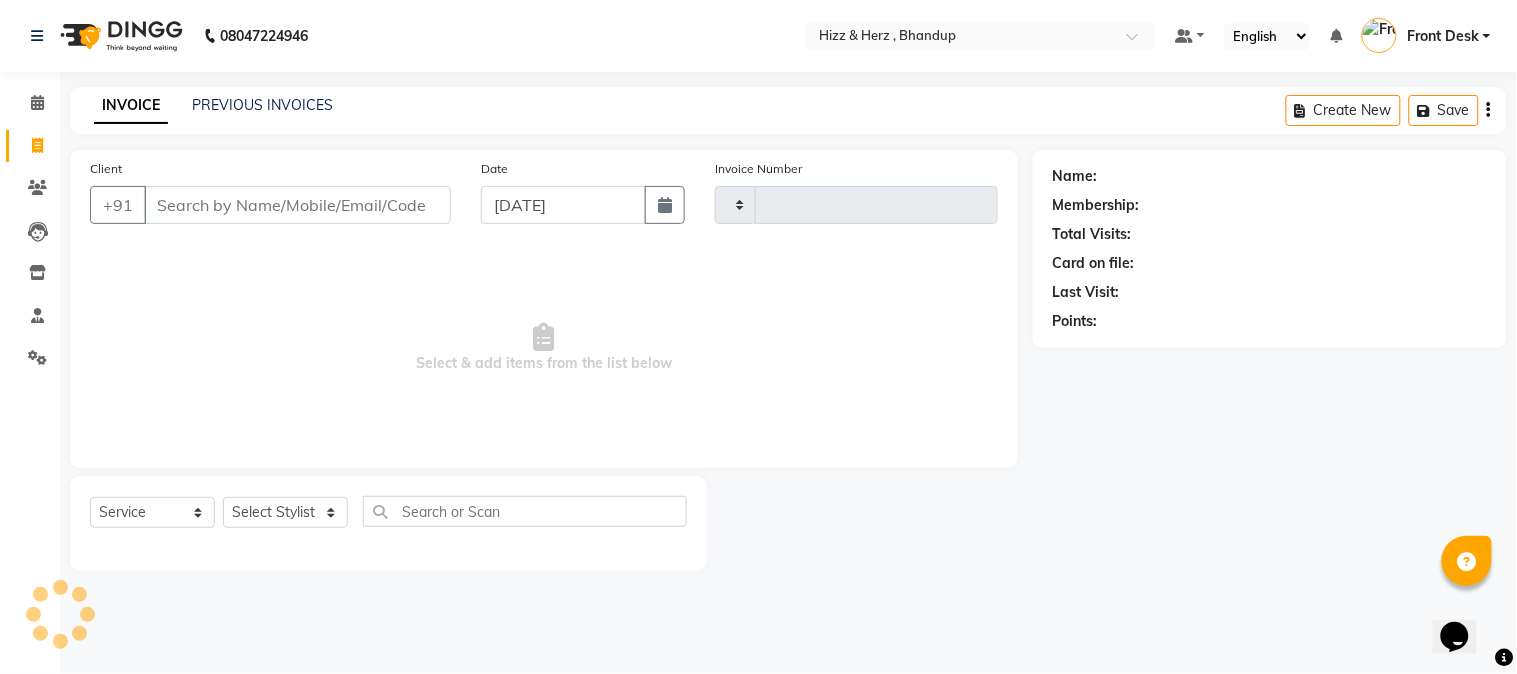 type on "5002" 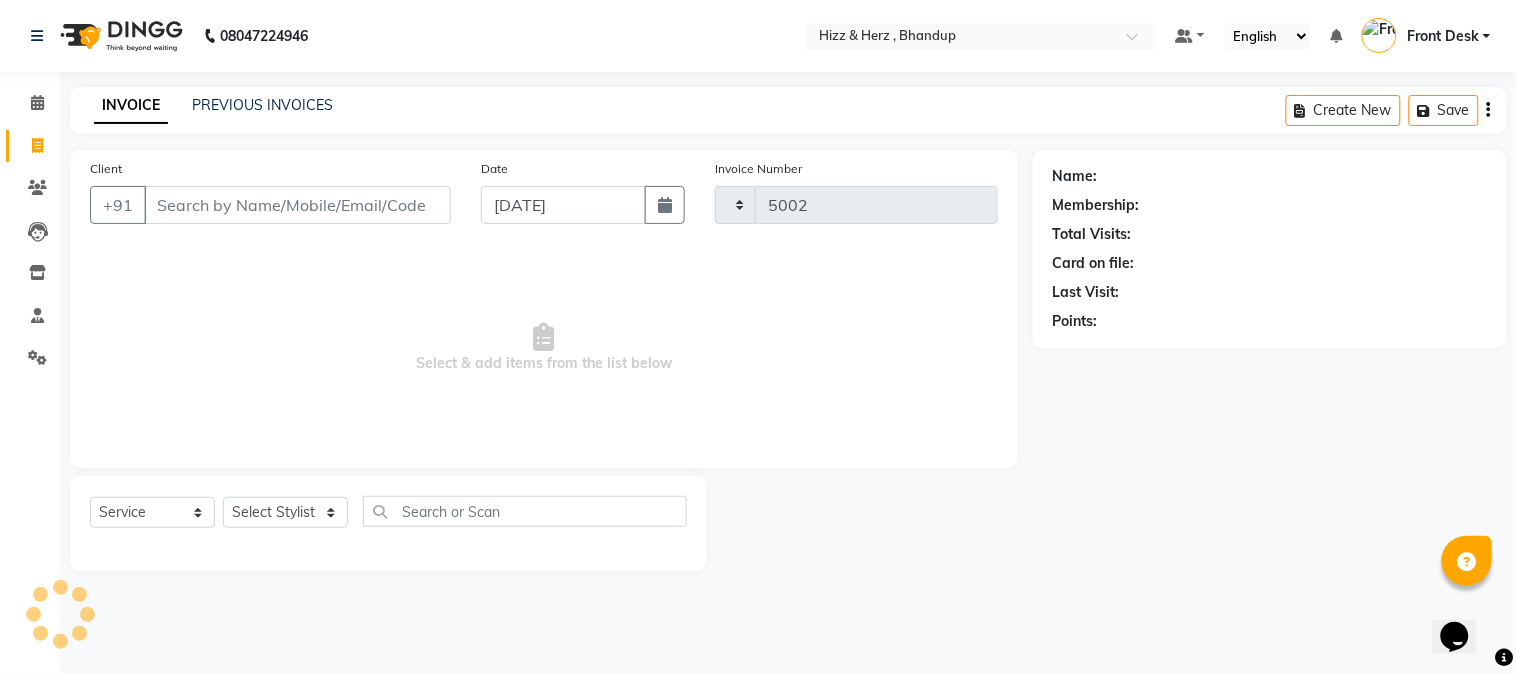 select on "629" 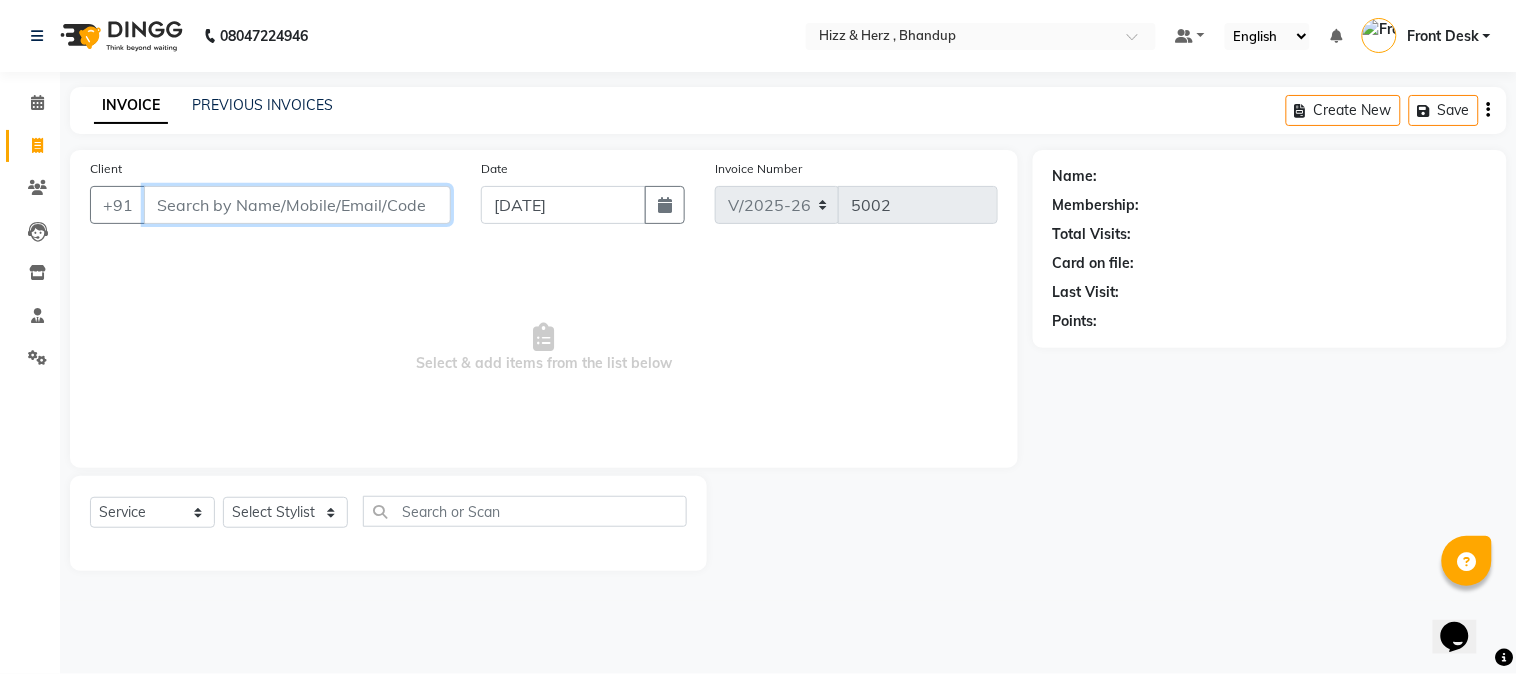 click on "Client" at bounding box center (297, 205) 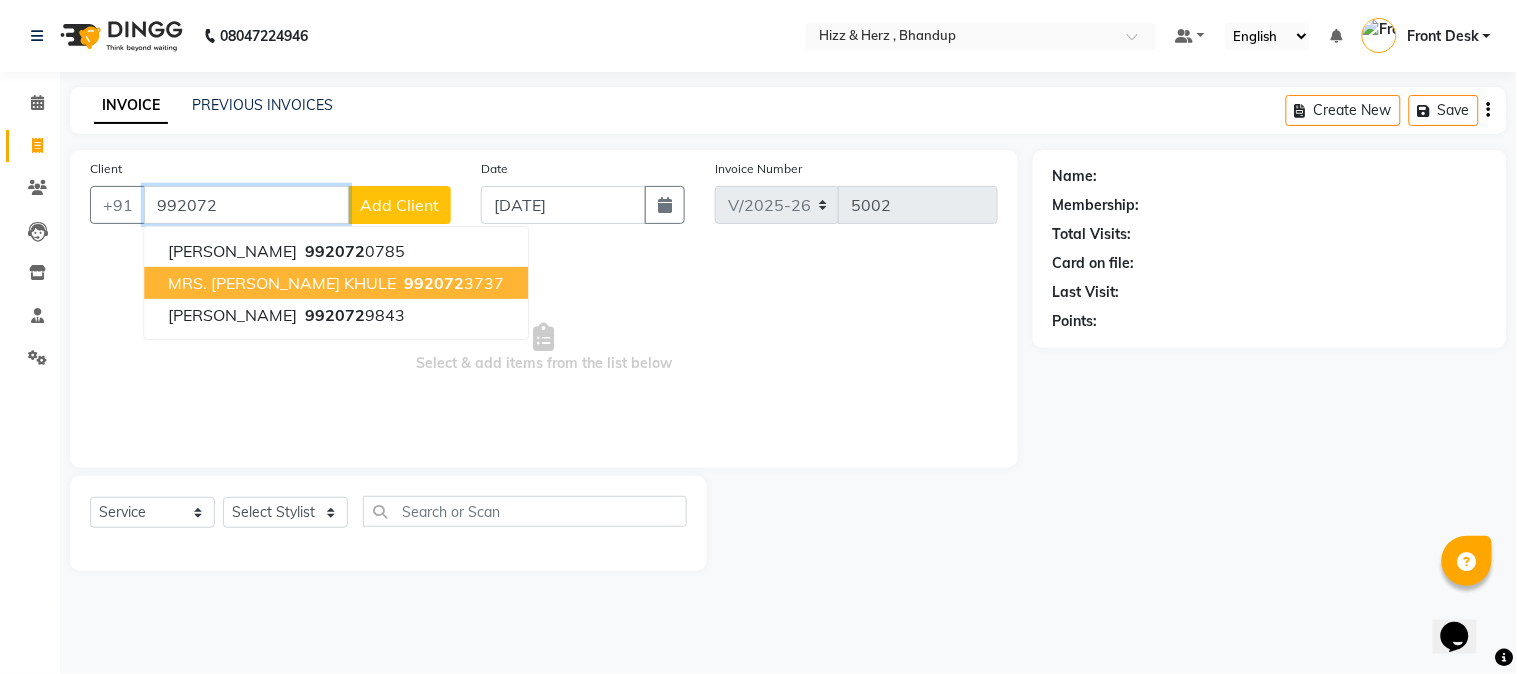 click on "MRS. RUPALI KHULE   992072 3737" at bounding box center (336, 283) 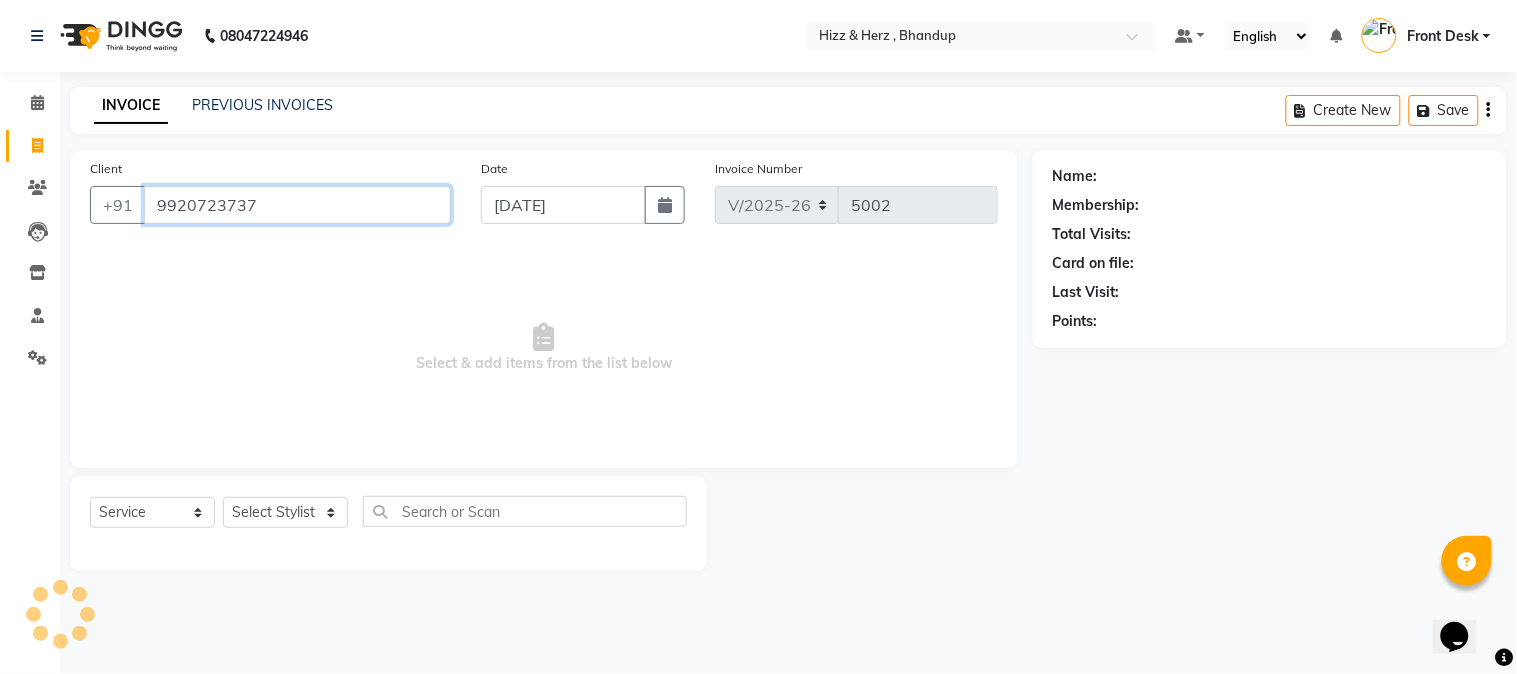 type on "9920723737" 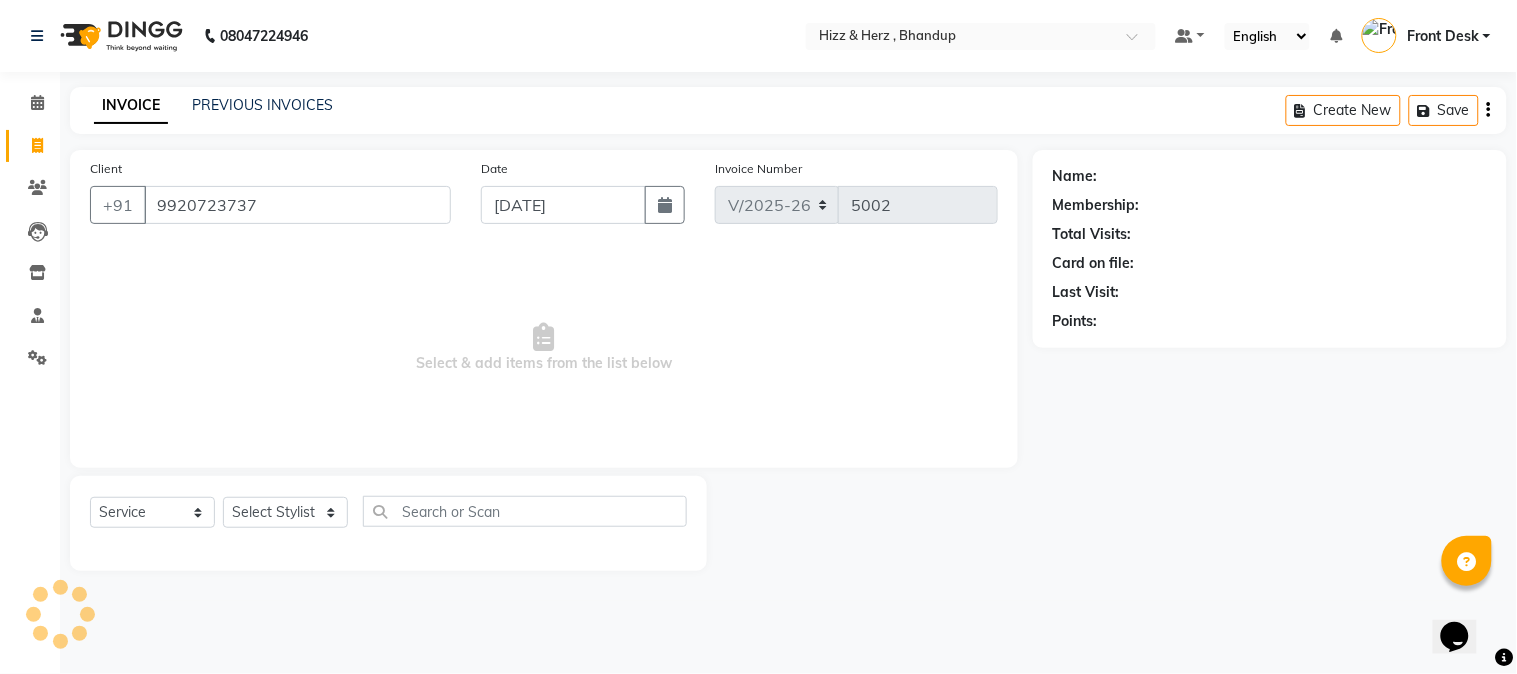 select on "1: Object" 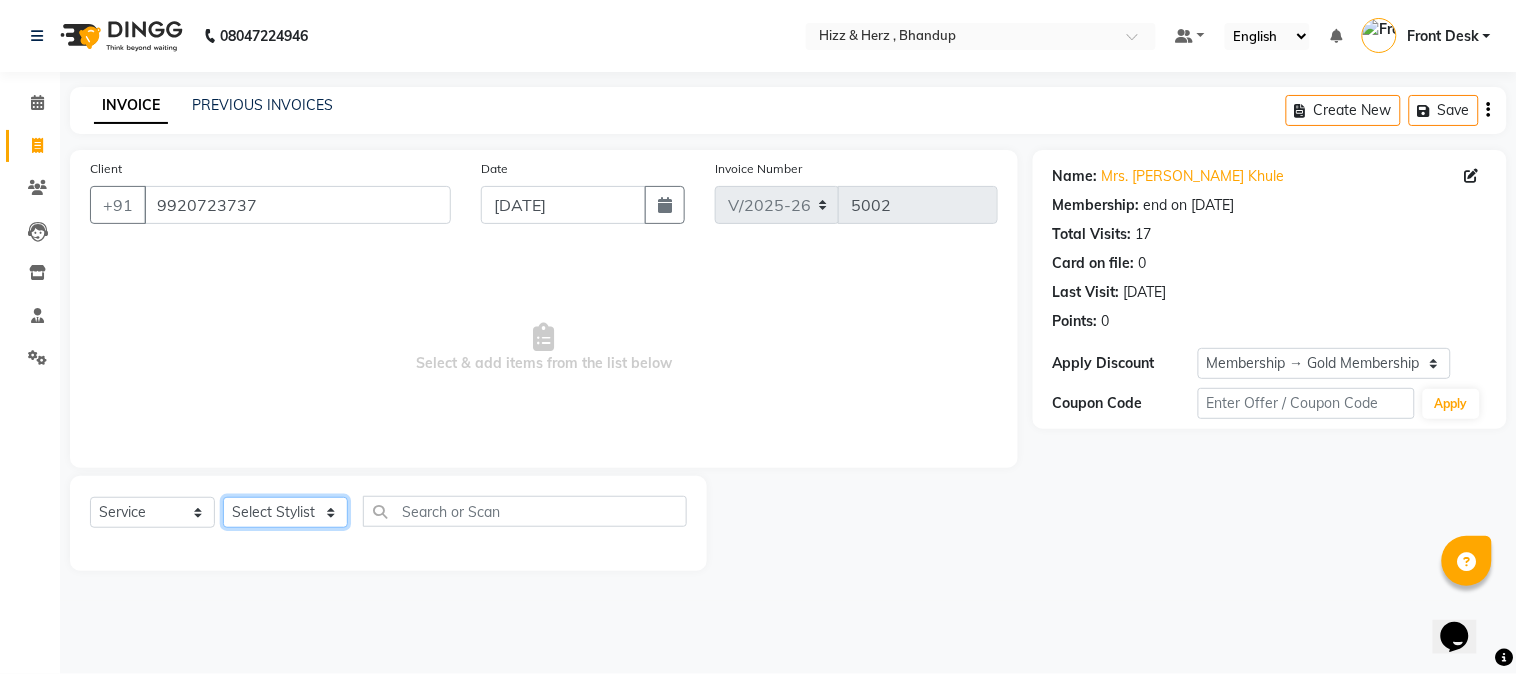 click on "Select Stylist Front Desk [PERSON_NAME] HIZZ & HERZ 2 [PERSON_NAME] [PERSON_NAME] [PERSON_NAME] [PERSON_NAME] MOHD [PERSON_NAME] [PERSON_NAME] [PERSON_NAME]  [PERSON_NAME]" 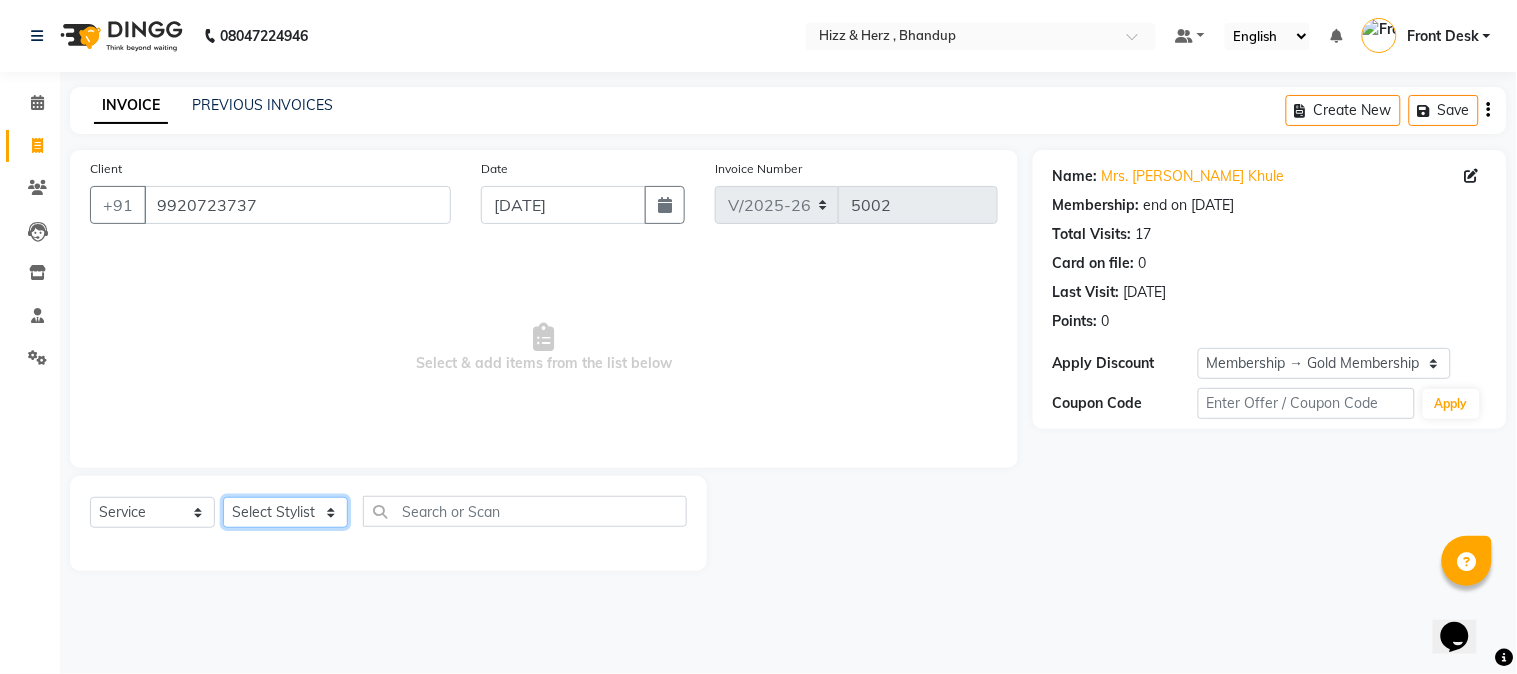 select on "26430" 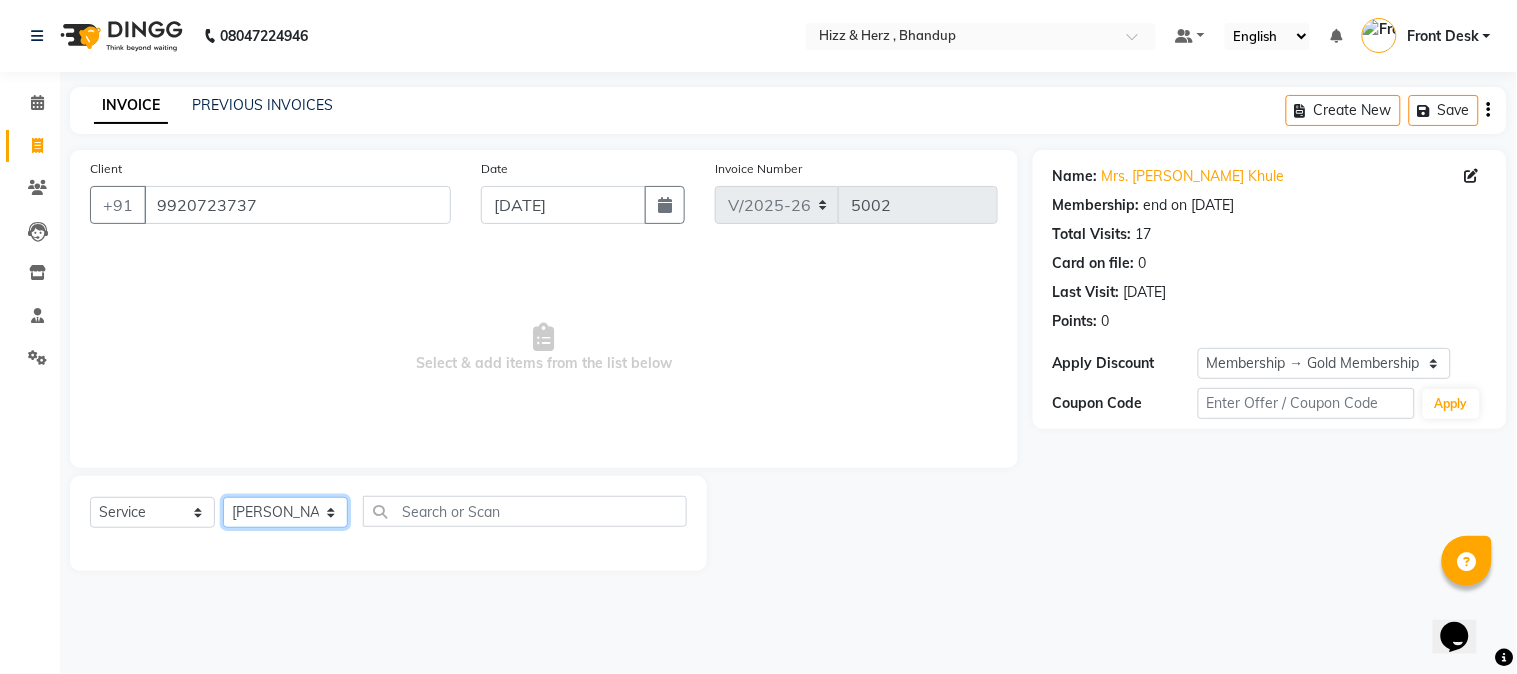 click on "Select Stylist Front Desk [PERSON_NAME] HIZZ & HERZ 2 [PERSON_NAME] [PERSON_NAME] [PERSON_NAME] [PERSON_NAME] MOHD [PERSON_NAME] [PERSON_NAME] [PERSON_NAME]  [PERSON_NAME]" 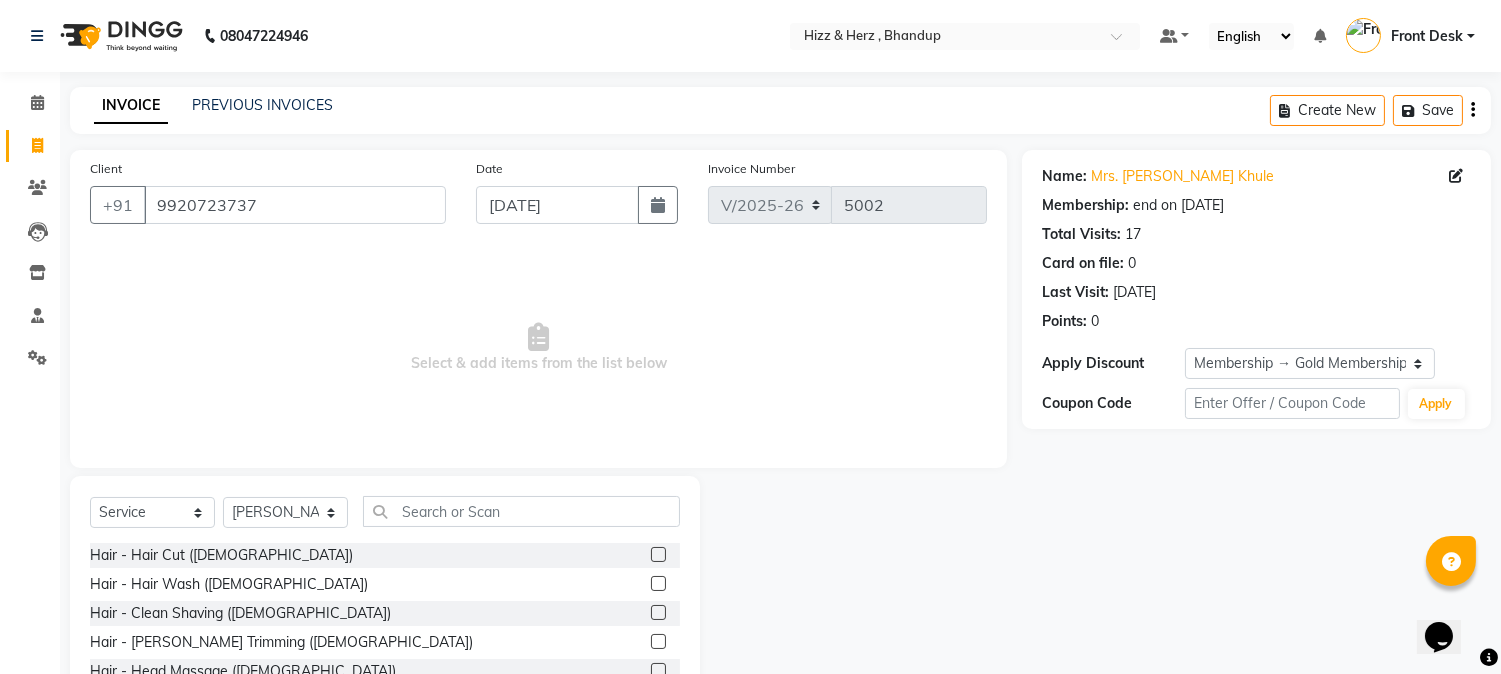 click 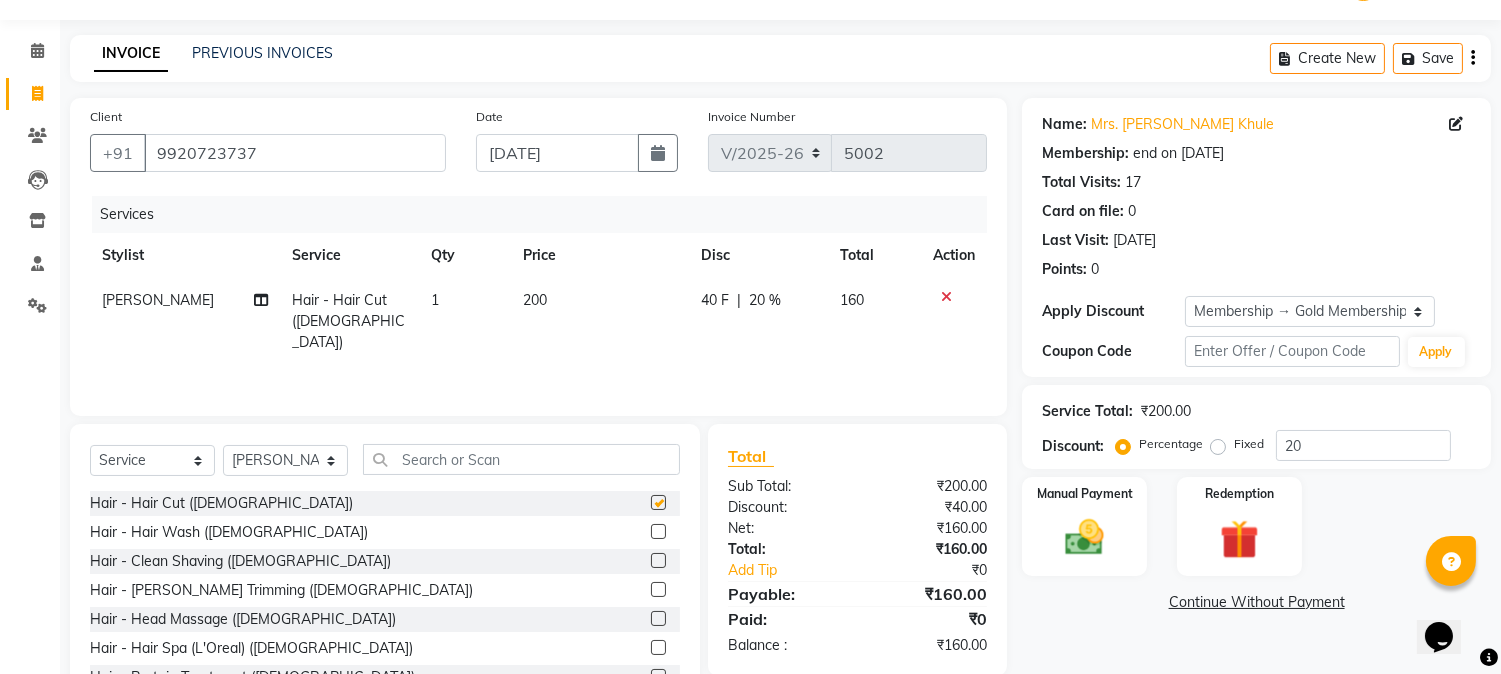 checkbox on "false" 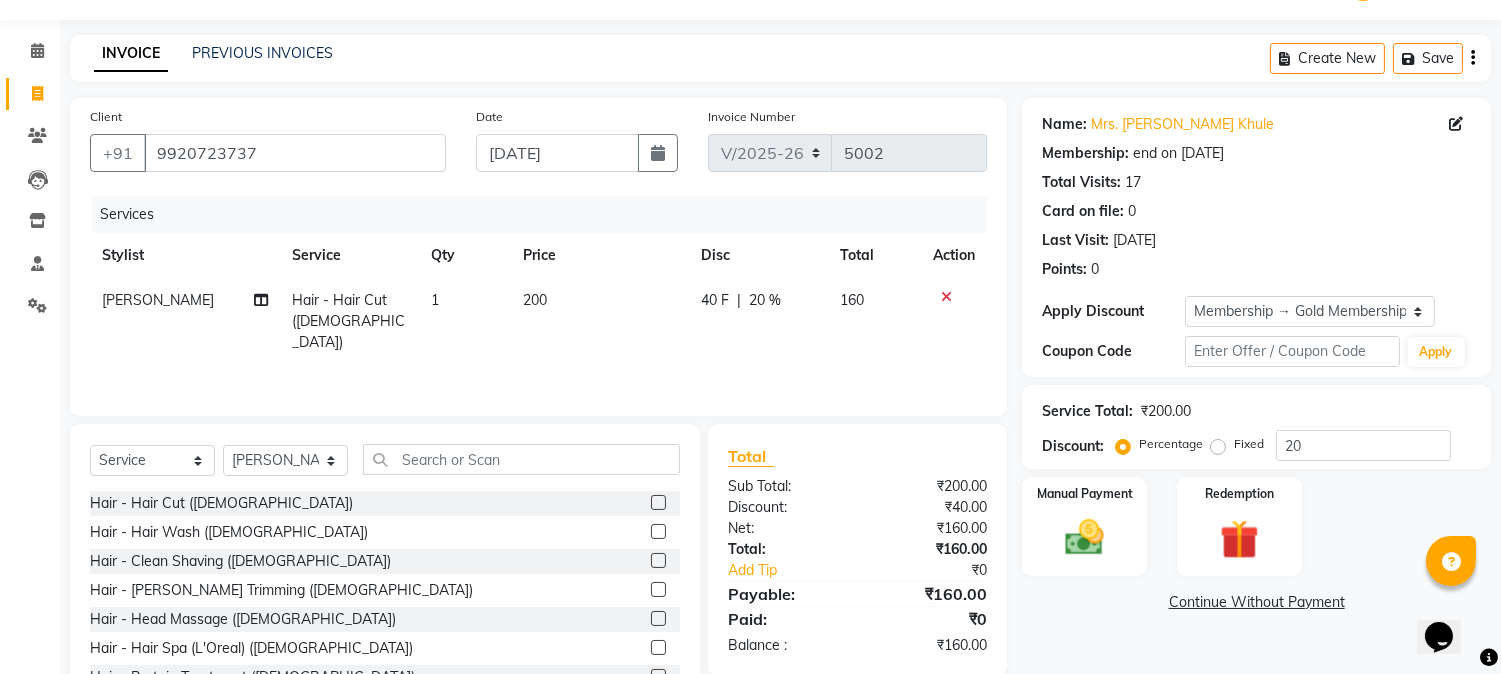 scroll, scrollTop: 126, scrollLeft: 0, axis: vertical 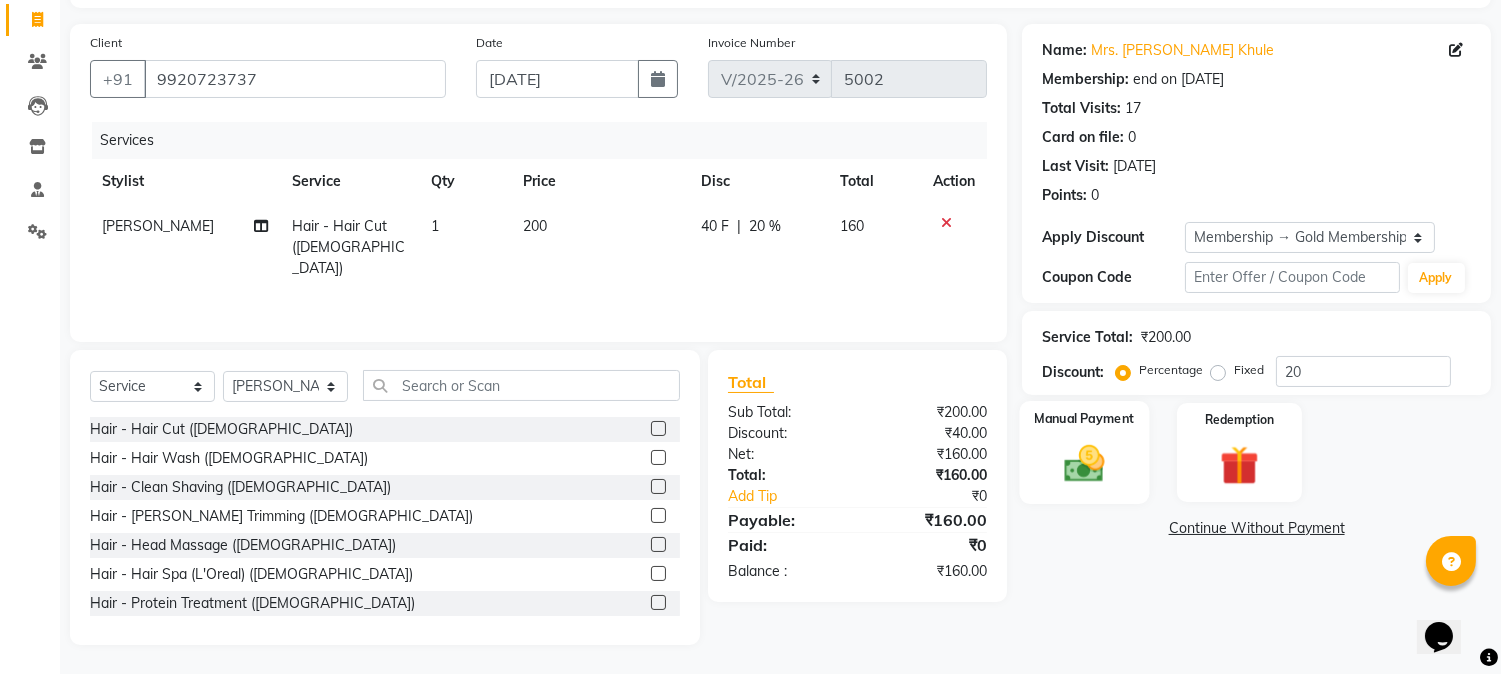 click 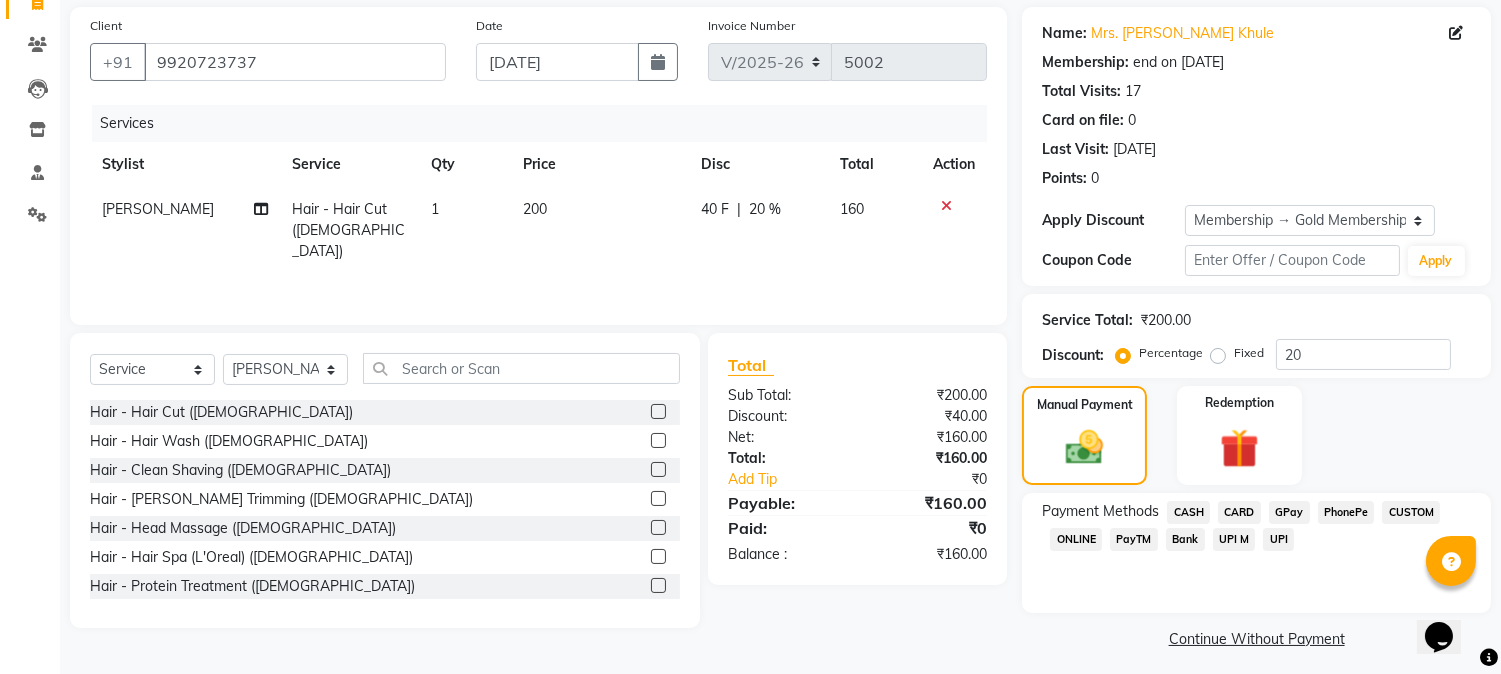 scroll, scrollTop: 152, scrollLeft: 0, axis: vertical 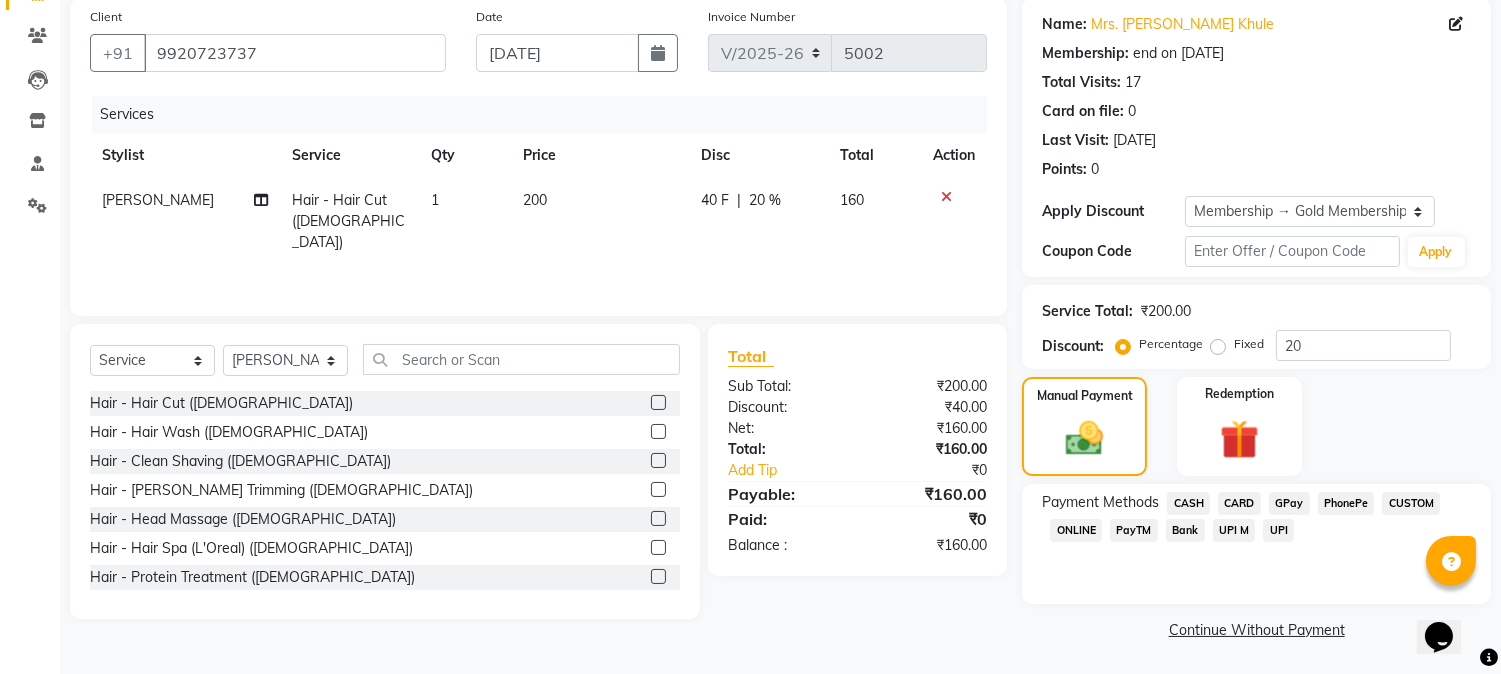 click on "GPay" 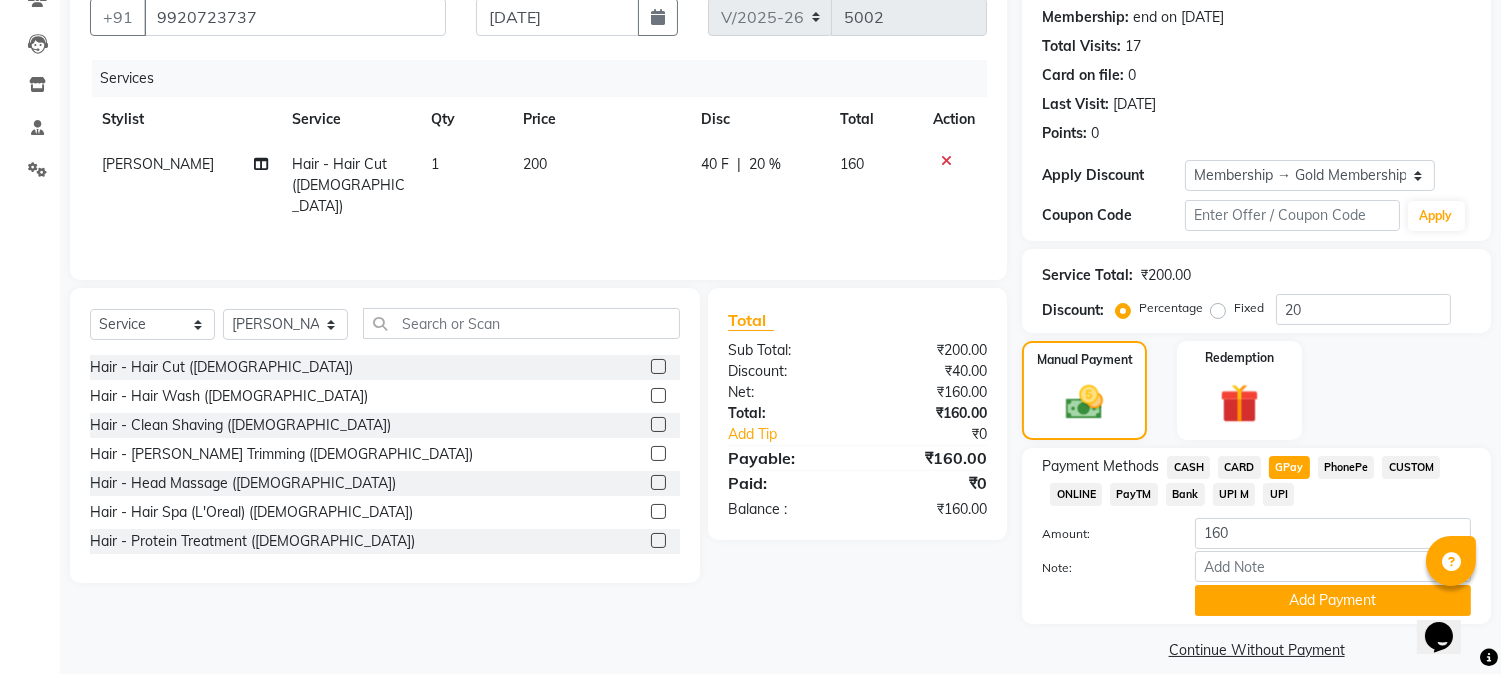 scroll, scrollTop: 208, scrollLeft: 0, axis: vertical 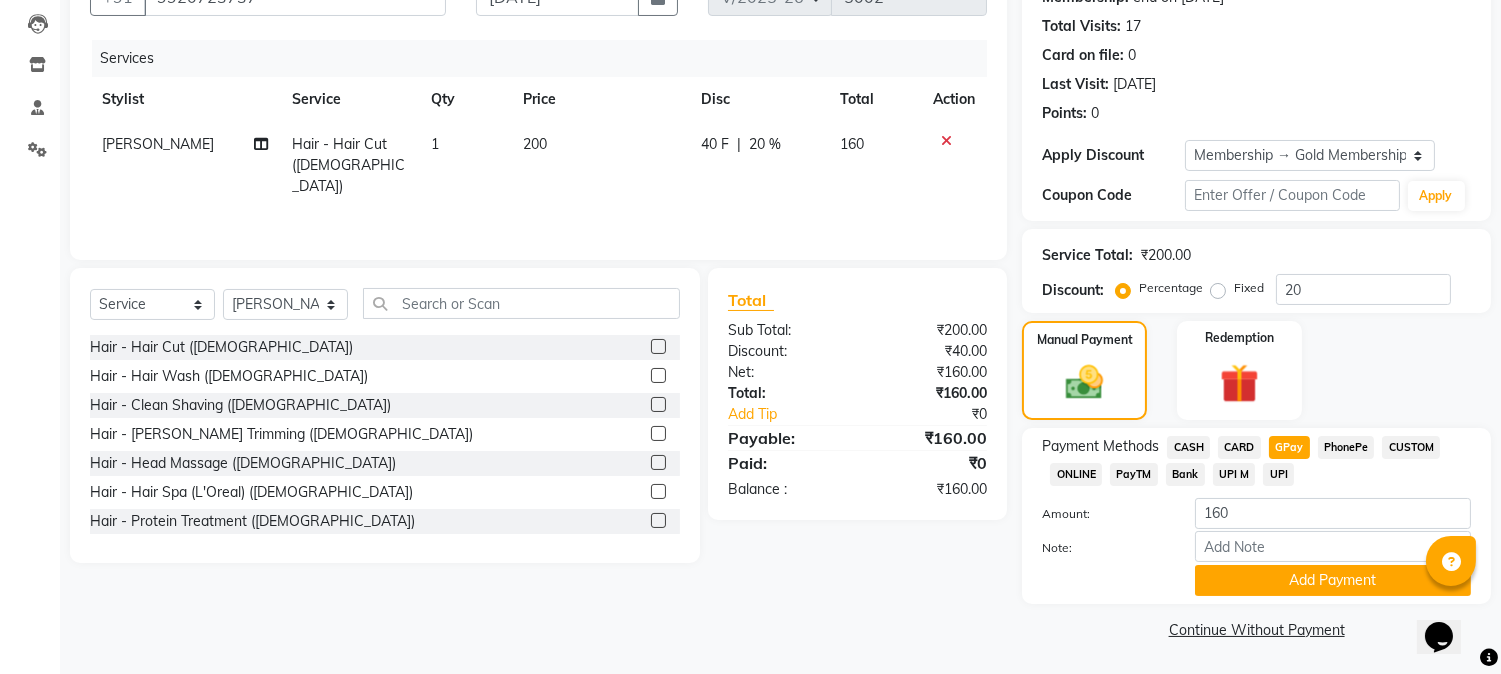 click on "CASH" 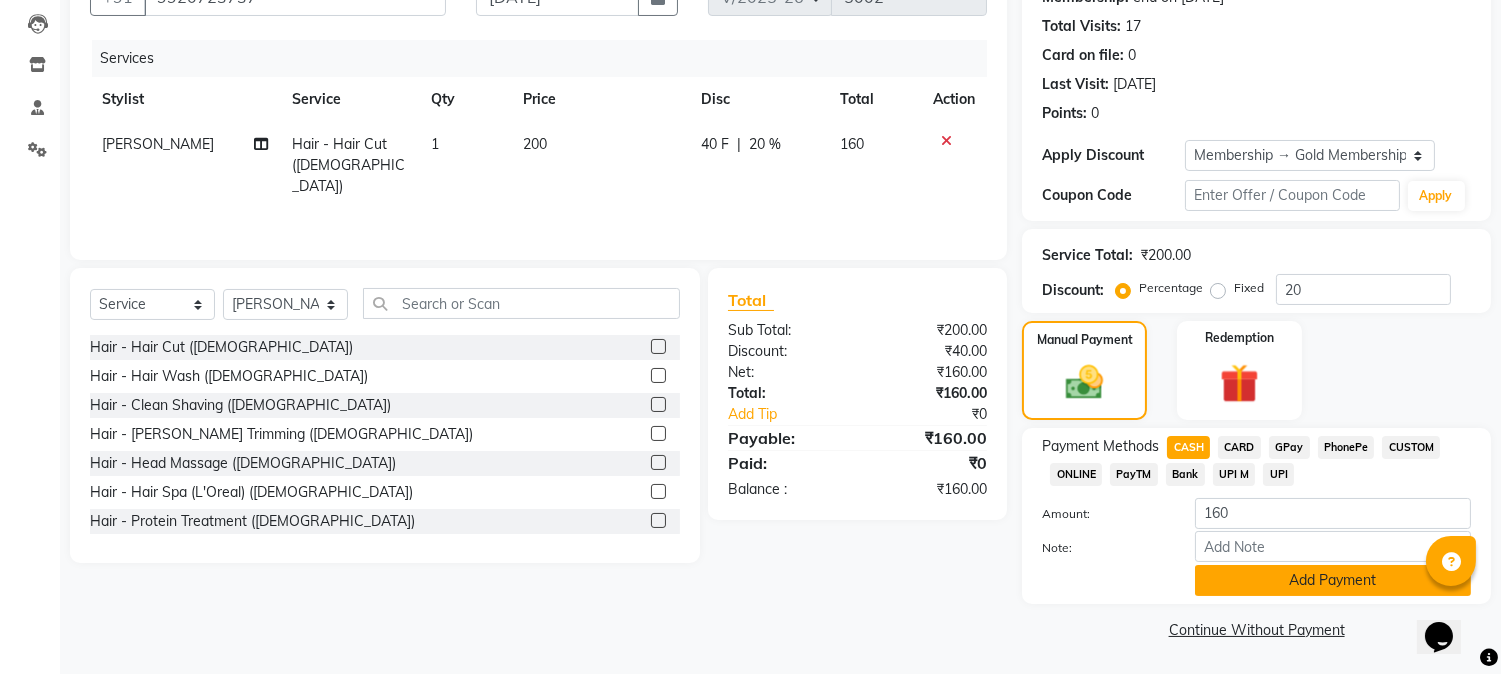 click on "Add Payment" 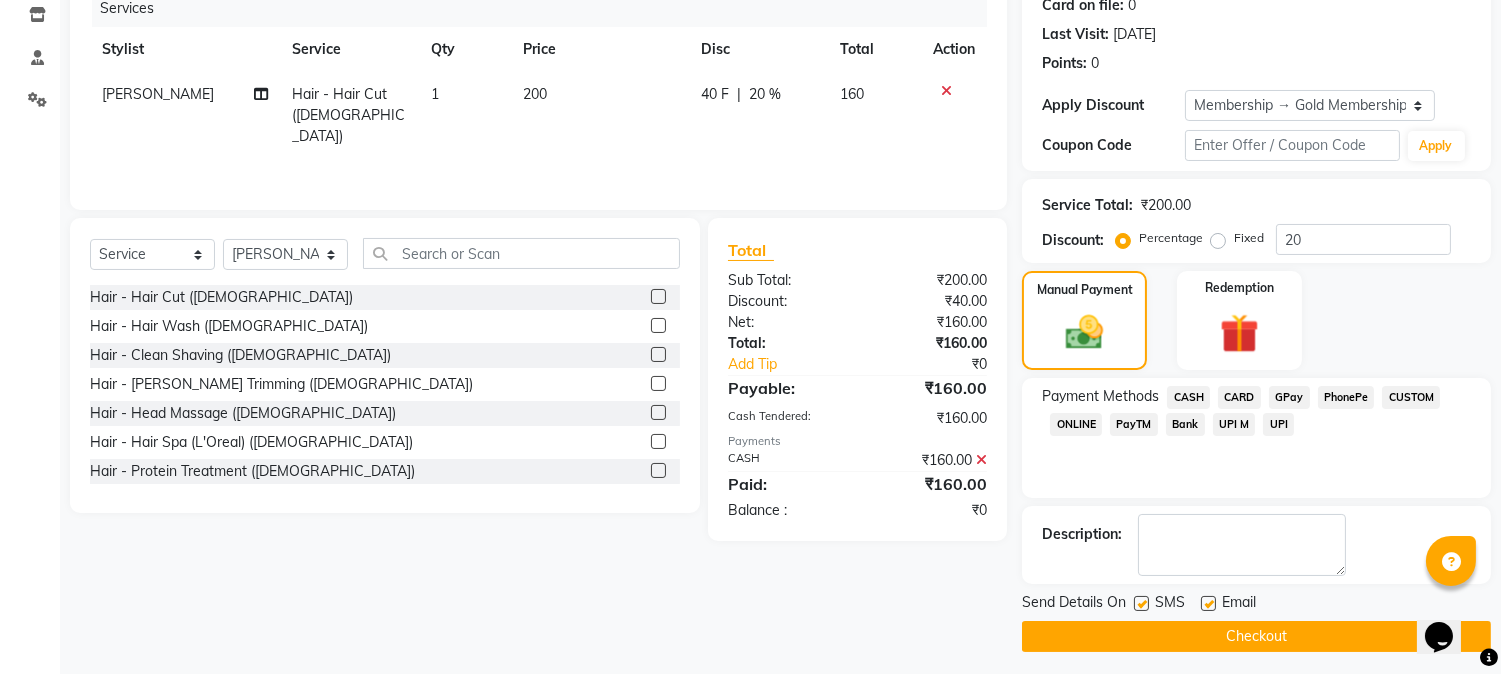 scroll, scrollTop: 265, scrollLeft: 0, axis: vertical 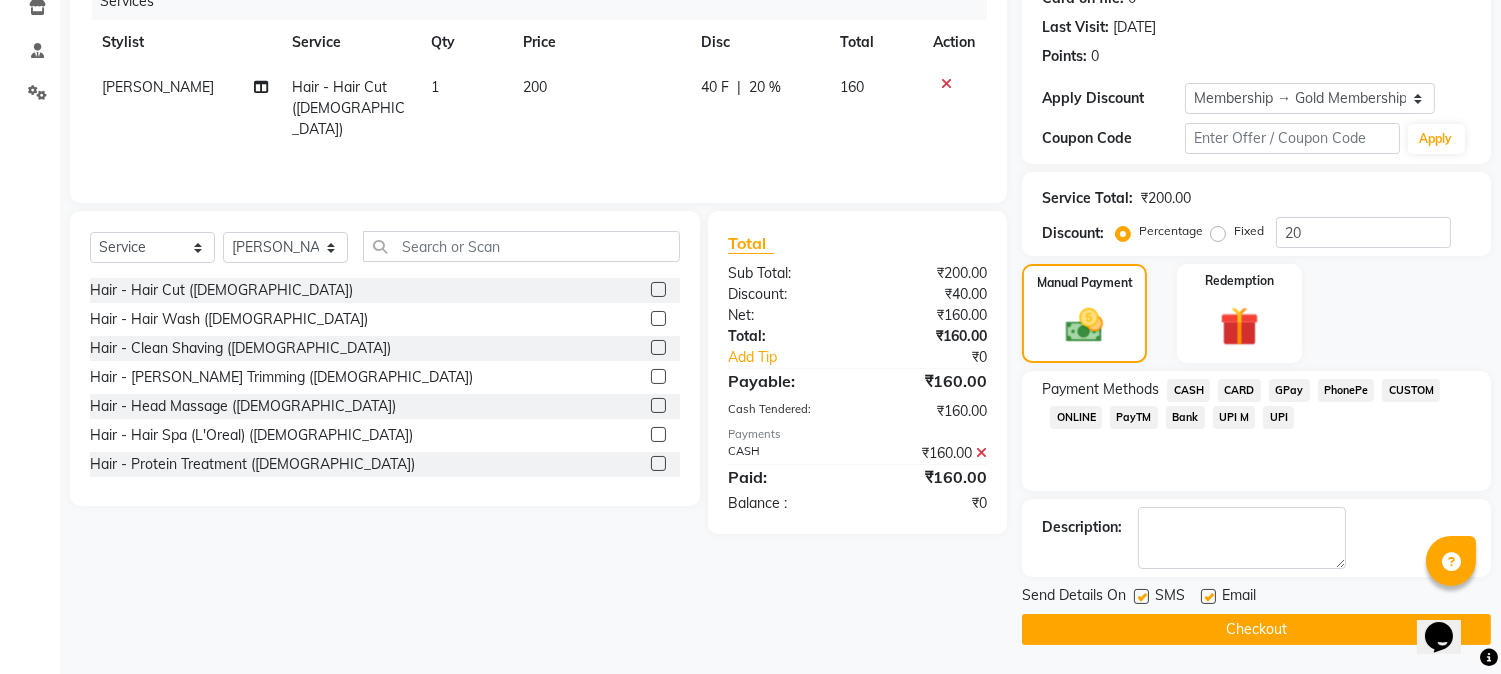 click on "Checkout" 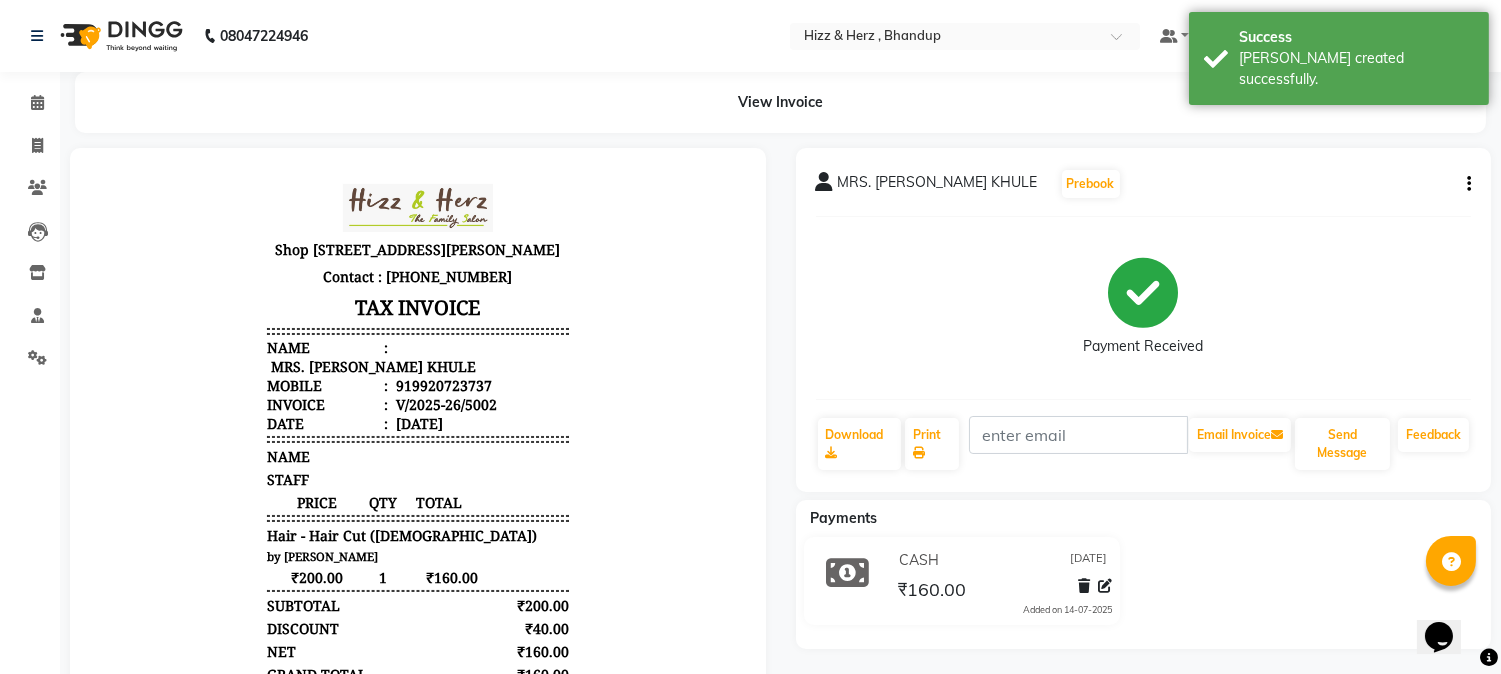 scroll, scrollTop: 0, scrollLeft: 0, axis: both 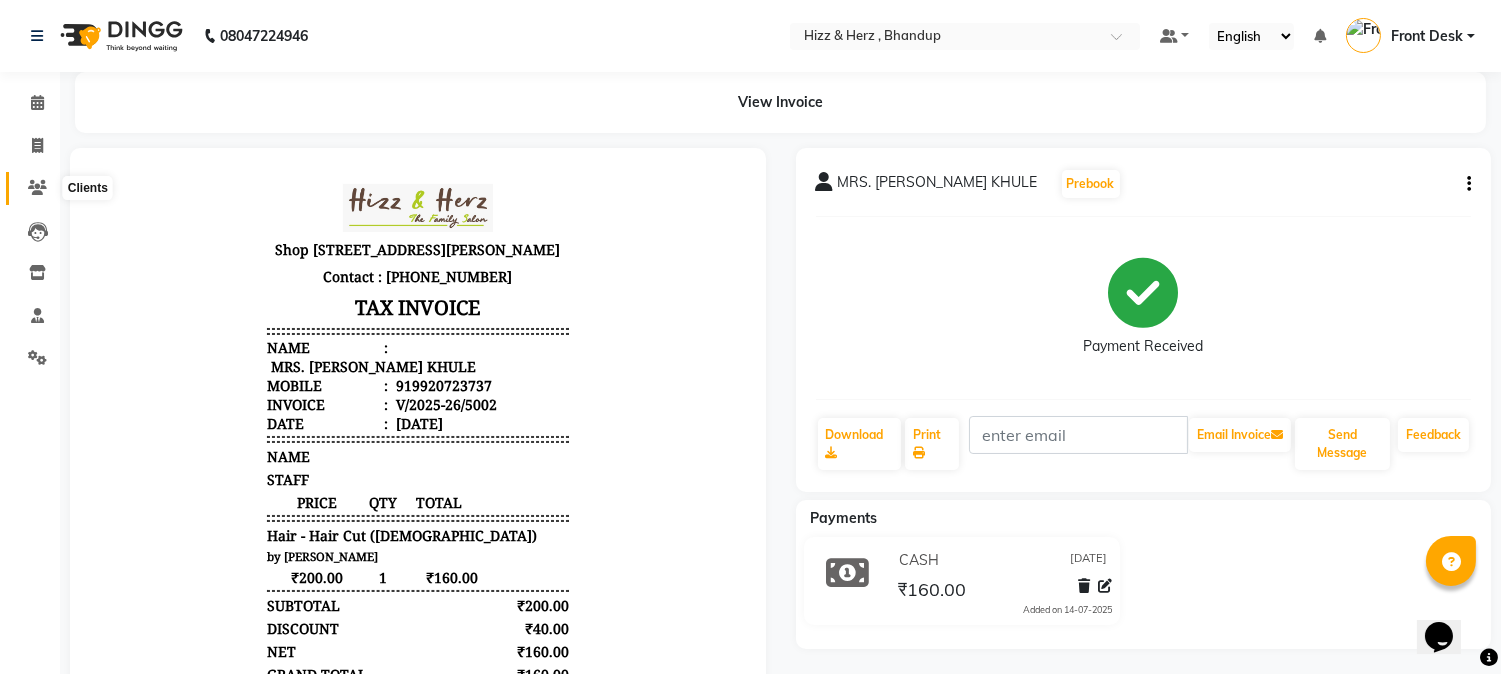 click 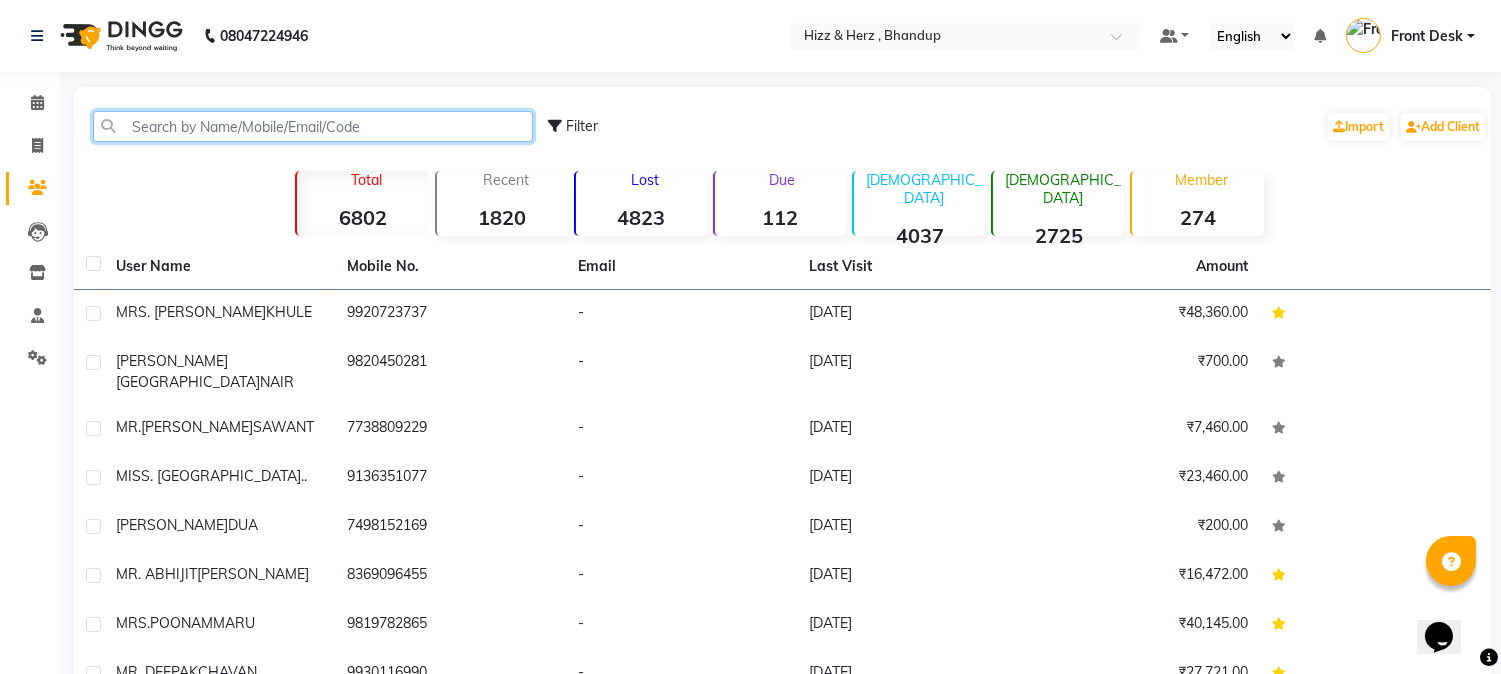 click 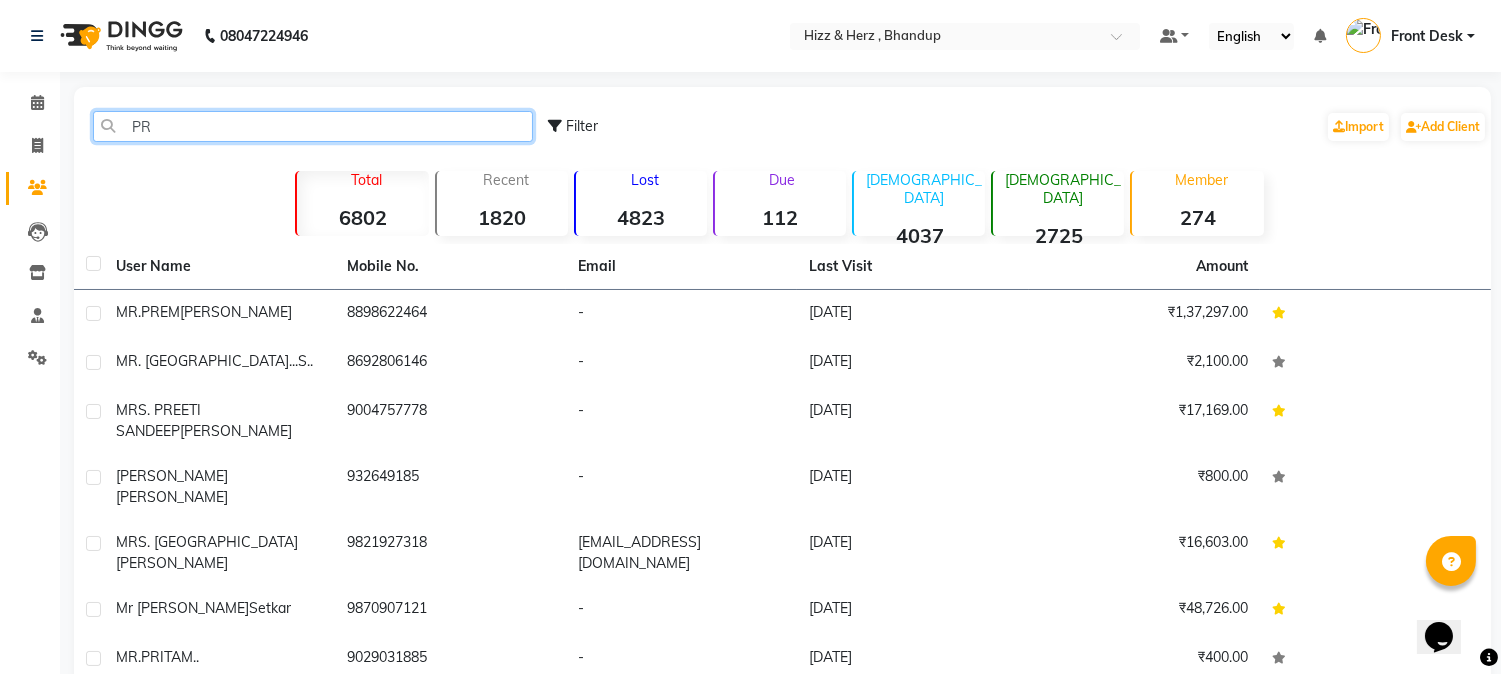 type on "P" 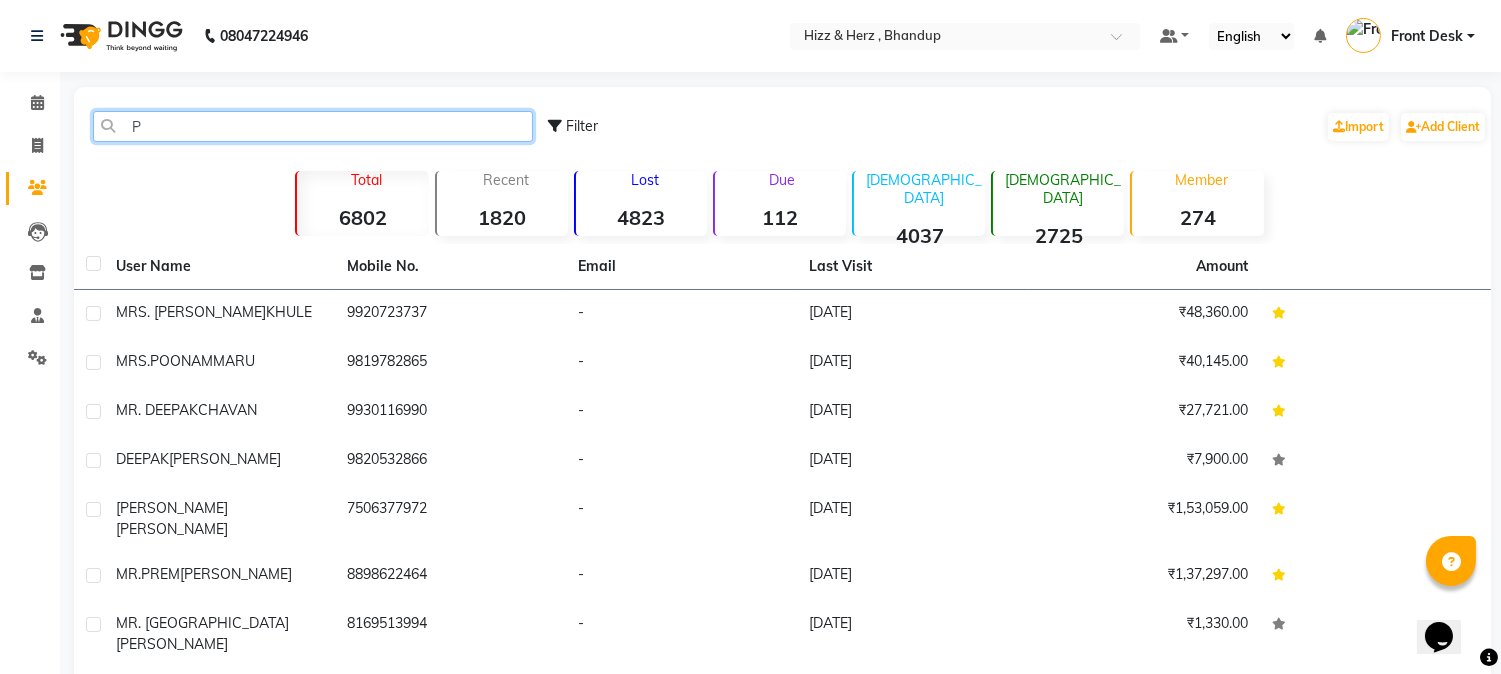 type 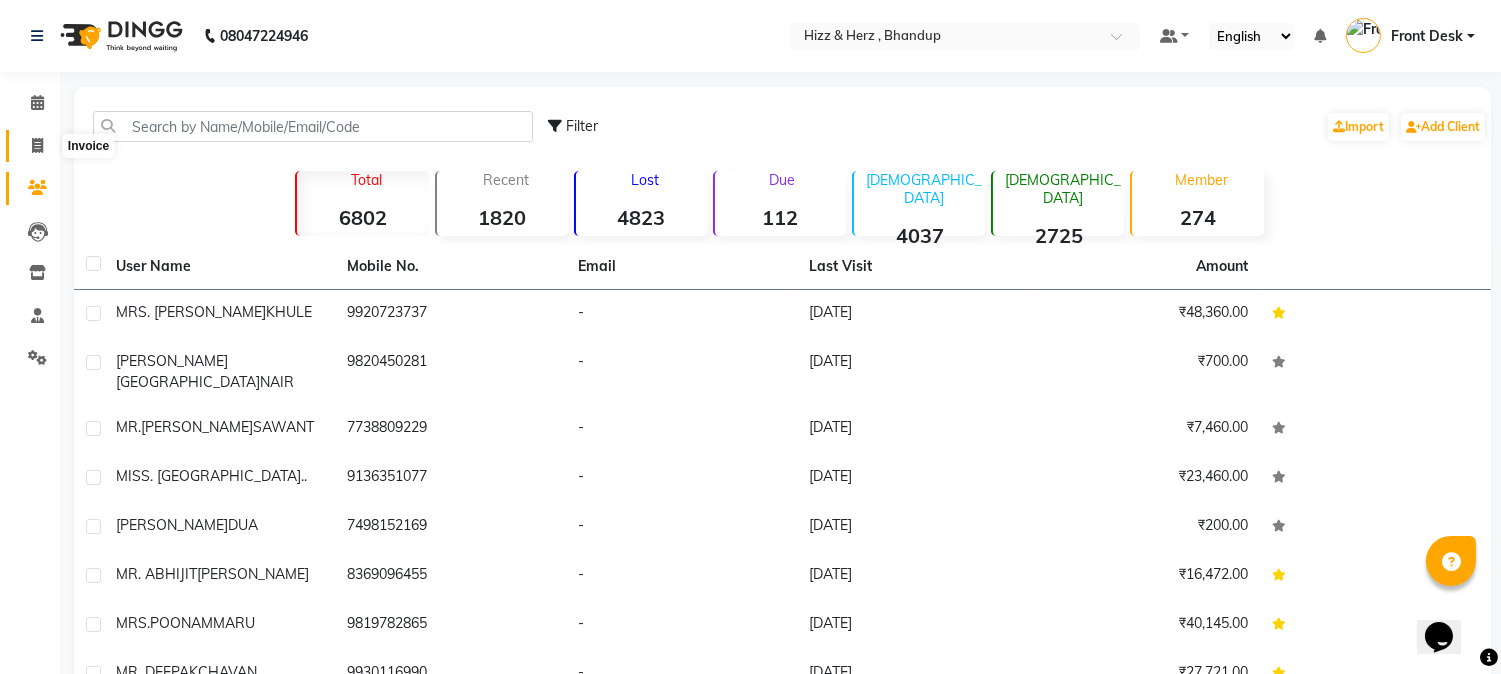 click 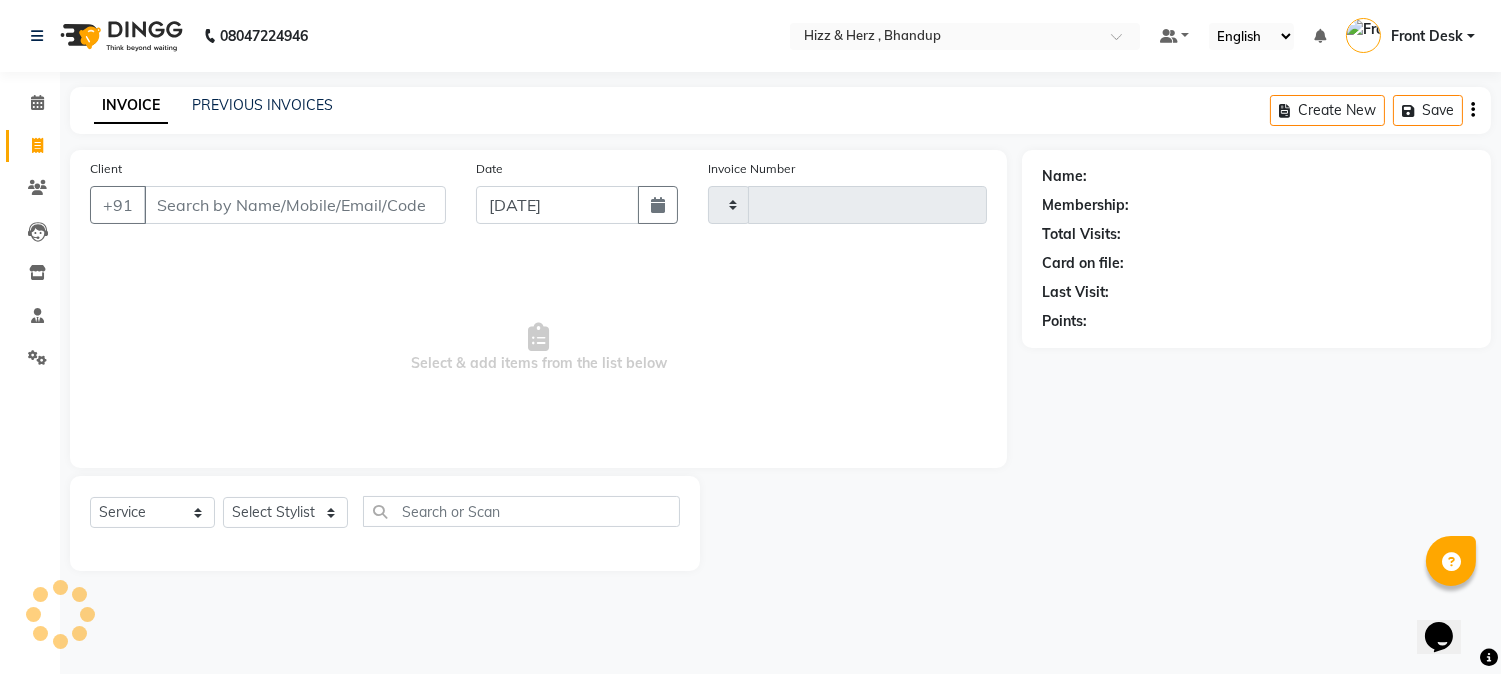 type on "5003" 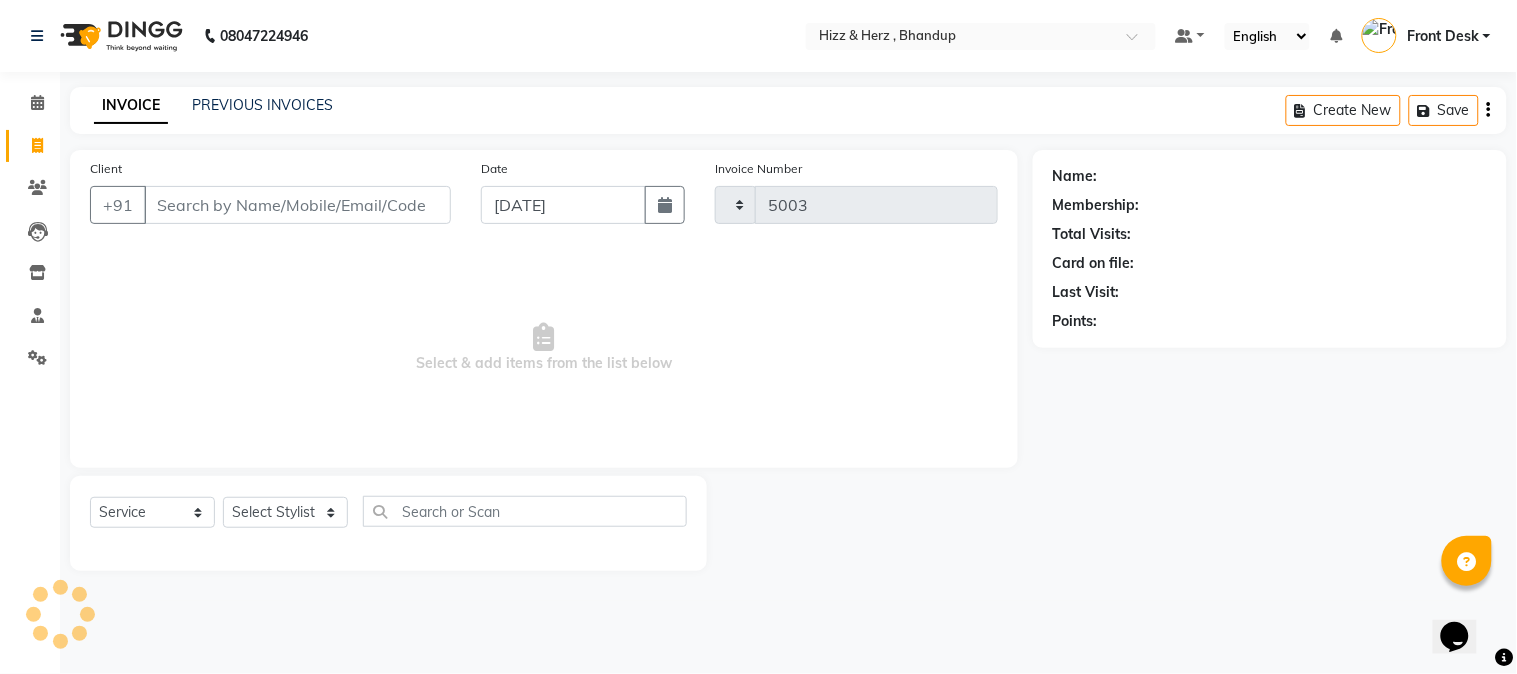select on "629" 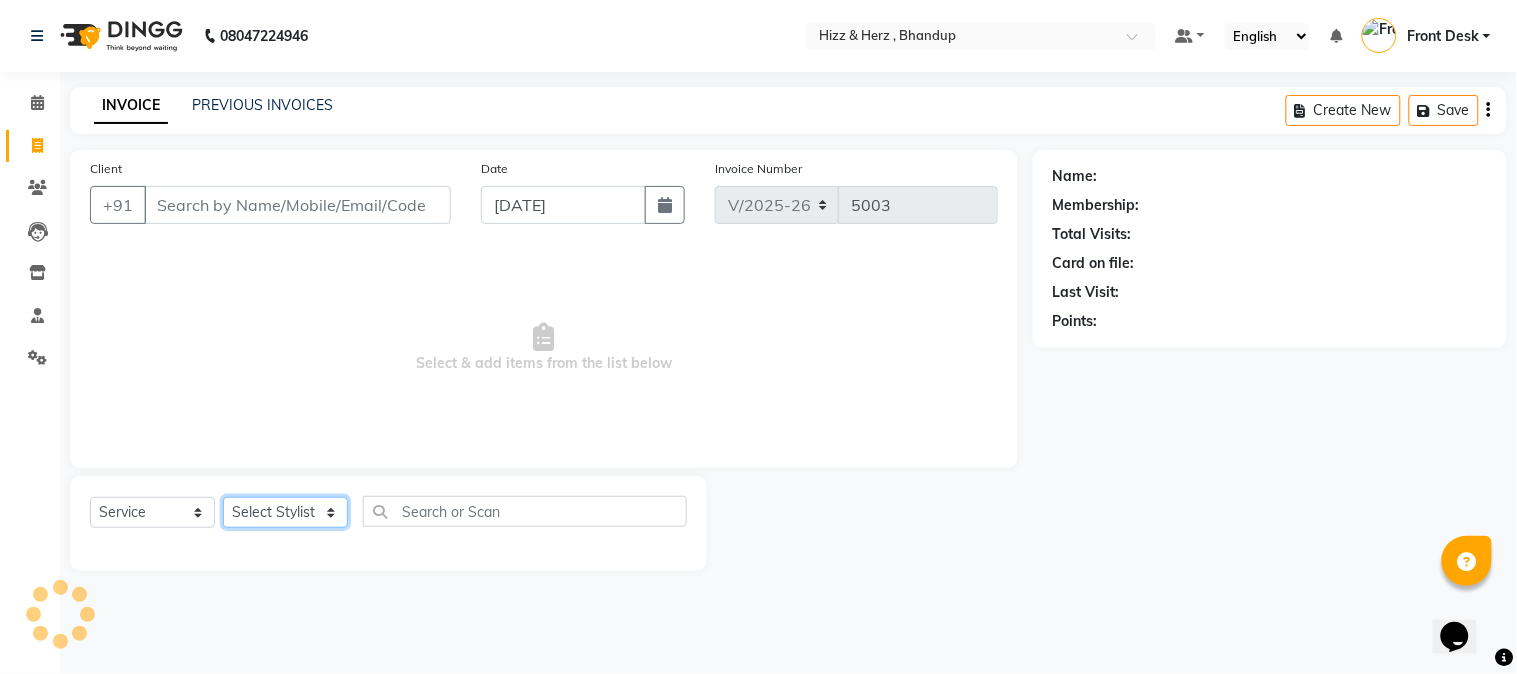 drag, startPoint x: 290, startPoint y: 513, endPoint x: 312, endPoint y: 506, distance: 23.086792 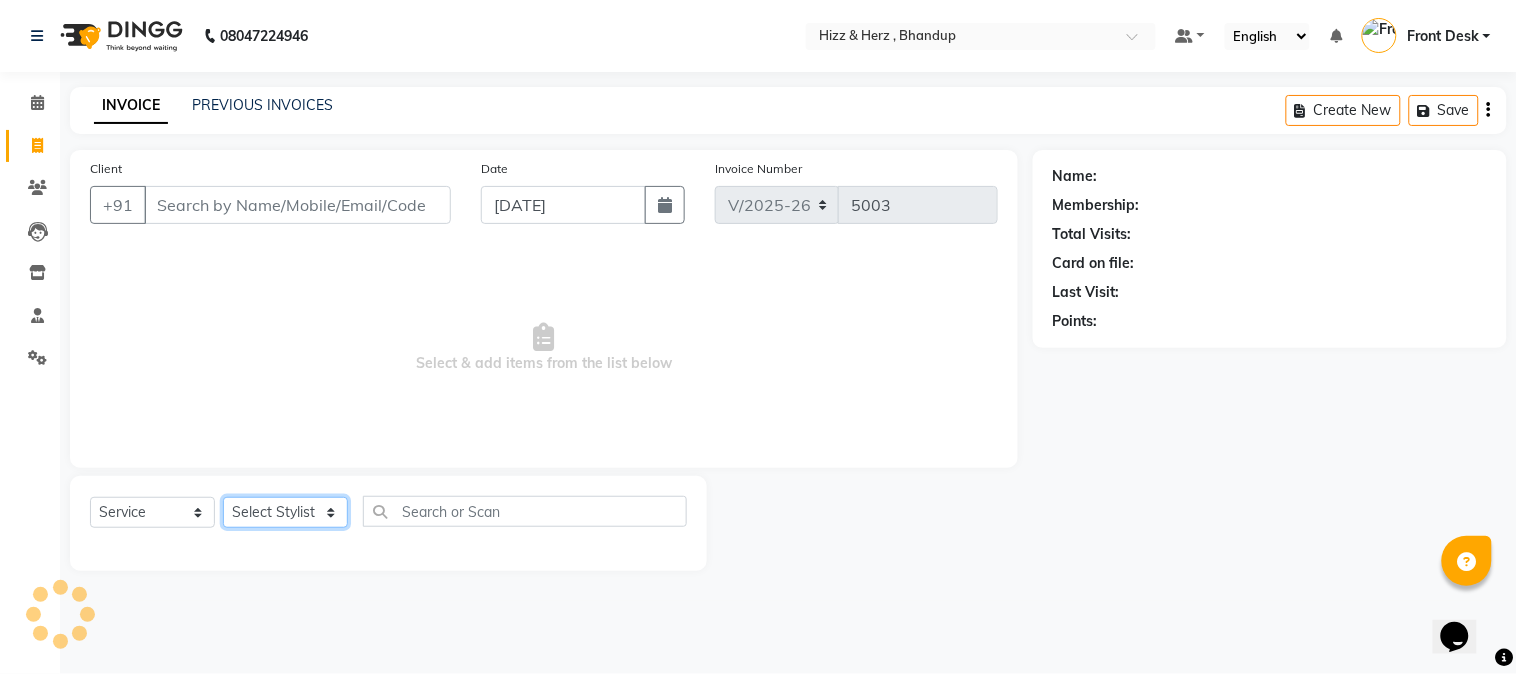 click on "Select Stylist" 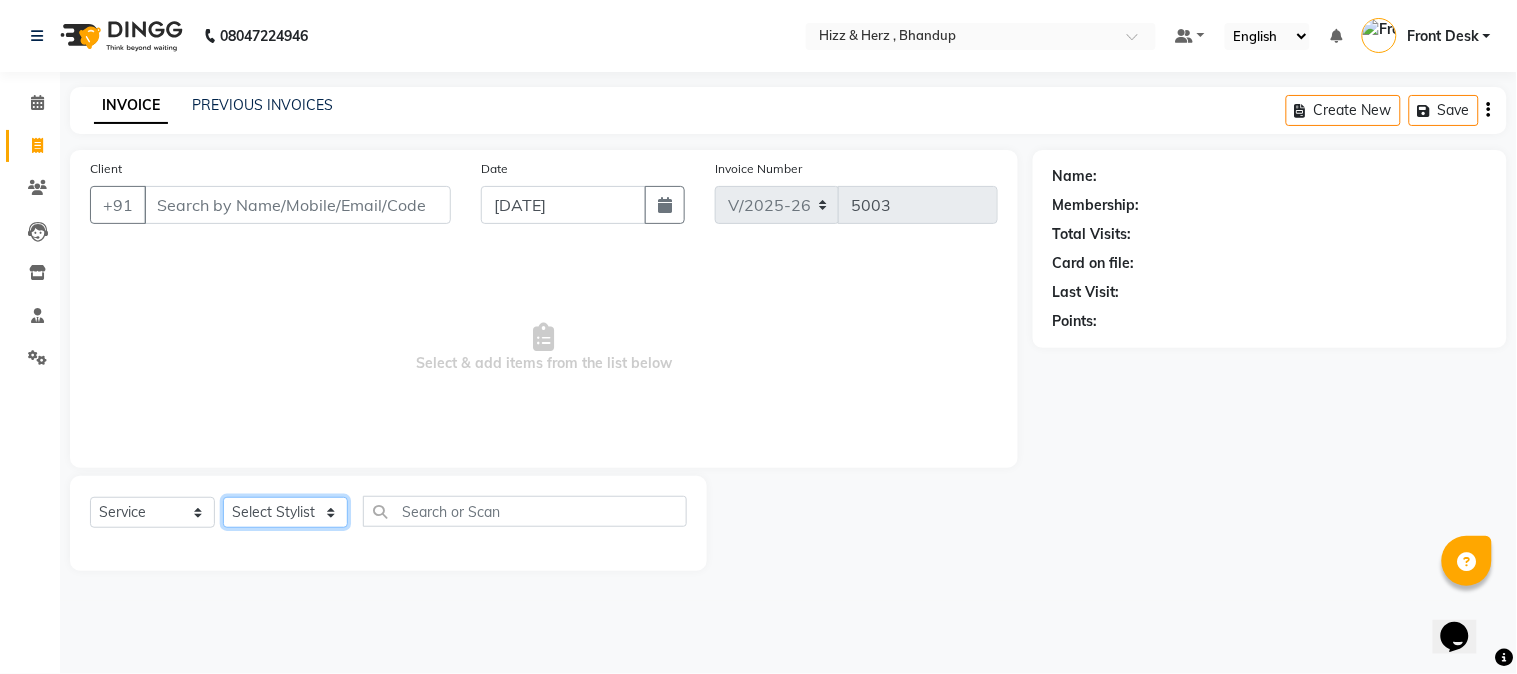 select on "11514" 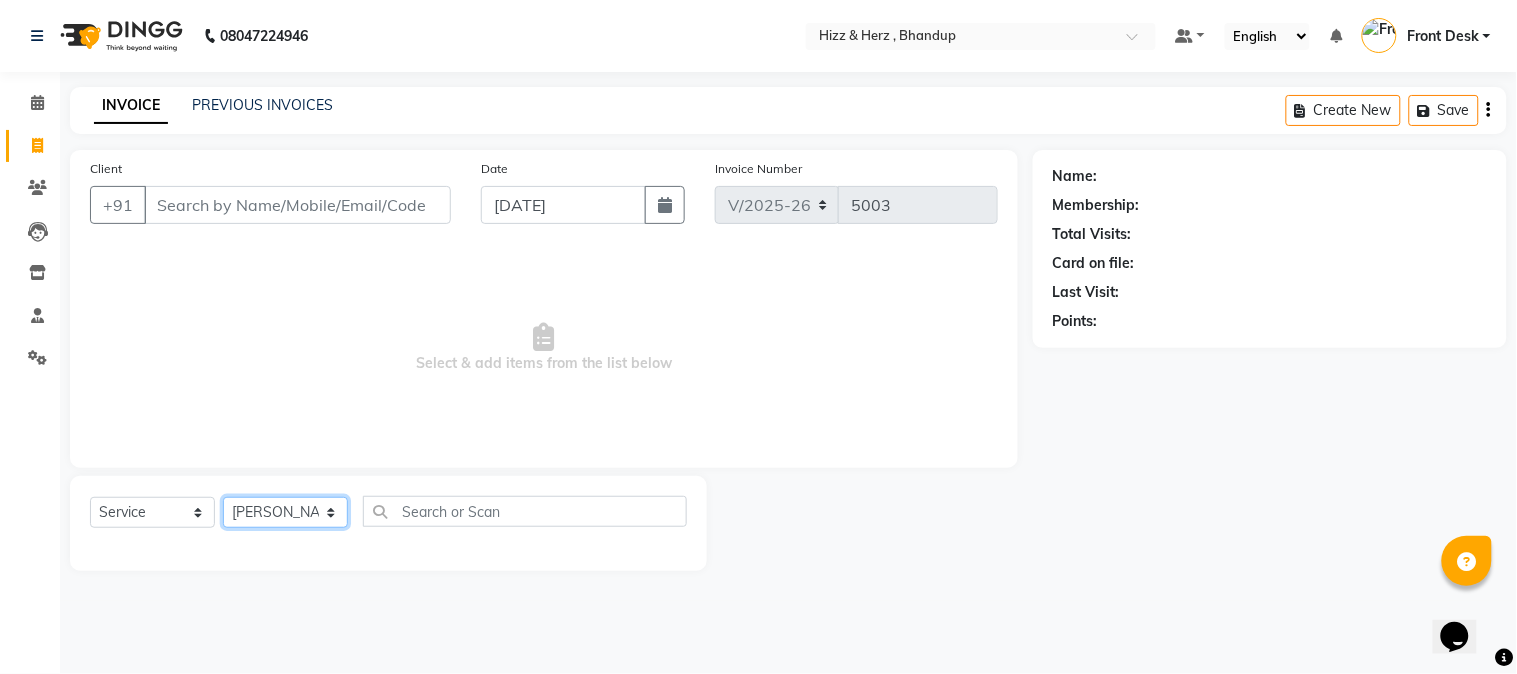 click on "Select Stylist Front Desk Gaurav Sharma HIZZ & HERZ 2 IRFAN AHMAD Jigna Goswami KHALID AHMAD Laxmi Mehboob MOHD PARVEJ NIZAM Salman Sangeeta  SUMITA  VEERENDRA SHARMA" 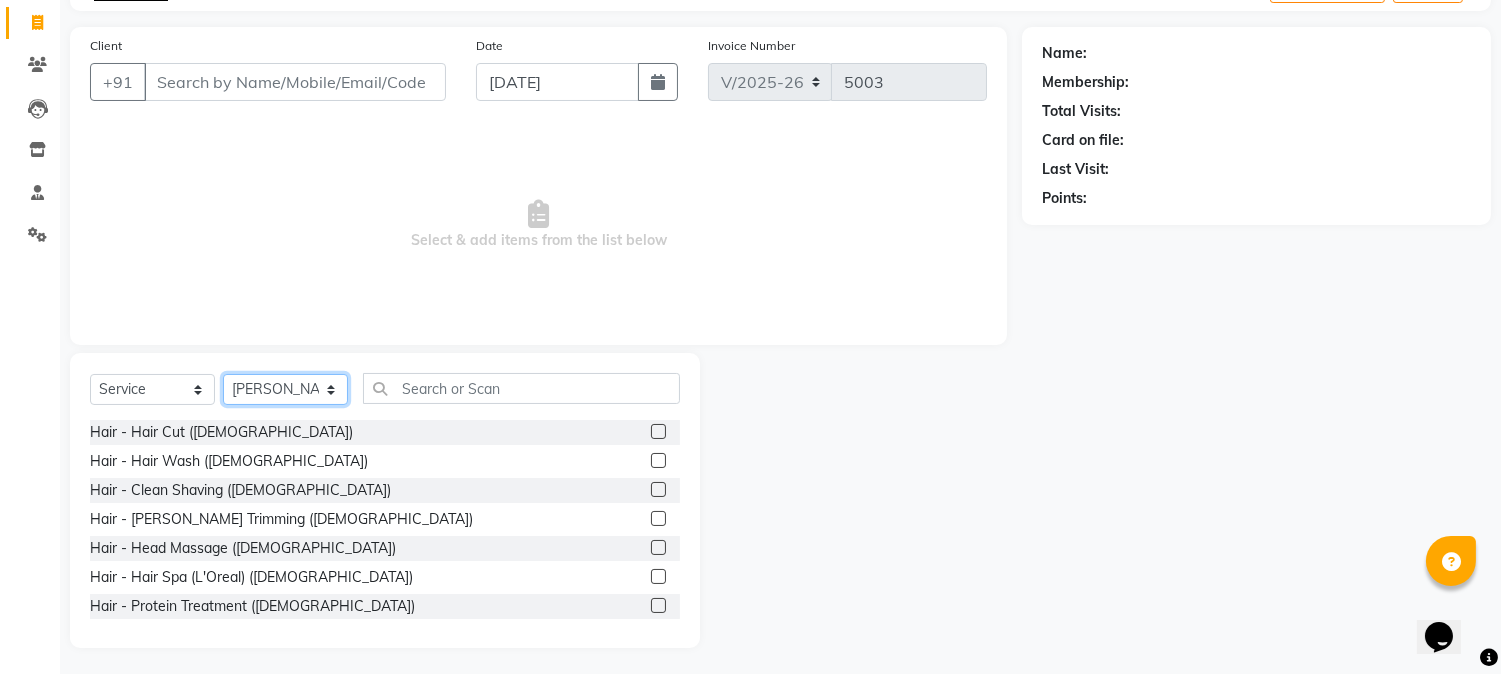 scroll, scrollTop: 126, scrollLeft: 0, axis: vertical 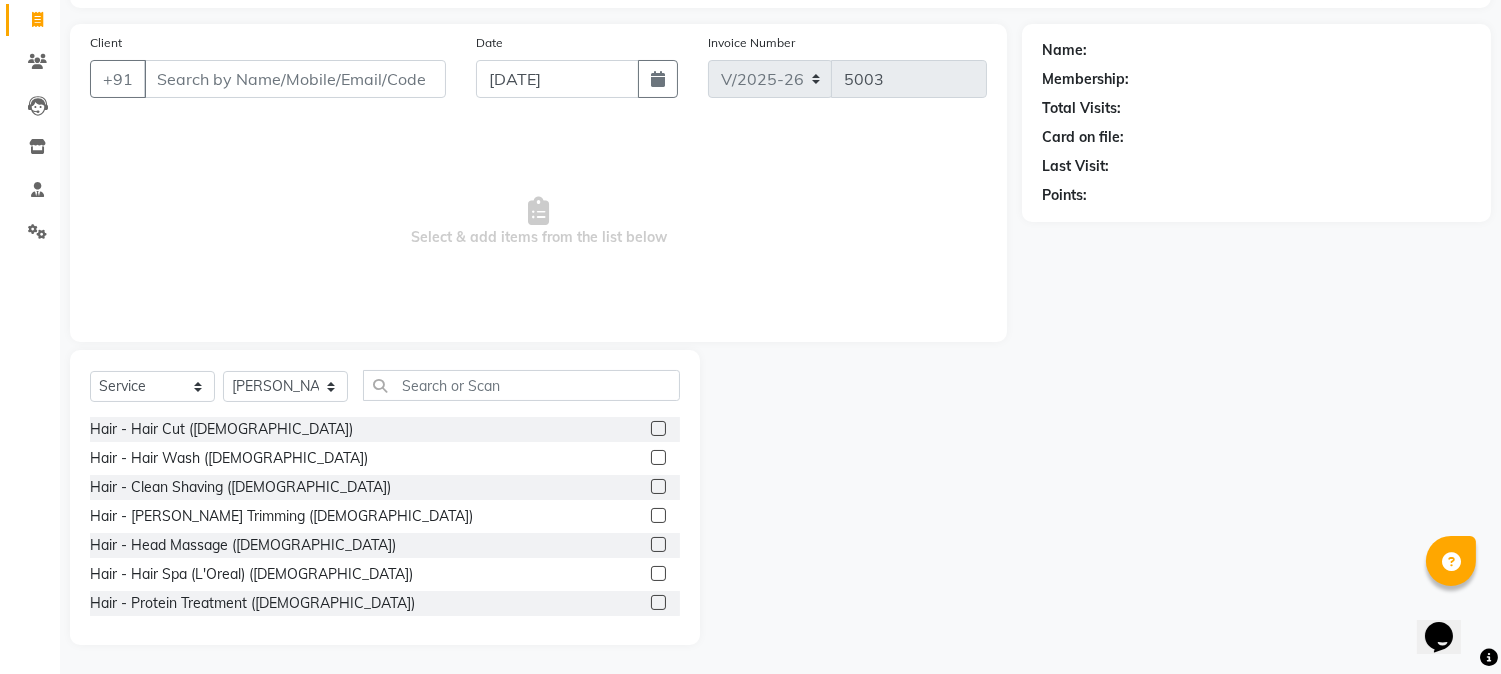 click 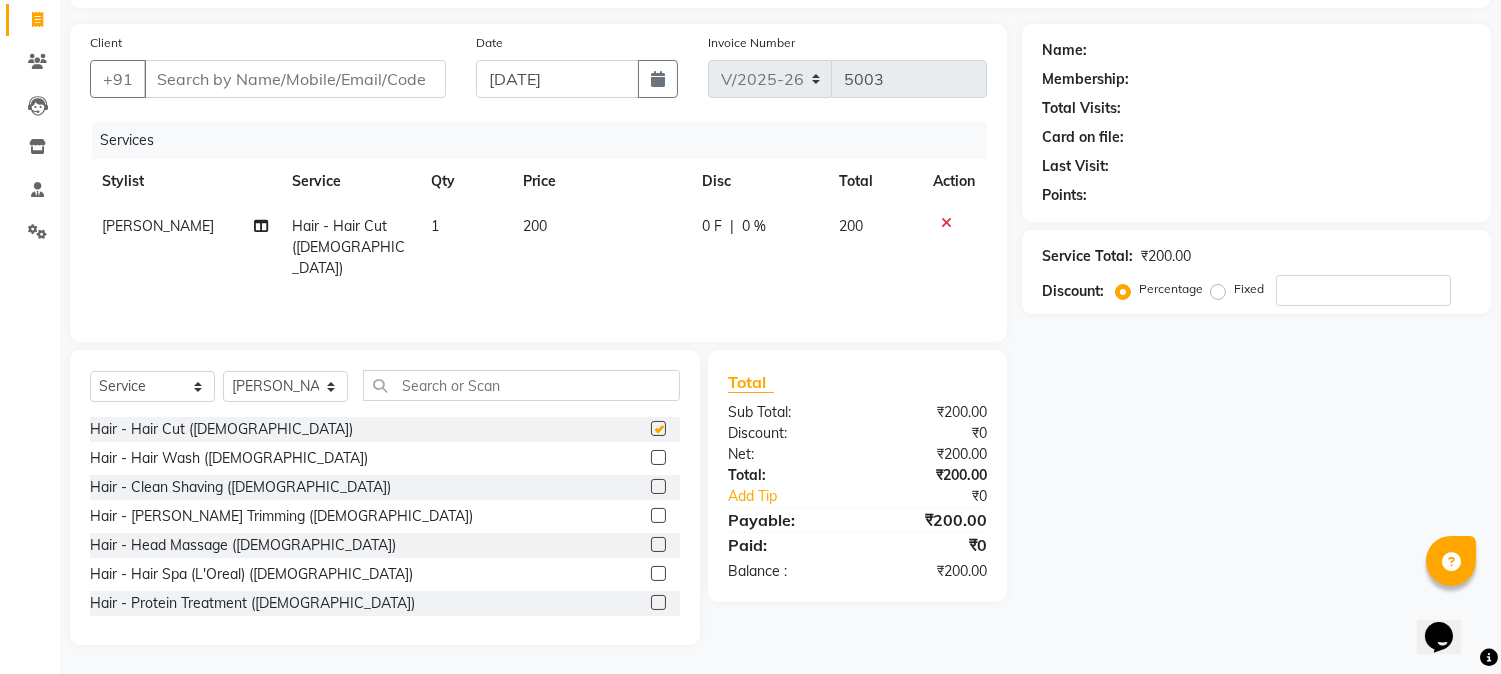 checkbox on "false" 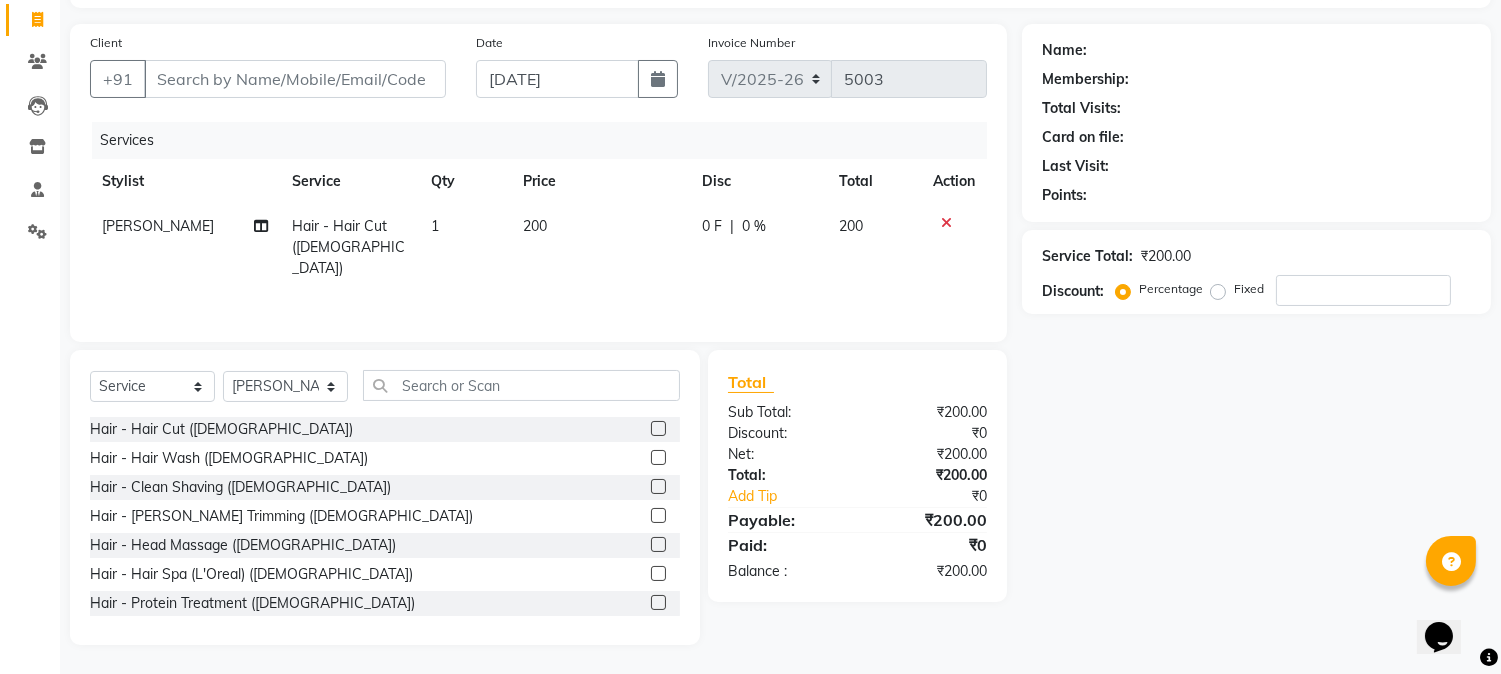 click 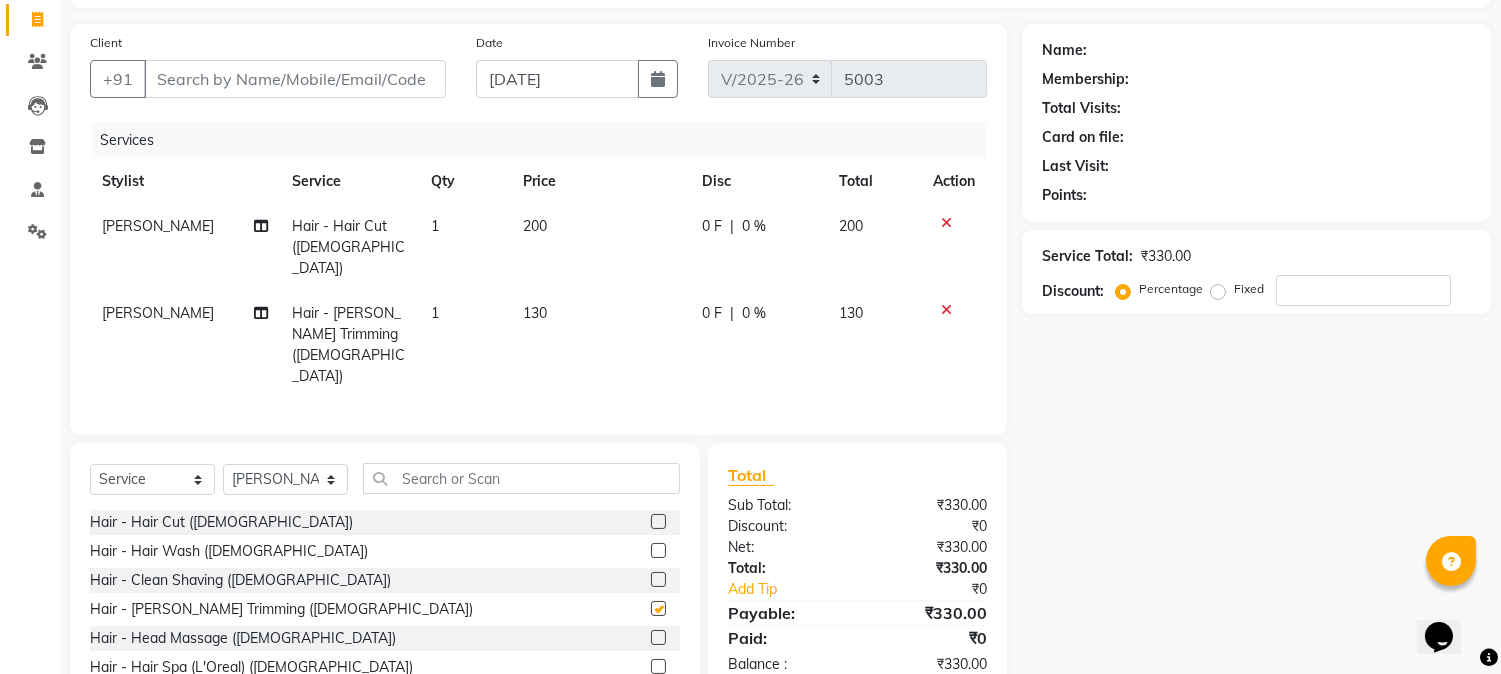 checkbox on "false" 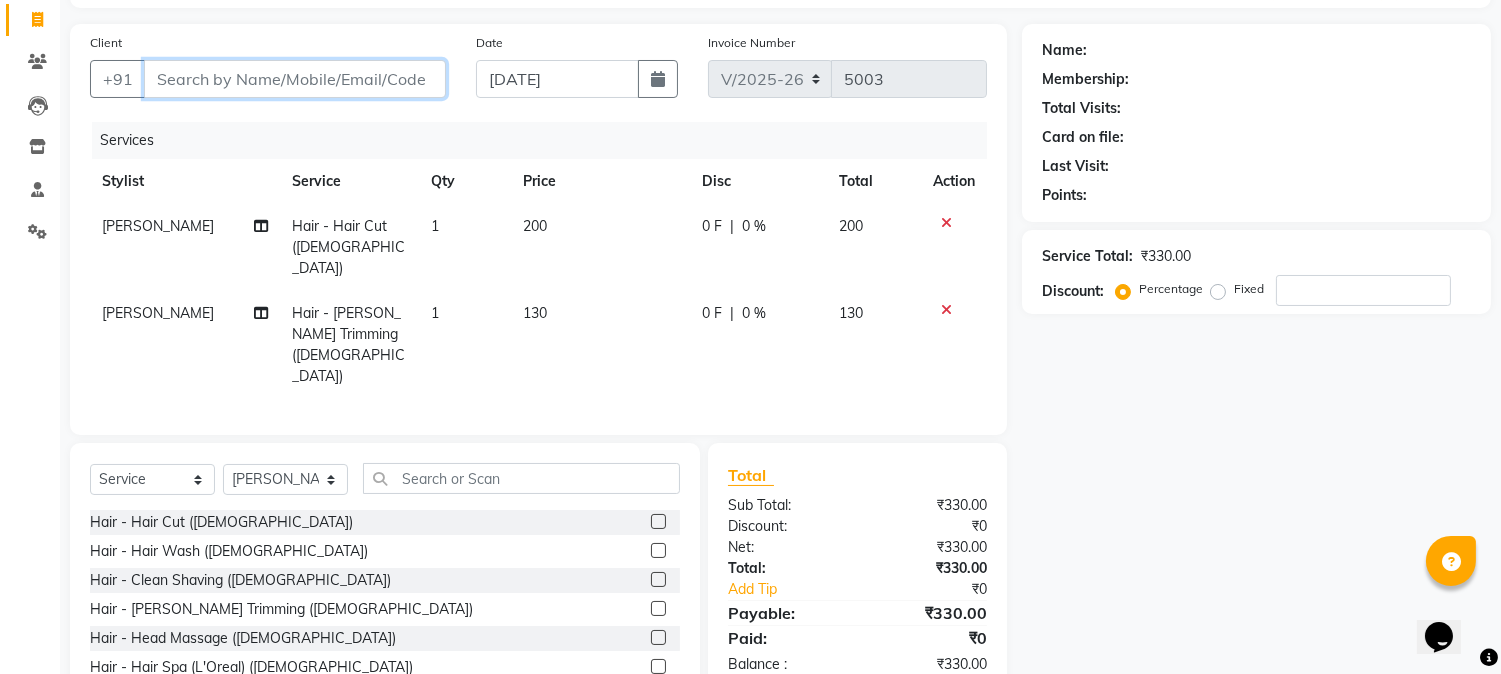 click on "Client" at bounding box center (295, 79) 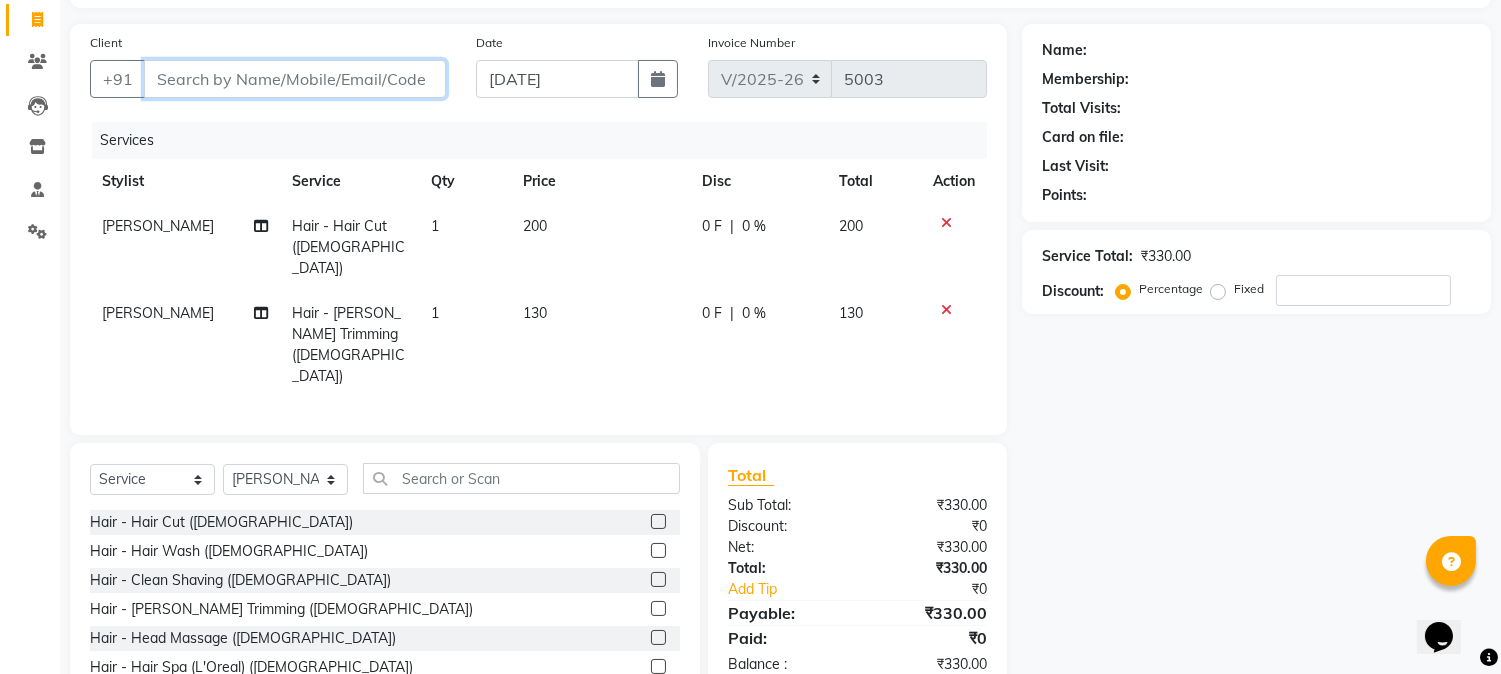 type on "9" 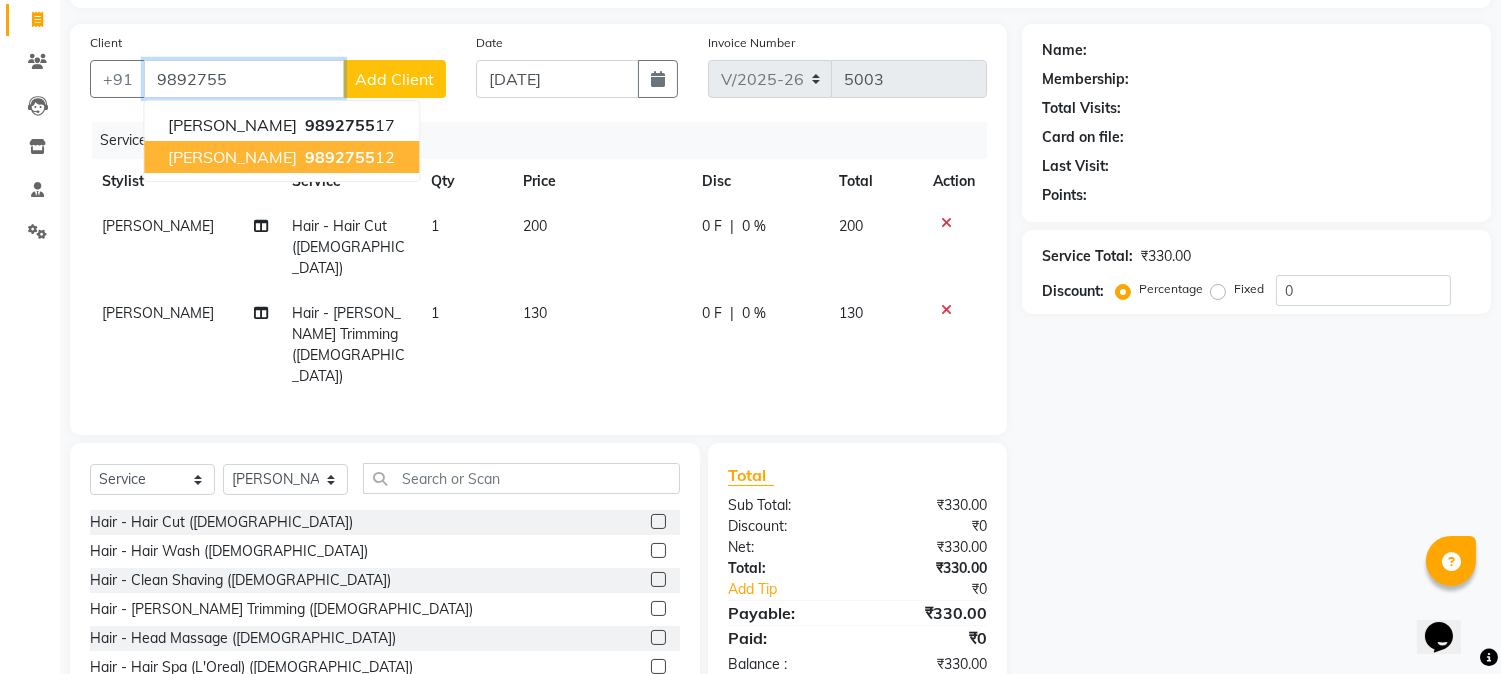 click on "MR SANTO KADAM   9892755 12" at bounding box center [281, 157] 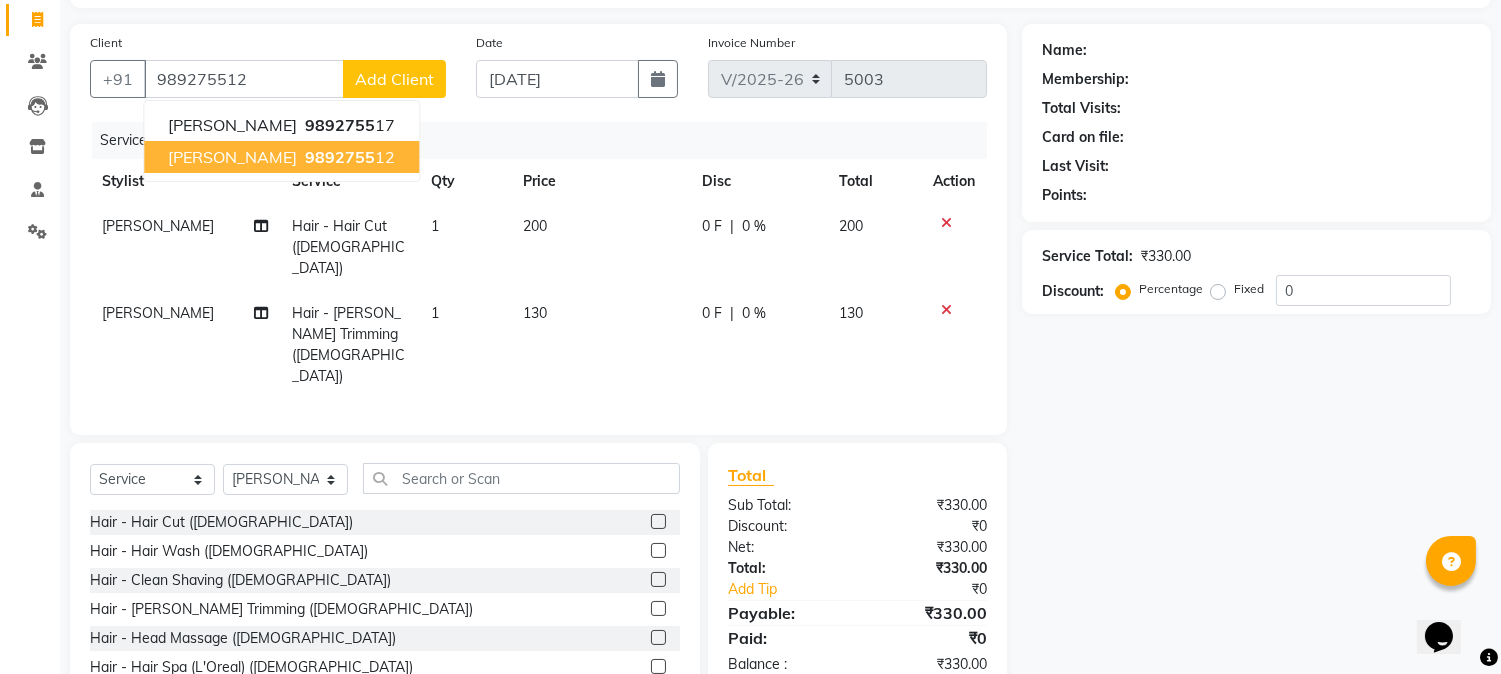 click on "Services" 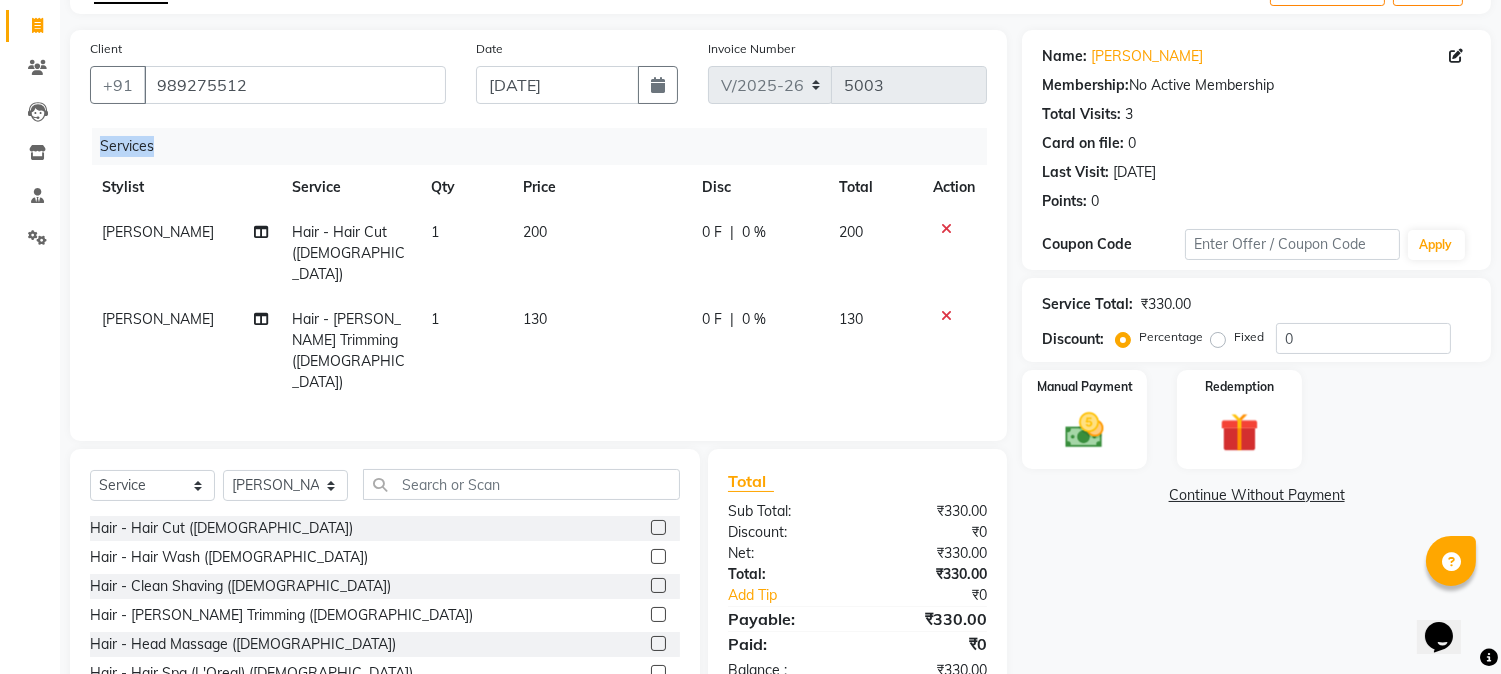 scroll, scrollTop: 62, scrollLeft: 0, axis: vertical 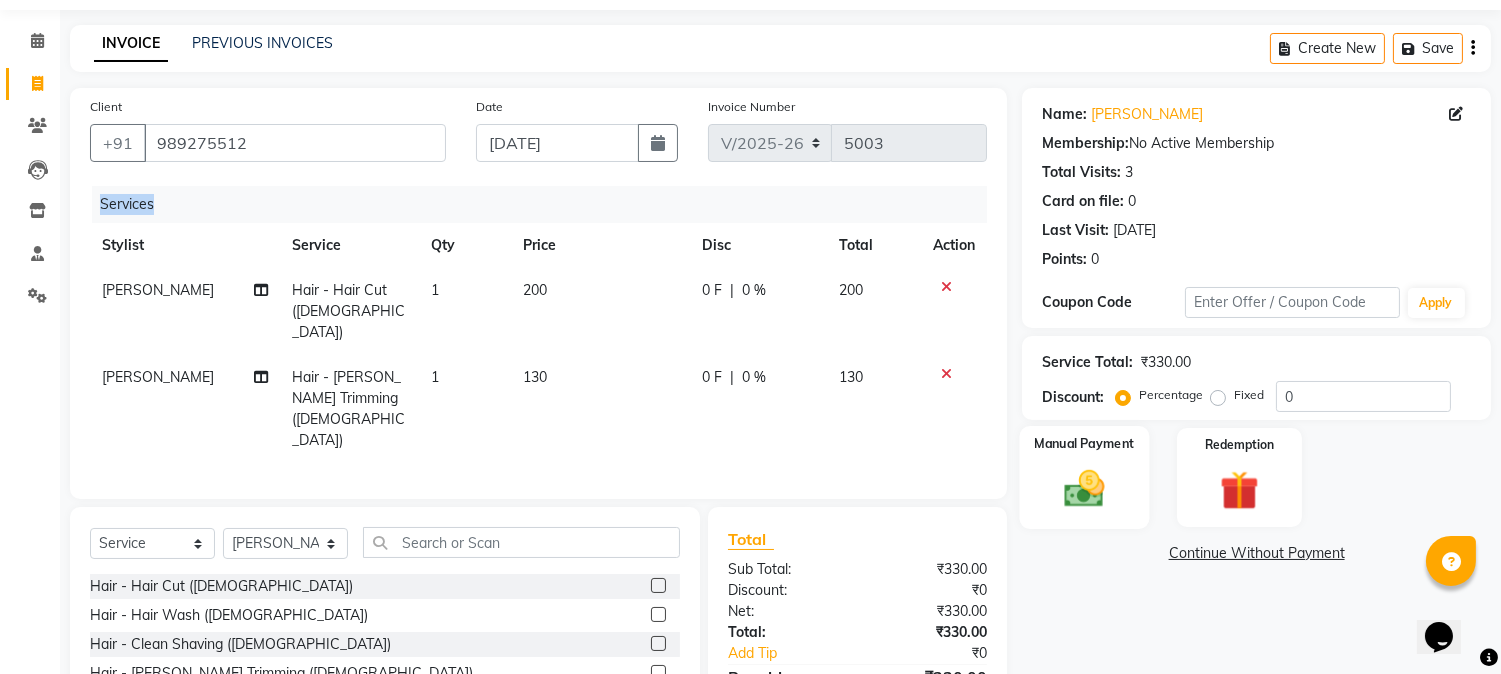 click 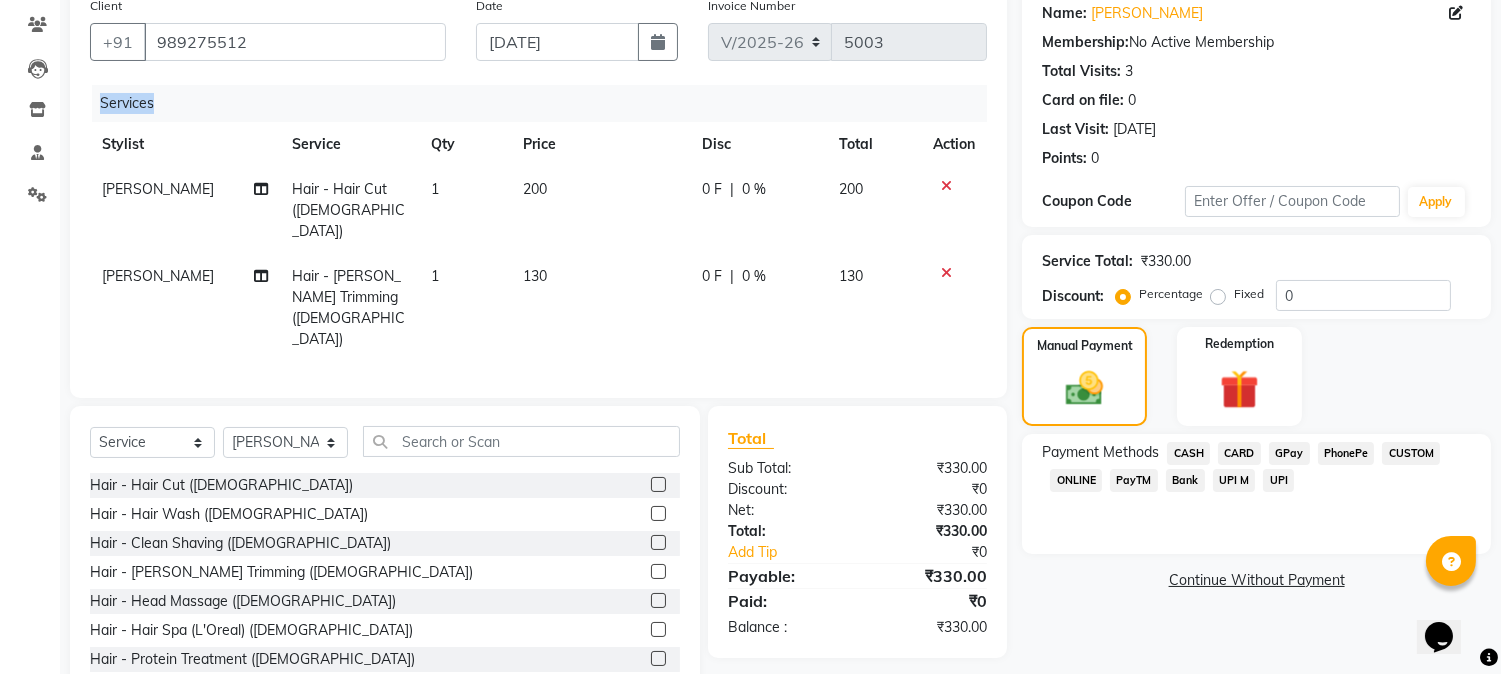 scroll, scrollTop: 173, scrollLeft: 0, axis: vertical 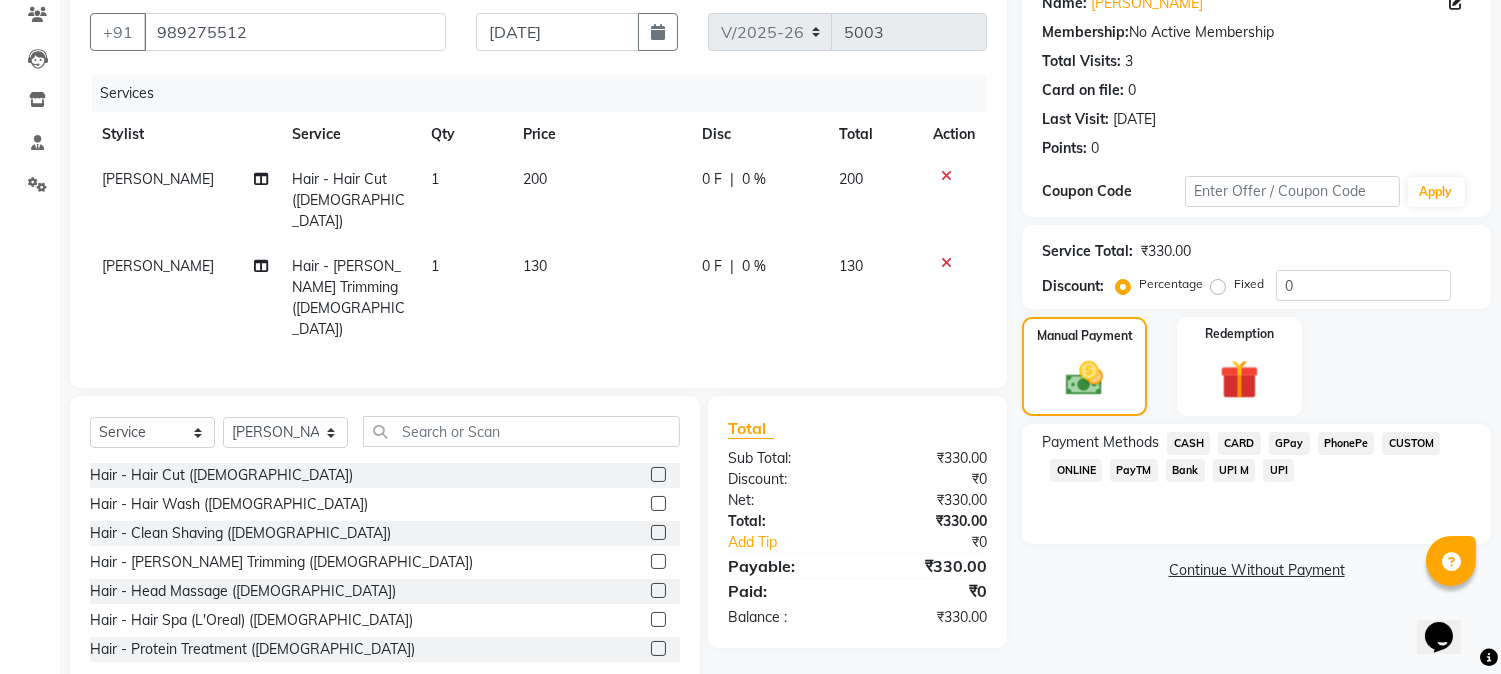 click on "GPay" 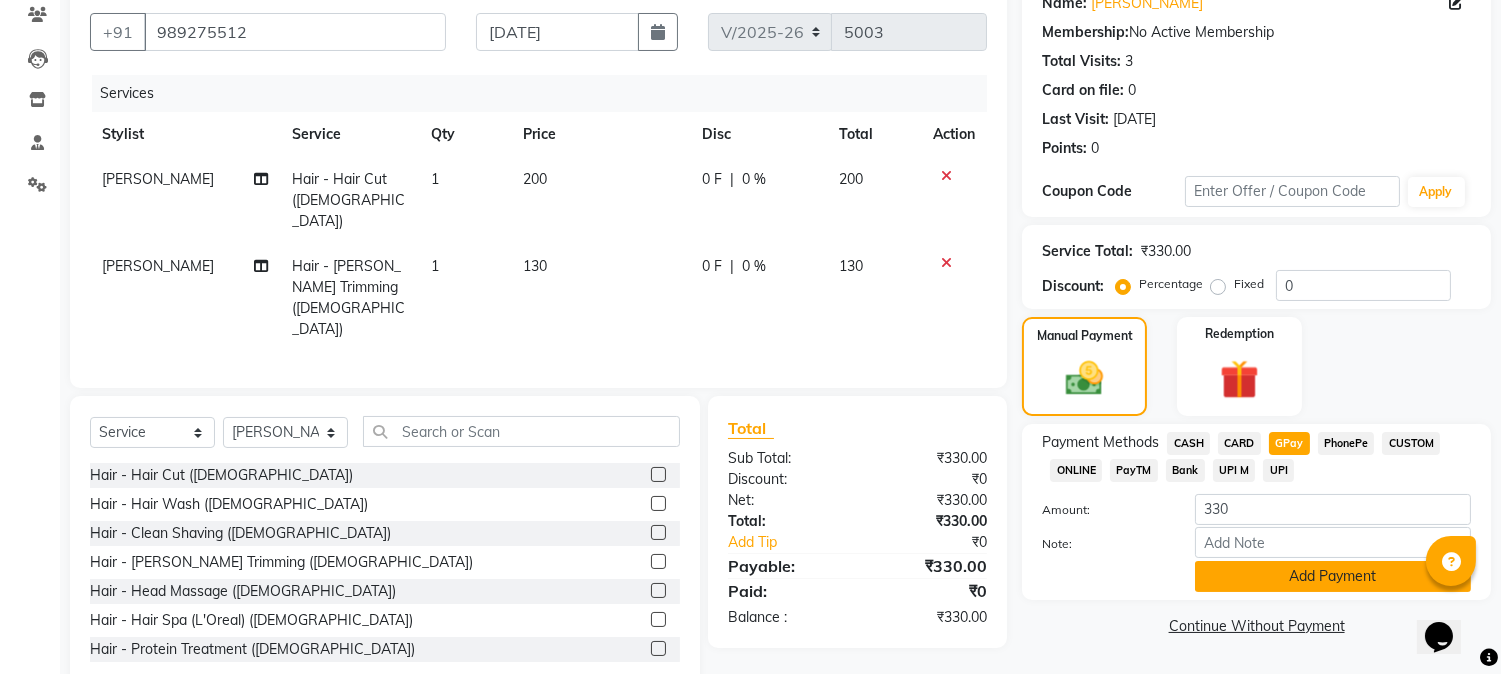 click on "Add Payment" 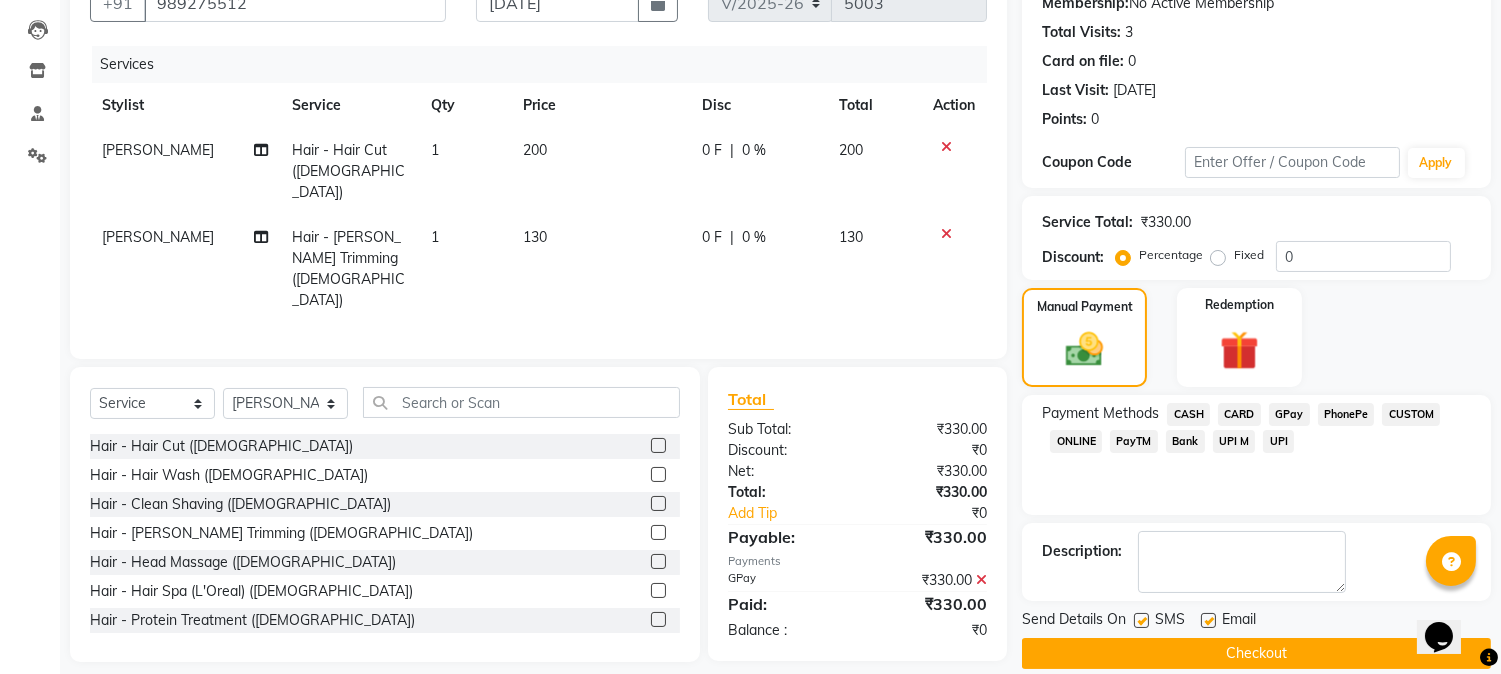 scroll, scrollTop: 225, scrollLeft: 0, axis: vertical 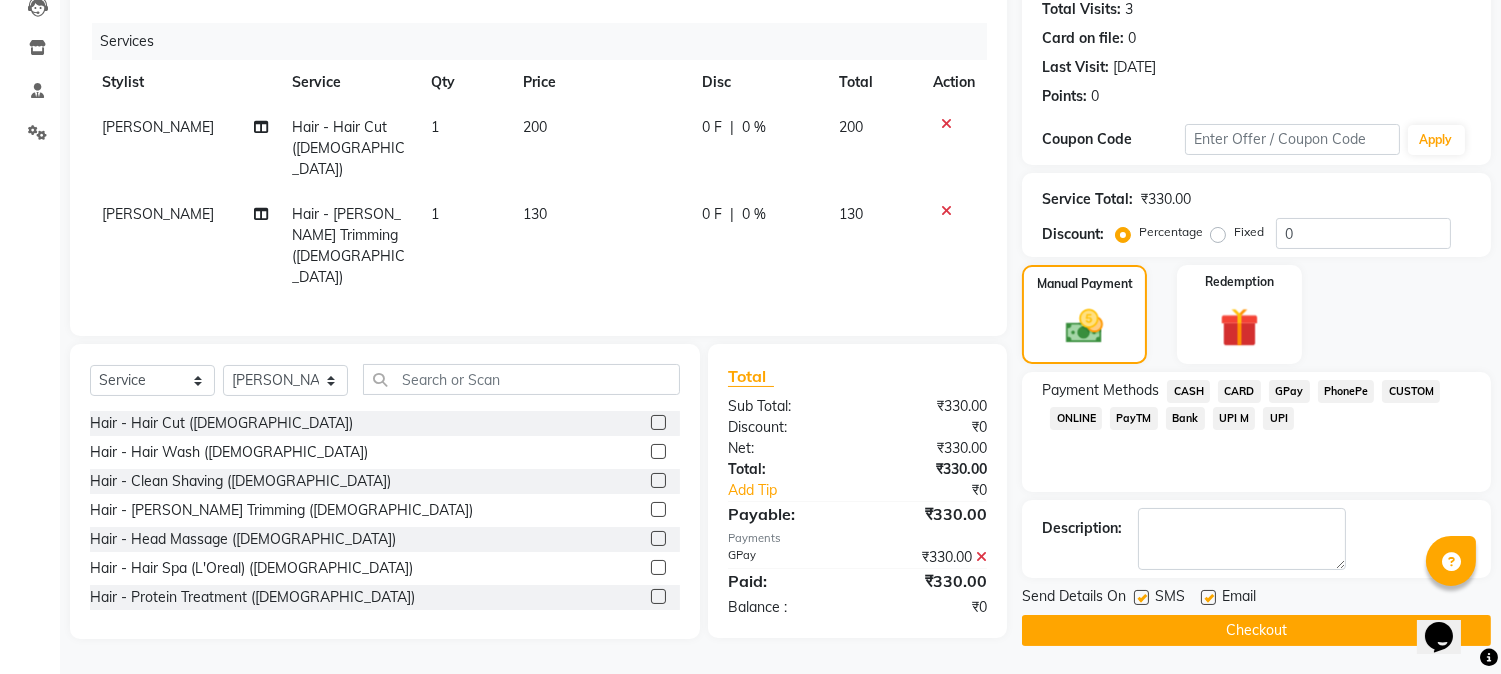 click on "Checkout" 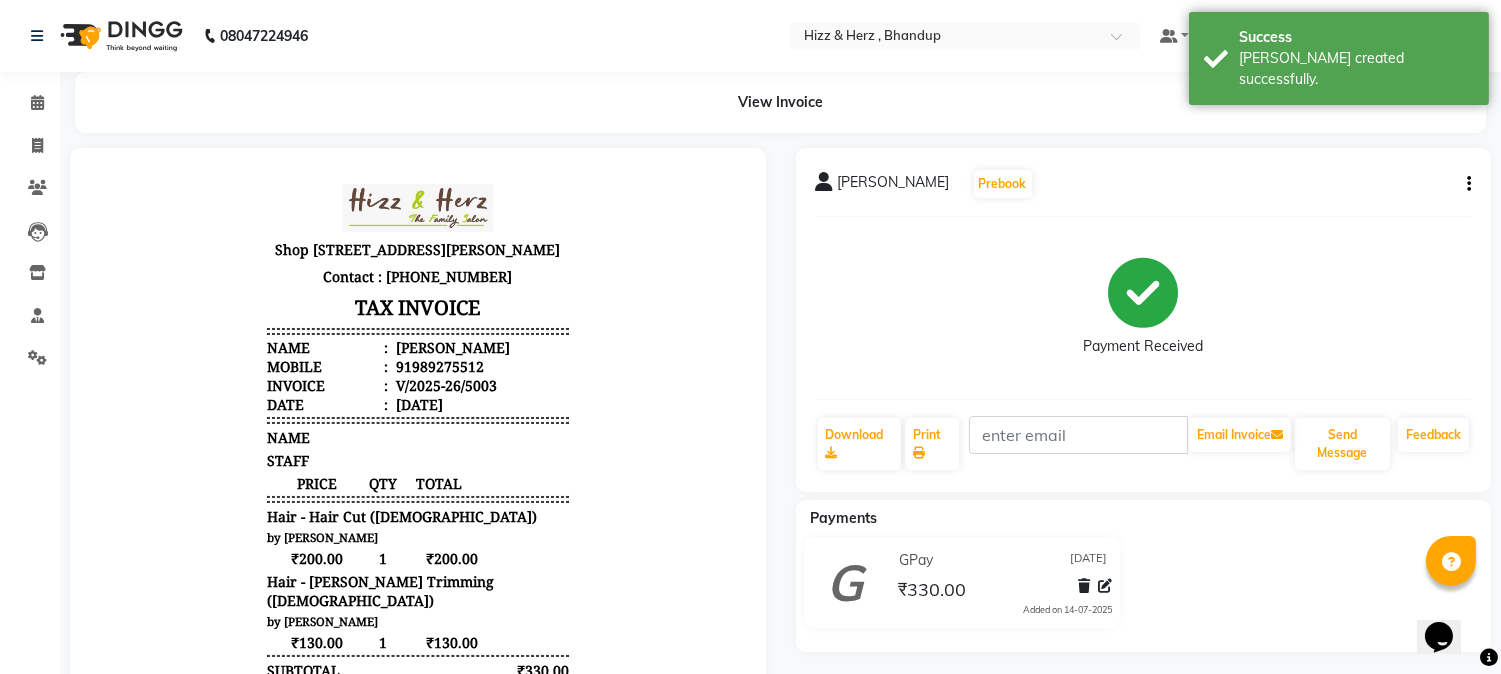 scroll, scrollTop: 0, scrollLeft: 0, axis: both 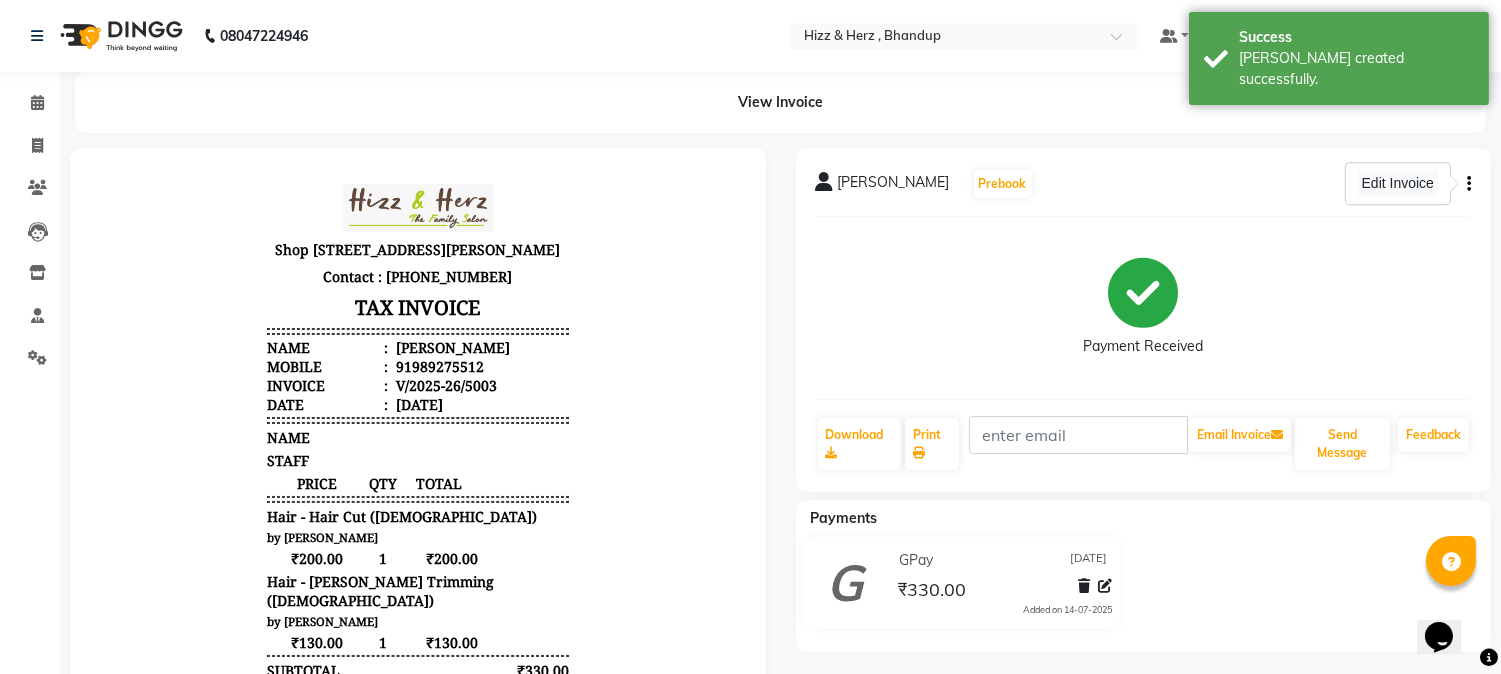 click on "Edit Invoice" at bounding box center [1398, 183] 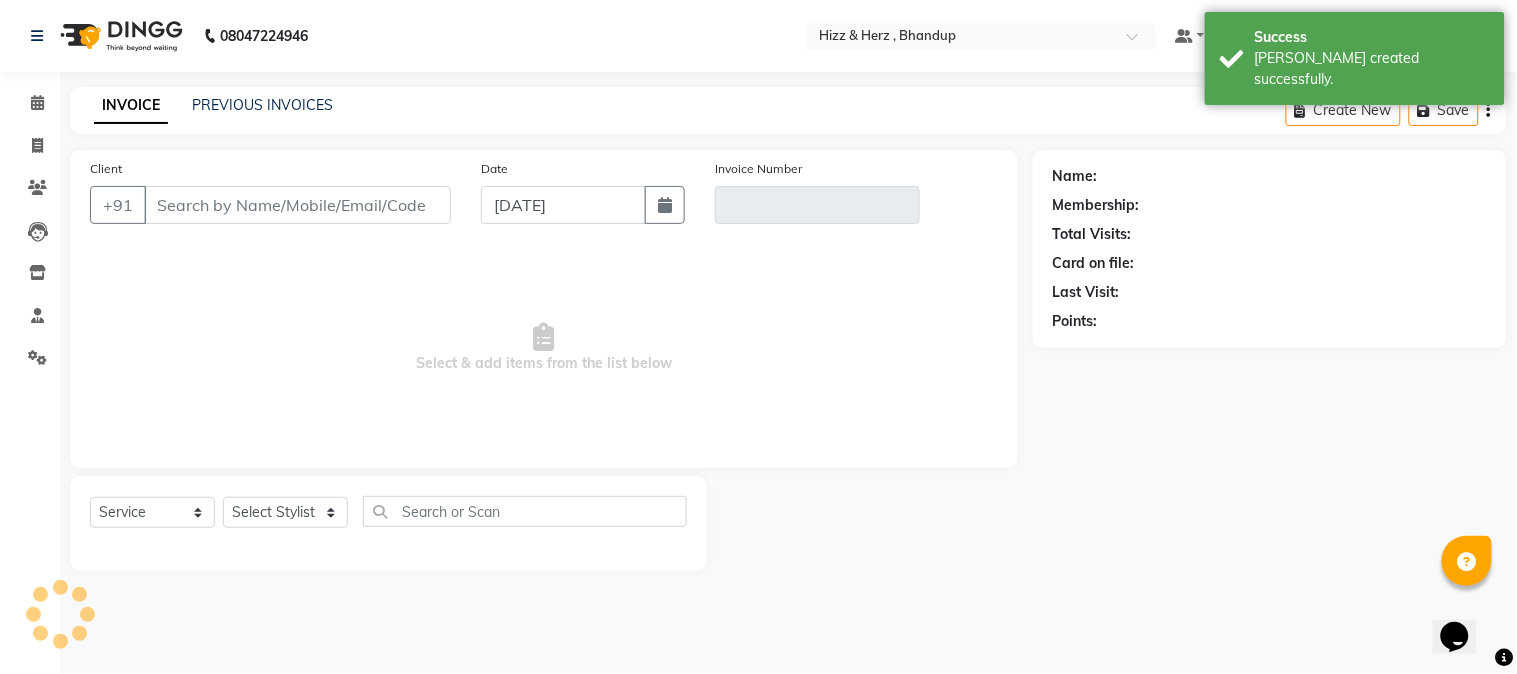 type on "989275512" 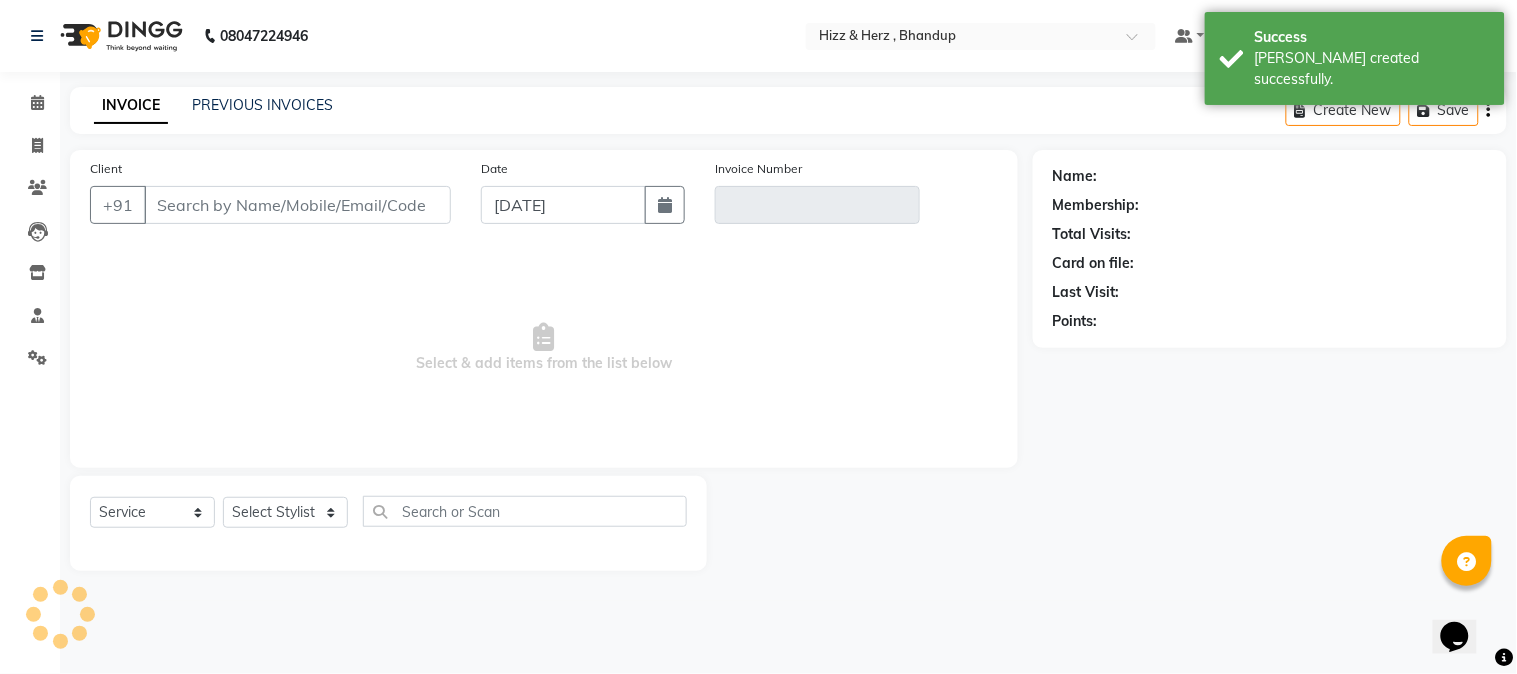 type on "V/2025-26/5003" 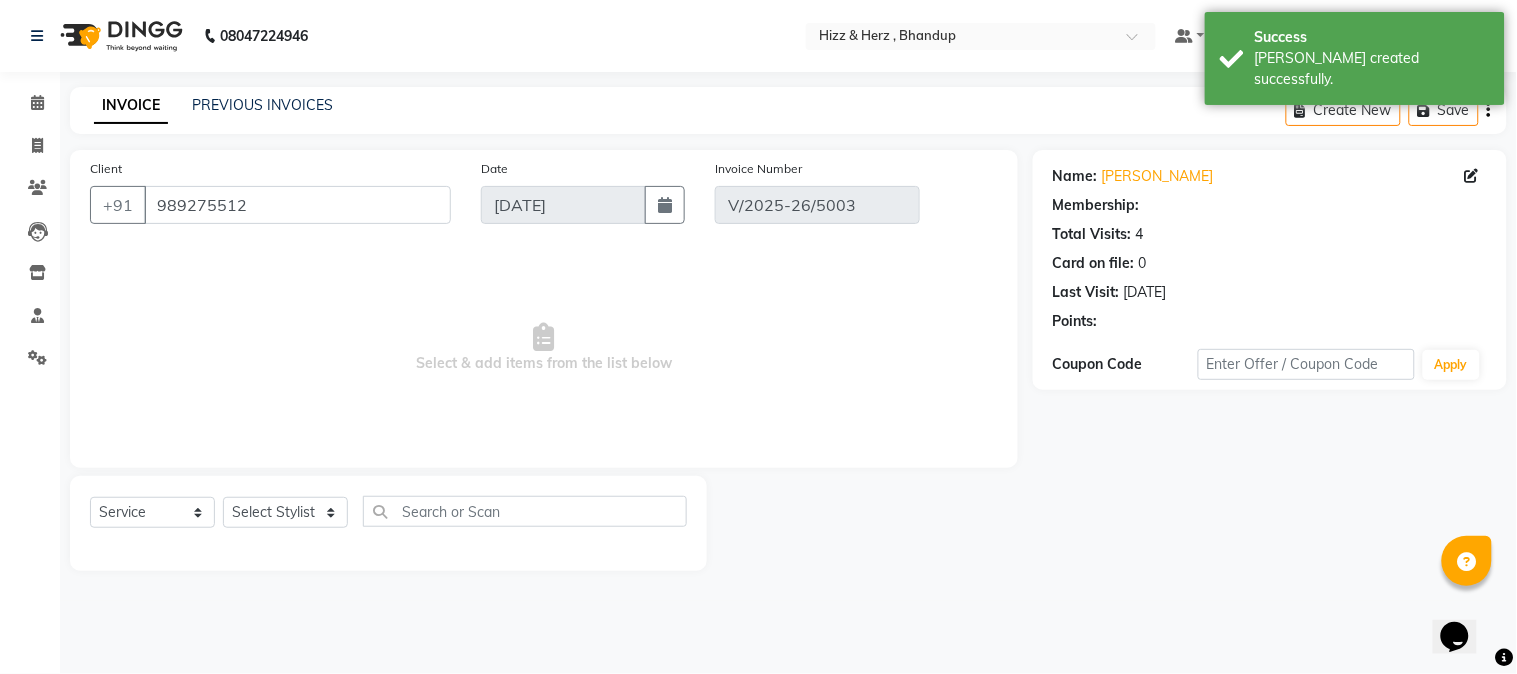 select on "select" 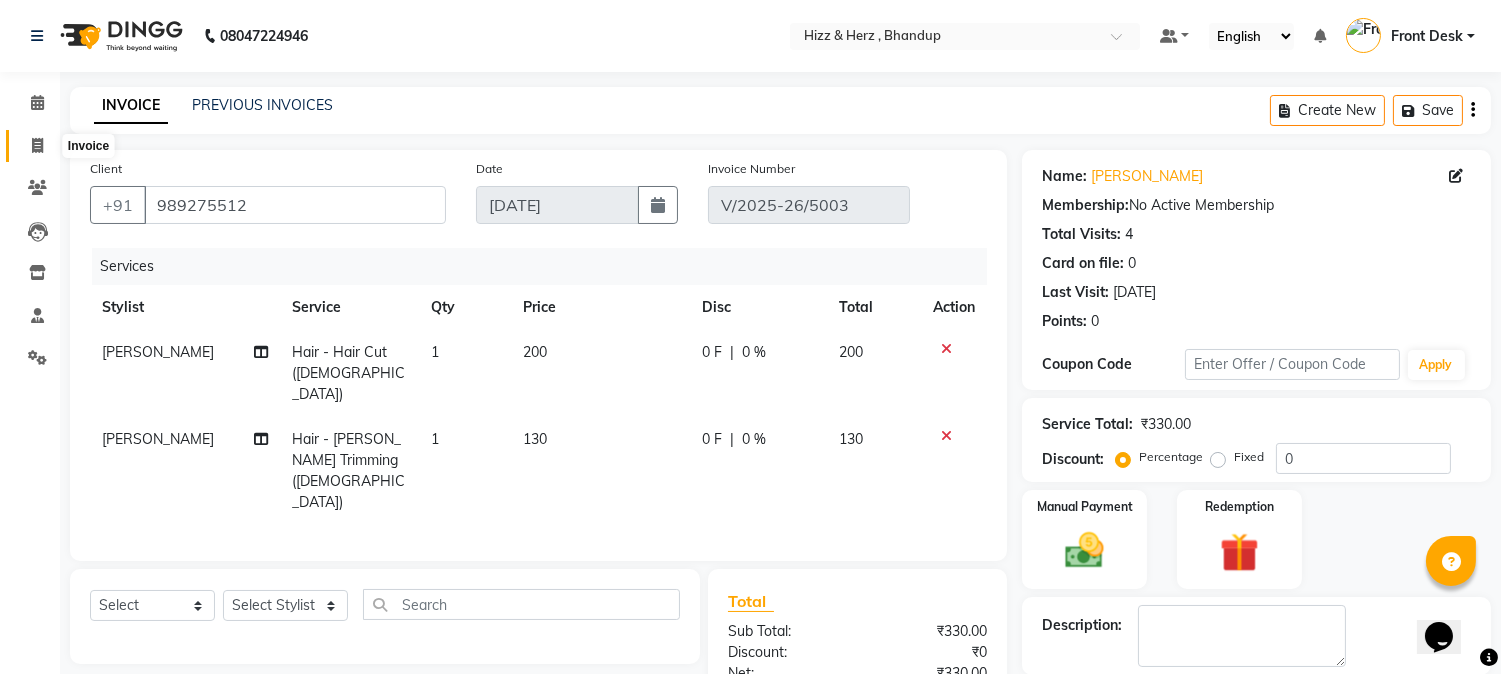 click 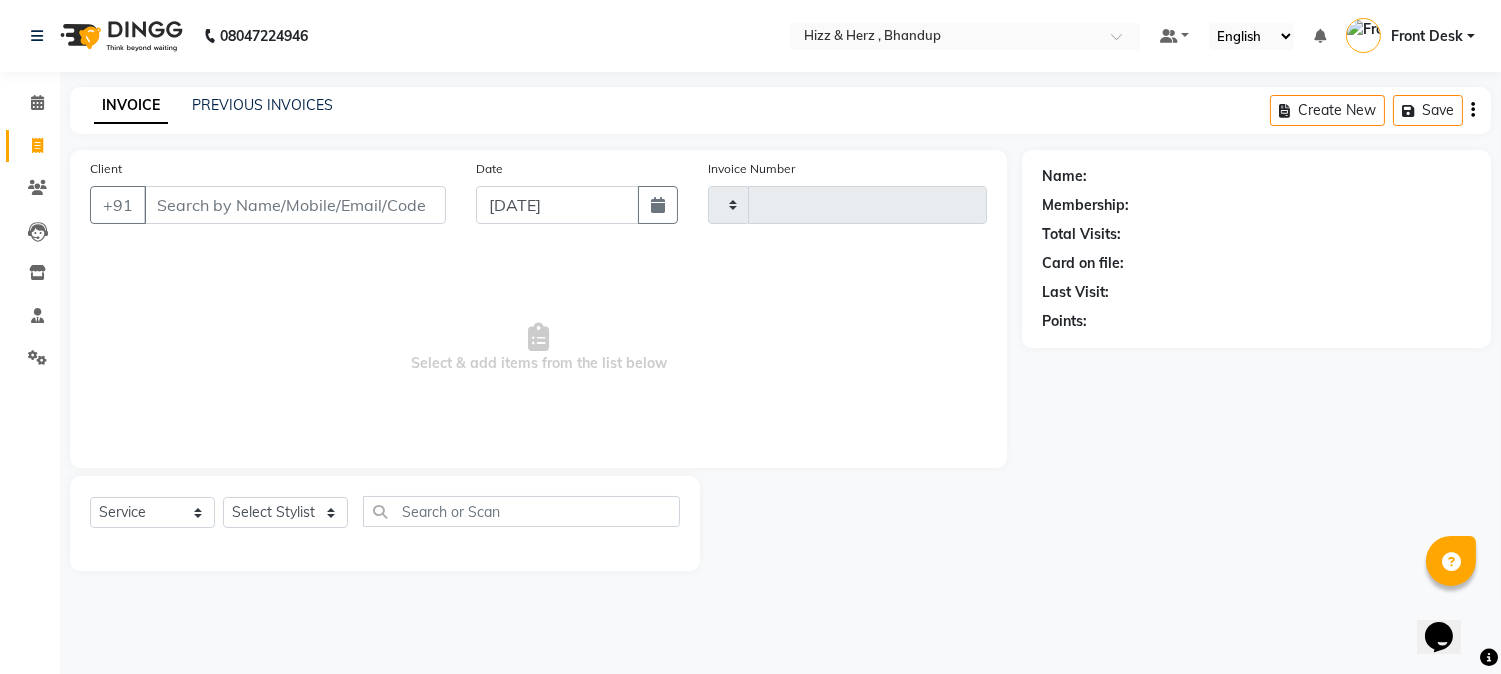 type on "5004" 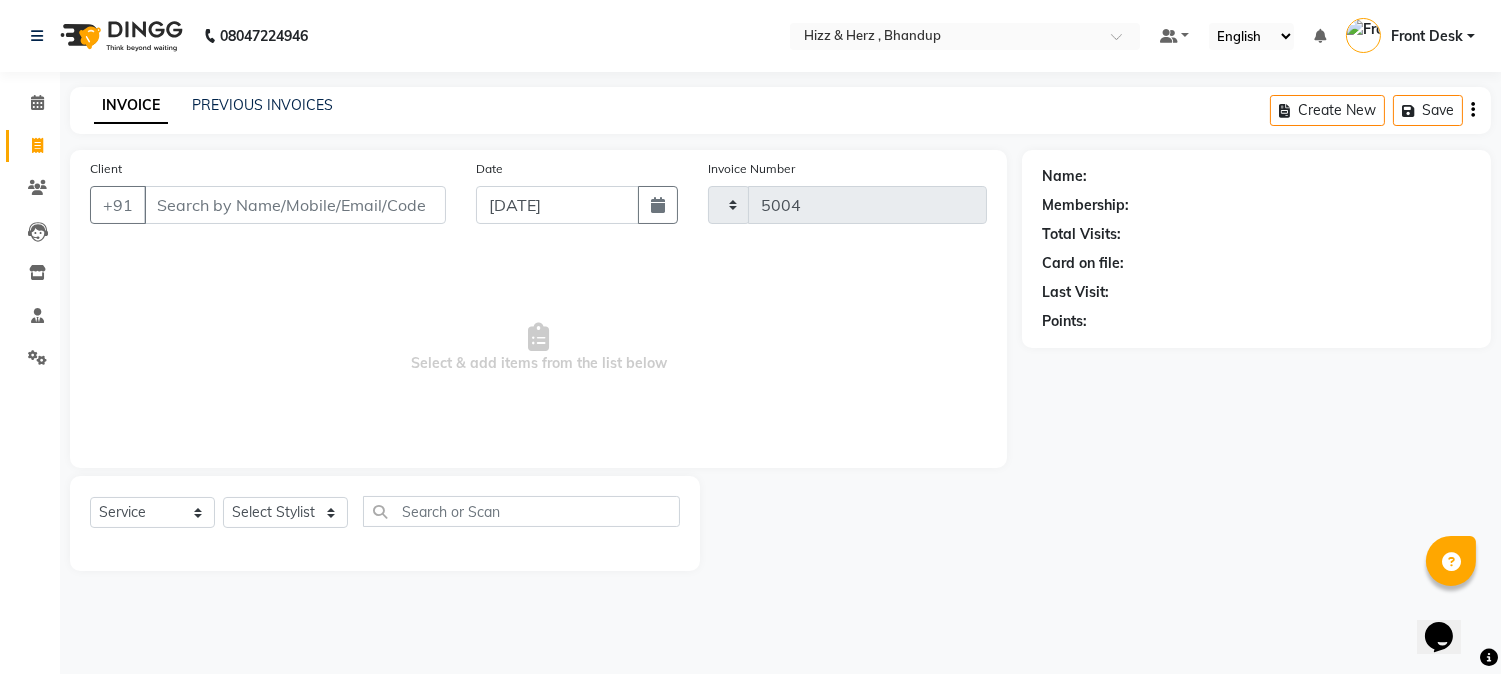 select on "629" 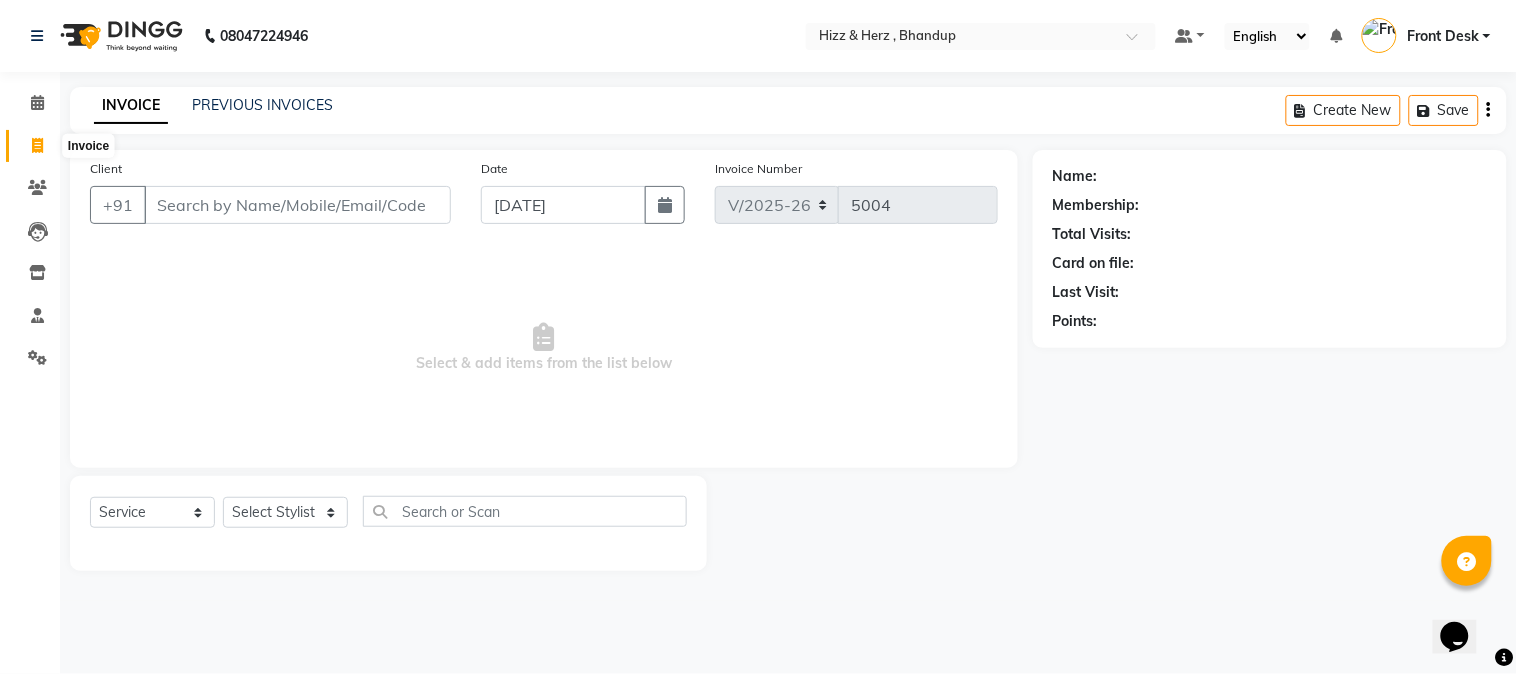 click 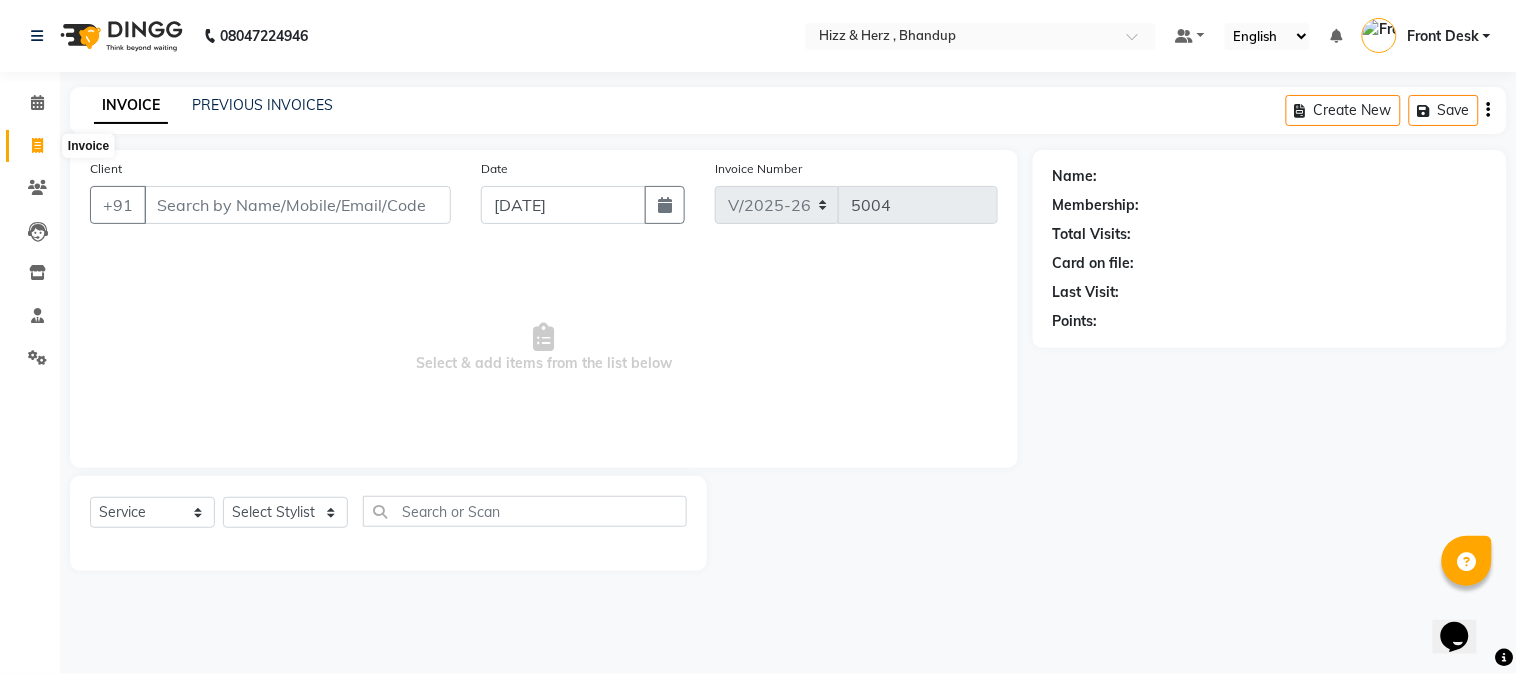select on "629" 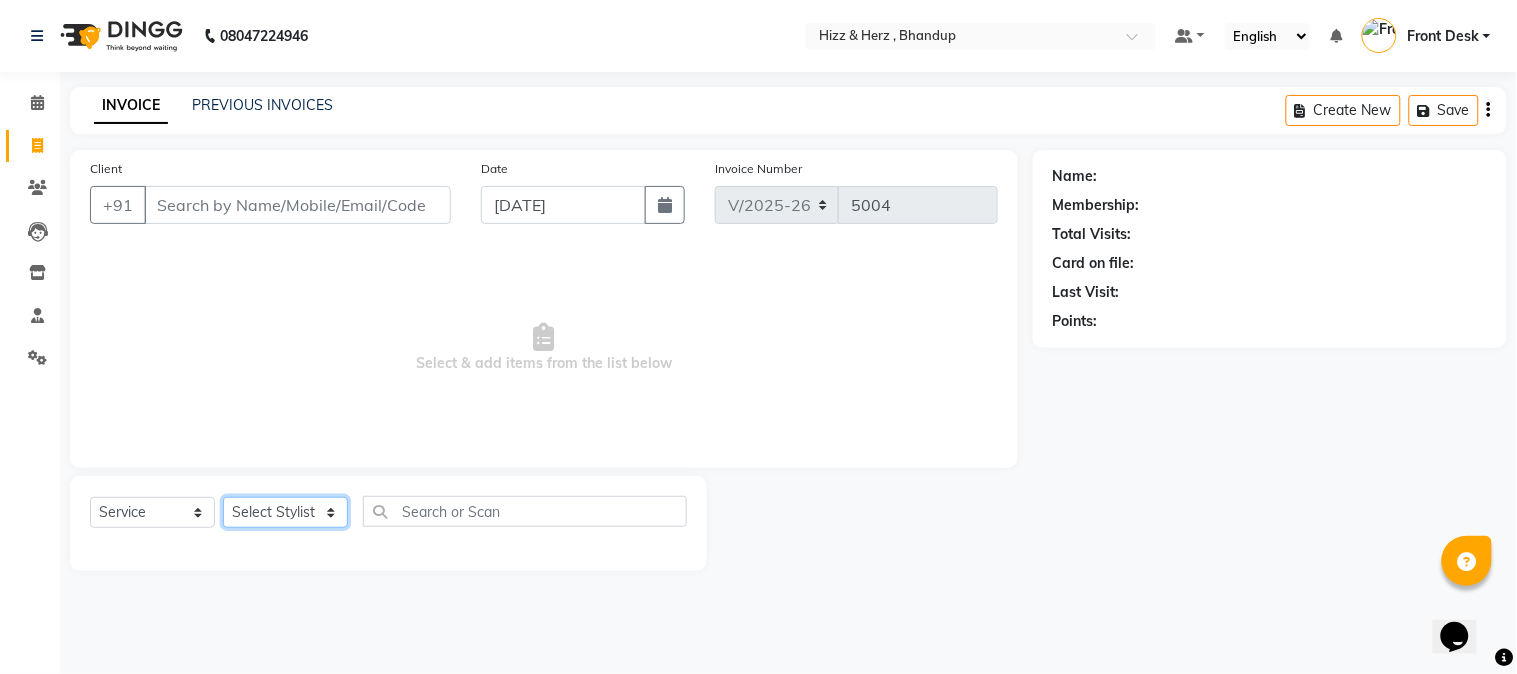 drag, startPoint x: 344, startPoint y: 356, endPoint x: 301, endPoint y: 501, distance: 151.24153 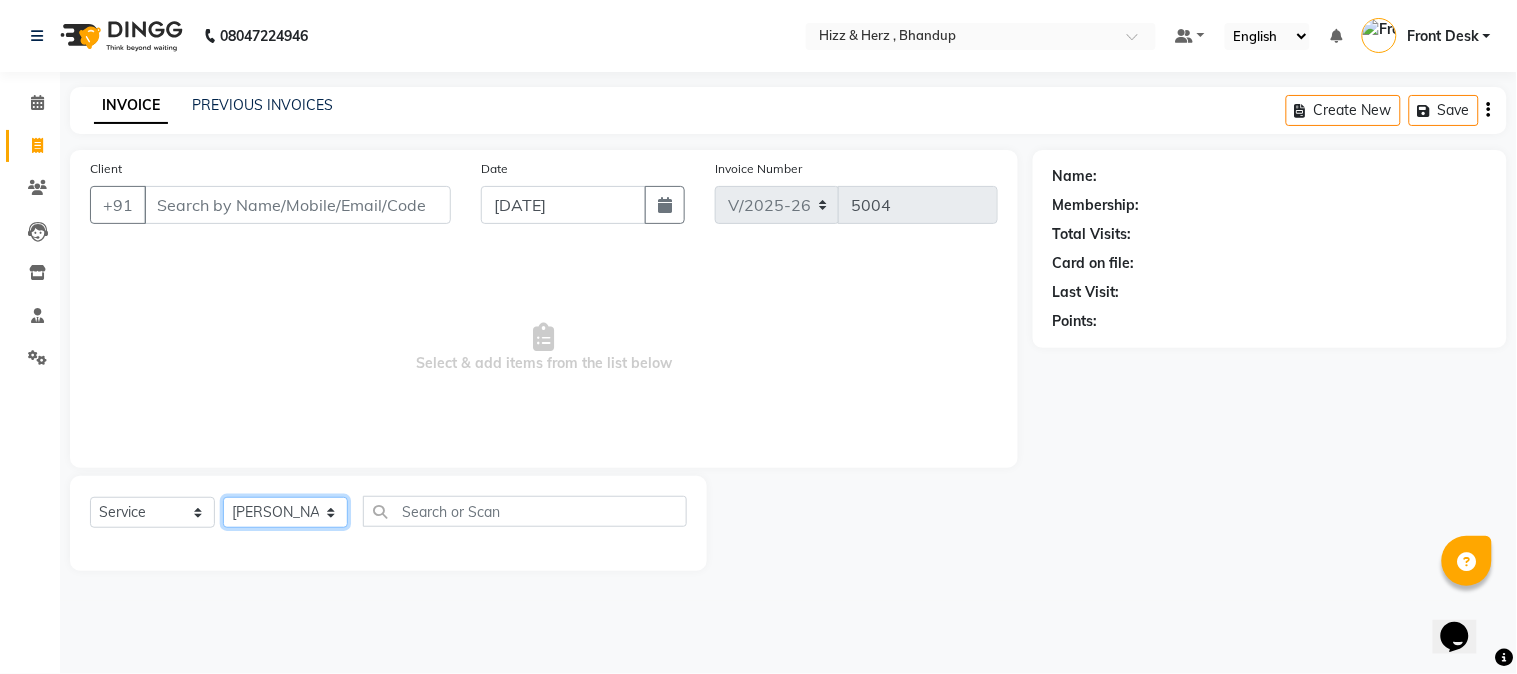 click on "Select Stylist Front Desk [PERSON_NAME] HIZZ & HERZ 2 [PERSON_NAME] [PERSON_NAME] [PERSON_NAME] [PERSON_NAME] MOHD [PERSON_NAME] [PERSON_NAME] [PERSON_NAME]  [PERSON_NAME]" 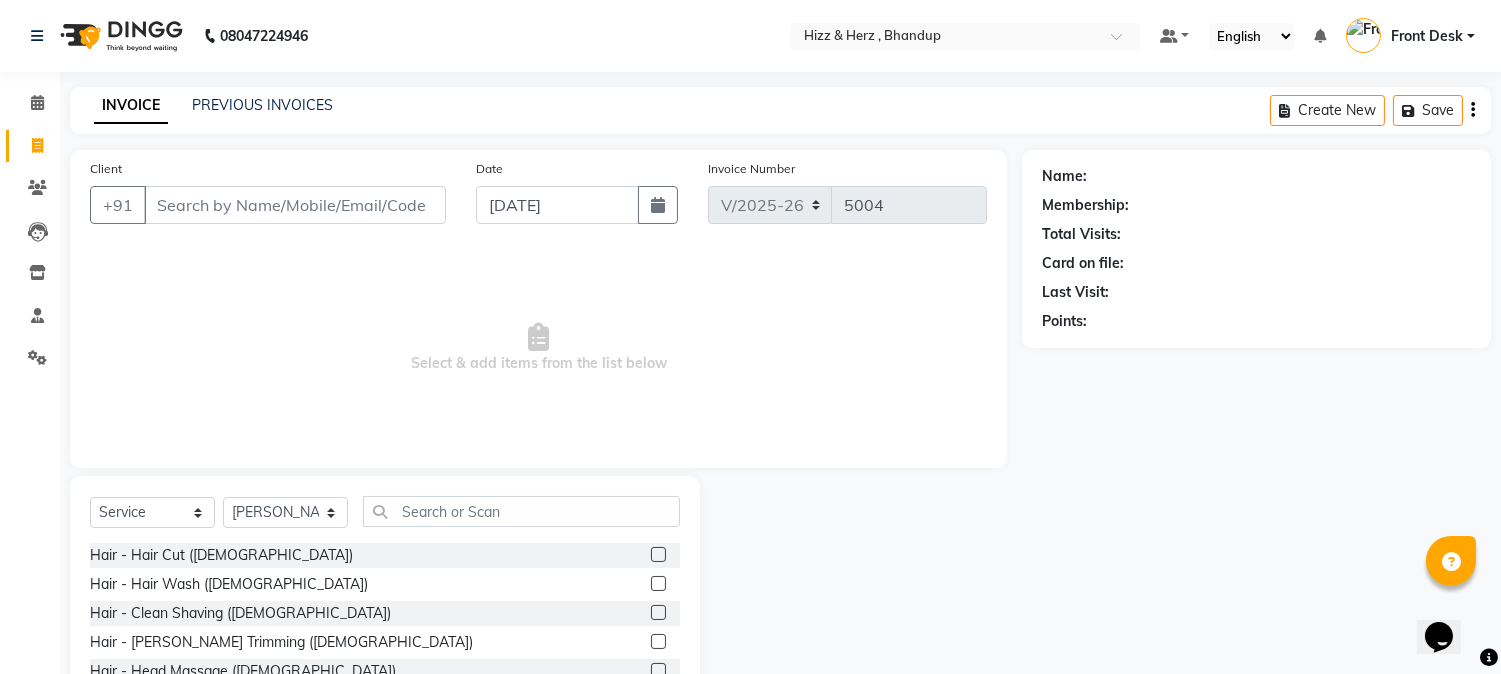 click 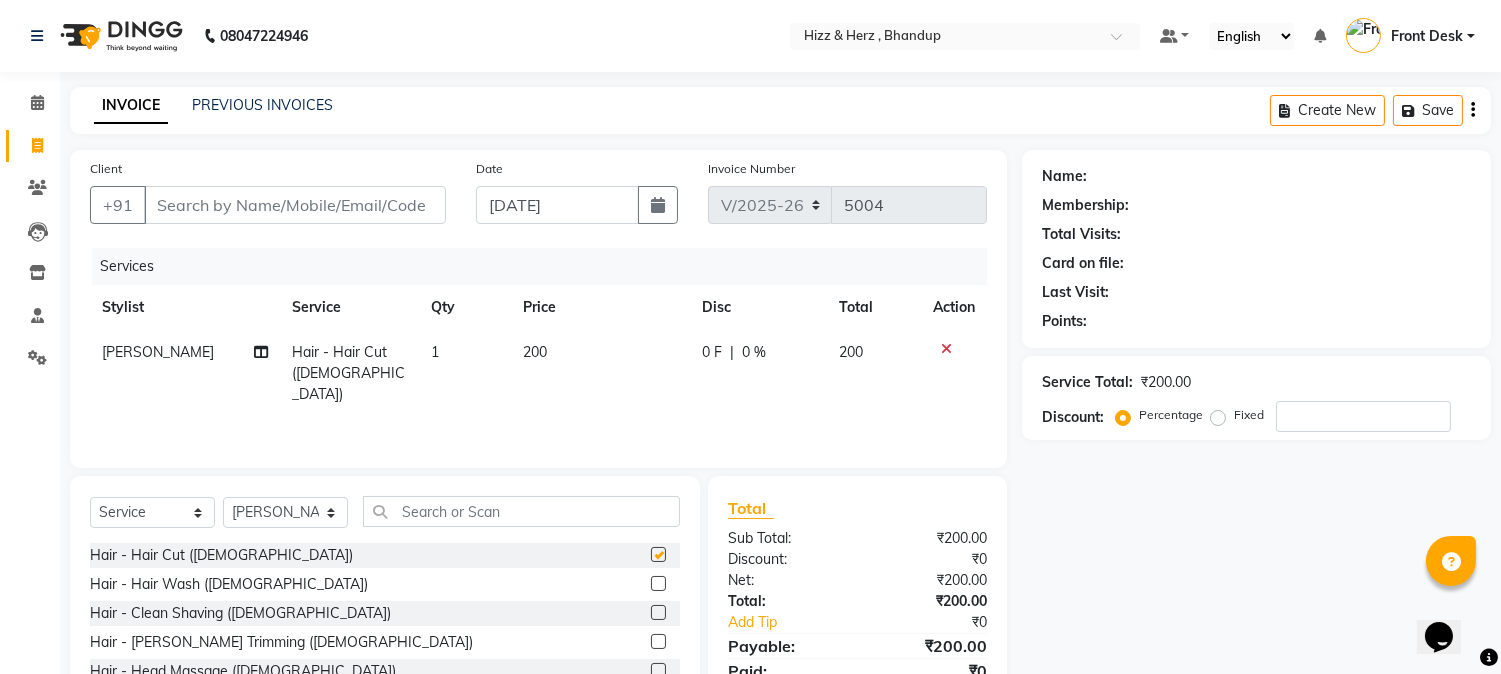 checkbox on "false" 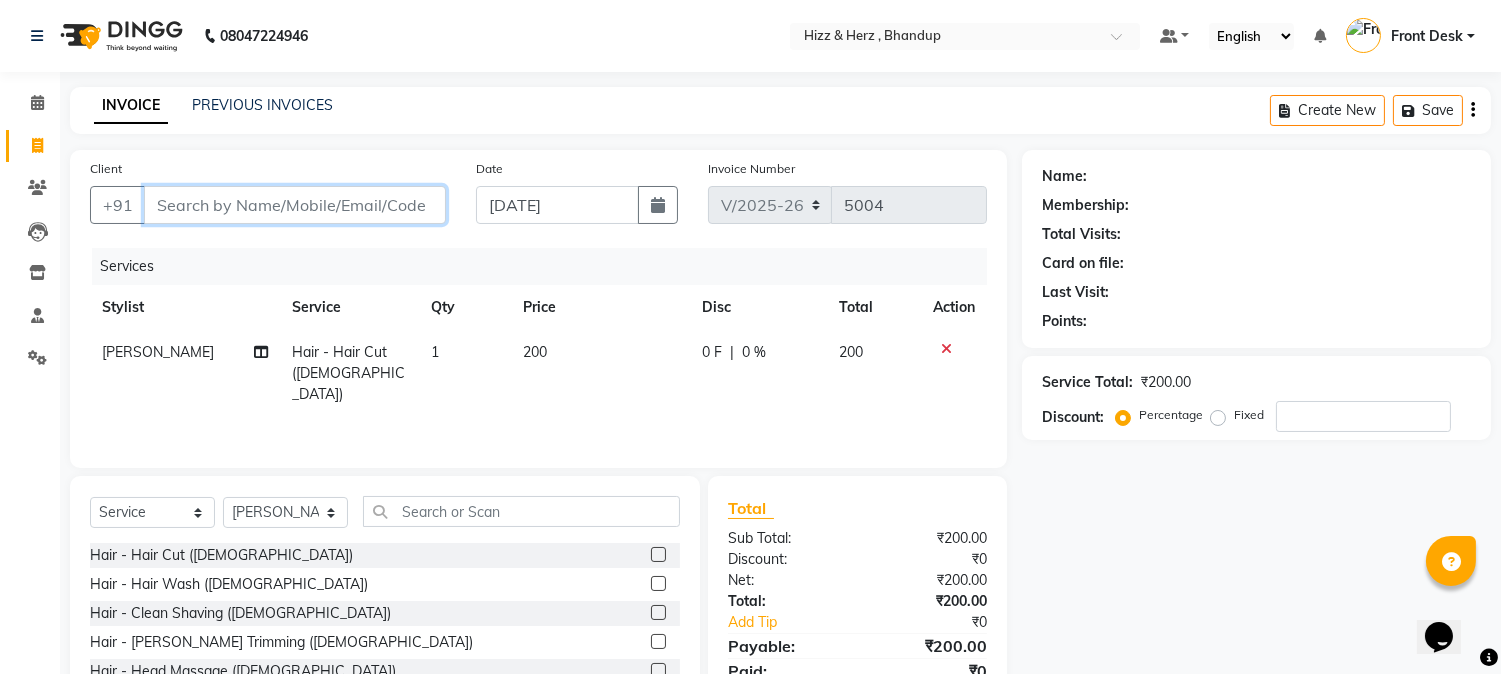 click on "Client" at bounding box center [295, 205] 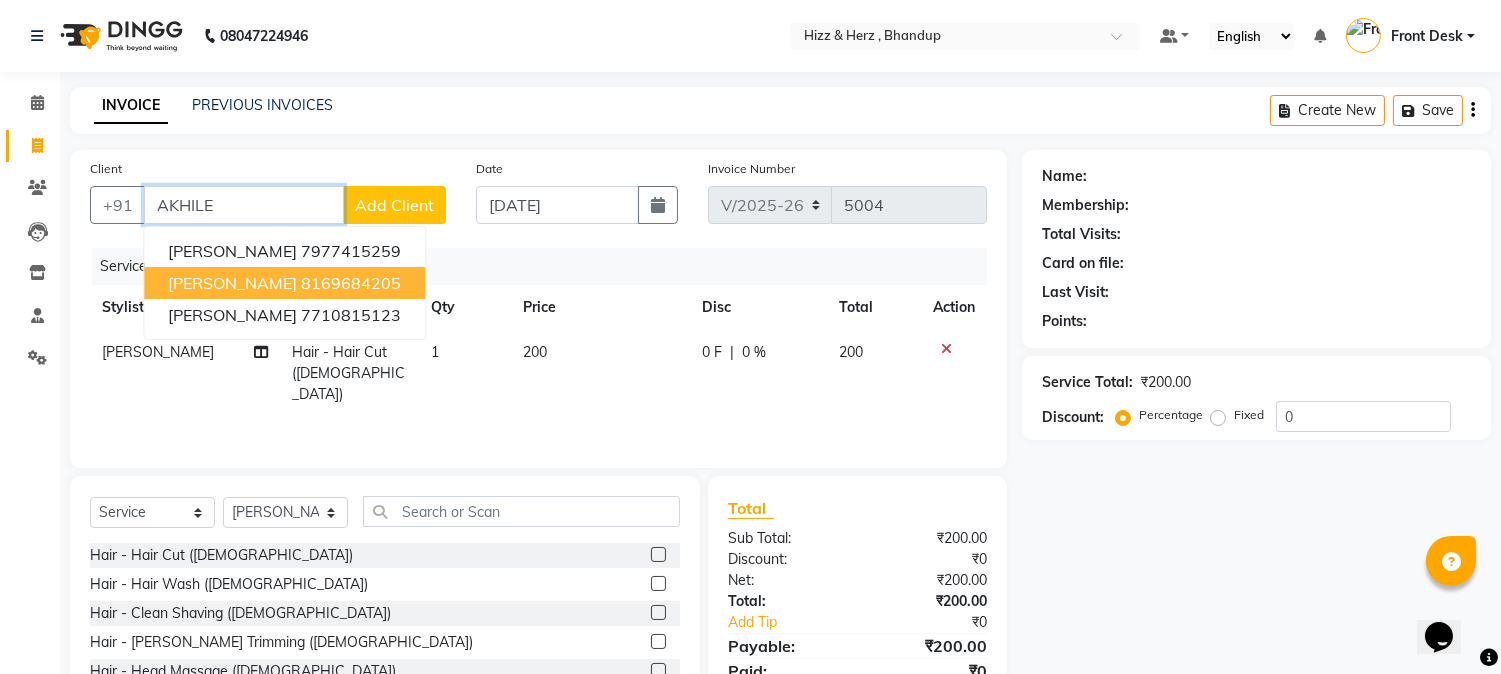 click on "8169684205" at bounding box center (351, 283) 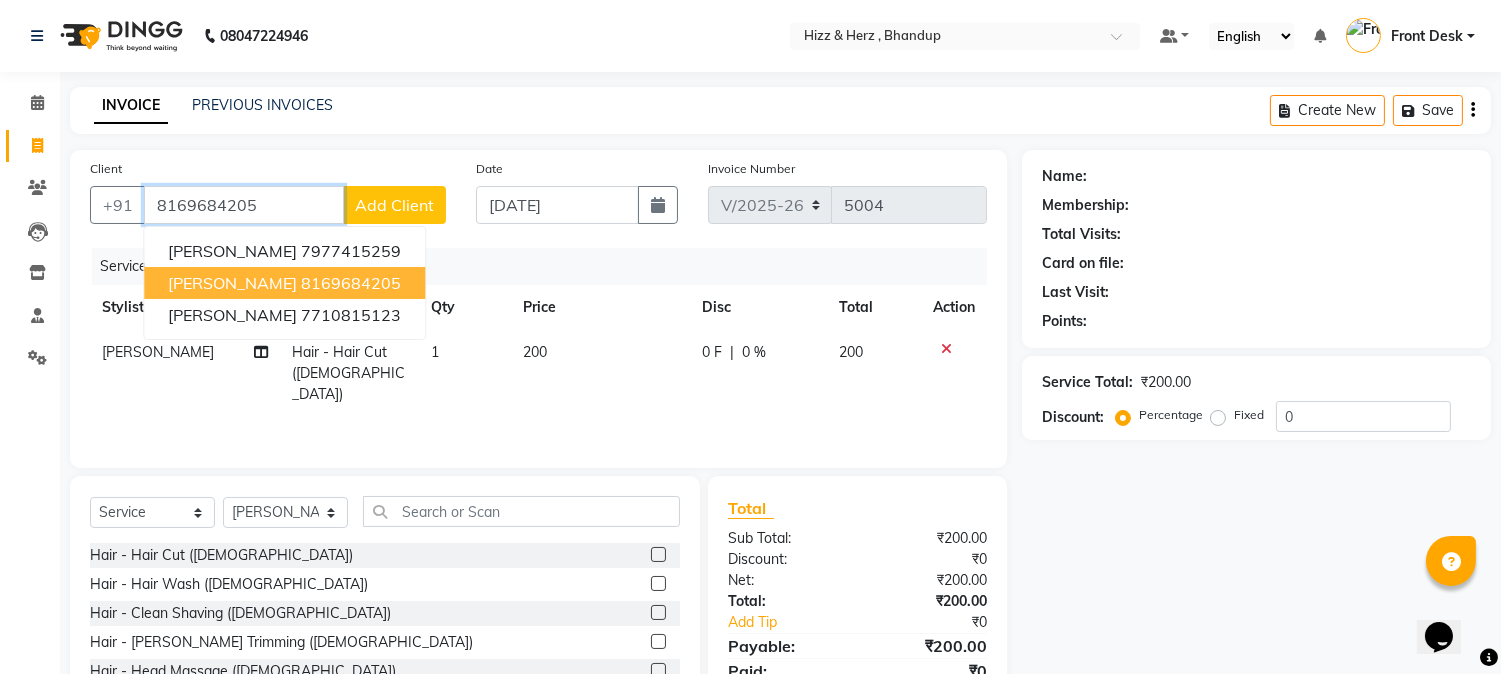 type on "8169684205" 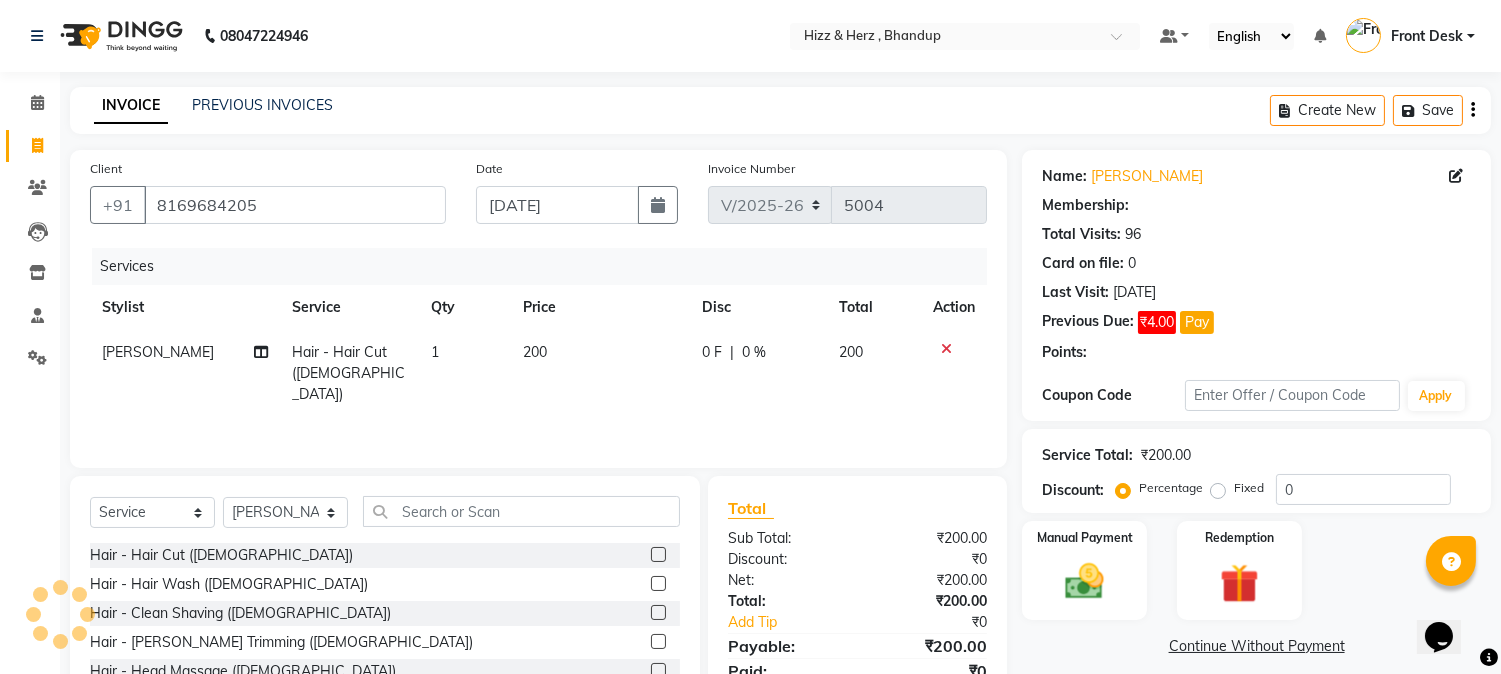type on "20" 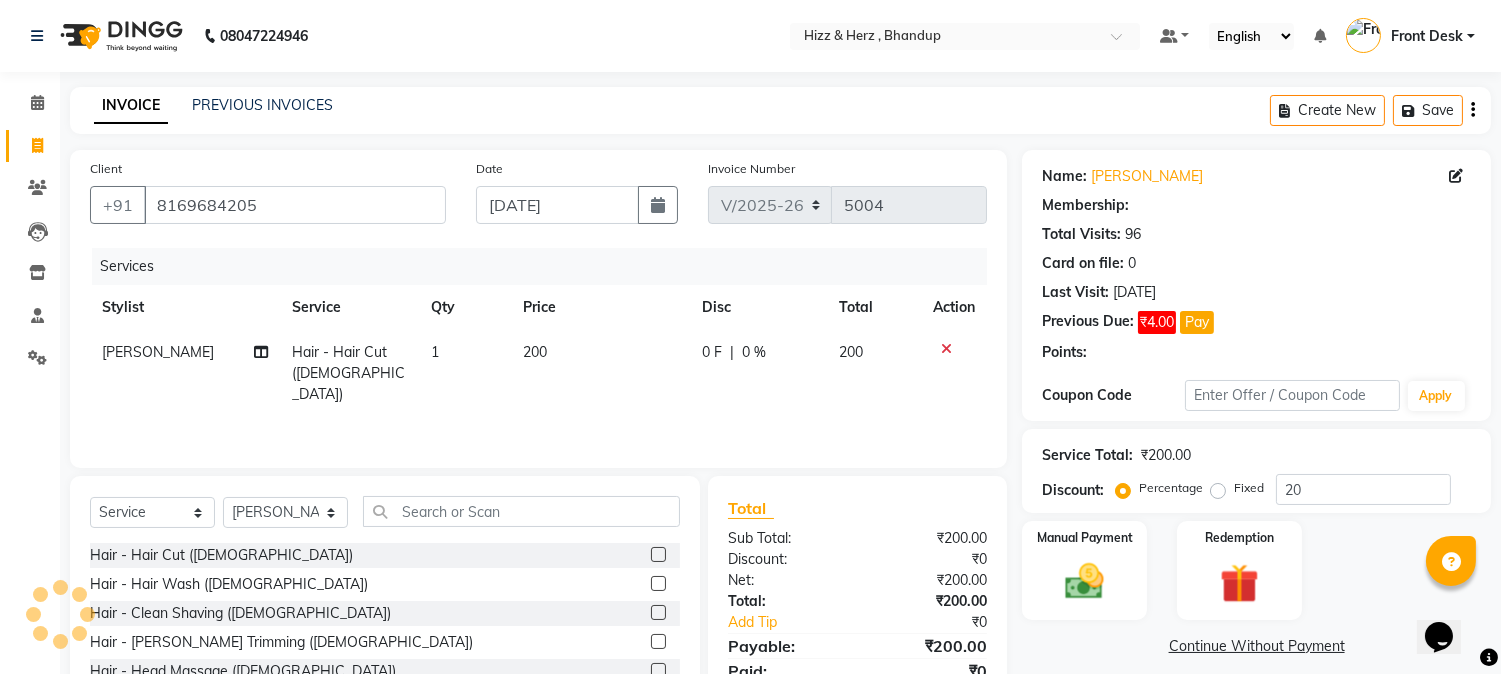 select on "1: Object" 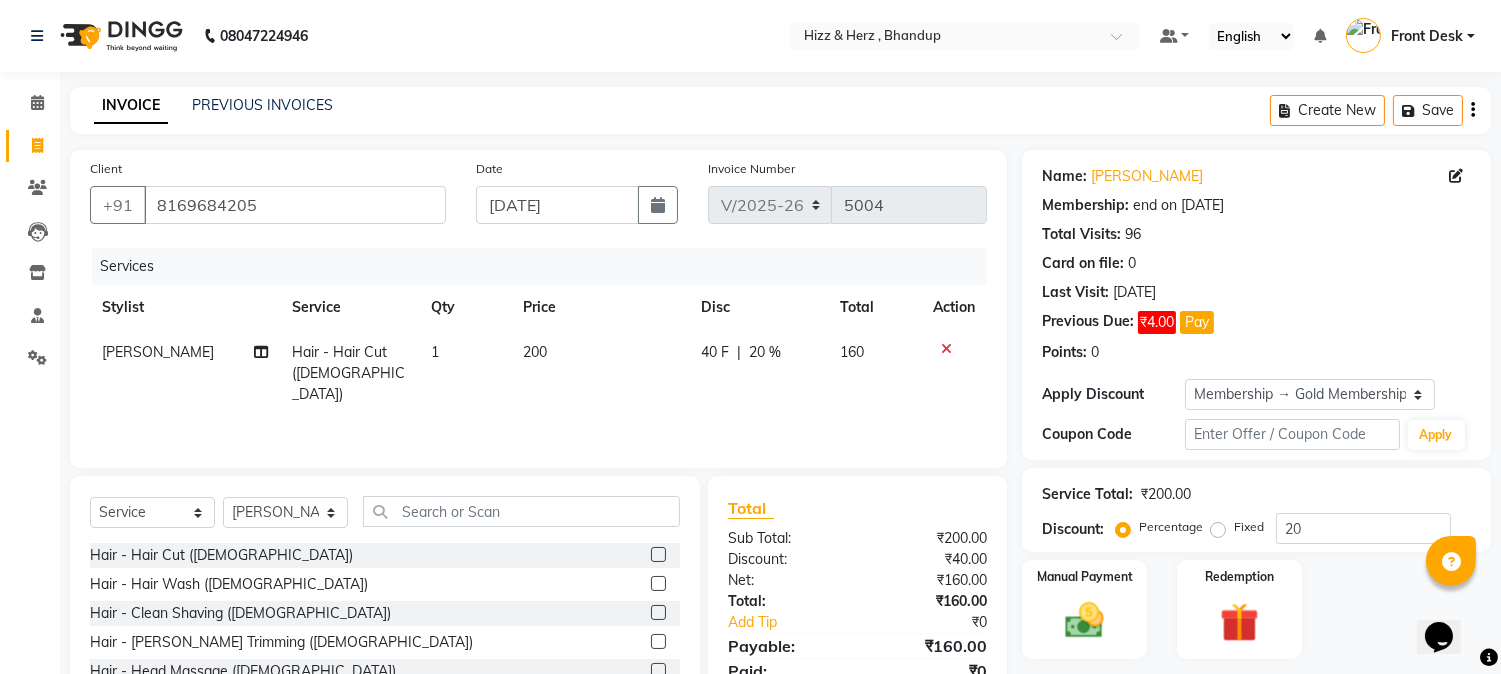 click on "[PERSON_NAME]" 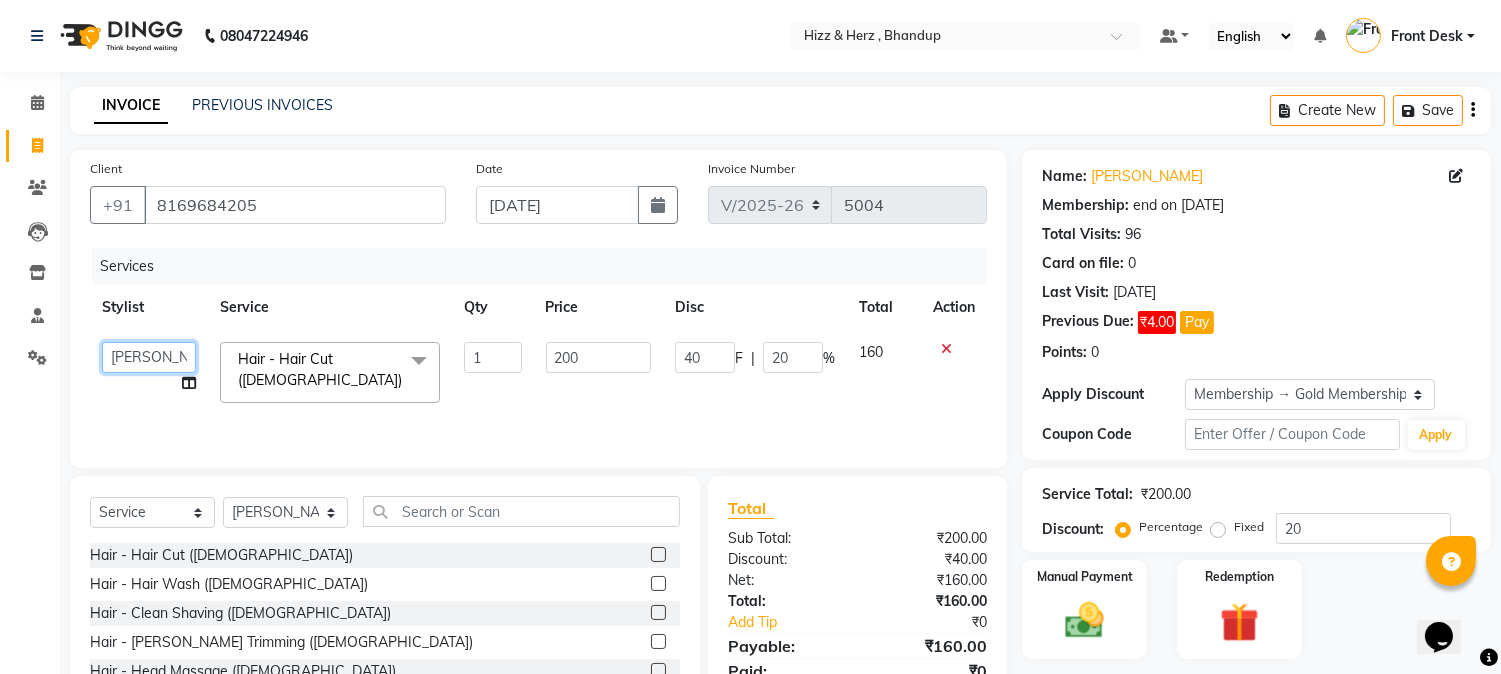 click on "Front Desk   Gaurav Sharma   HIZZ & HERZ 2   IRFAN AHMAD   Jigna Goswami   KHALID AHMAD   Laxmi   Mehboob   MOHD PARVEJ   NIZAM   Salman   Sangeeta    SUMITA    VEERENDRA SHARMA" 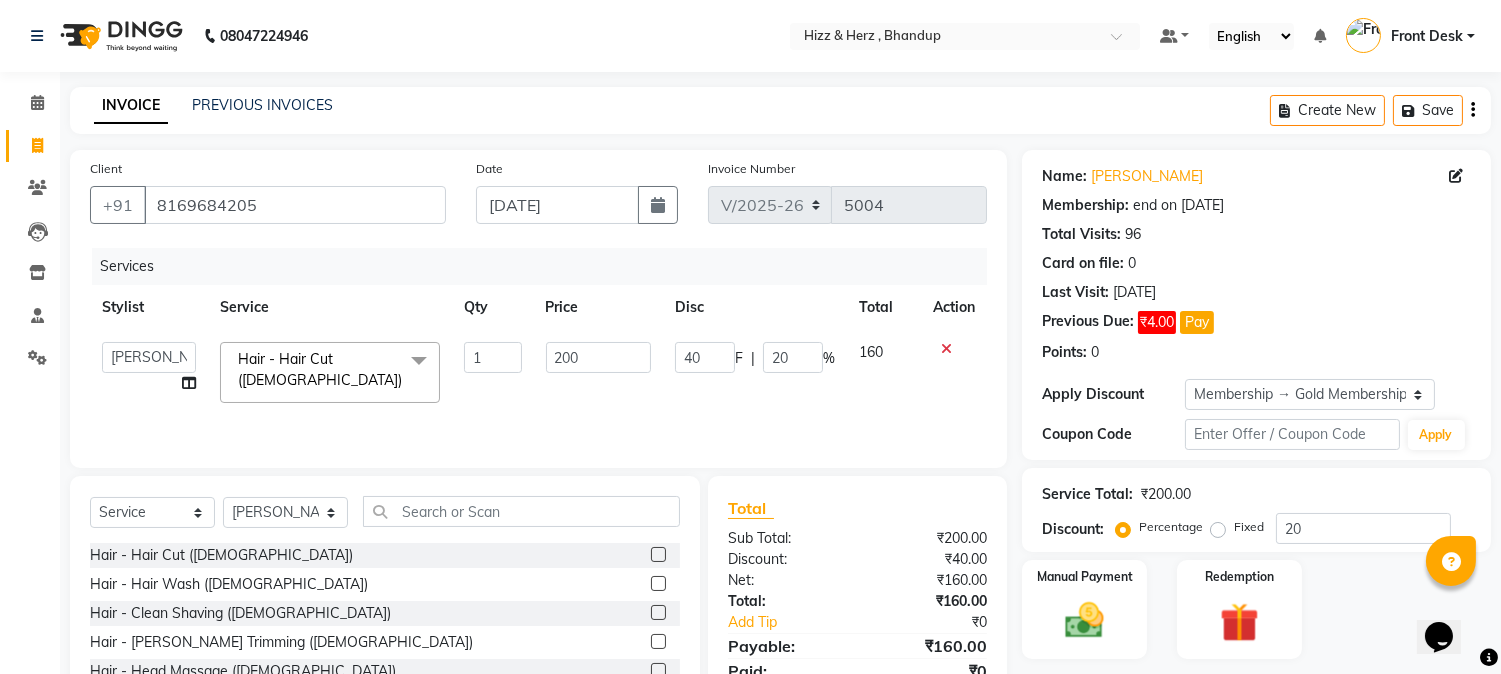 select on "33193" 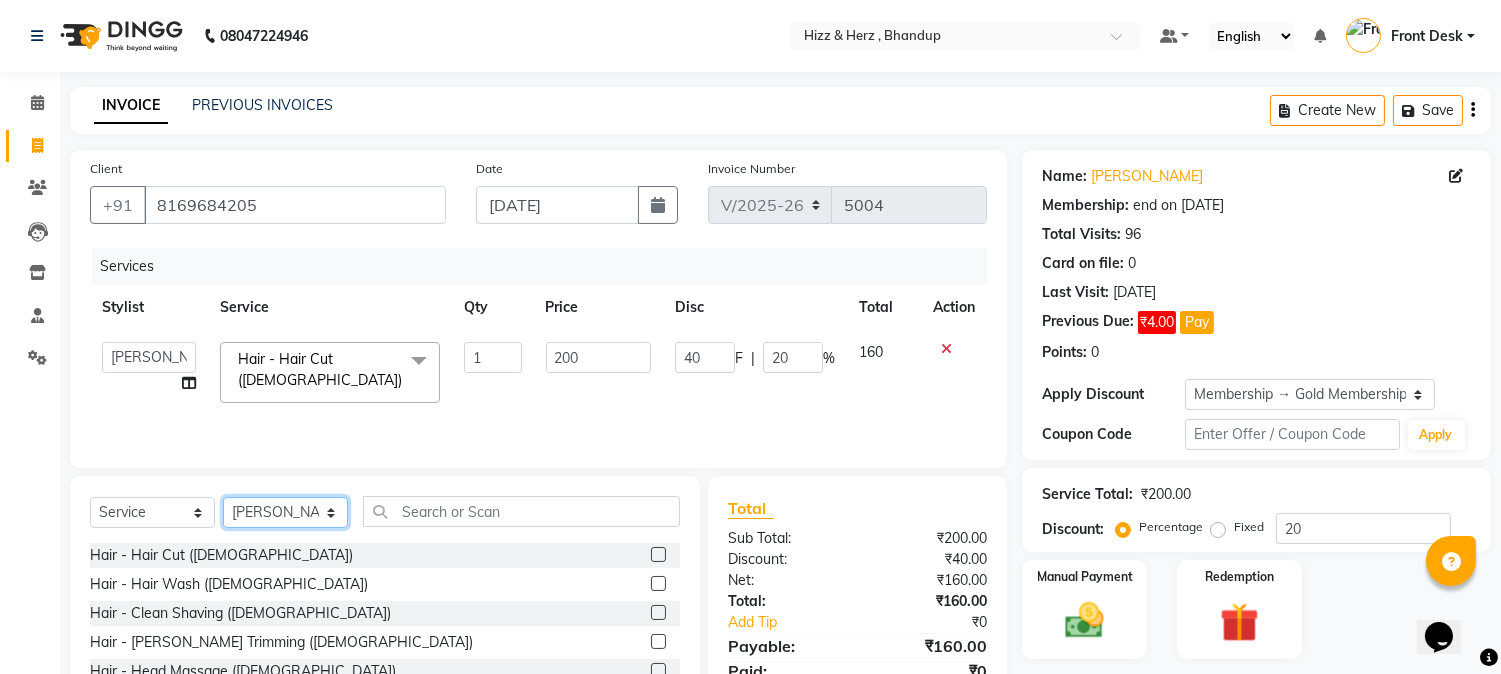 click on "Select Stylist Front Desk [PERSON_NAME] HIZZ & HERZ 2 [PERSON_NAME] [PERSON_NAME] [PERSON_NAME] [PERSON_NAME] MOHD [PERSON_NAME] [PERSON_NAME] [PERSON_NAME]  [PERSON_NAME]" 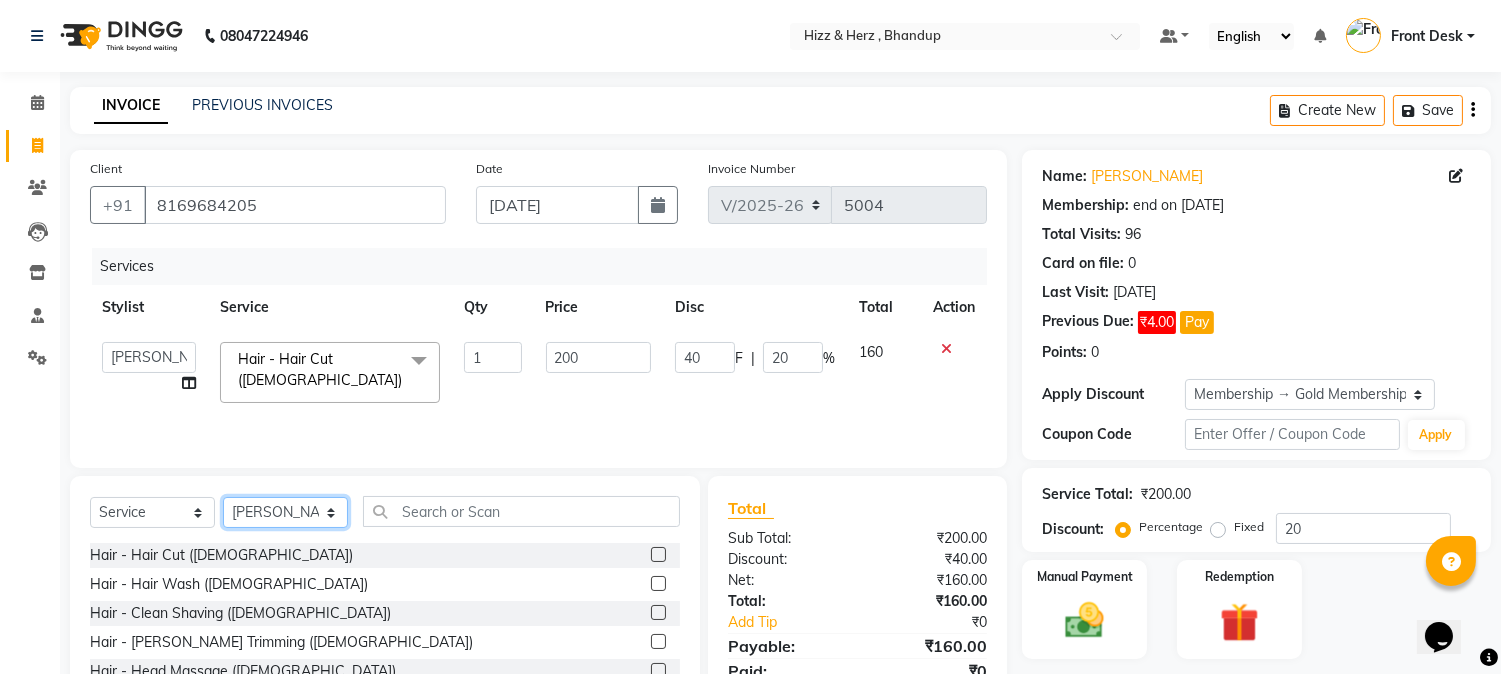 select on "33193" 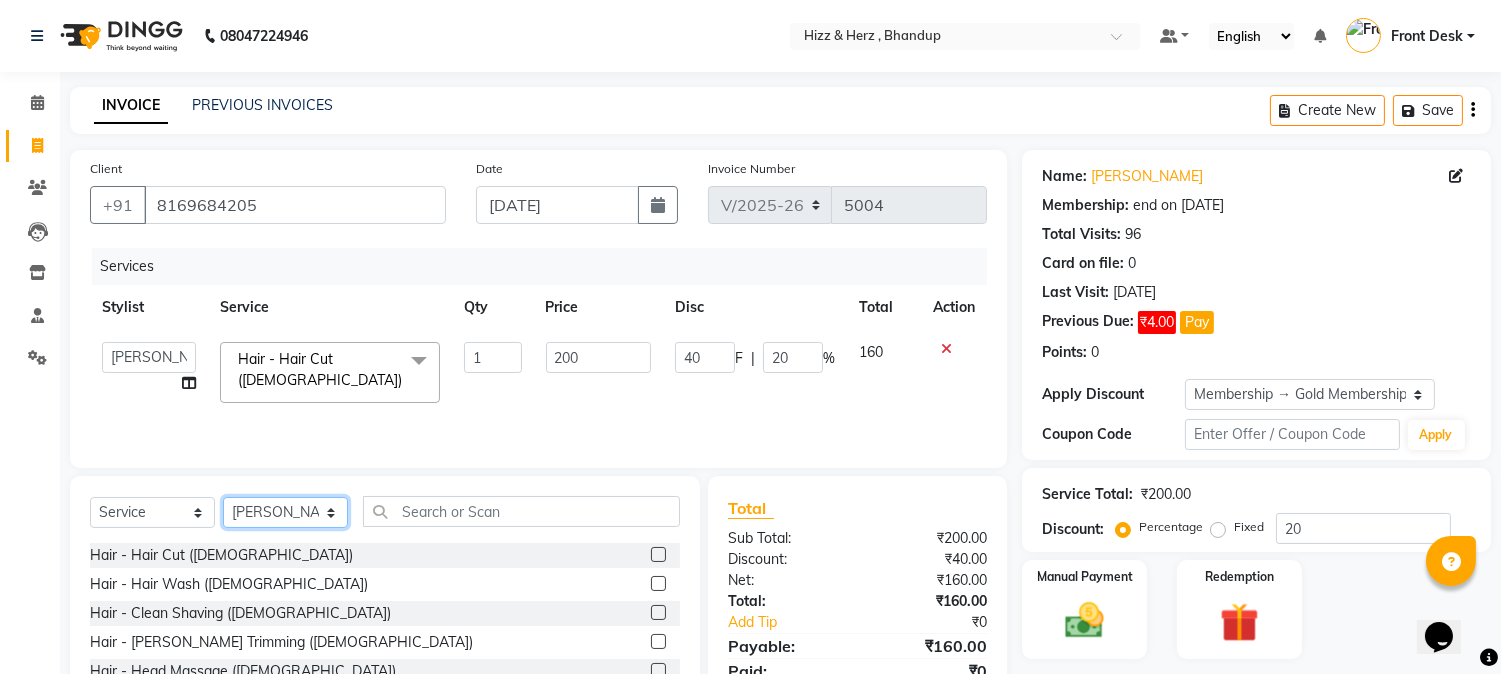 click on "Select Stylist Front Desk [PERSON_NAME] HIZZ & HERZ 2 [PERSON_NAME] [PERSON_NAME] [PERSON_NAME] [PERSON_NAME] MOHD [PERSON_NAME] [PERSON_NAME] [PERSON_NAME]  [PERSON_NAME]" 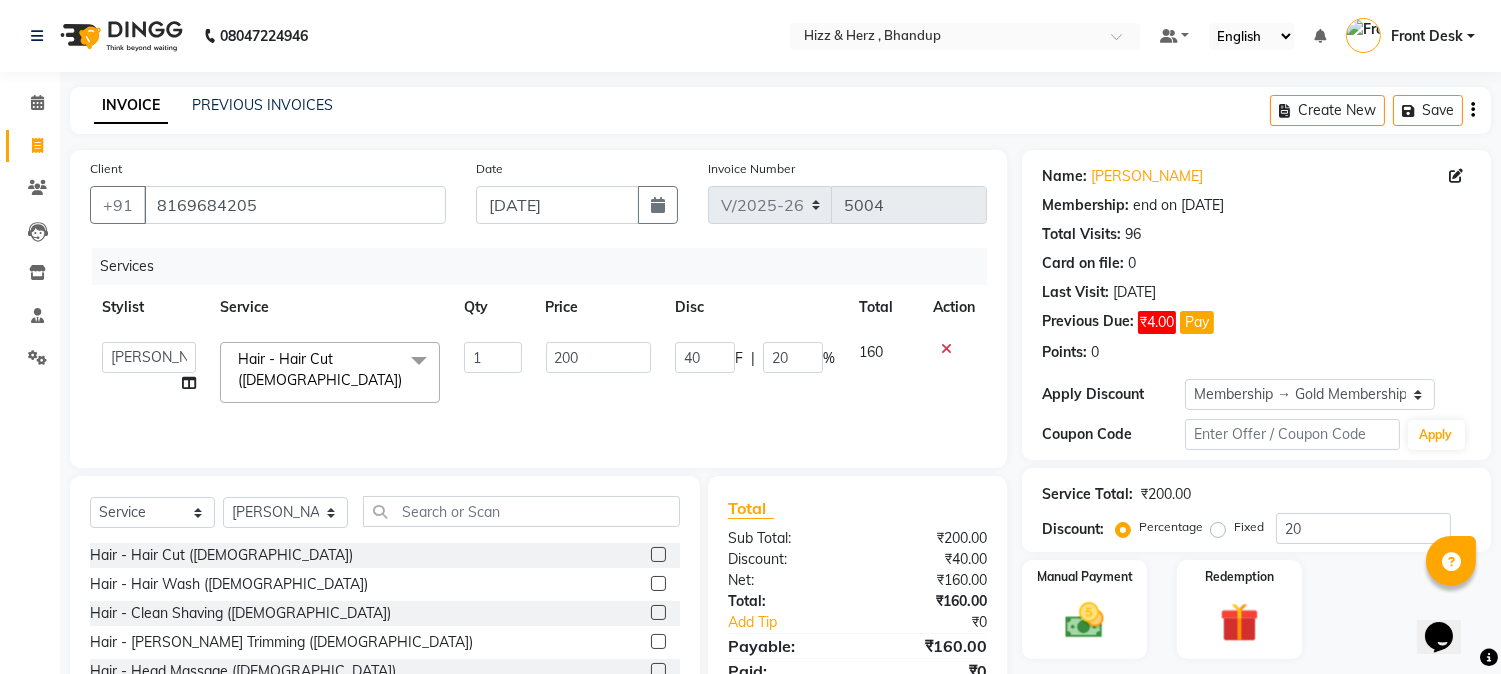 click 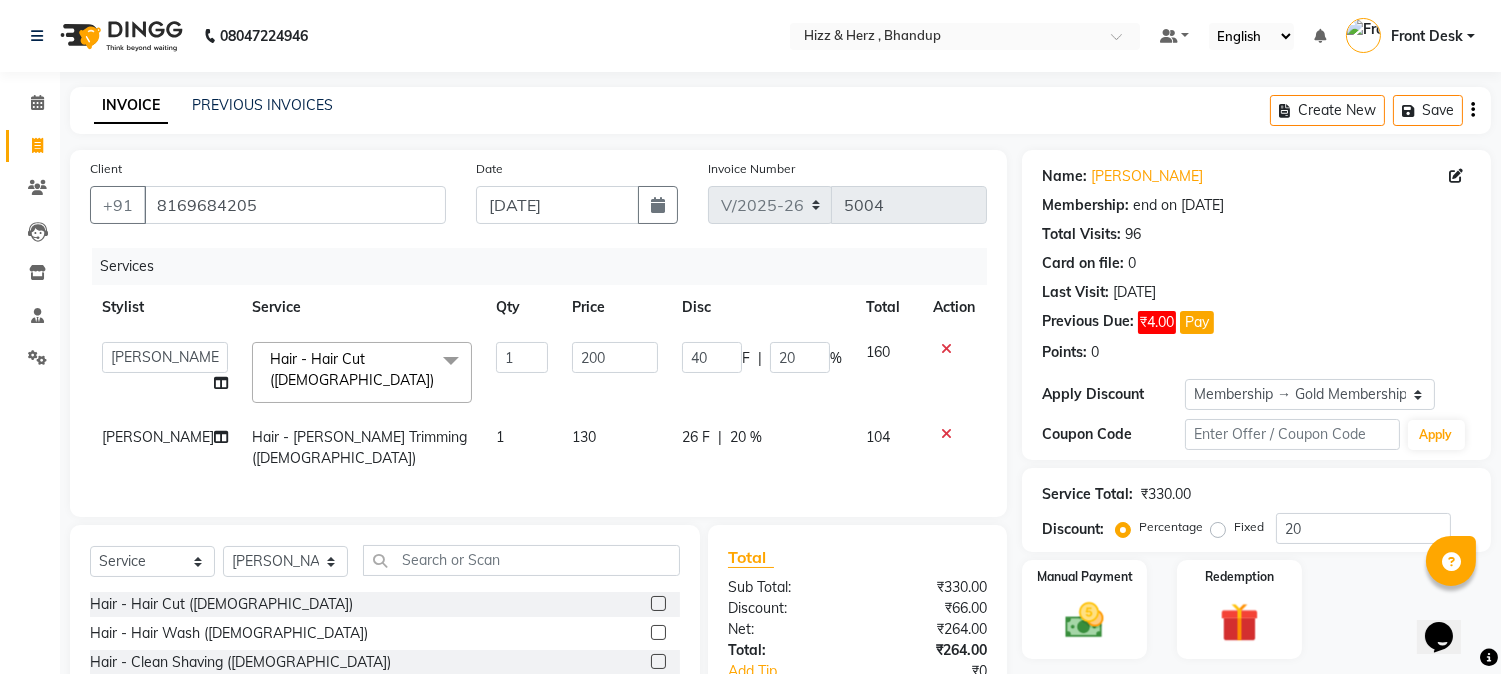 checkbox on "false" 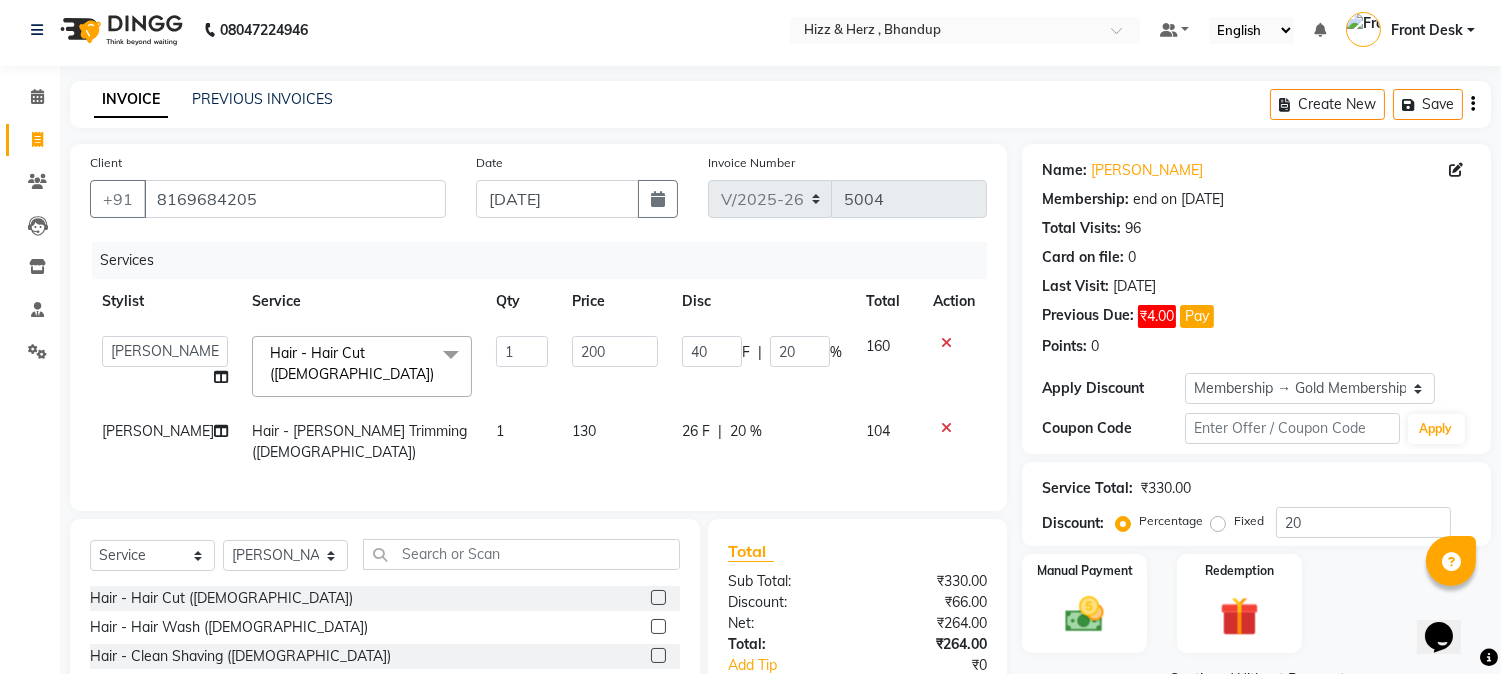scroll, scrollTop: 183, scrollLeft: 0, axis: vertical 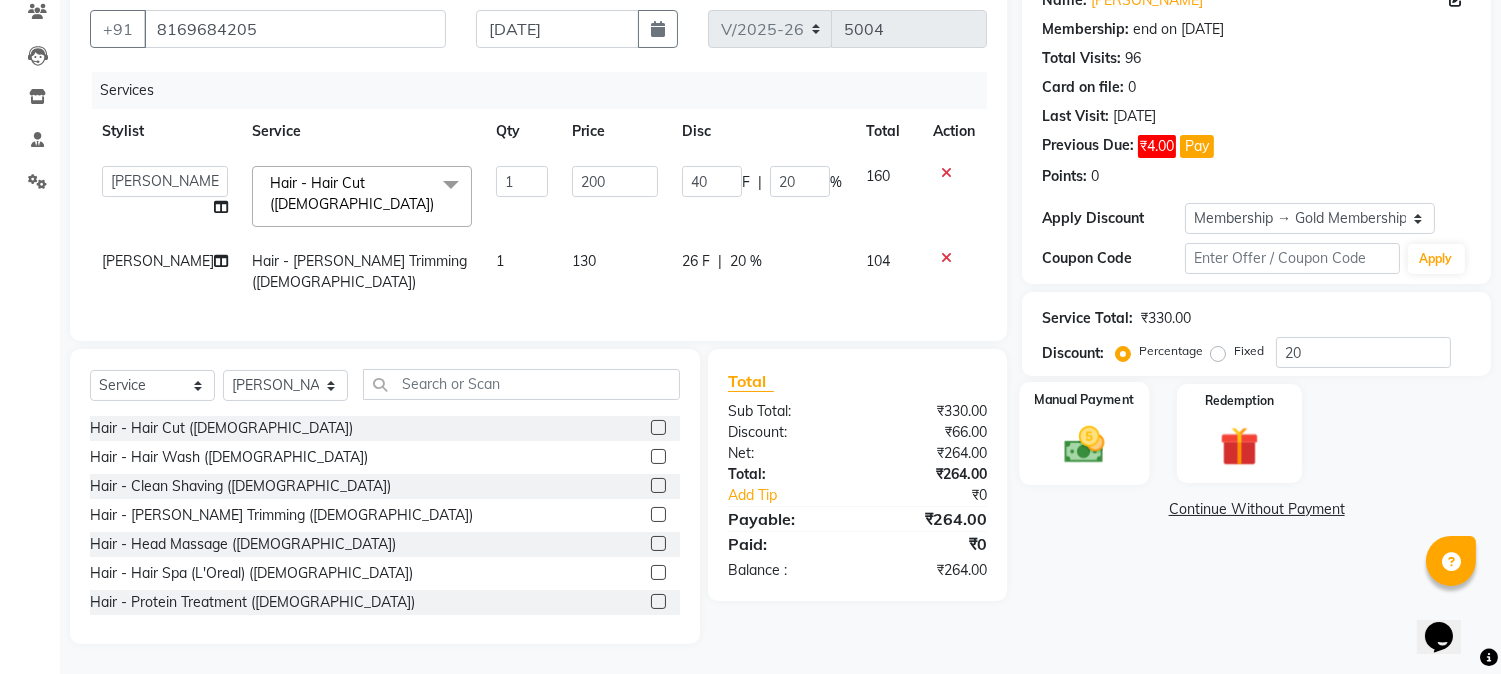 click 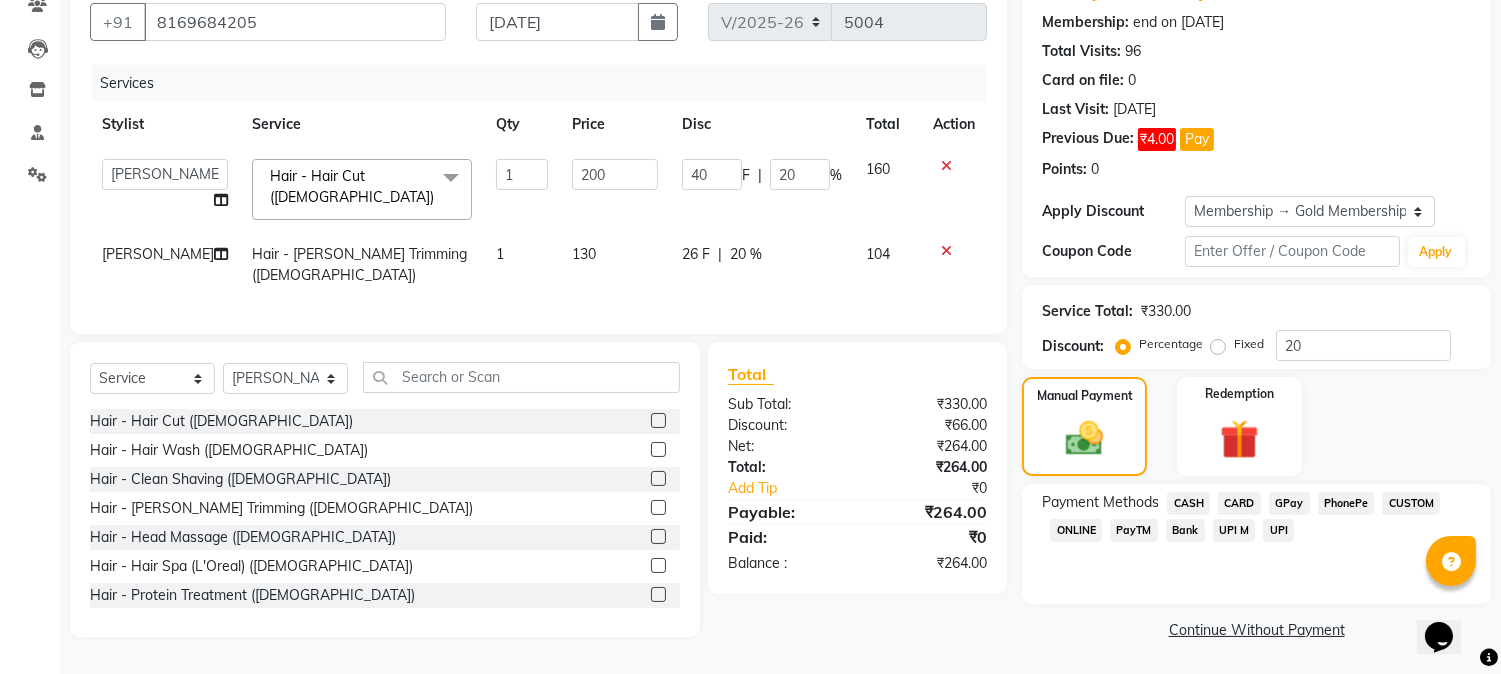click on "GPay" 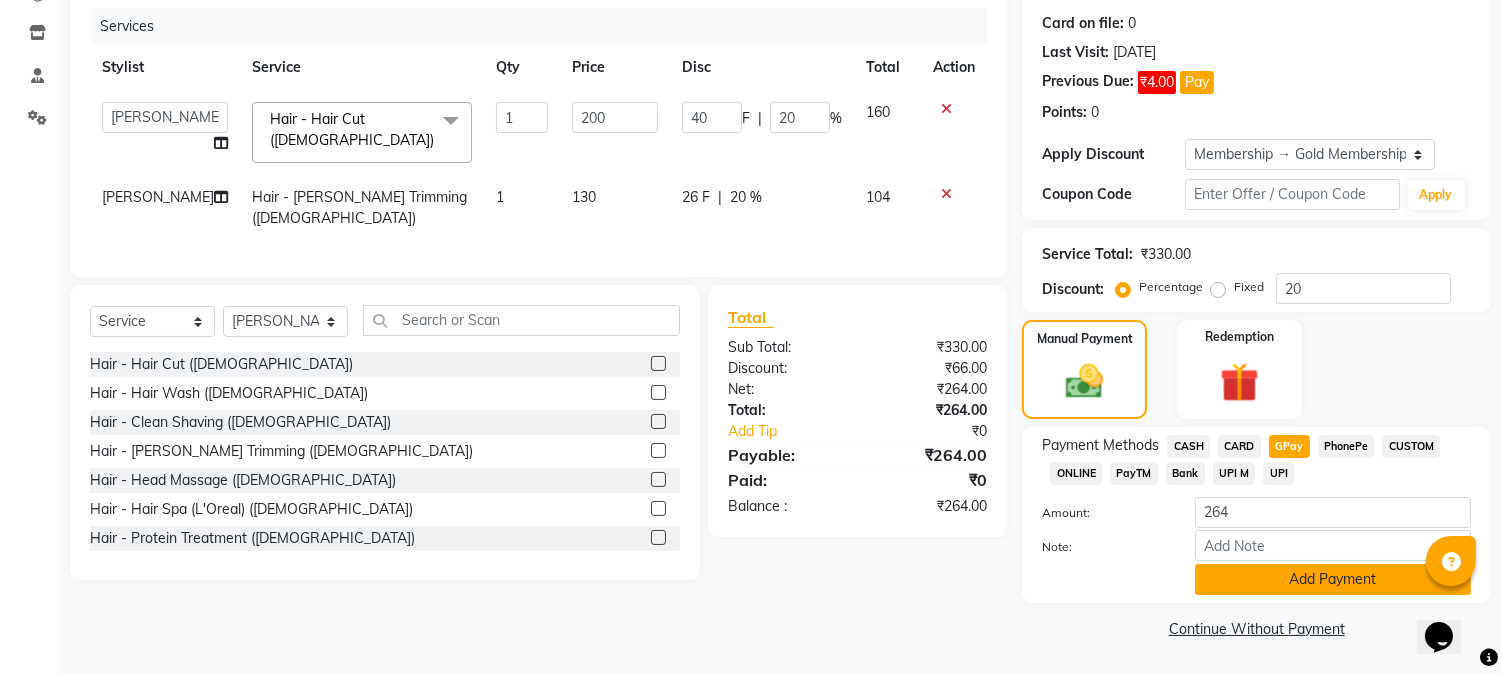 click on "Add Payment" 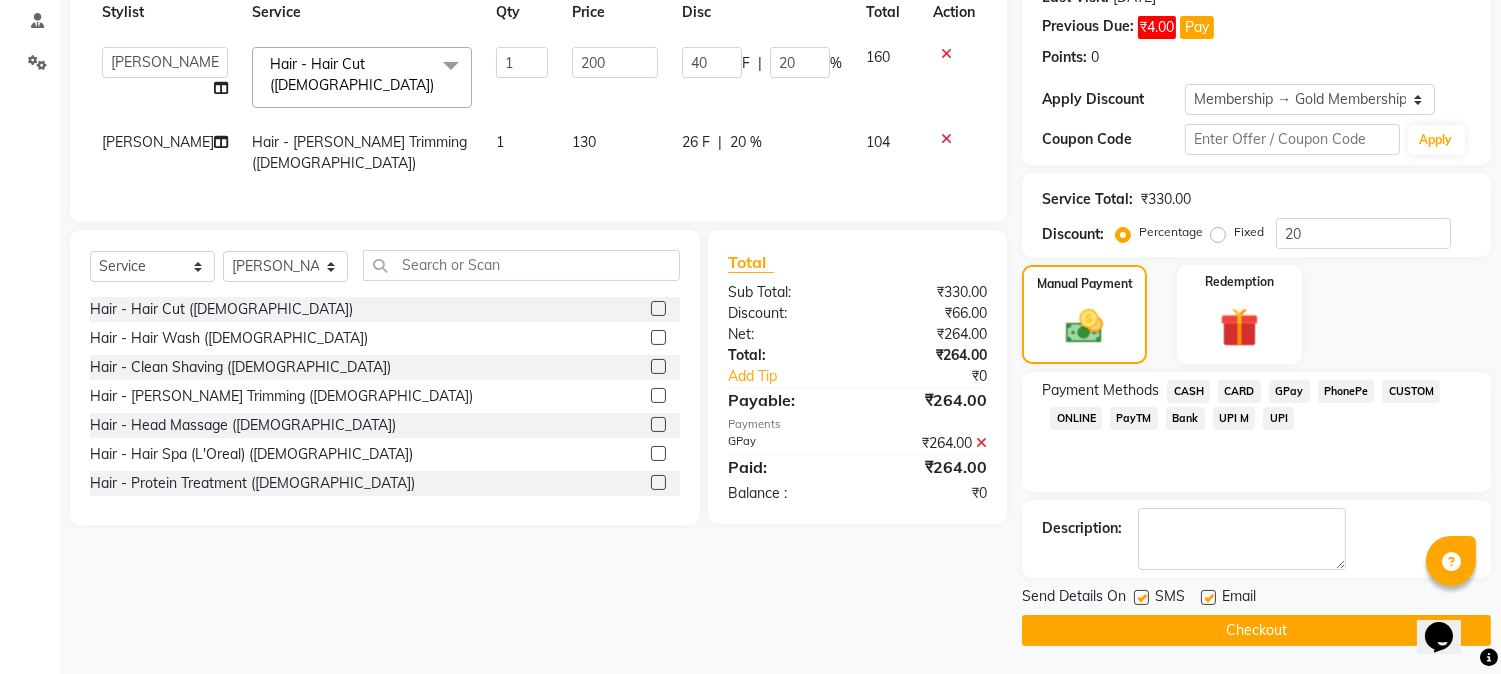 scroll, scrollTop: 296, scrollLeft: 0, axis: vertical 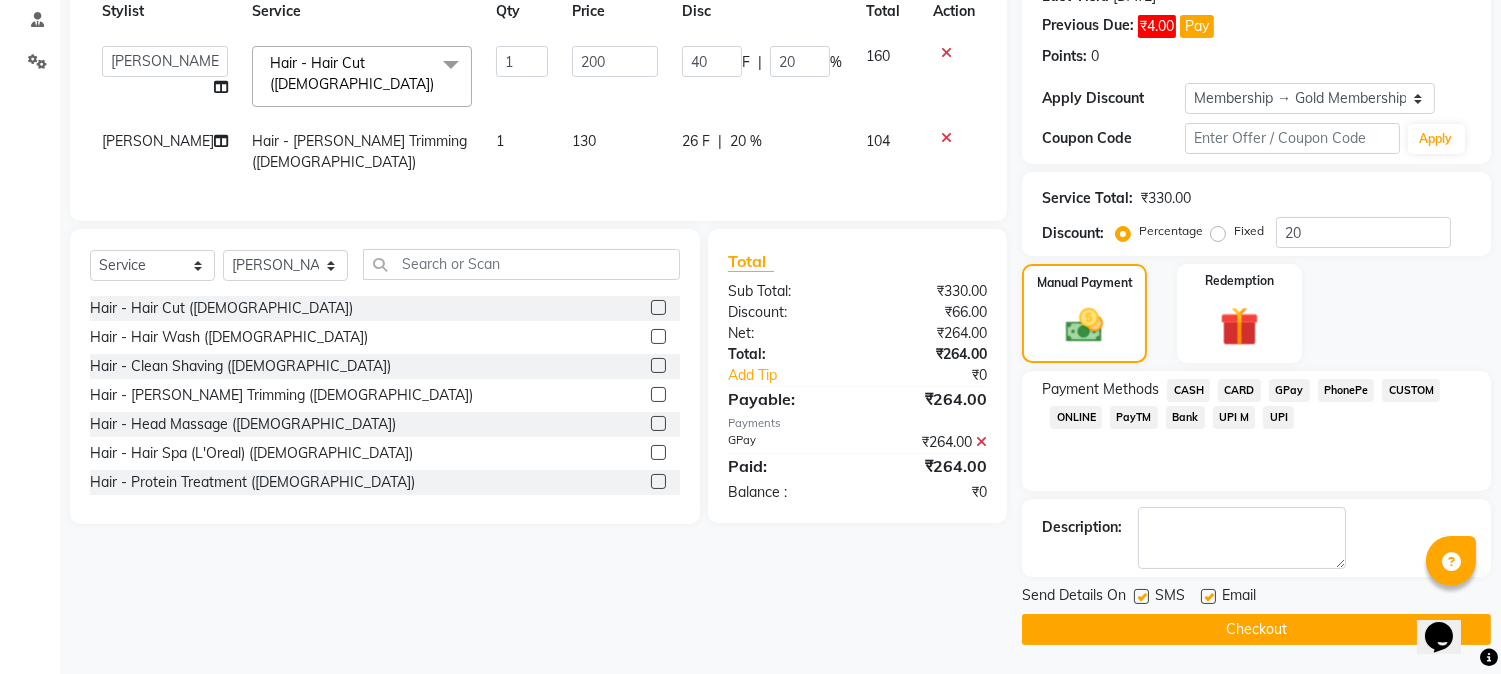 click on "CASH" 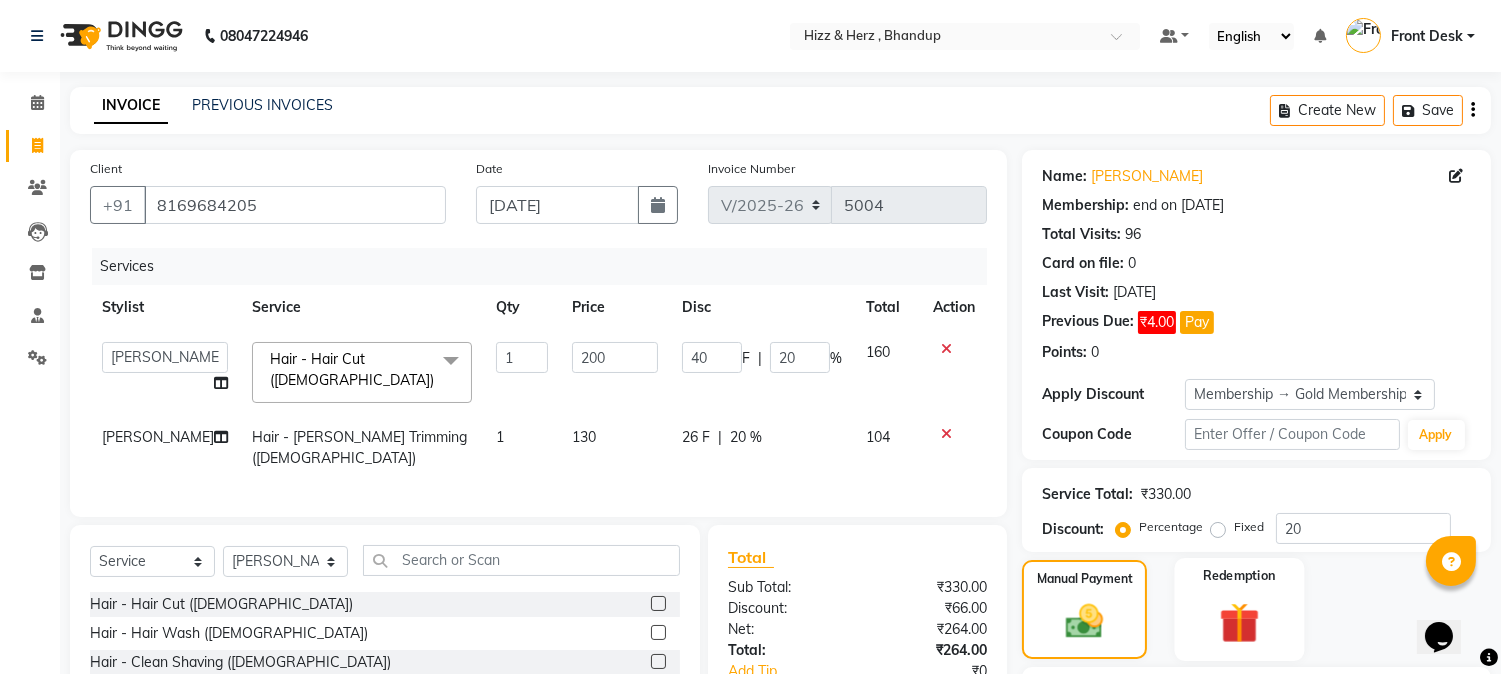 scroll, scrollTop: 353, scrollLeft: 0, axis: vertical 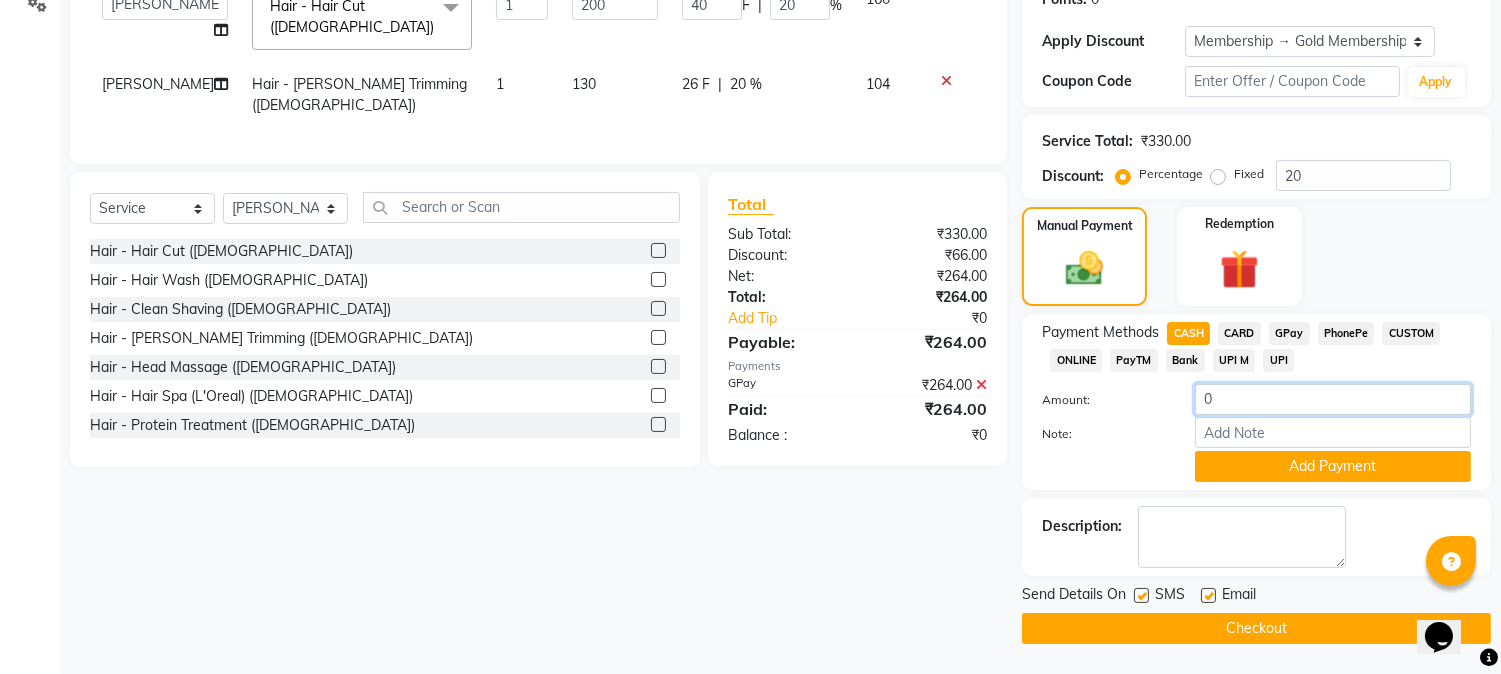 click on "0" 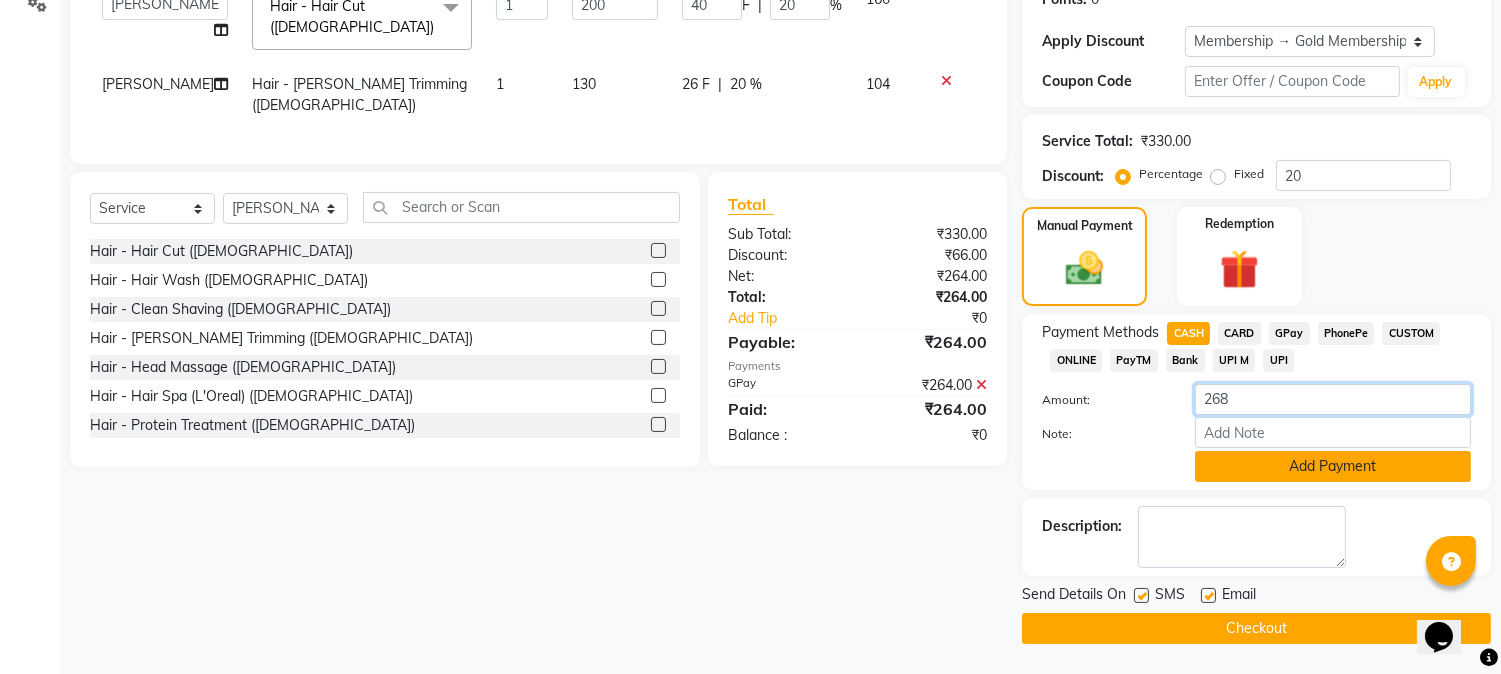 type on "268" 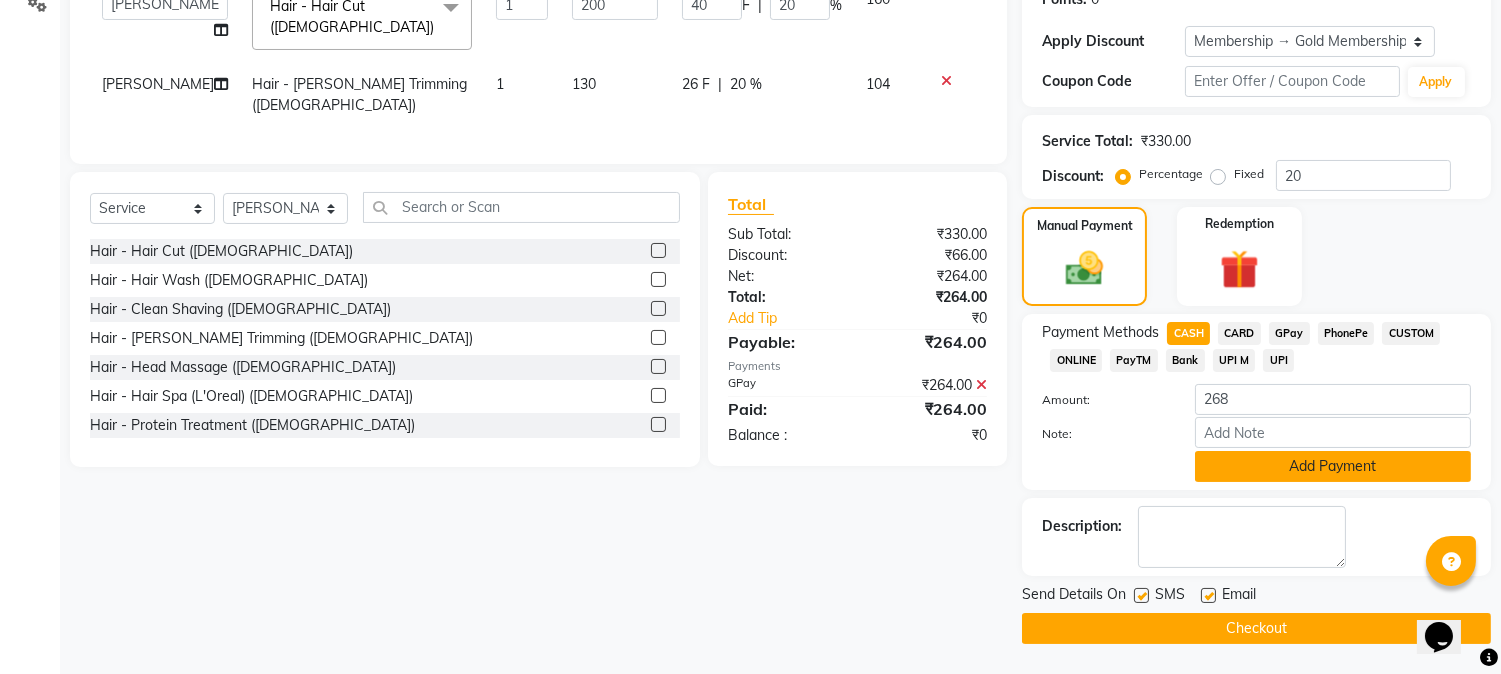 click on "Add Payment" 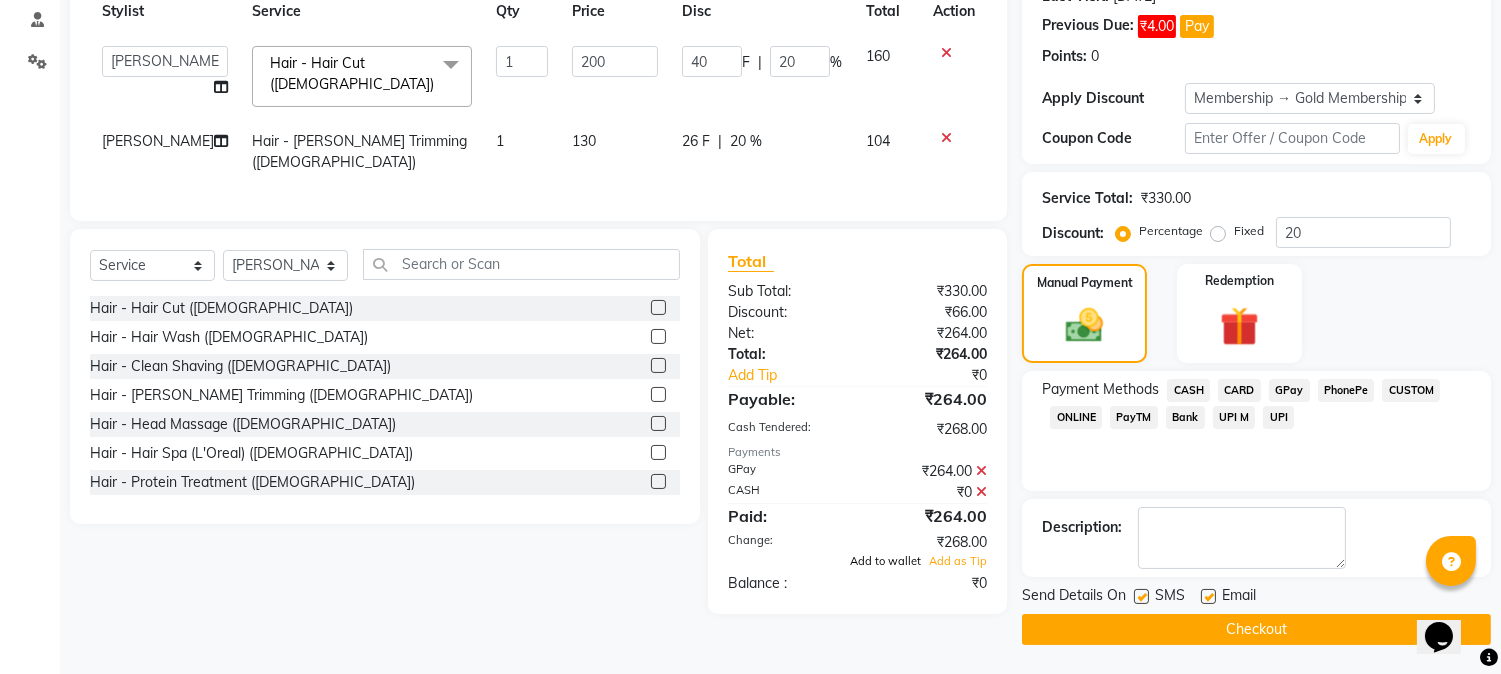 click on "Add to wallet" 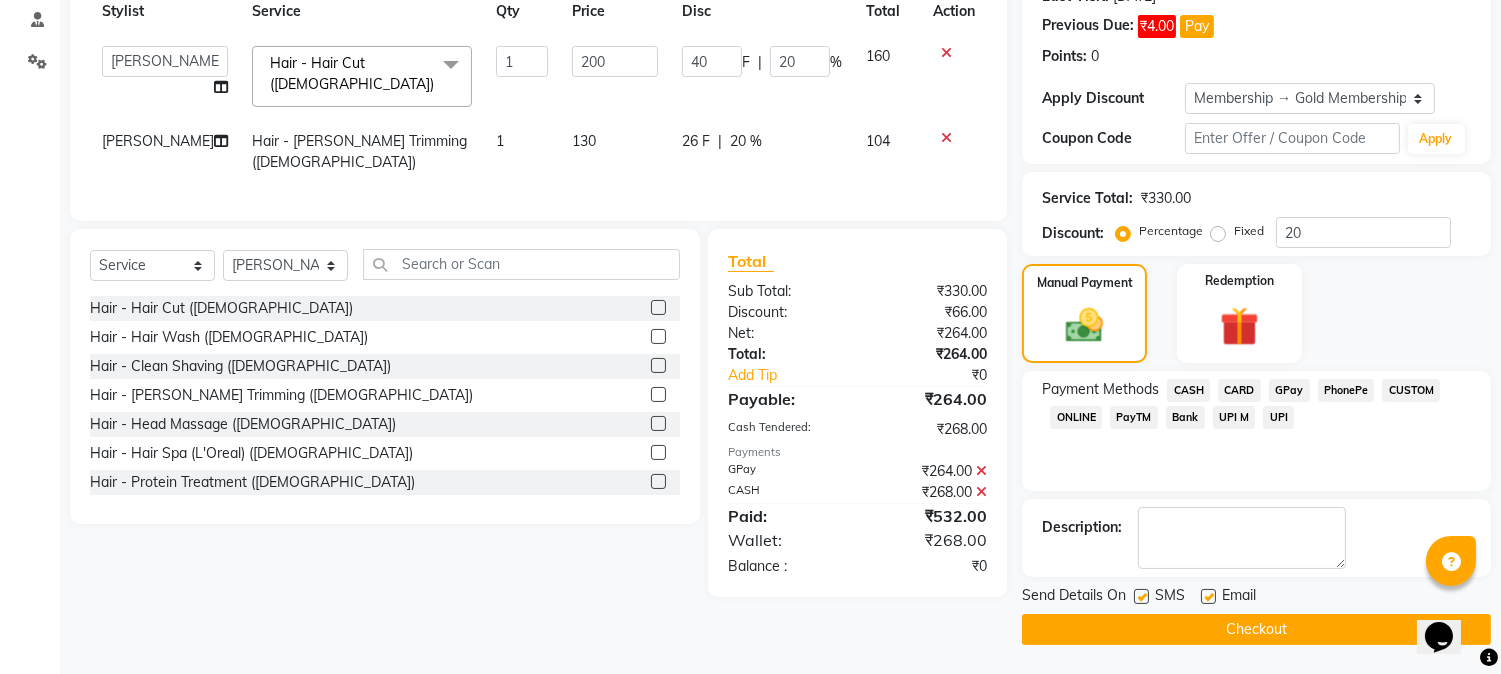 click 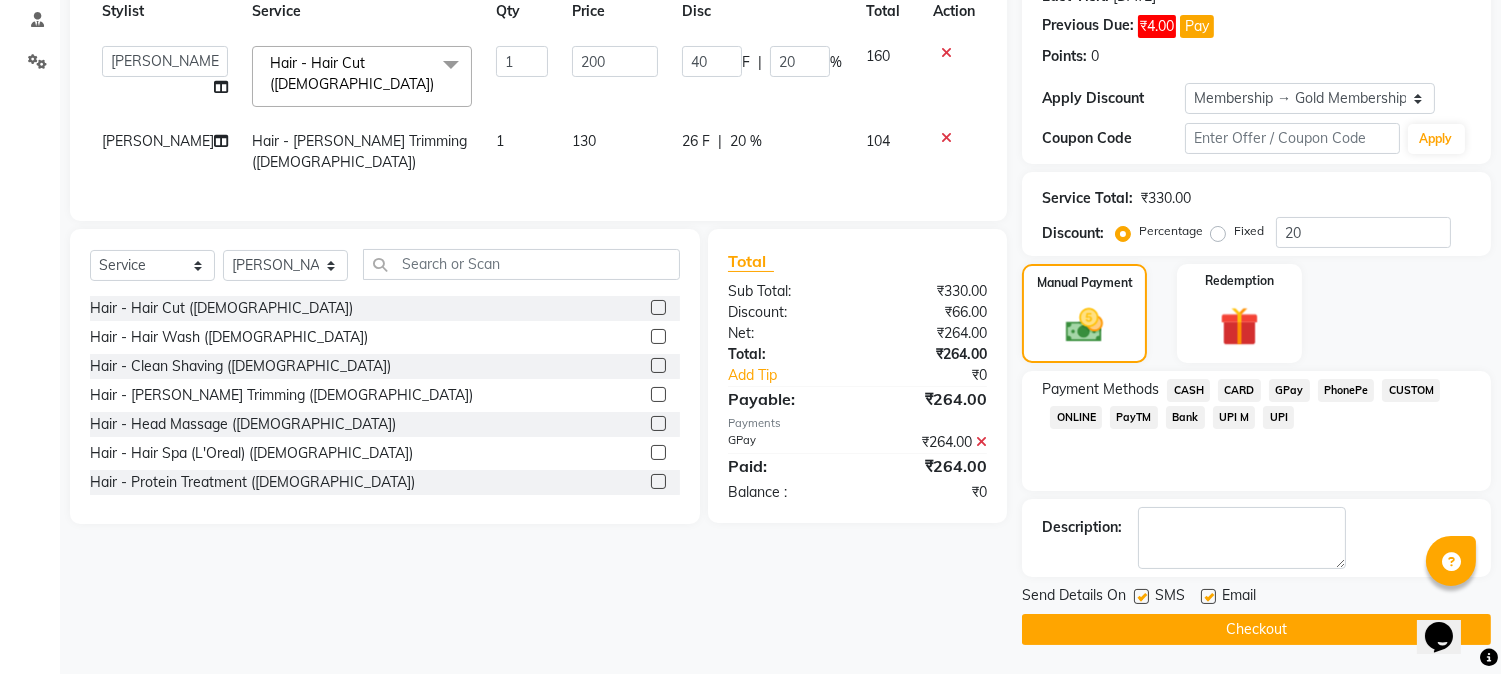 click 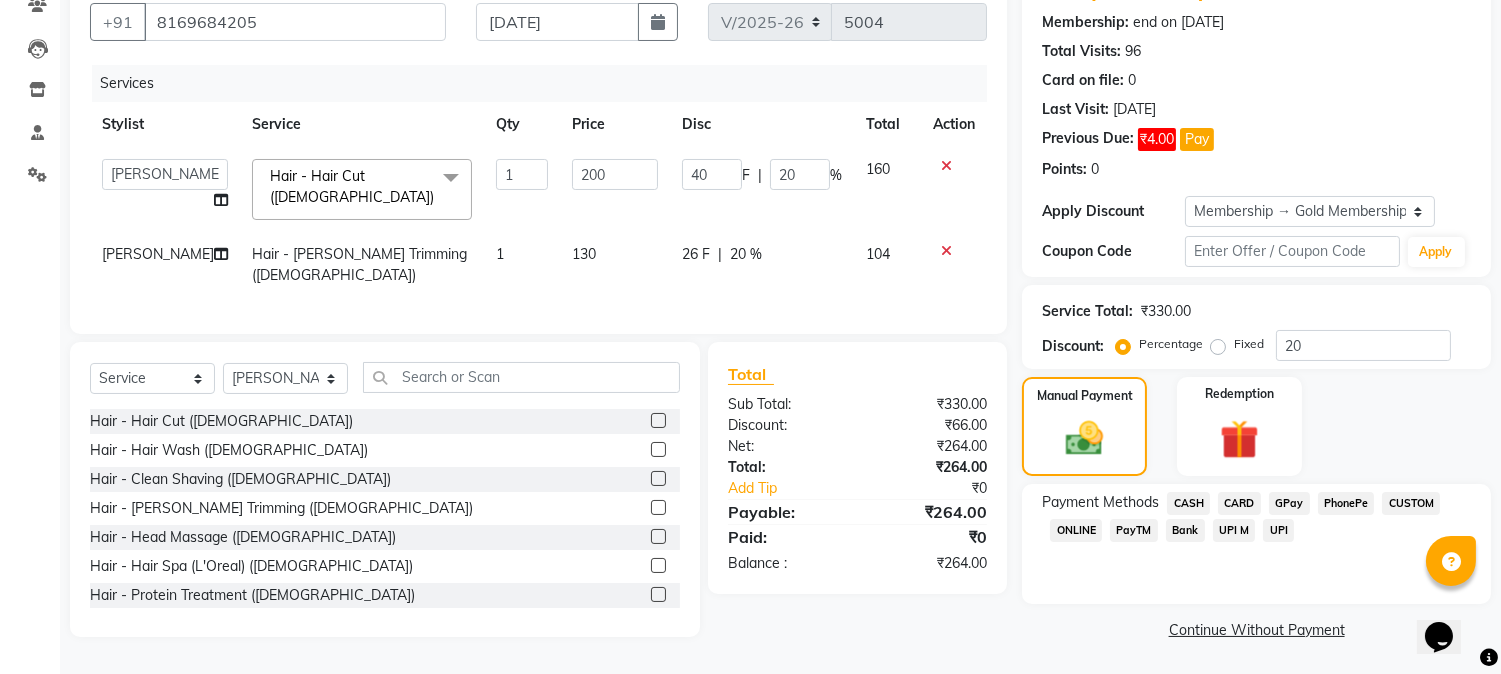 click on "CASH" 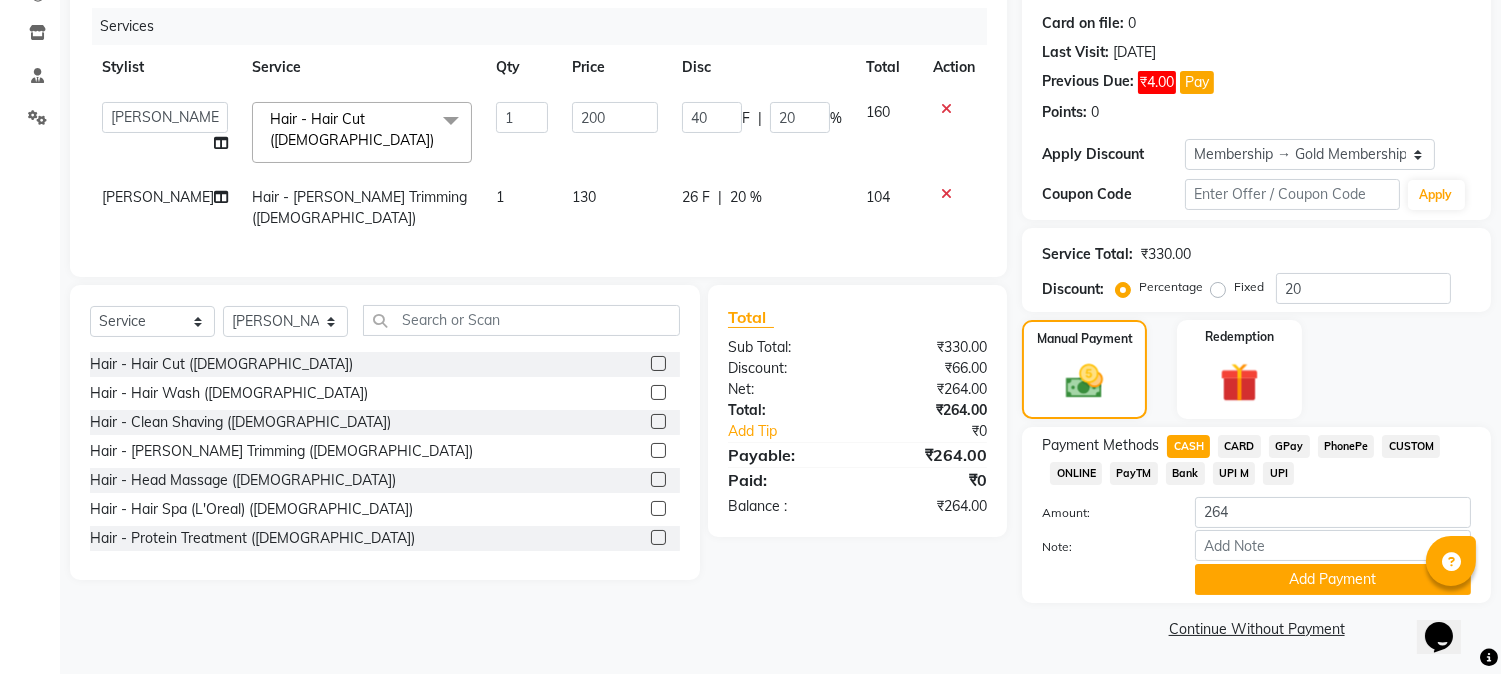 drag, startPoint x: 1246, startPoint y: 487, endPoint x: 1247, endPoint y: 501, distance: 14.035668 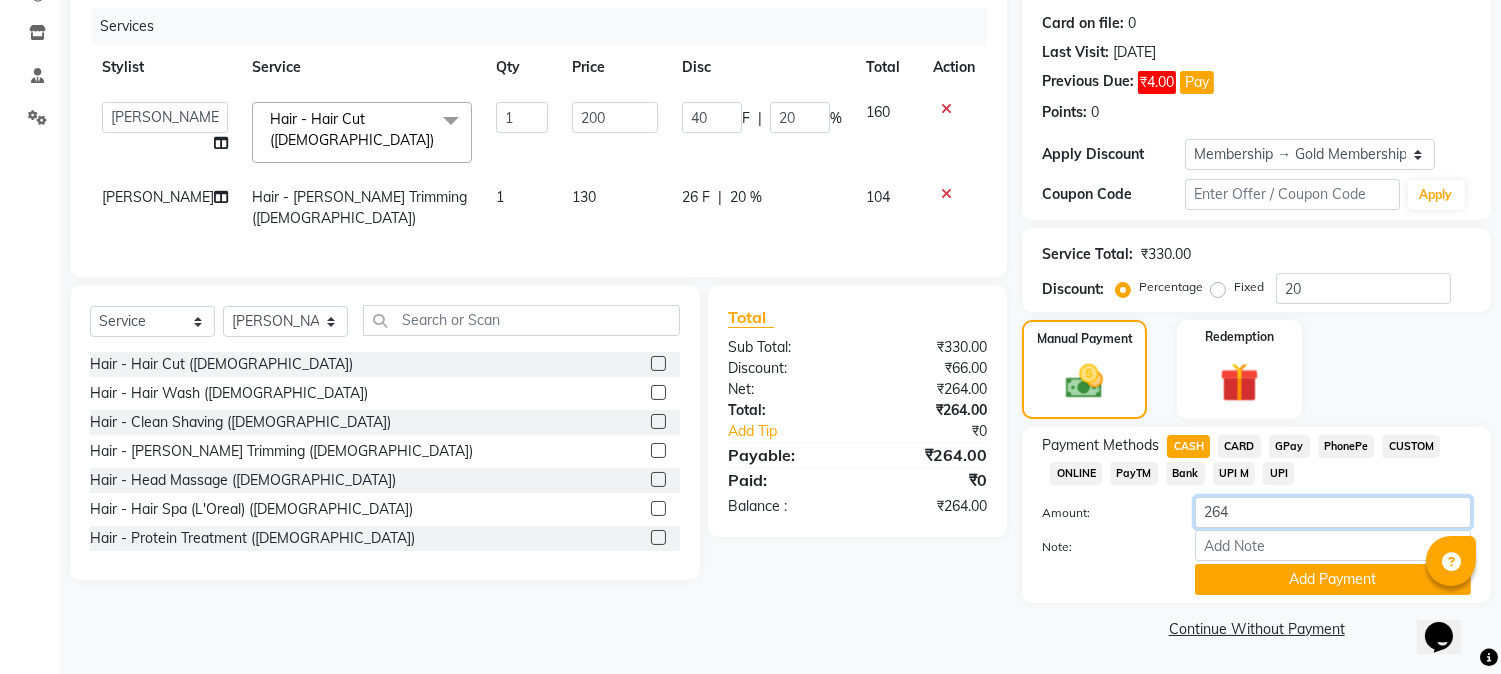 click on "264" 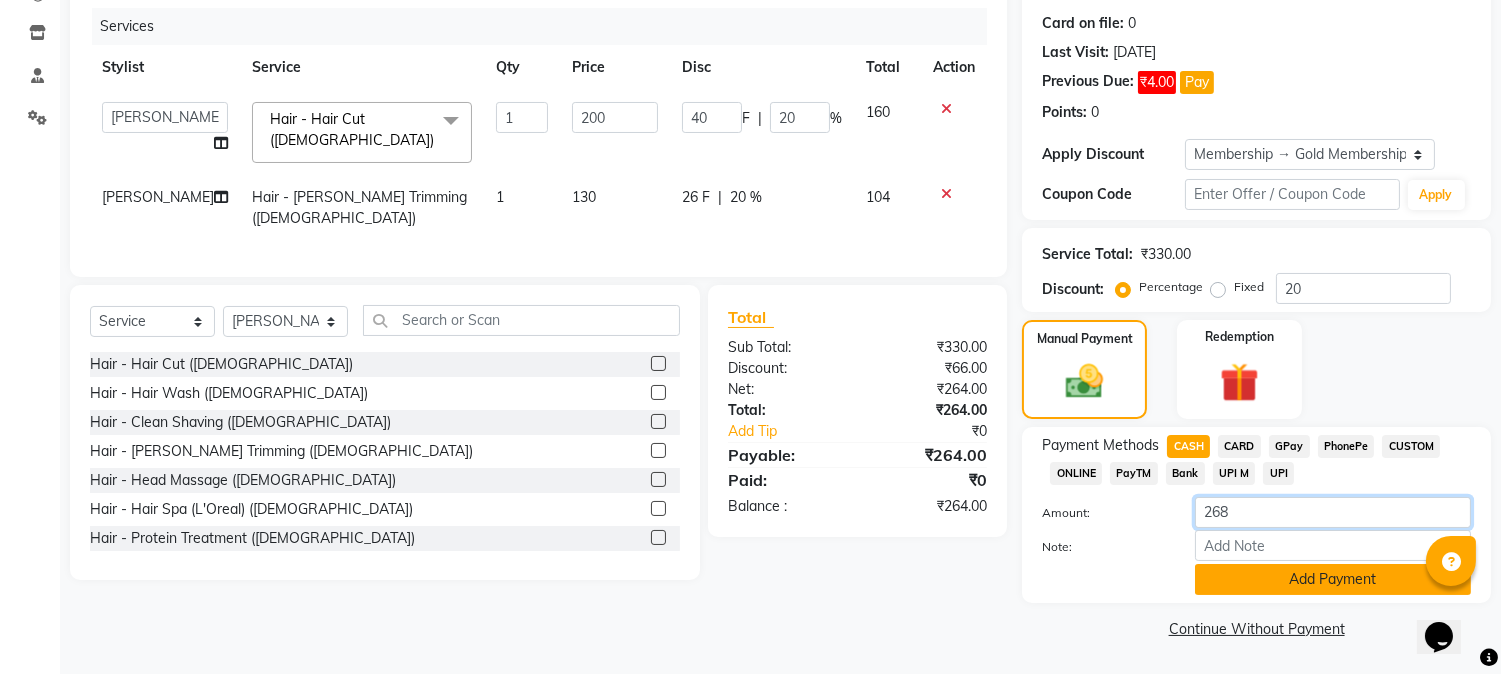 type on "268" 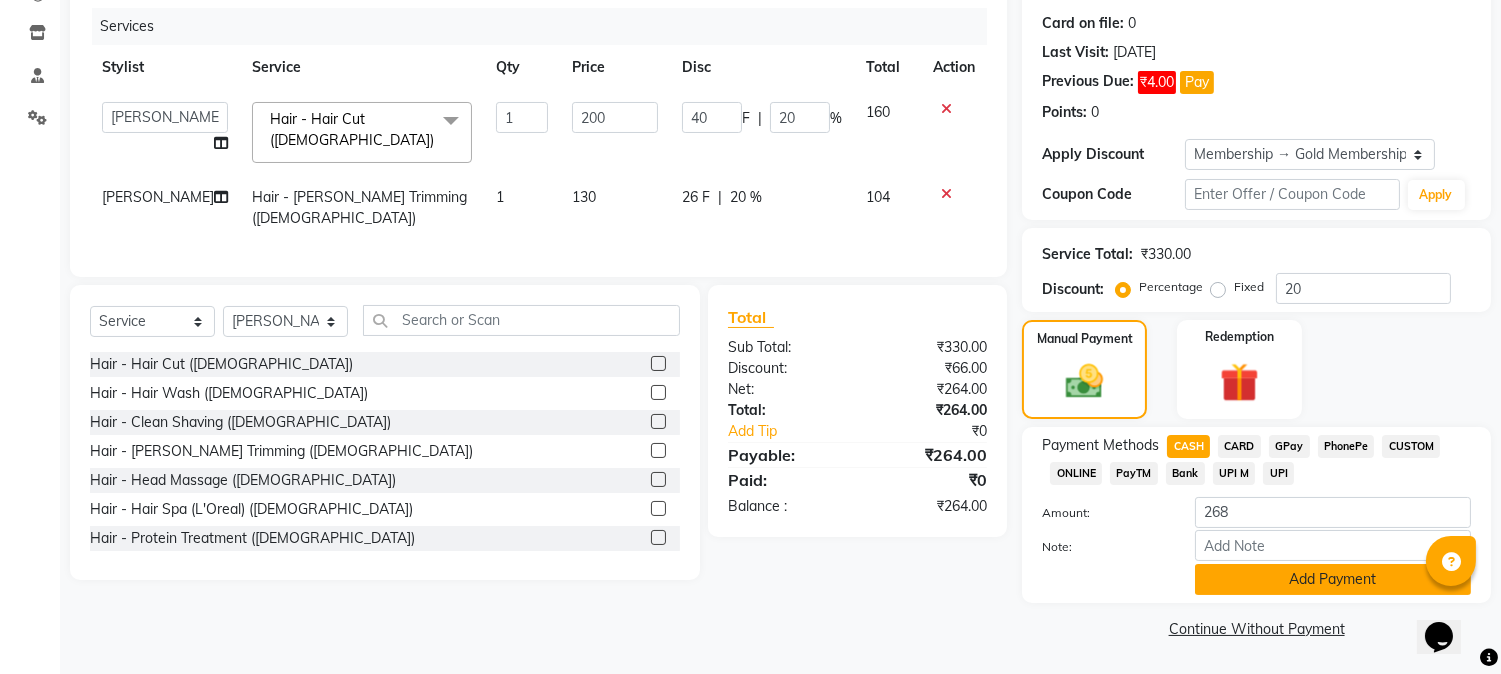 click on "Add Payment" 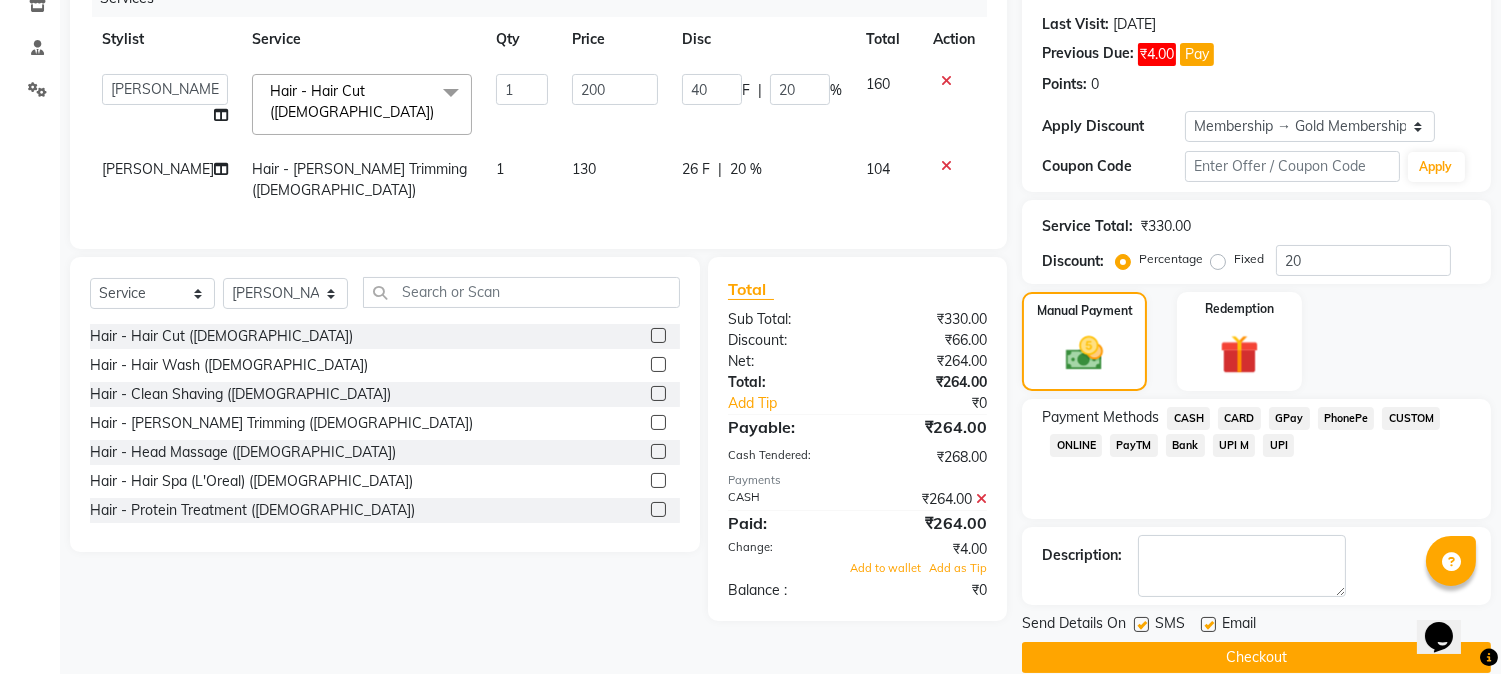 scroll, scrollTop: 296, scrollLeft: 0, axis: vertical 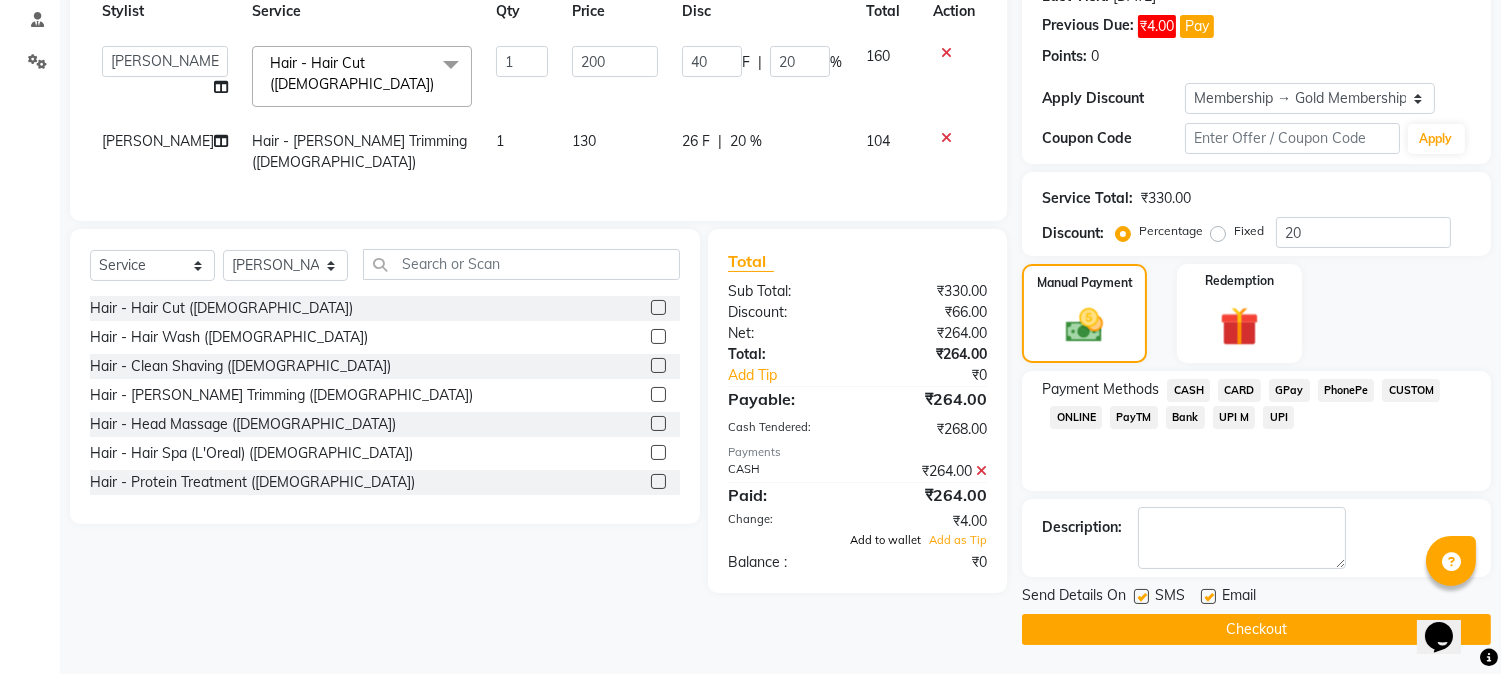 click on "Add to wallet" 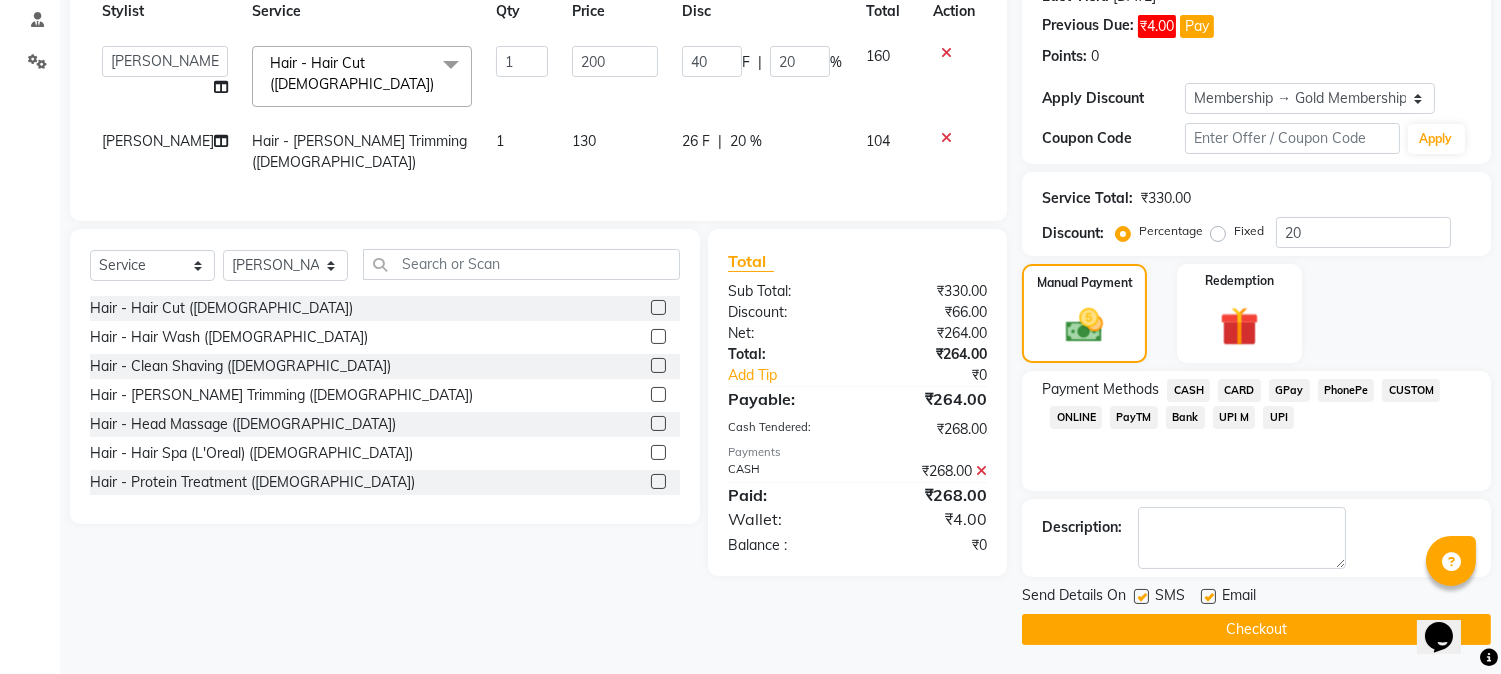 click on "Checkout" 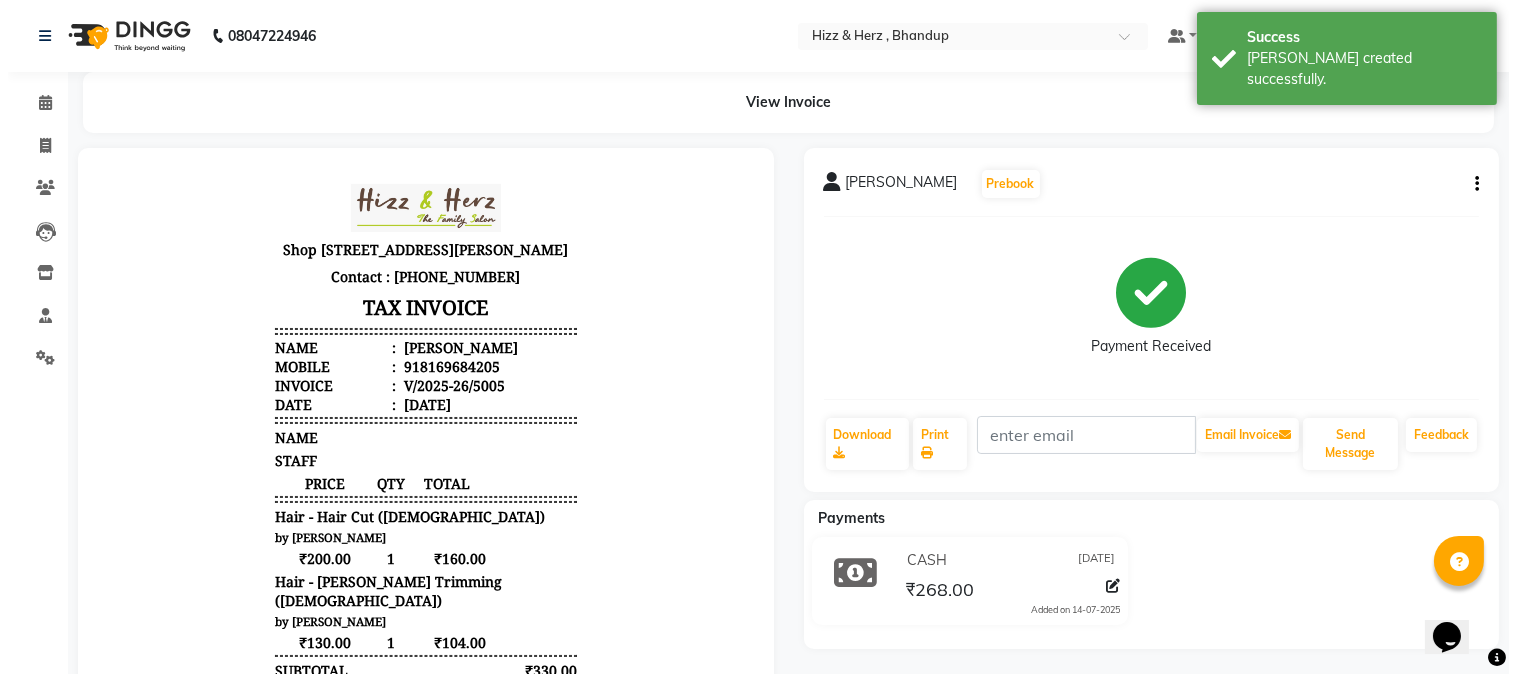 scroll, scrollTop: 0, scrollLeft: 0, axis: both 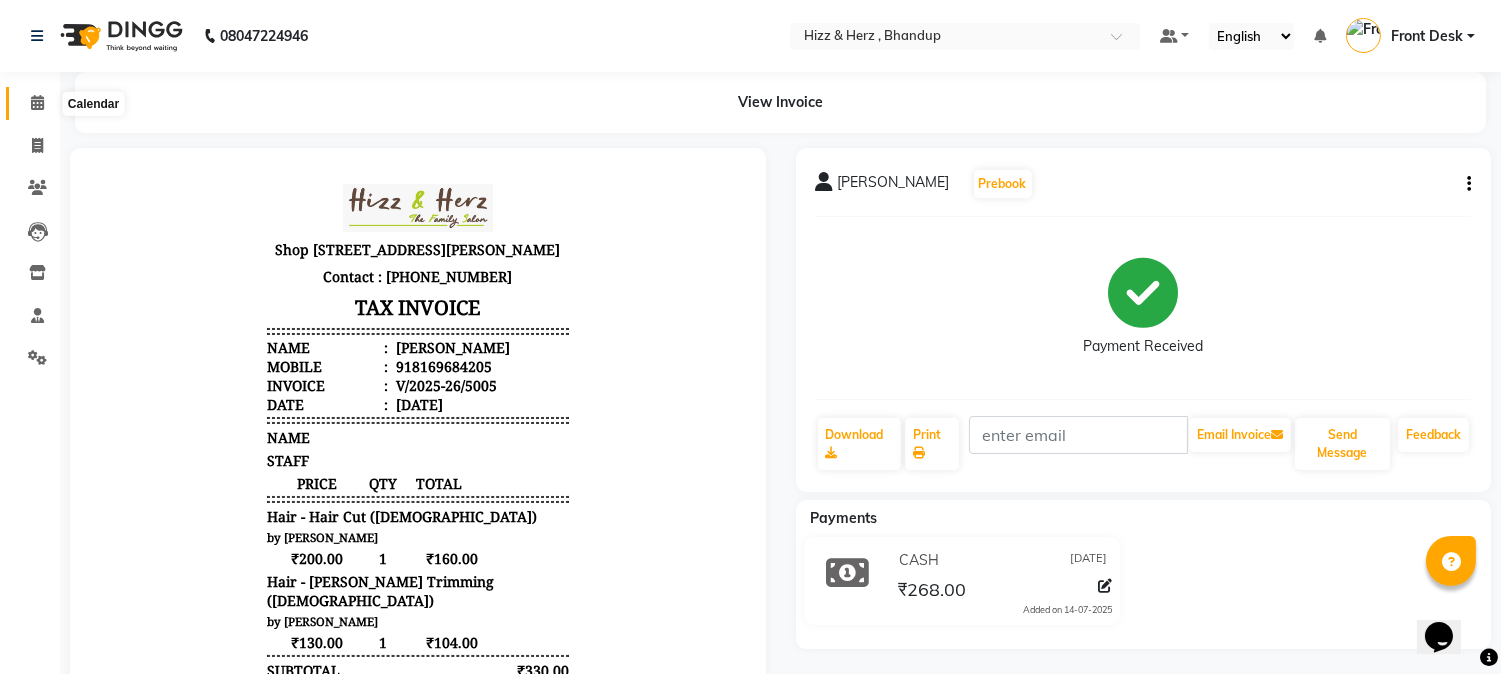 click 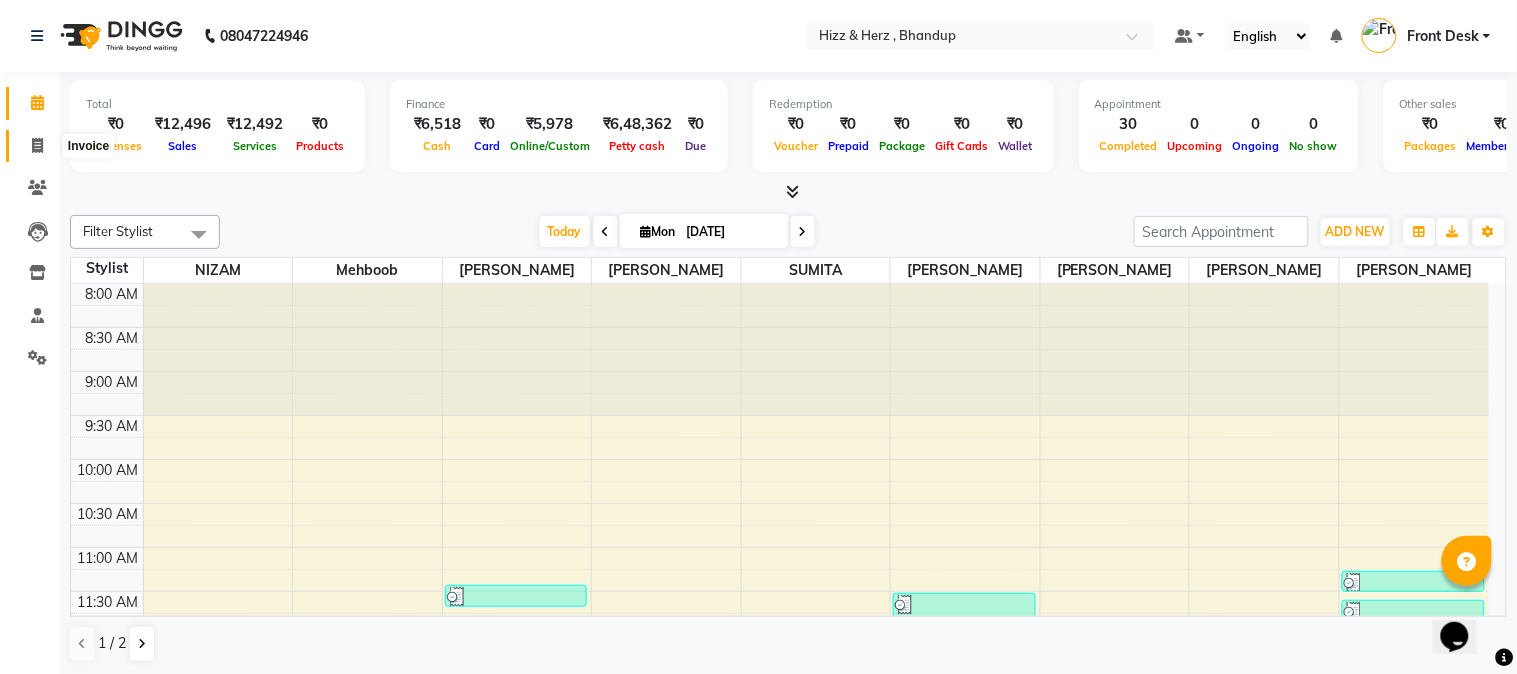 click 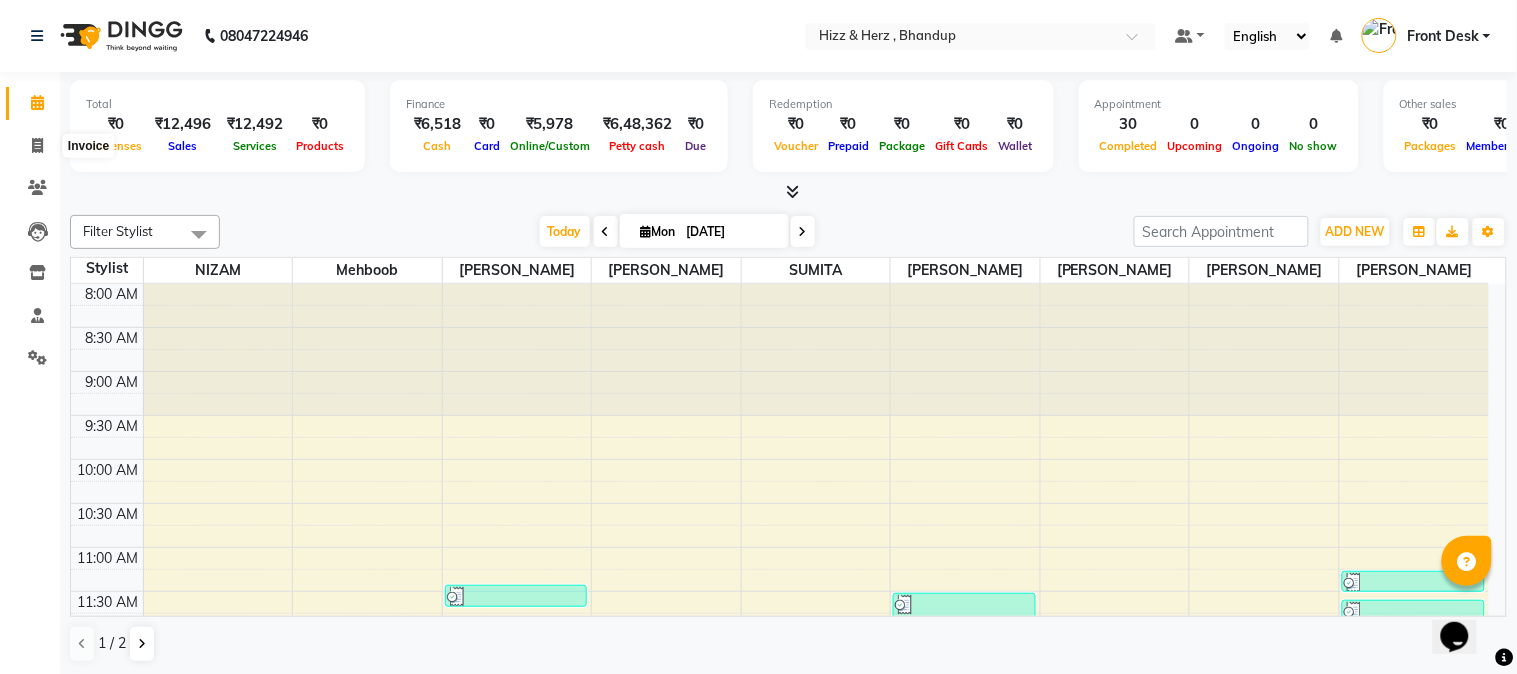select on "629" 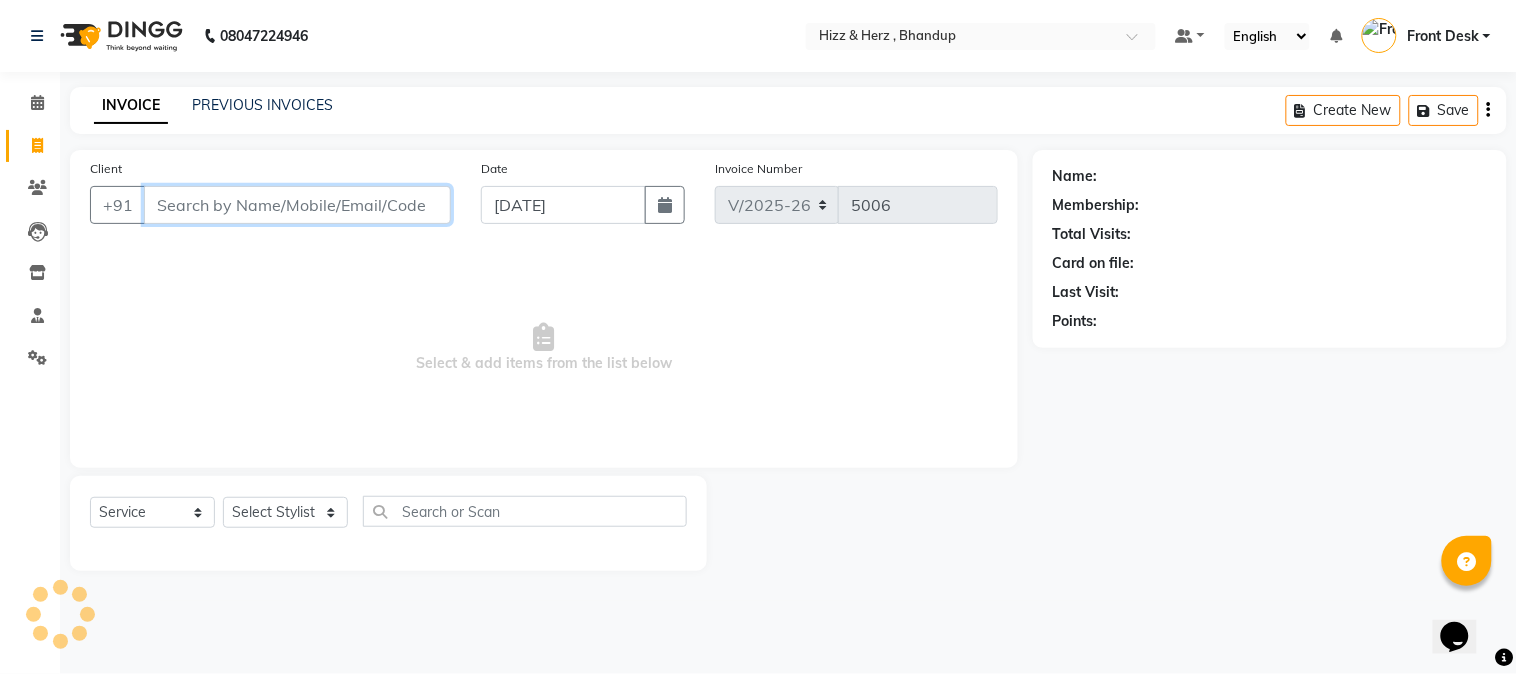 click on "Client" at bounding box center (297, 205) 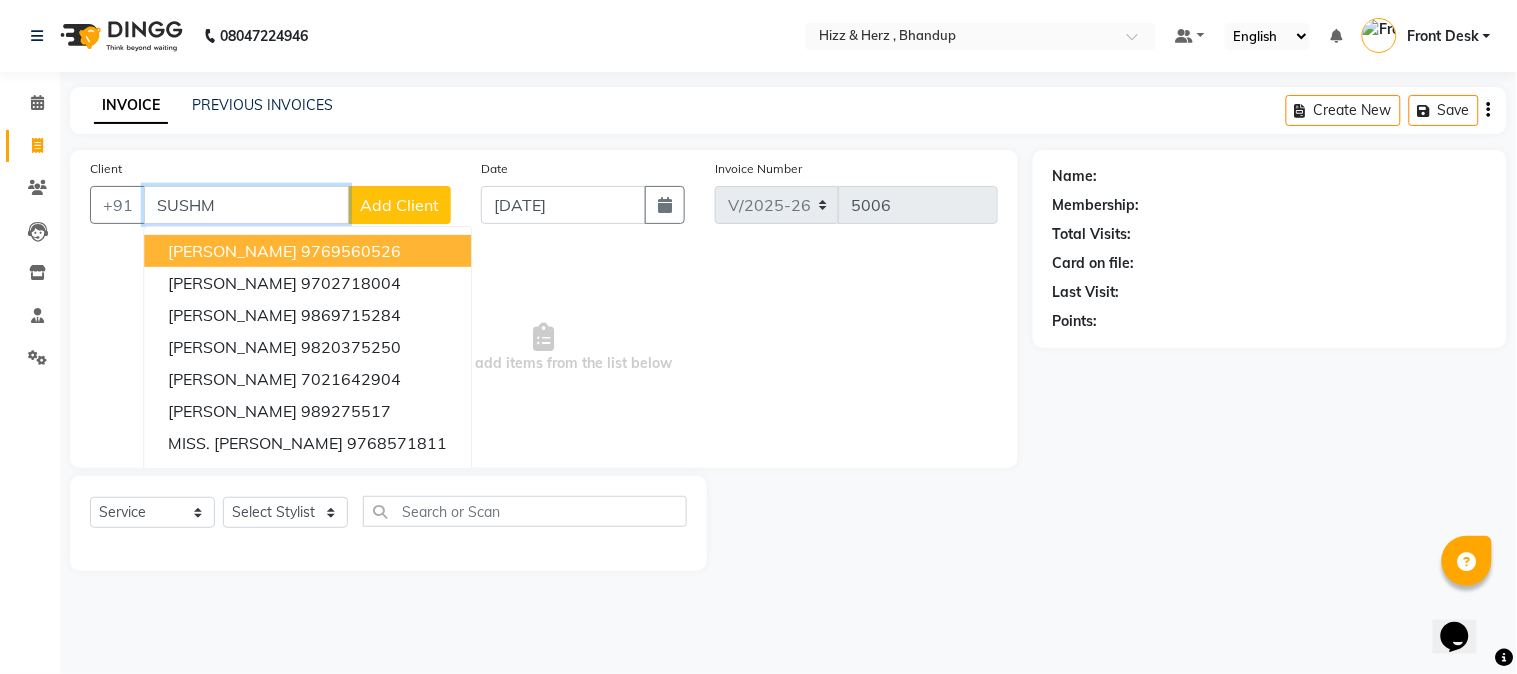 type on "SUSHM" 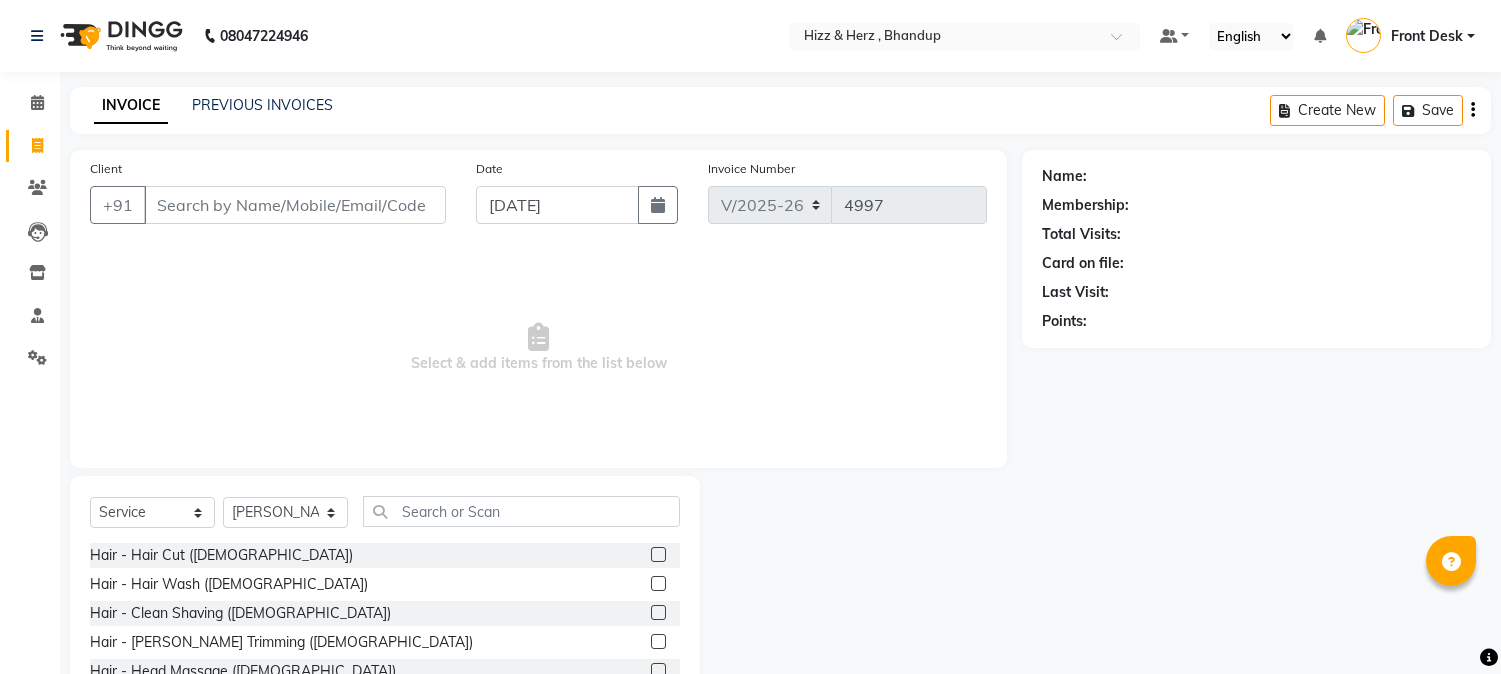 select on "629" 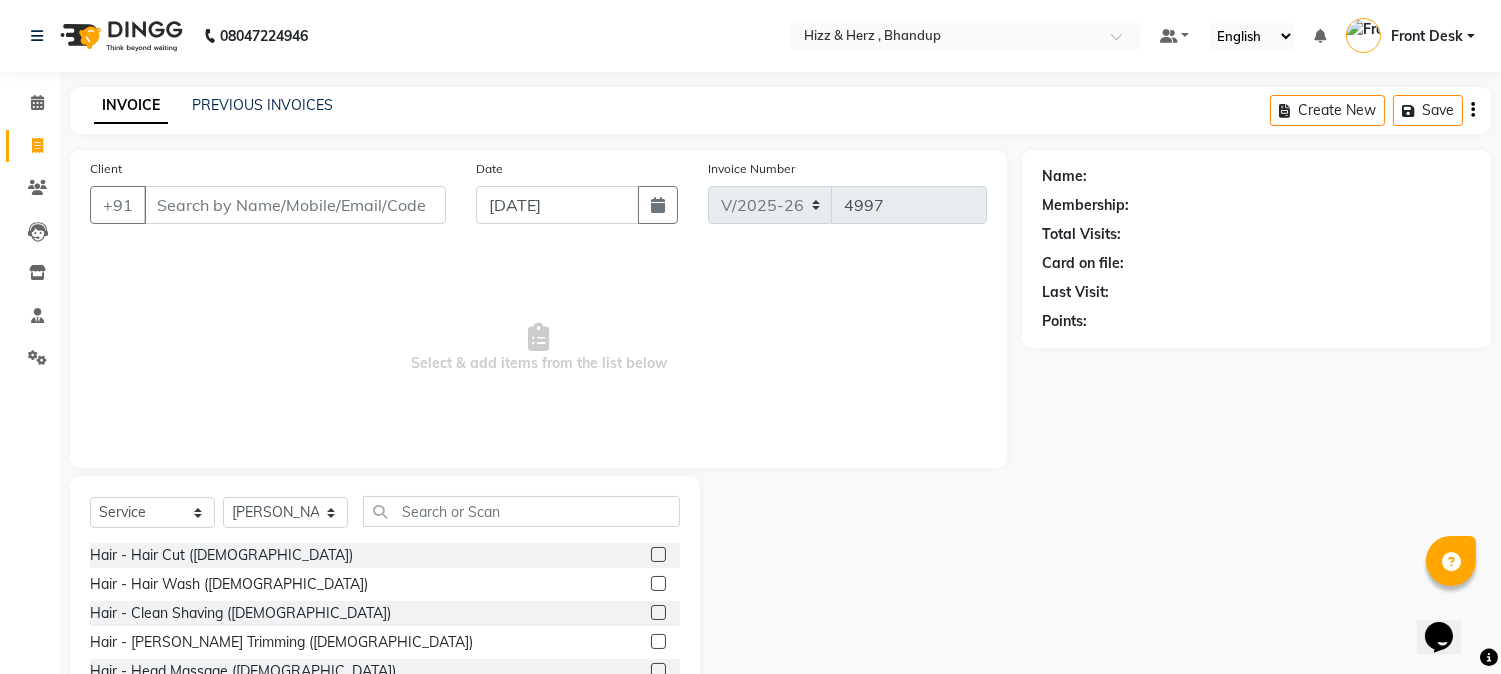 scroll, scrollTop: 0, scrollLeft: 0, axis: both 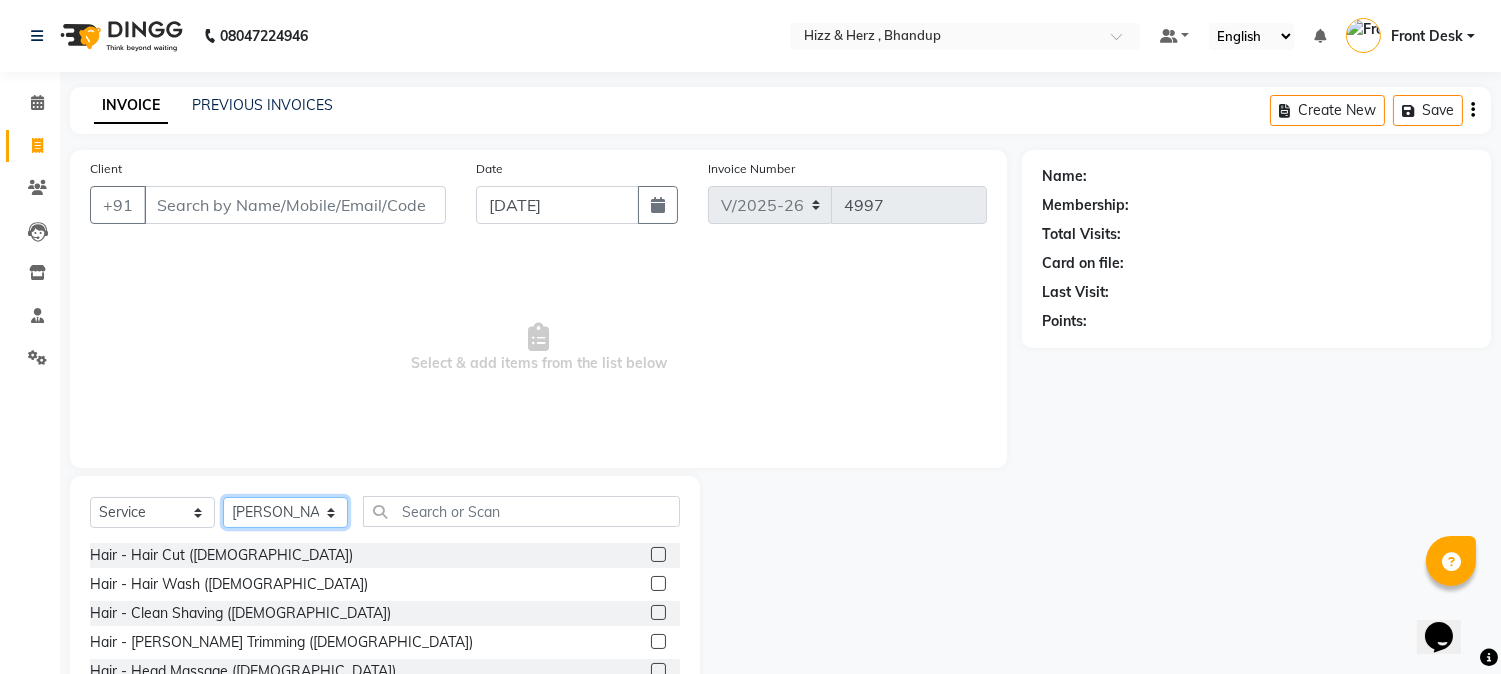 click on "Select Stylist Front Desk [PERSON_NAME] HIZZ & HERZ 2 [PERSON_NAME] [PERSON_NAME] [PERSON_NAME] [PERSON_NAME] MOHD [PERSON_NAME] [PERSON_NAME] [PERSON_NAME]  [PERSON_NAME]" 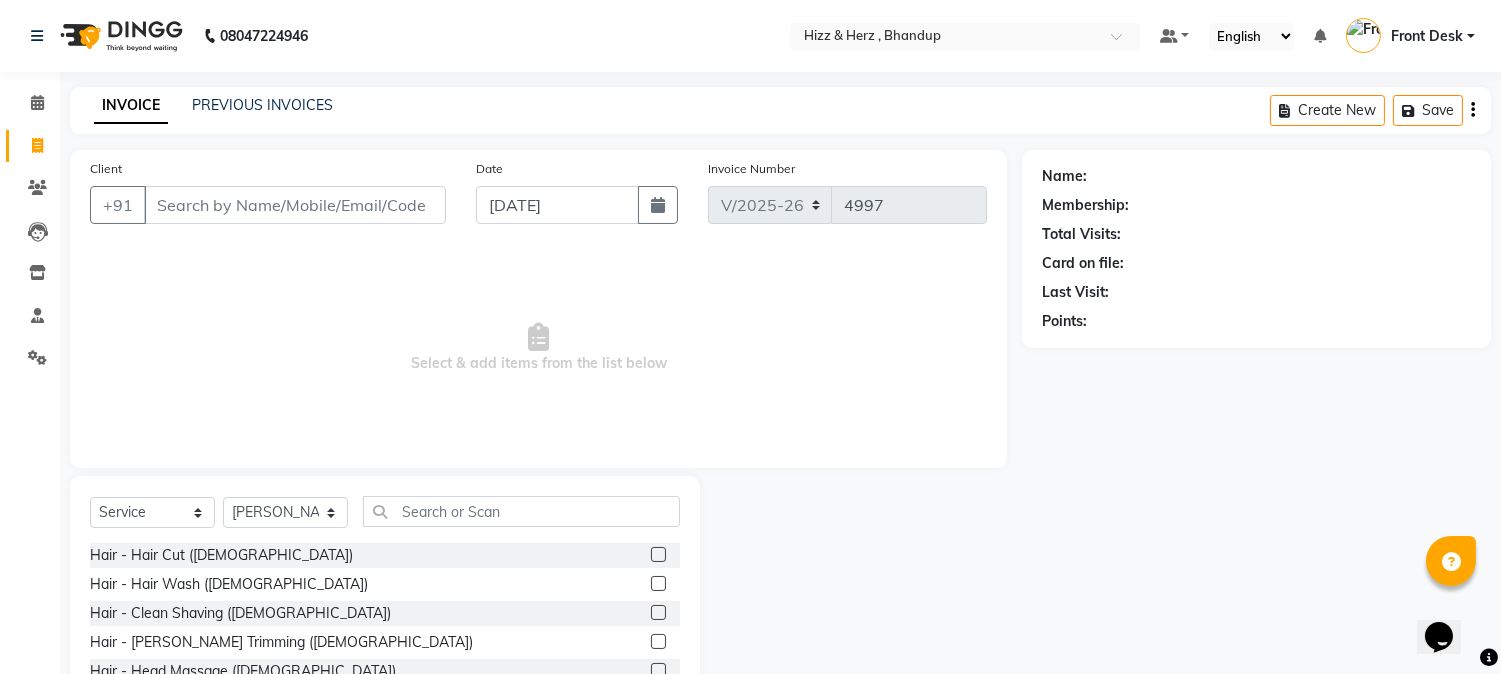 click 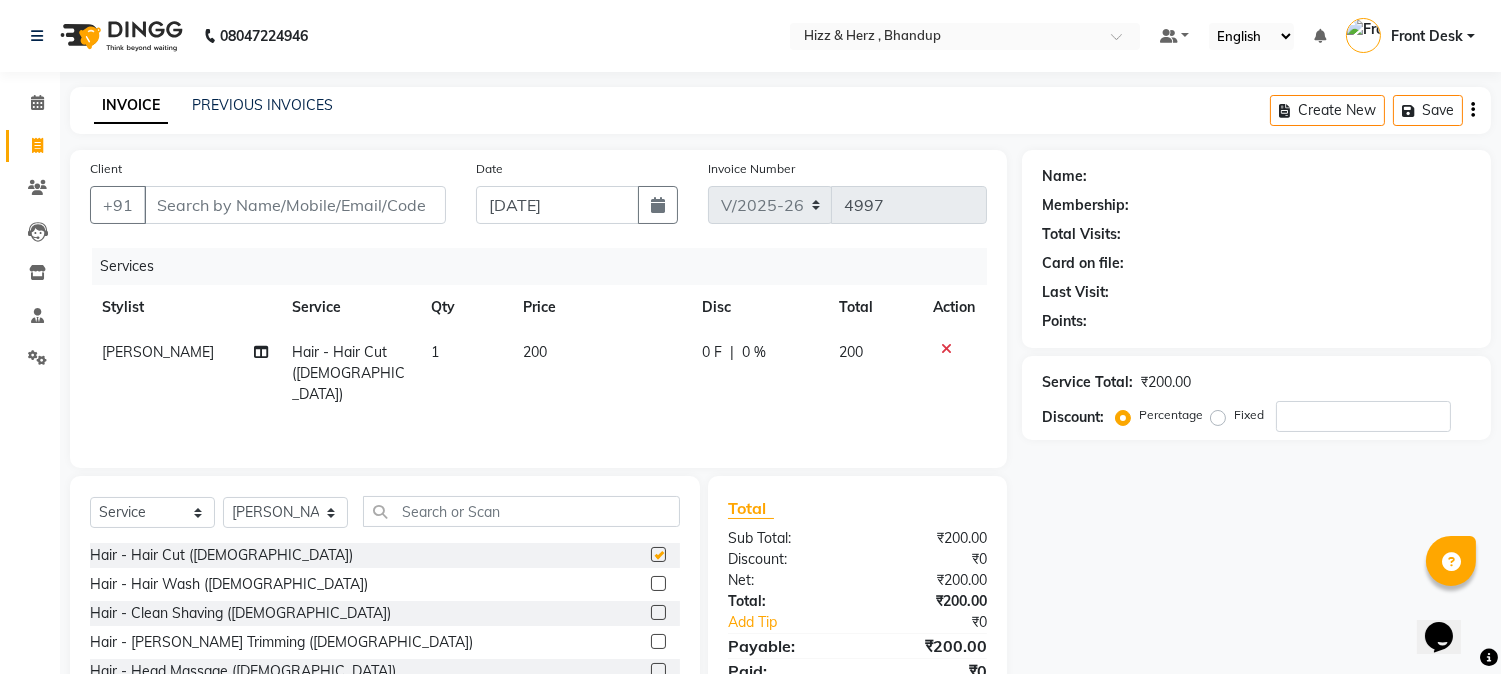 checkbox on "false" 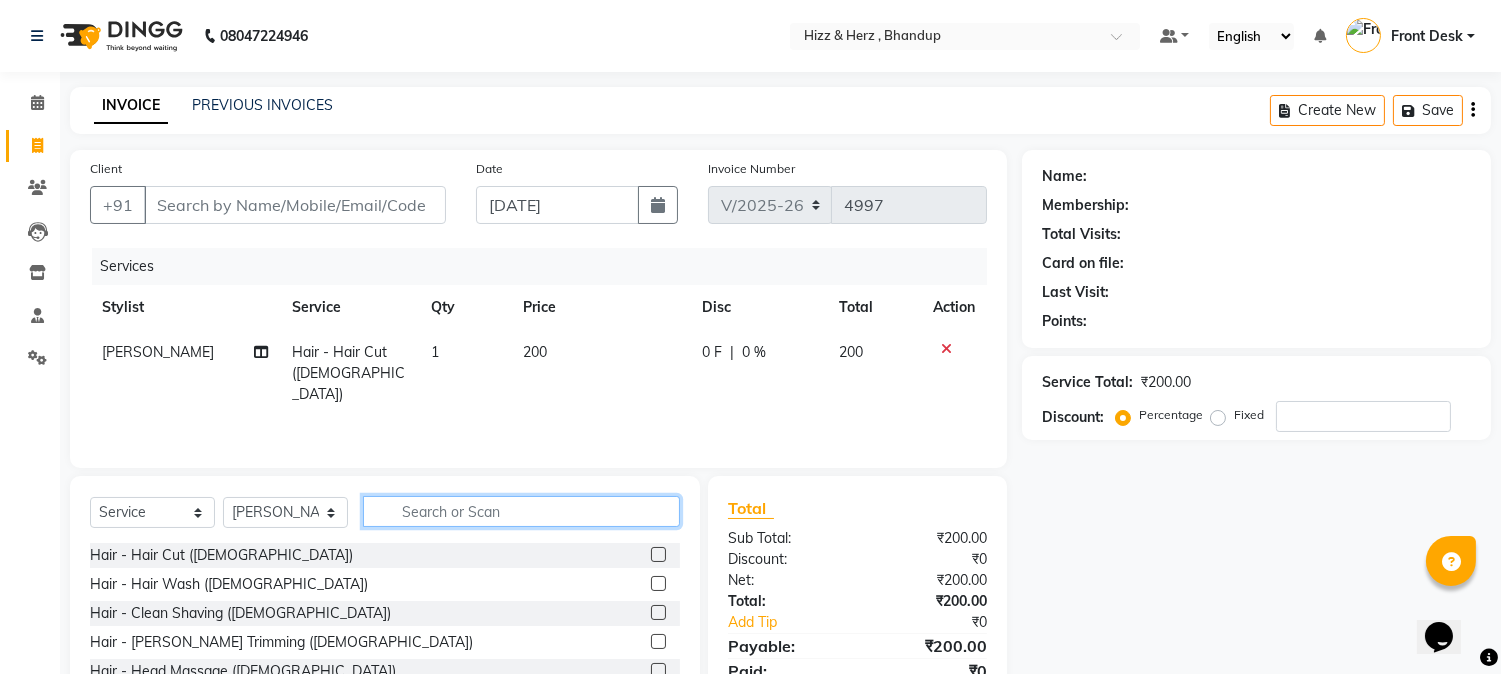 click 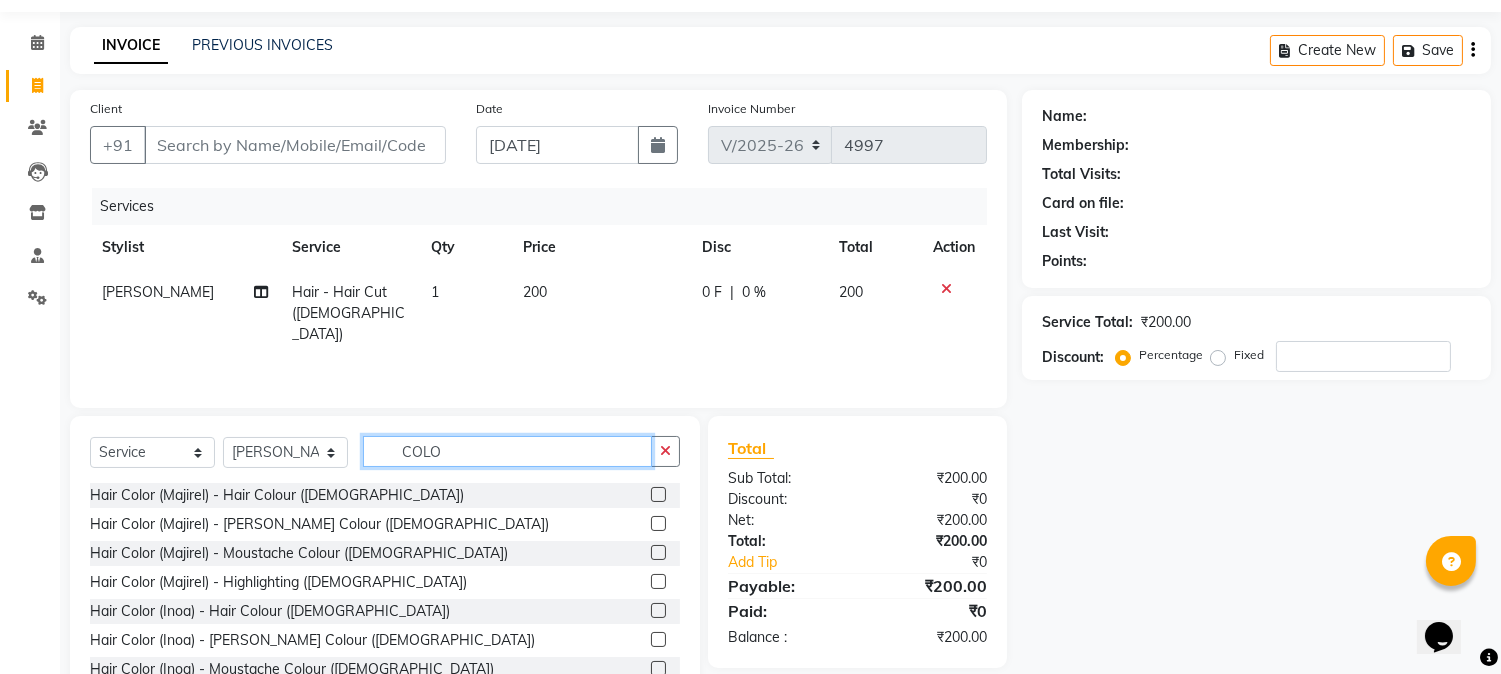 scroll, scrollTop: 111, scrollLeft: 0, axis: vertical 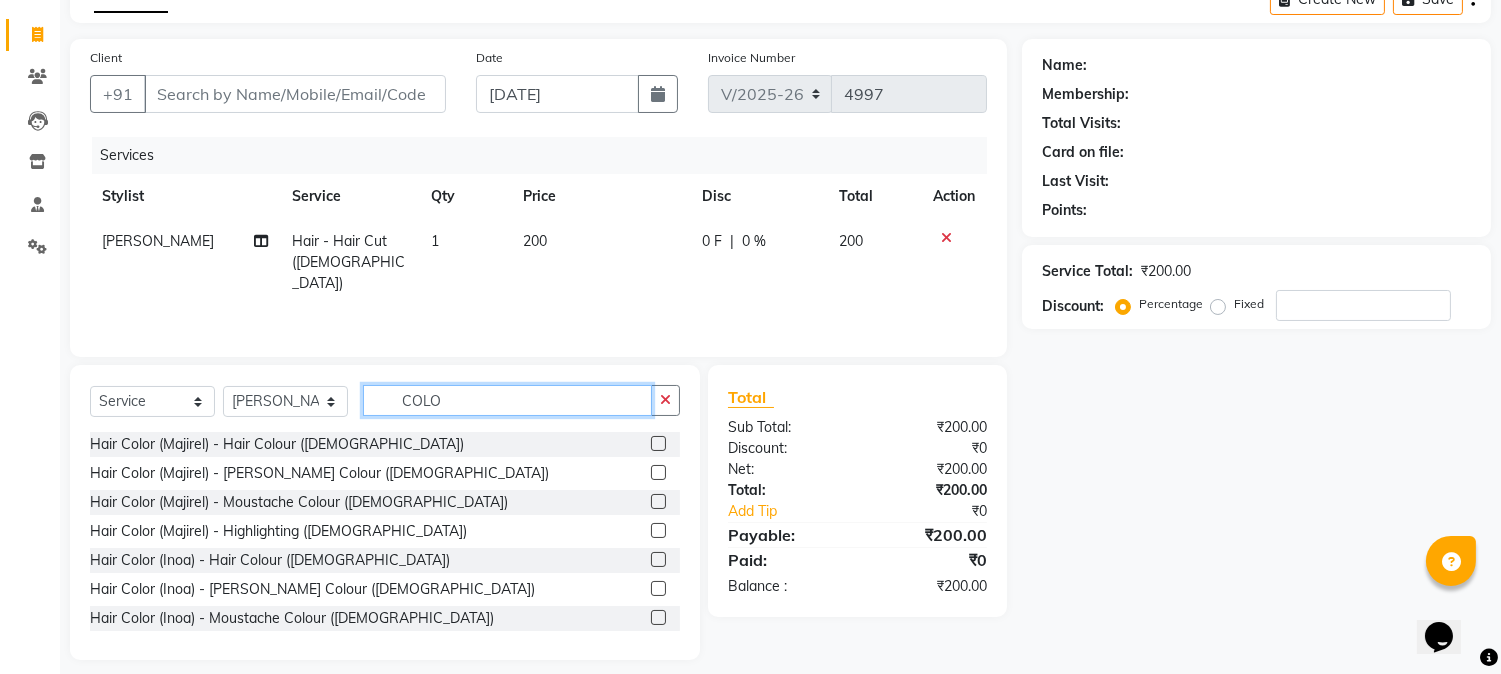 type on "COLO" 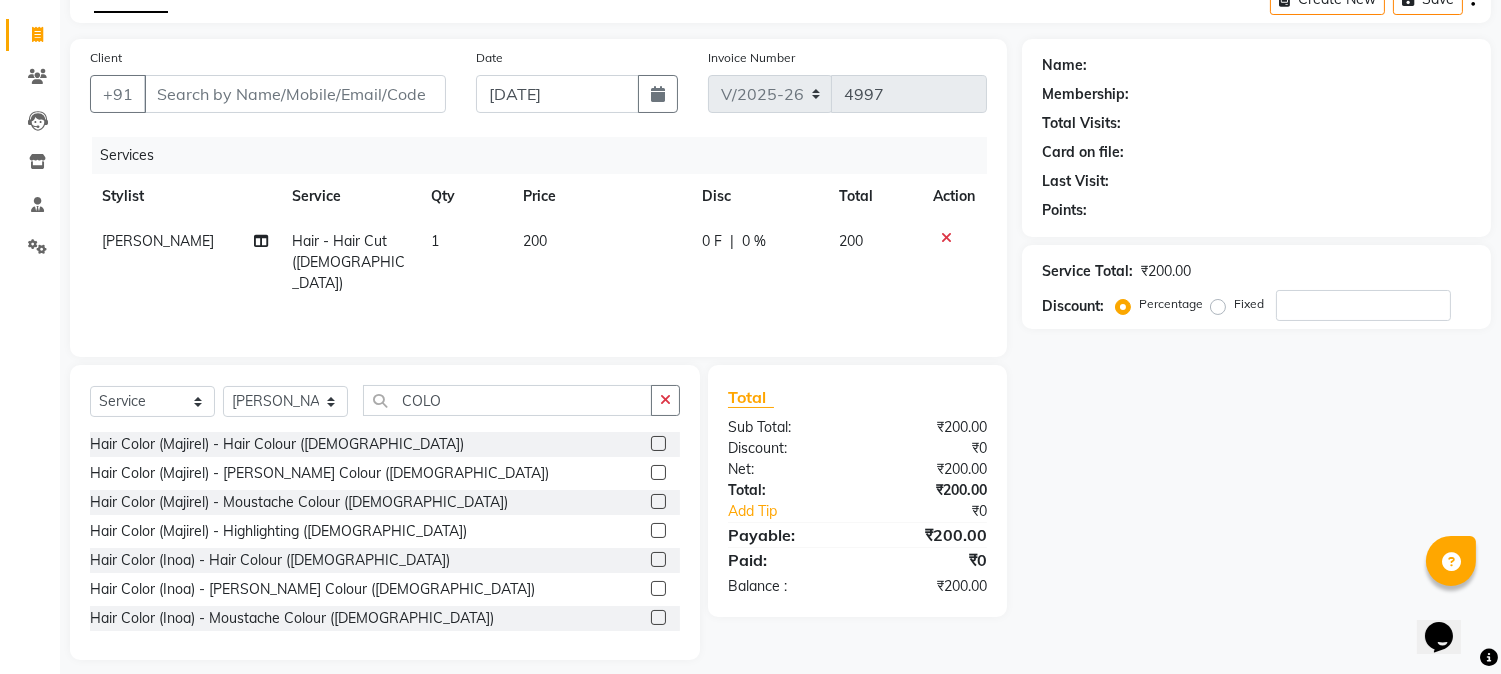 click 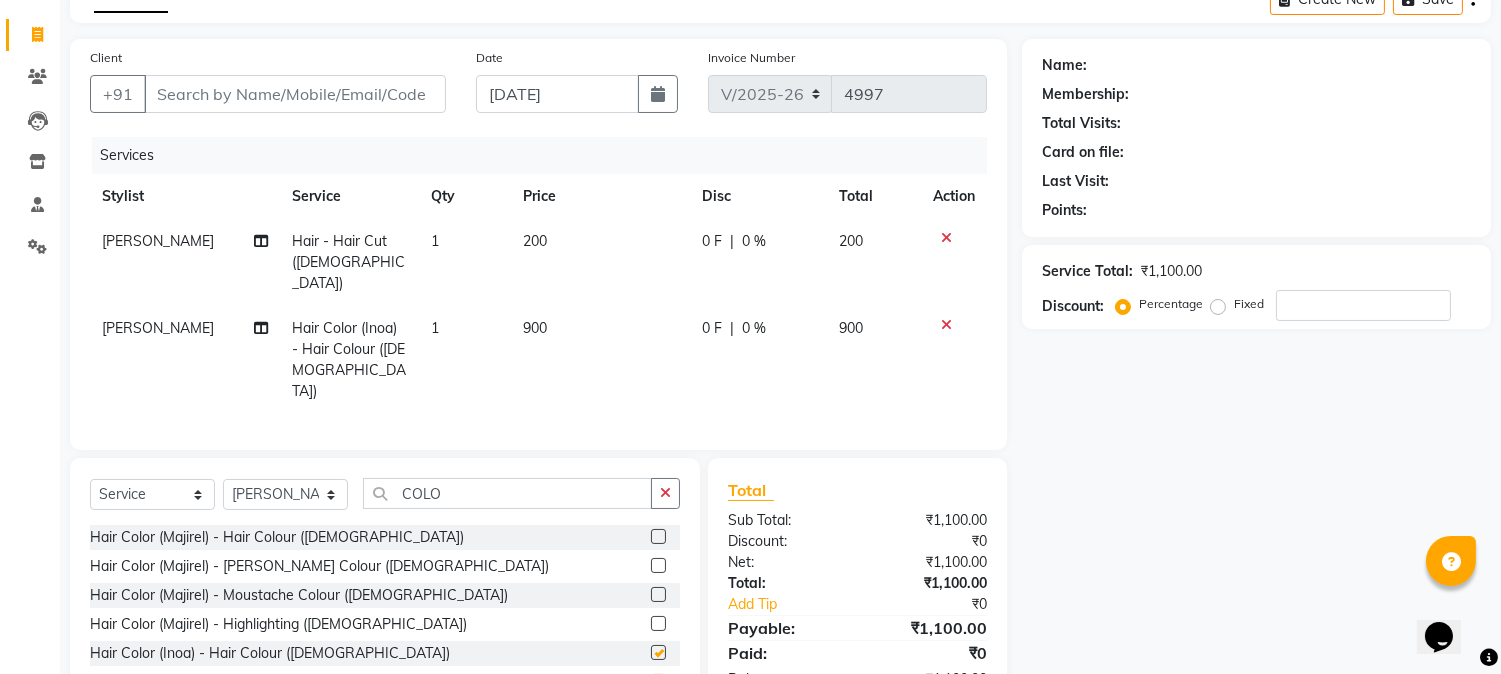 scroll, scrollTop: 48, scrollLeft: 0, axis: vertical 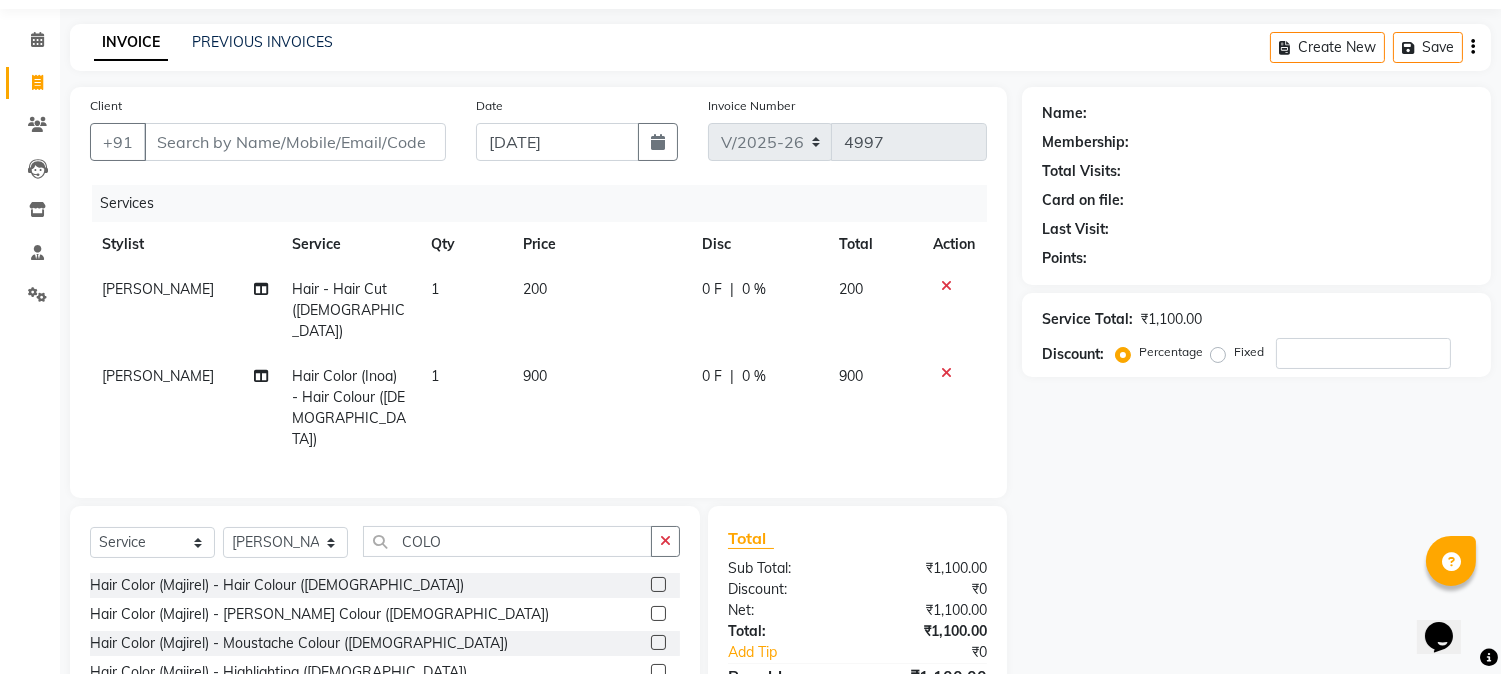 checkbox on "false" 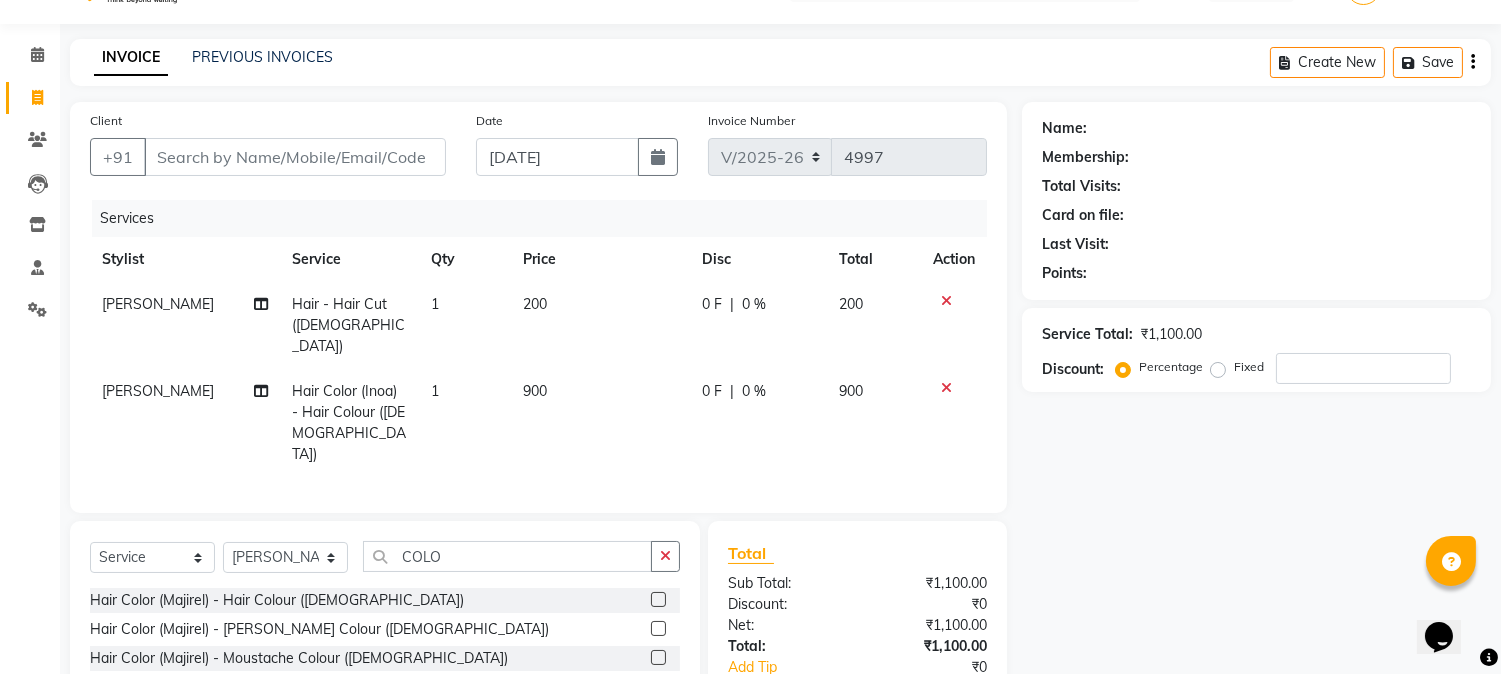 scroll, scrollTop: 0, scrollLeft: 0, axis: both 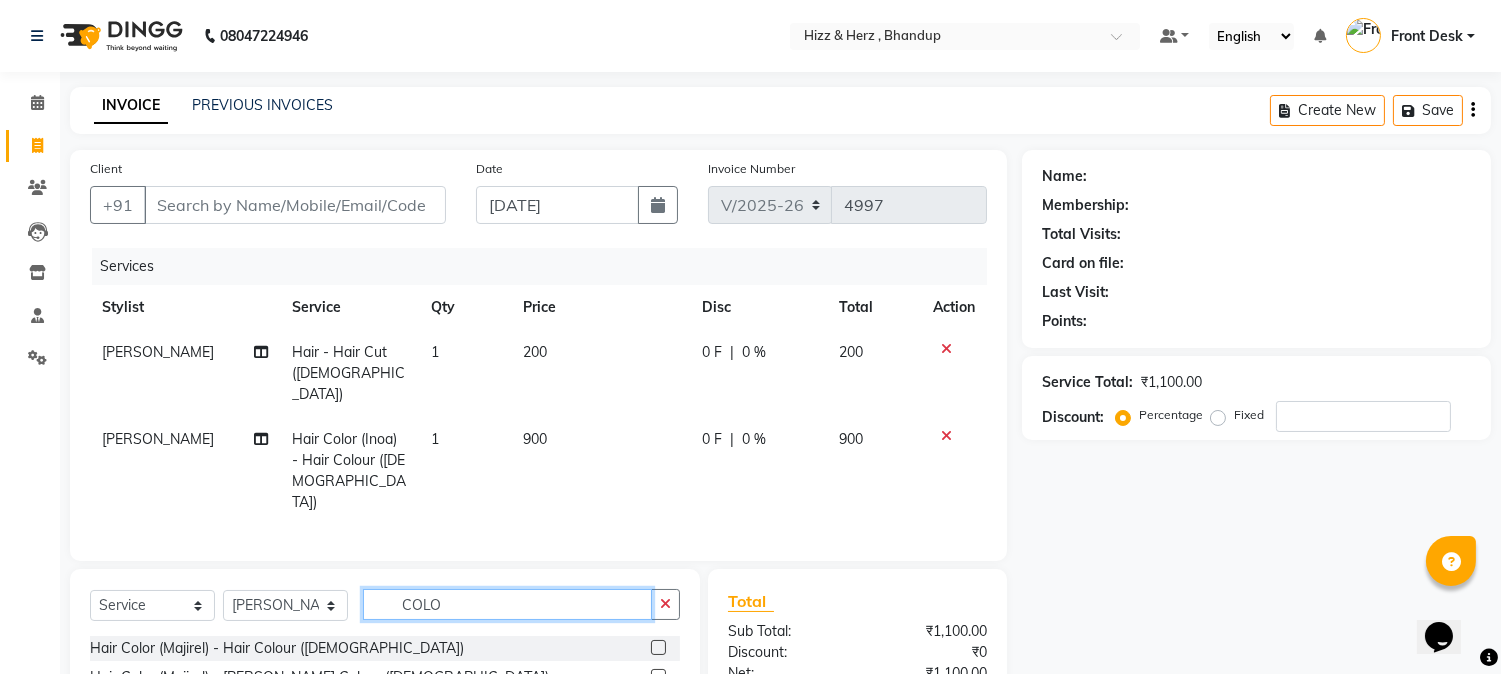 click on "COLO" 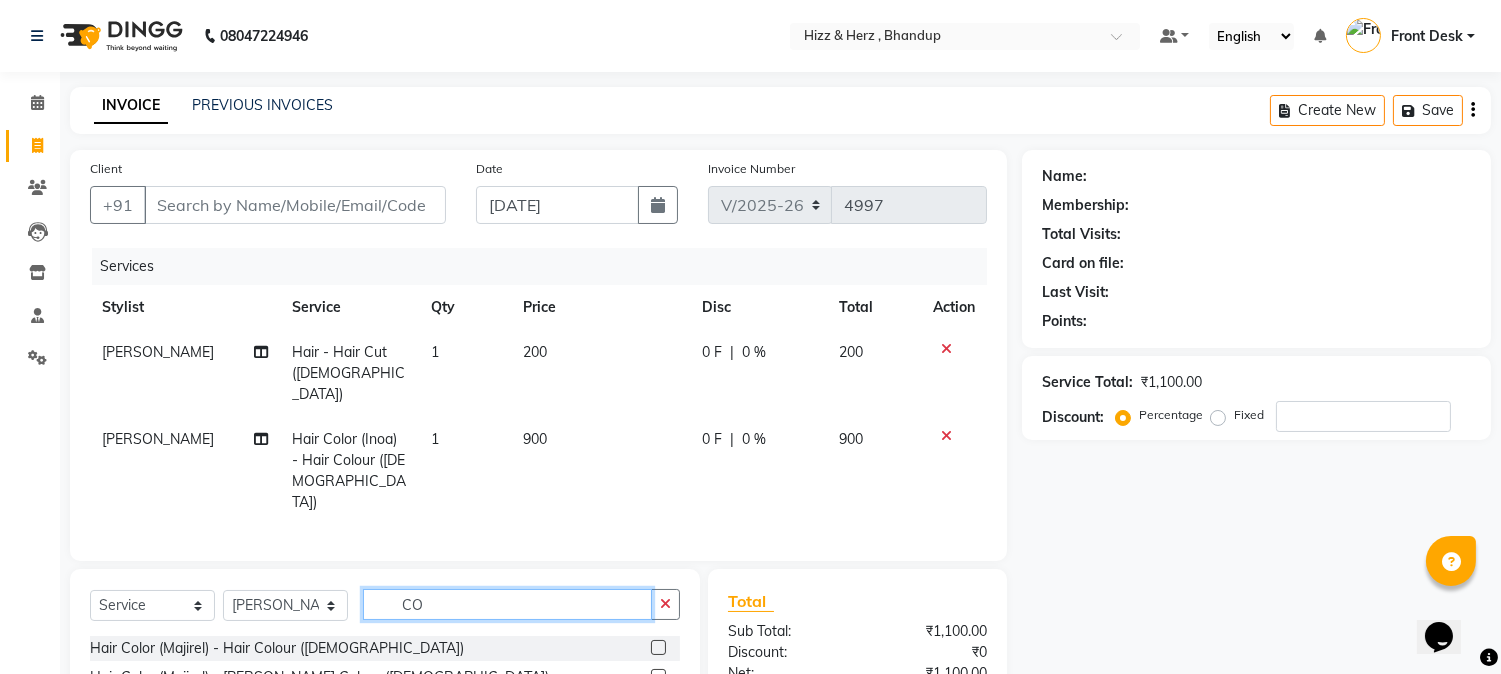 type on "C" 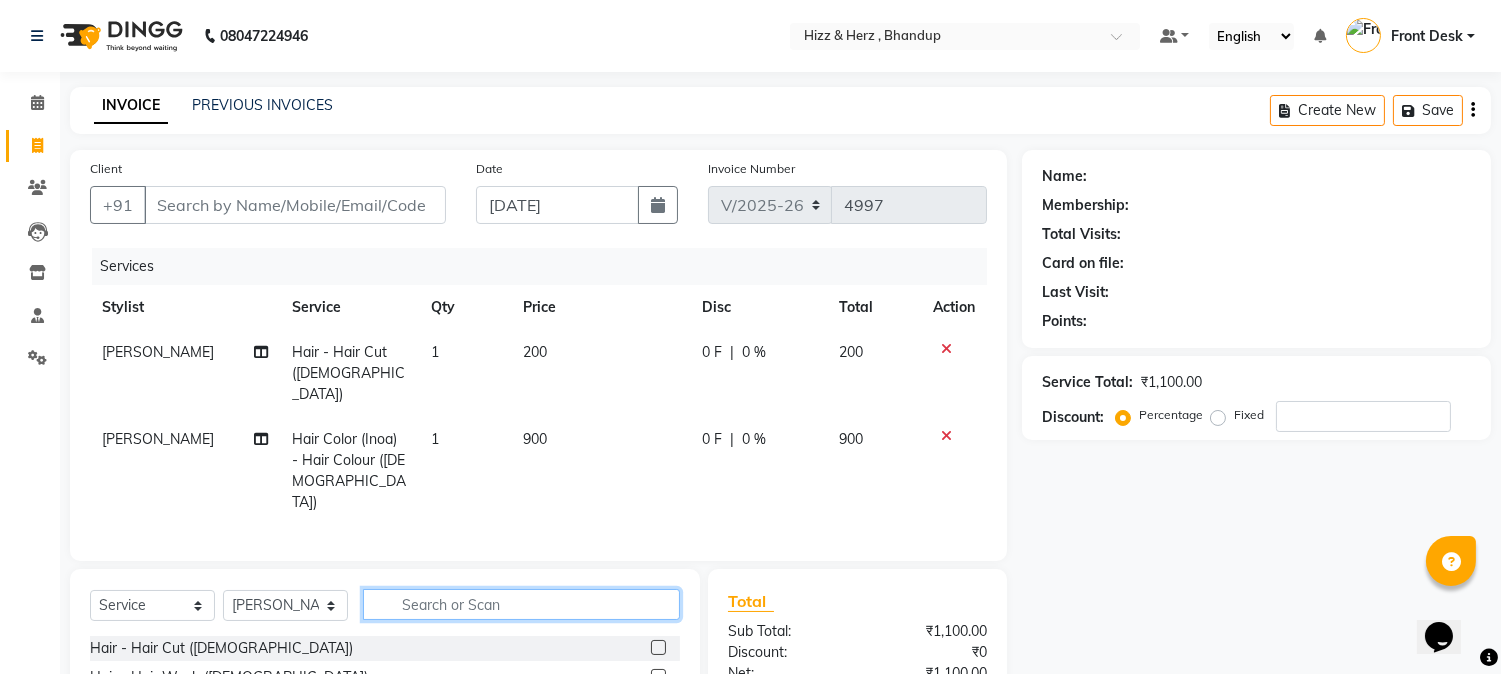 click 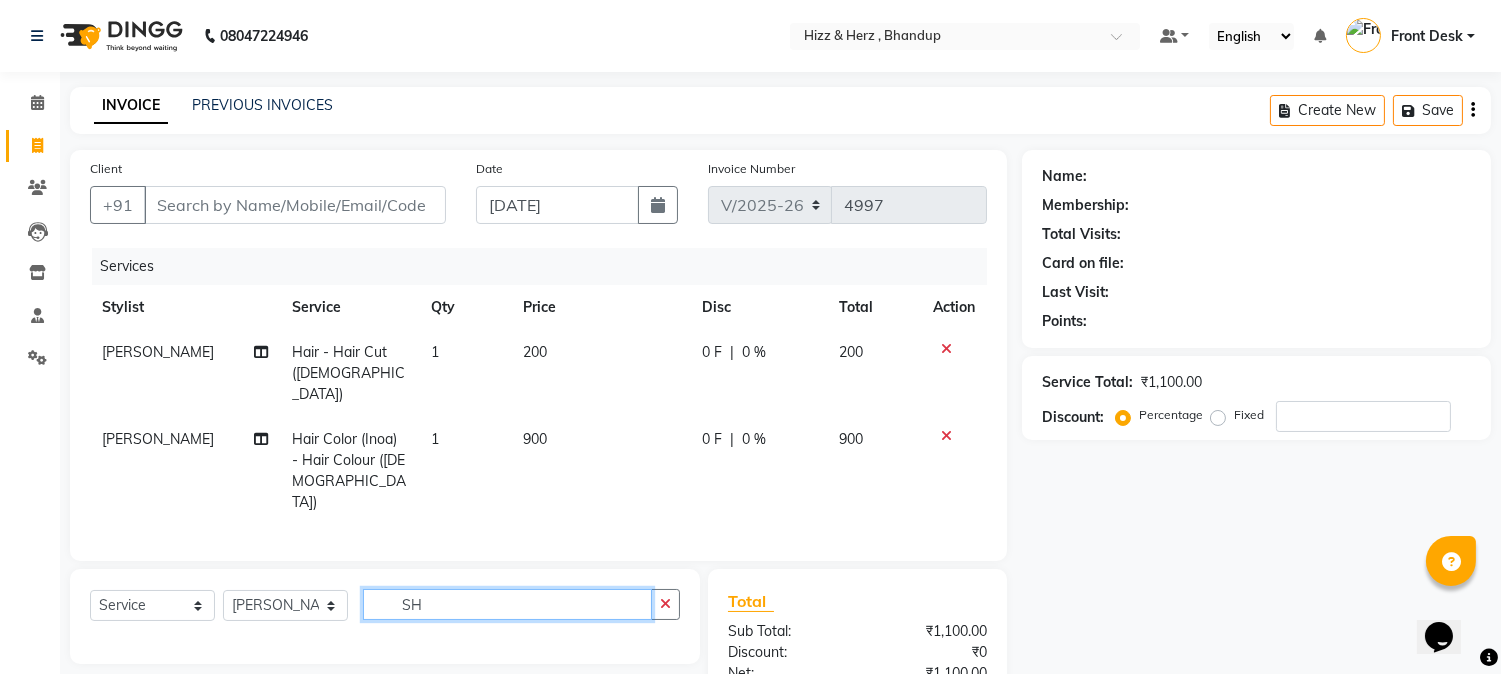 type on "S" 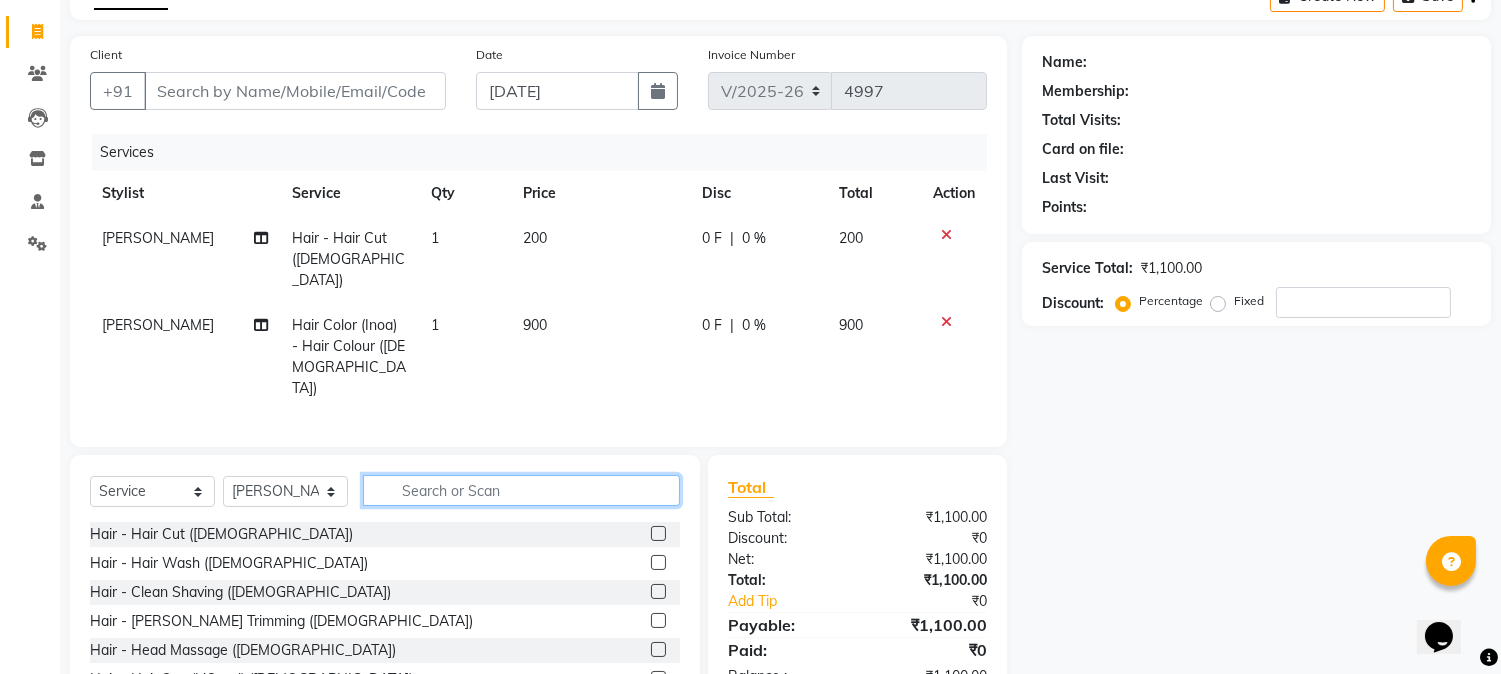 scroll, scrollTop: 194, scrollLeft: 0, axis: vertical 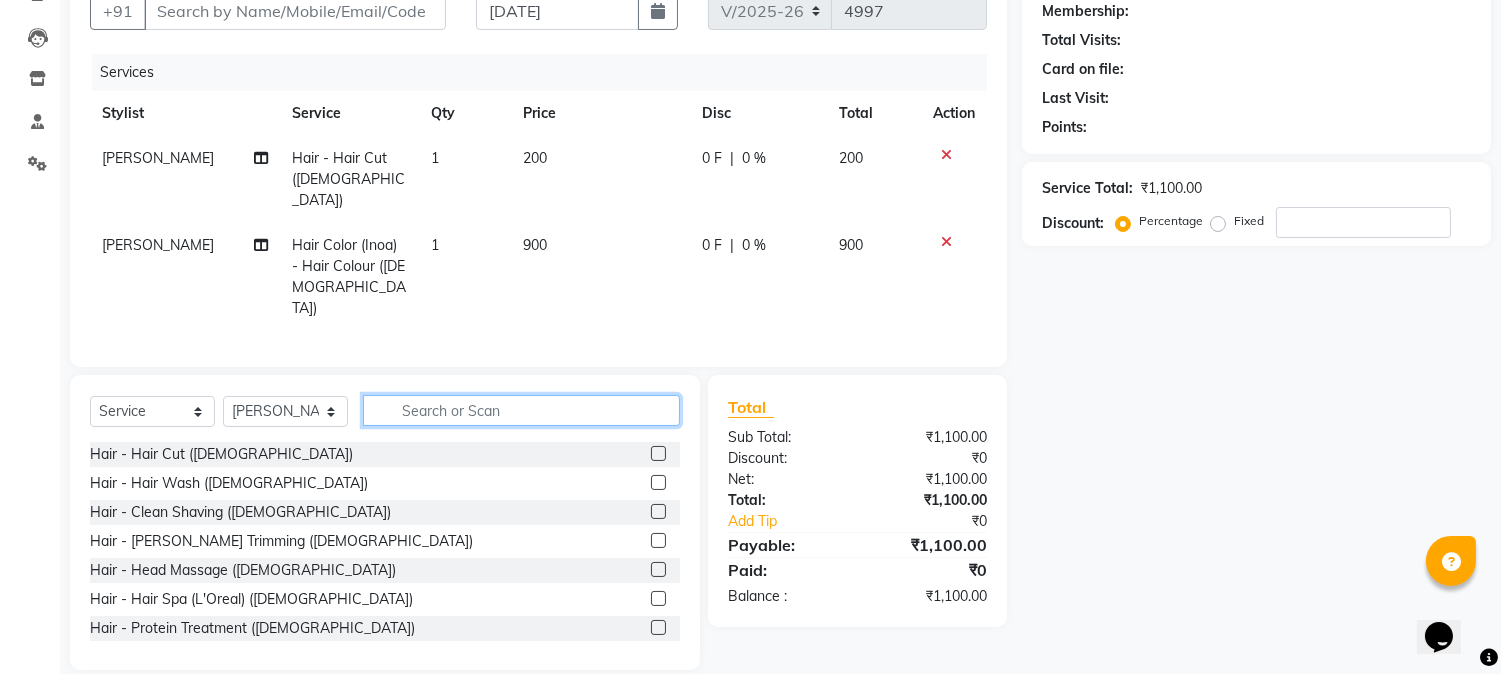 type 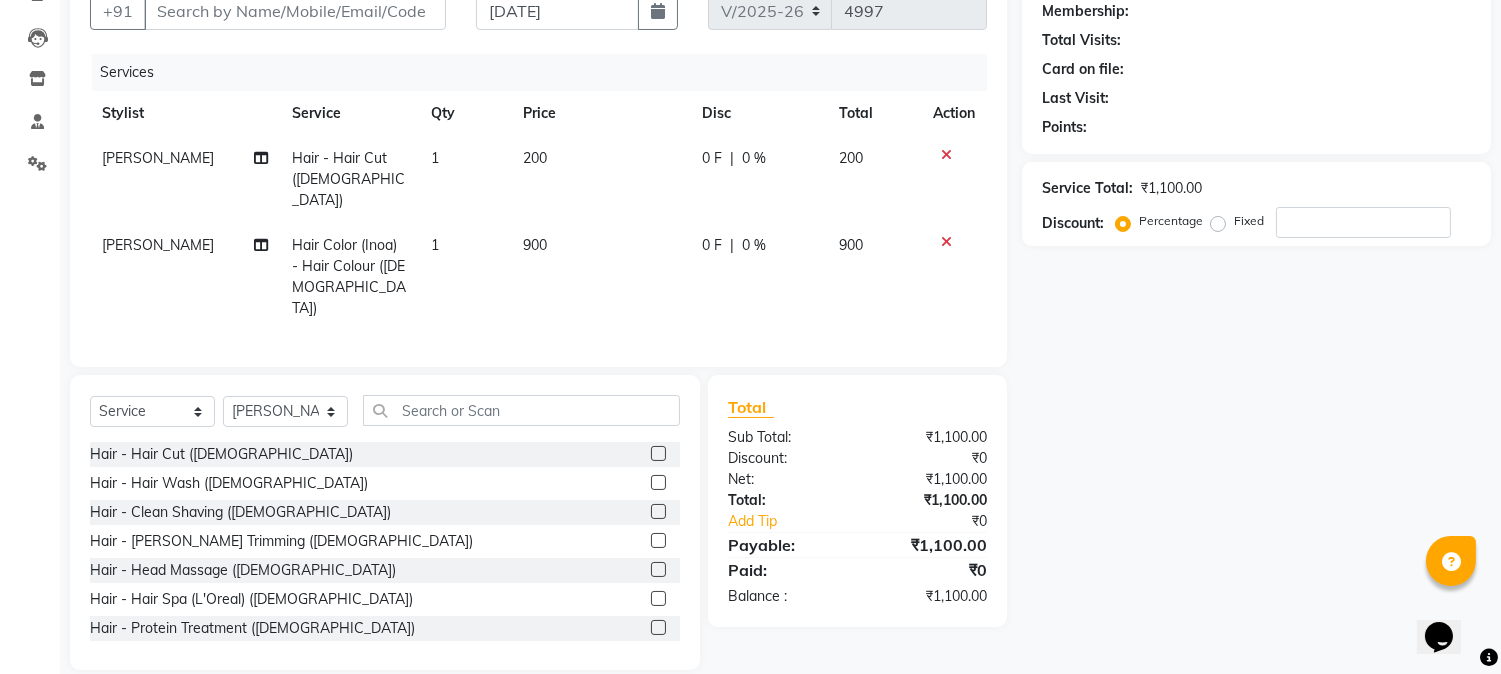 click 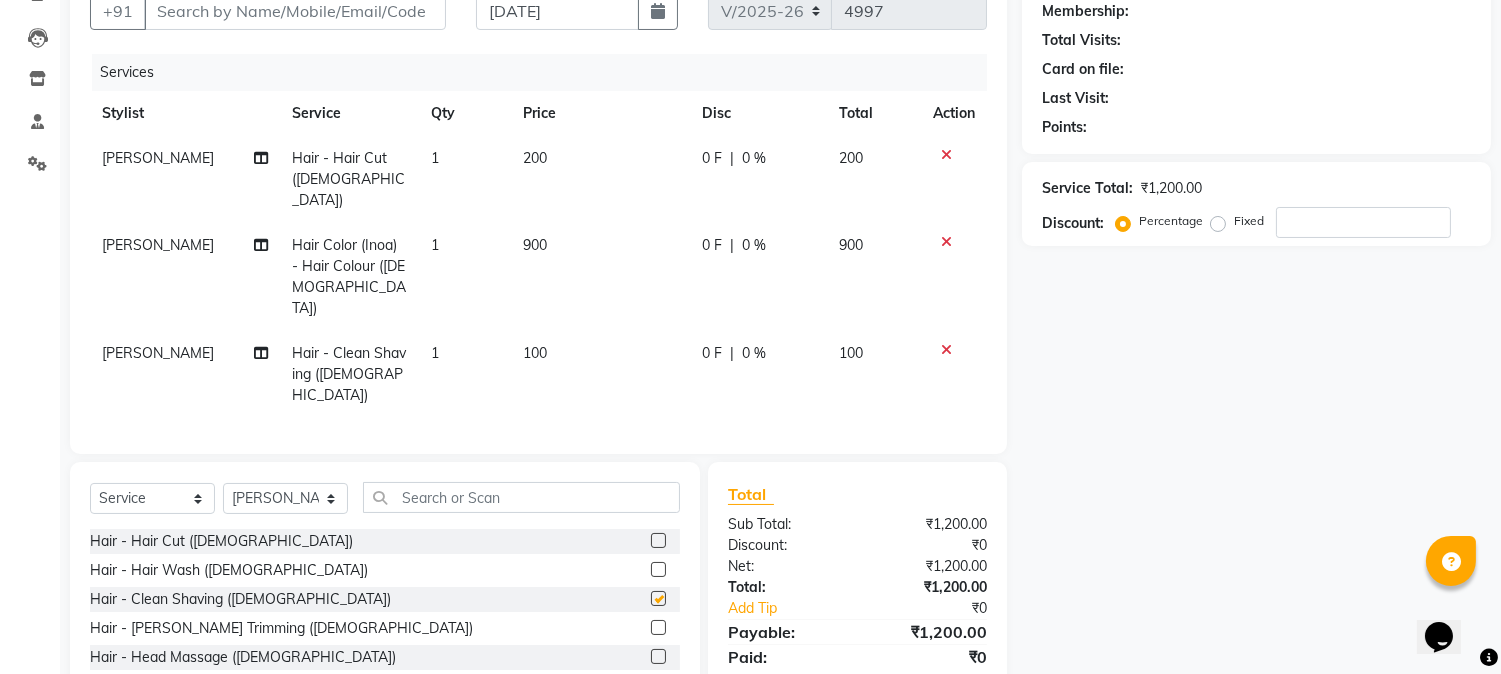 checkbox on "false" 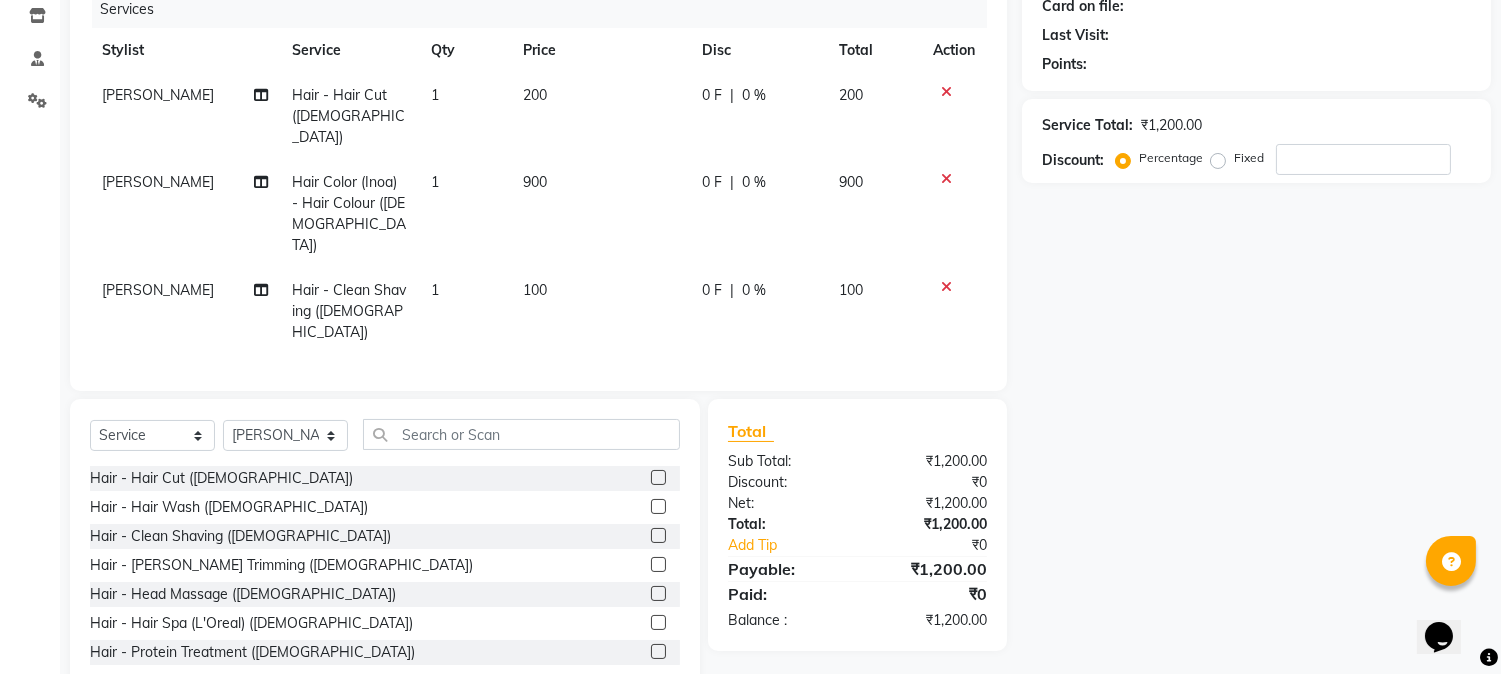 scroll, scrollTop: 260, scrollLeft: 0, axis: vertical 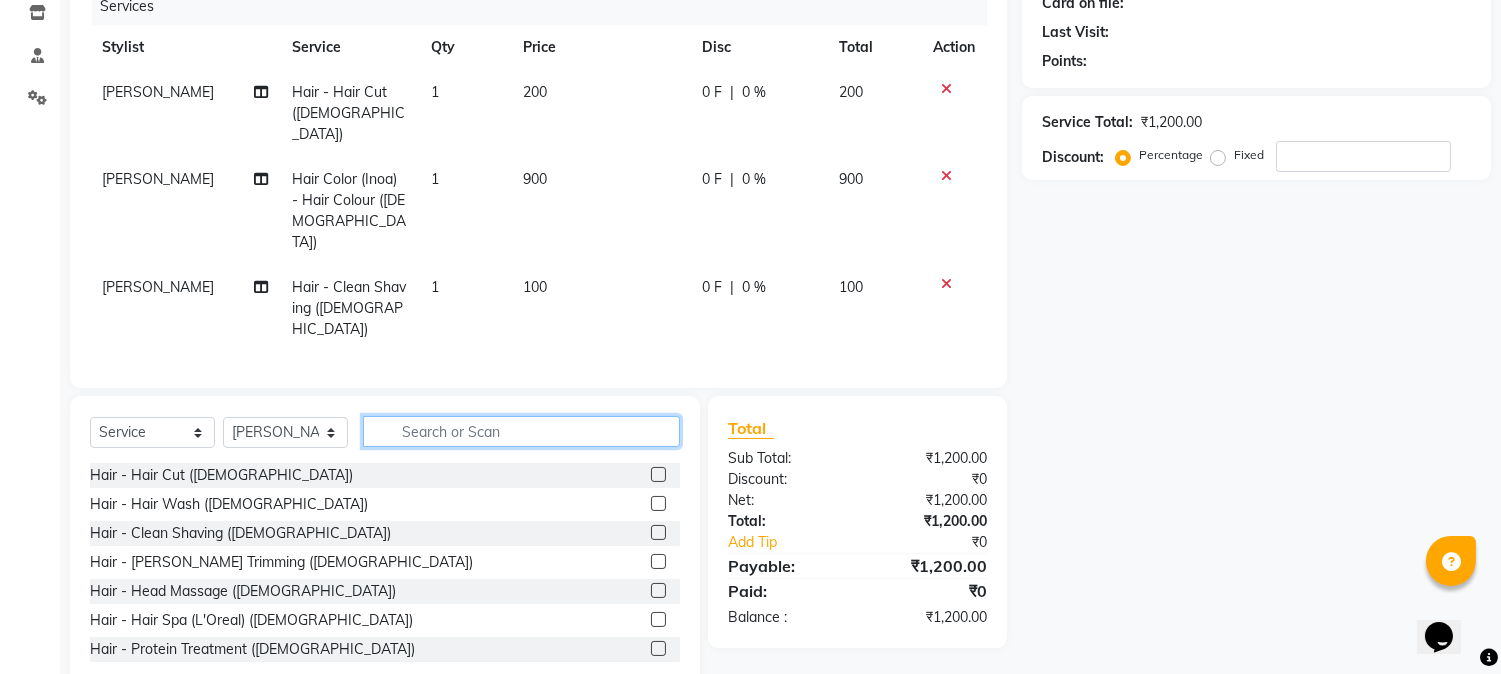 click 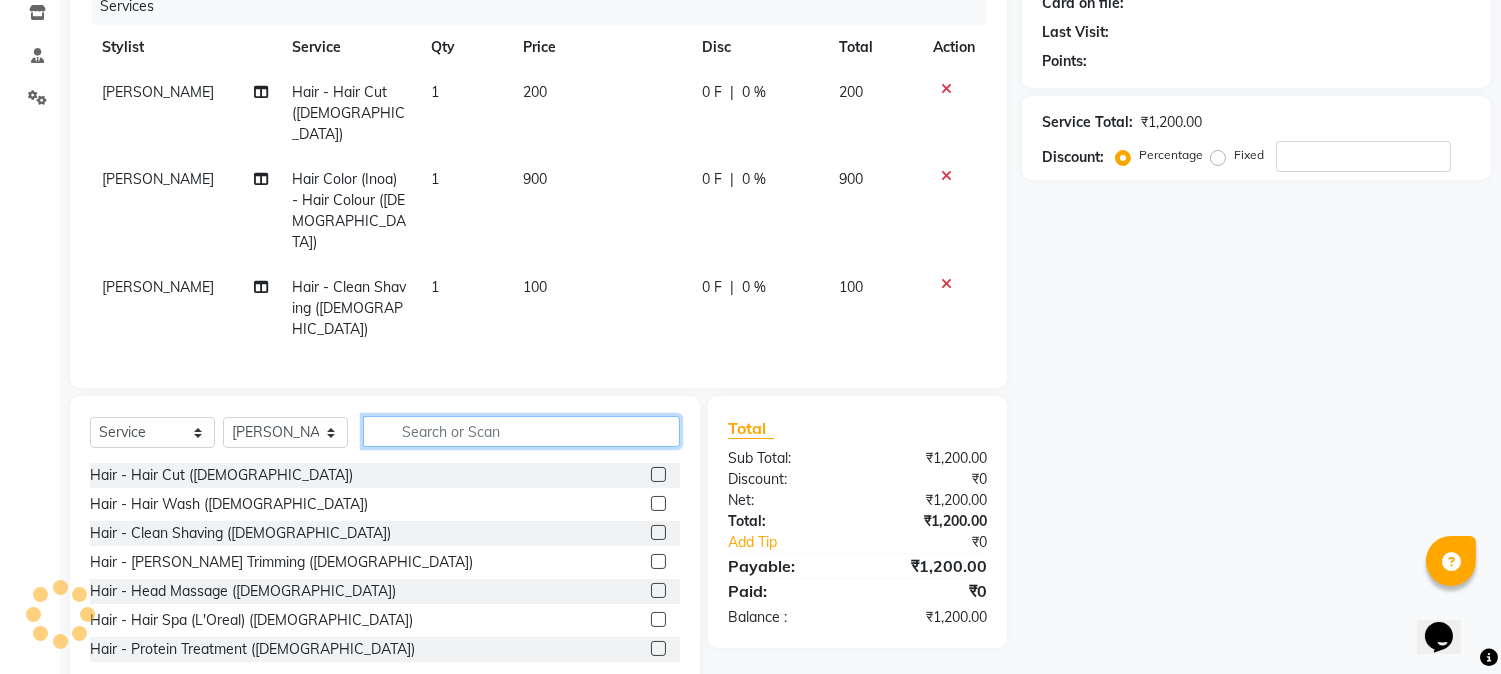 click 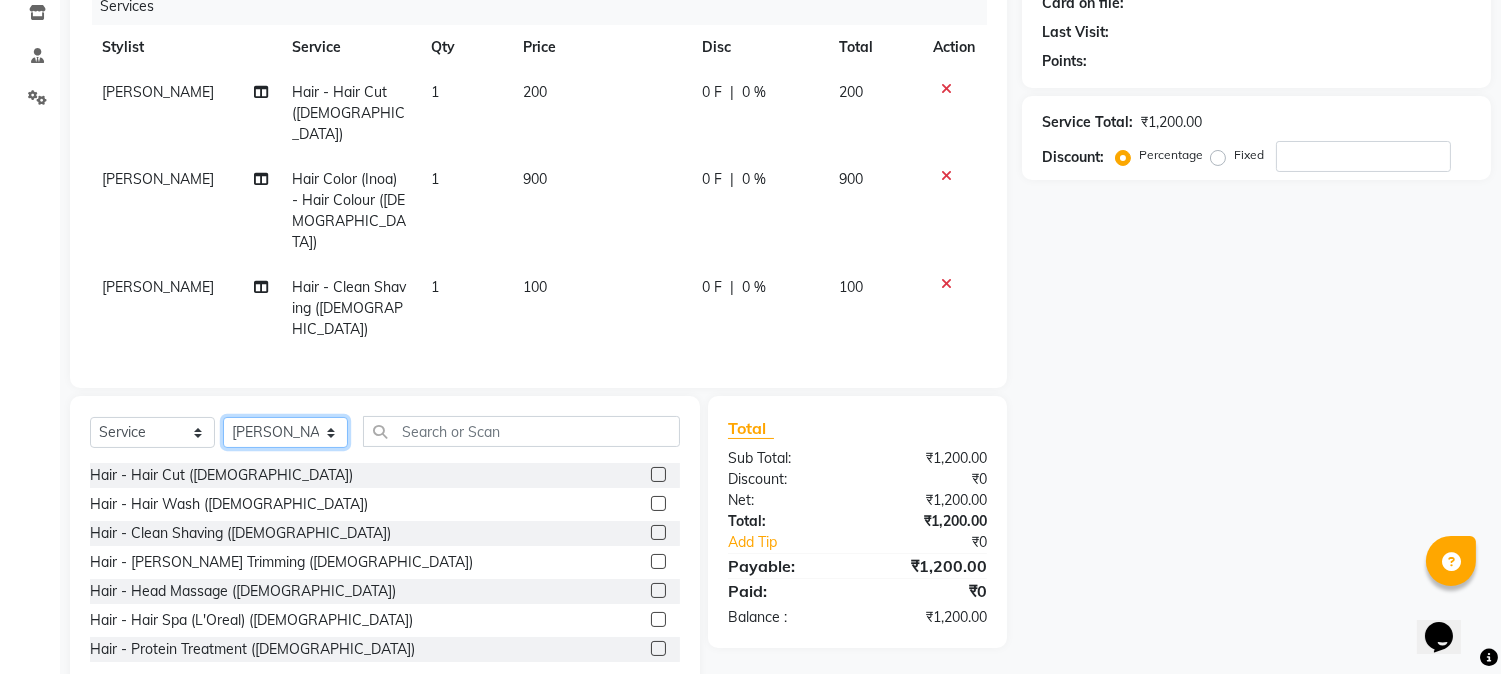 click on "Select Stylist Front Desk [PERSON_NAME] HIZZ & HERZ 2 [PERSON_NAME] [PERSON_NAME] [PERSON_NAME] [PERSON_NAME] MOHD [PERSON_NAME] [PERSON_NAME] [PERSON_NAME]  [PERSON_NAME]" 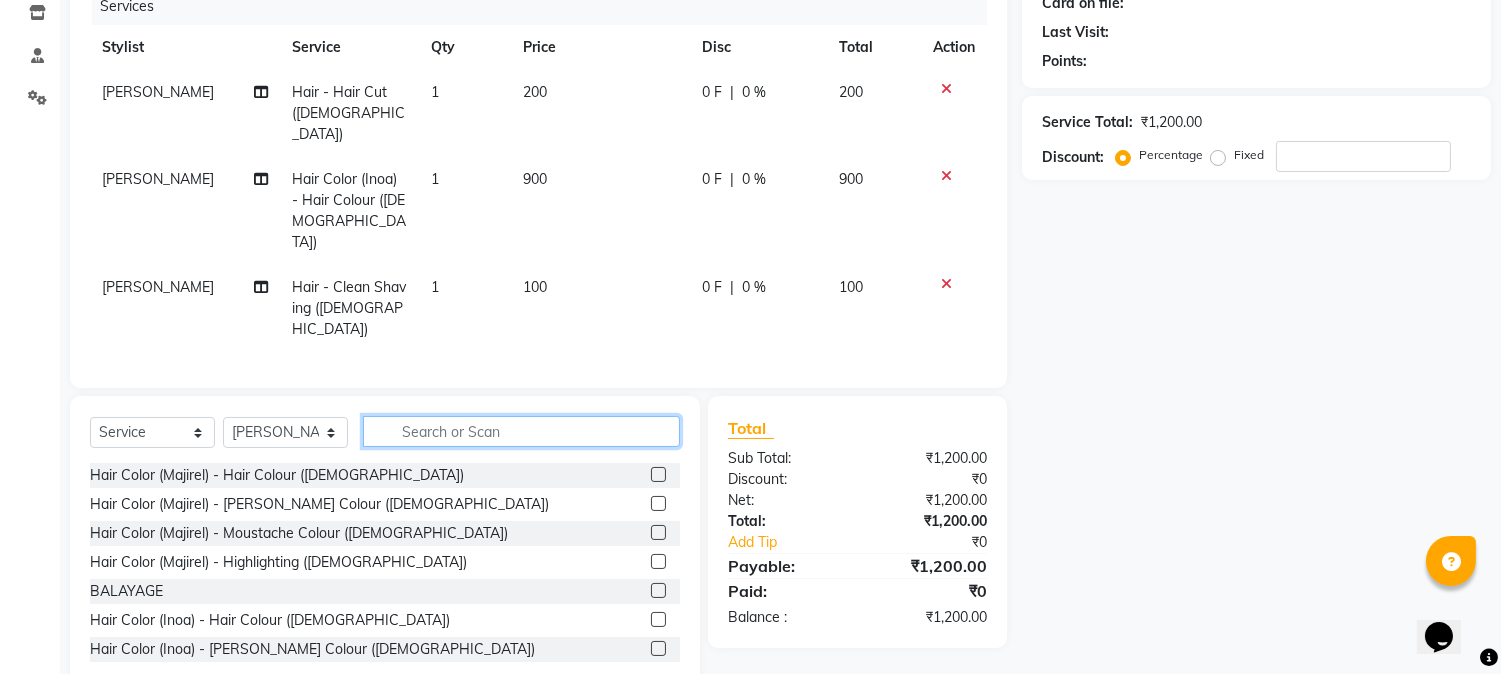 click 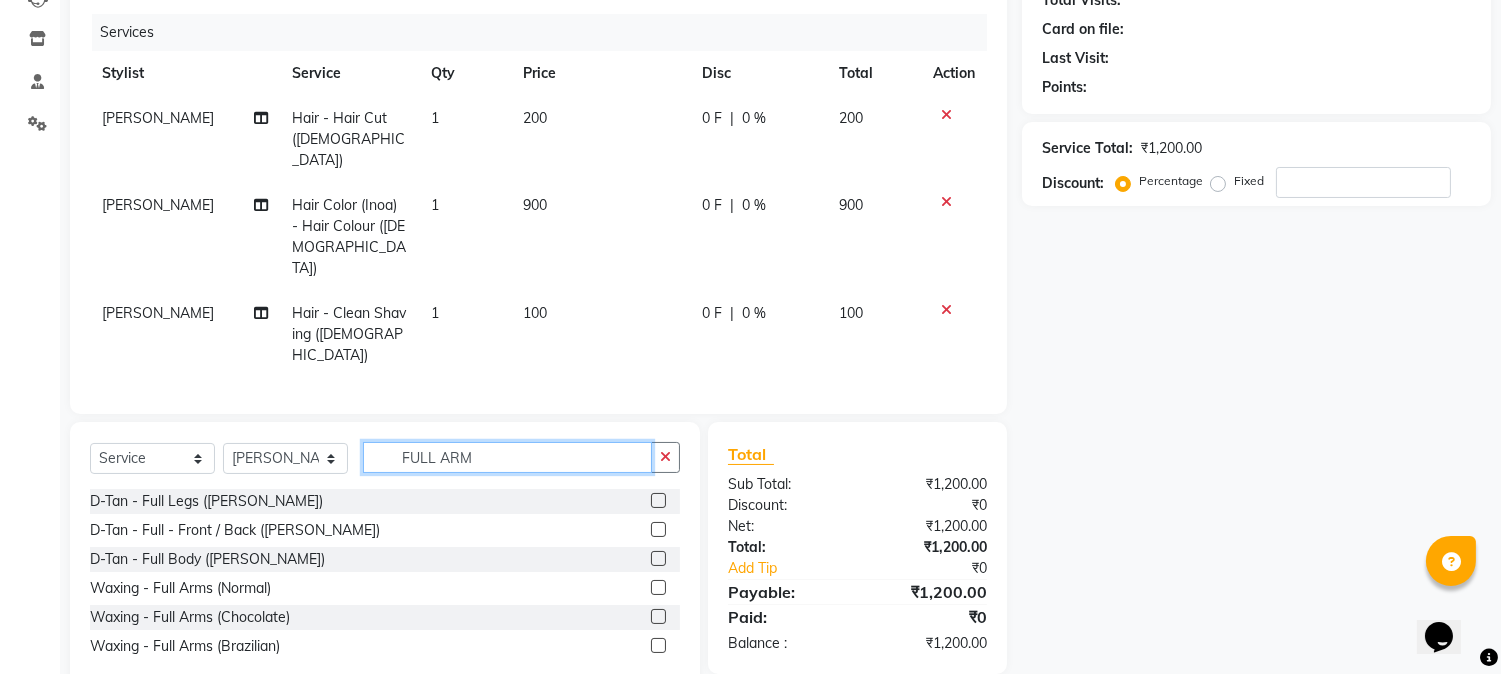 scroll, scrollTop: 217, scrollLeft: 0, axis: vertical 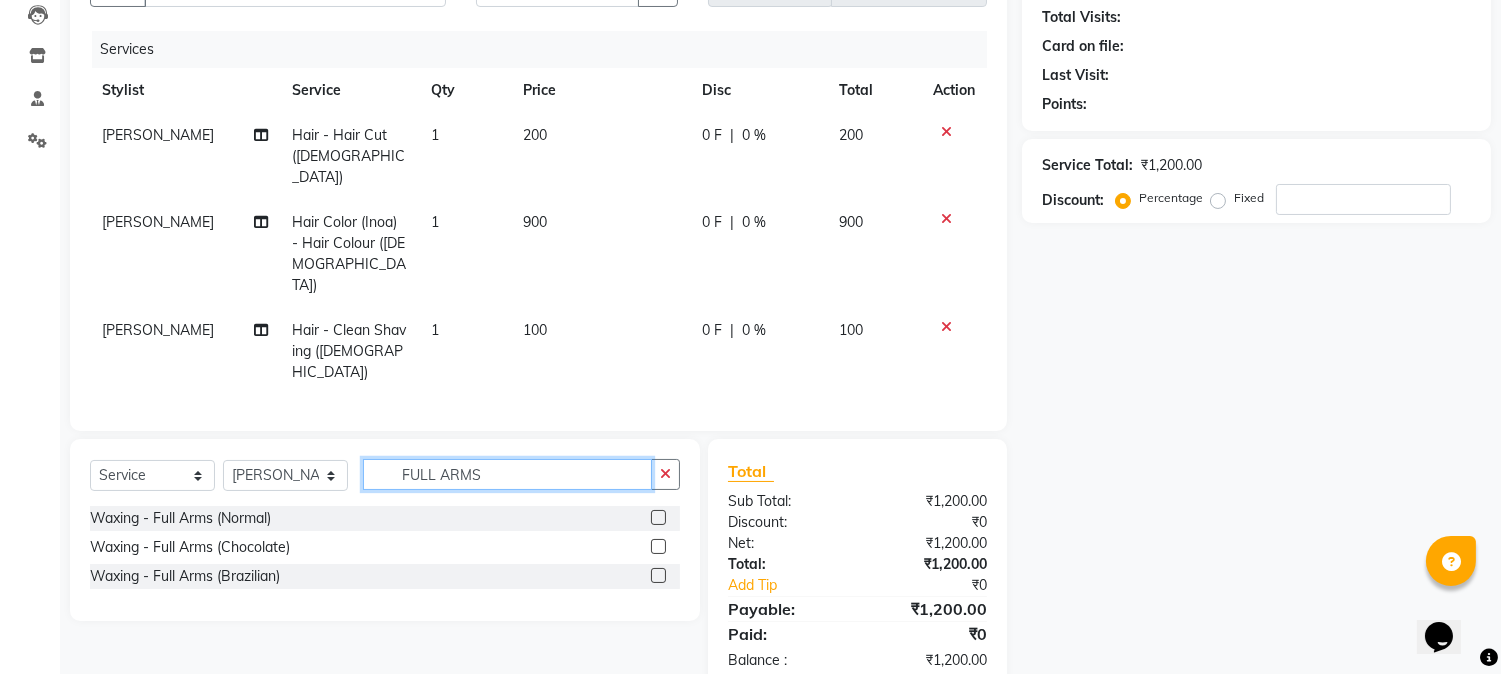 type on "FULL ARMS" 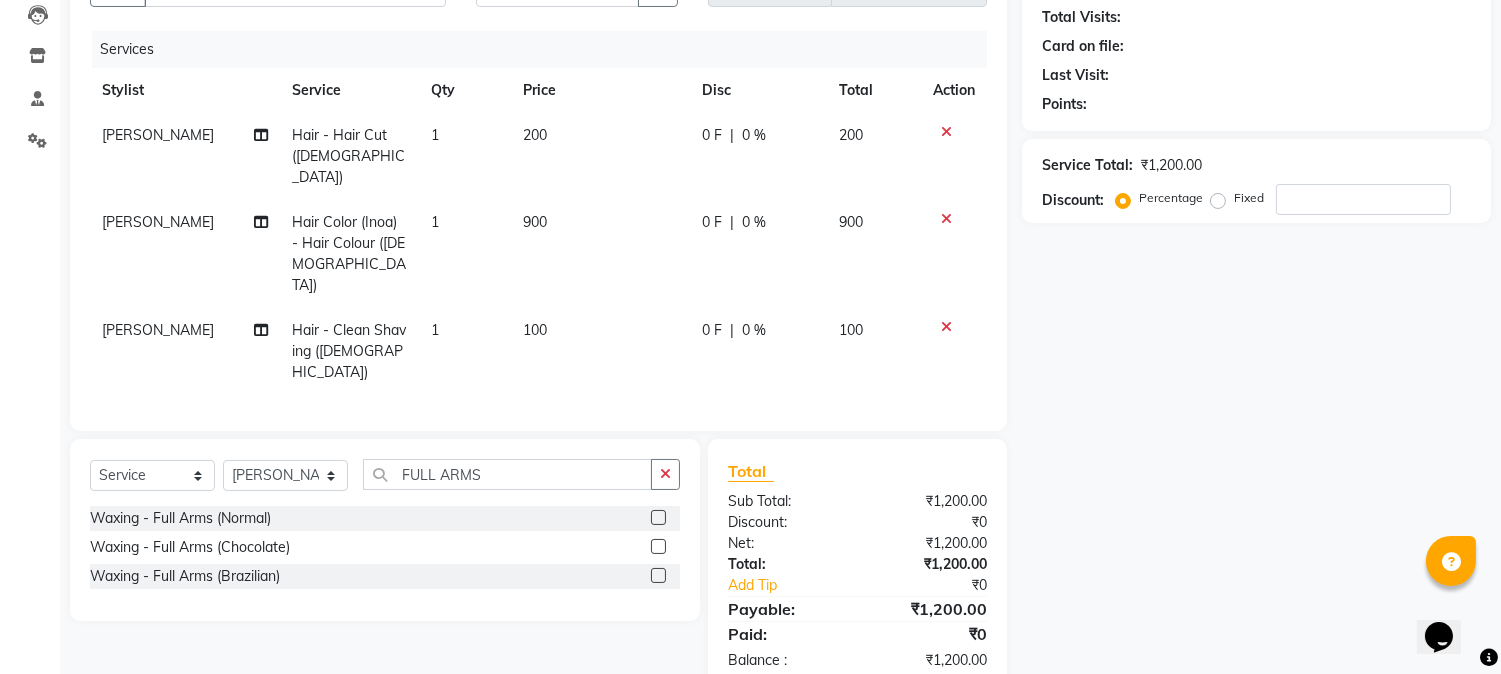 click 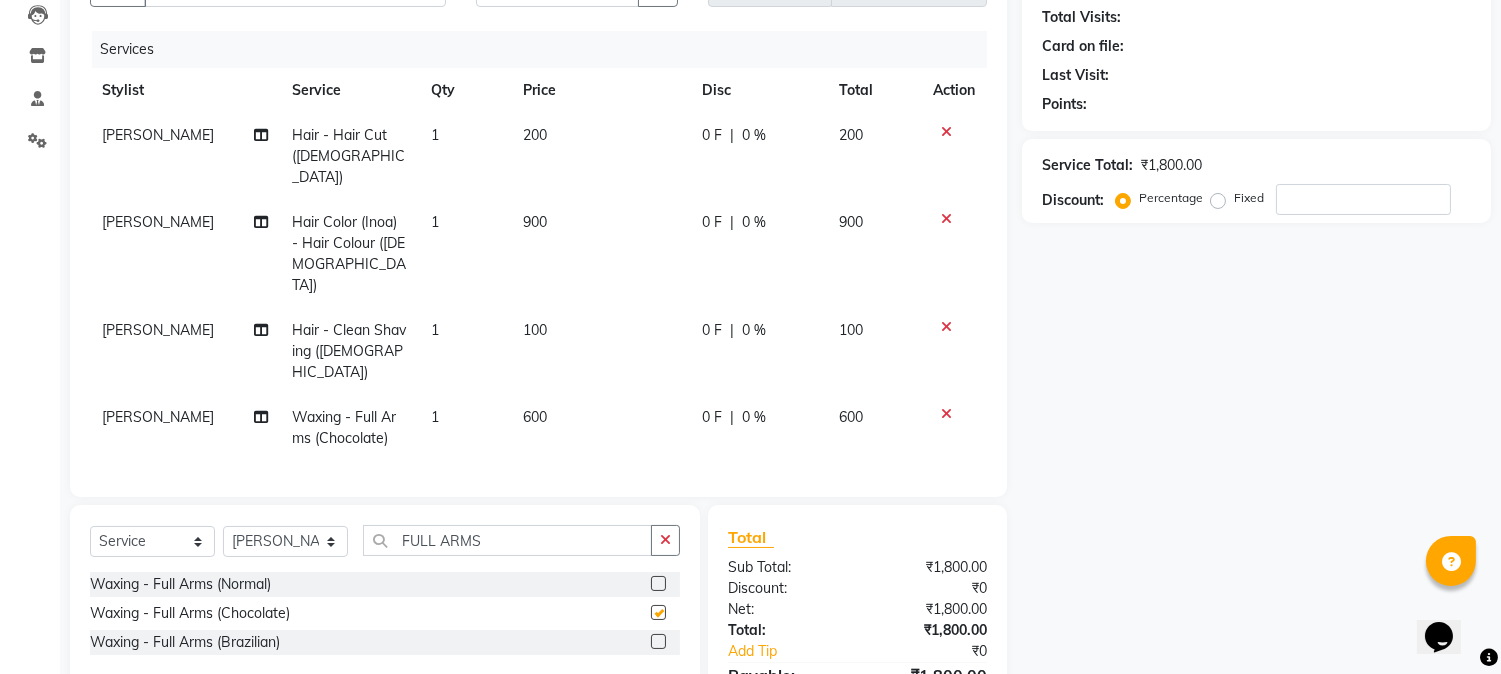 checkbox on "false" 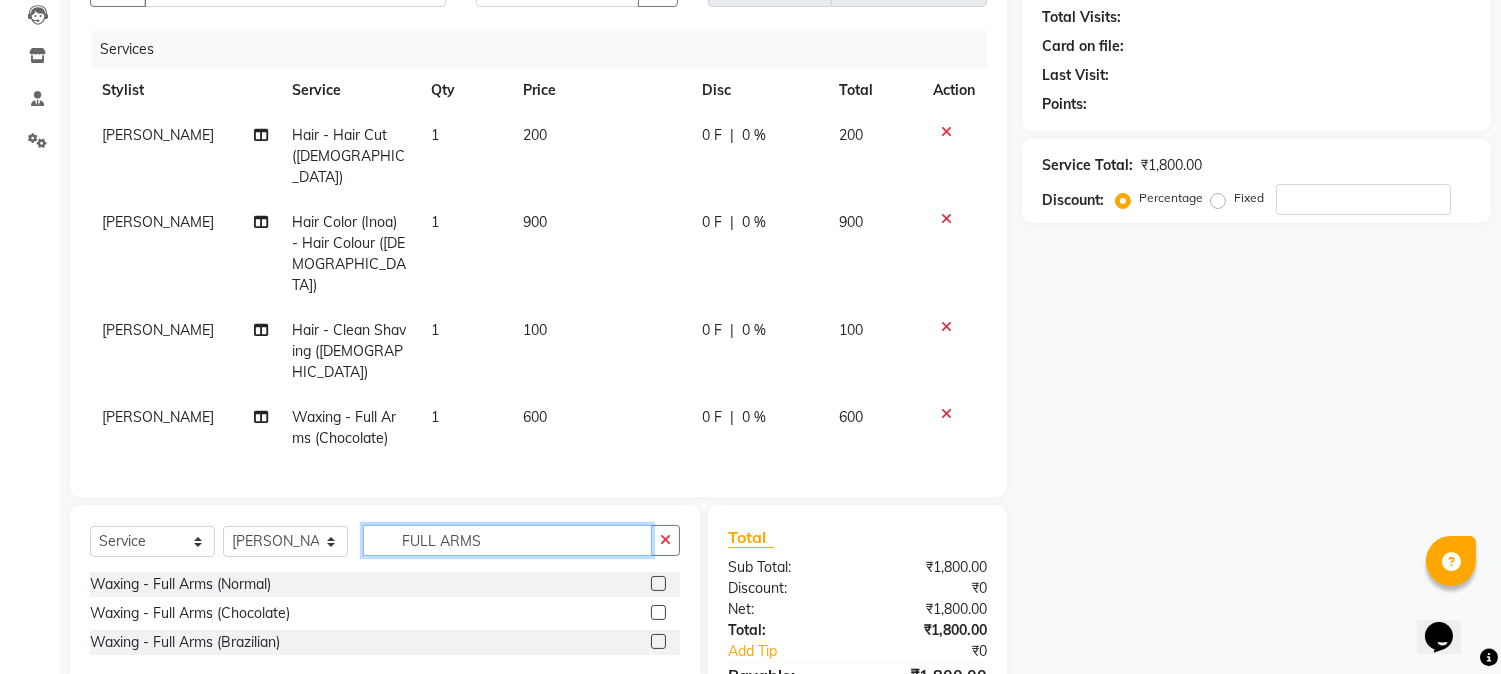 click on "FULL ARMS" 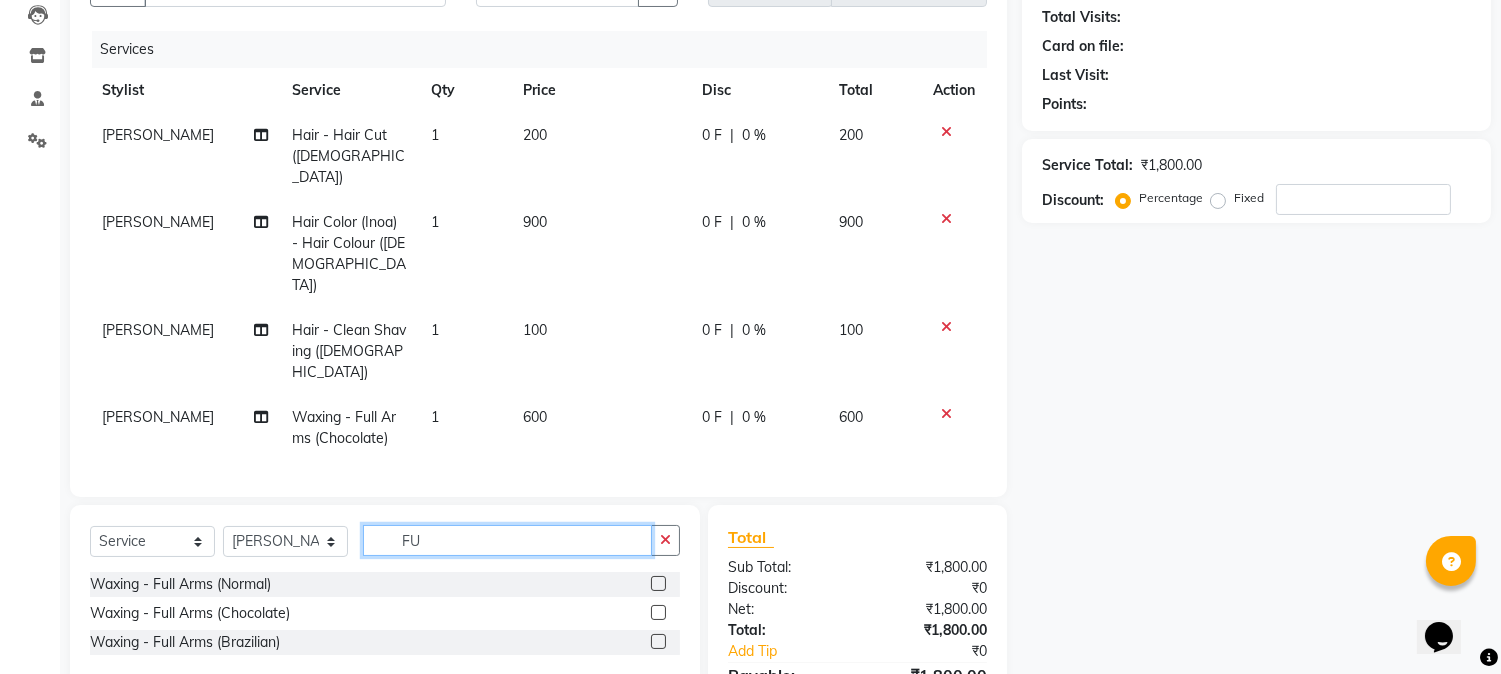 type on "F" 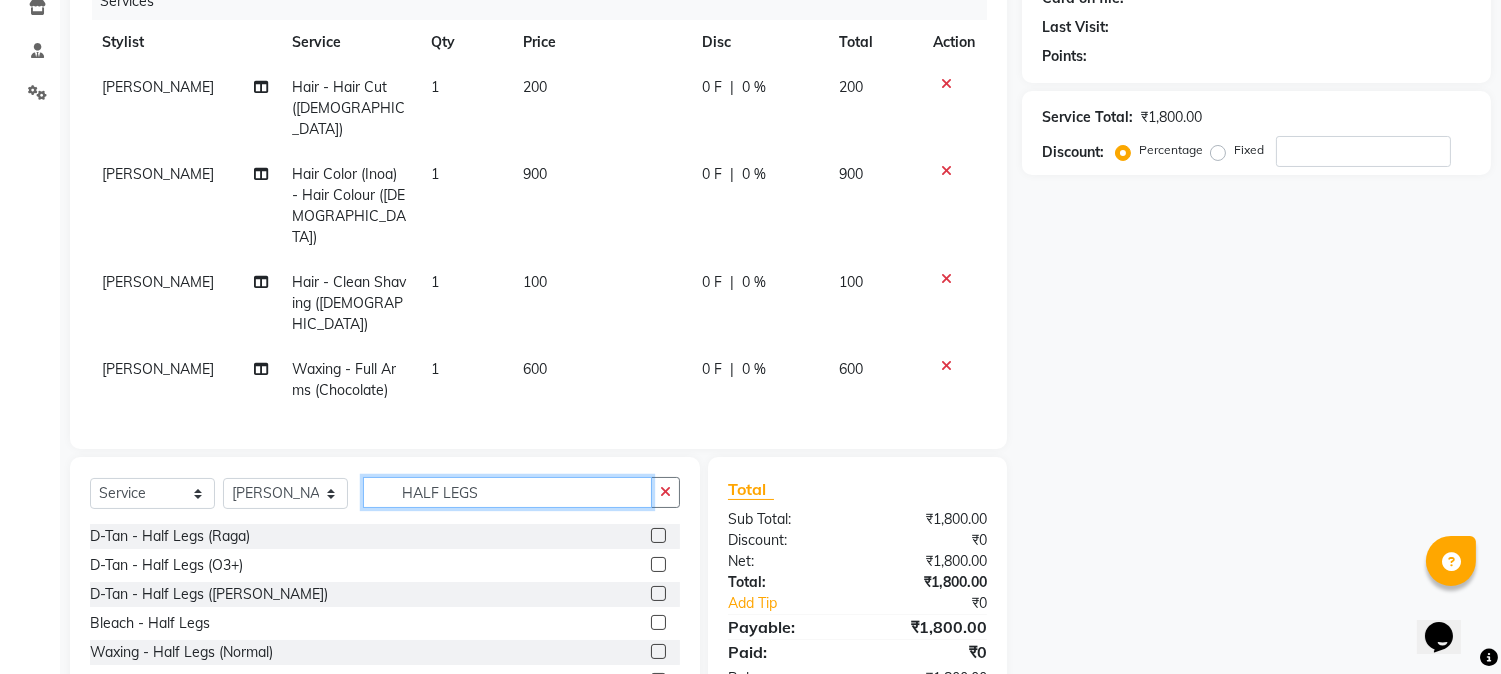 scroll, scrollTop: 300, scrollLeft: 0, axis: vertical 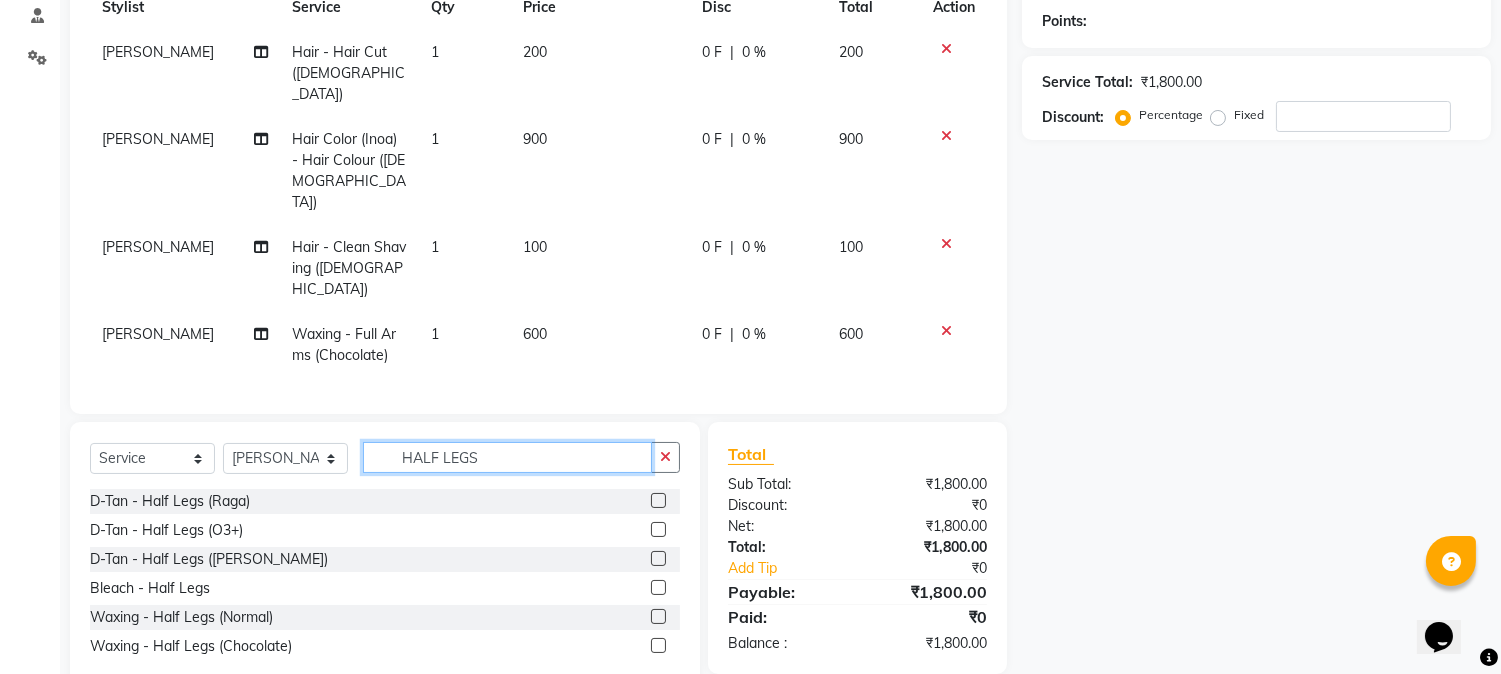 type on "HALF LEGS" 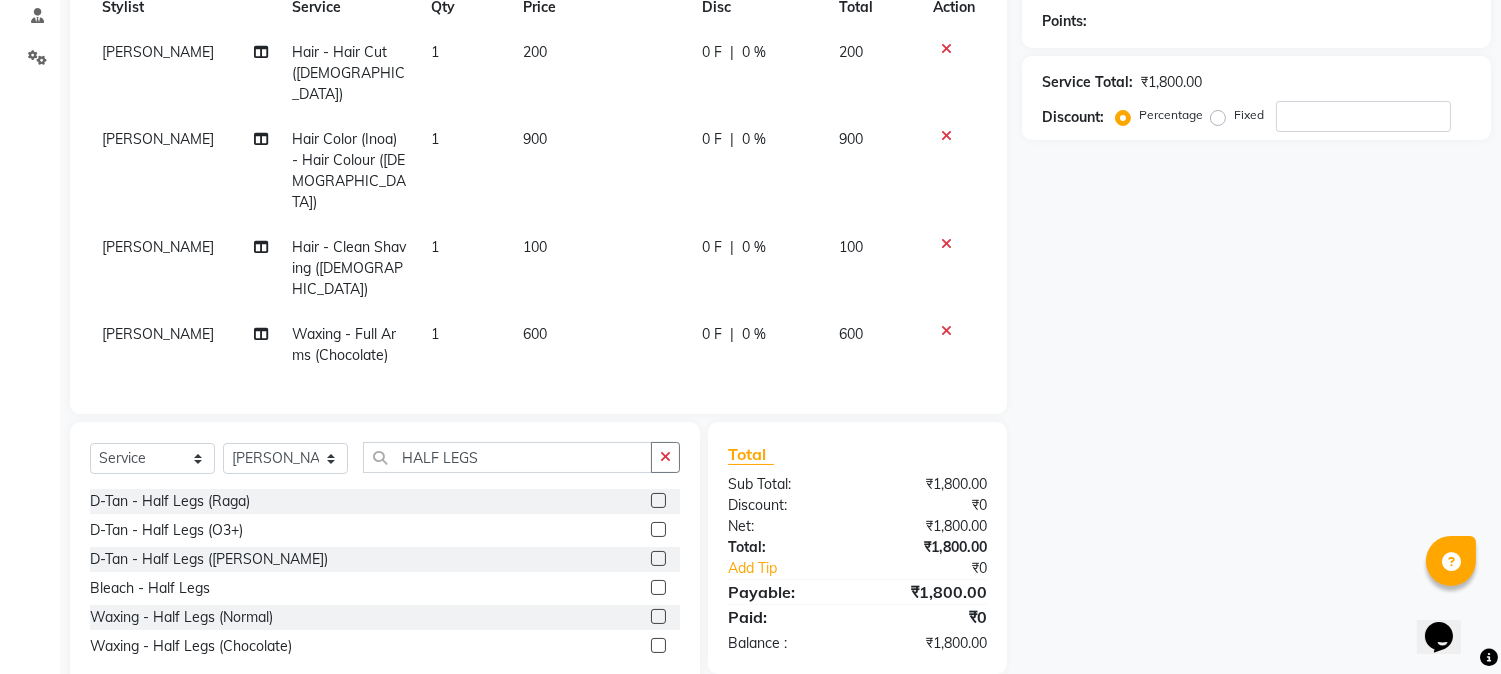 click 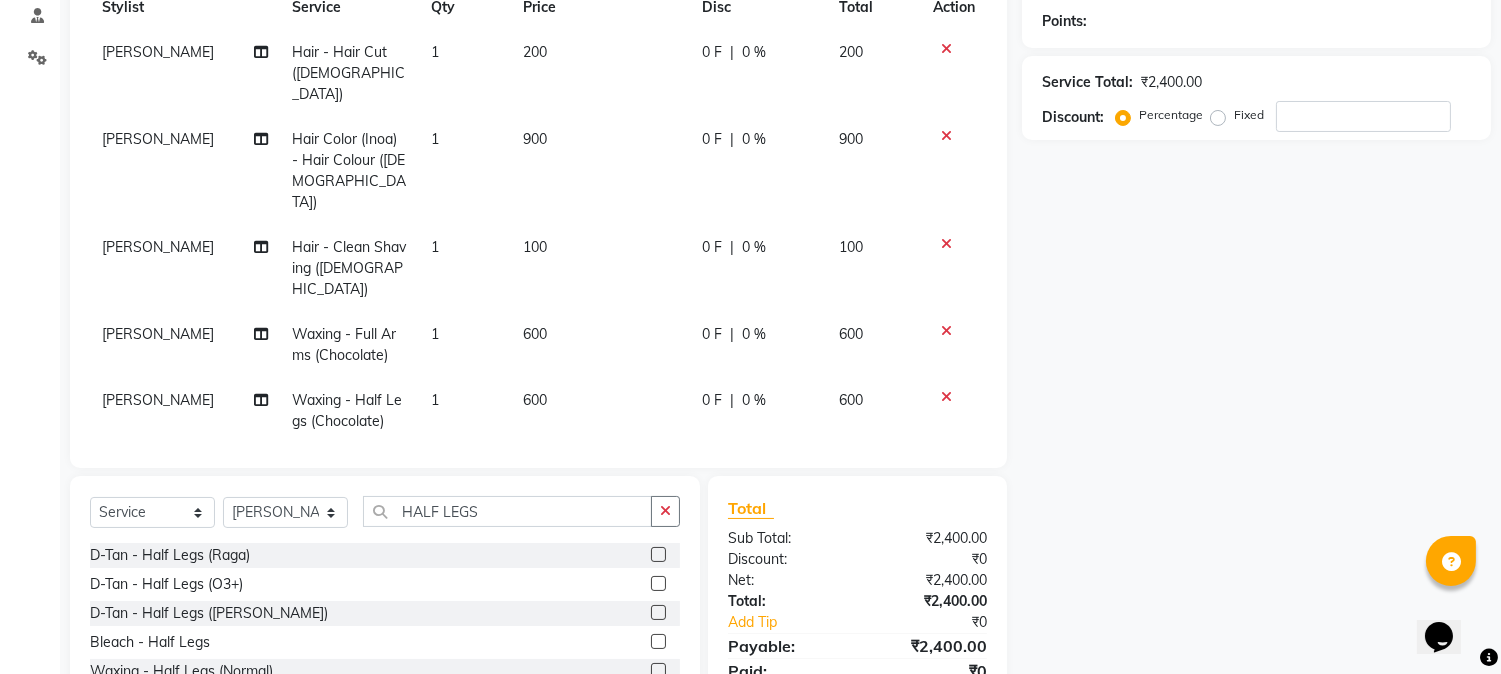 checkbox on "false" 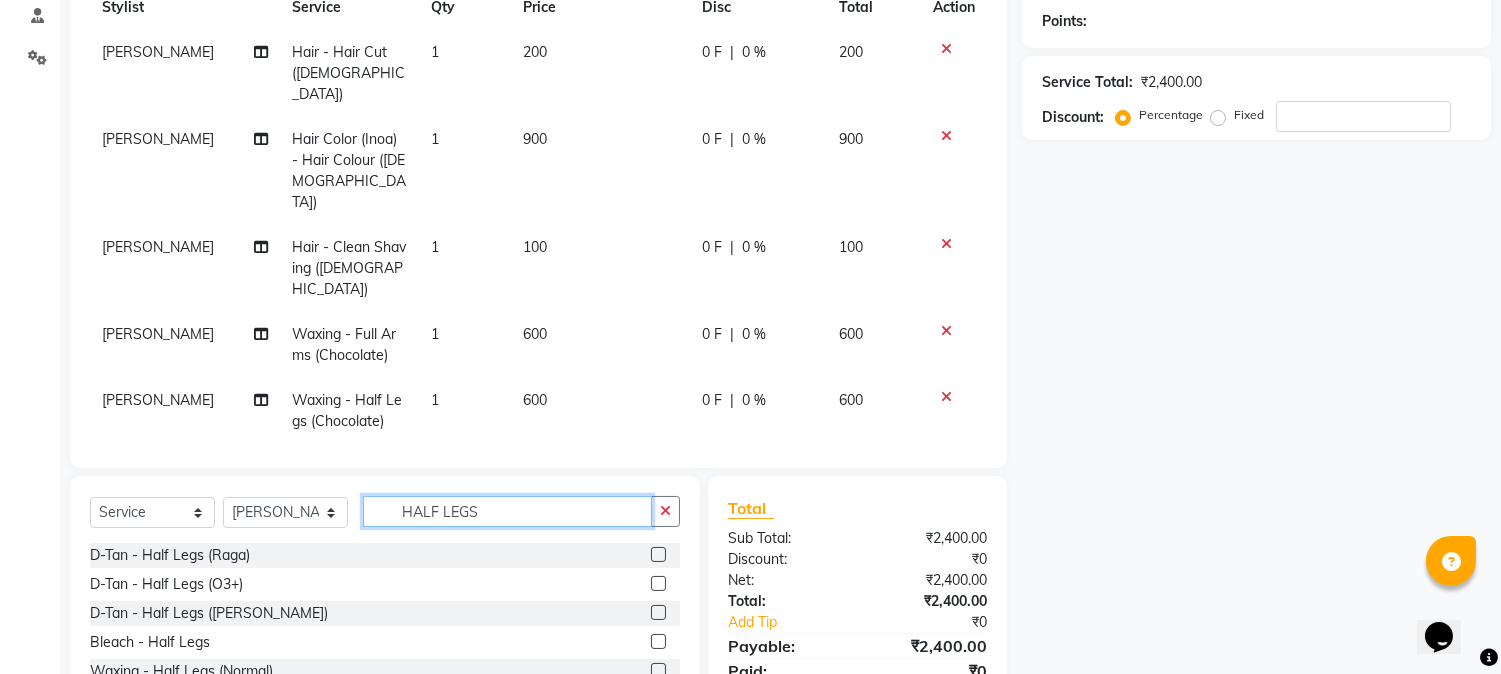 click on "HALF LEGS" 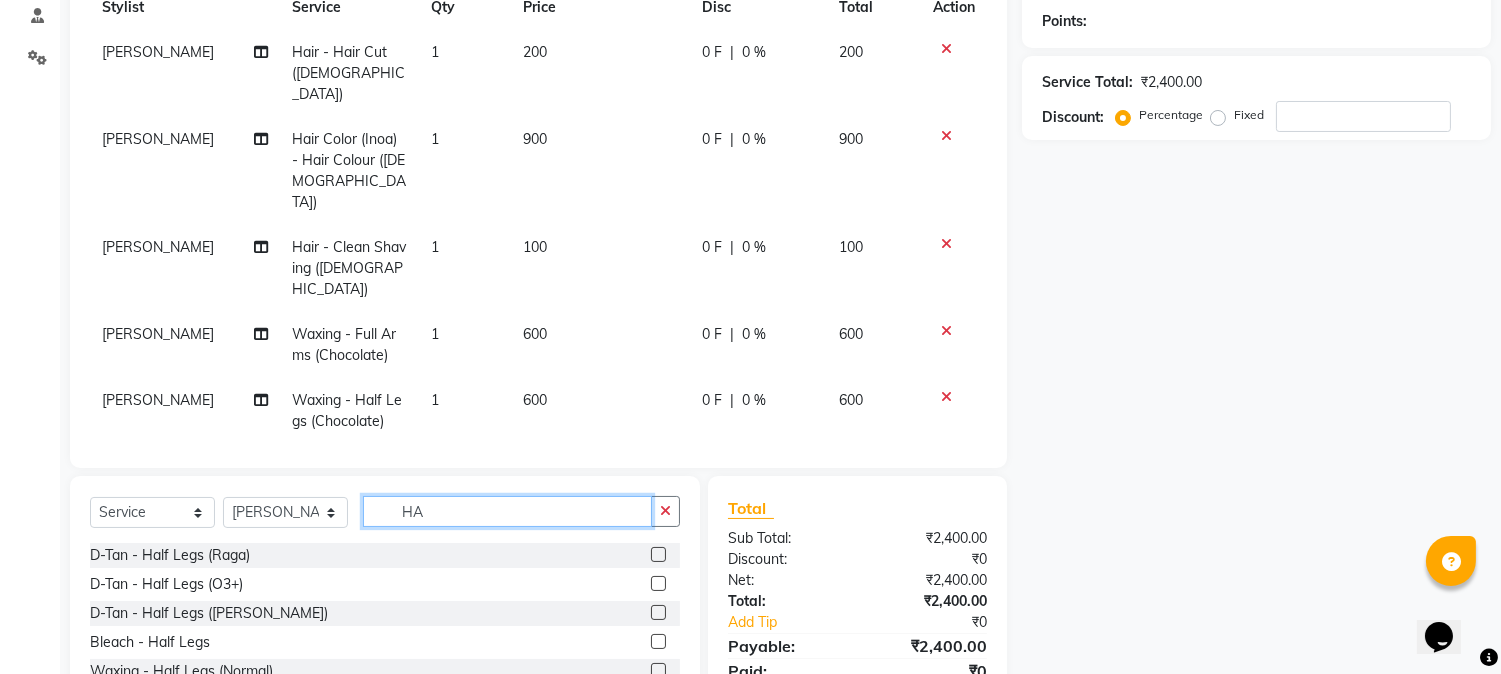 type on "H" 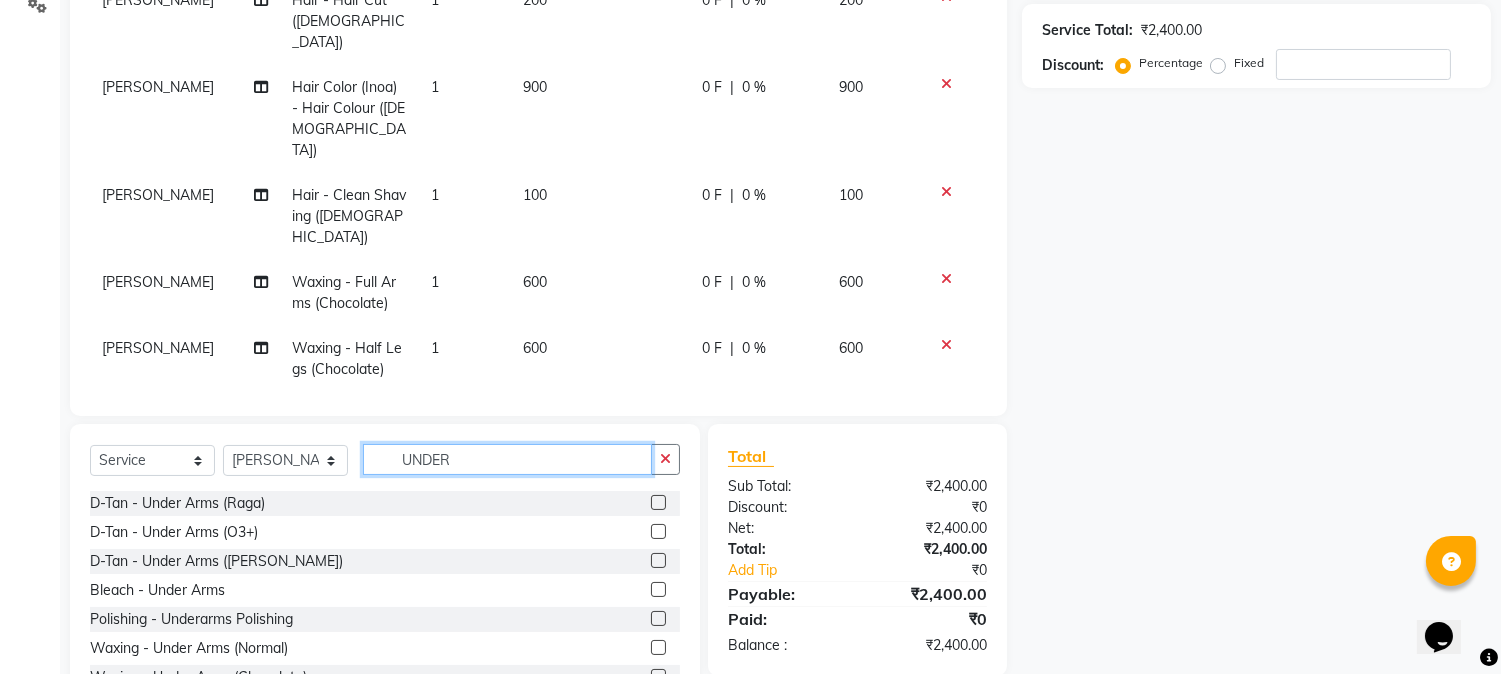 scroll, scrollTop: 392, scrollLeft: 0, axis: vertical 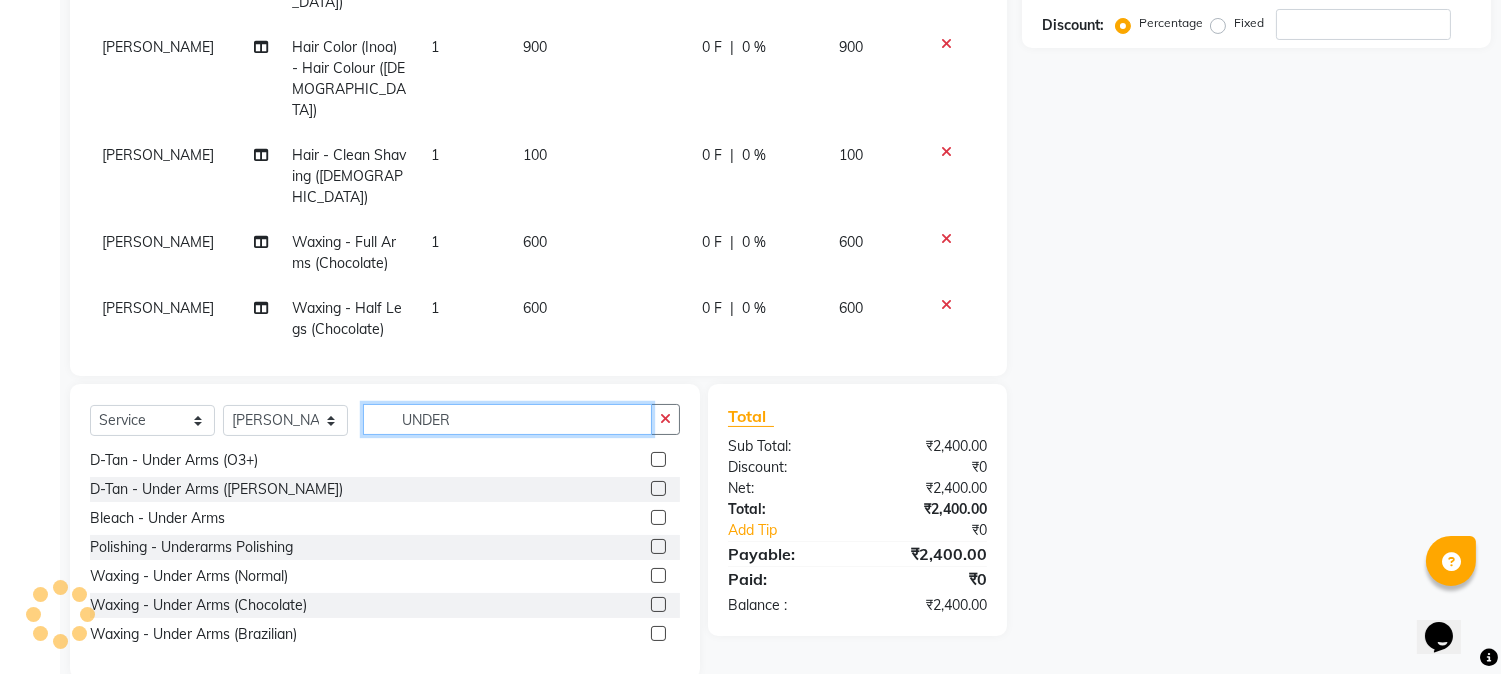 type on "UNDER" 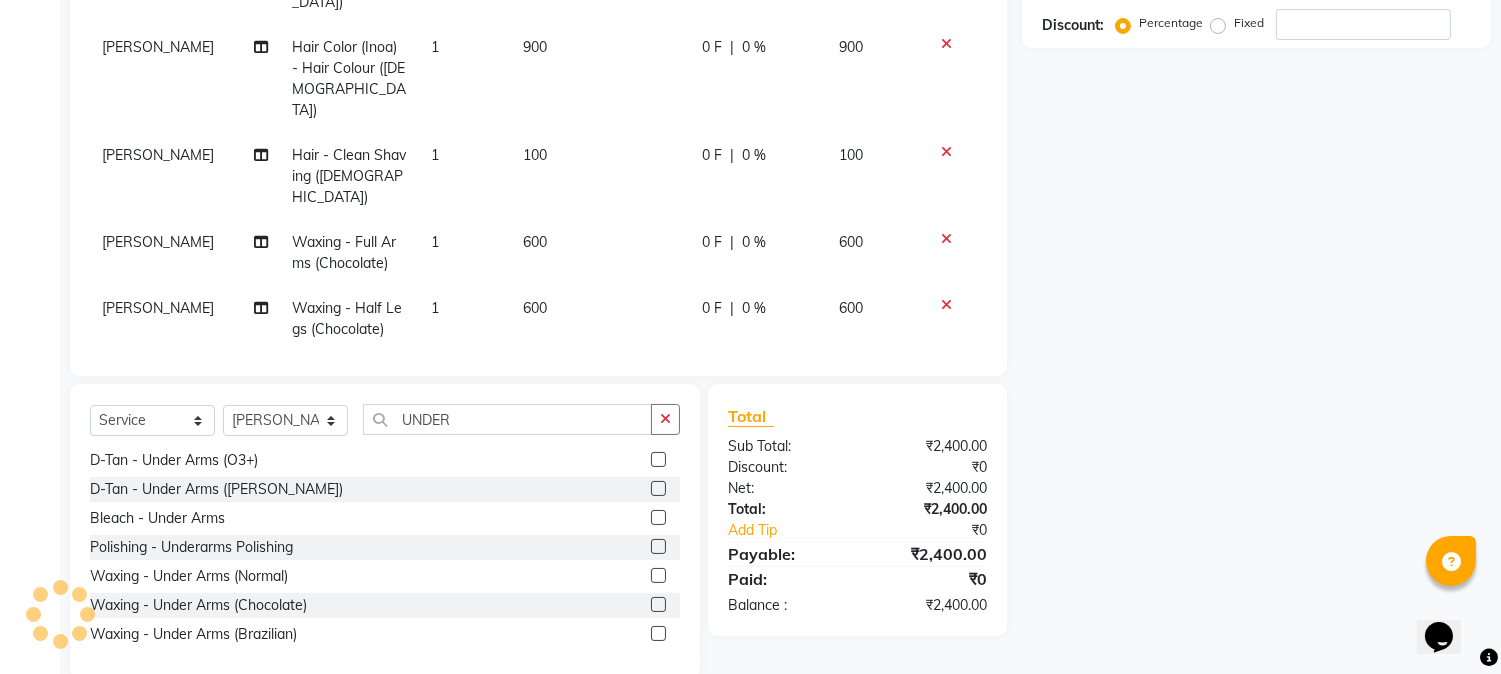 click 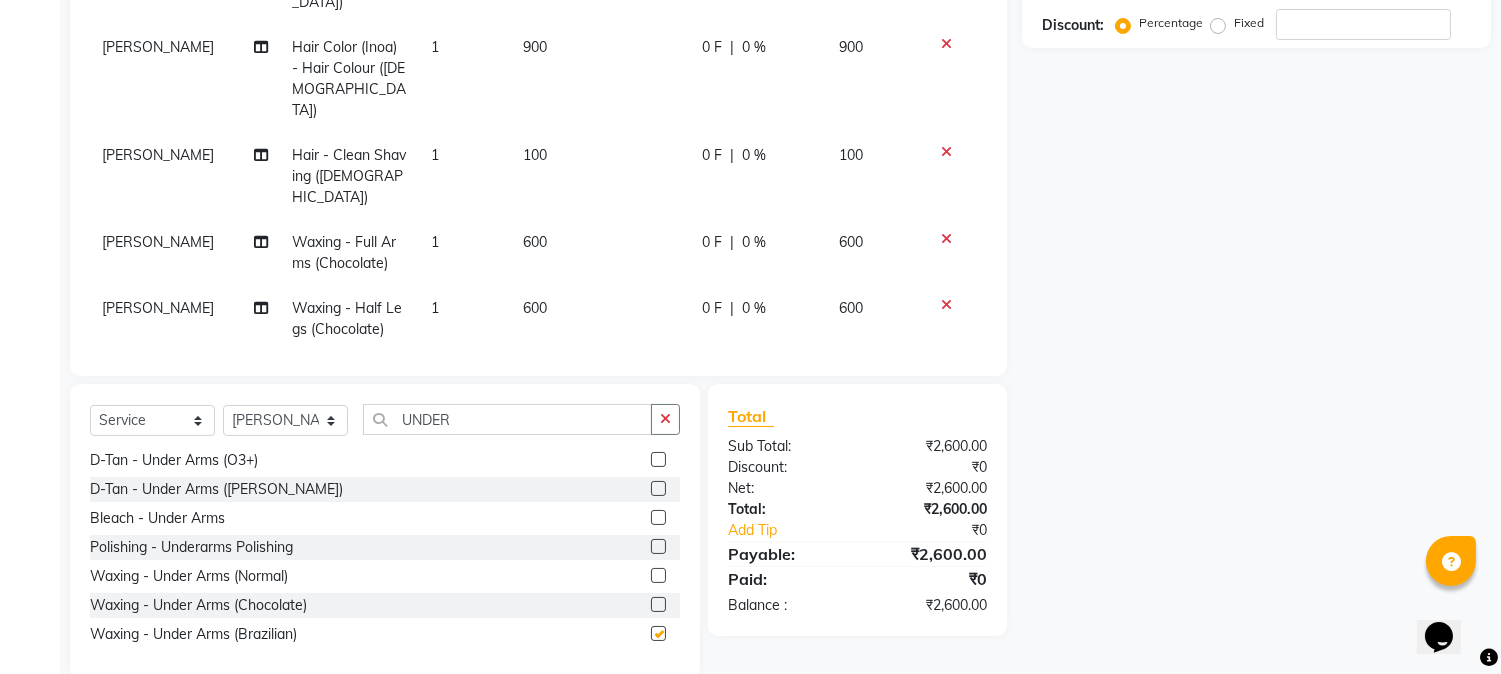 checkbox on "false" 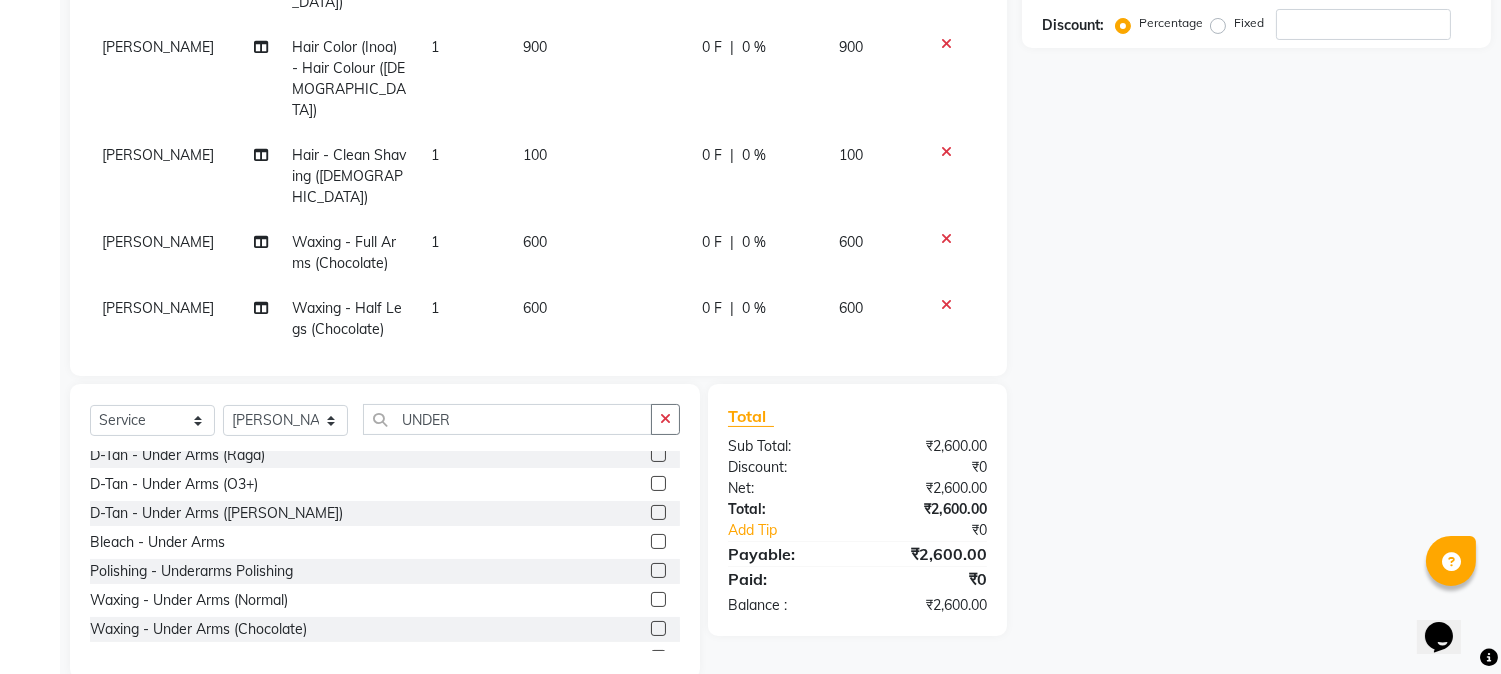 scroll, scrollTop: 0, scrollLeft: 0, axis: both 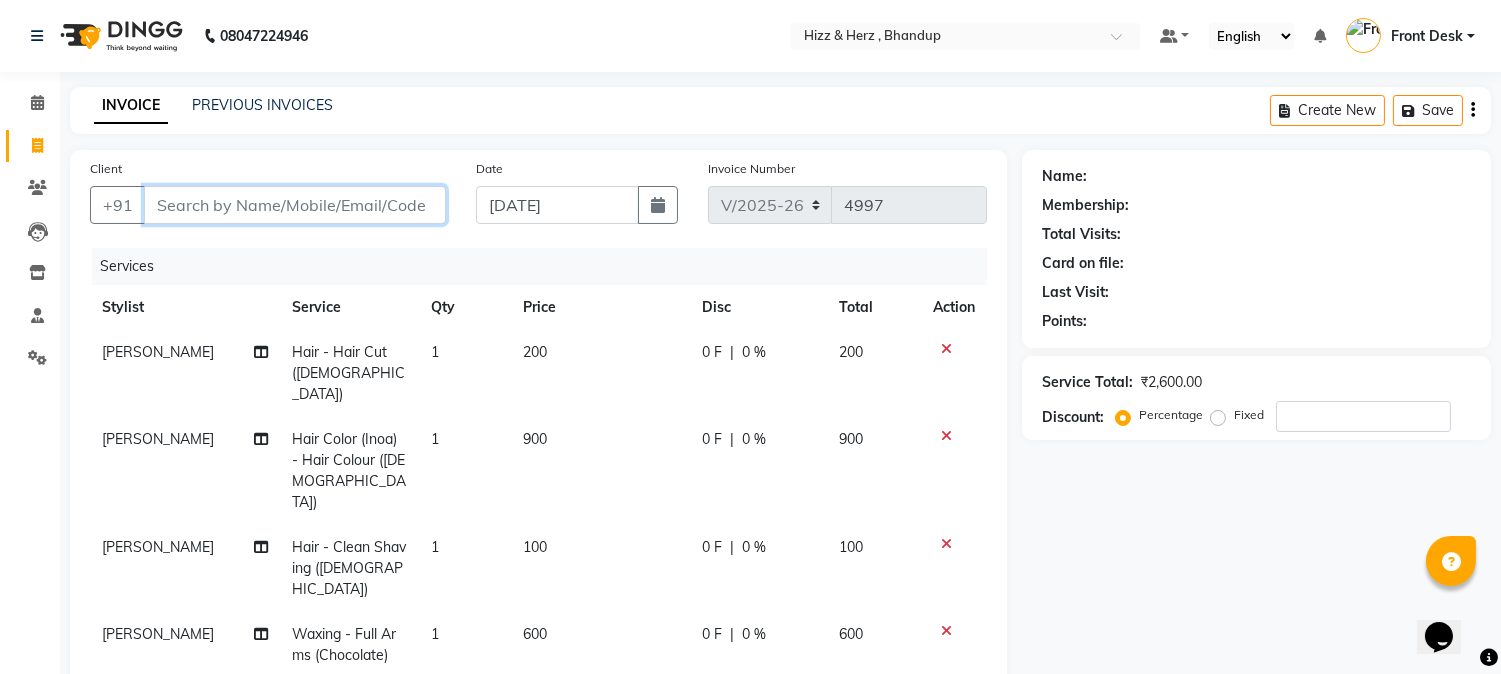 click on "Client" at bounding box center [295, 205] 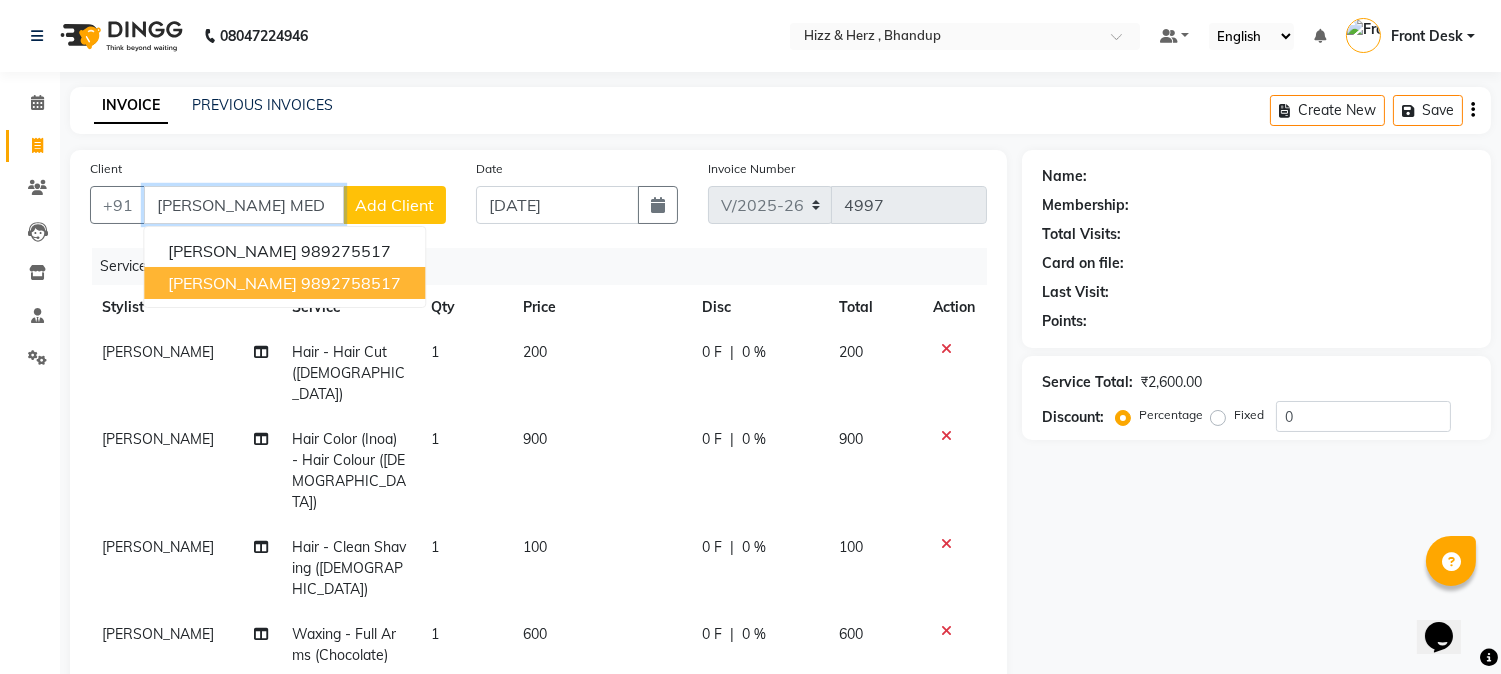 click on "[PERSON_NAME]  9892758517" at bounding box center (284, 283) 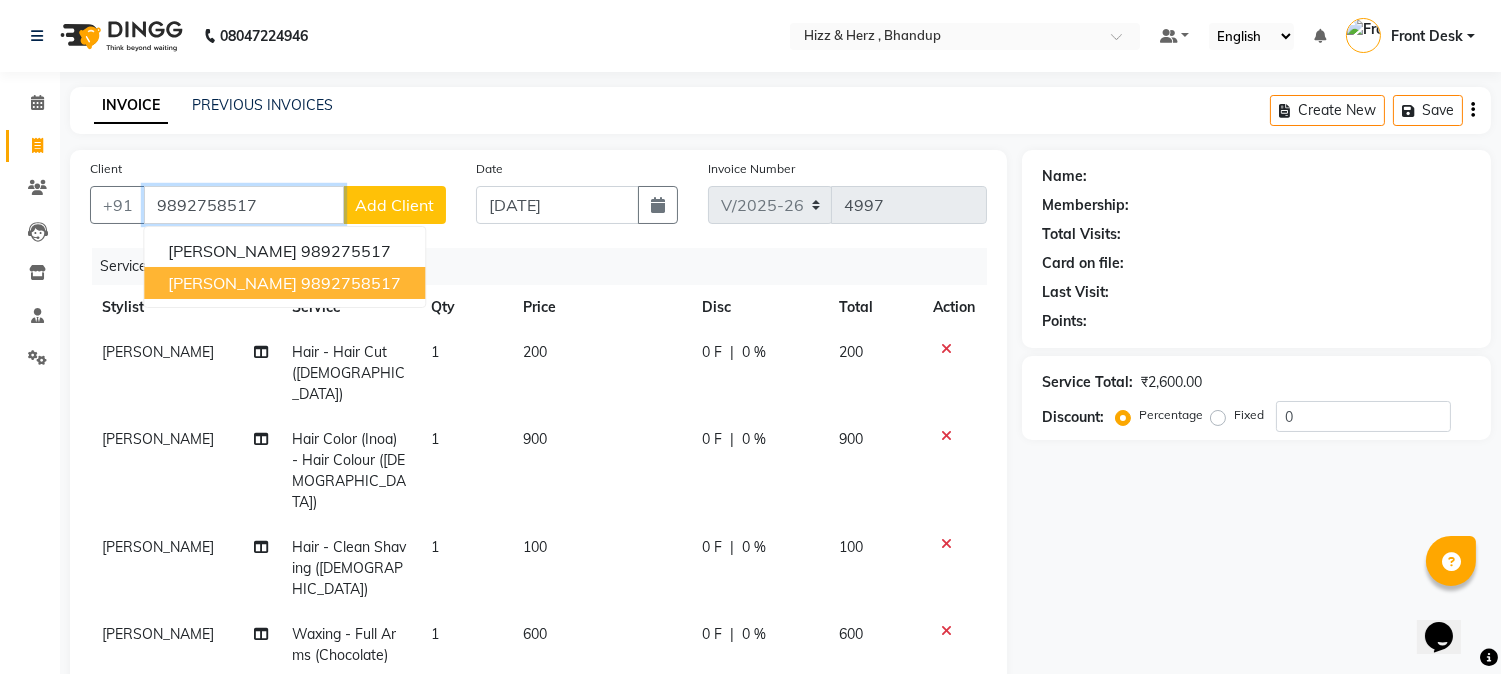 type on "9892758517" 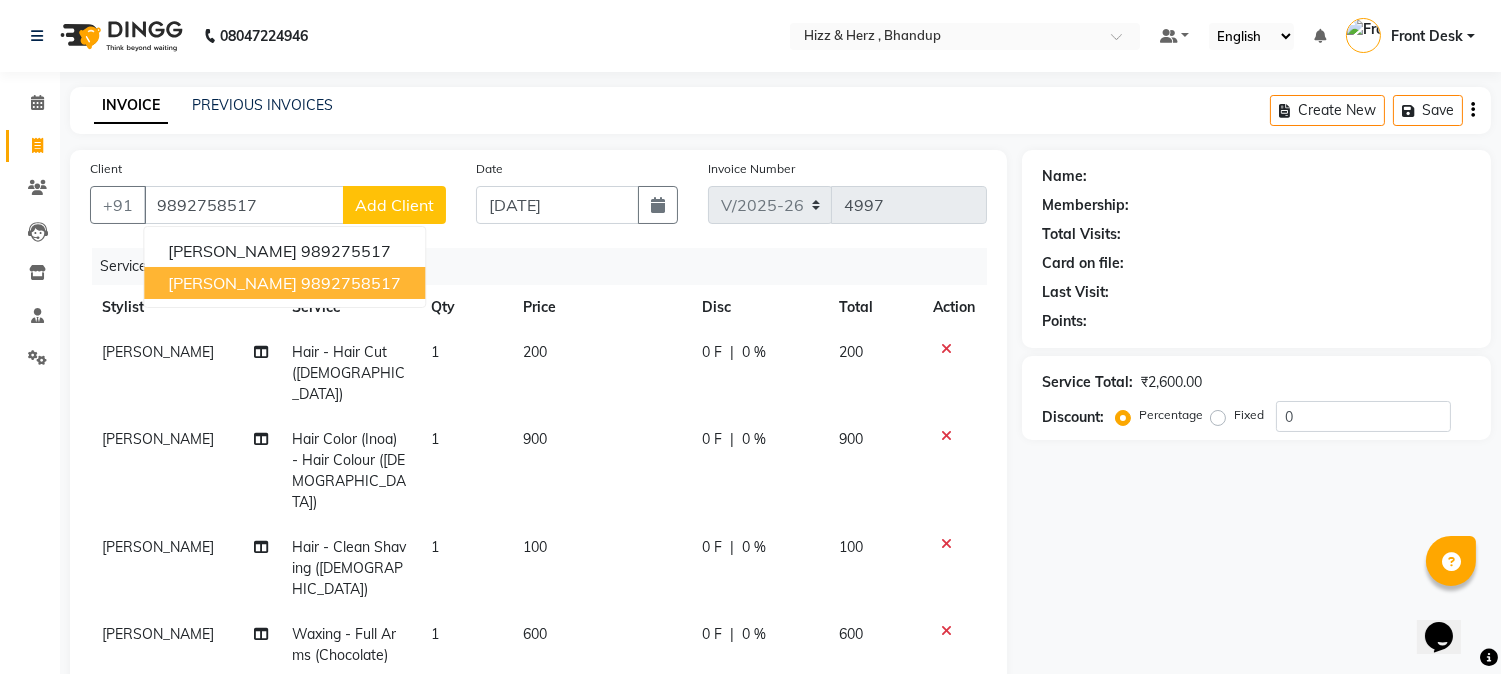 select on "1: Object" 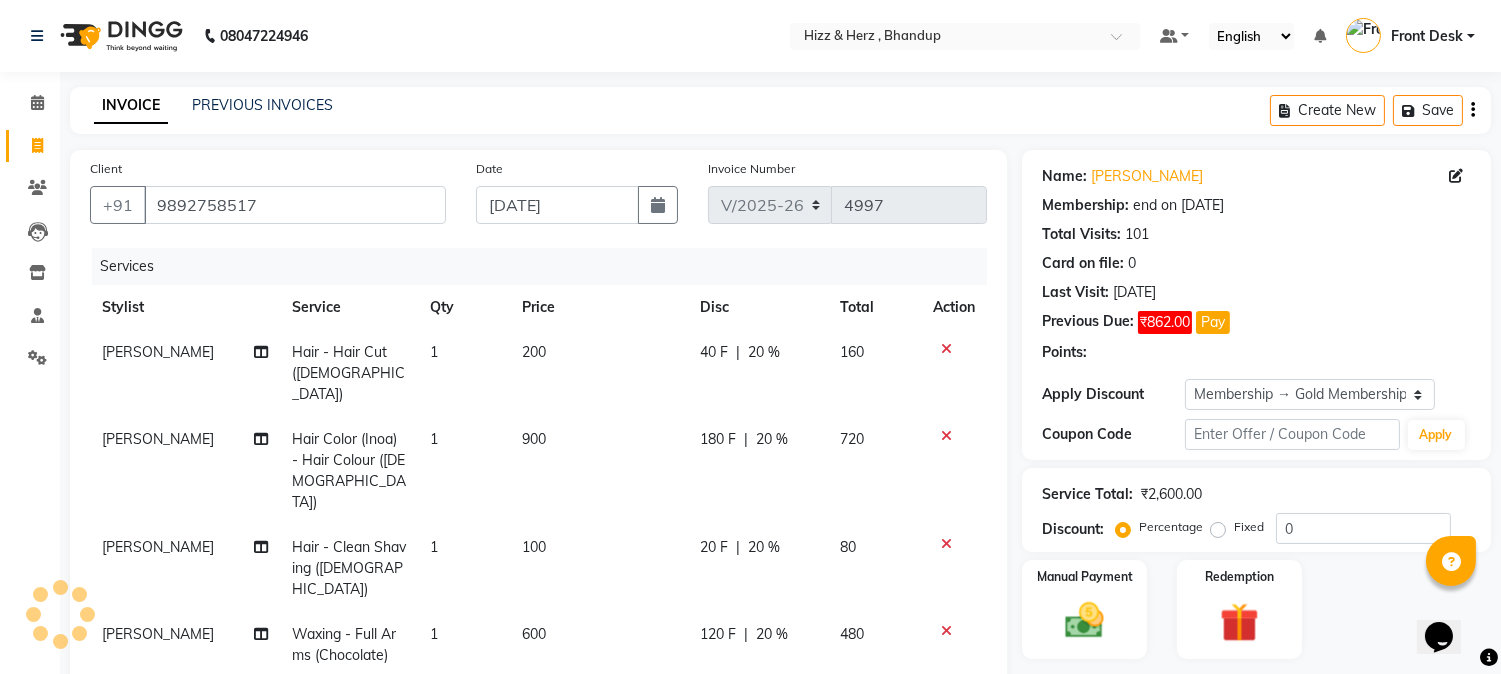 type on "20" 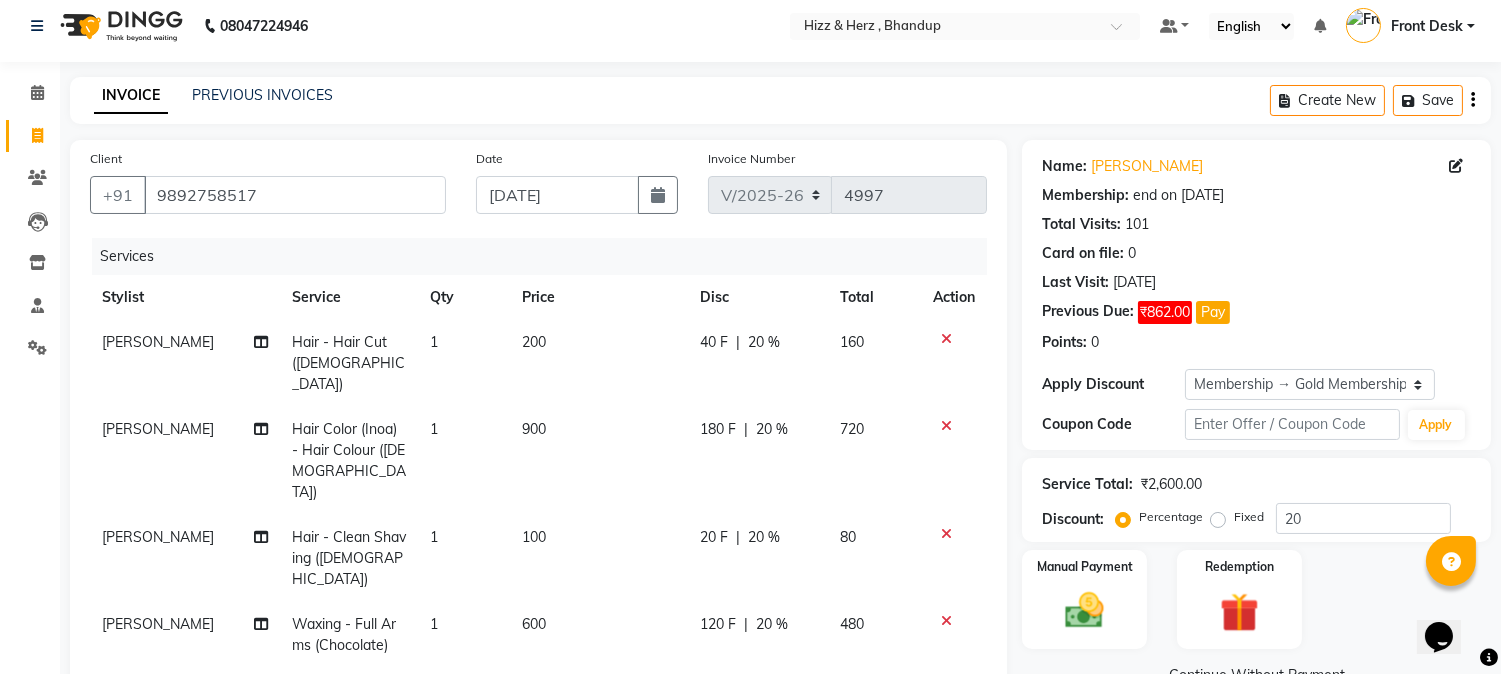 scroll, scrollTop: 0, scrollLeft: 0, axis: both 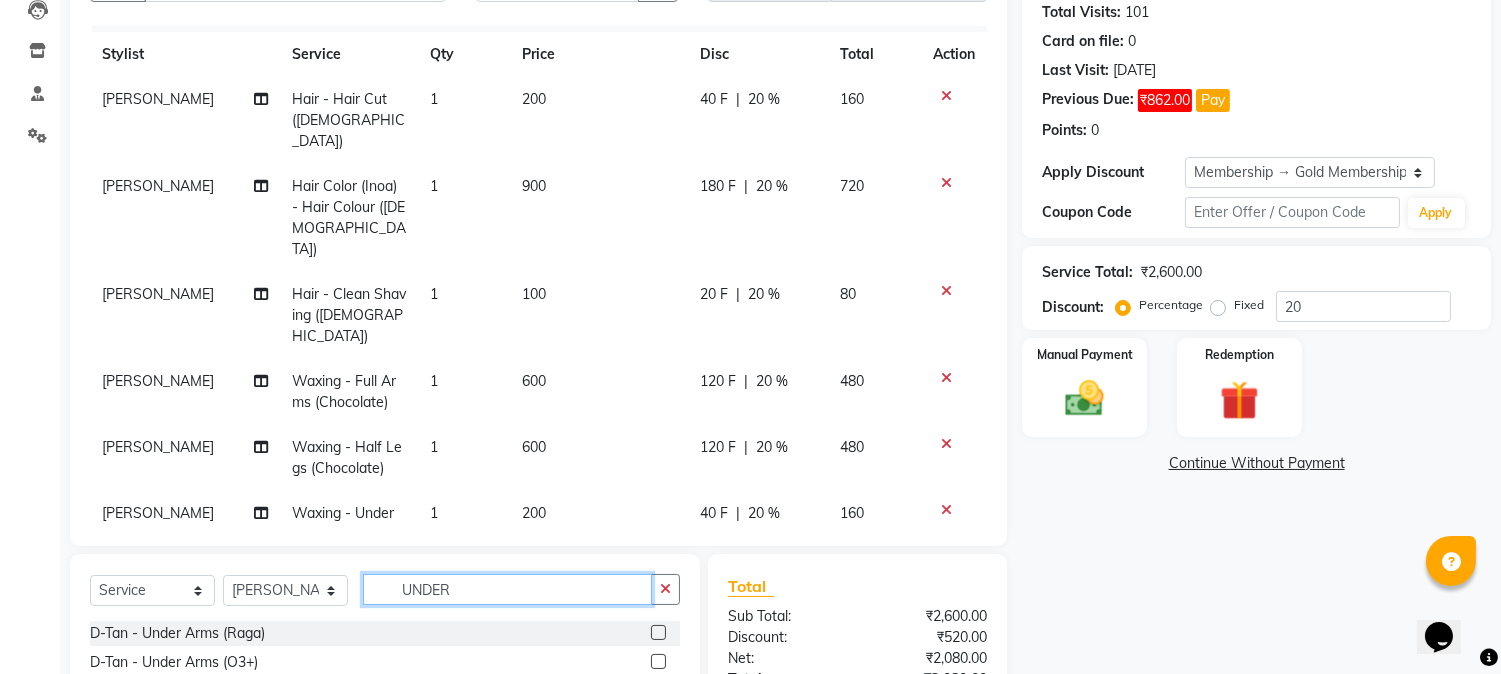 click on "UNDER" 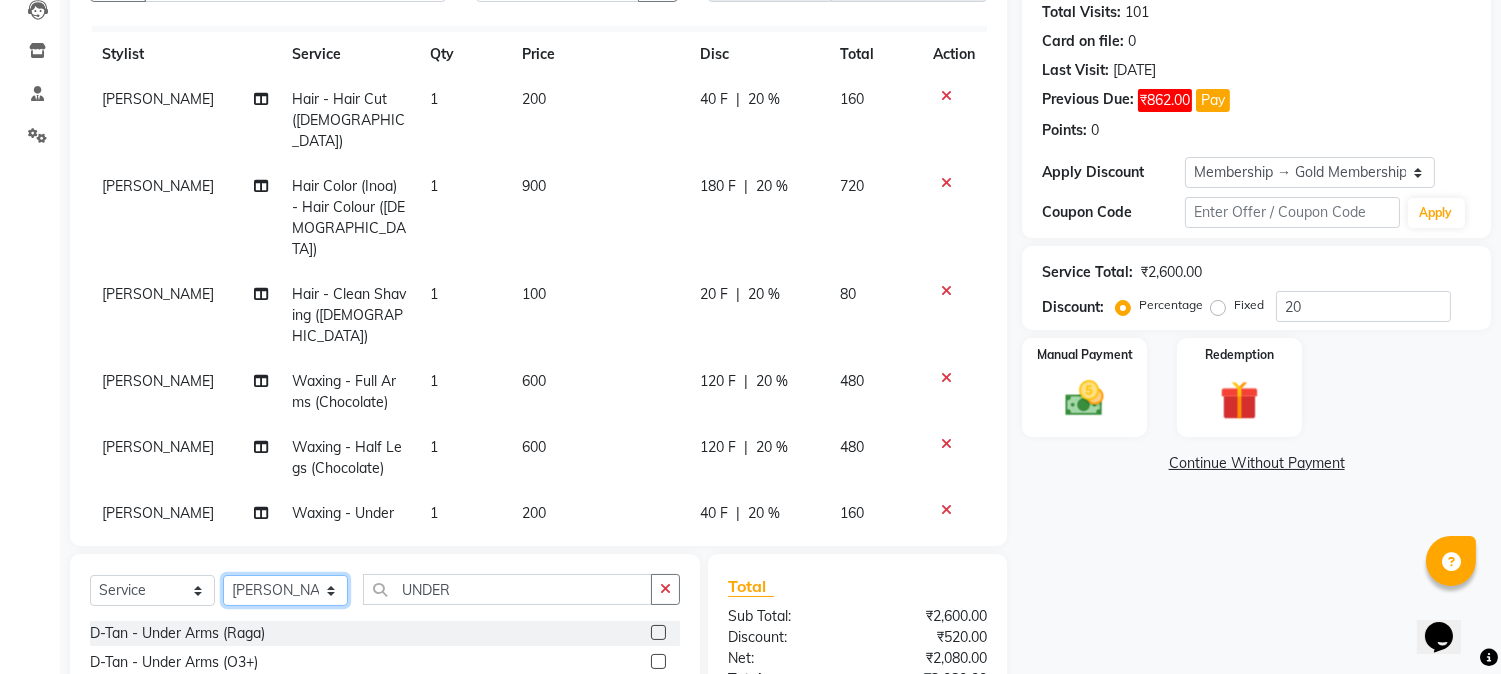 drag, startPoint x: 293, startPoint y: 598, endPoint x: 298, endPoint y: 577, distance: 21.587032 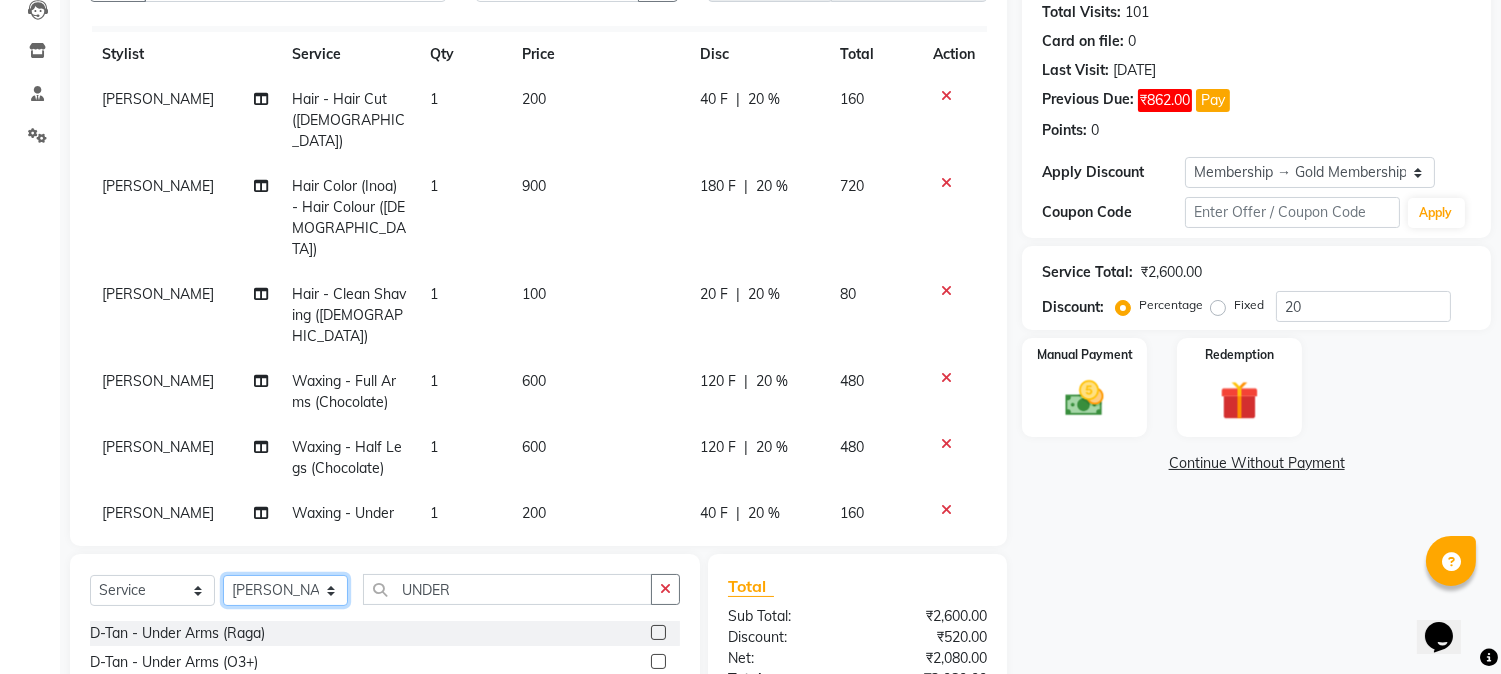 select on "82789" 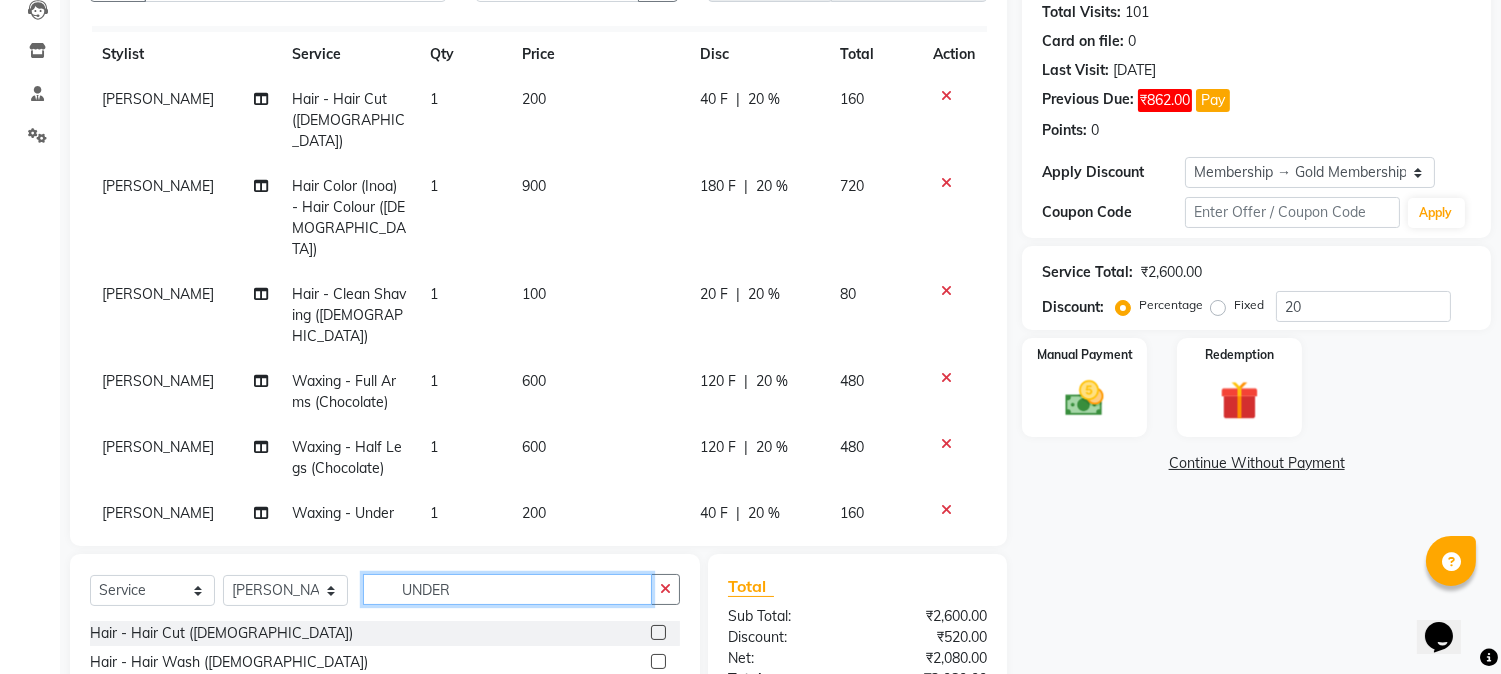 click on "UNDER" 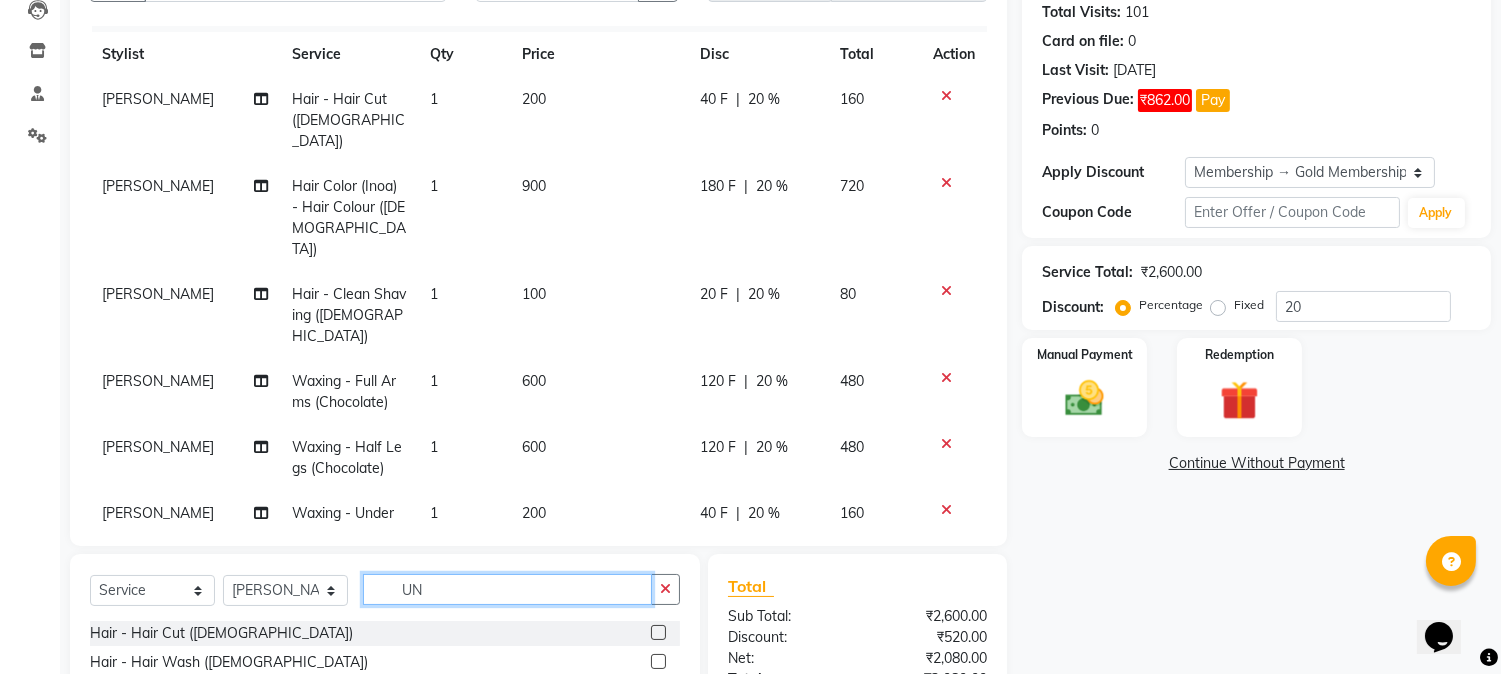 type on "U" 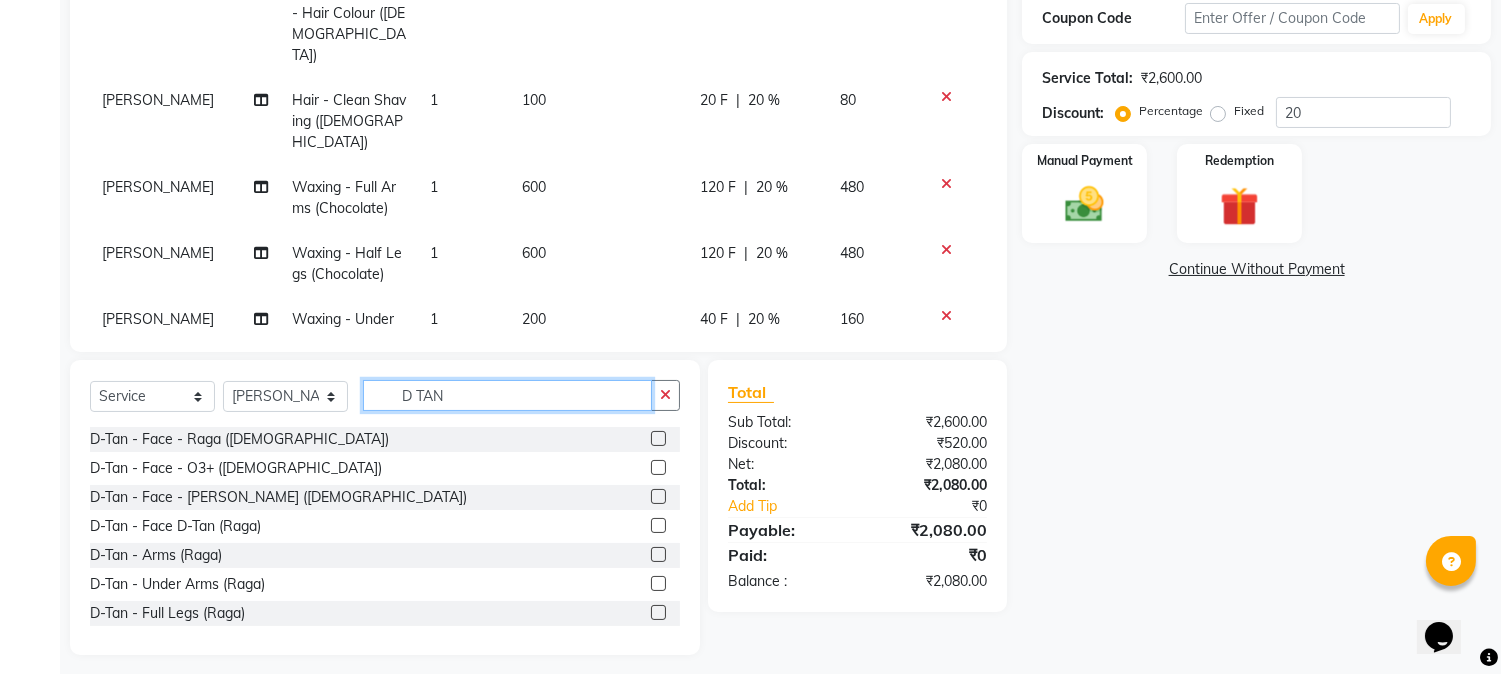 scroll, scrollTop: 426, scrollLeft: 0, axis: vertical 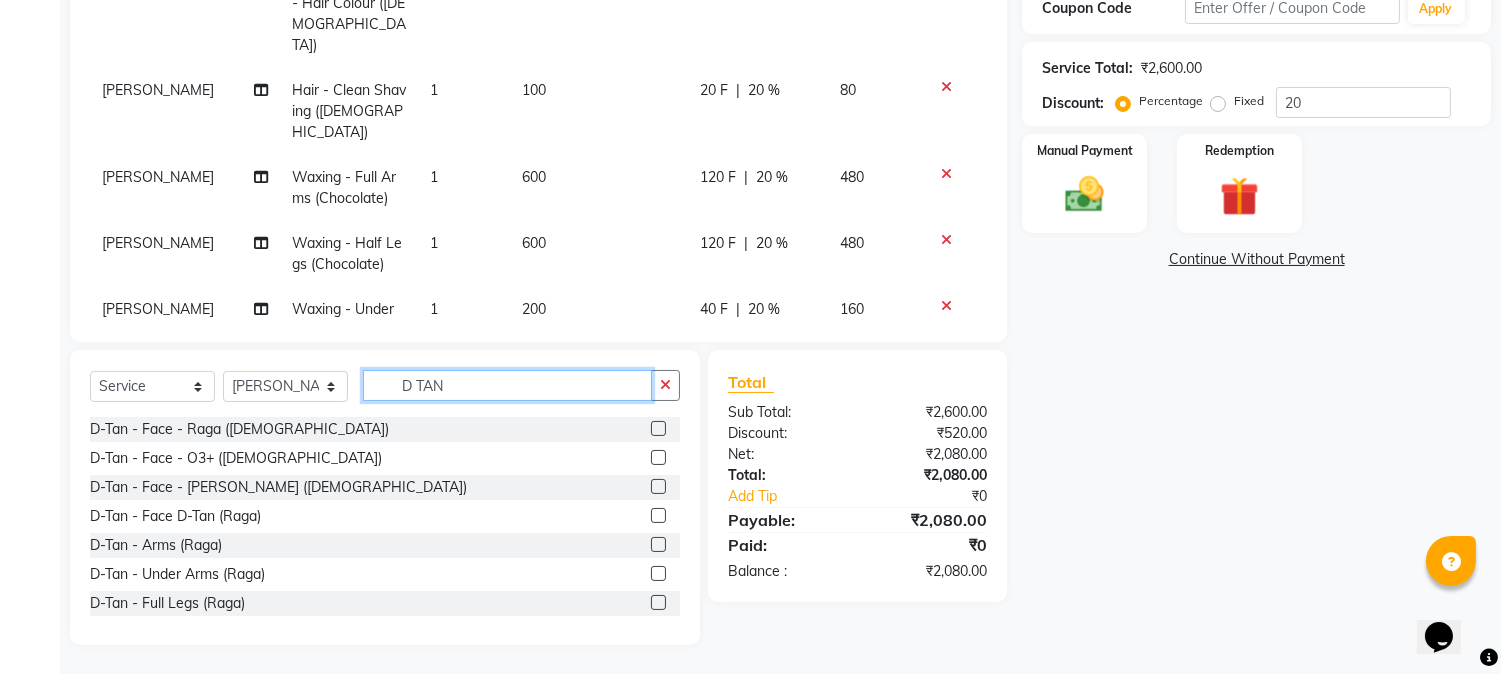type on "D TAN" 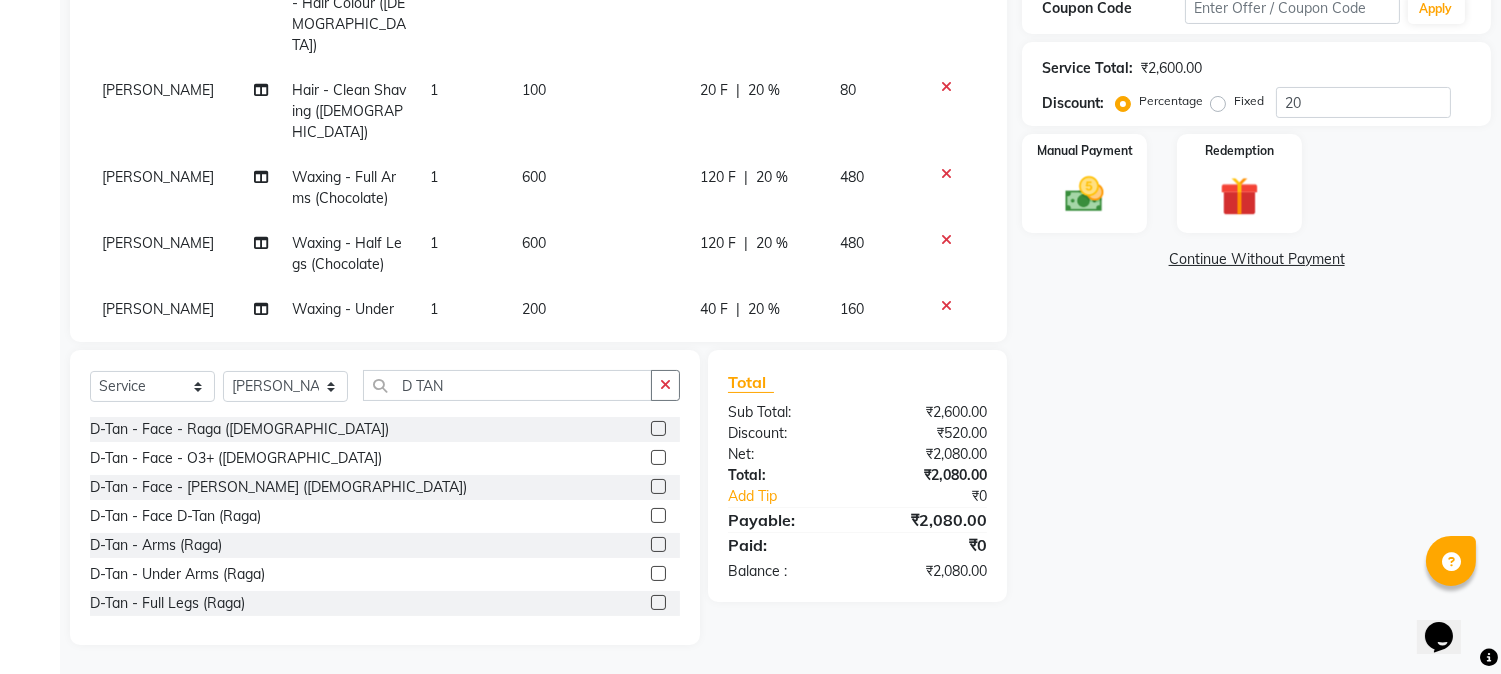 click 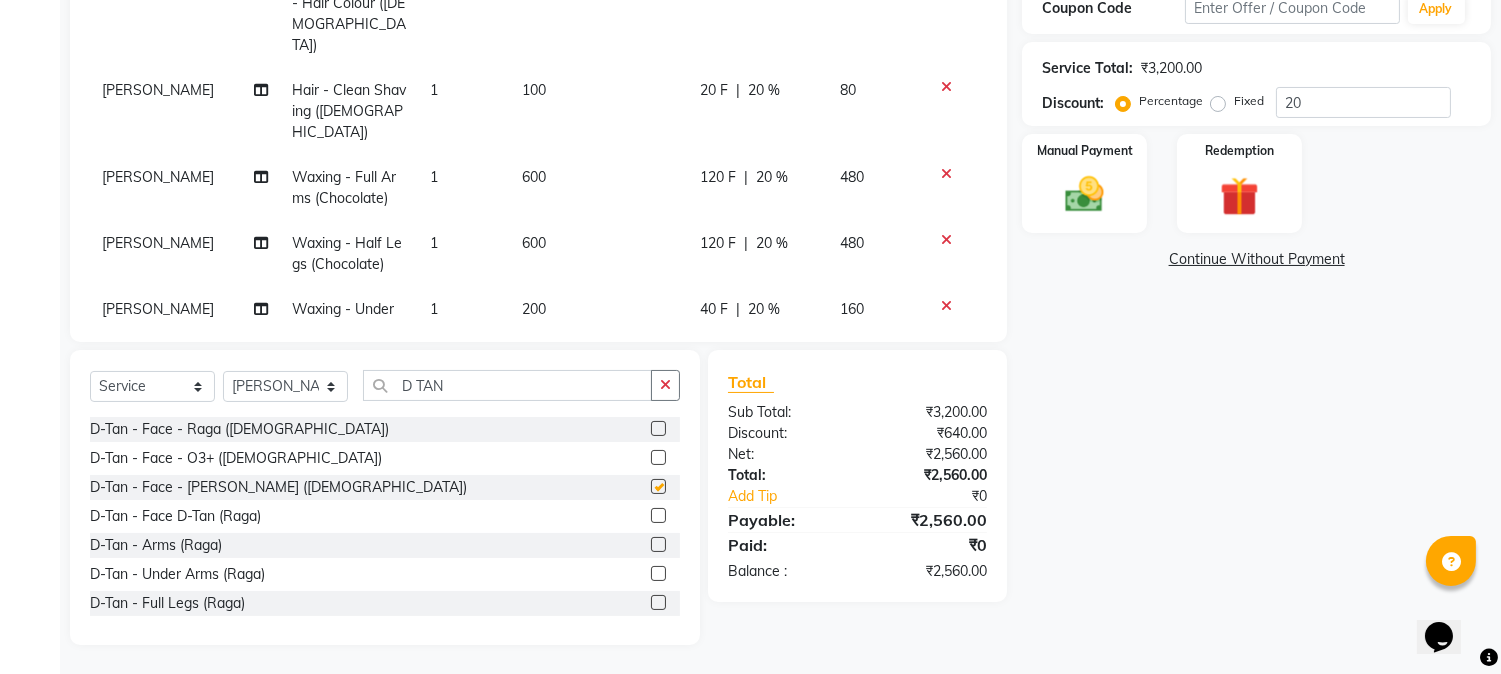 checkbox on "false" 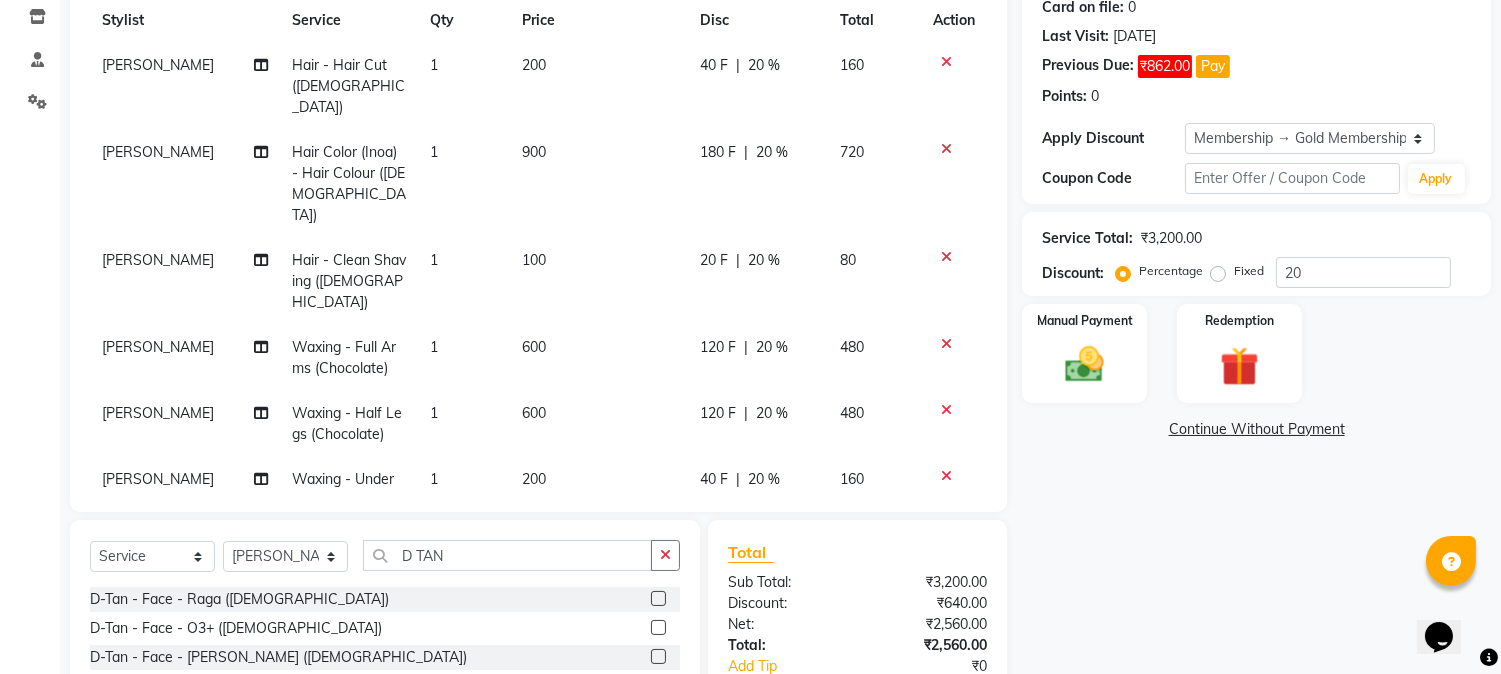 scroll, scrollTop: 426, scrollLeft: 0, axis: vertical 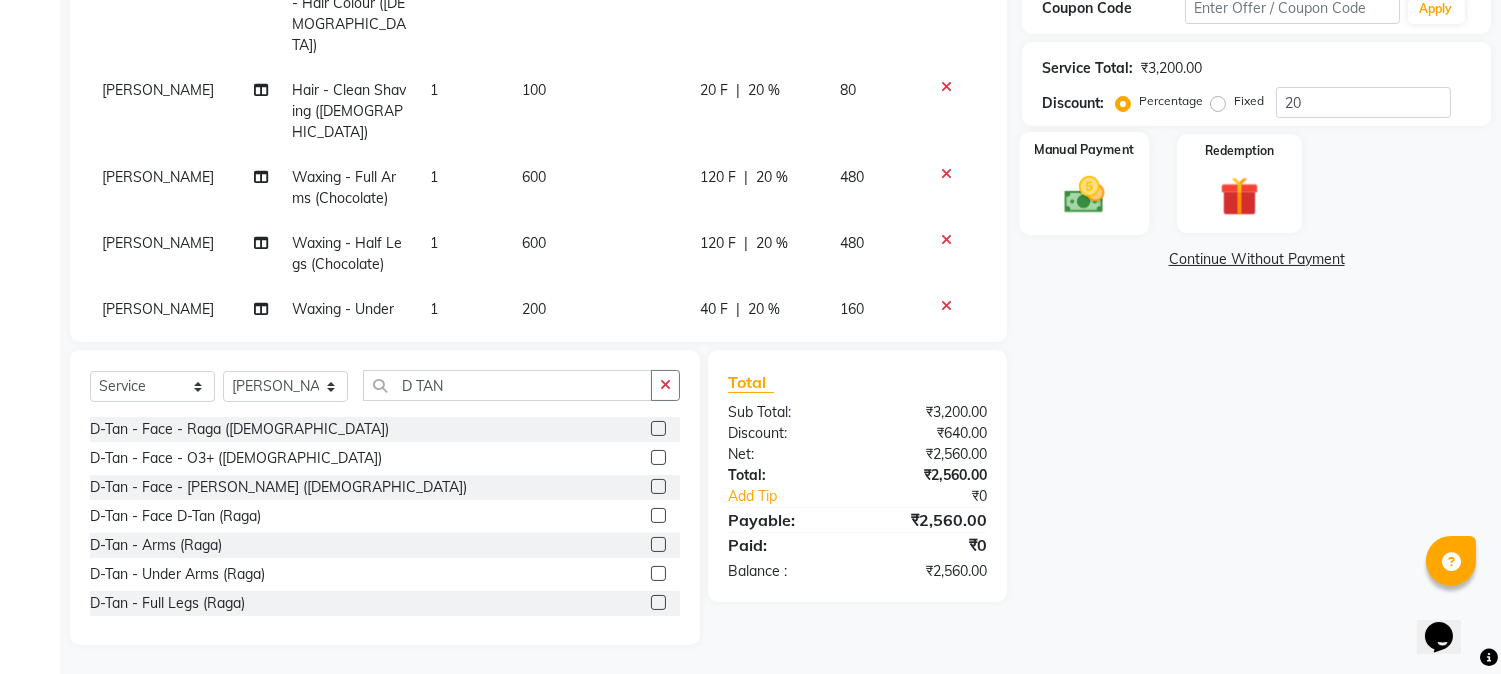 click 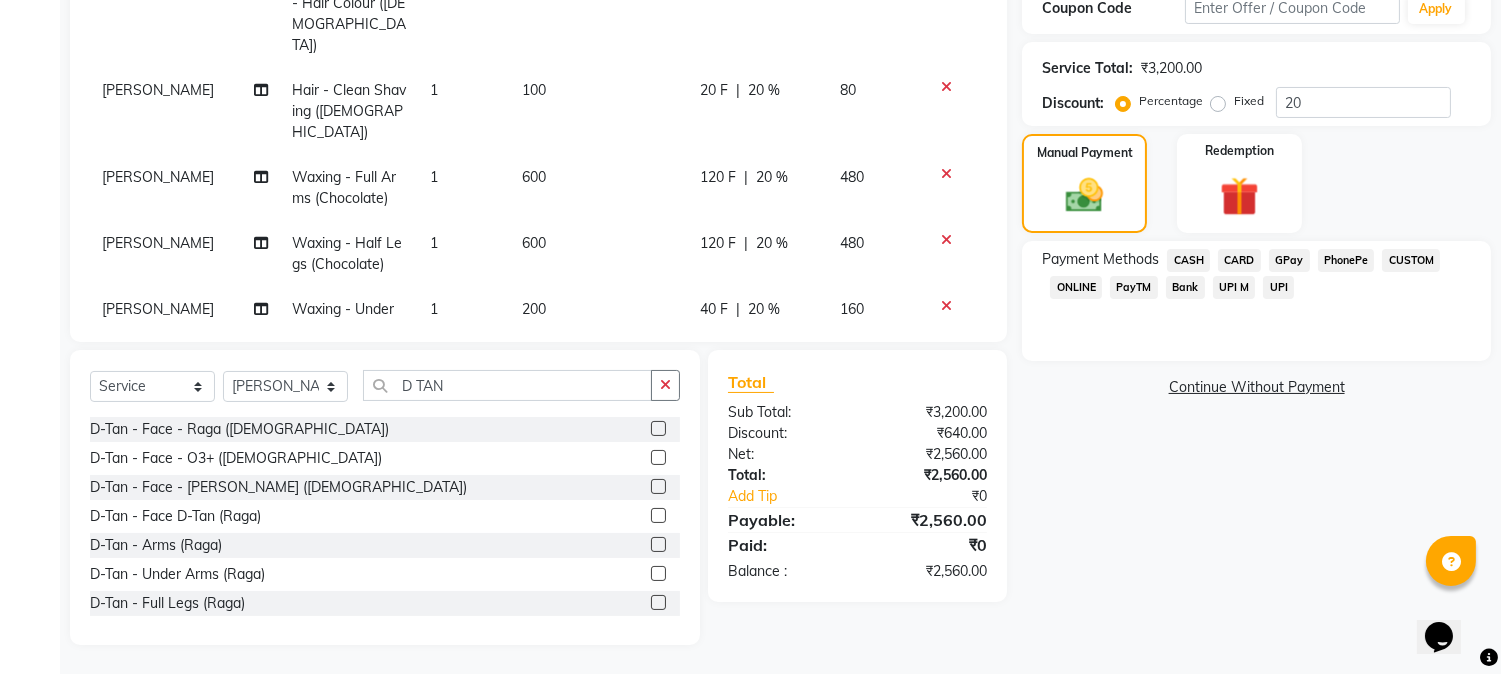 click on "CASH" 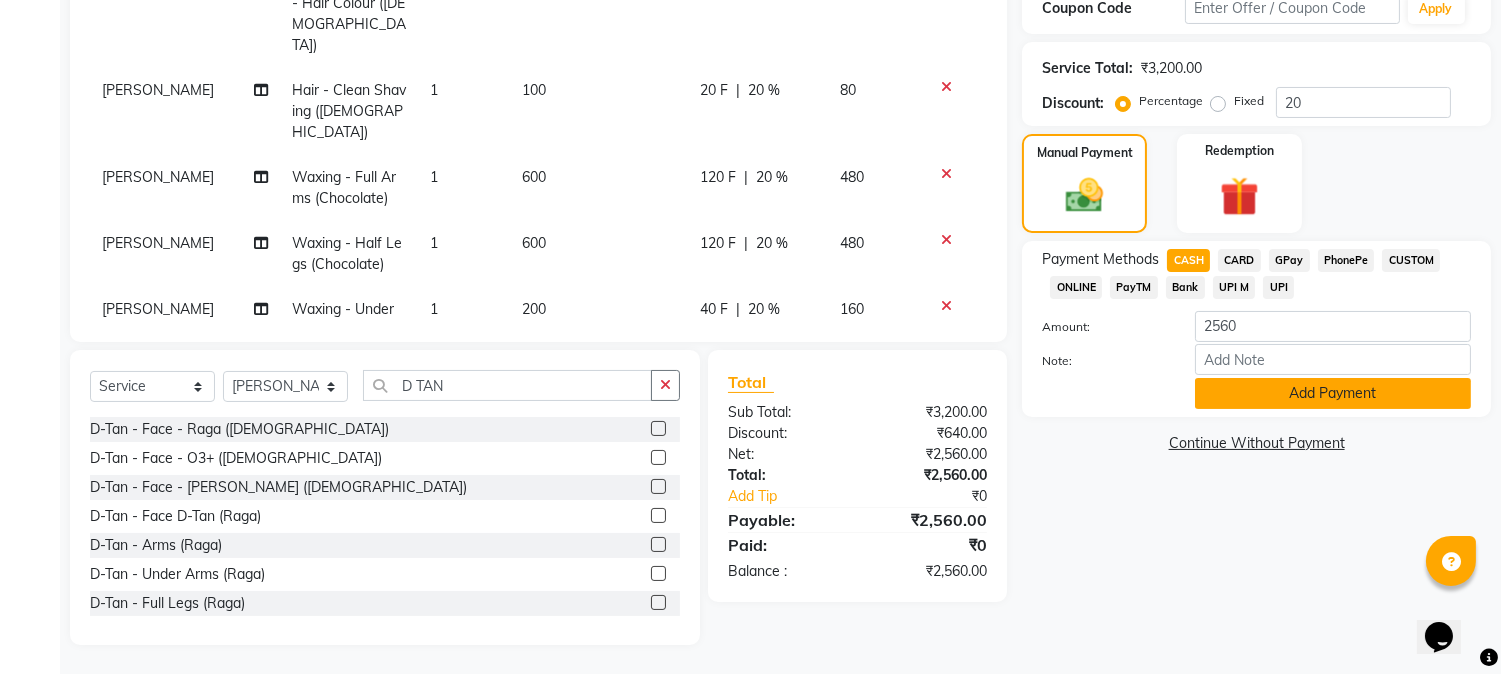 click on "Add Payment" 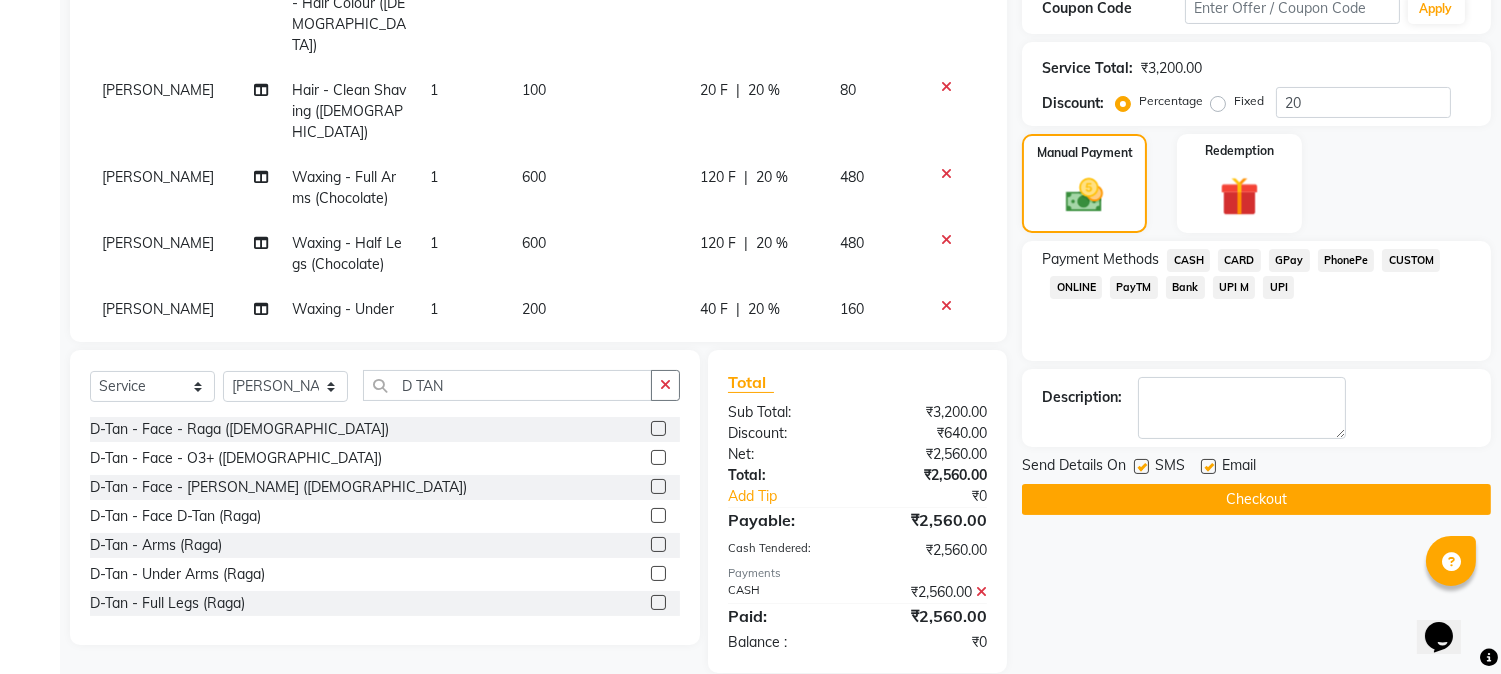 click on "Checkout" 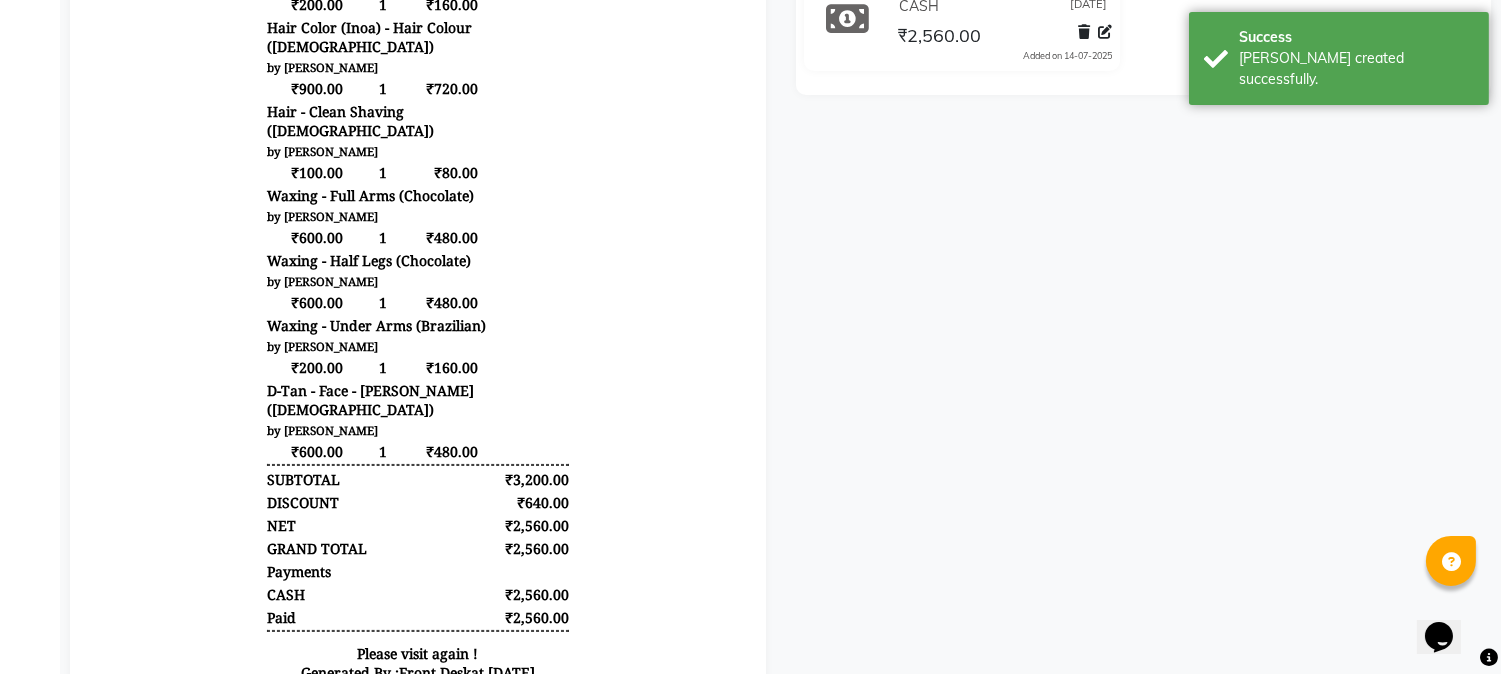scroll, scrollTop: 555, scrollLeft: 0, axis: vertical 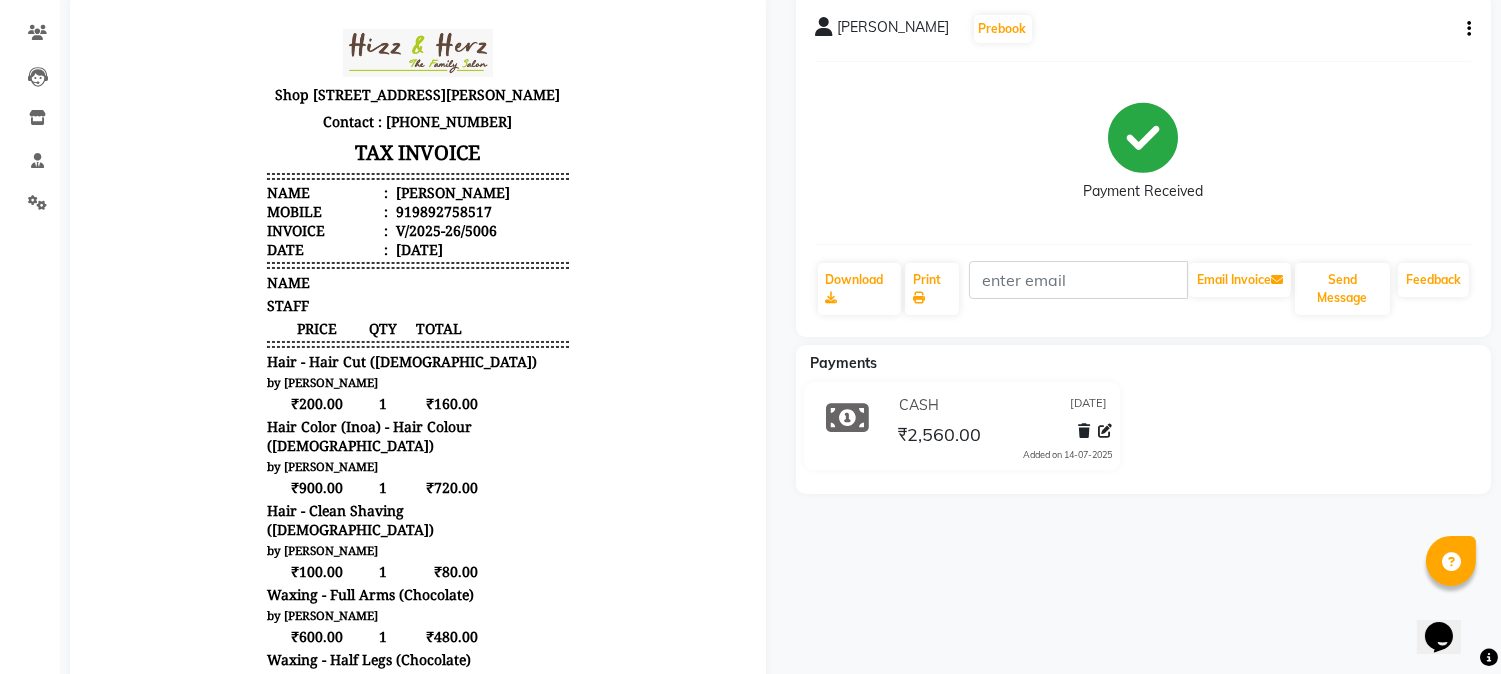 click on "MRS. SUSHMA MEDHE  Prebook   Payment Received  Download  Print   Email Invoice   Send Message Feedback" 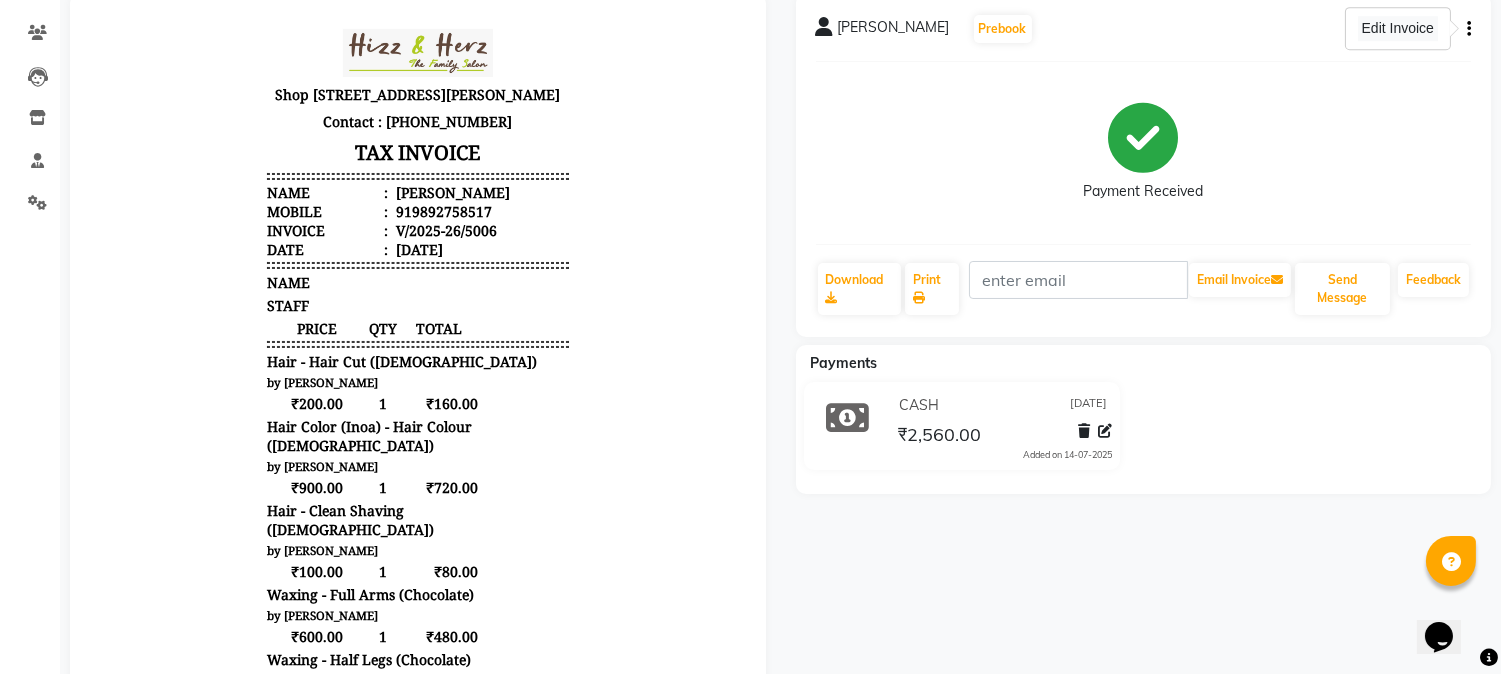 click on "Edit Invoice" at bounding box center (1398, 28) 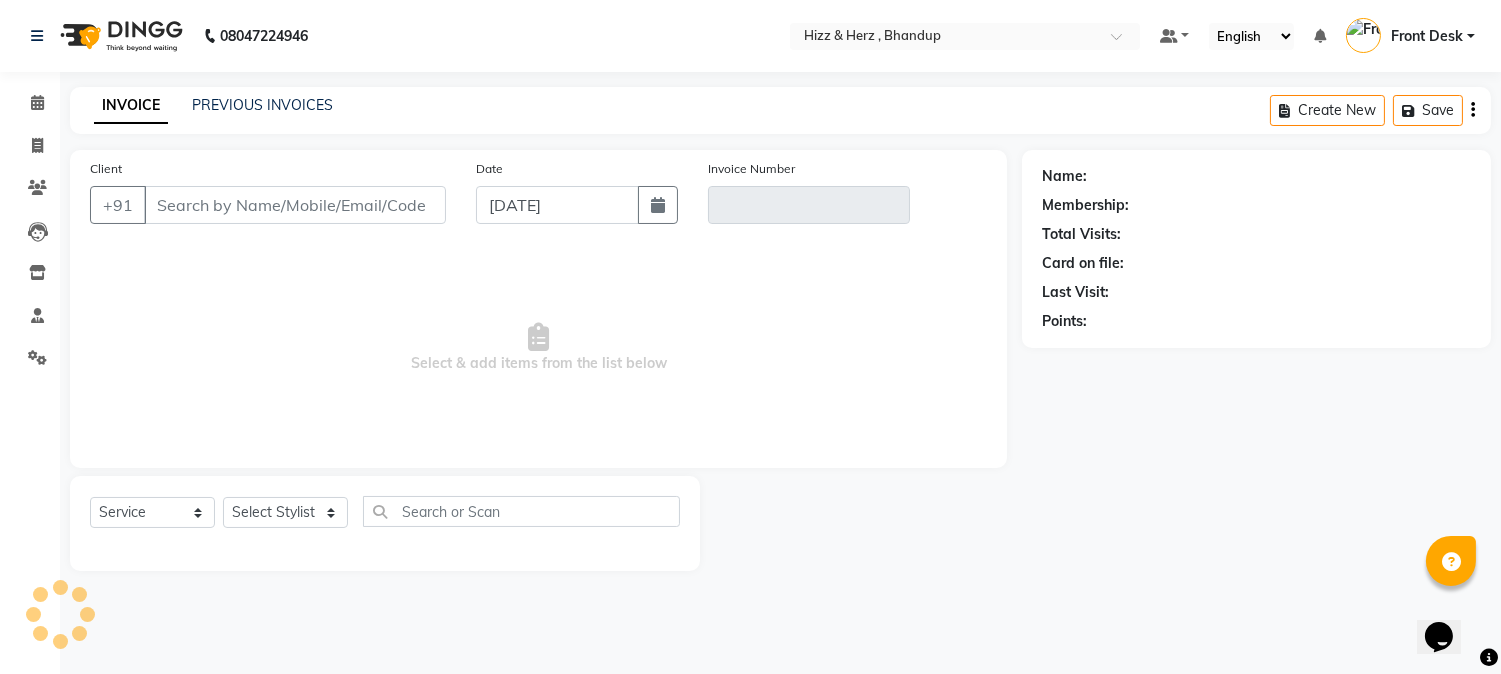 scroll, scrollTop: 0, scrollLeft: 0, axis: both 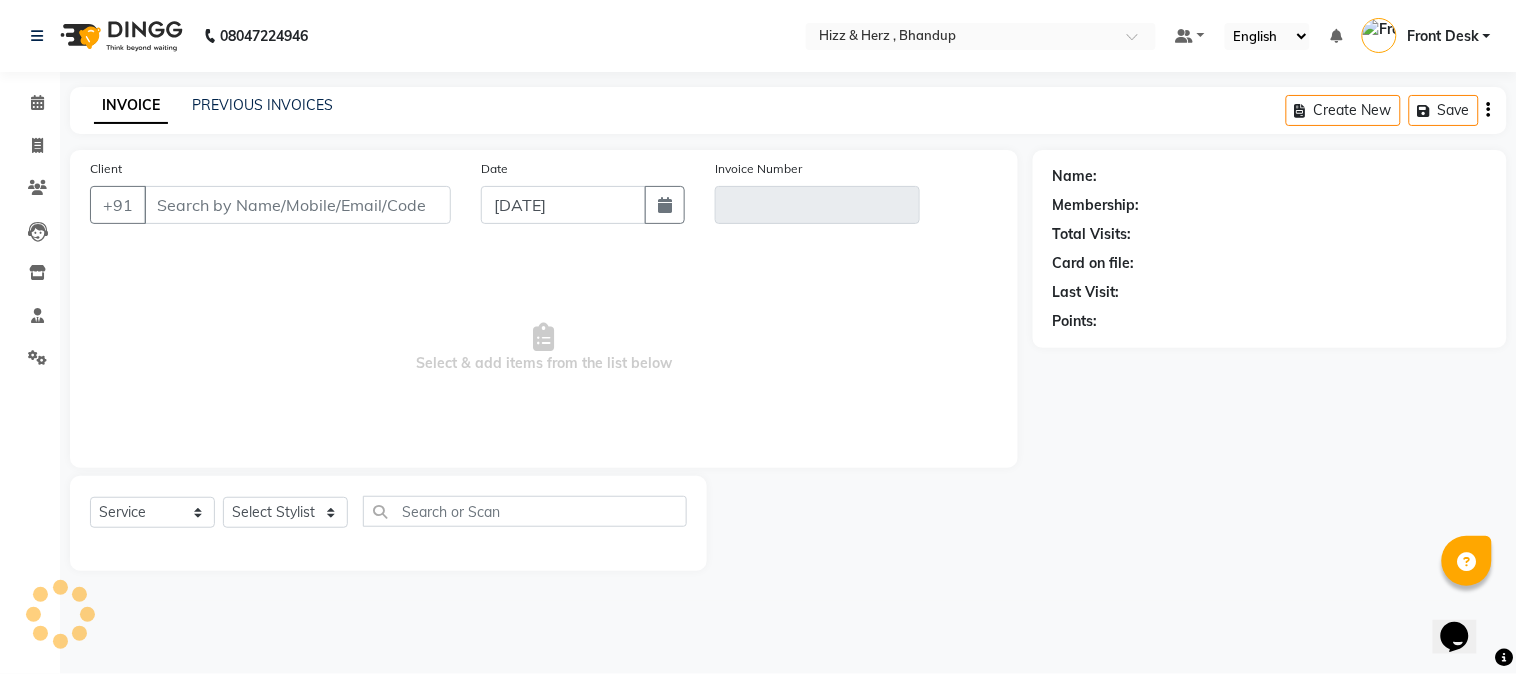 type on "9892758517" 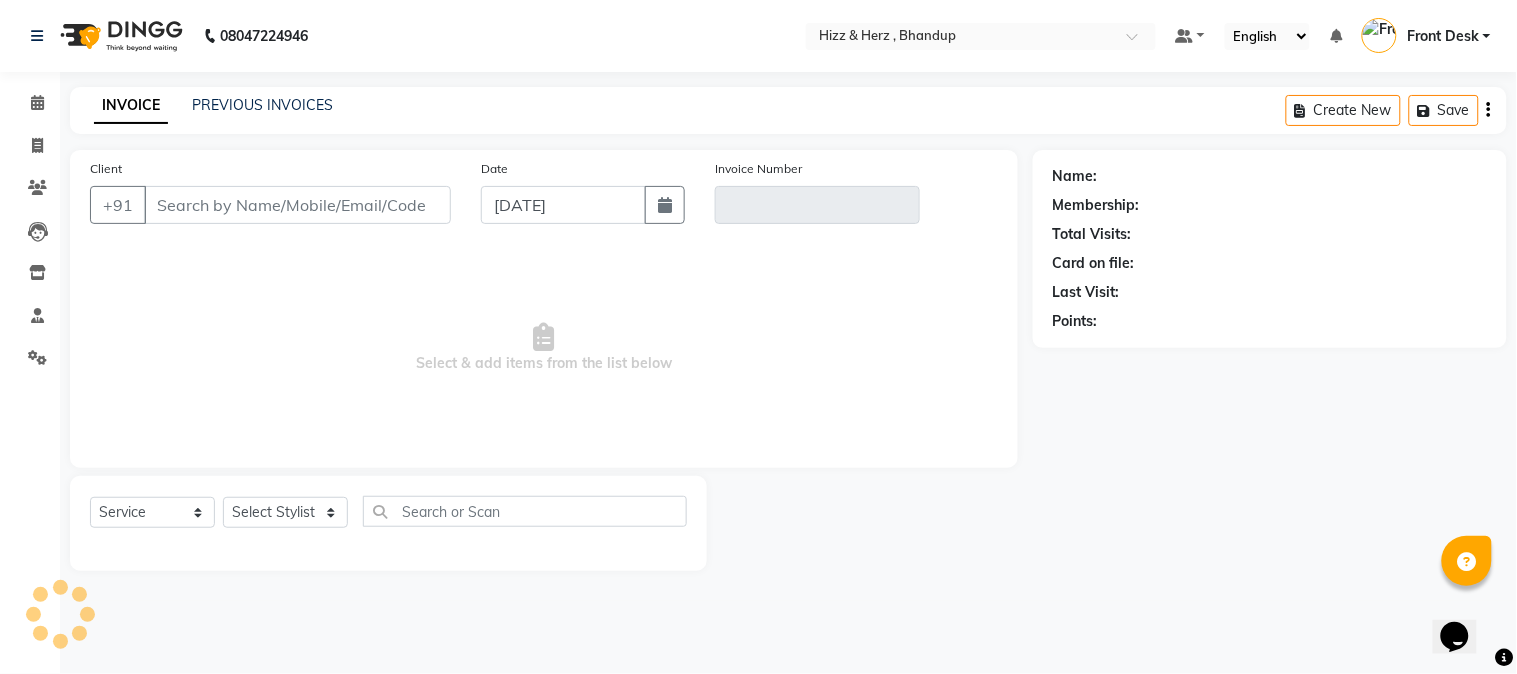 type on "V/2025-26/5006" 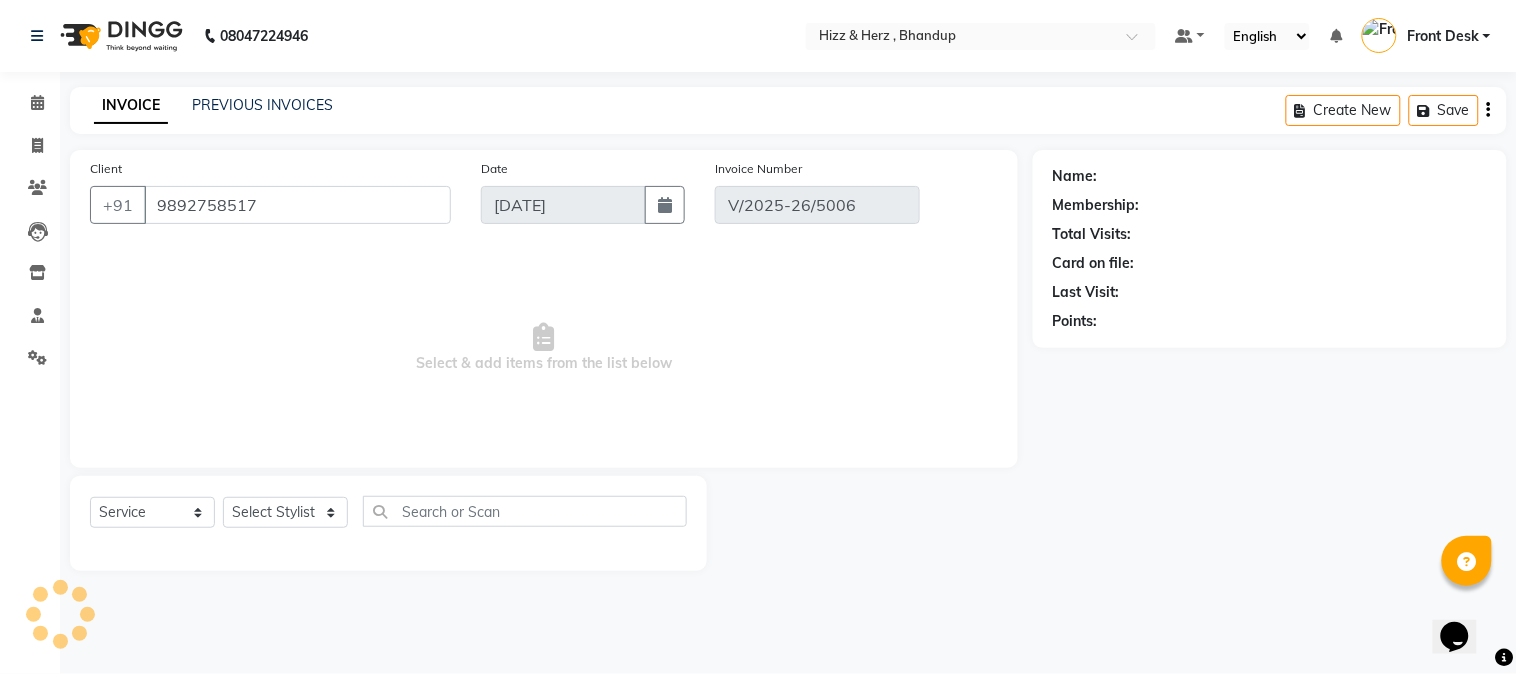 select on "select" 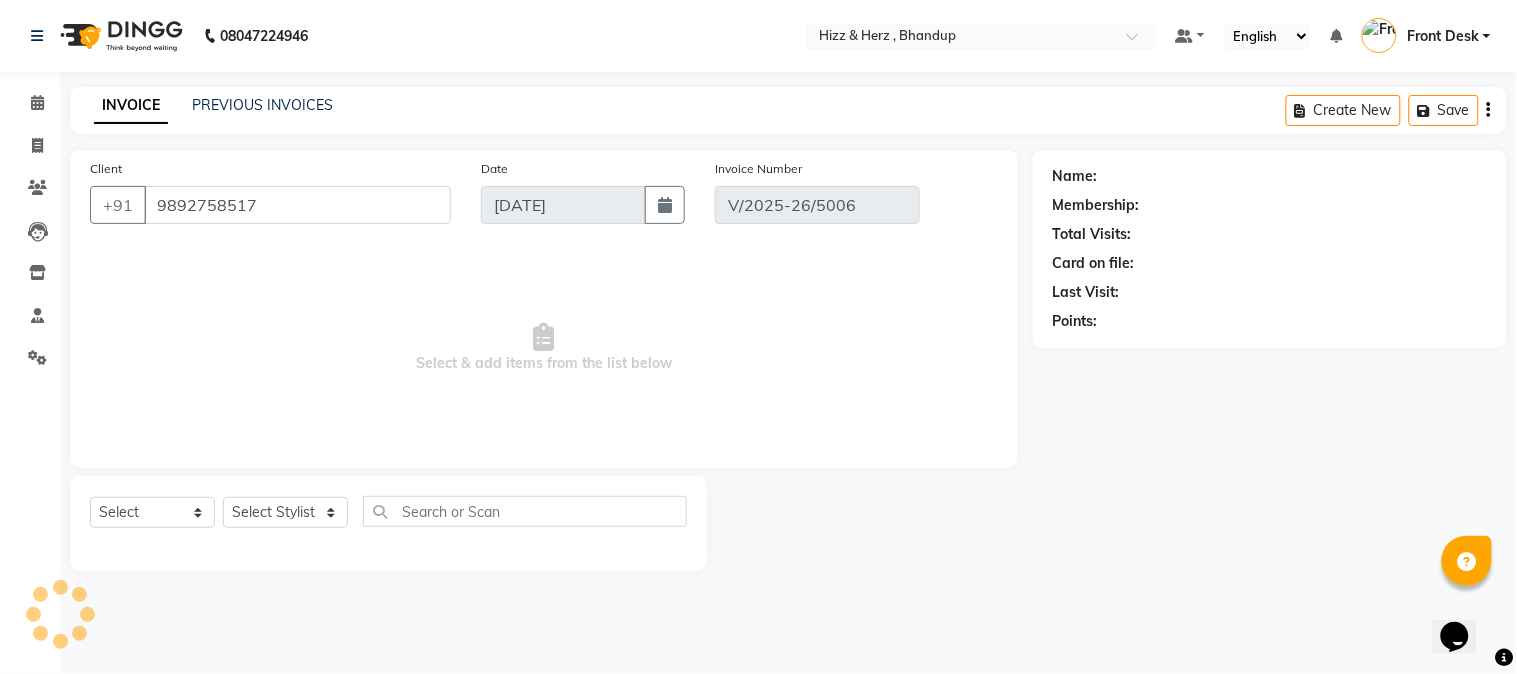 select on "1: Object" 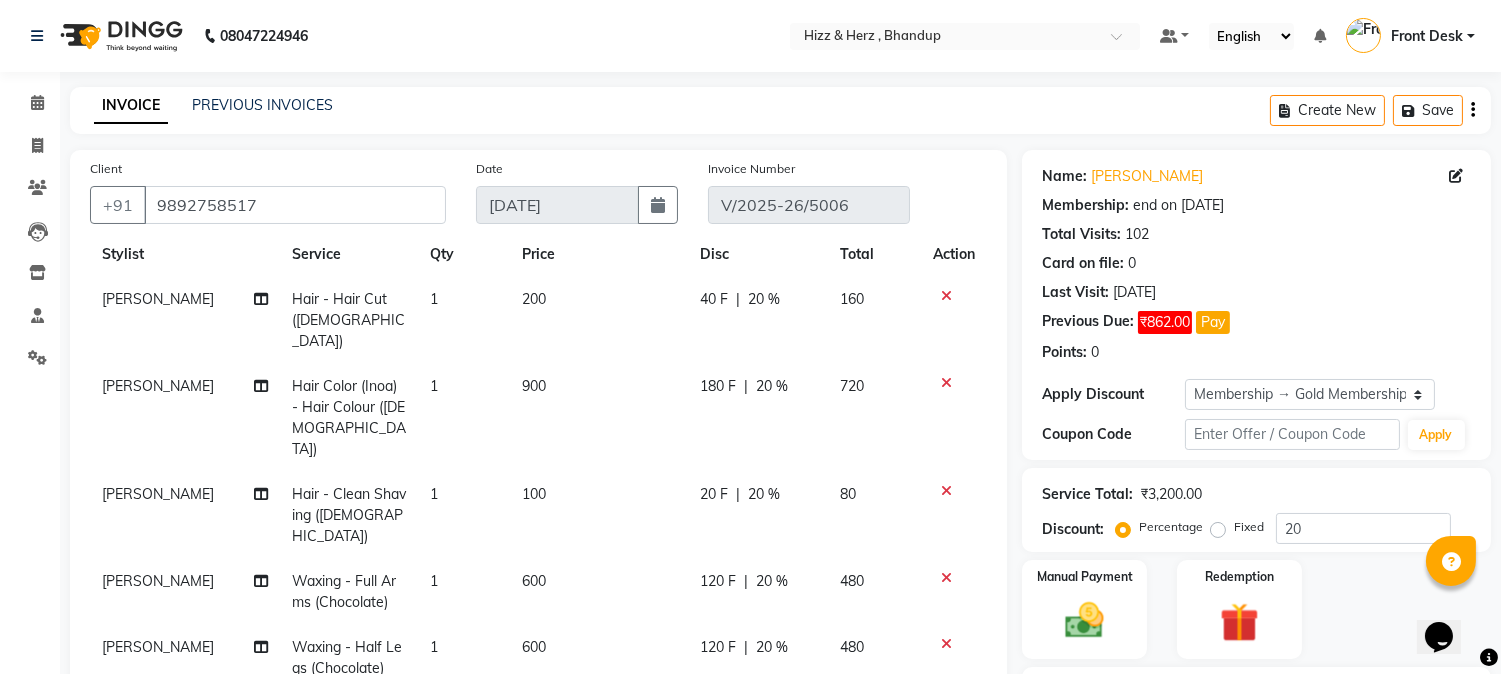 scroll, scrollTop: 97, scrollLeft: 0, axis: vertical 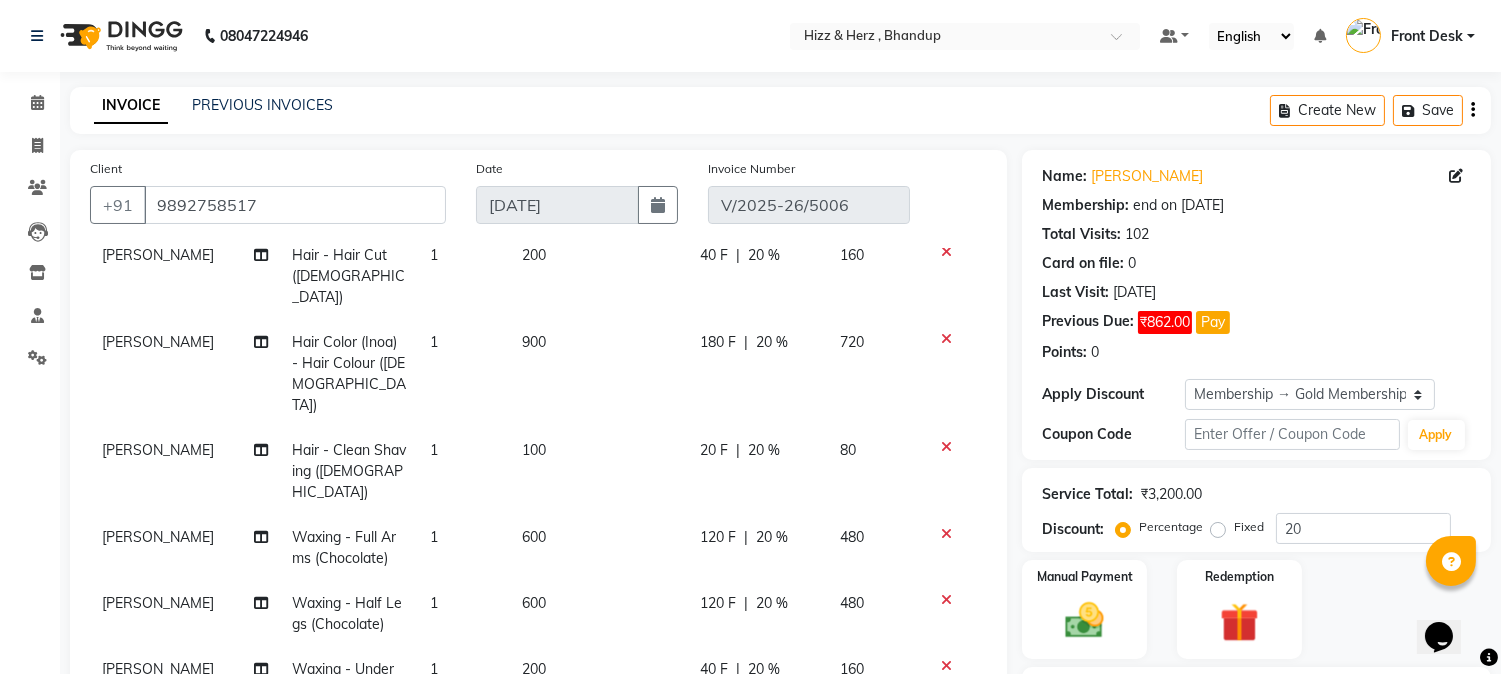 click 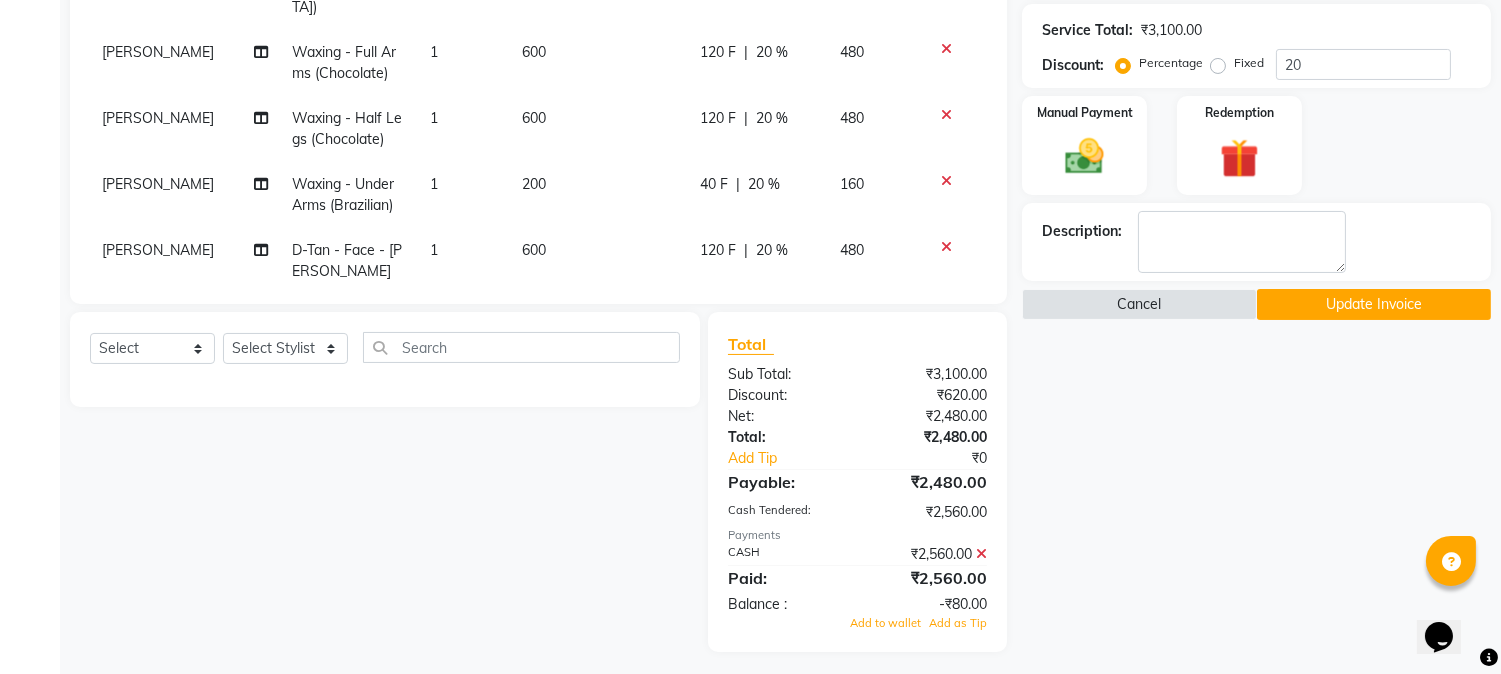 scroll, scrollTop: 471, scrollLeft: 0, axis: vertical 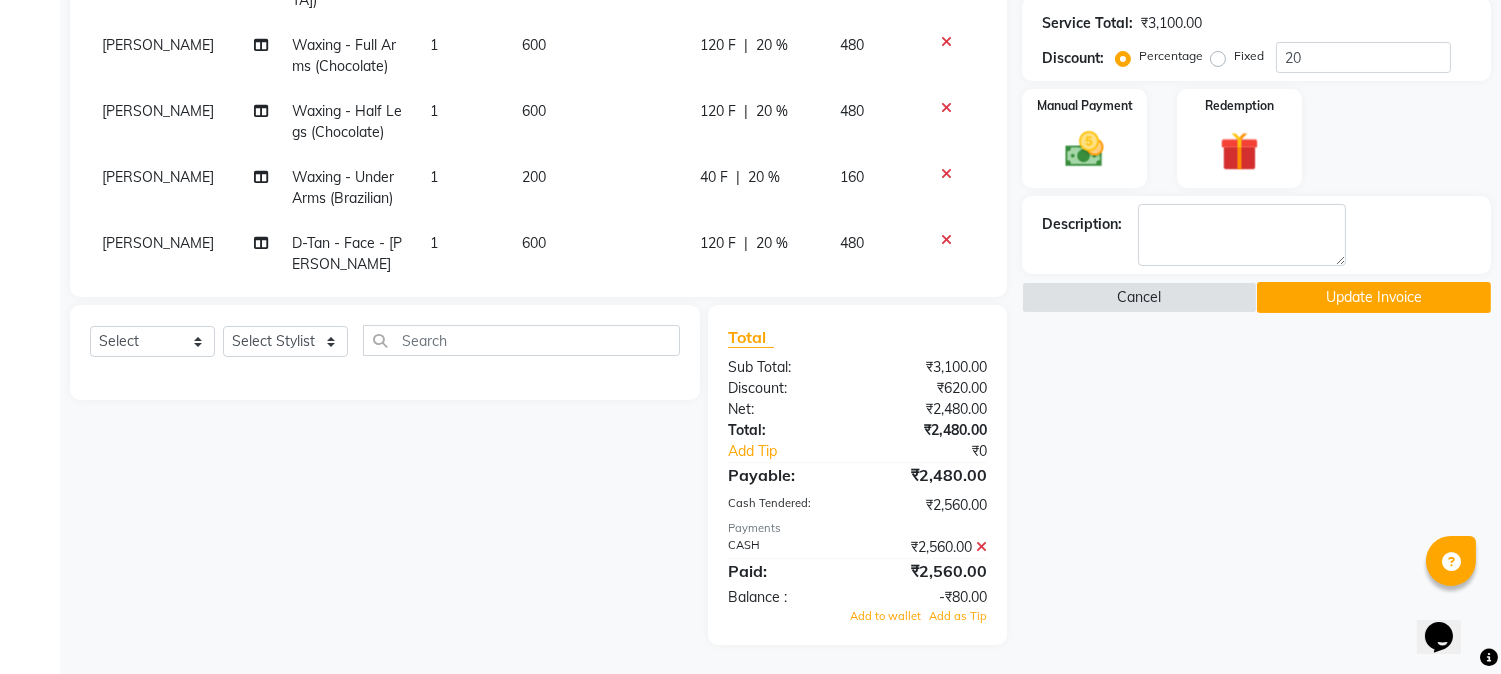 click 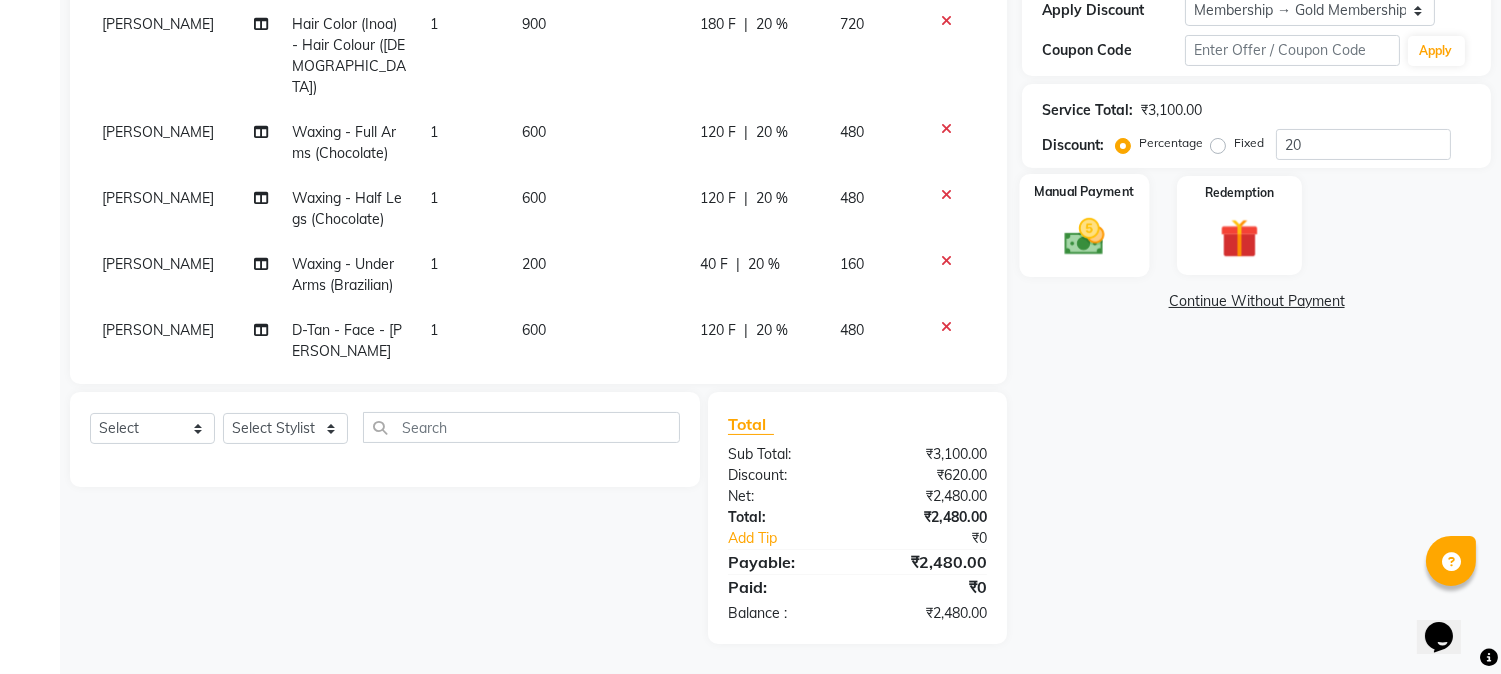 click 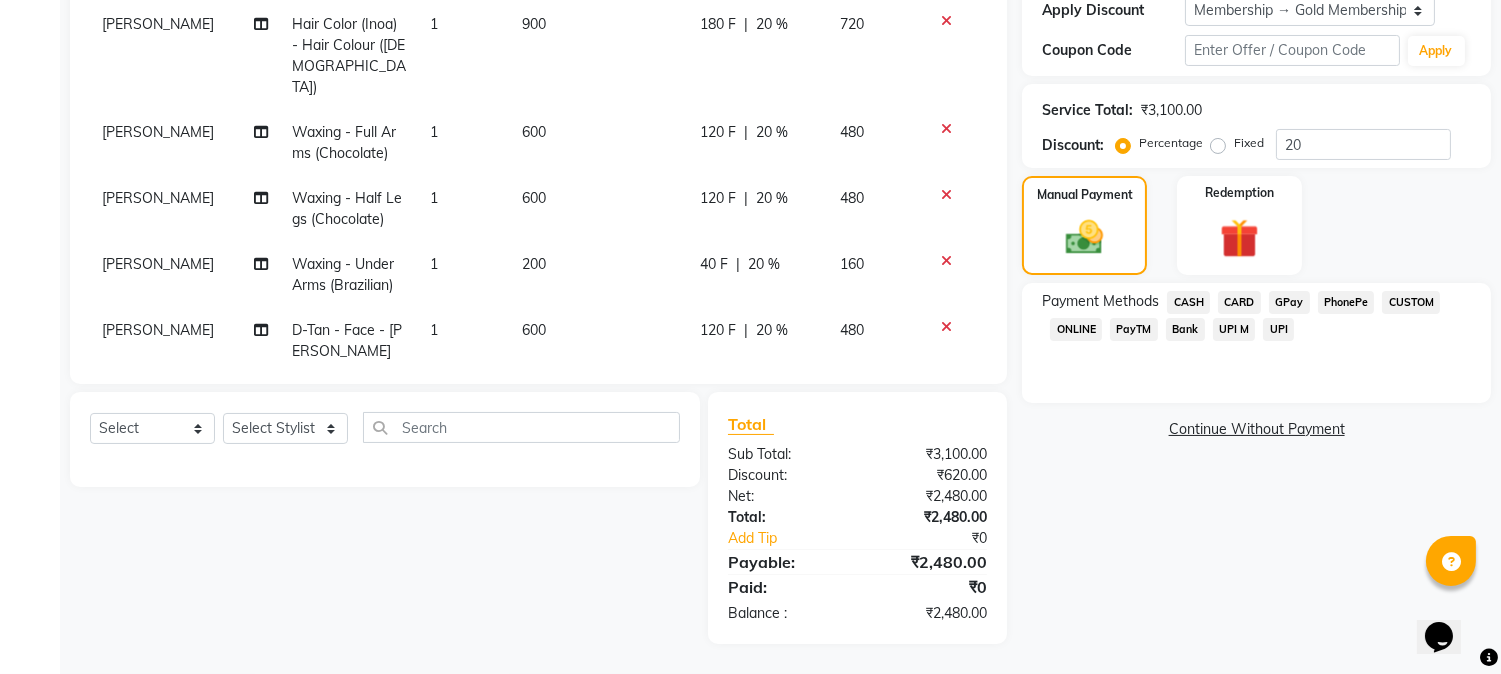 click on "CASH" 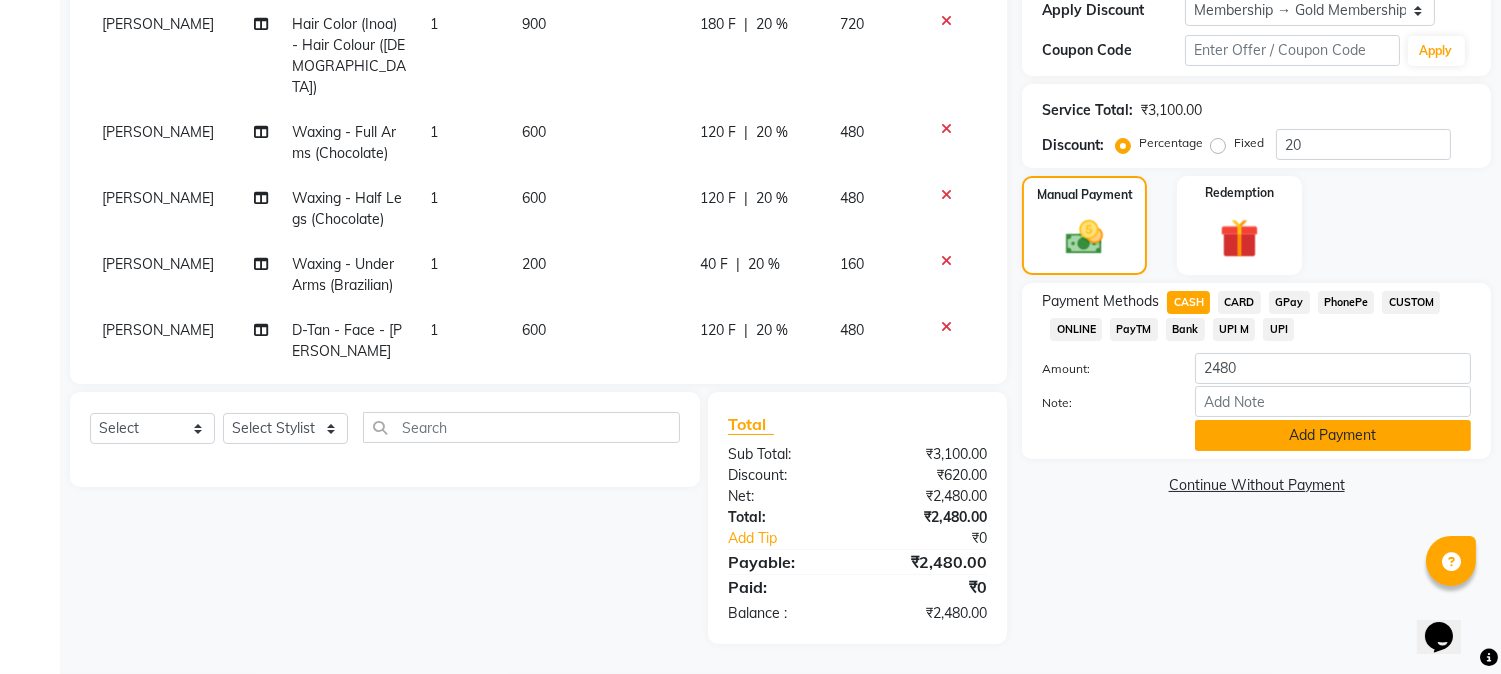 click on "Add Payment" 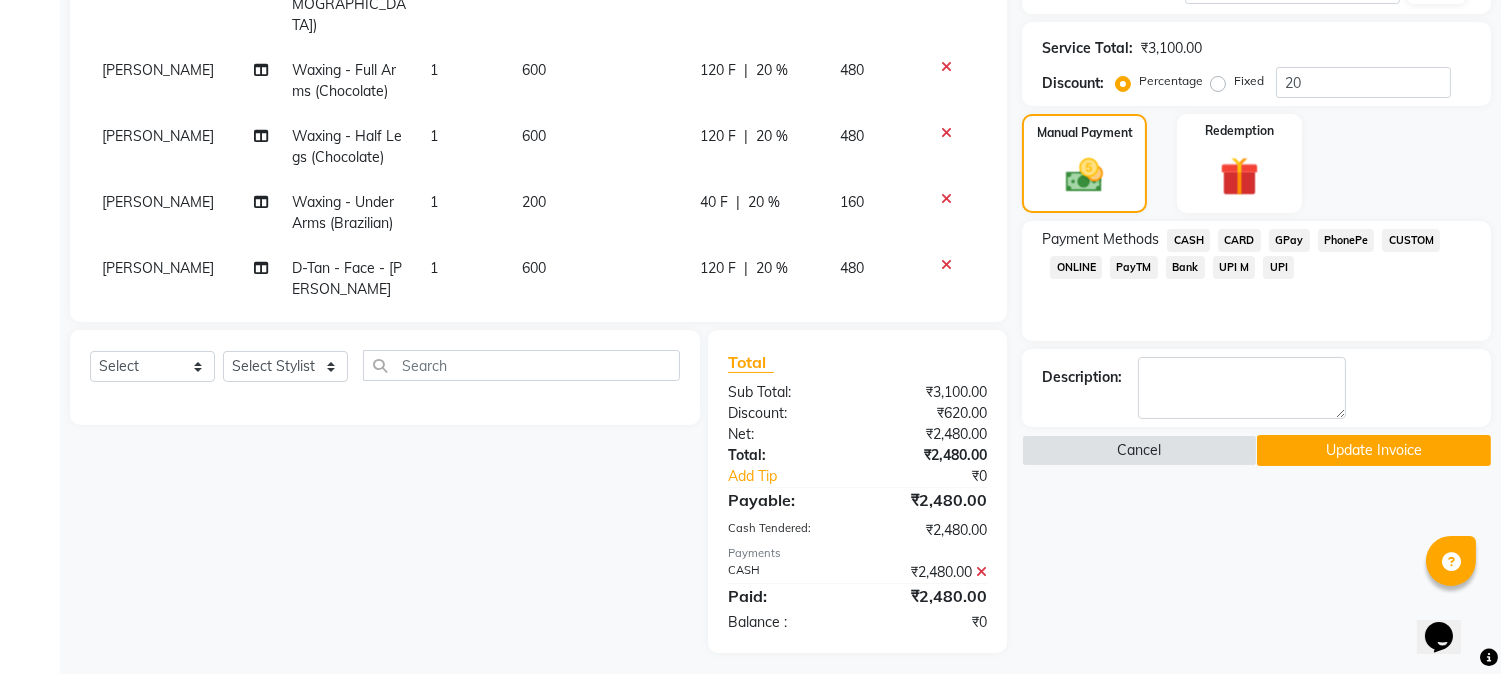 scroll, scrollTop: 454, scrollLeft: 0, axis: vertical 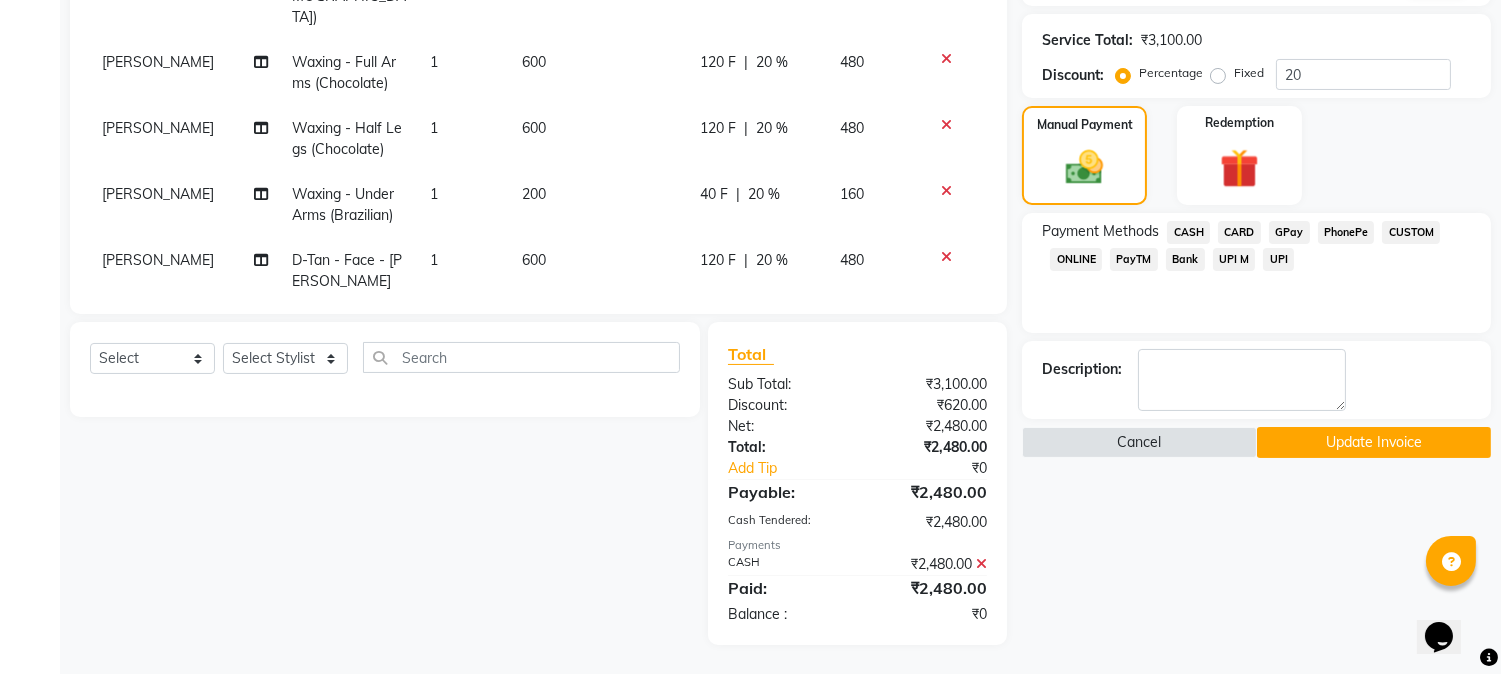 click on "Update Invoice" 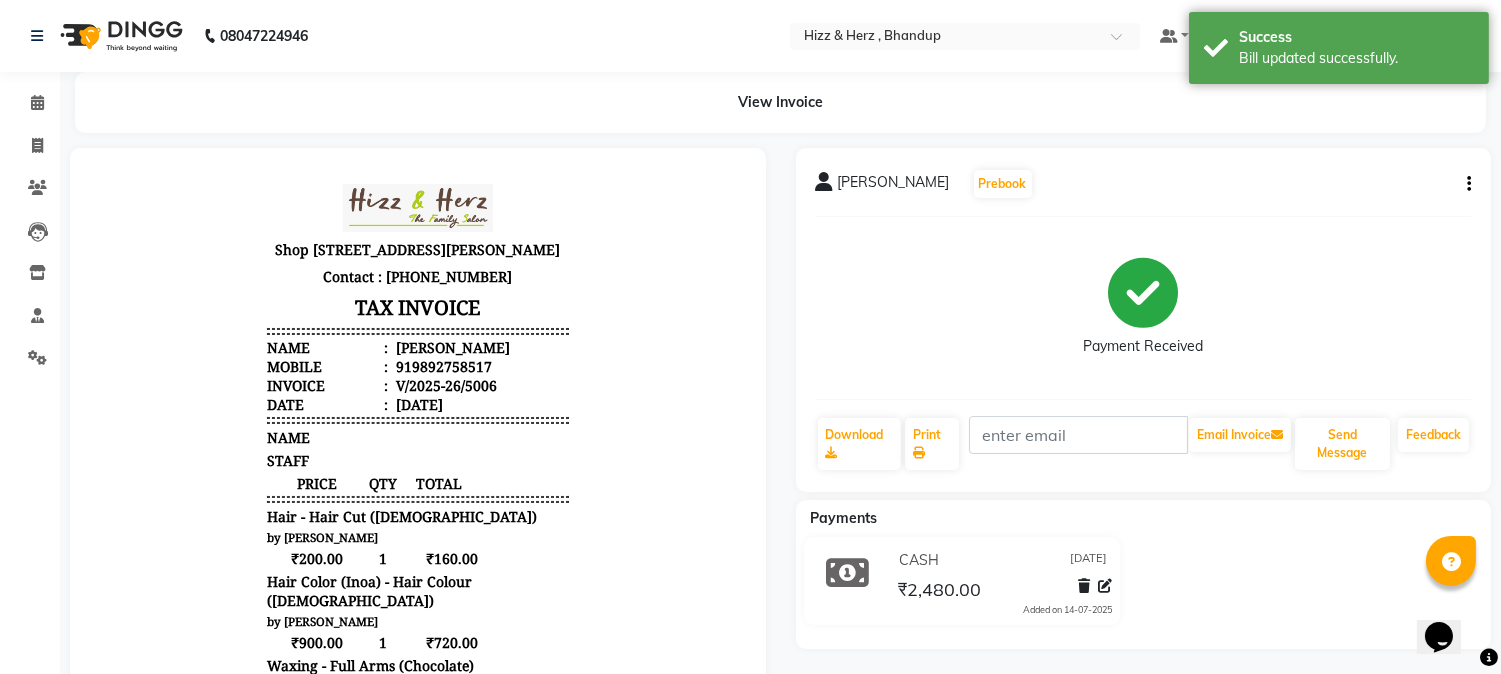 scroll, scrollTop: 0, scrollLeft: 0, axis: both 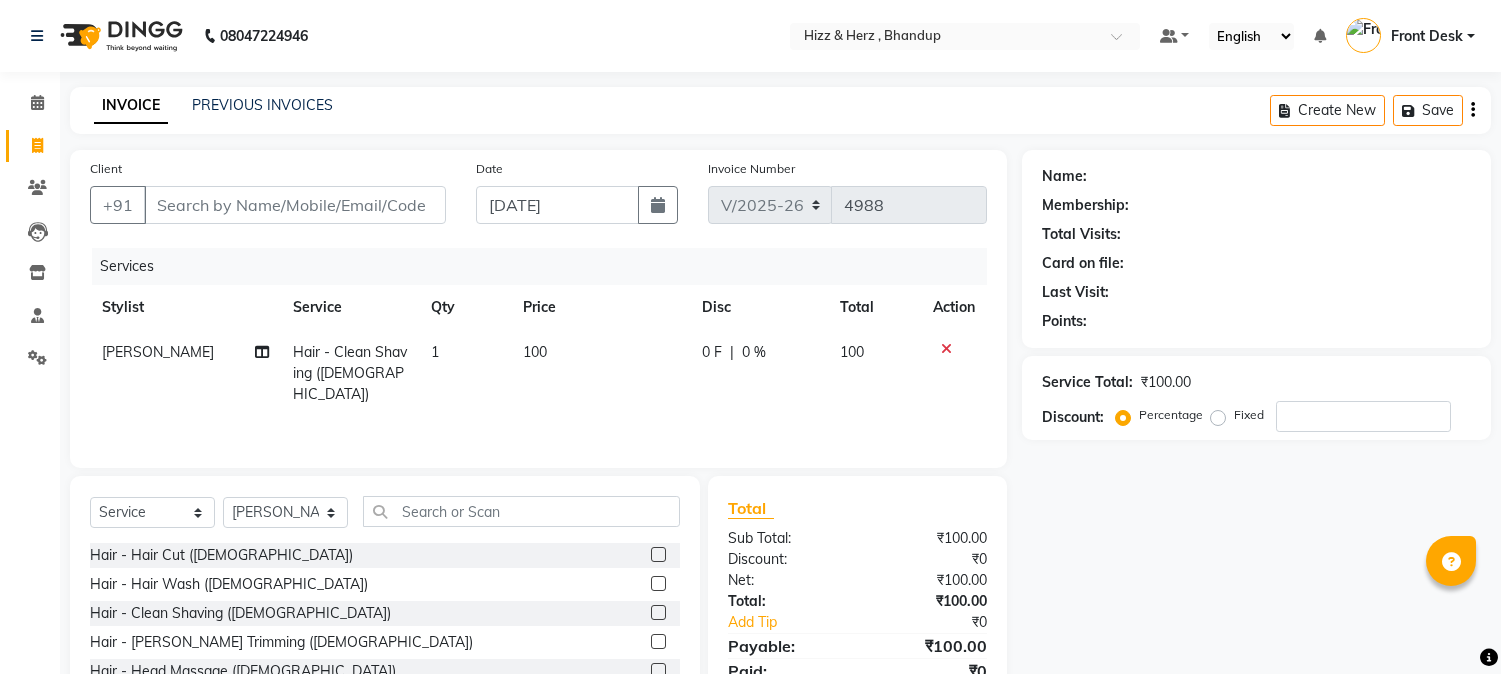 select on "629" 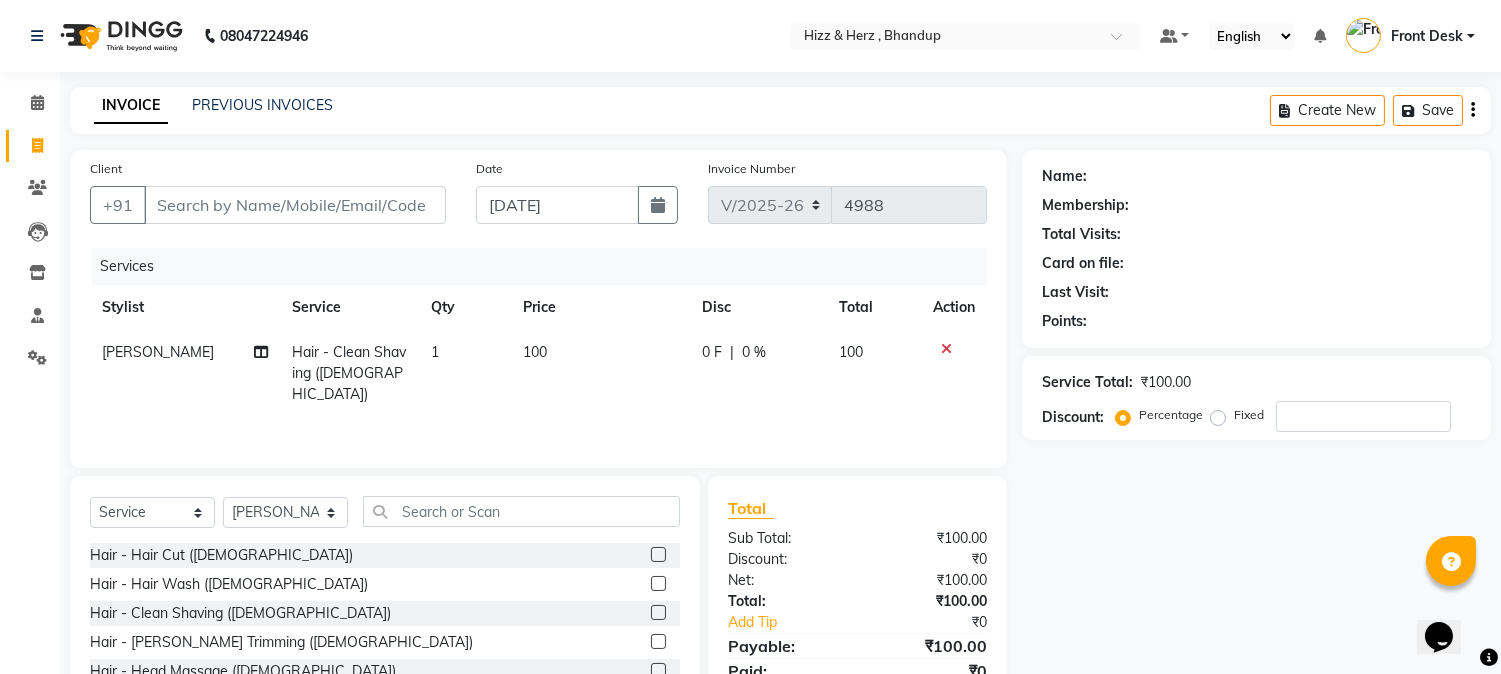 scroll, scrollTop: 0, scrollLeft: 0, axis: both 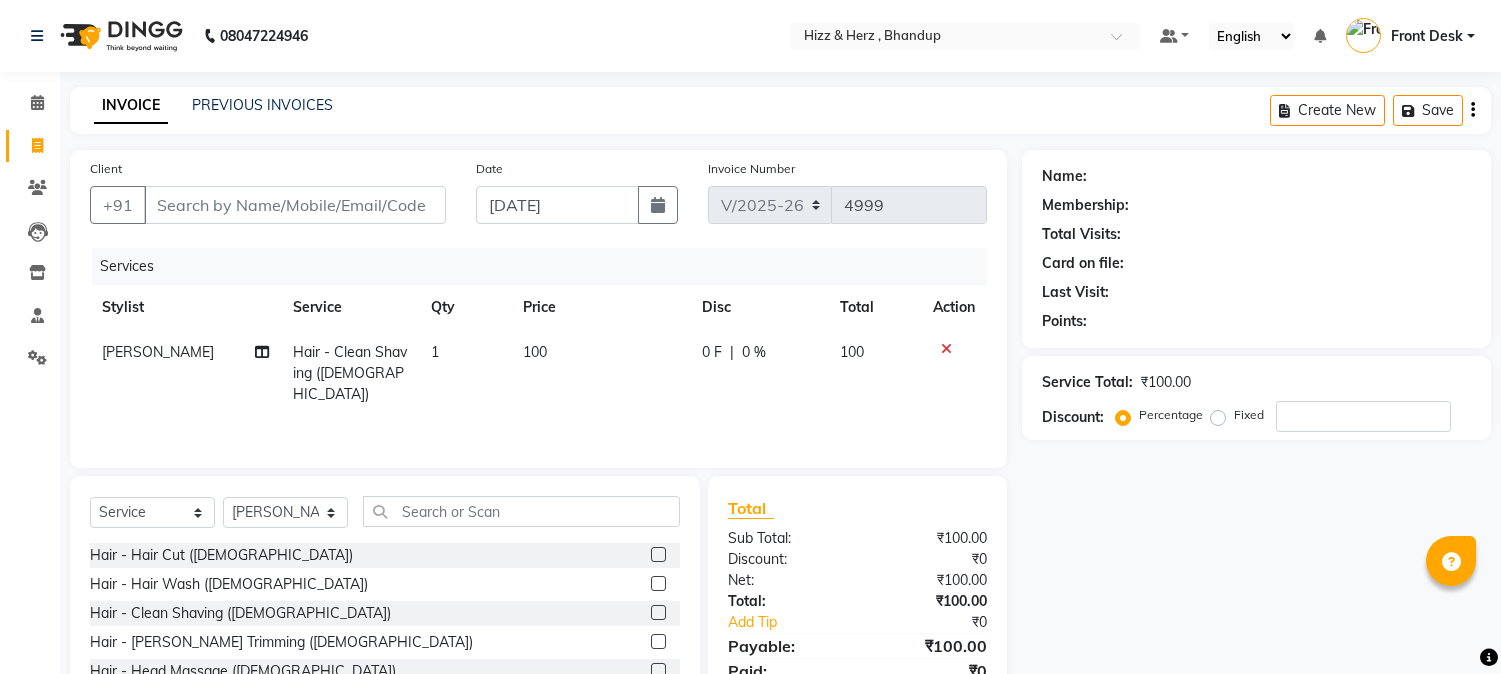 select on "629" 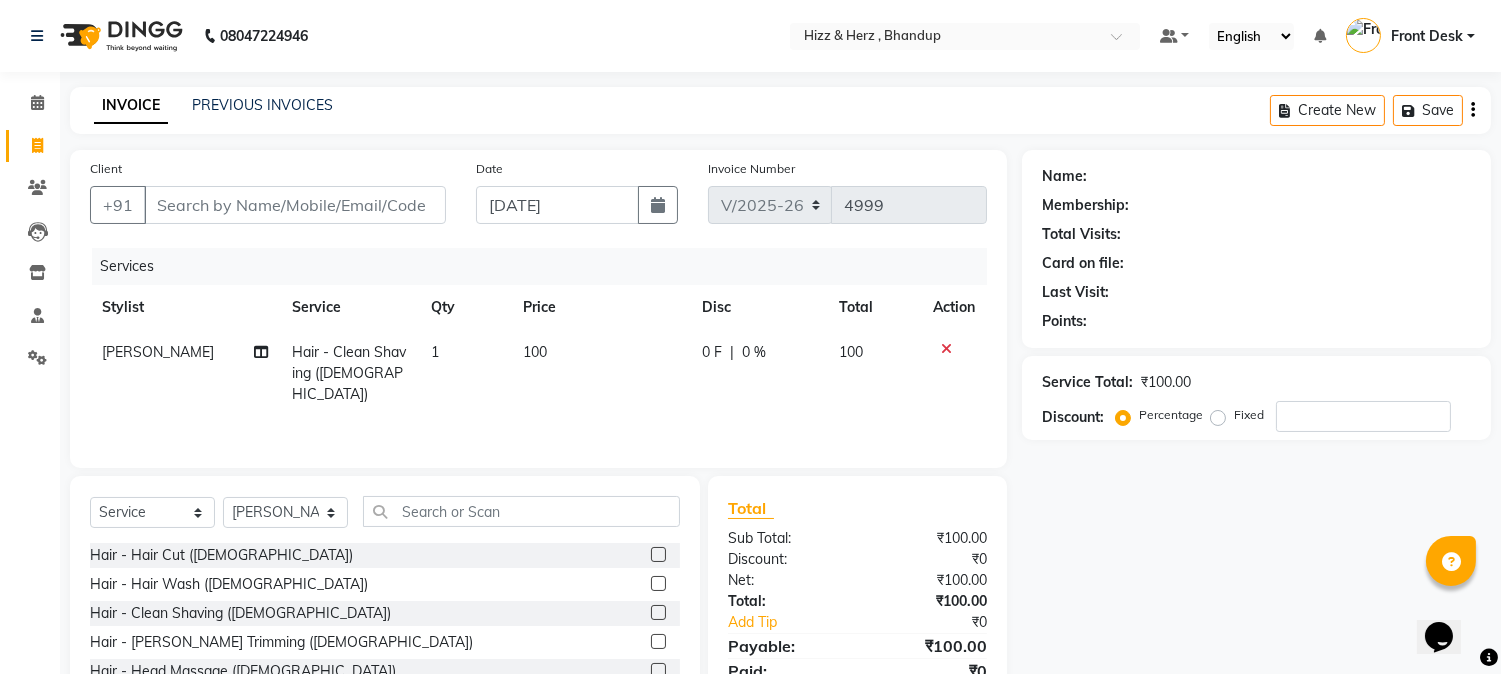 scroll, scrollTop: 0, scrollLeft: 0, axis: both 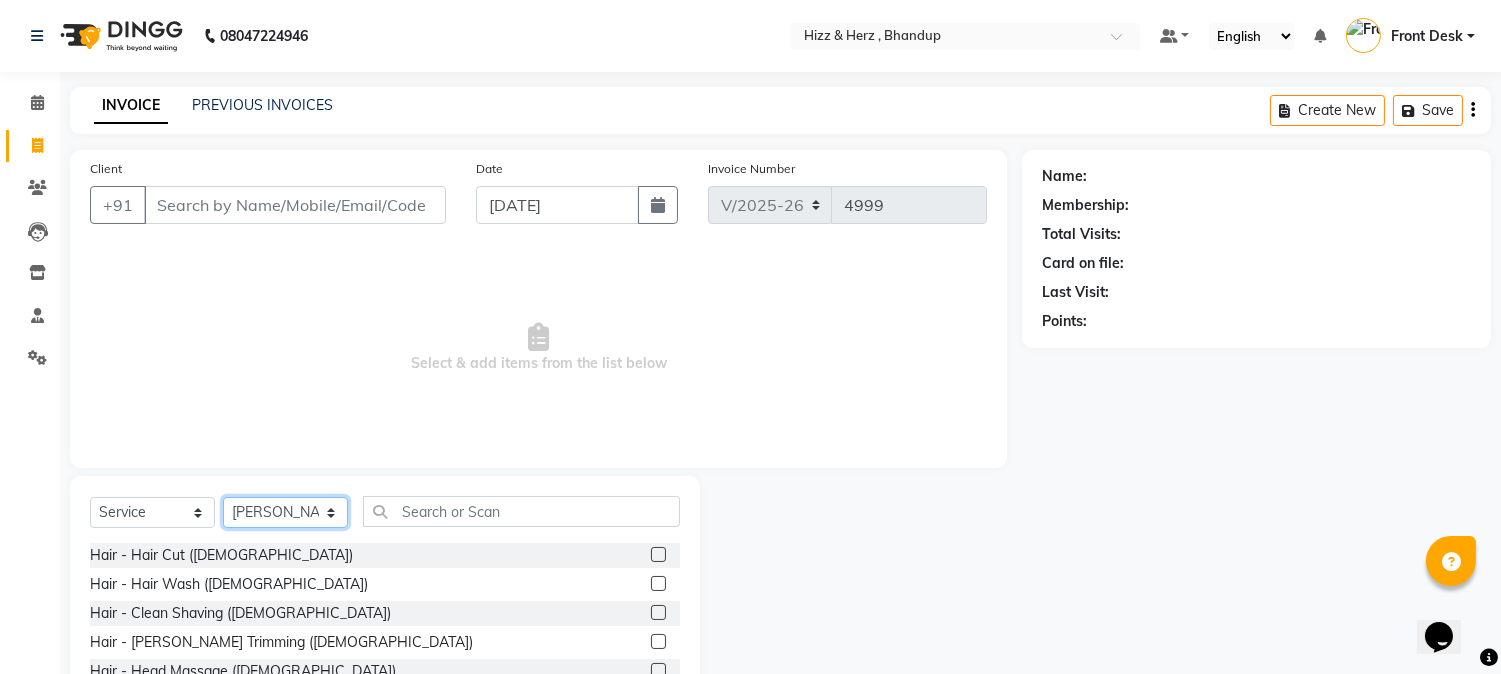 click on "Select Stylist Front Desk [PERSON_NAME] HIZZ & HERZ 2 [PERSON_NAME] [PERSON_NAME] [PERSON_NAME] [PERSON_NAME] MOHD [PERSON_NAME] [PERSON_NAME] [PERSON_NAME]  [PERSON_NAME]" 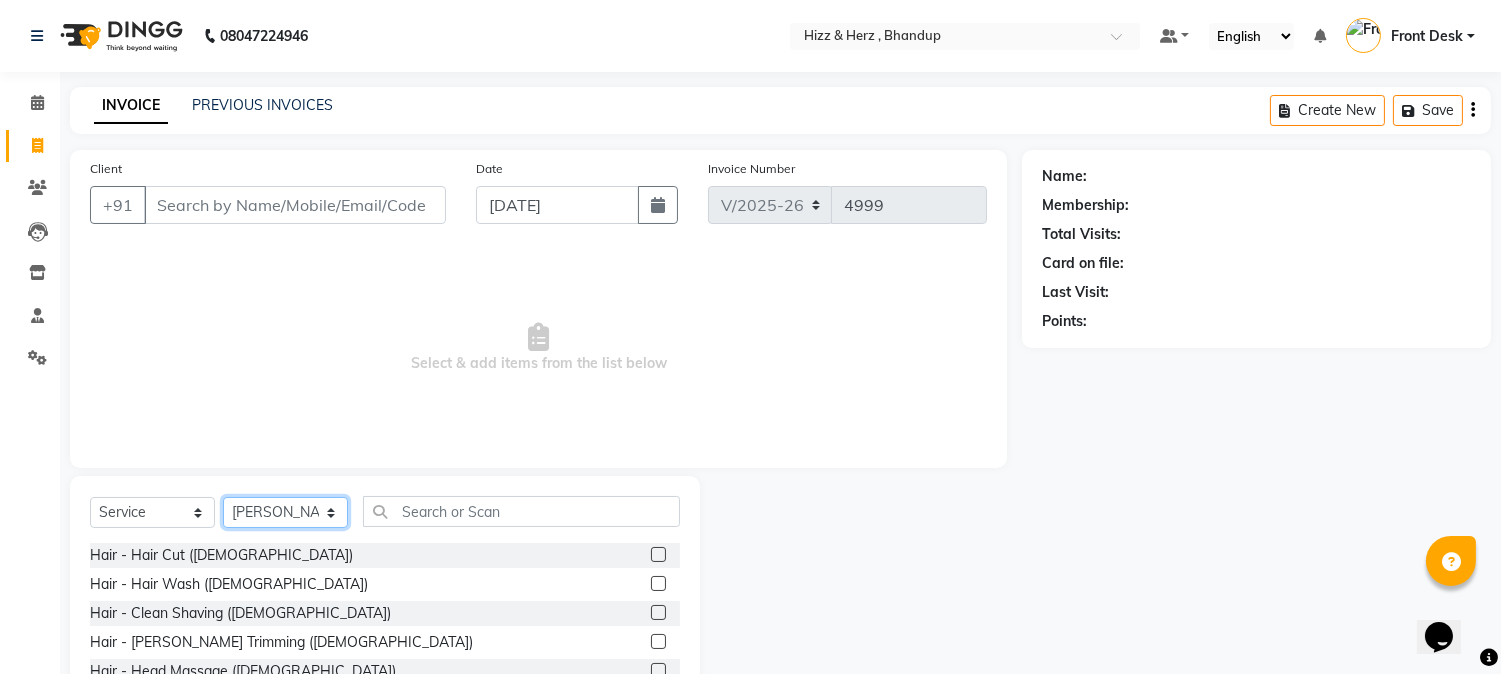 select on "26430" 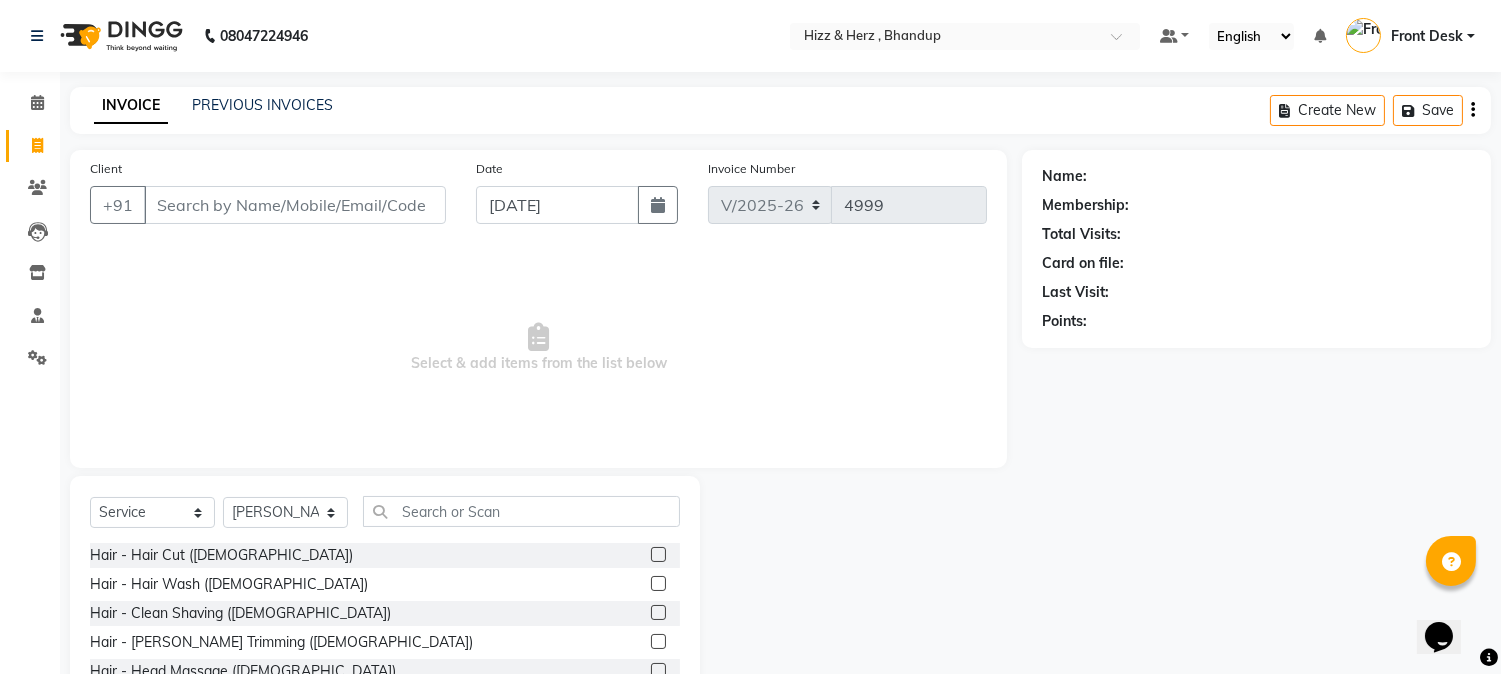 click 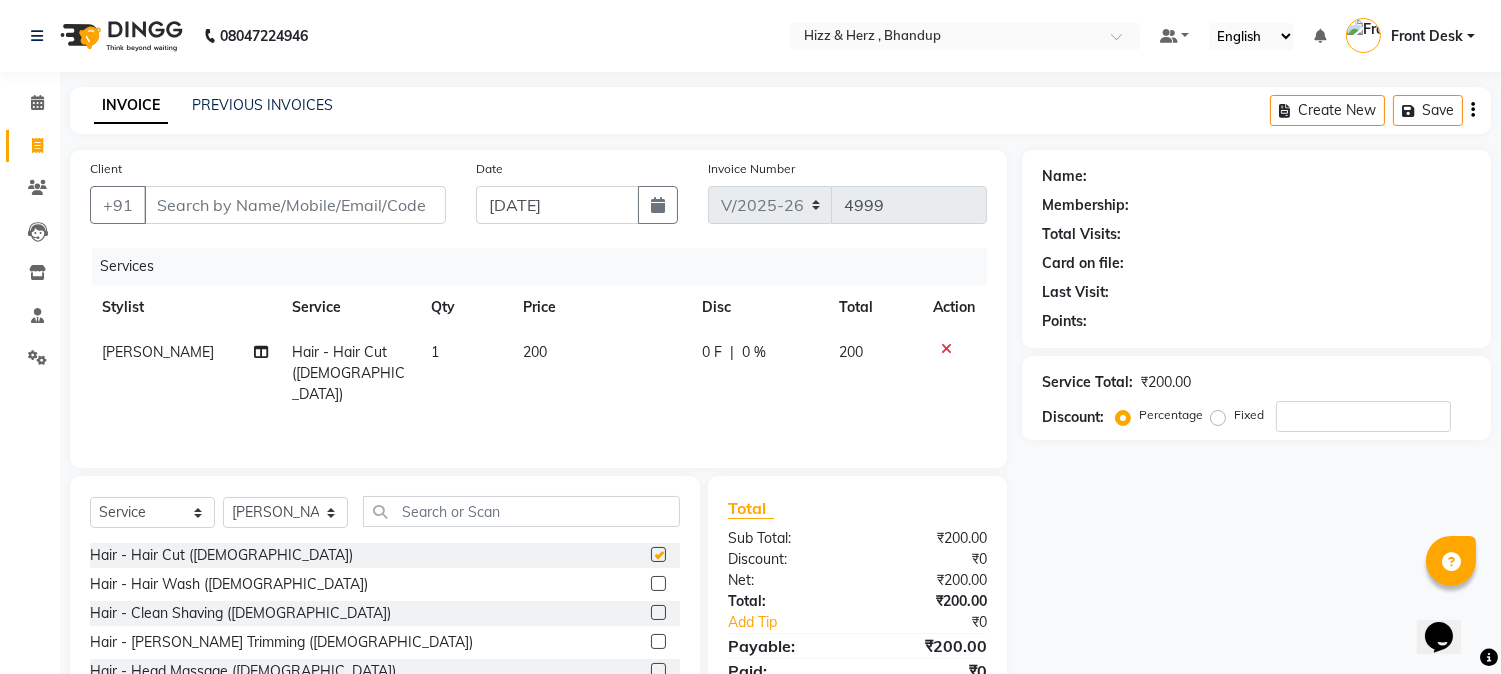 checkbox on "false" 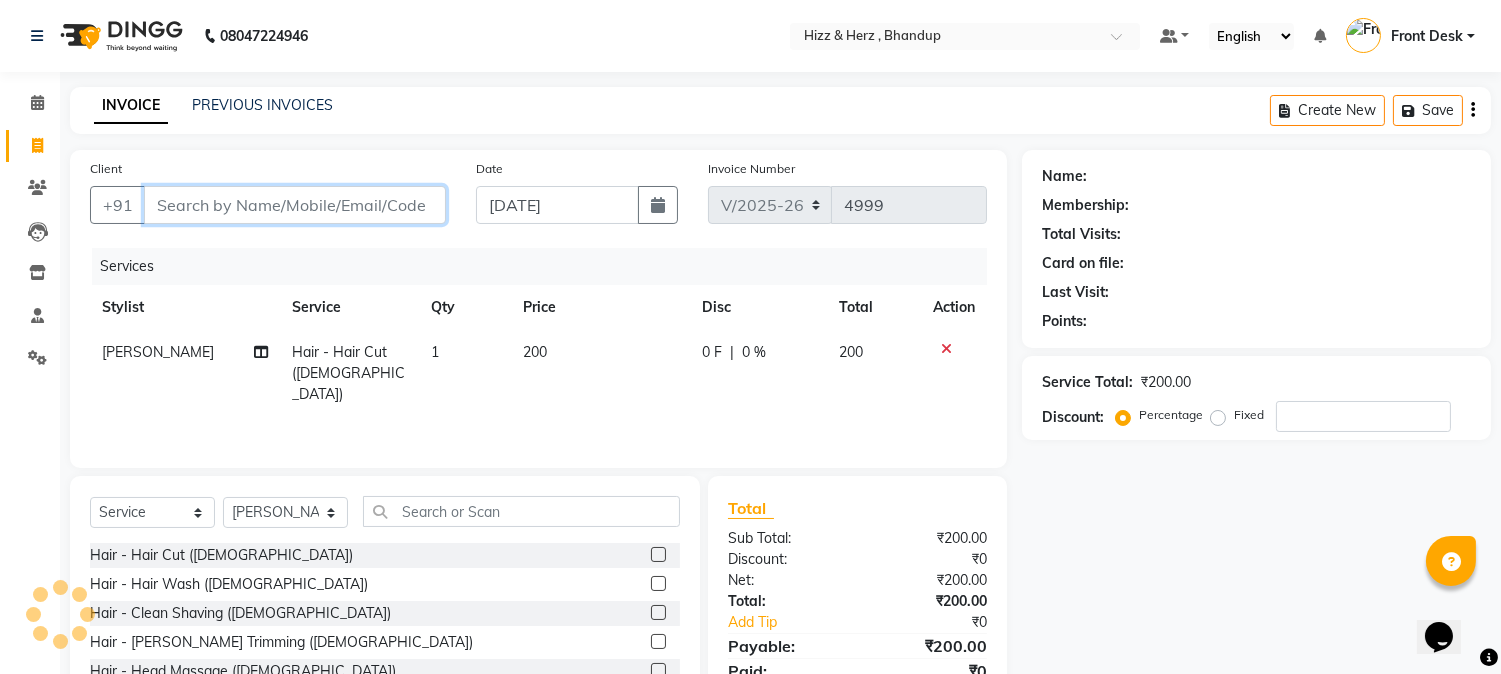 click on "Client" at bounding box center [295, 205] 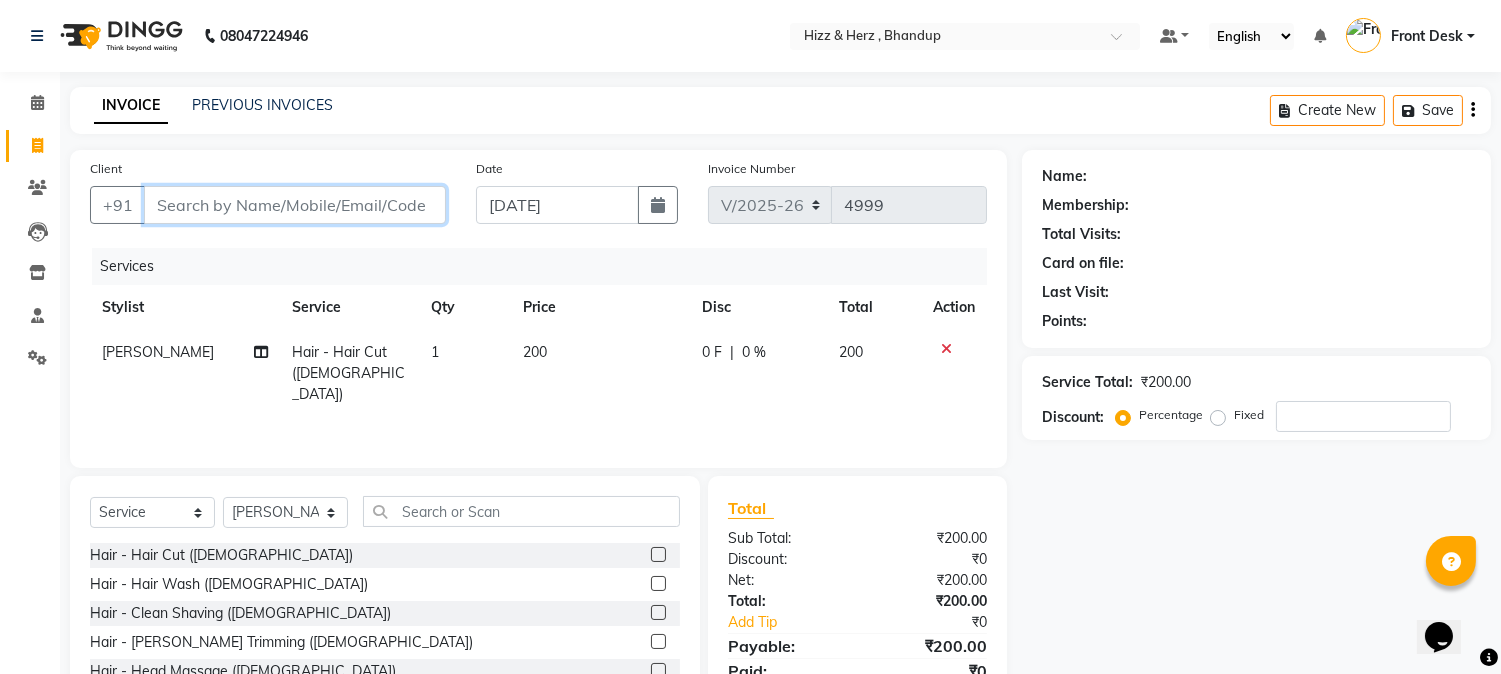 type on "9" 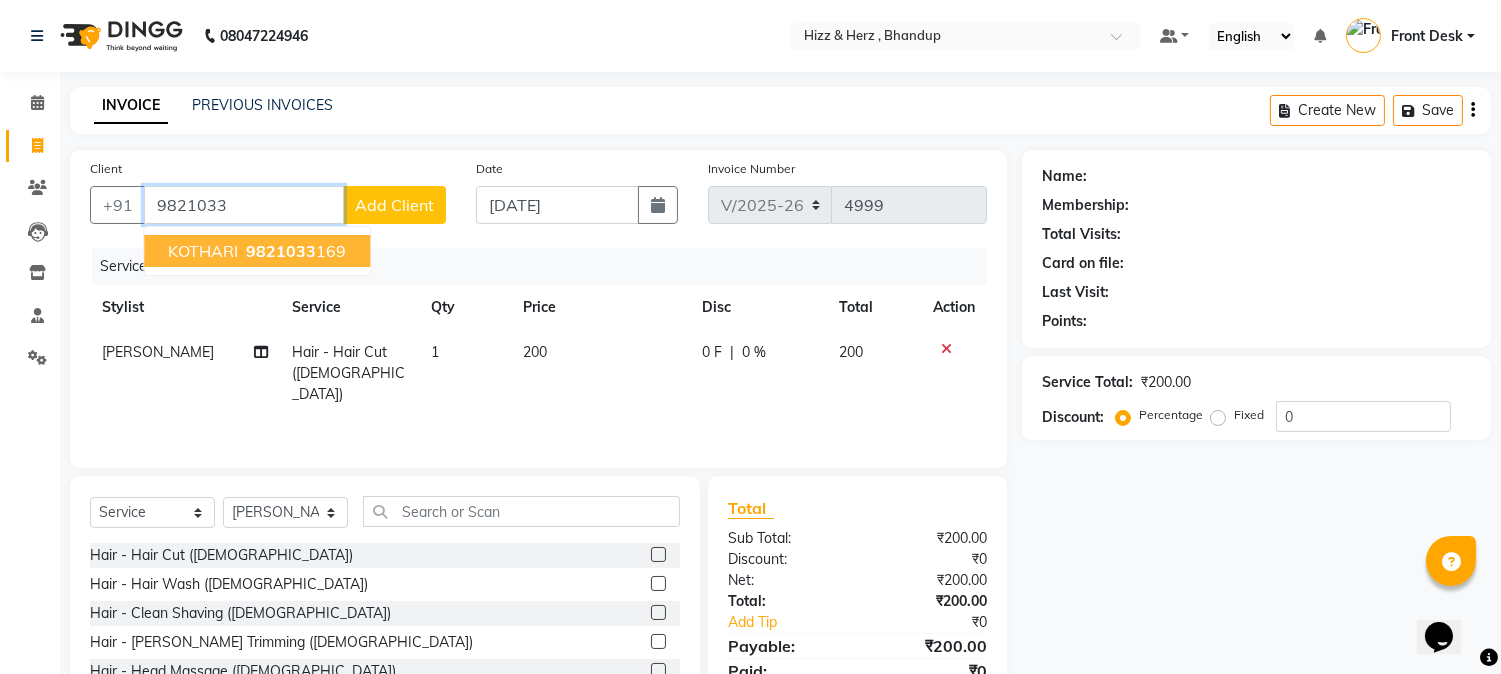 click on "KOTHARI" at bounding box center [203, 251] 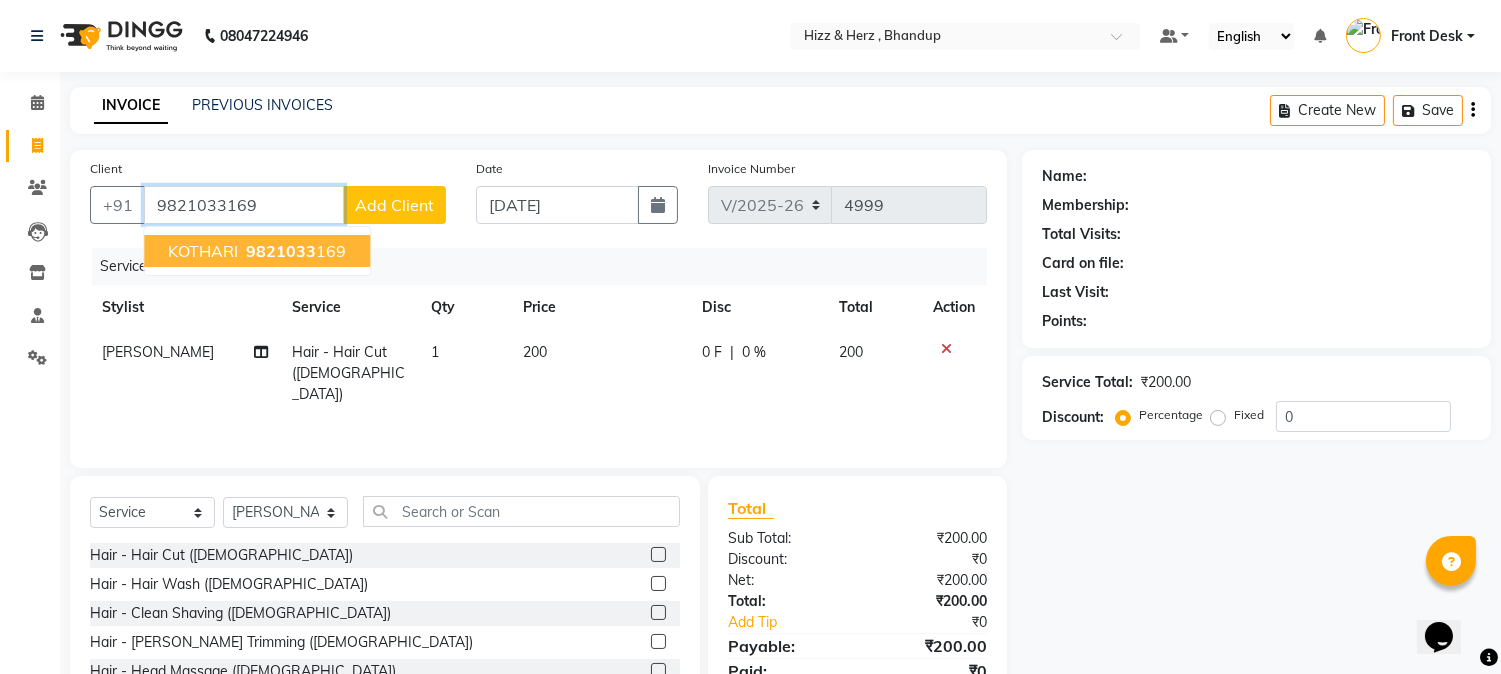 type on "9821033169" 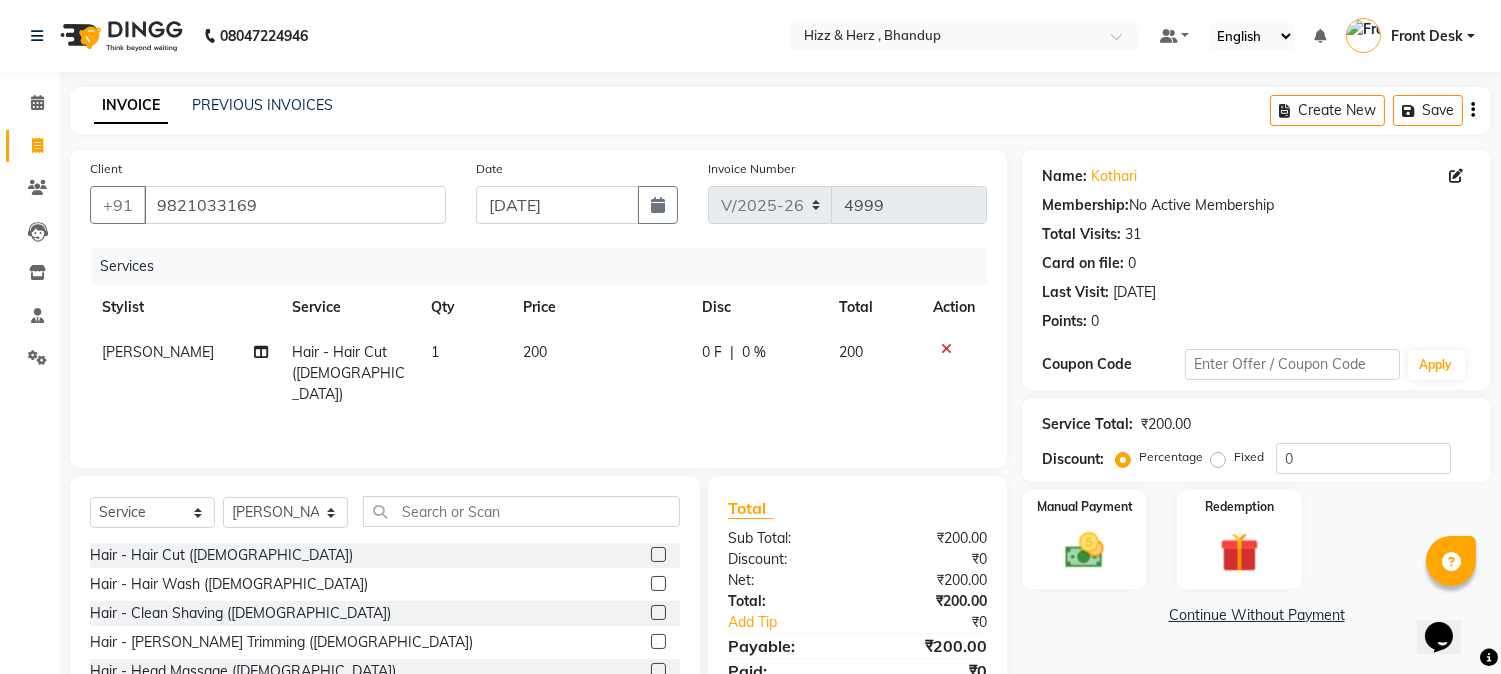 scroll, scrollTop: 126, scrollLeft: 0, axis: vertical 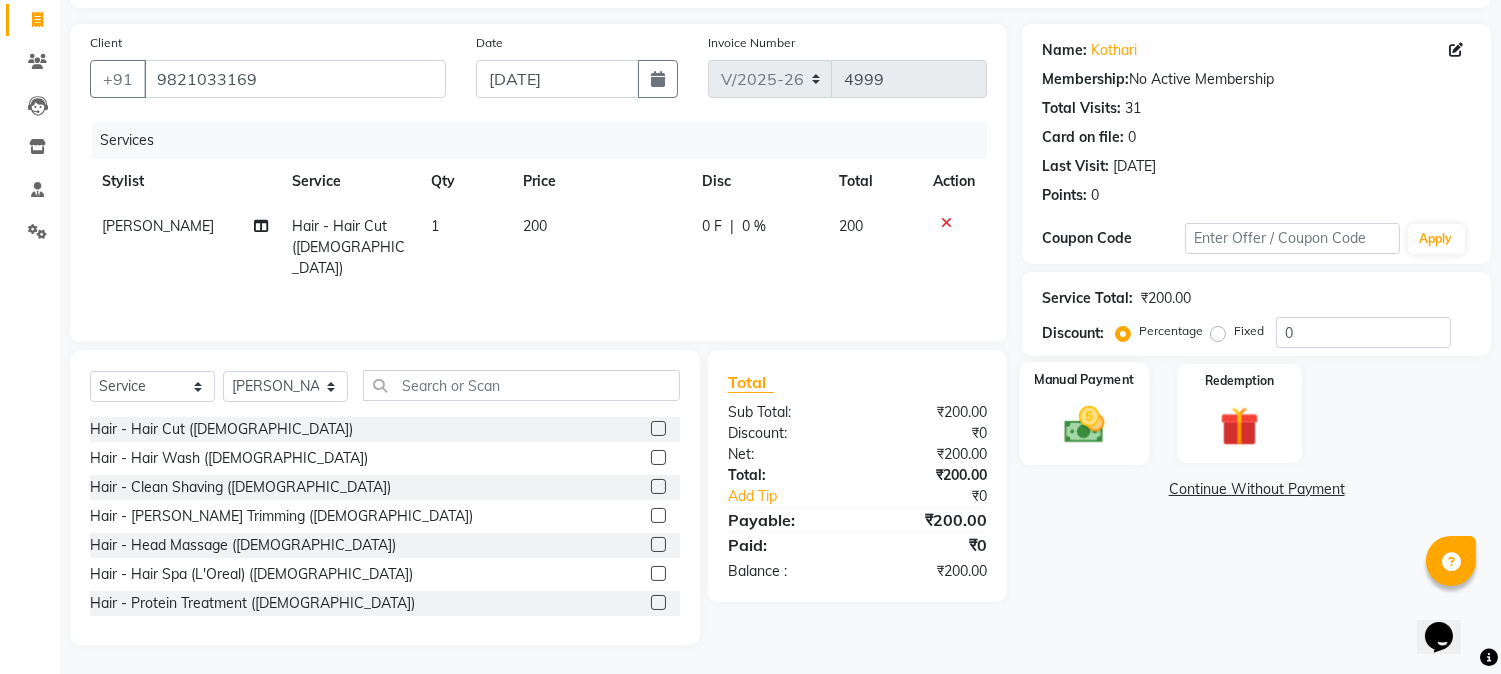 click 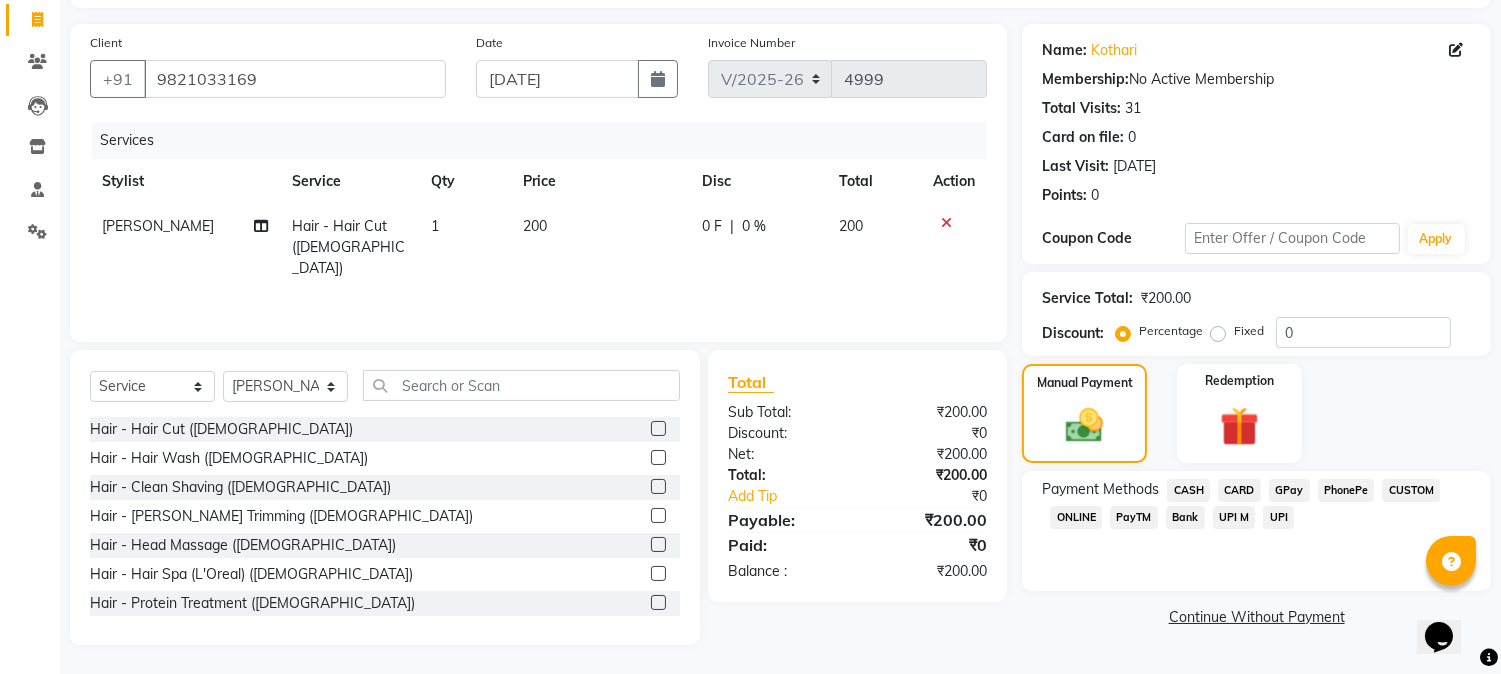 click on "CASH" 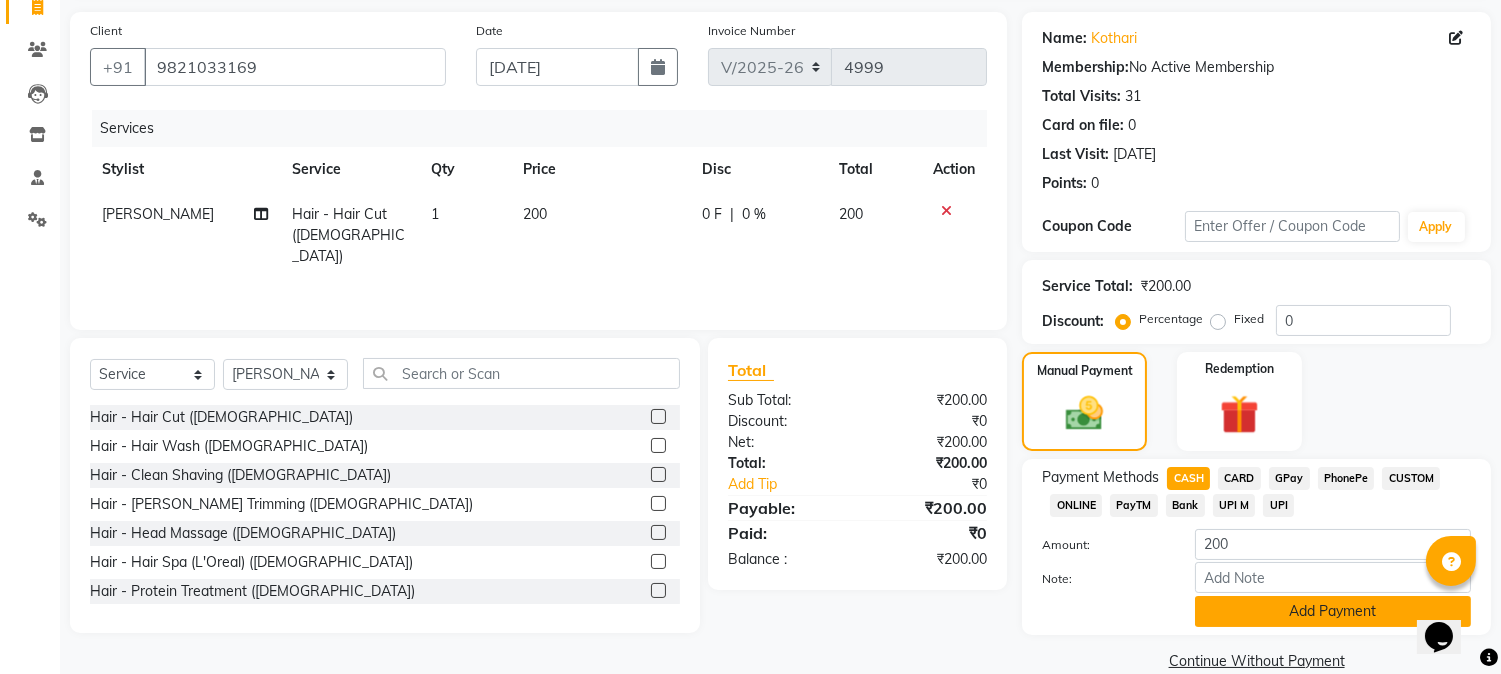 scroll, scrollTop: 170, scrollLeft: 0, axis: vertical 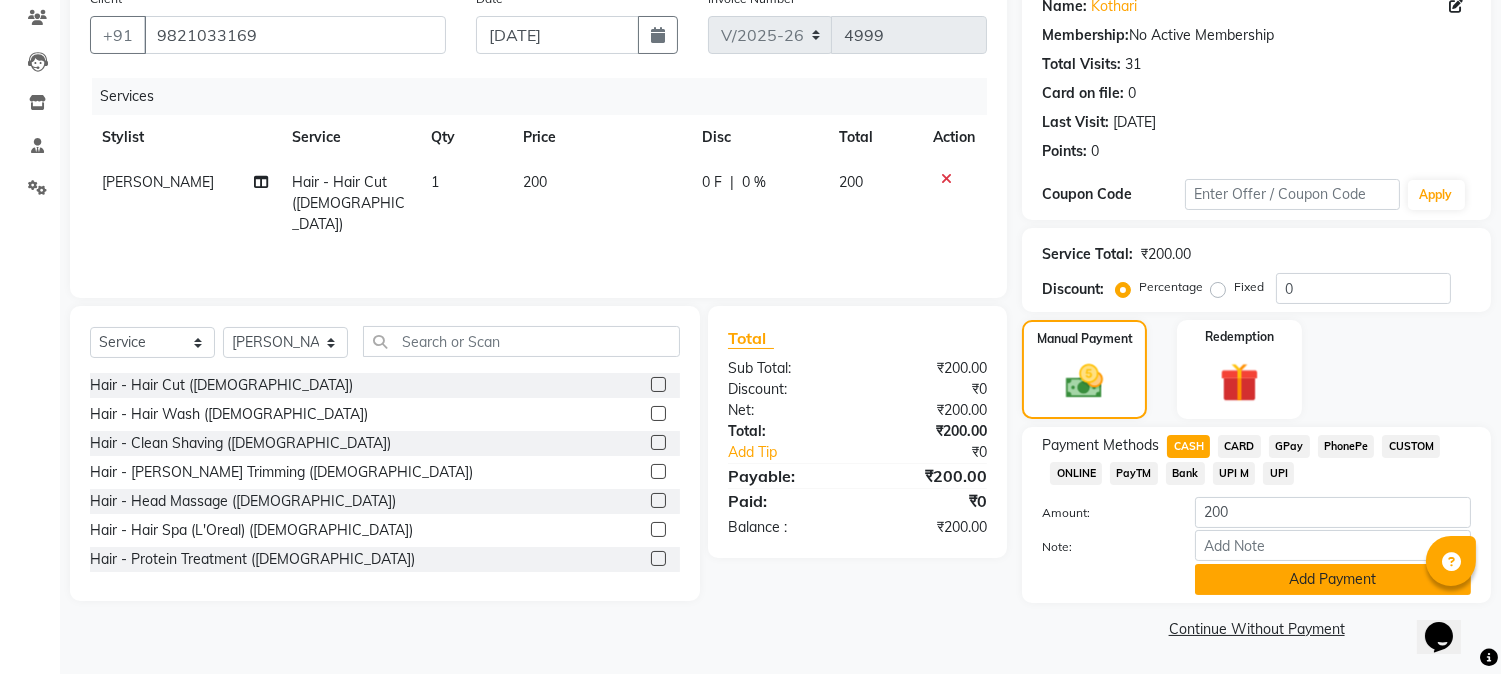 click on "Add Payment" 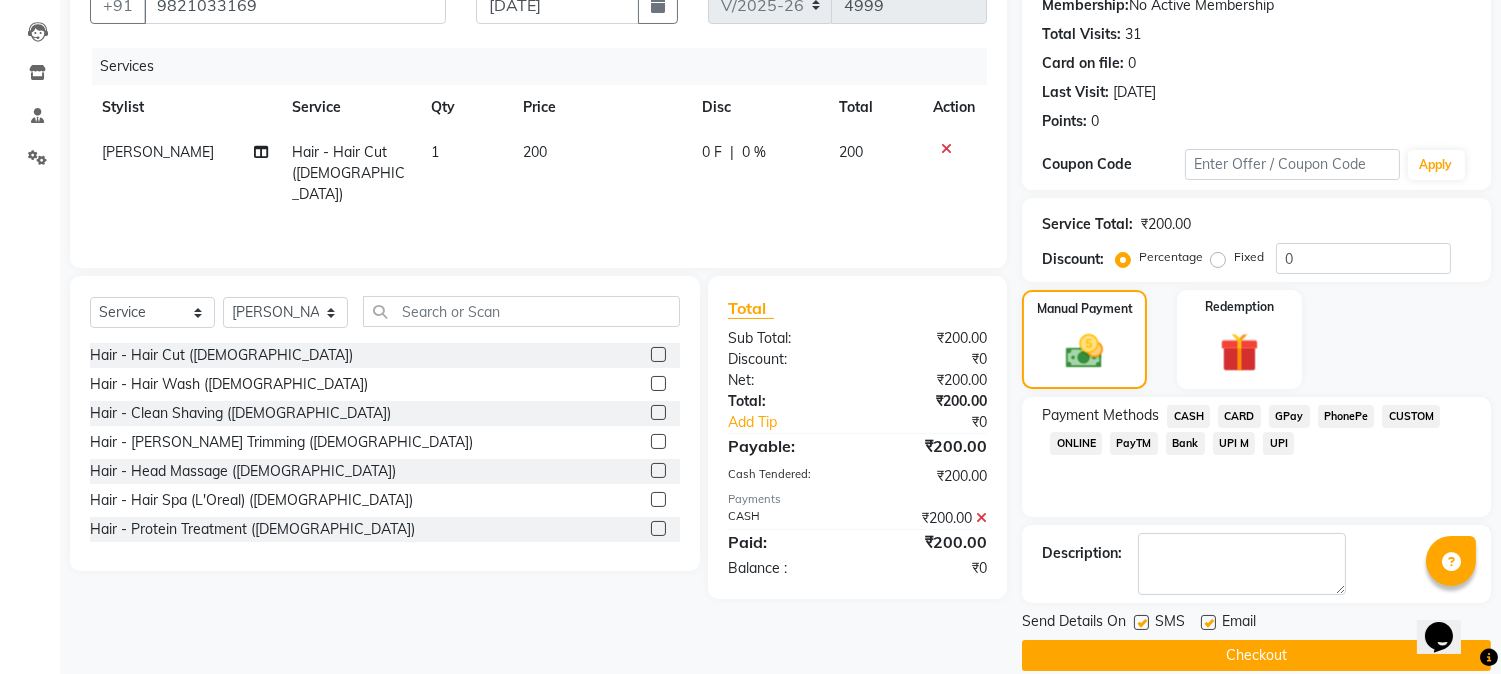 scroll, scrollTop: 225, scrollLeft: 0, axis: vertical 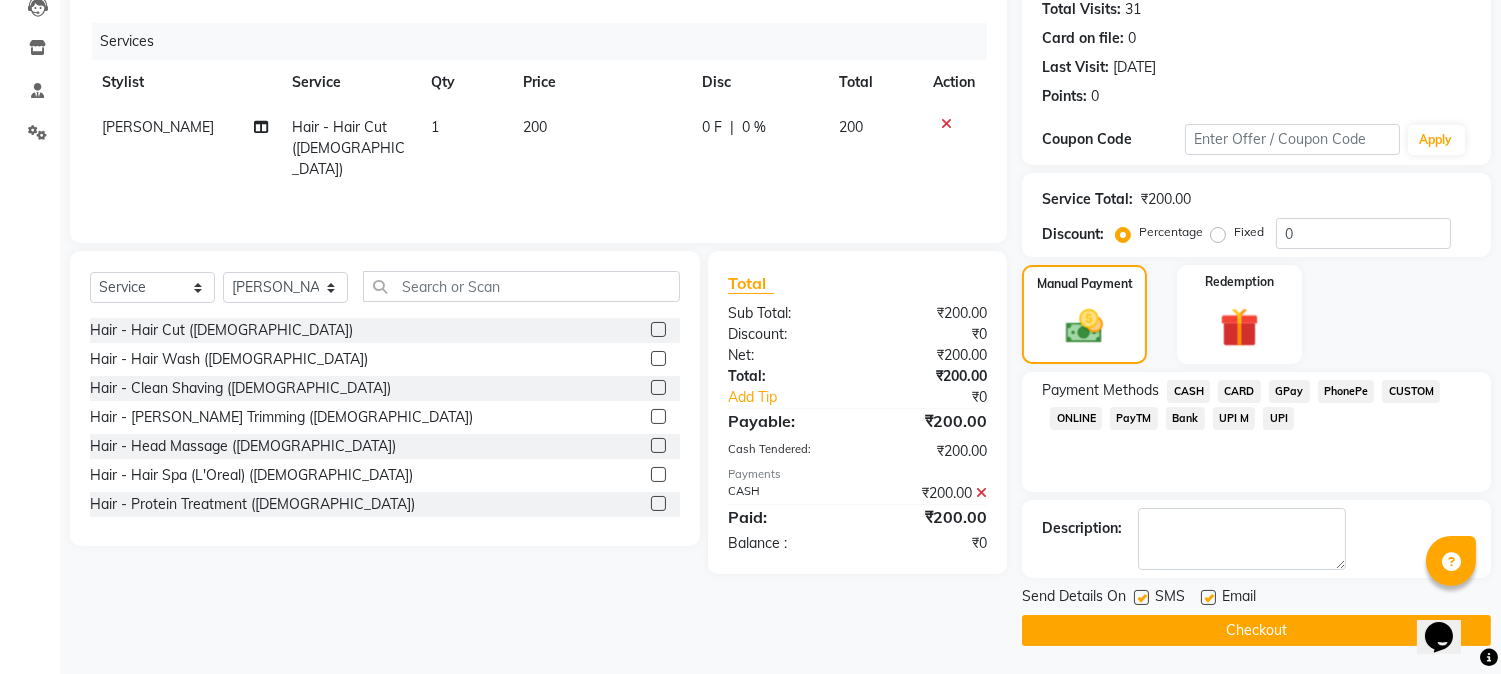 click on "Checkout" 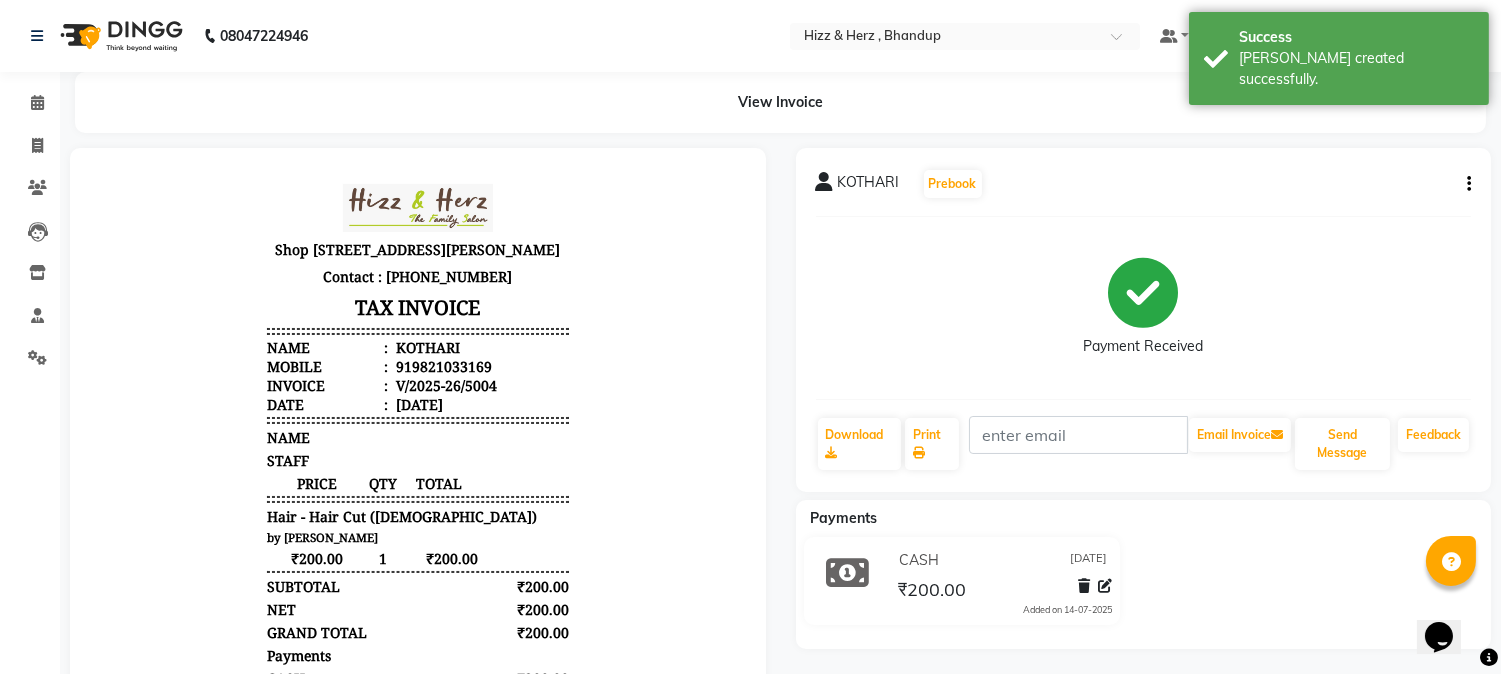 scroll, scrollTop: 0, scrollLeft: 0, axis: both 